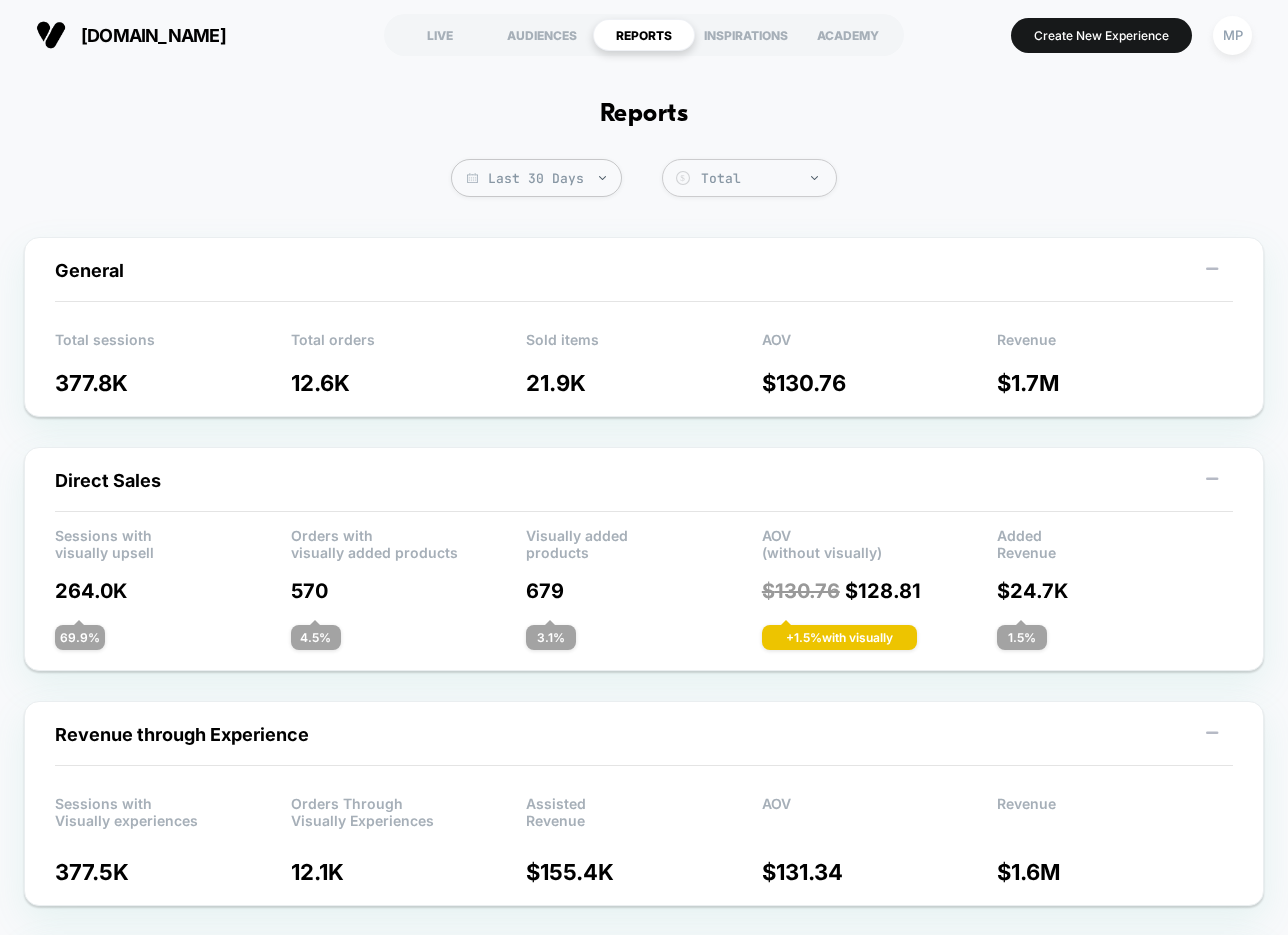 scroll, scrollTop: 0, scrollLeft: 0, axis: both 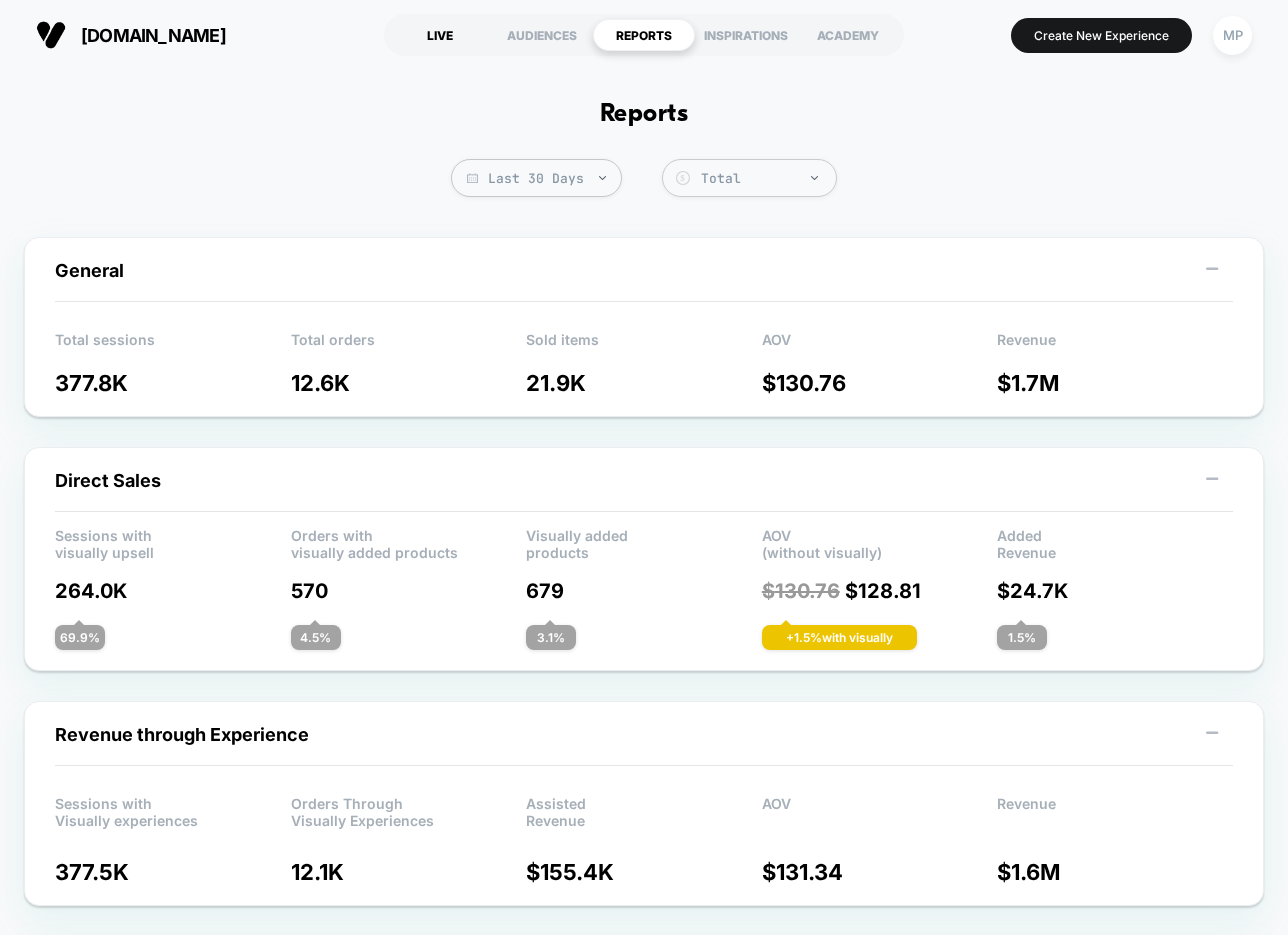 click on "LIVE" at bounding box center [440, 35] 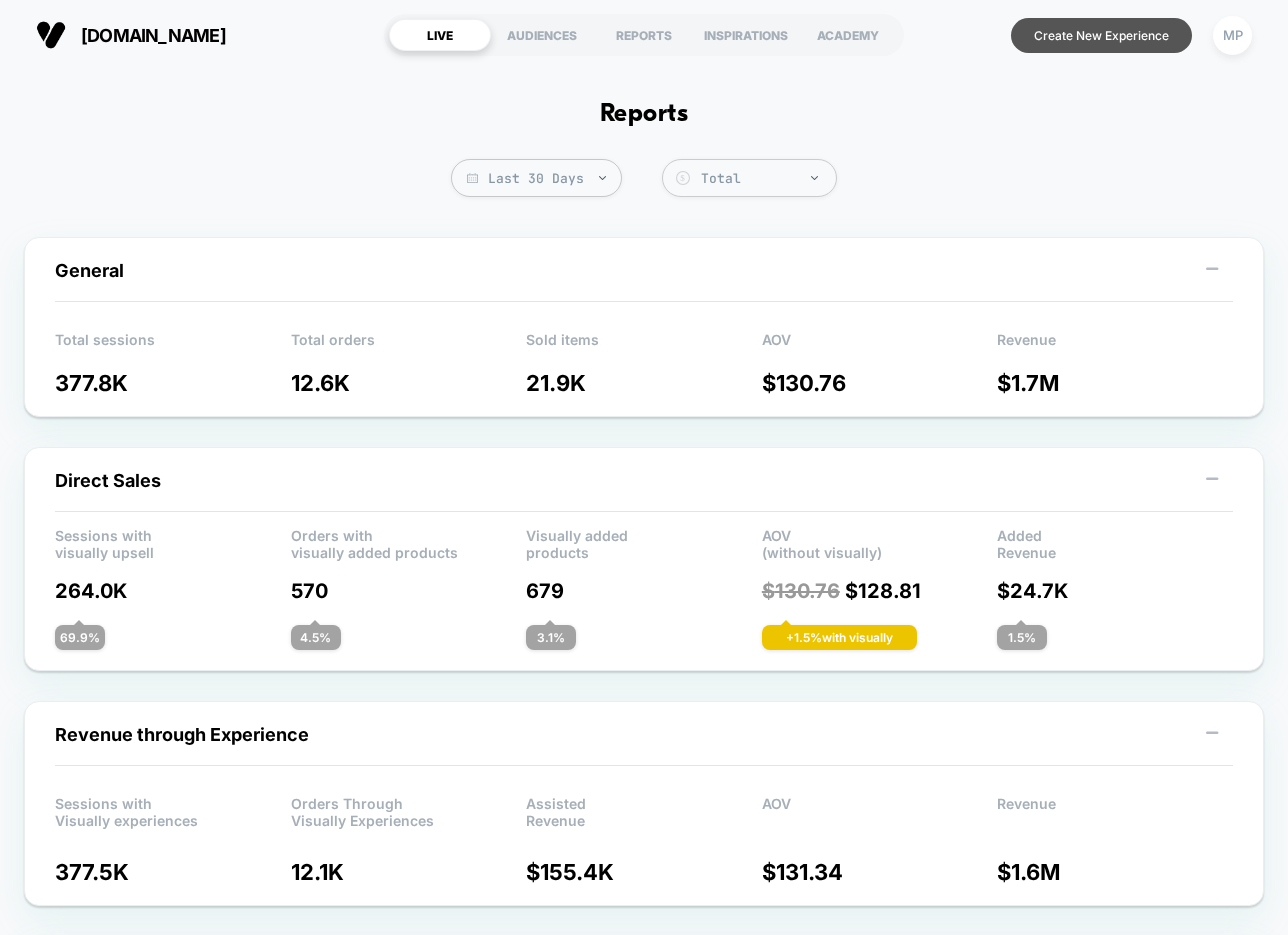 click on "Create New Experience" at bounding box center [1101, 35] 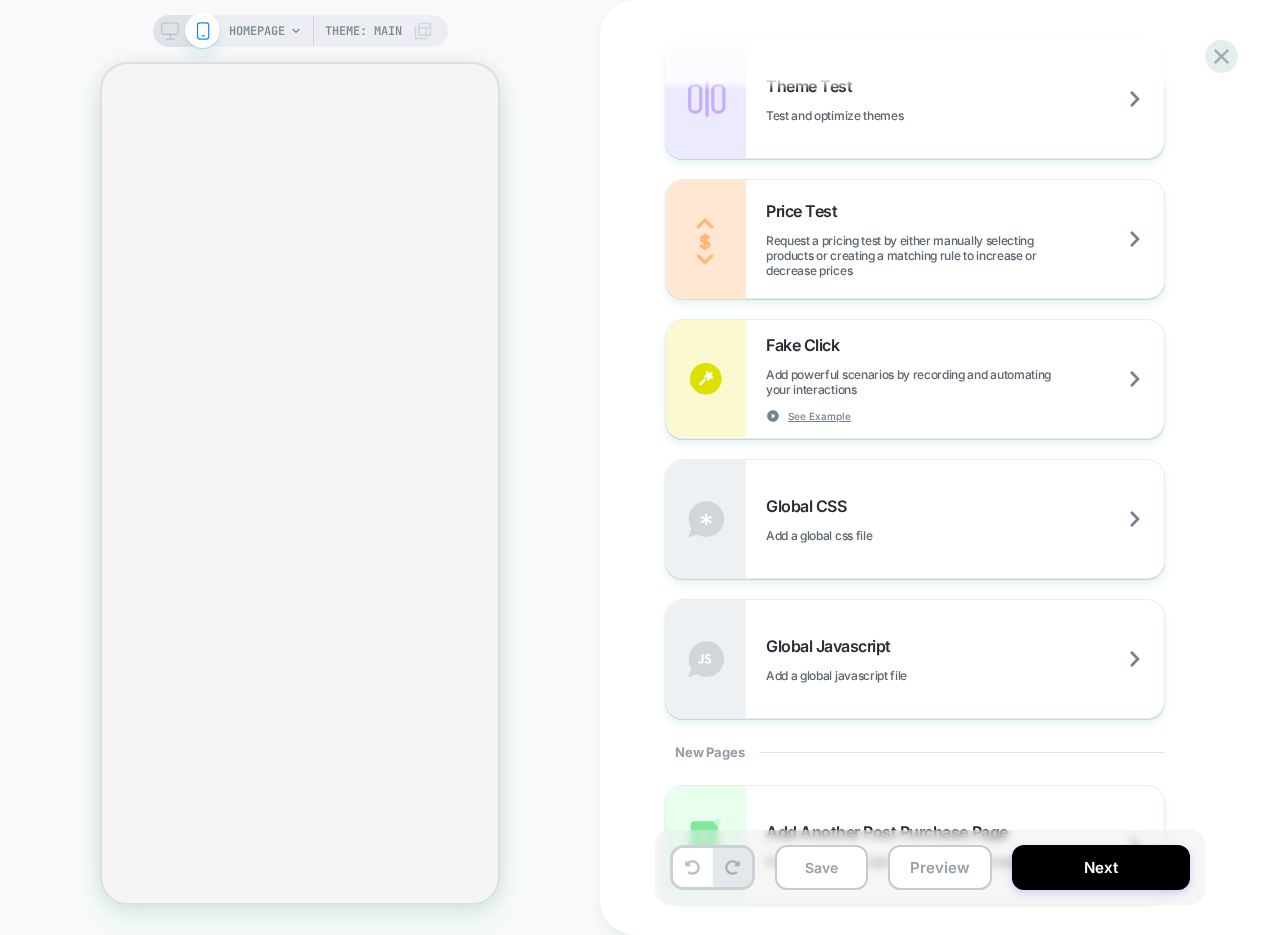 scroll, scrollTop: 1056, scrollLeft: 0, axis: vertical 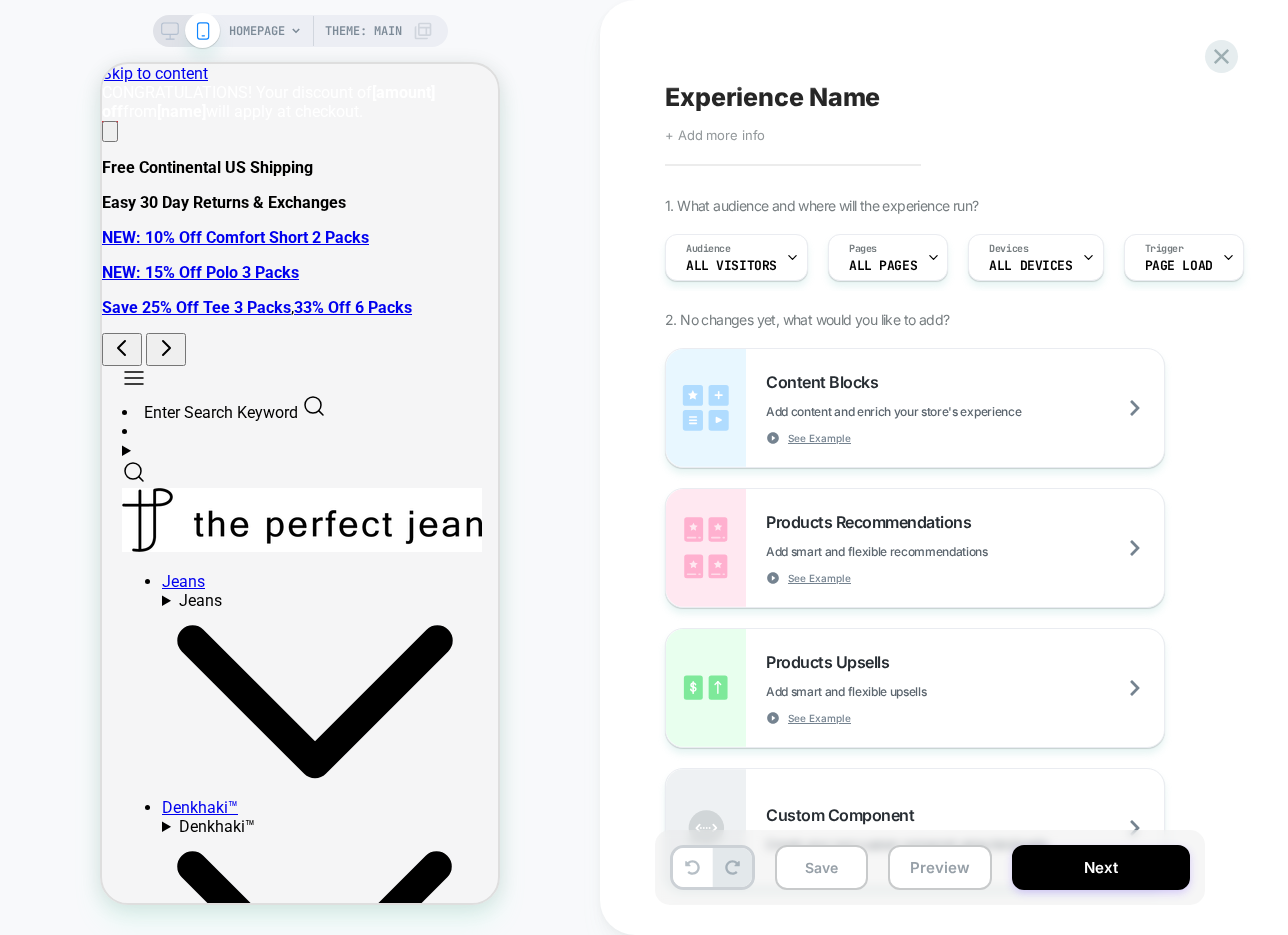 click 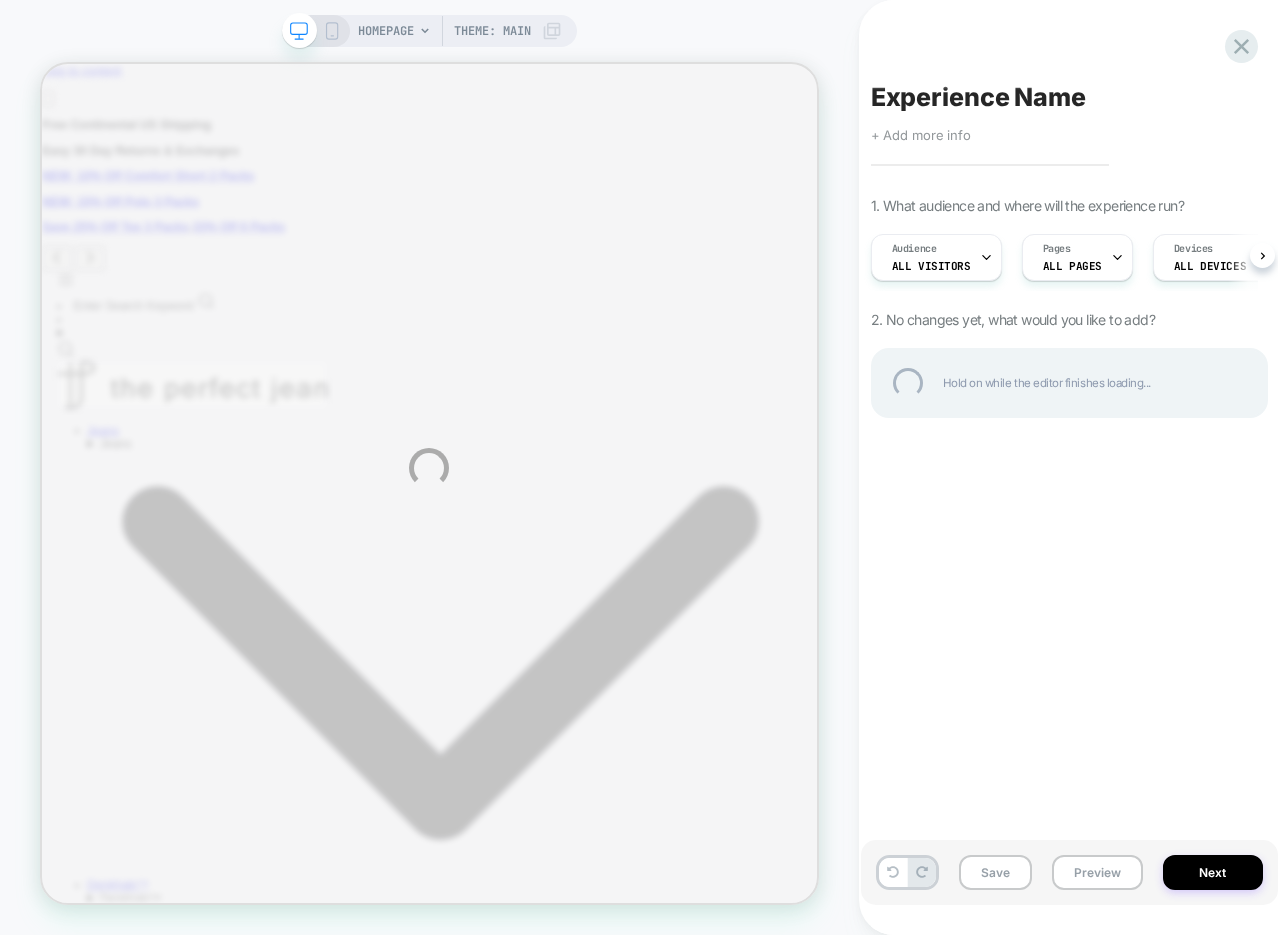 scroll, scrollTop: 581, scrollLeft: 0, axis: vertical 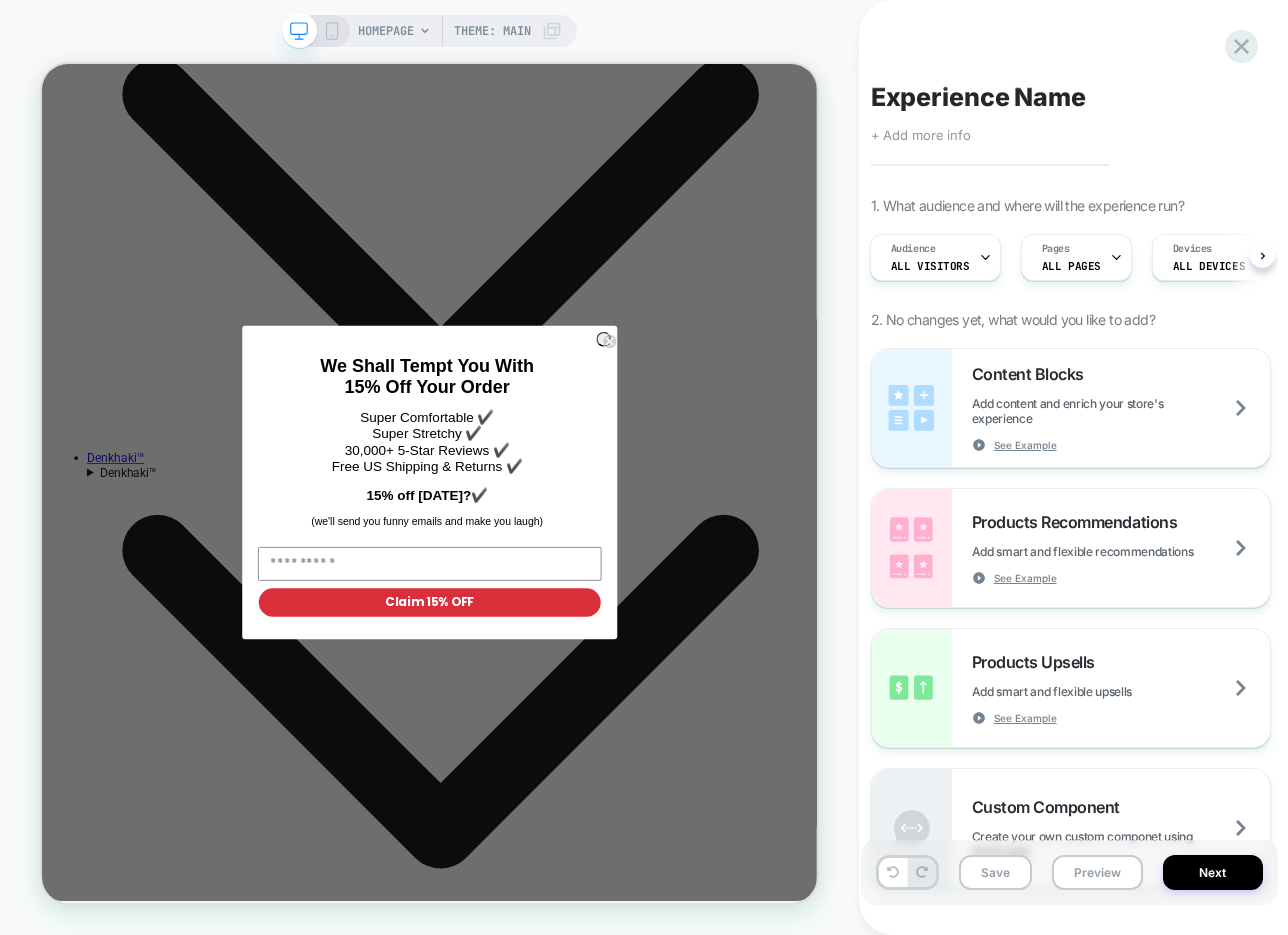 click 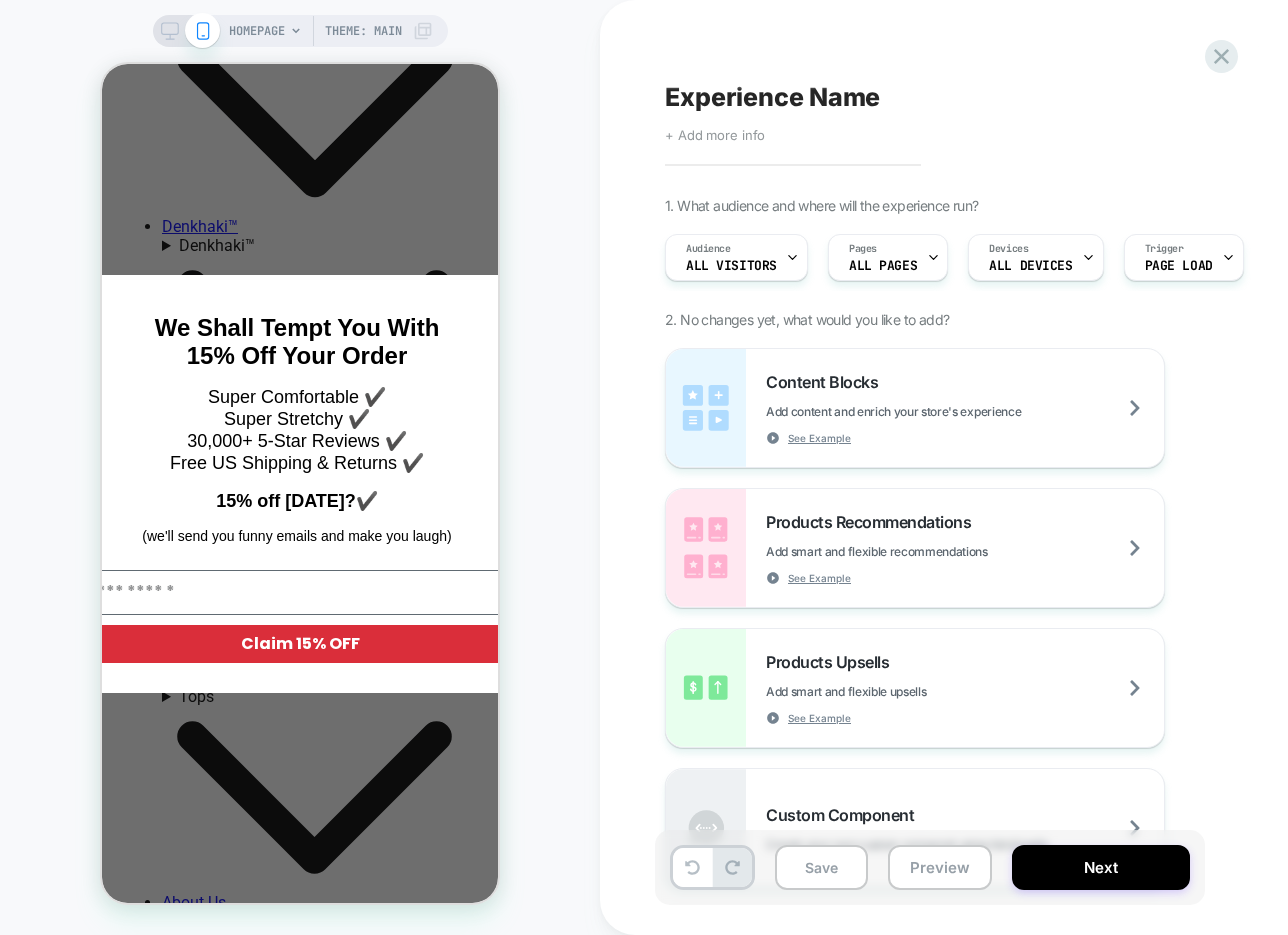 scroll, scrollTop: 0, scrollLeft: 0, axis: both 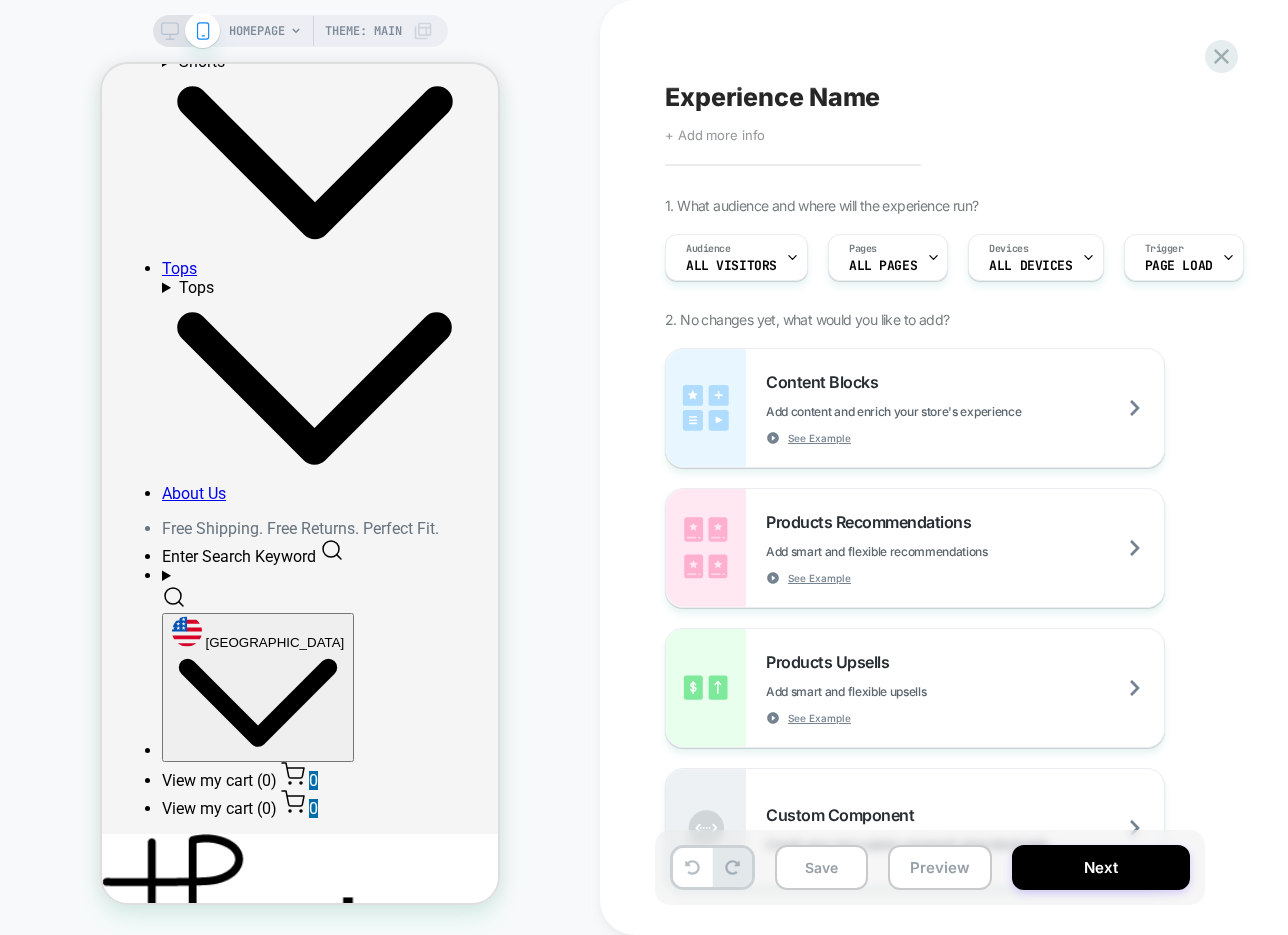 click on "HOMEPAGE" at bounding box center [257, 31] 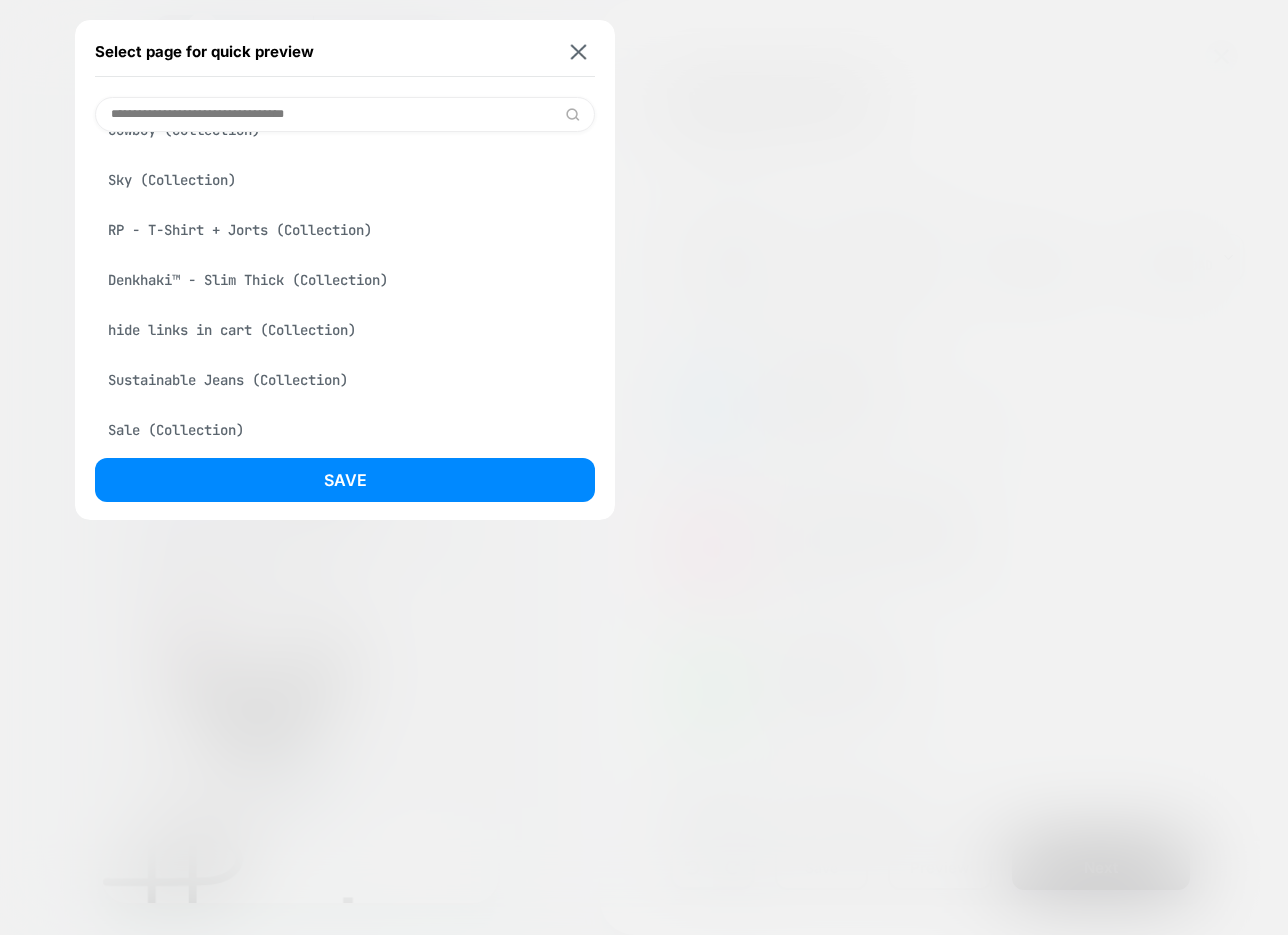 scroll, scrollTop: 252, scrollLeft: 0, axis: vertical 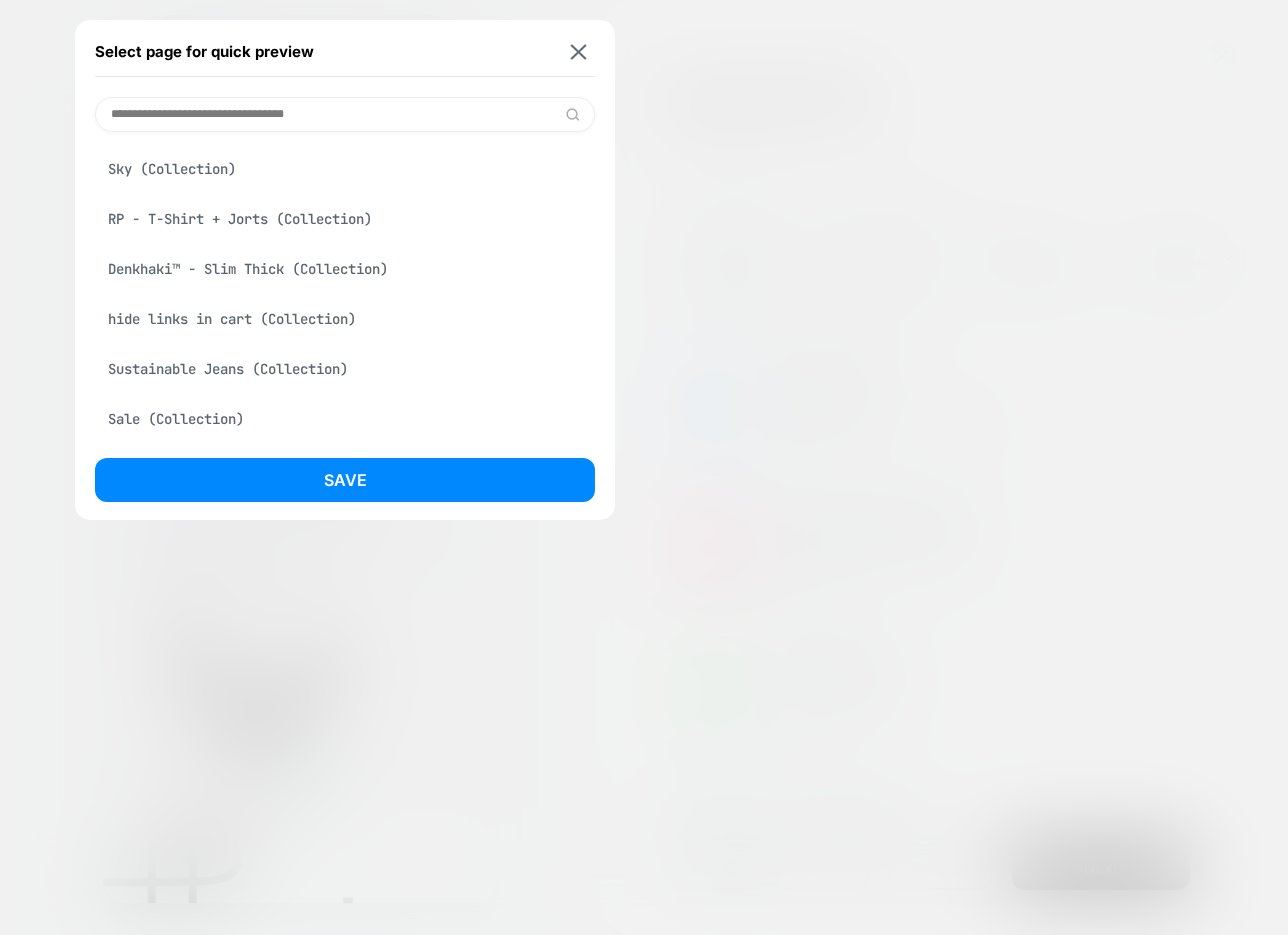 click on "Denkhaki™ - Slim Thick (Collection)" at bounding box center (345, 269) 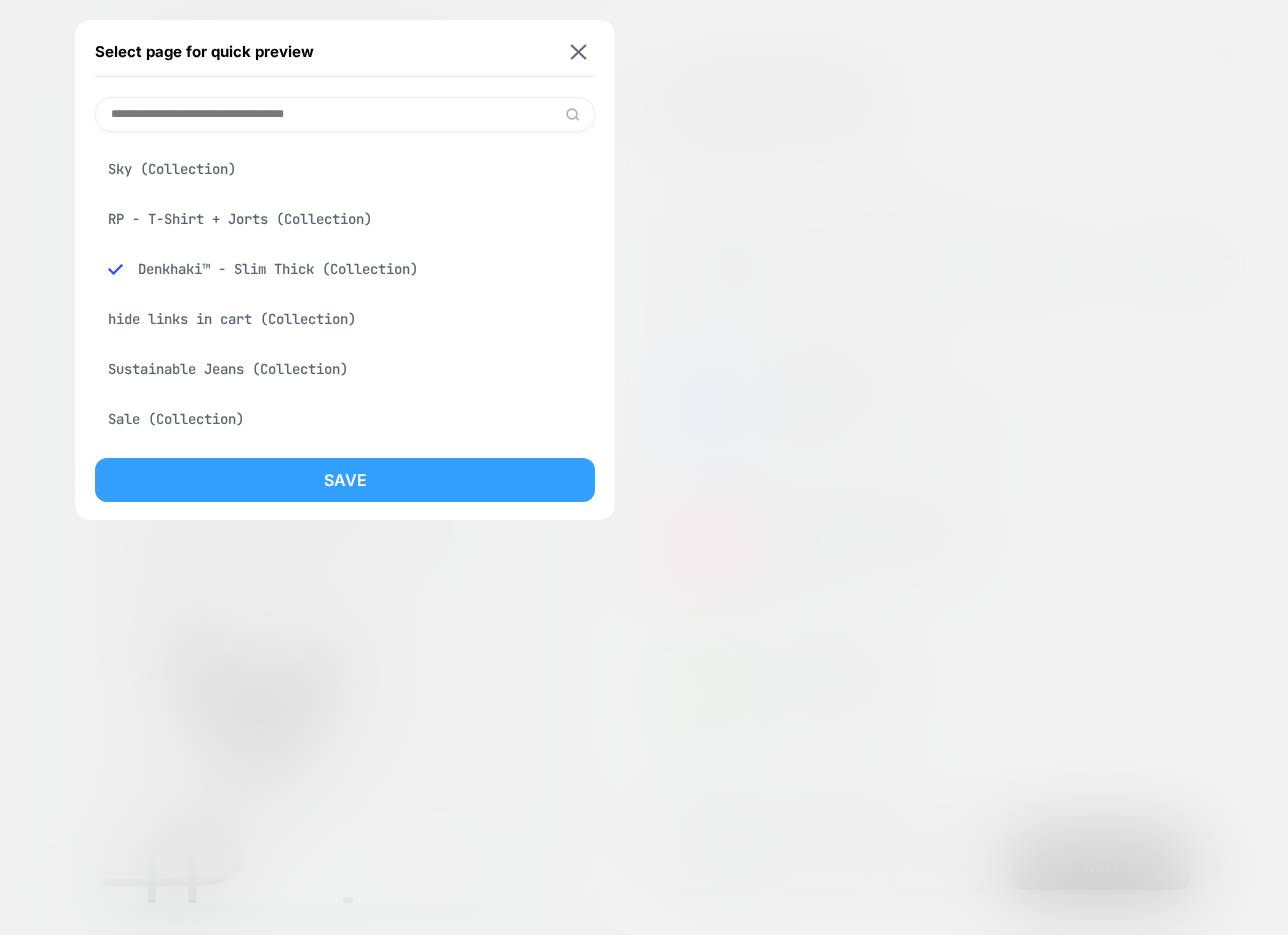 click on "Save" at bounding box center [345, 480] 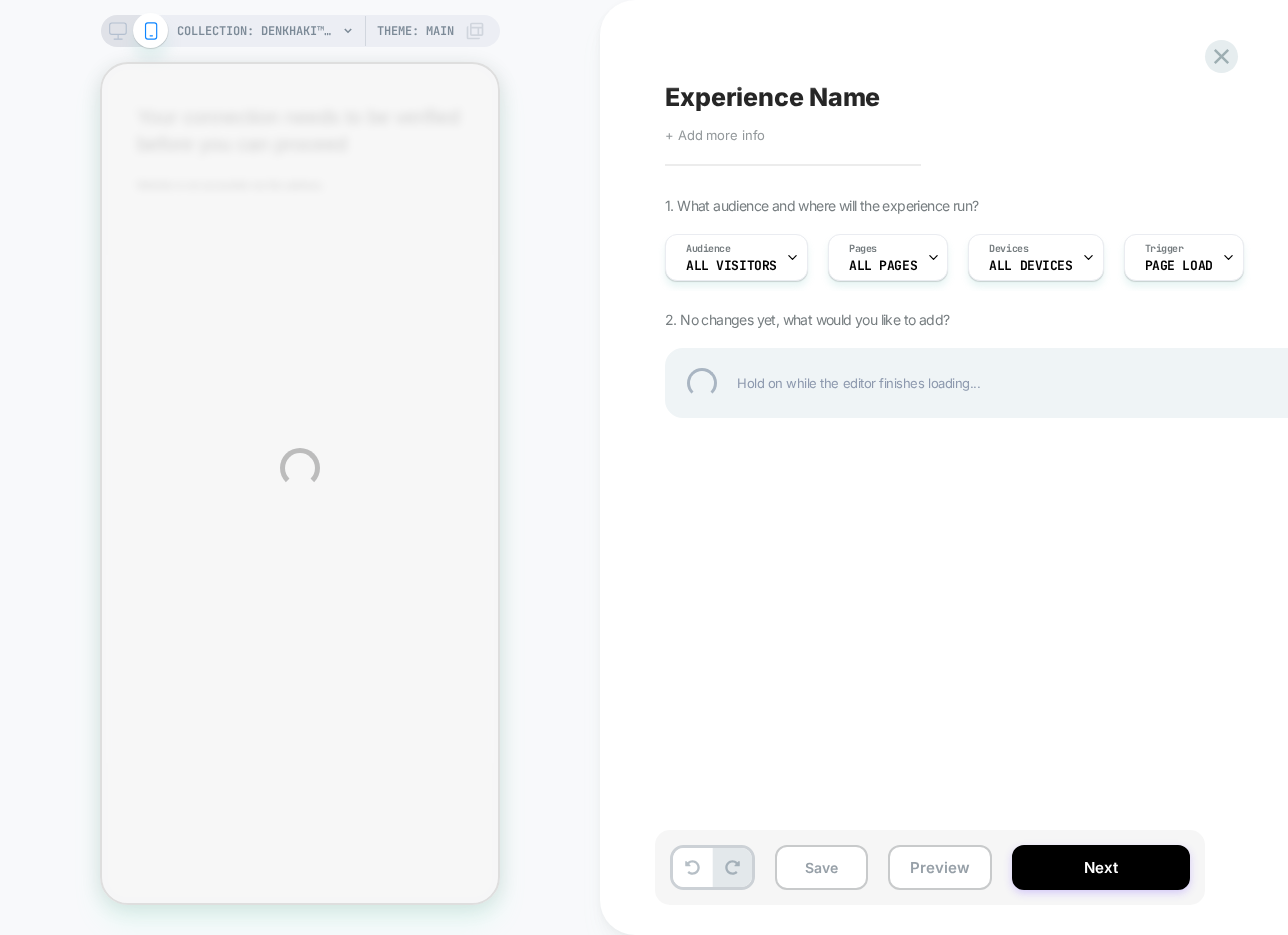 scroll, scrollTop: 0, scrollLeft: 0, axis: both 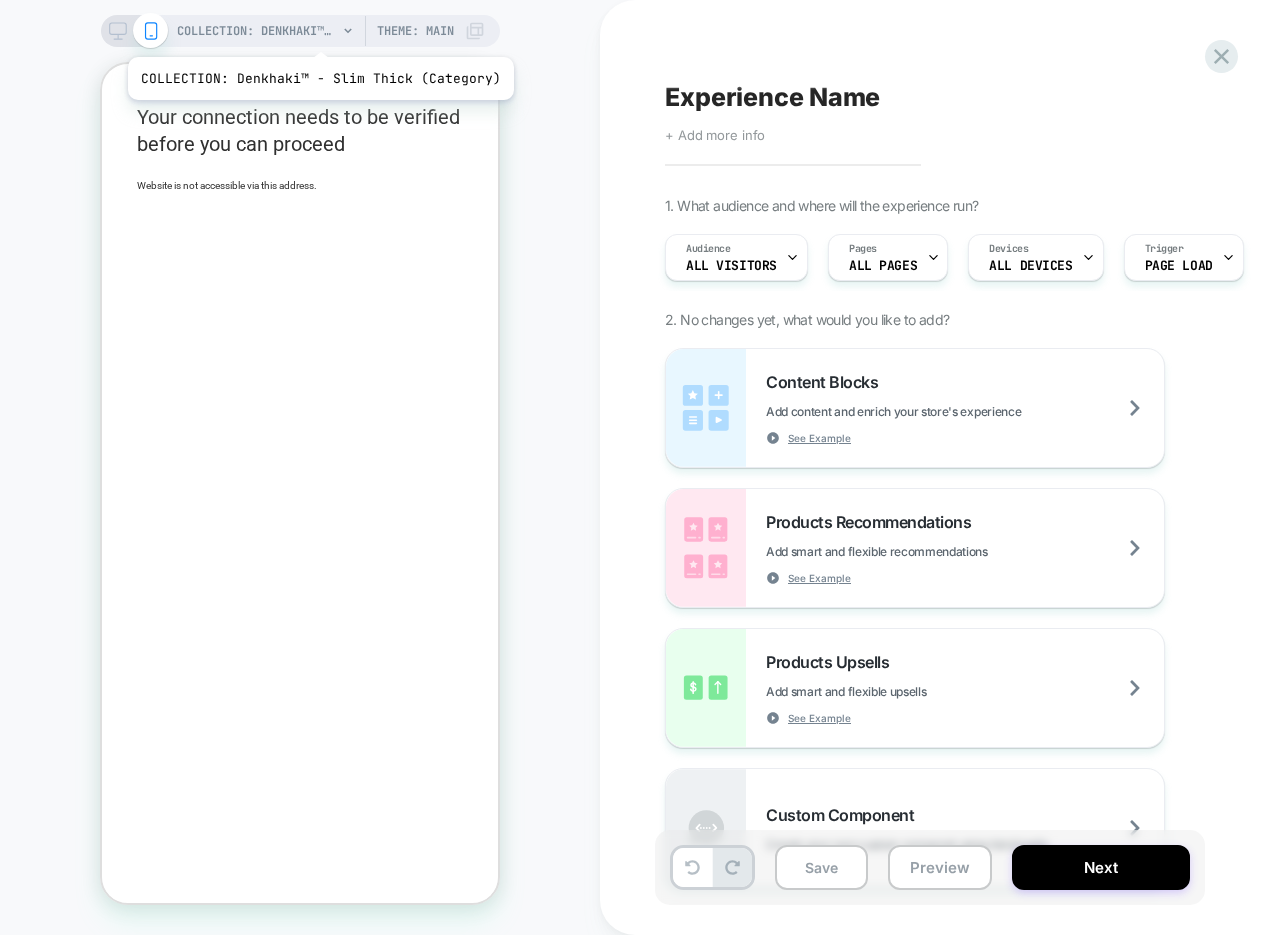click on "COLLECTION: Denkhaki™ - Slim Thick (Category)" at bounding box center (257, 31) 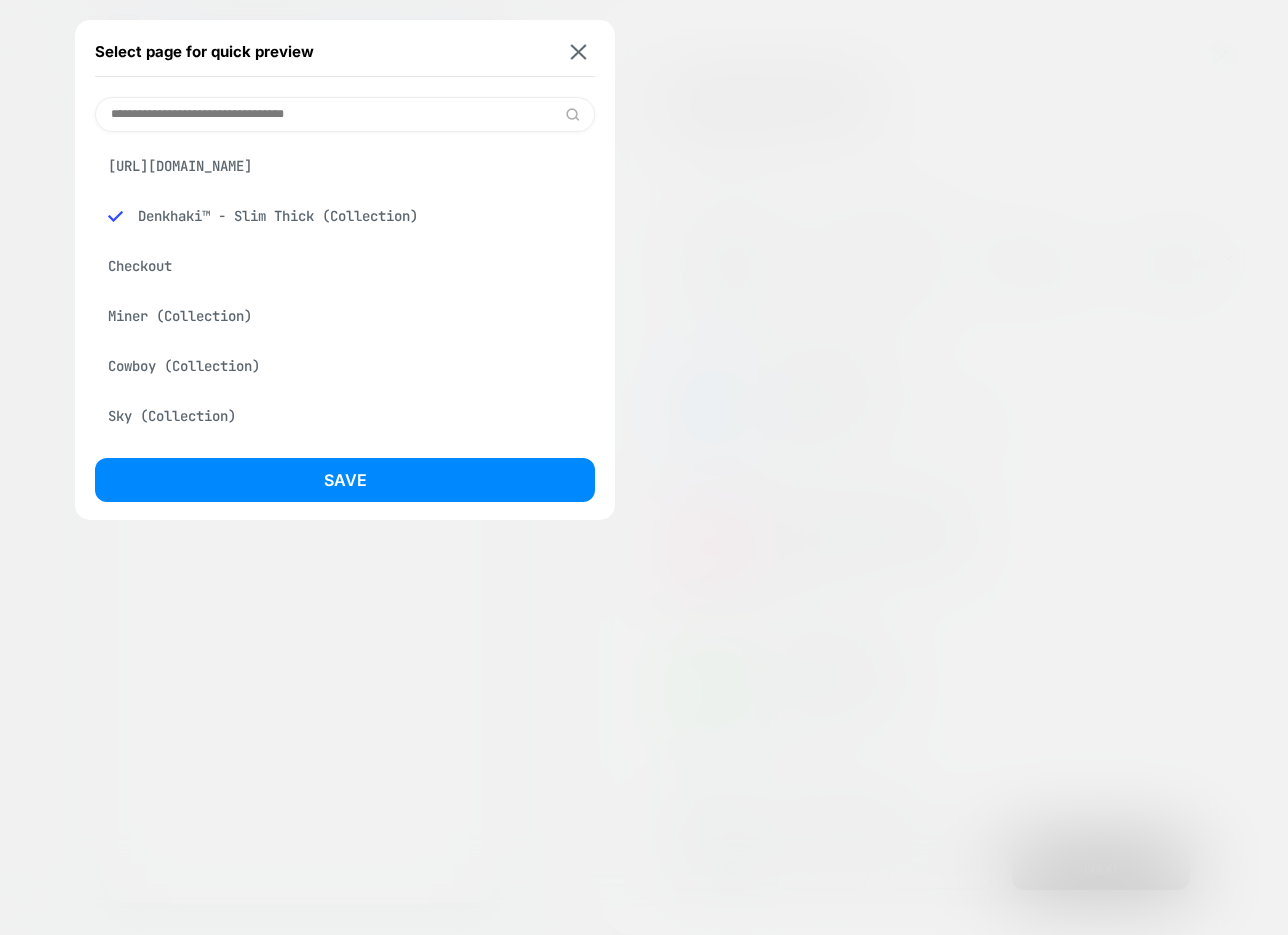 click at bounding box center (345, 114) 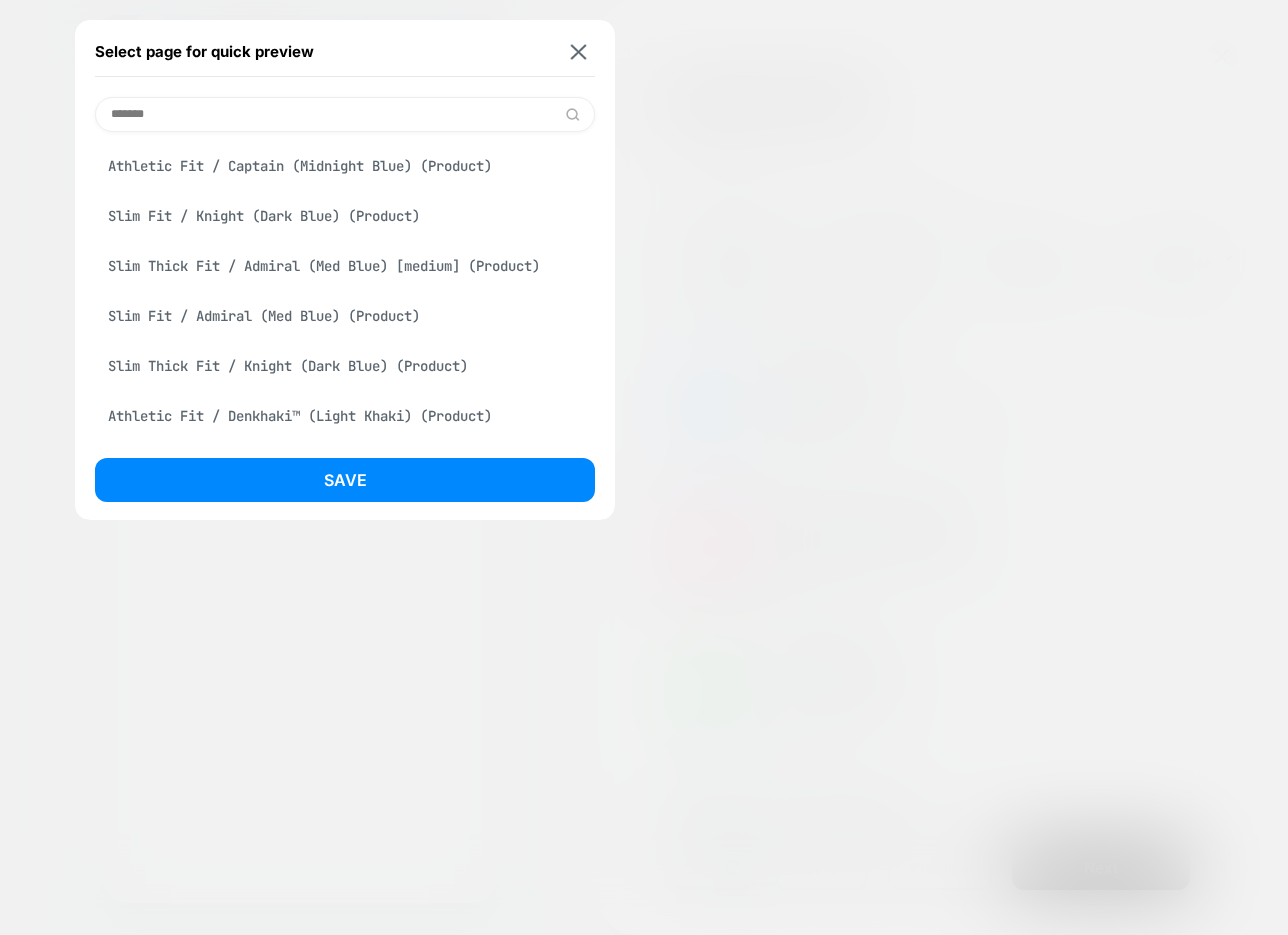 type on "*******" 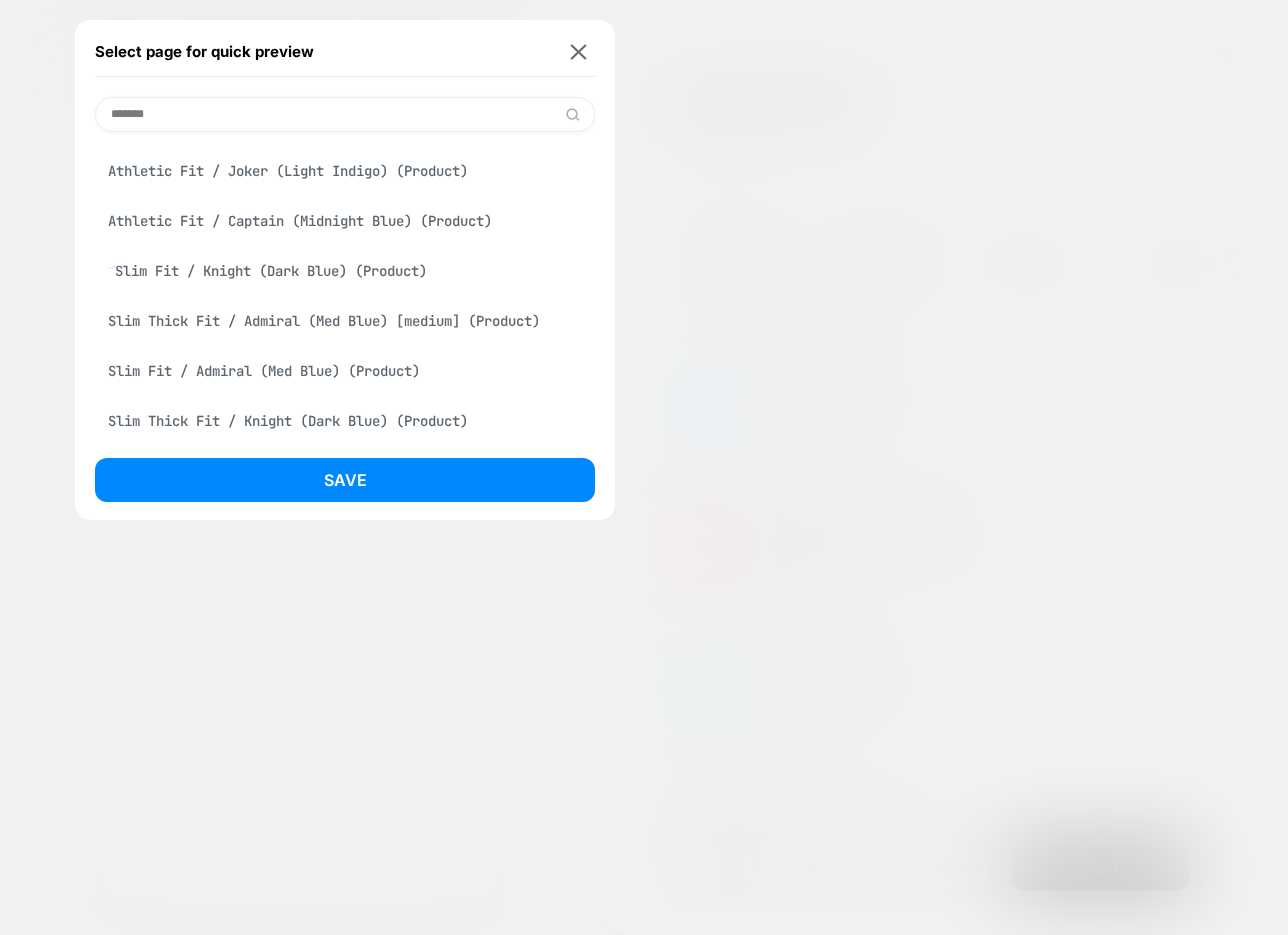 scroll, scrollTop: 505, scrollLeft: 0, axis: vertical 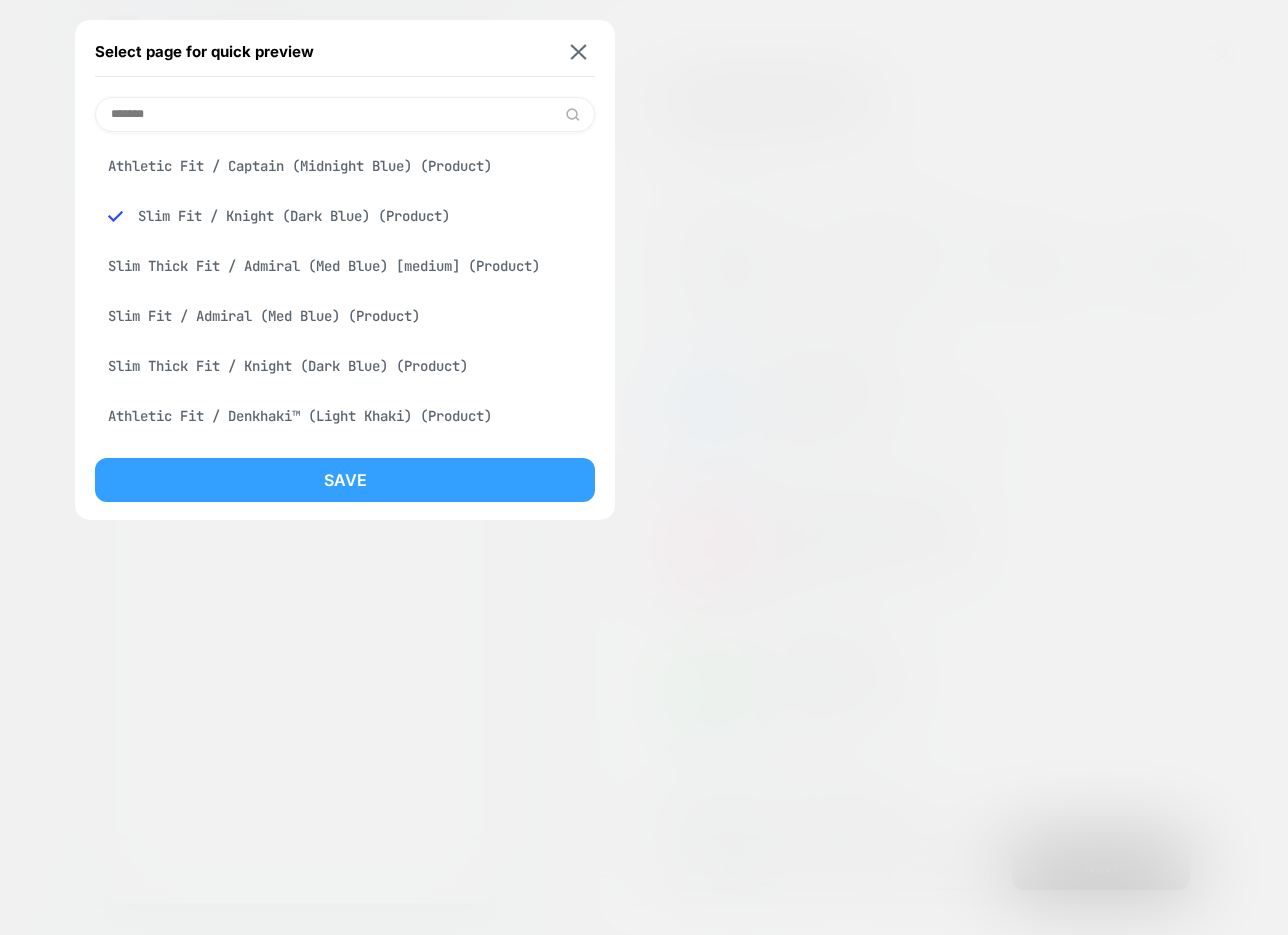 click on "Save" at bounding box center [345, 480] 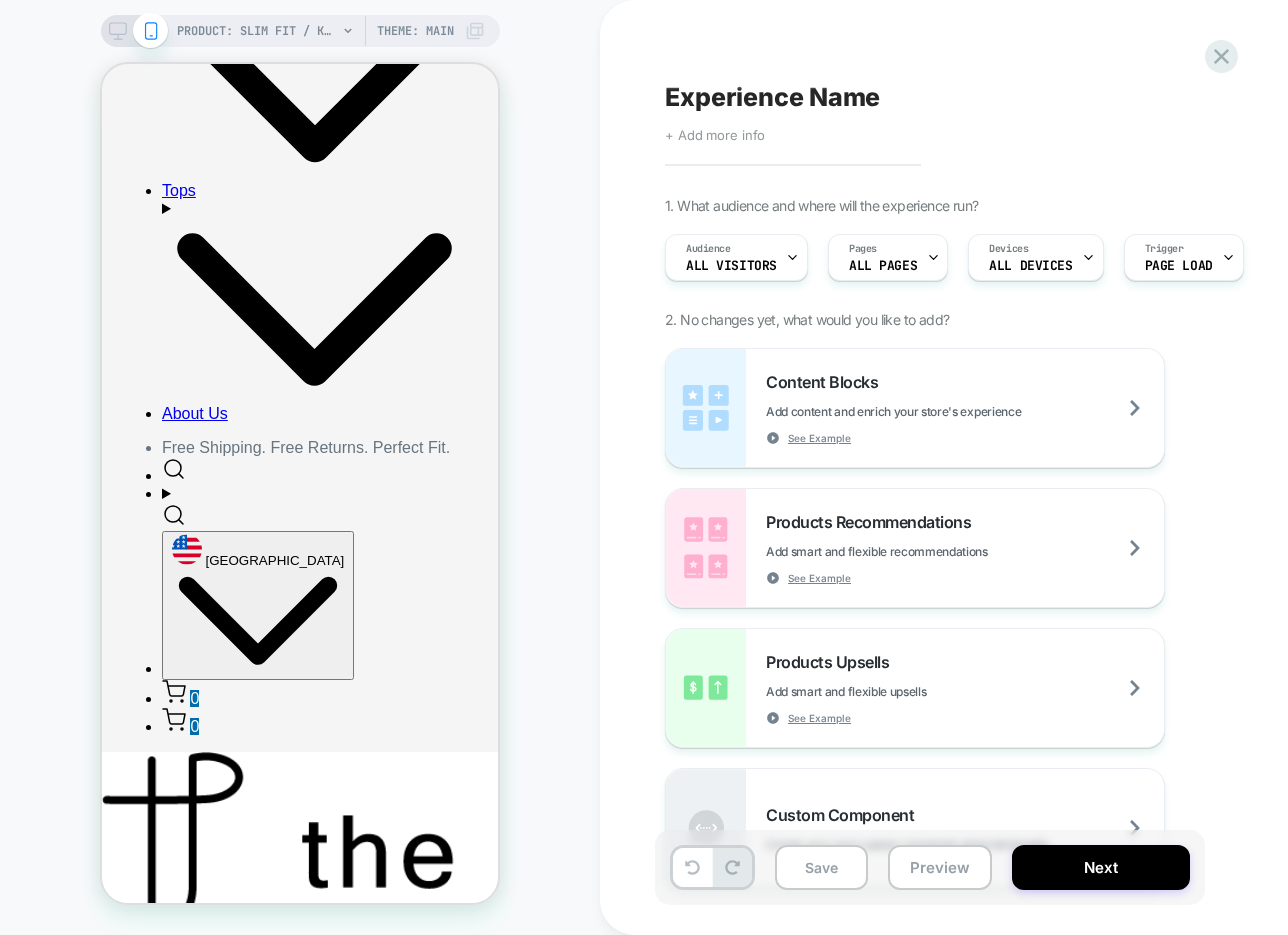 scroll, scrollTop: 1283, scrollLeft: 0, axis: vertical 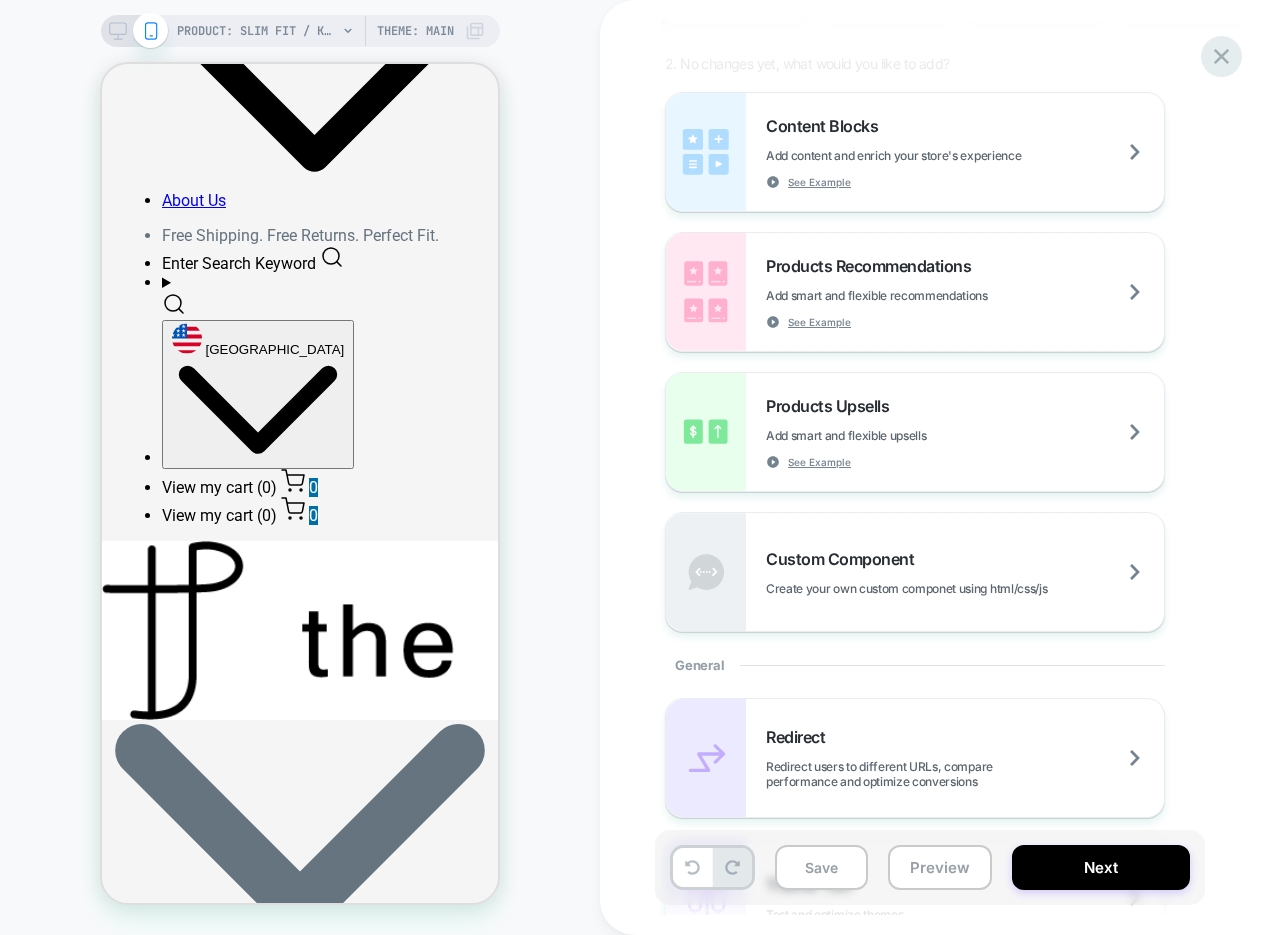 click 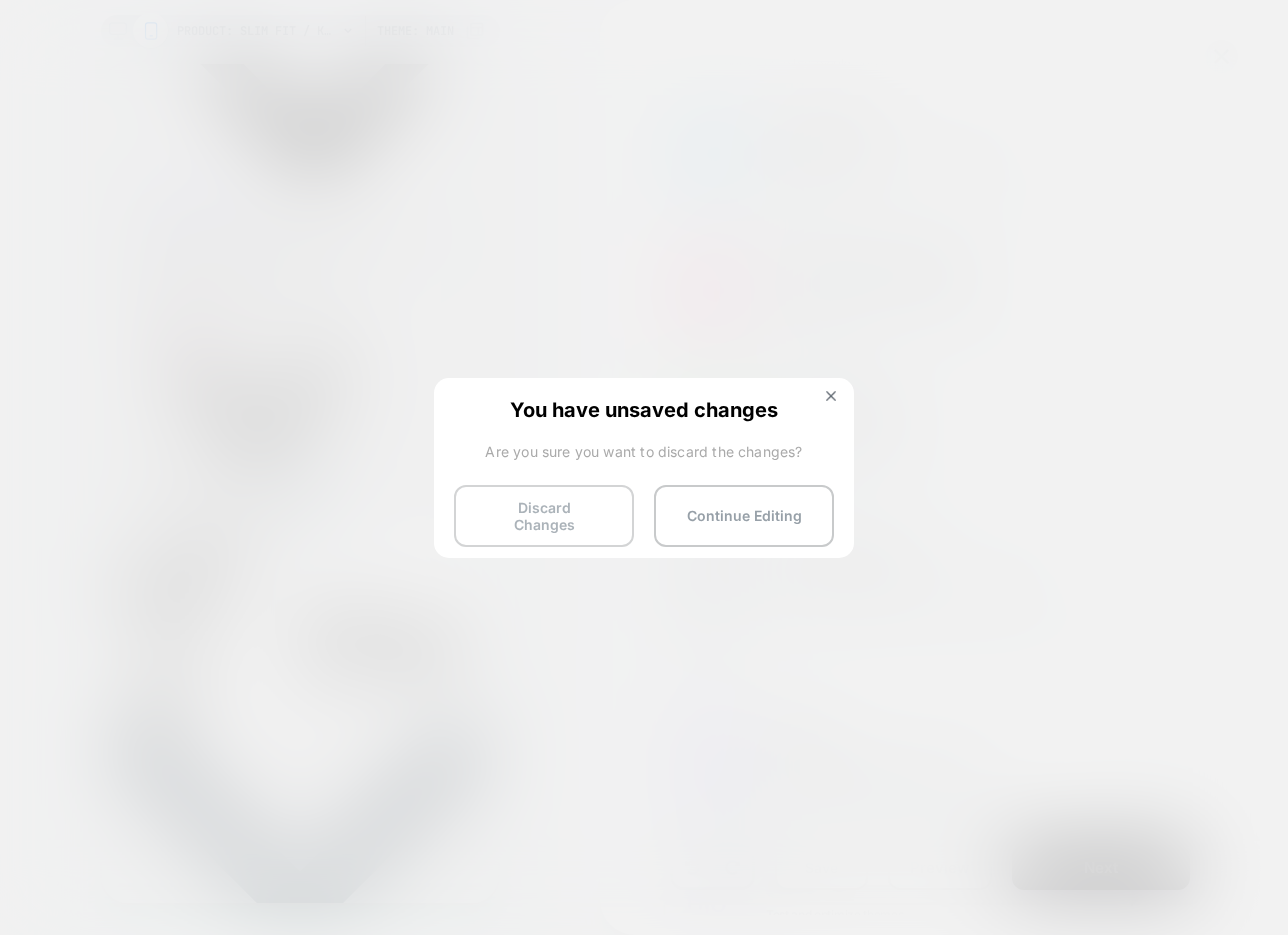 click on "Discard Changes" at bounding box center (544, 516) 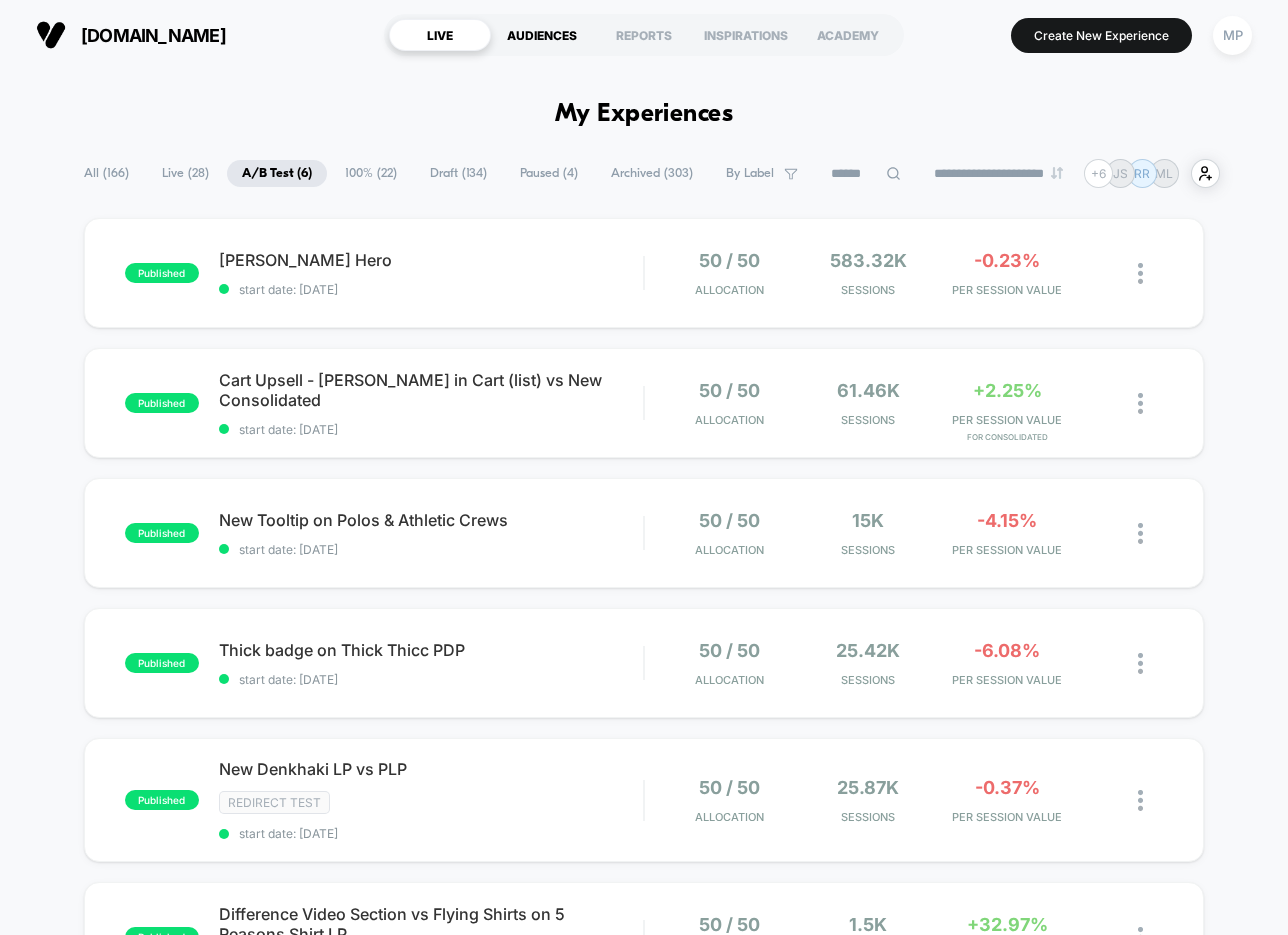 click on "AUDIENCES" at bounding box center [542, 35] 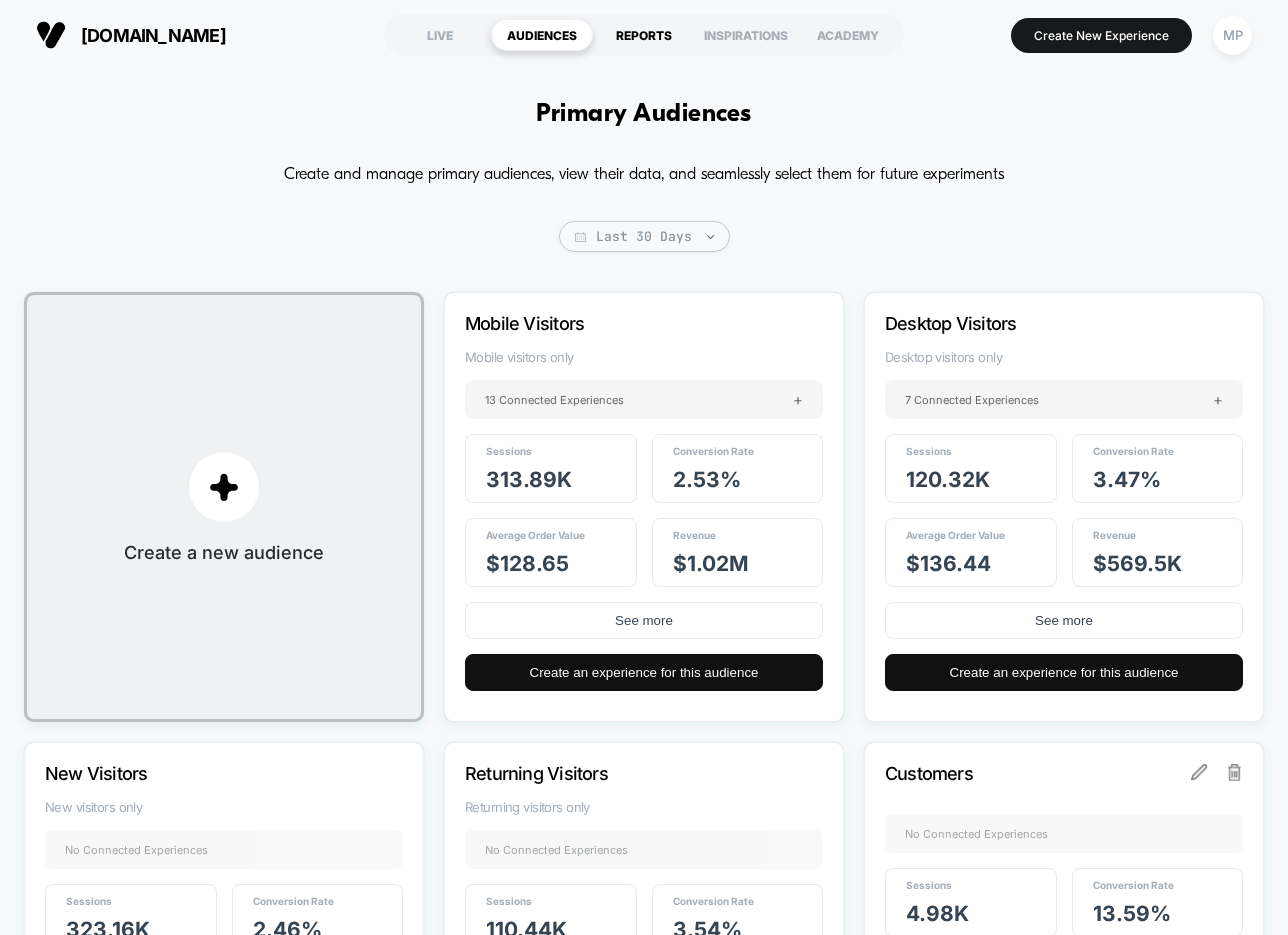 click on "REPORTS" at bounding box center (644, 35) 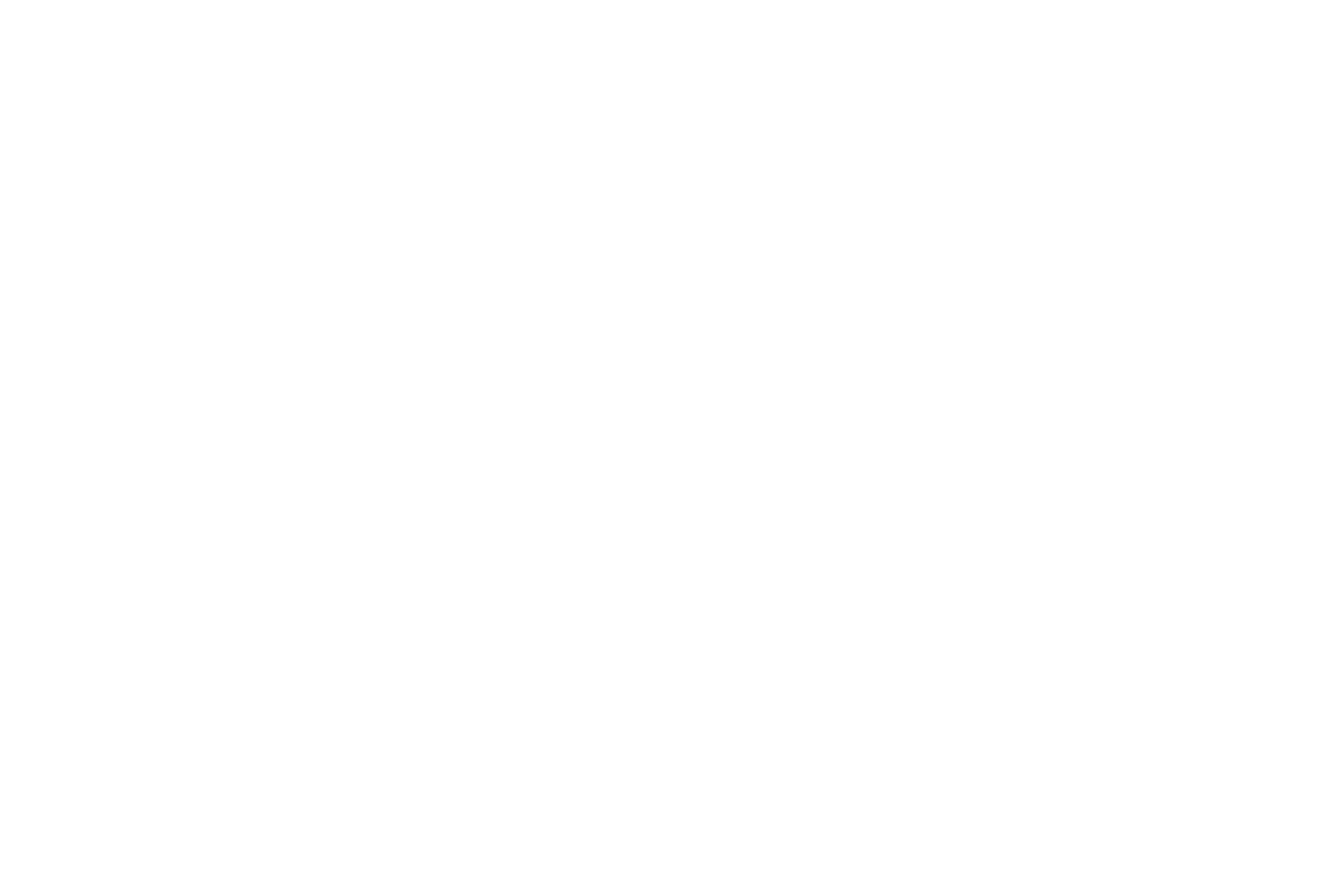 scroll, scrollTop: 0, scrollLeft: 0, axis: both 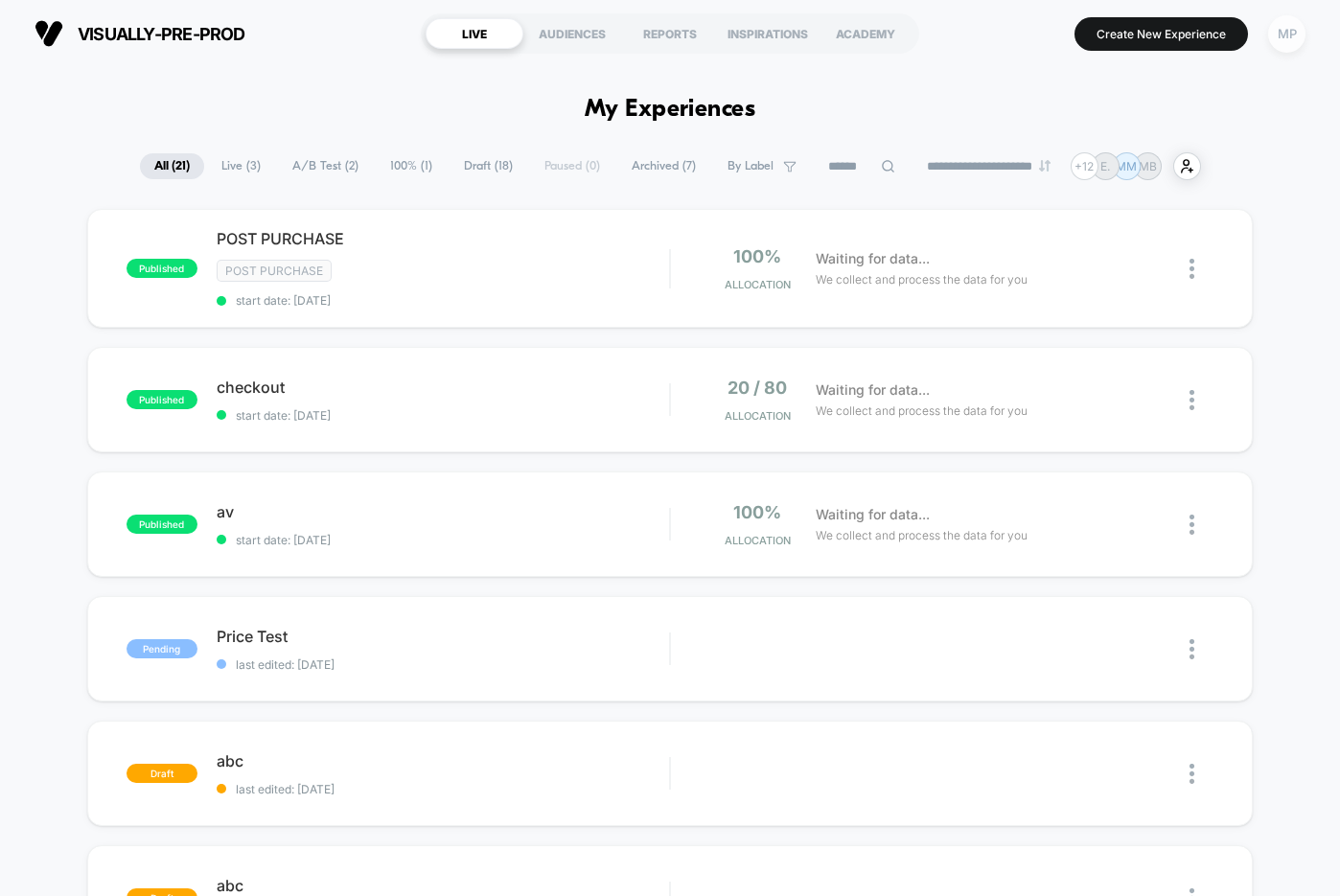 click on "MP" at bounding box center (1286, 34) 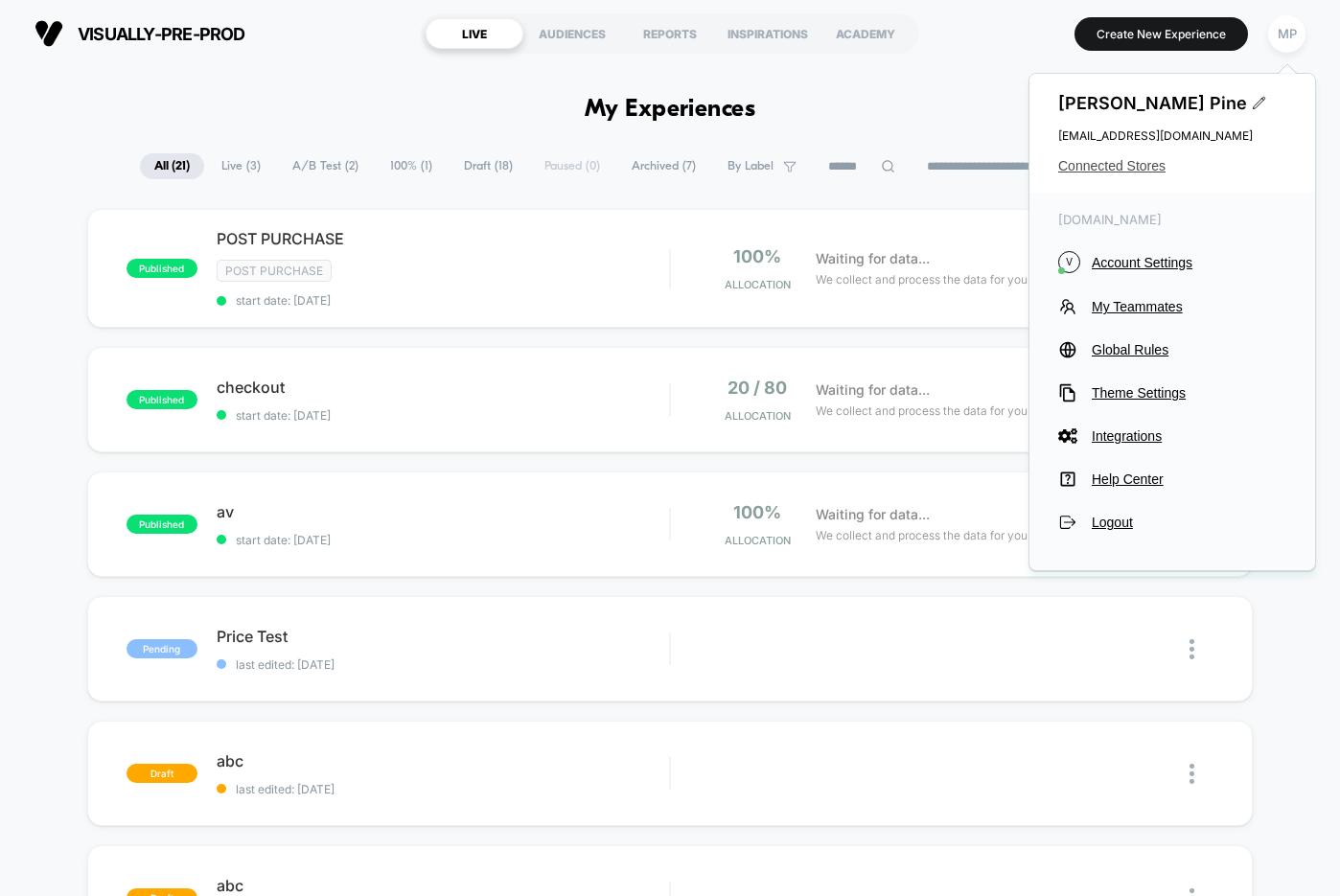click on "Connected Stores" at bounding box center [1172, 166] 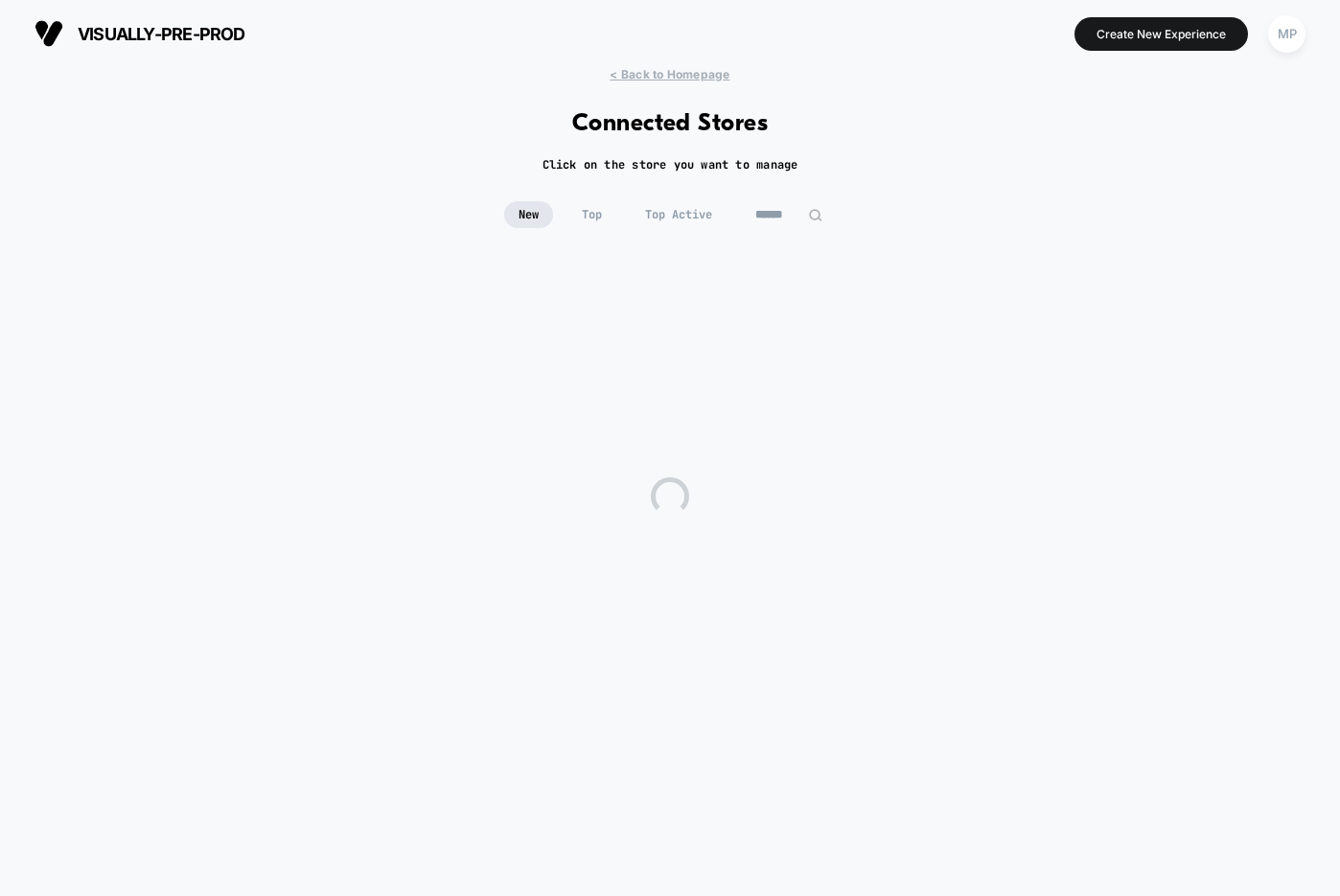click at bounding box center (789, 215) 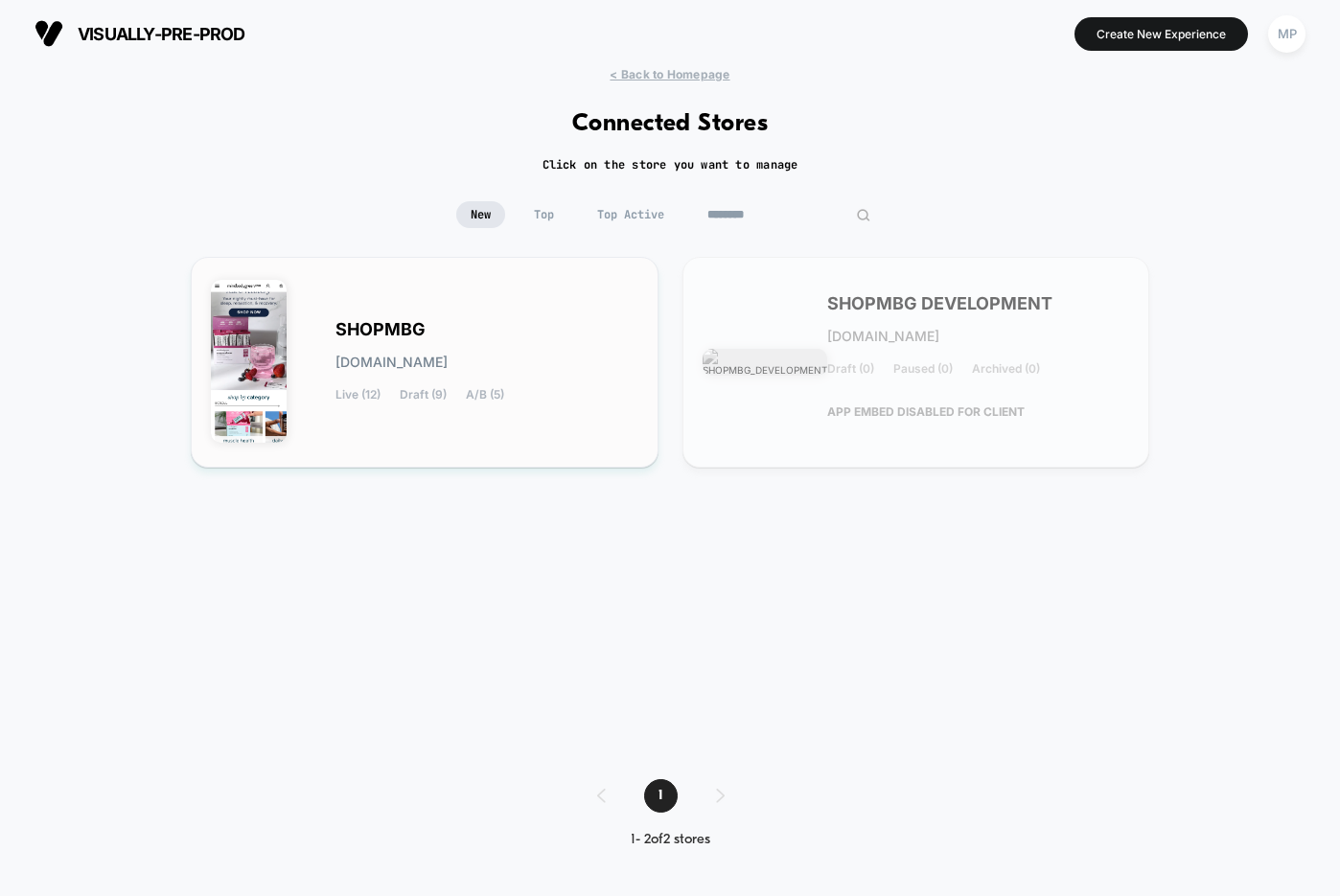 type on "********" 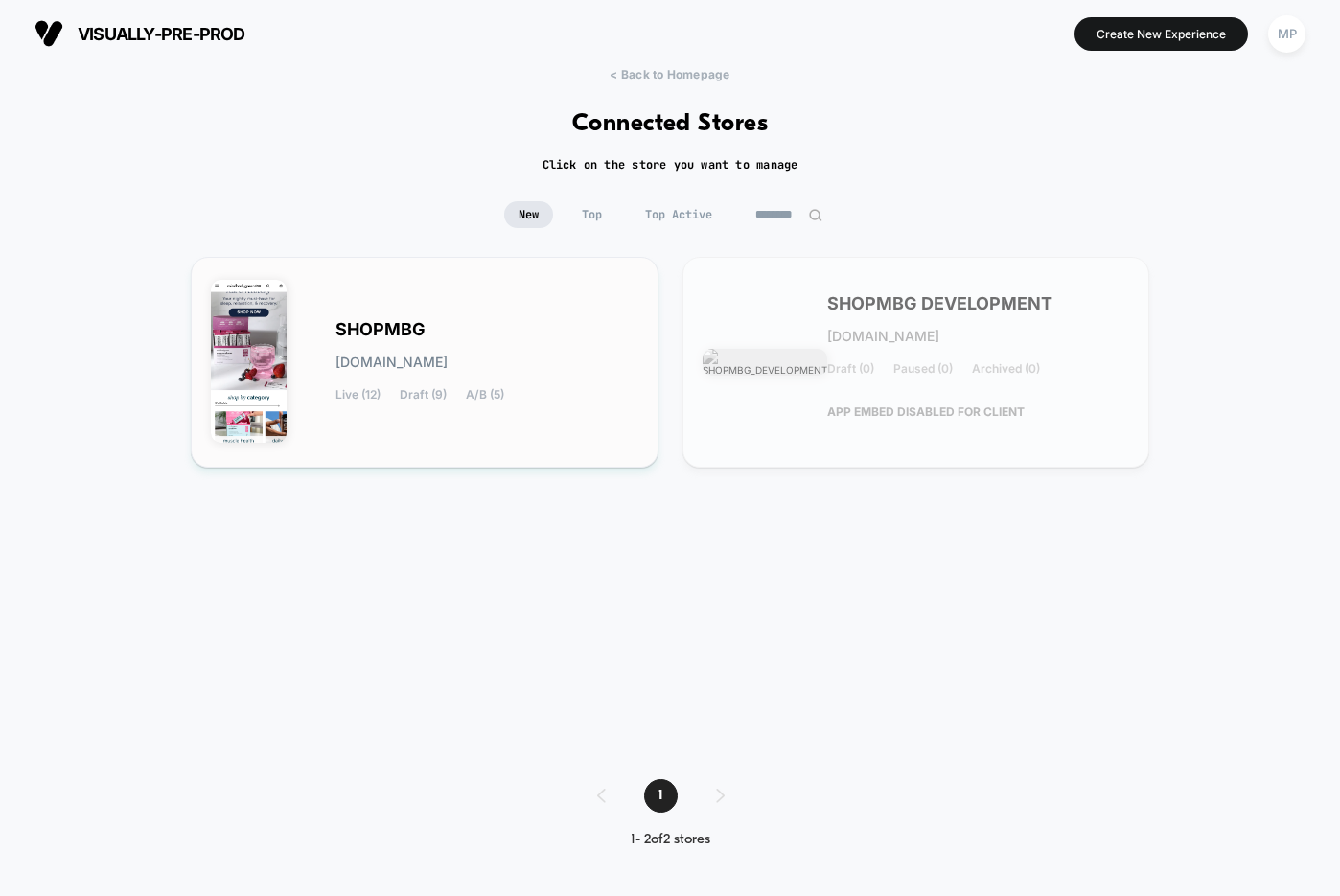 click on "SHOPMBG shopmbg.myshopify.com Live (12) Draft (9) A/B (5)" at bounding box center (425, 362) 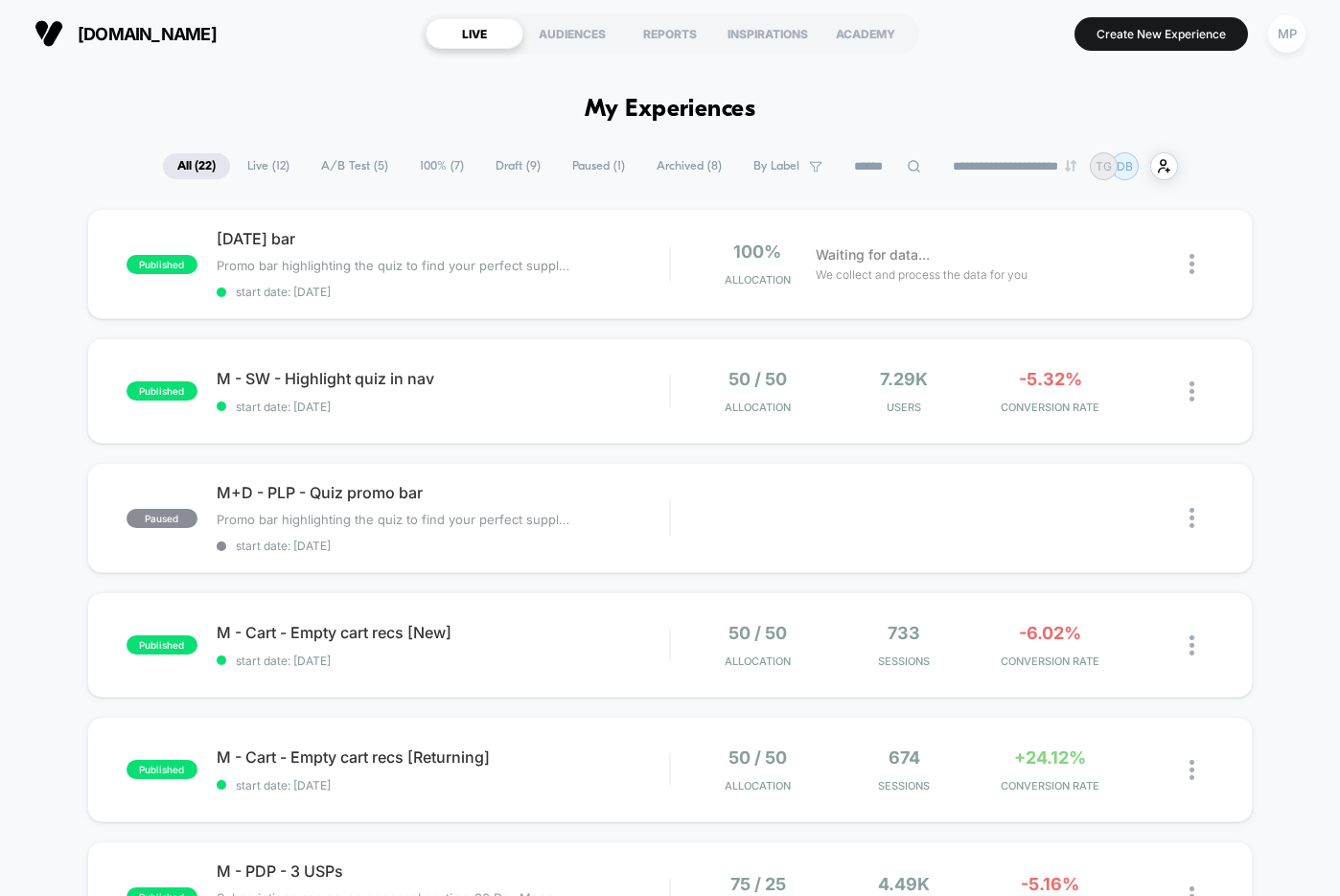 click on "A/B Test ( 5 )" at bounding box center (355, 166) 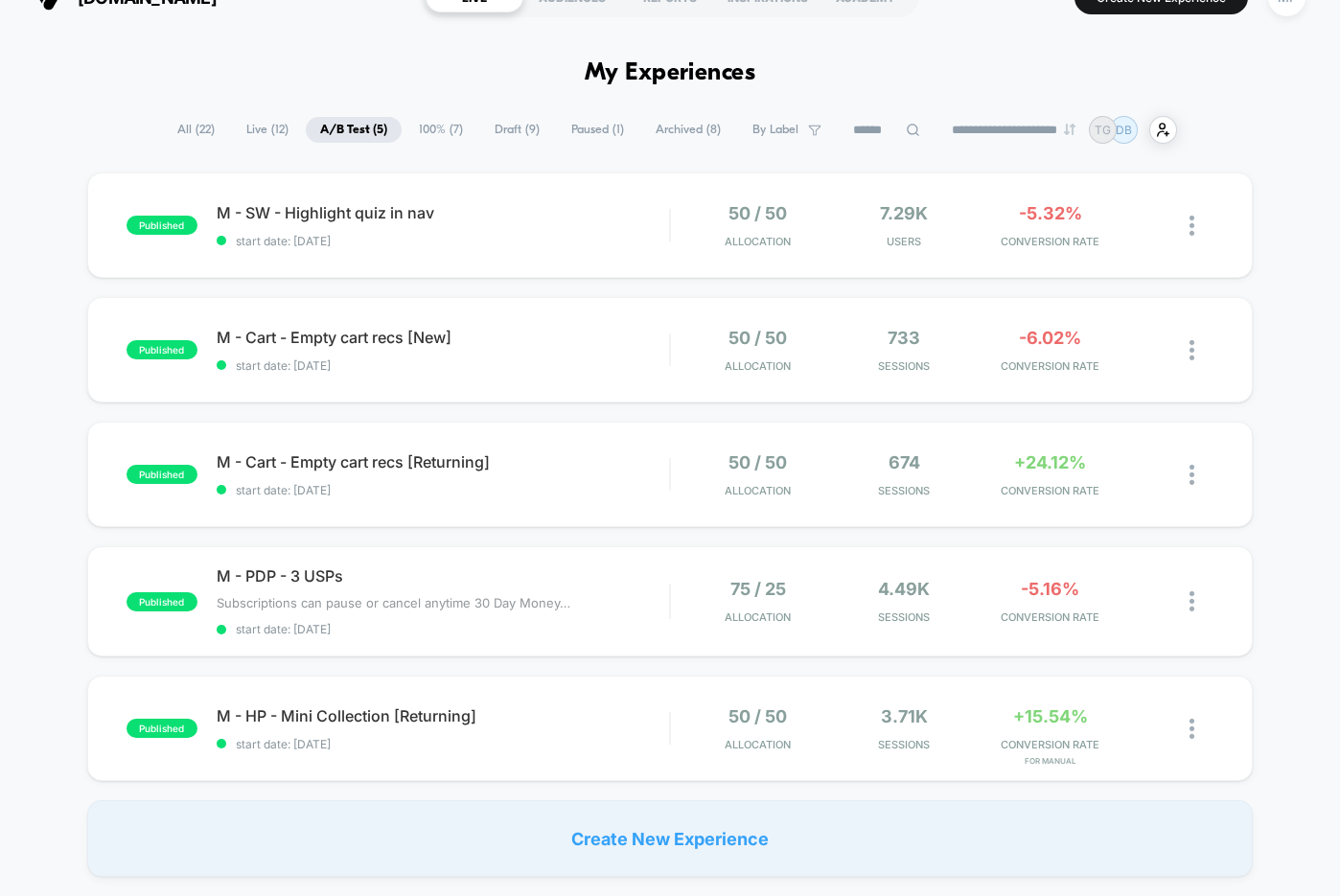 scroll, scrollTop: 37, scrollLeft: 0, axis: vertical 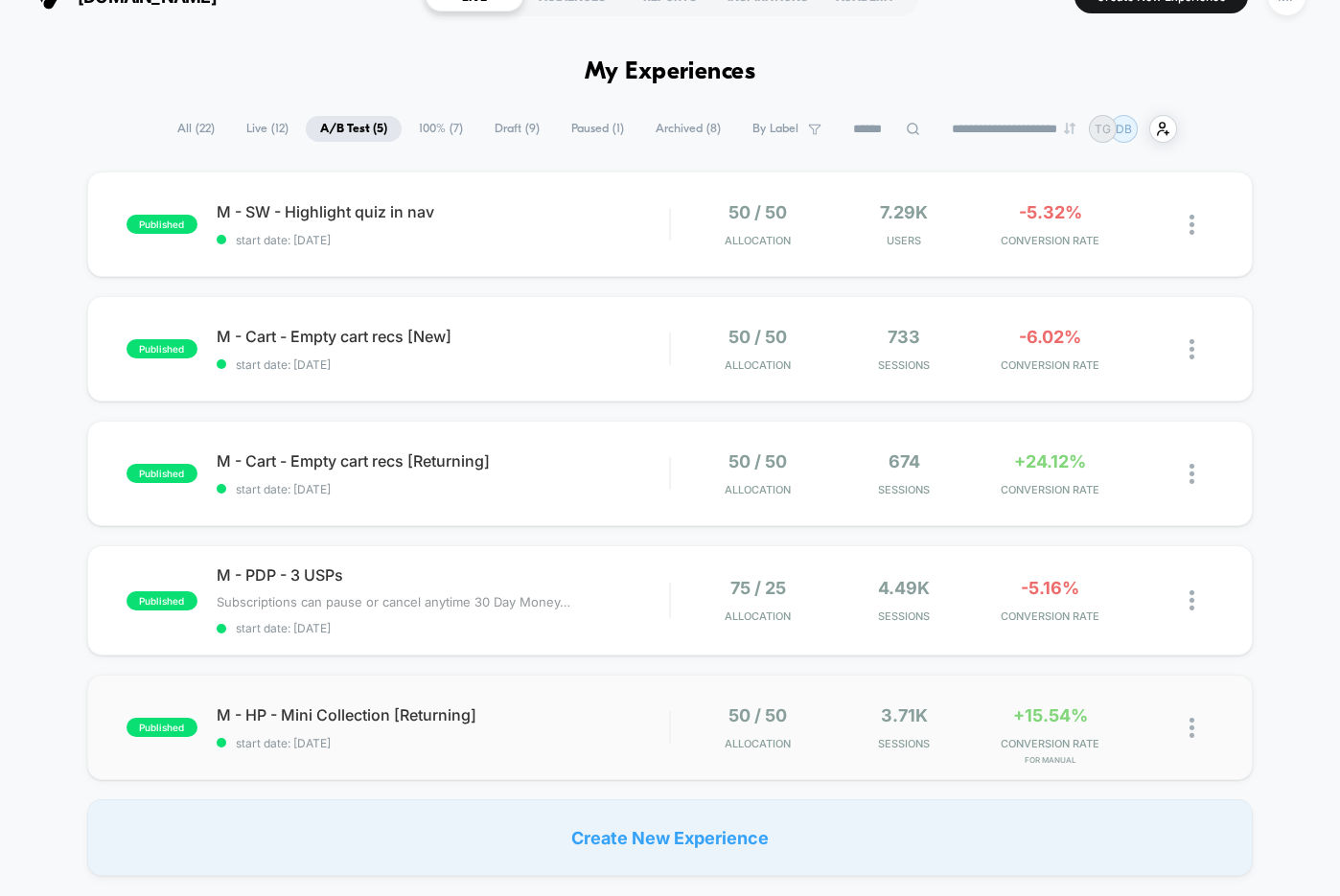 click on "published M - HP - Mini Collection [Returning] start date: [DATE] 50 / 50 Allocation 3.71k Sessions +15.54% CONVERSION RATE for Manual" at bounding box center [670, 727] 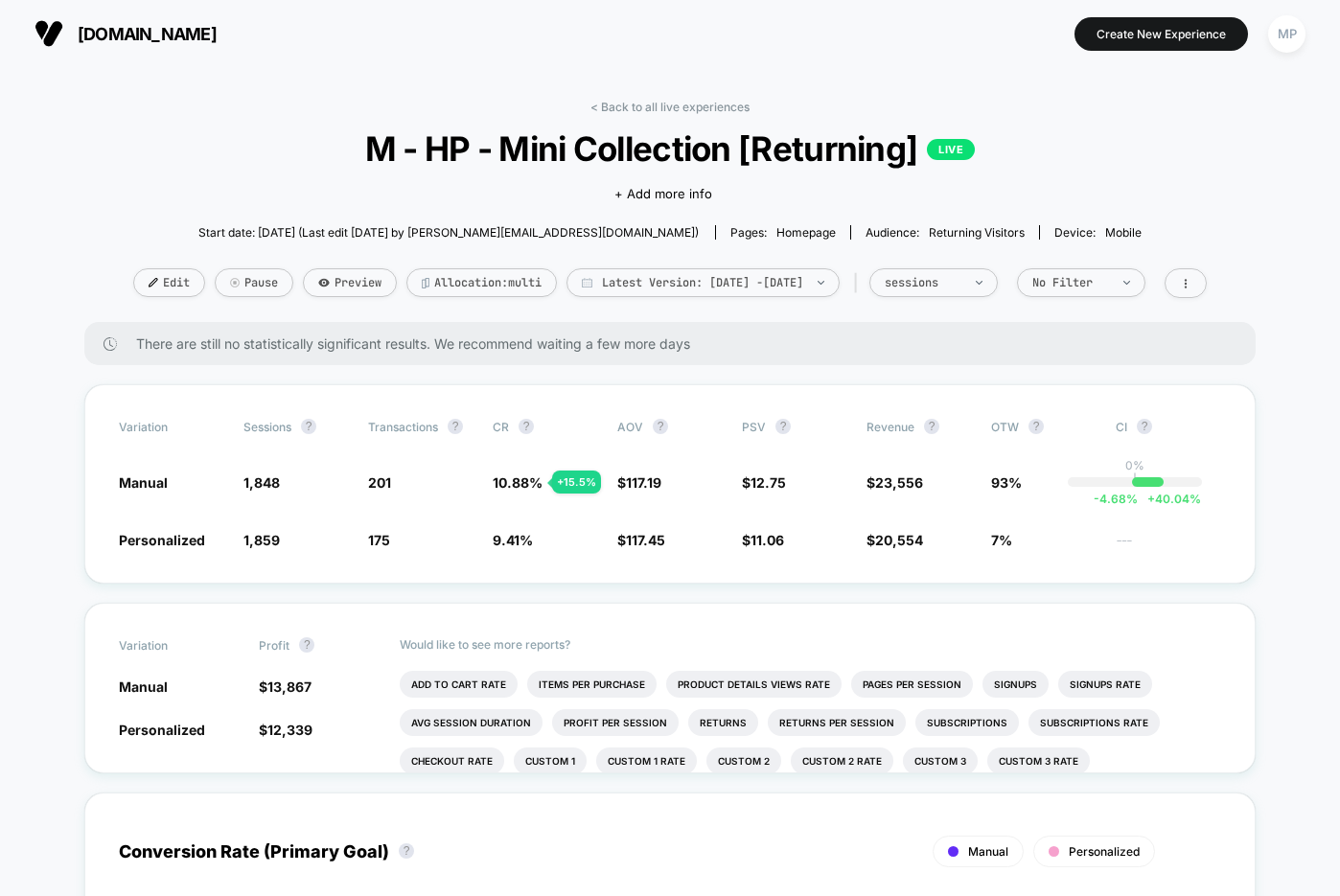 click on "< Back to all live experiences  M - HP - Mini Collection [Returning] LIVE Click to edit experience details + Add more info Start date: 6/23/2025 (Last edit 6/23/2025 by maddie@visually.io) Pages: homepage Audience: Returning Visitors Device: mobile Edit Pause  Preview Allocation:  multi Latest Version:     Jun 23, 2025    -    Jul 7, 2025 |   sessions   No Filter" at bounding box center [670, 211] 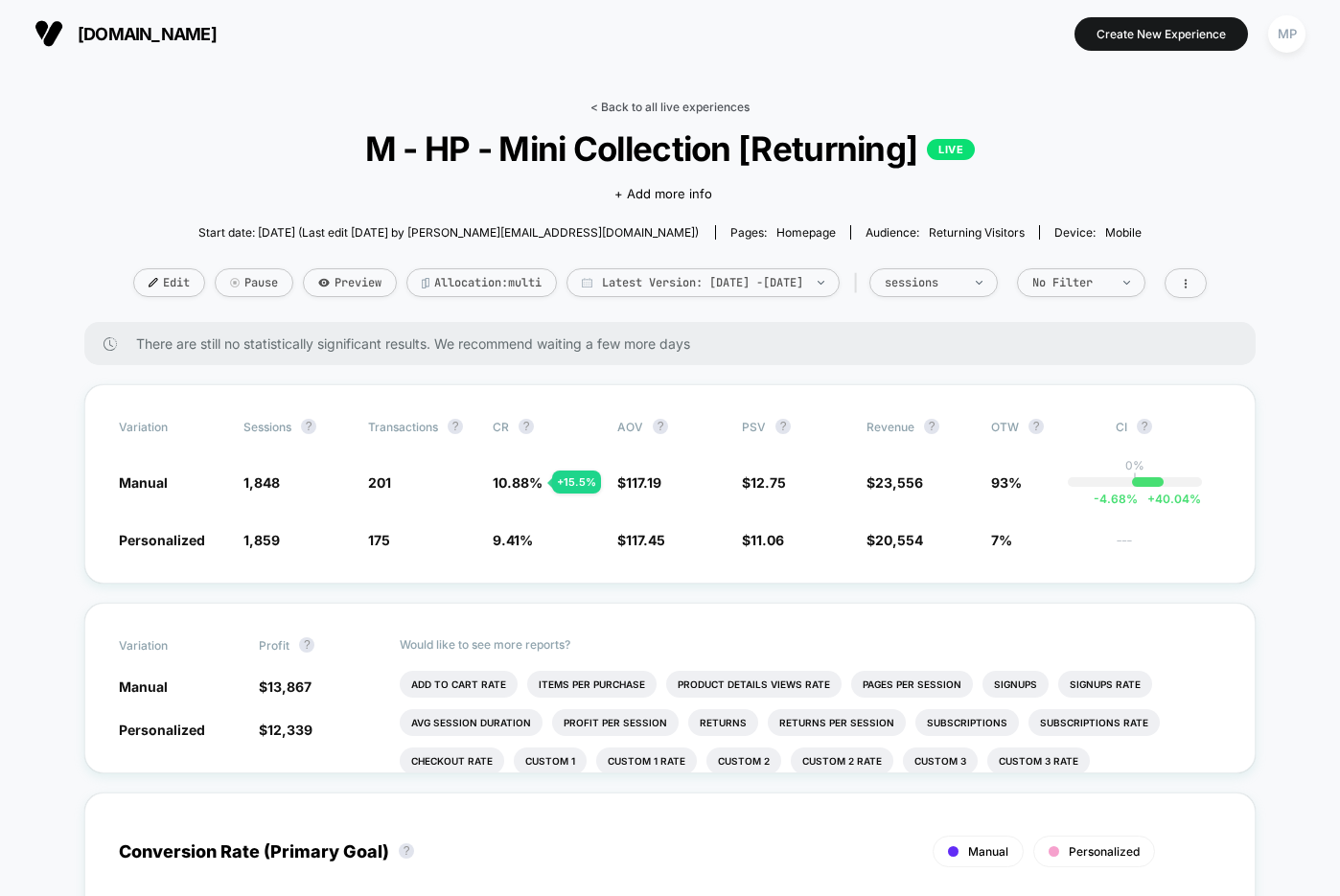 click on "< Back to all live experiences" at bounding box center [670, 106] 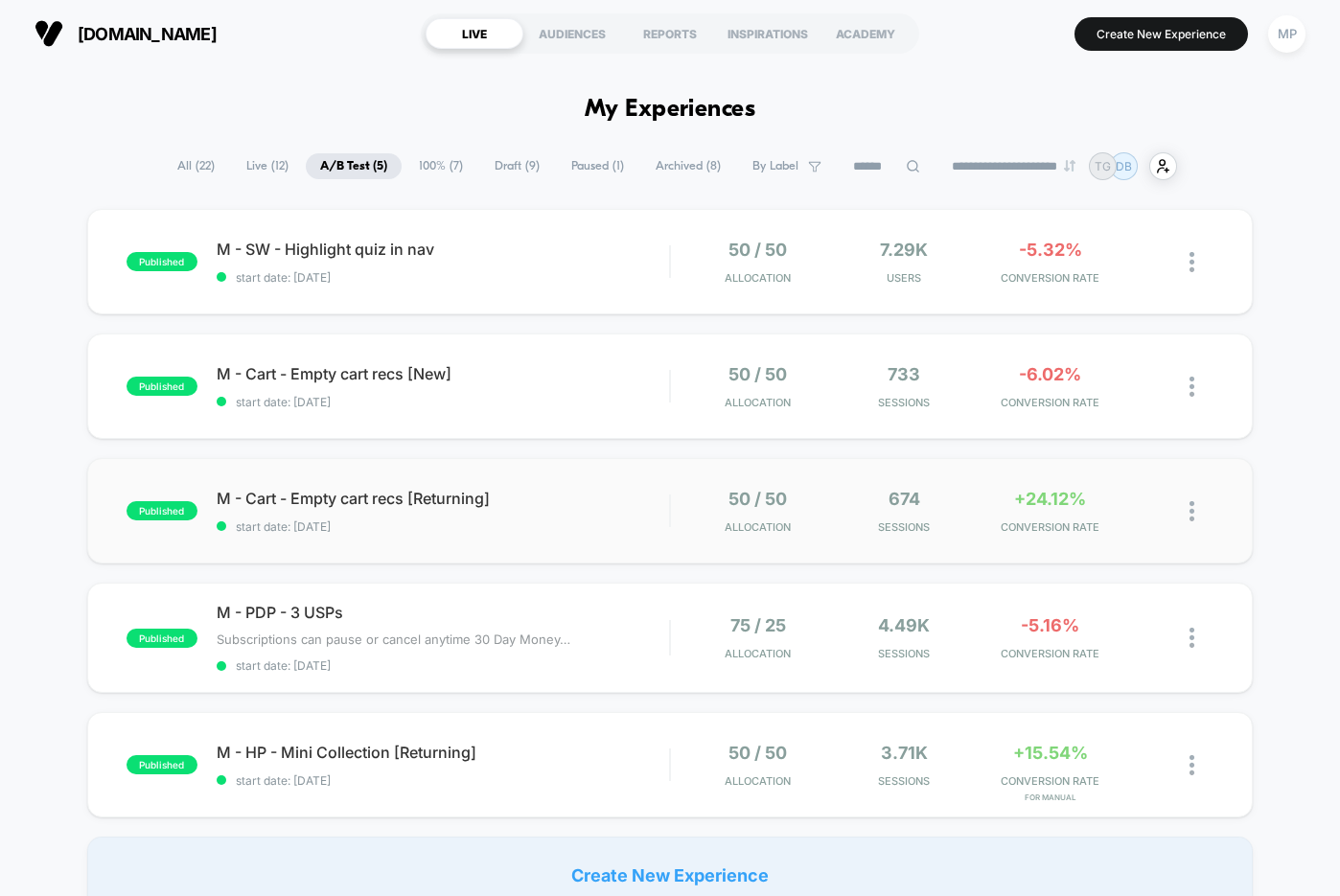 click on "published M - Cart - Empty cart recs [Returning] start date: 6/23/2025 50 / 50 Allocation 674 Sessions +24.12% CONVERSION RATE" at bounding box center (670, 511) 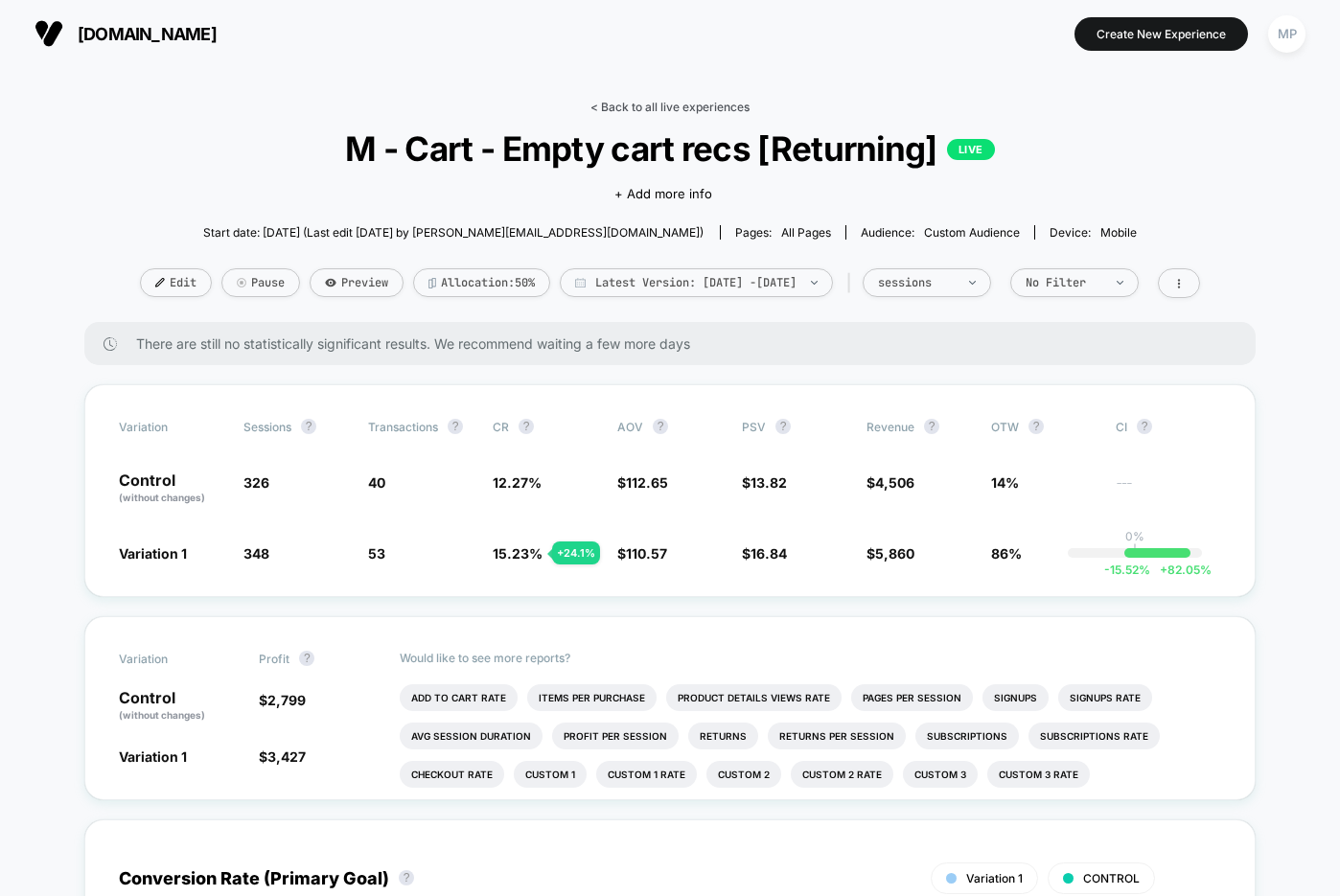click on "< Back to all live experiences" at bounding box center (670, 106) 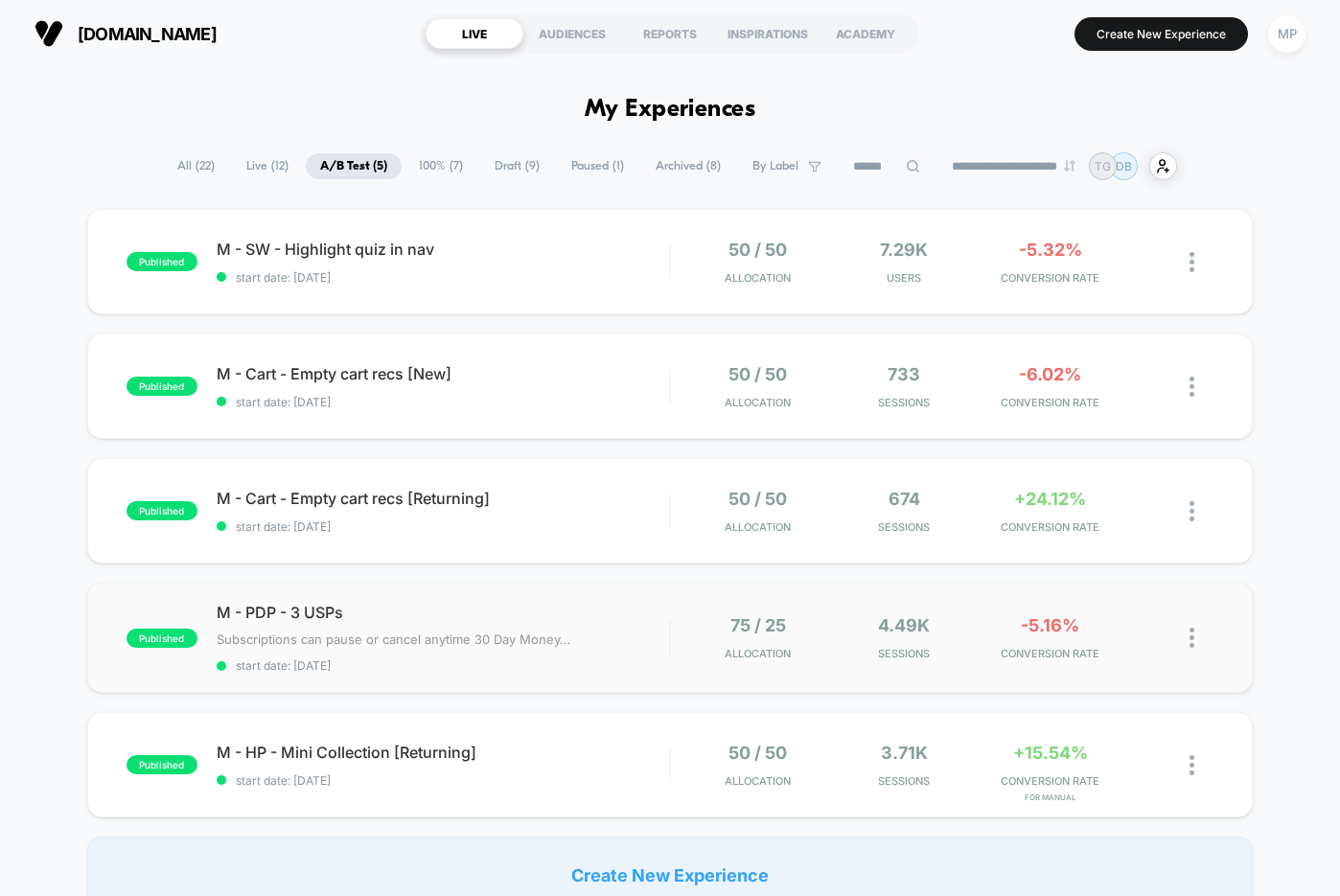 click on "published M - PDP - 3 USPs Subscriptions can pause or cancel anytime  30 Day Money-Back Guarantee  200,000+ Happy Customers Click to edit experience details Subscriptions can pause or cancel anytime 30 Day Money-Back Guarantee 200,000+ Happy Customers start date: 6/23/2025 75 / 25 Allocation 4.49k Sessions -5.16% CONVERSION RATE" at bounding box center [670, 637] 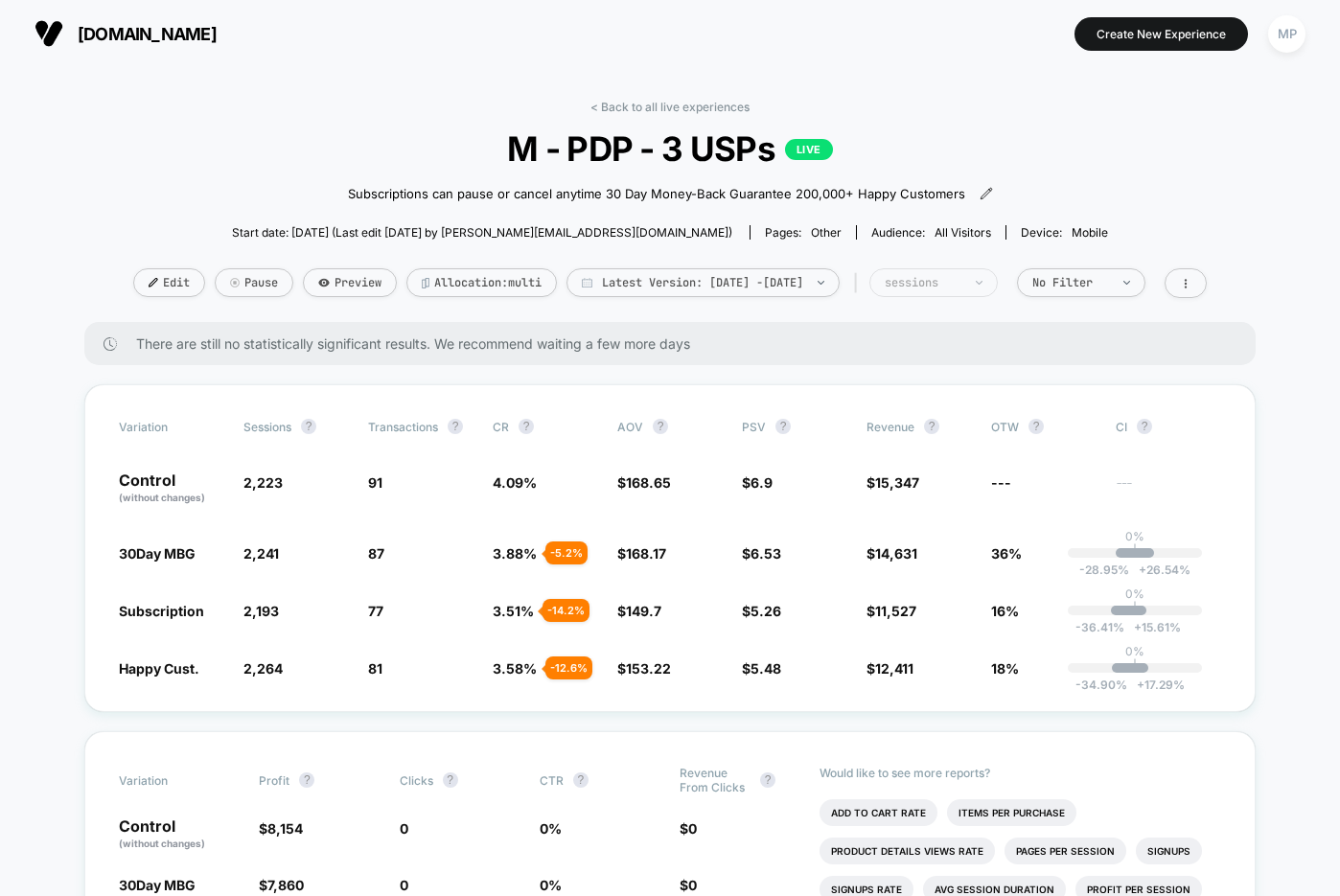 click on "sessions" at bounding box center [923, 283] 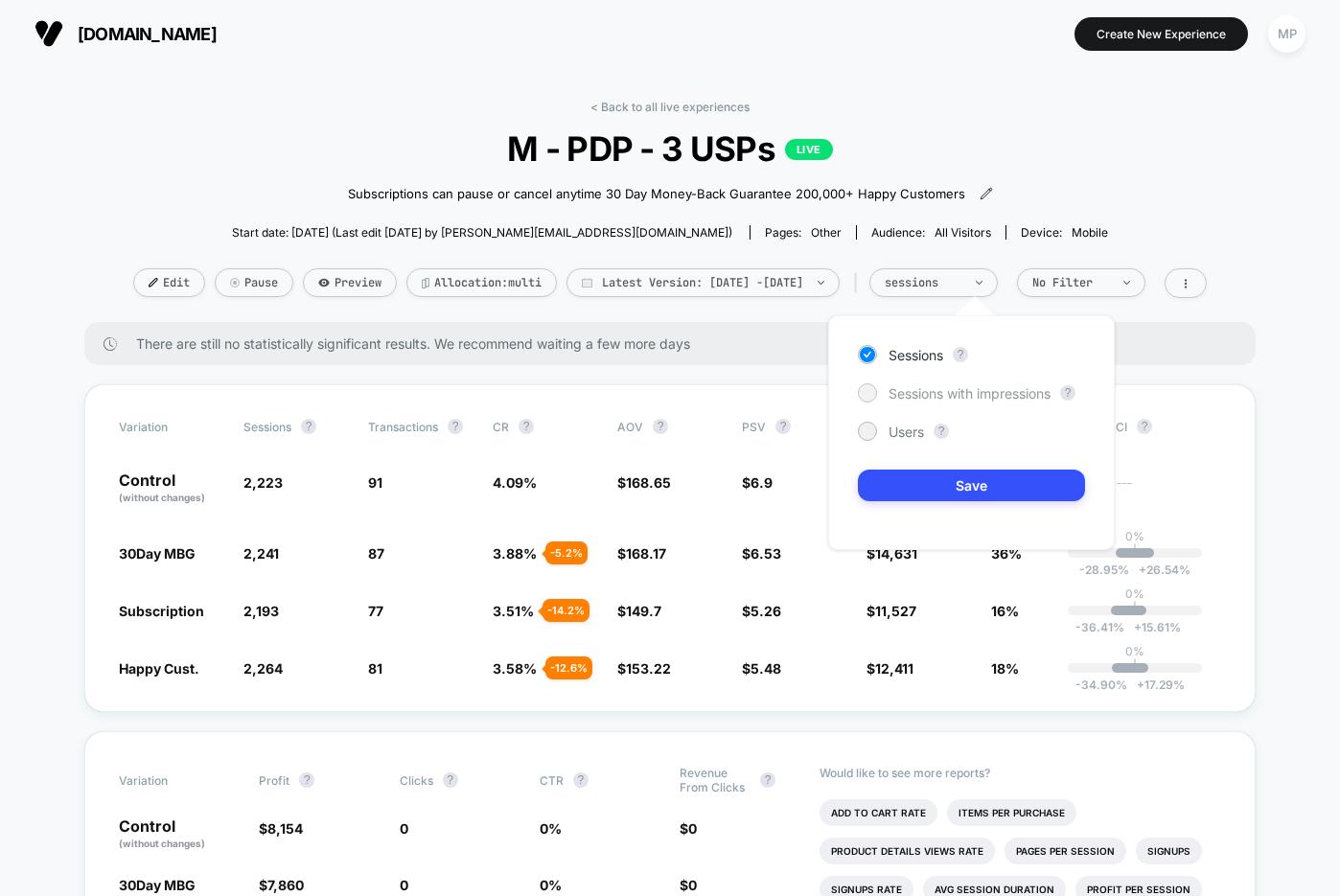 click on "Sessions with impressions" at bounding box center (969, 393) 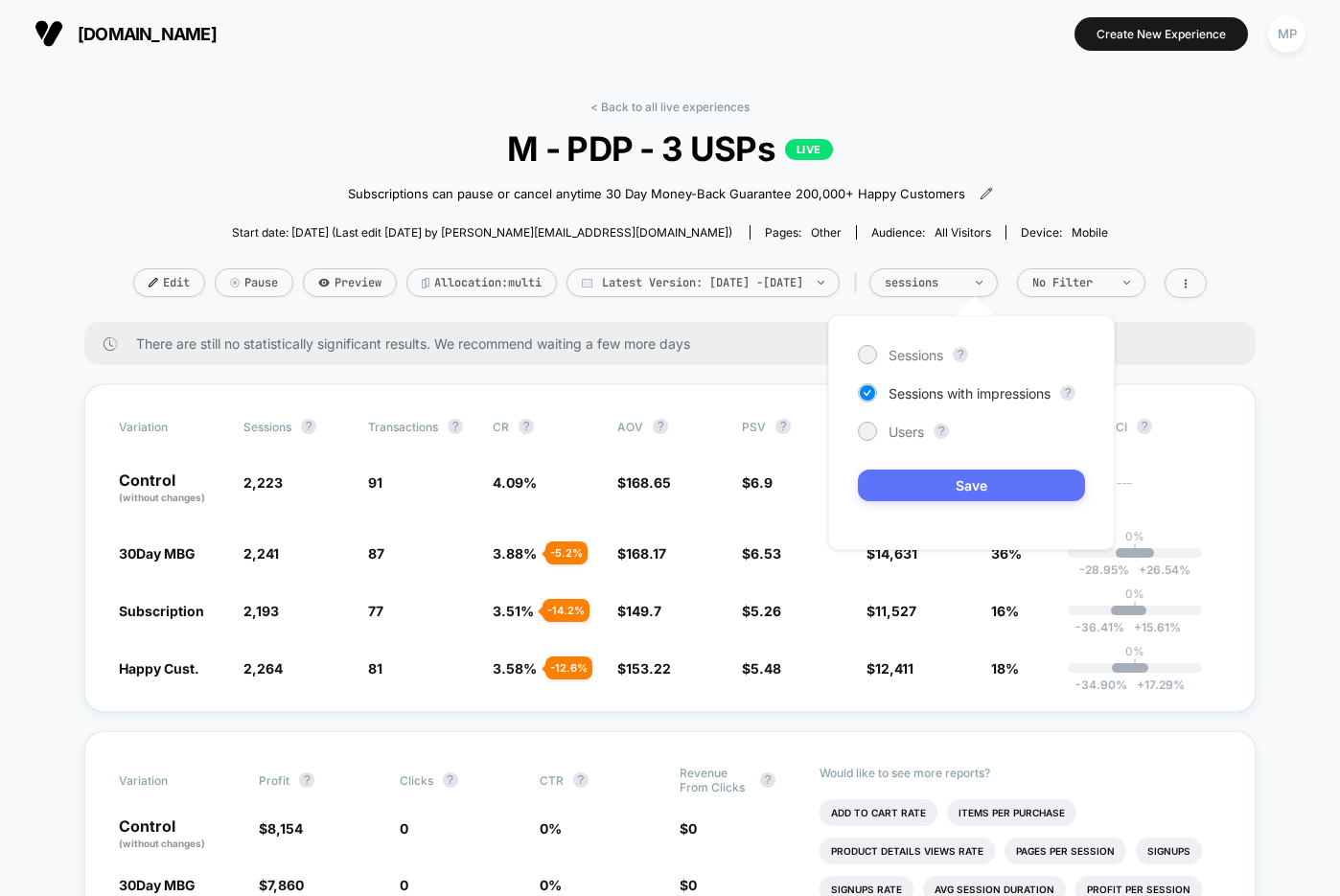click on "Save" at bounding box center (971, 485) 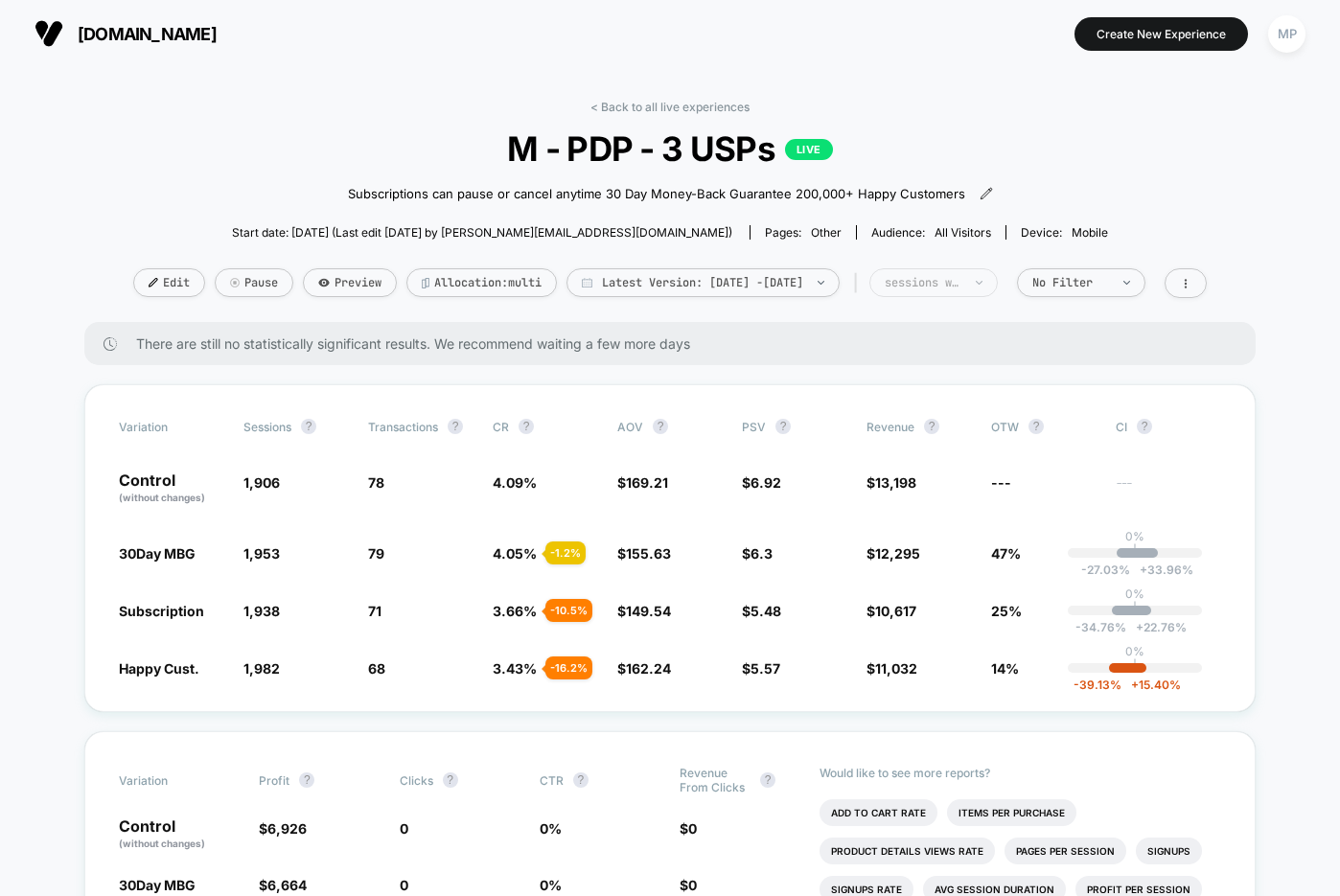 click on "sessions with impression" at bounding box center [923, 283] 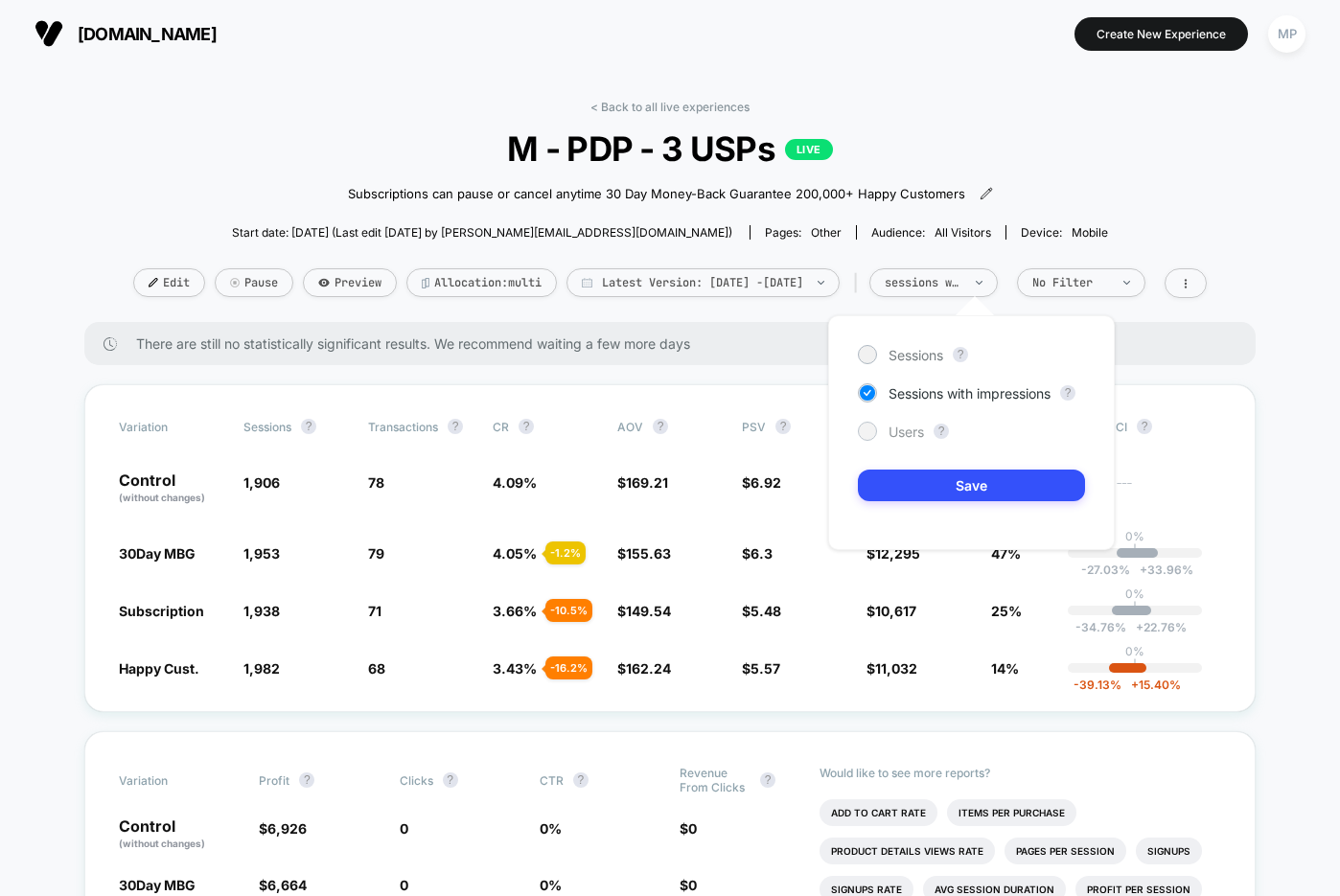 click on "Users" at bounding box center (906, 431) 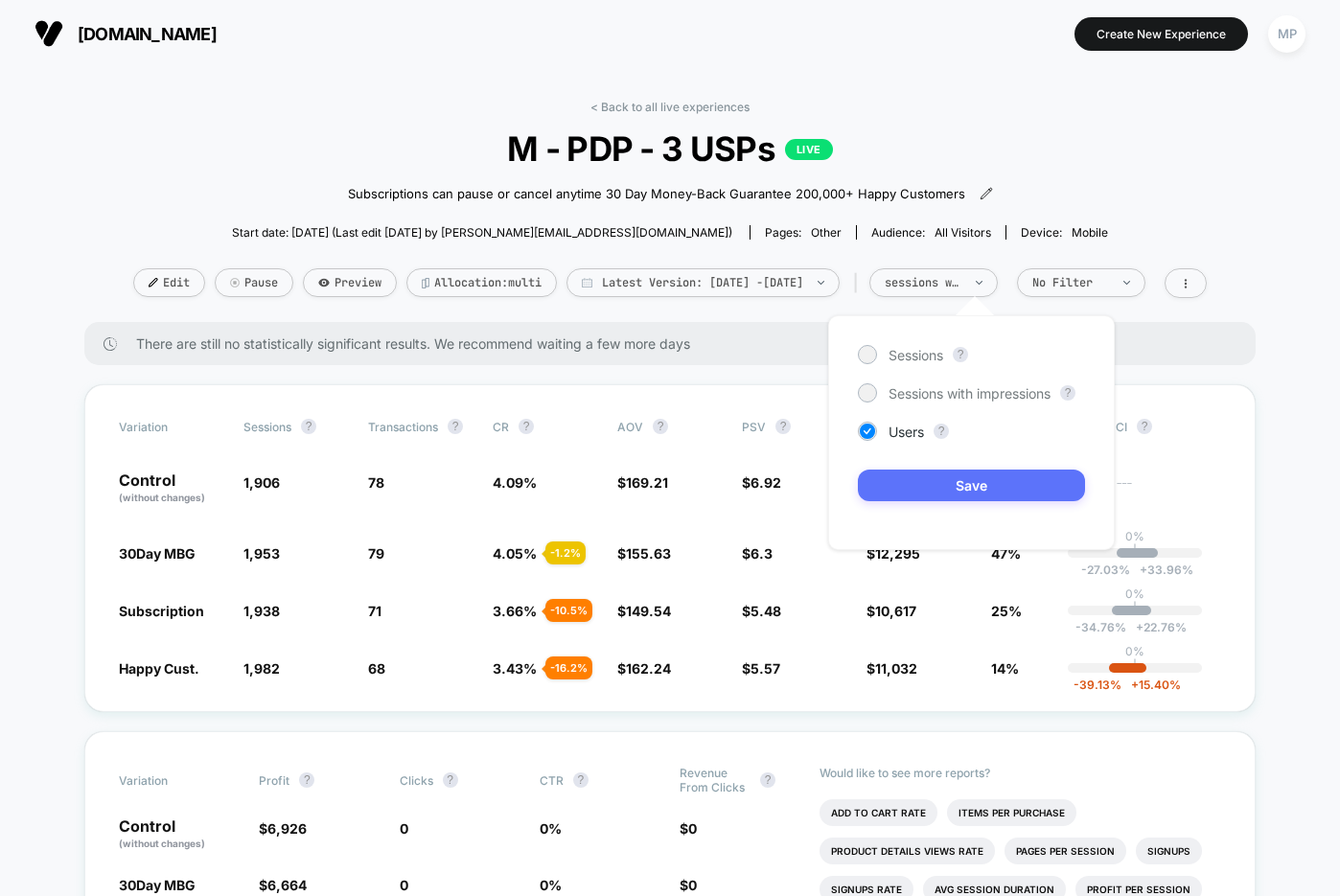 click on "Save" at bounding box center (971, 485) 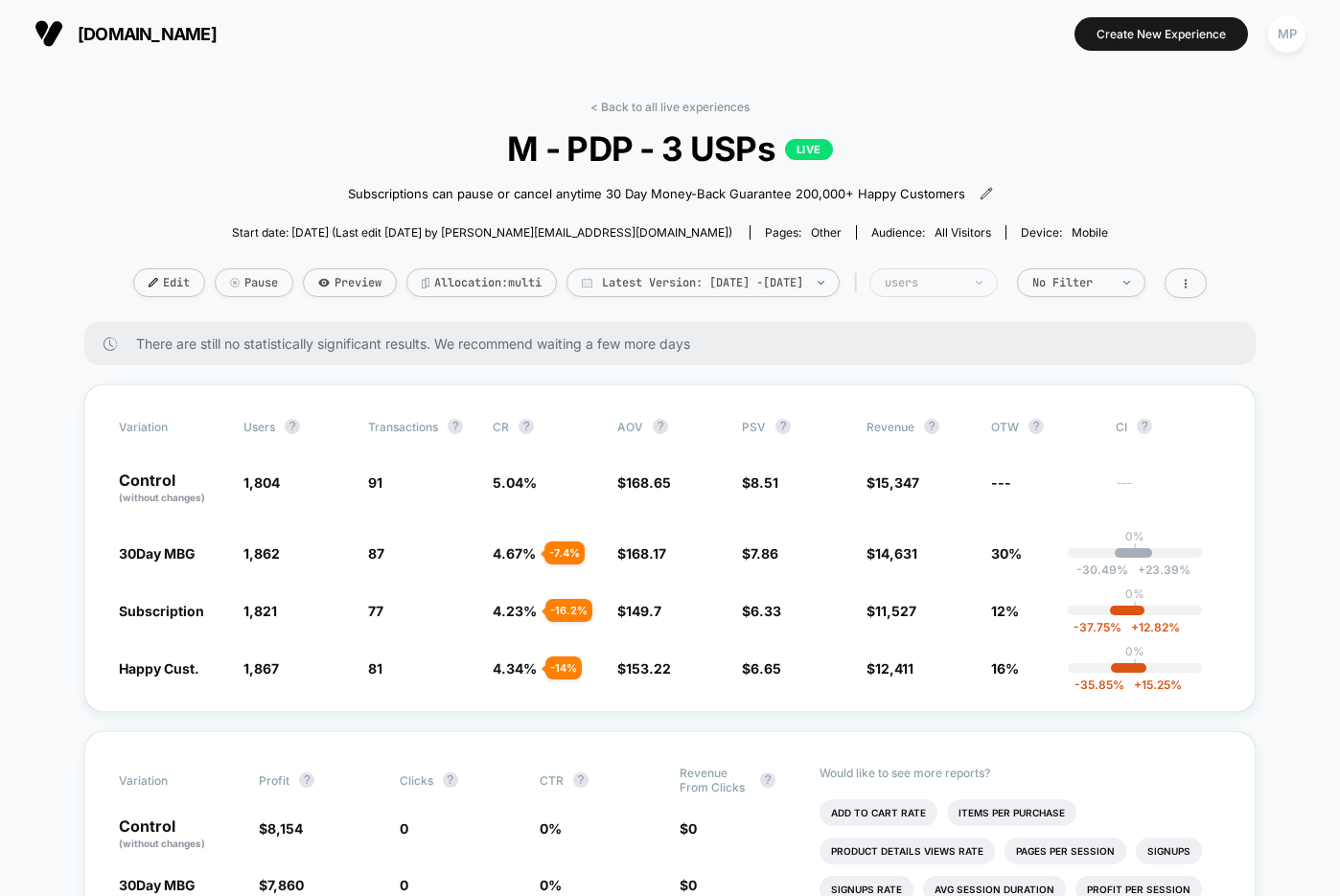 click on "users" at bounding box center [923, 283] 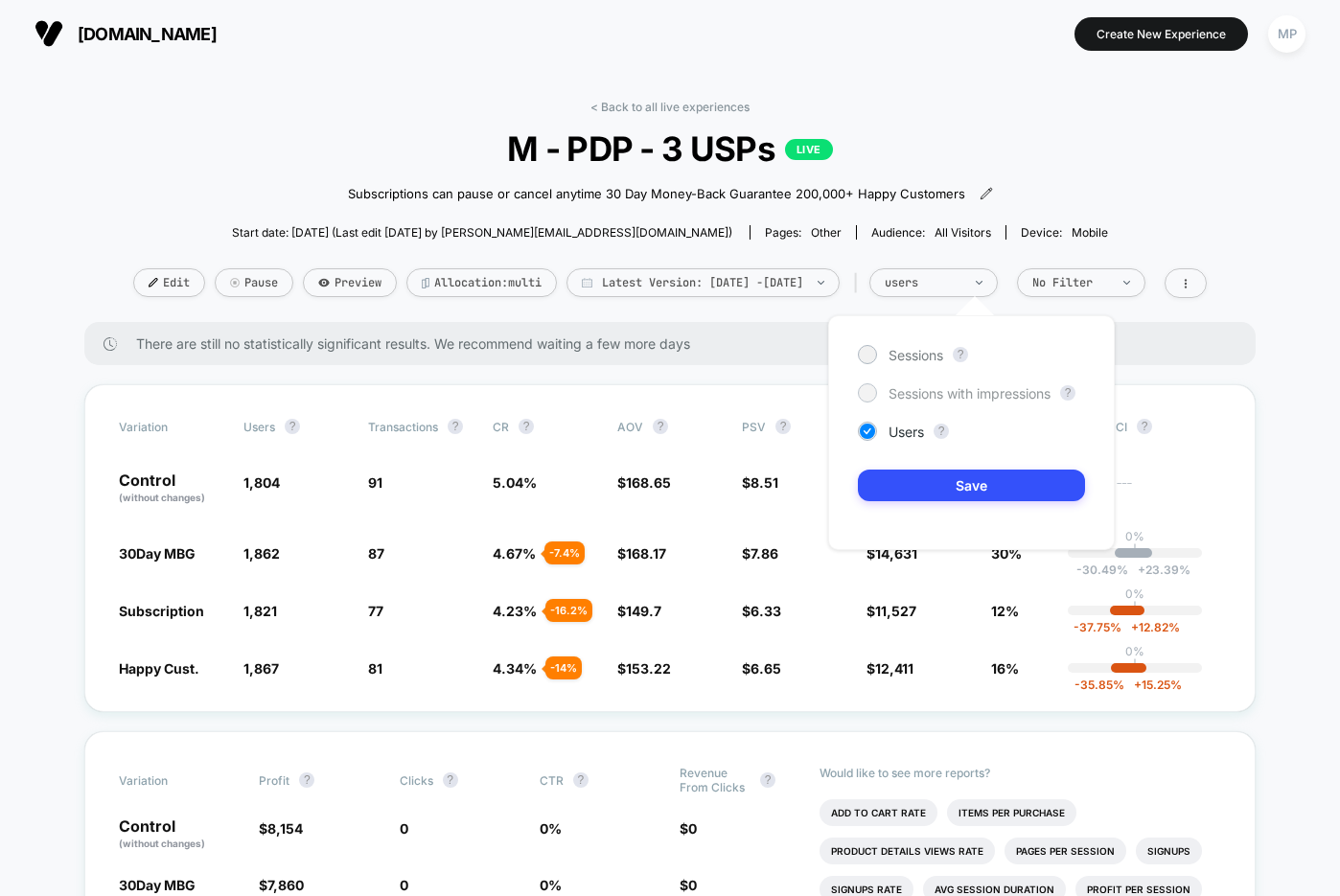 click on "Sessions with impressions" at bounding box center [969, 393] 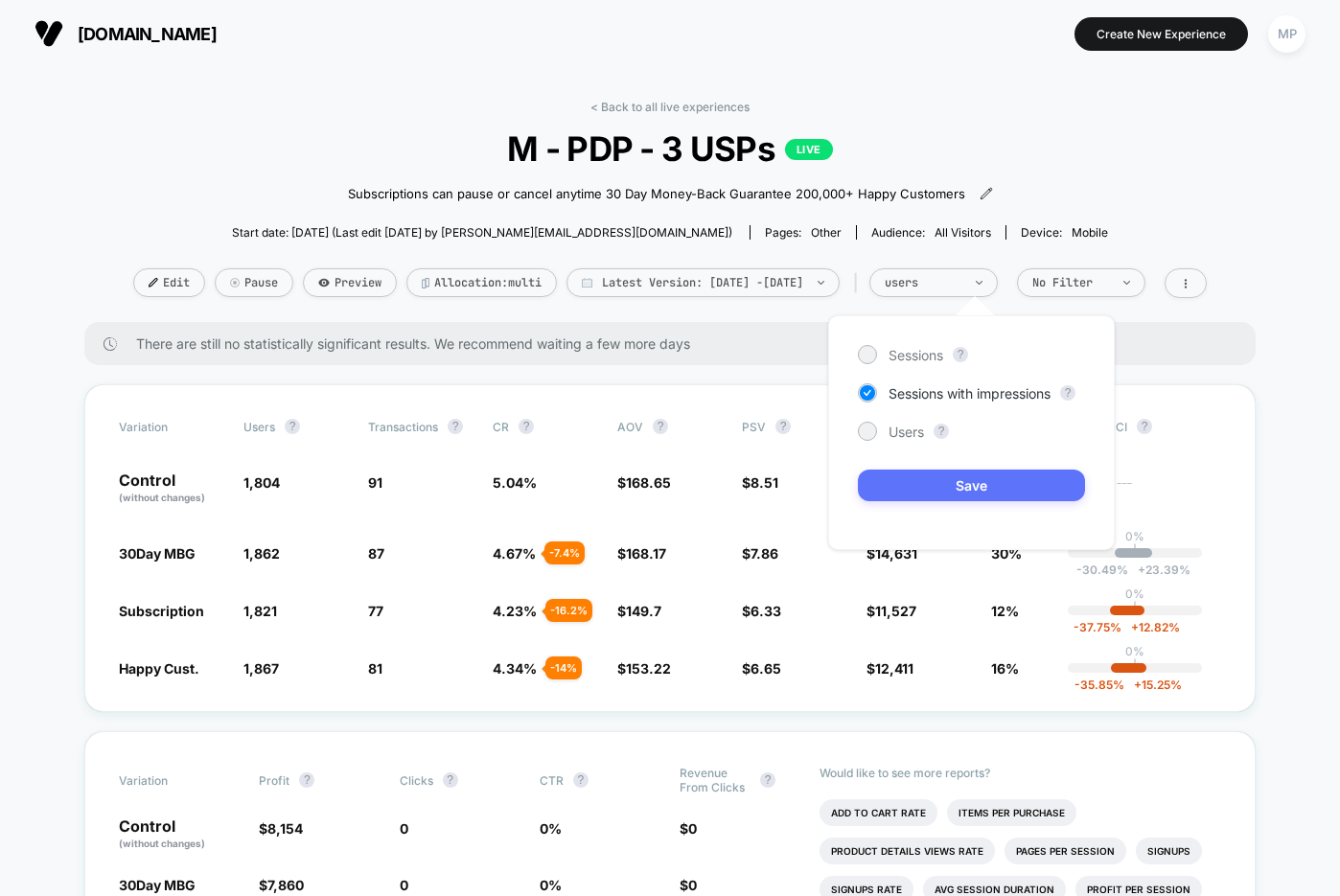 click on "Save" at bounding box center (971, 485) 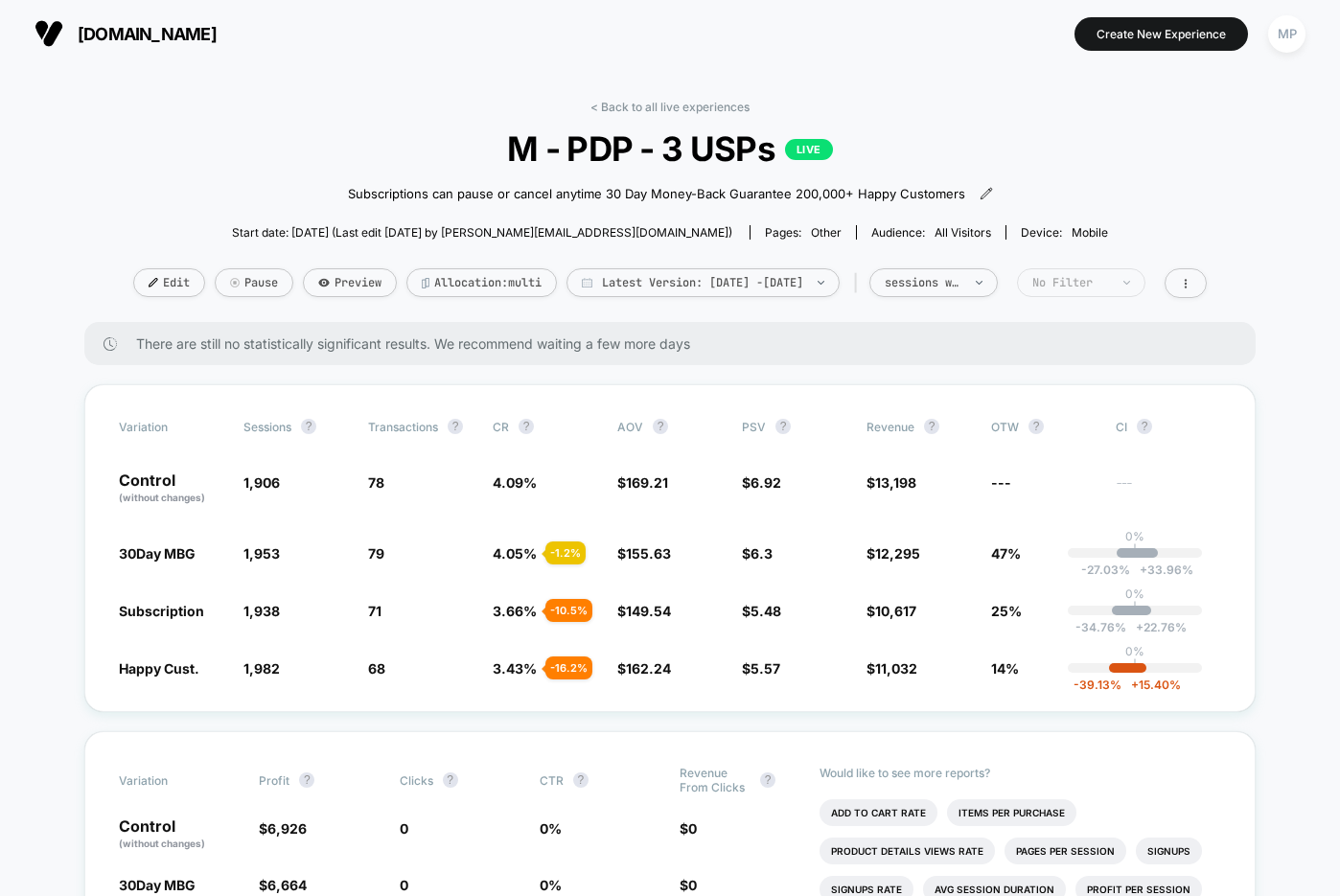 click on "No Filter" at bounding box center (1071, 283) 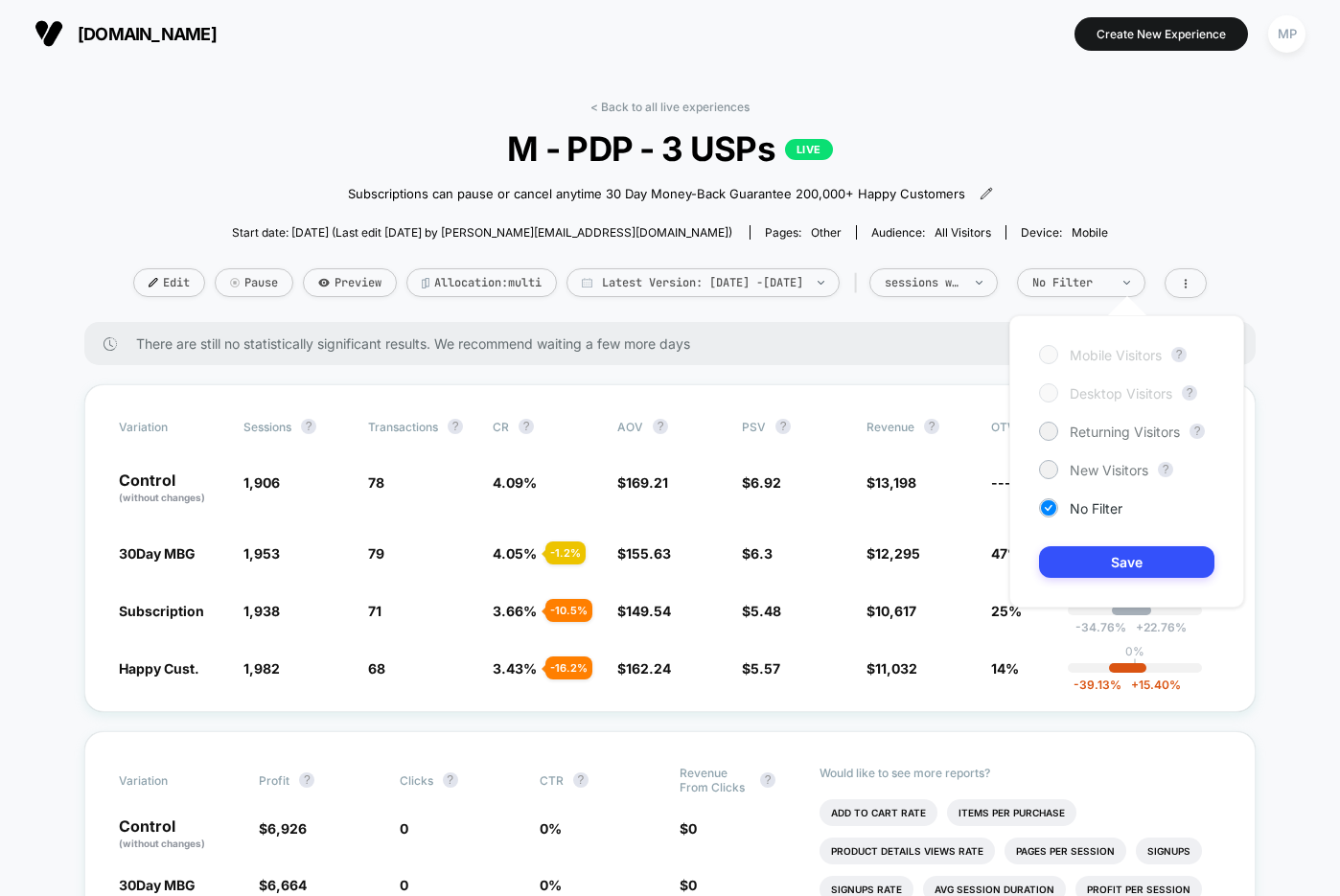 click on "< Back to all live experiences  M - PDP - 3 USPs LIVE Subscriptions can pause or cancel anytime  30 Day Money-Back Guarantee  200,000+ Happy Customers Click to edit experience details Subscriptions can pause or cancel anytime 30 Day Money-Back Guarantee 200,000+ Happy Customers Start date: 6/23/2025 (Last edit 6/23/2025 by maddie@visually.io) Pages: other Audience: All Visitors Device: mobile Edit Pause  Preview Allocation:  multi Latest Version:     Jun 23, 2025    -    Jul 7, 2025 |   sessions with impression   No Filter" at bounding box center [670, 211] 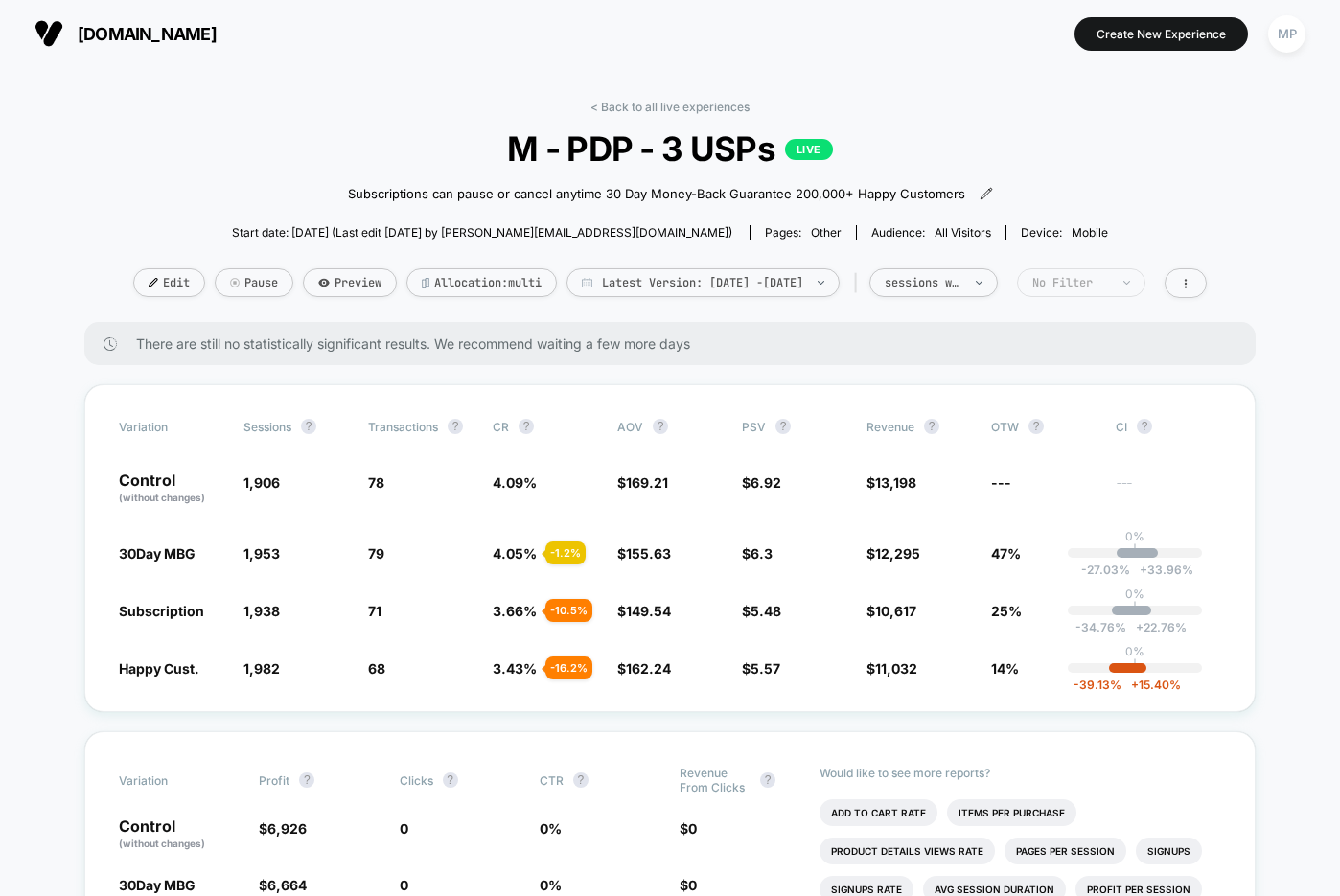 click on "No Filter" at bounding box center [1071, 283] 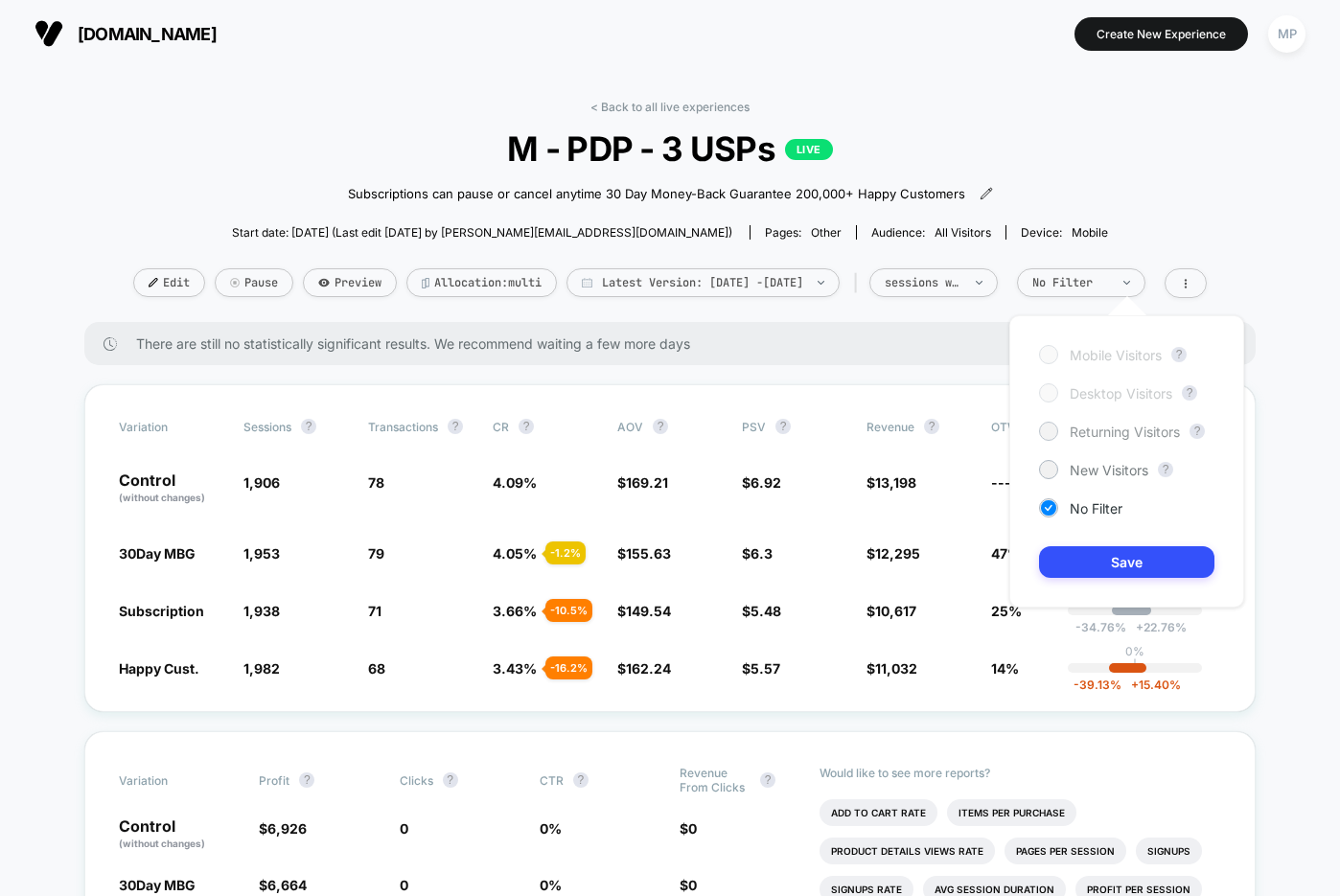 click on "Returning Visitors" at bounding box center (1124, 431) 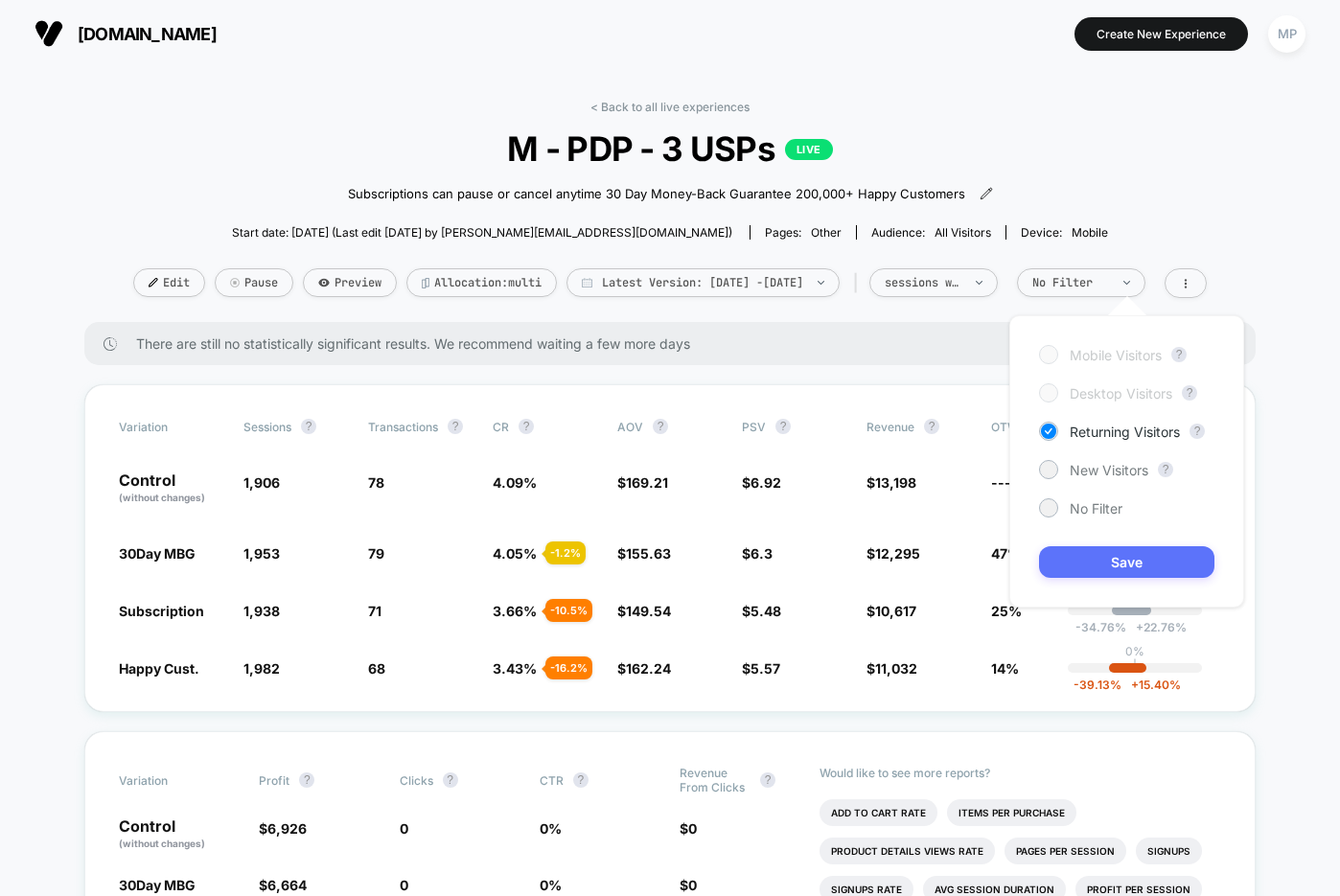 click on "Save" at bounding box center [1126, 562] 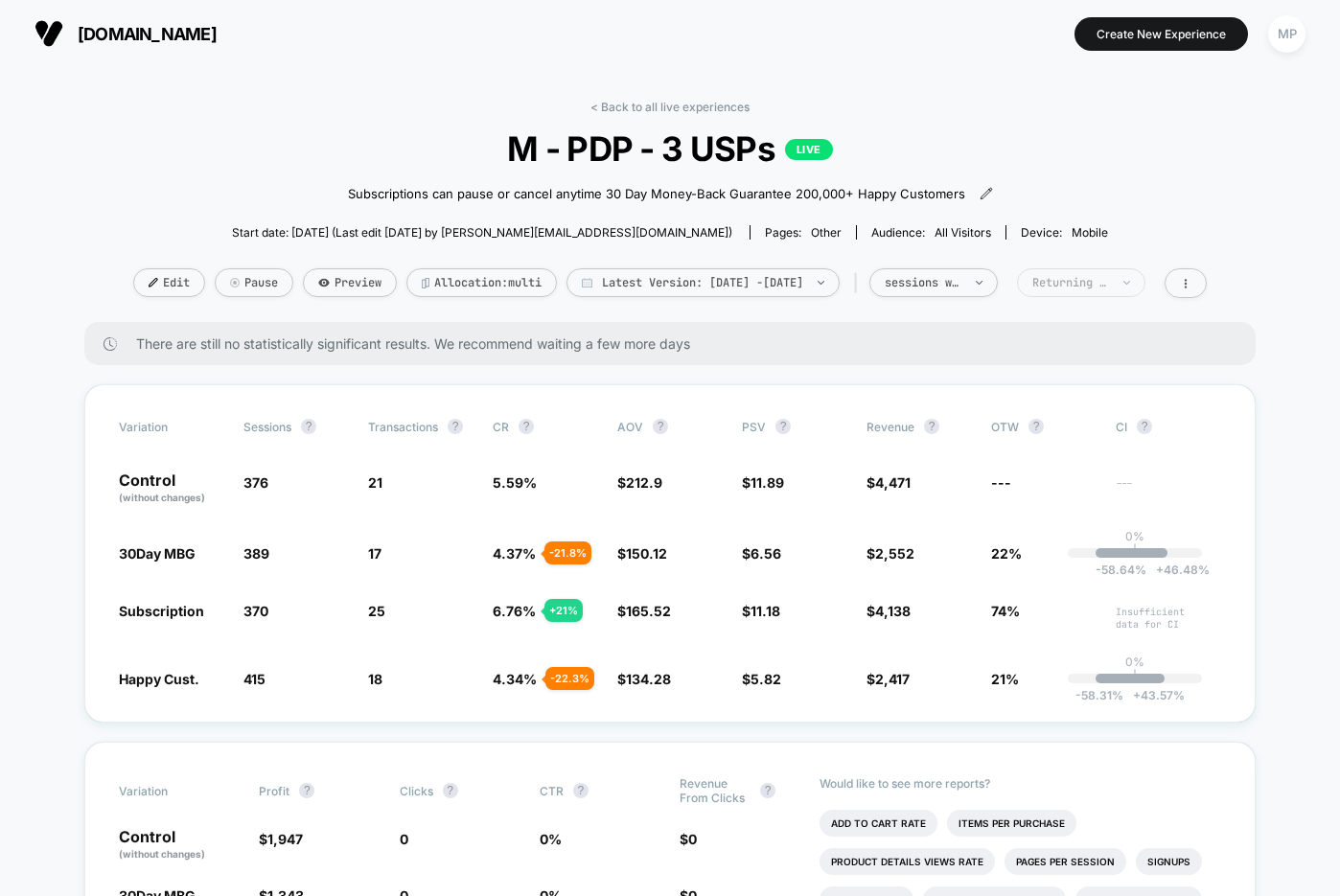click on "Returning Visitors" at bounding box center [1071, 283] 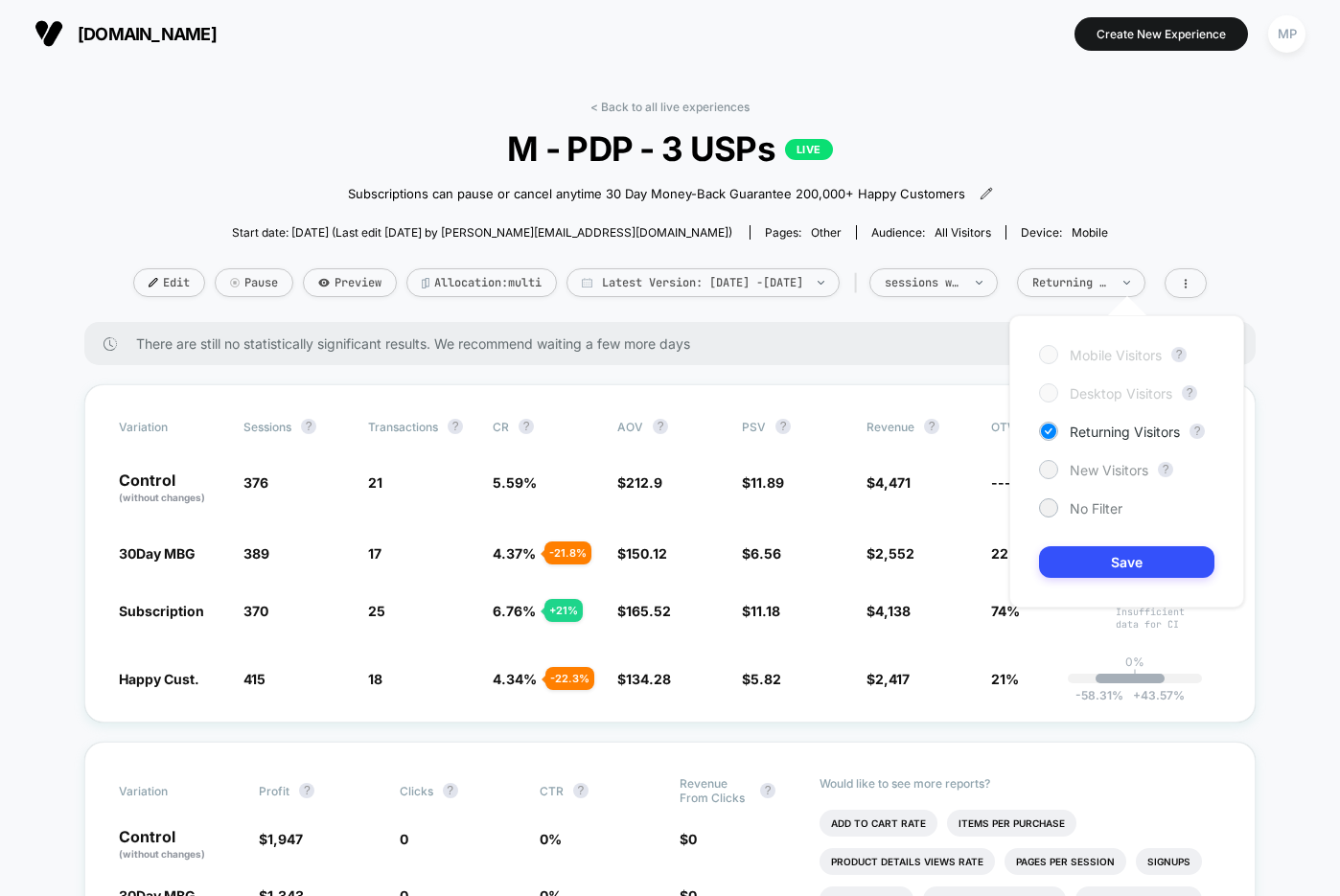 click on "New Visitors" at bounding box center [1109, 470] 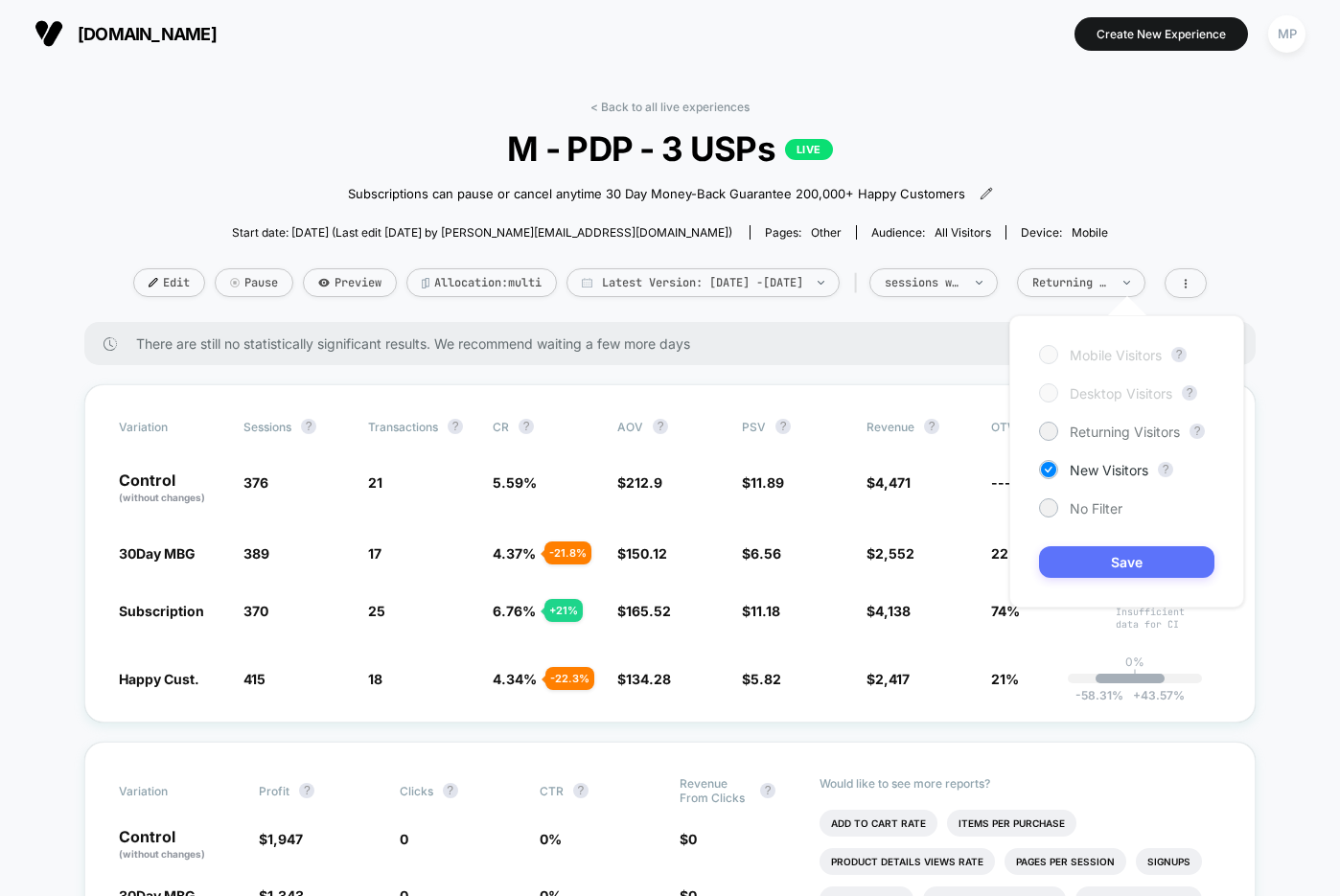 click on "Save" at bounding box center [1126, 562] 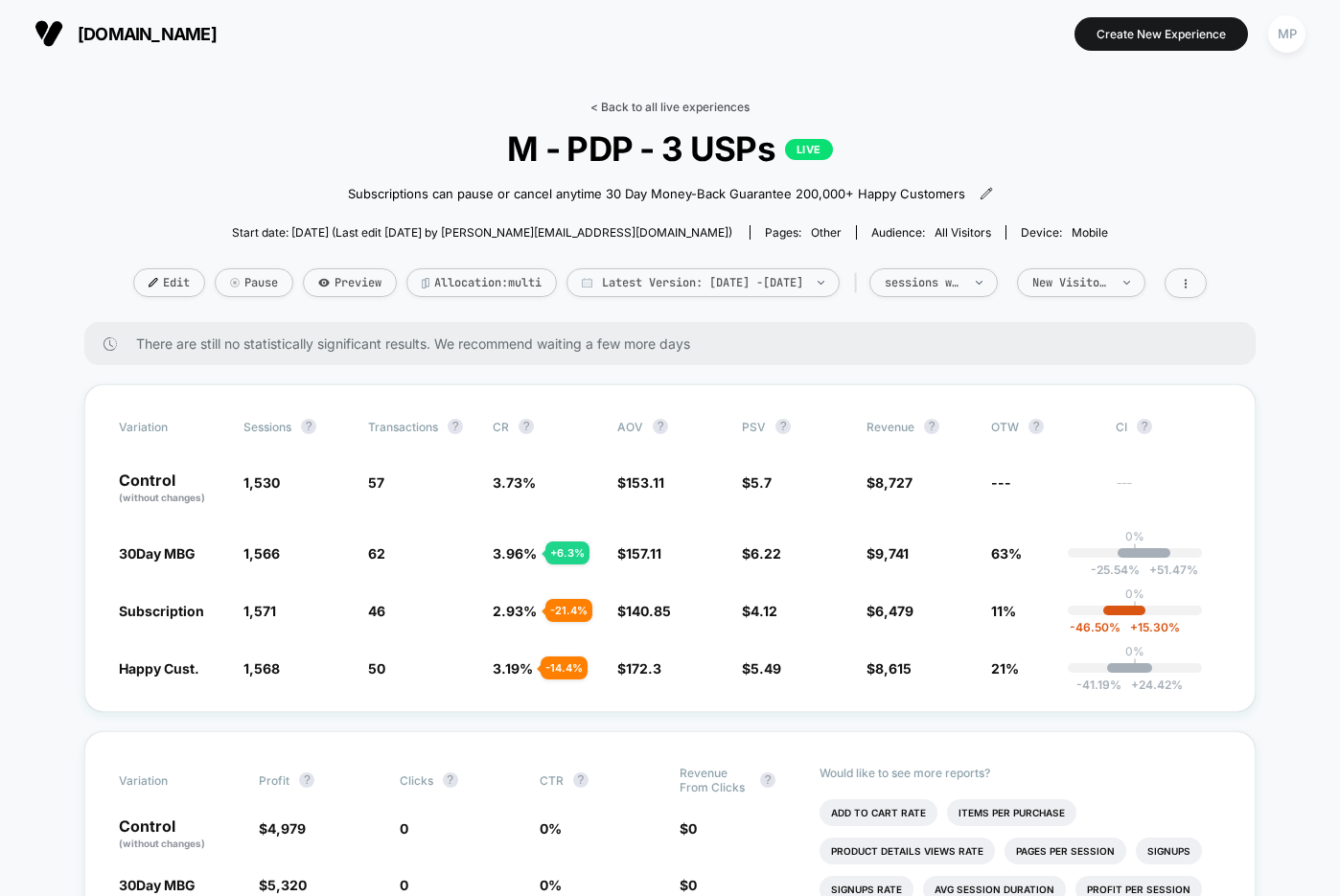 click on "< Back to all live experiences" at bounding box center [670, 106] 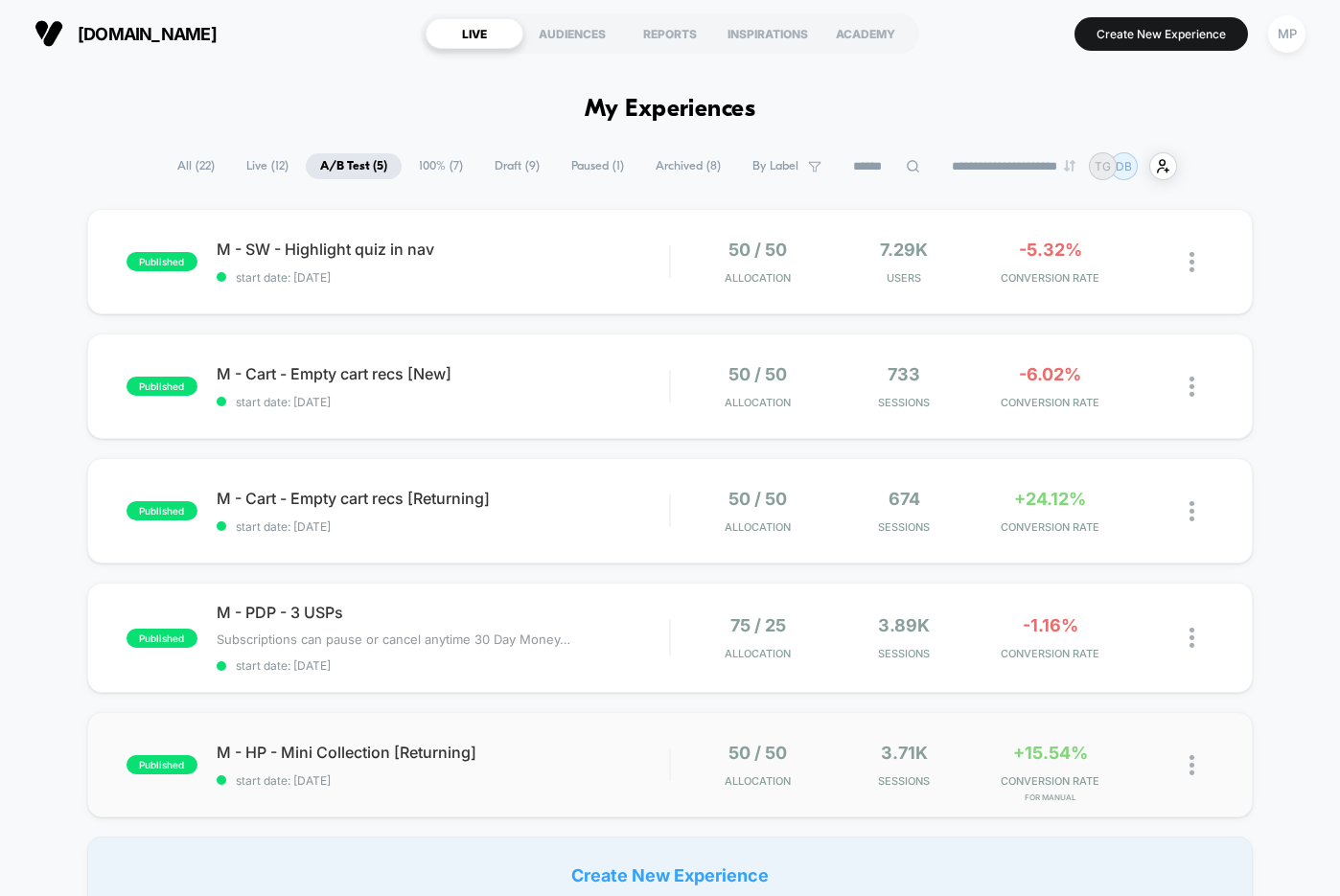 click on "published M - HP - Mini Collection [Returning] start date: 6/23/2025 50 / 50 Allocation 3.71k Sessions +15.54% CONVERSION RATE for Manual" at bounding box center (670, 765) 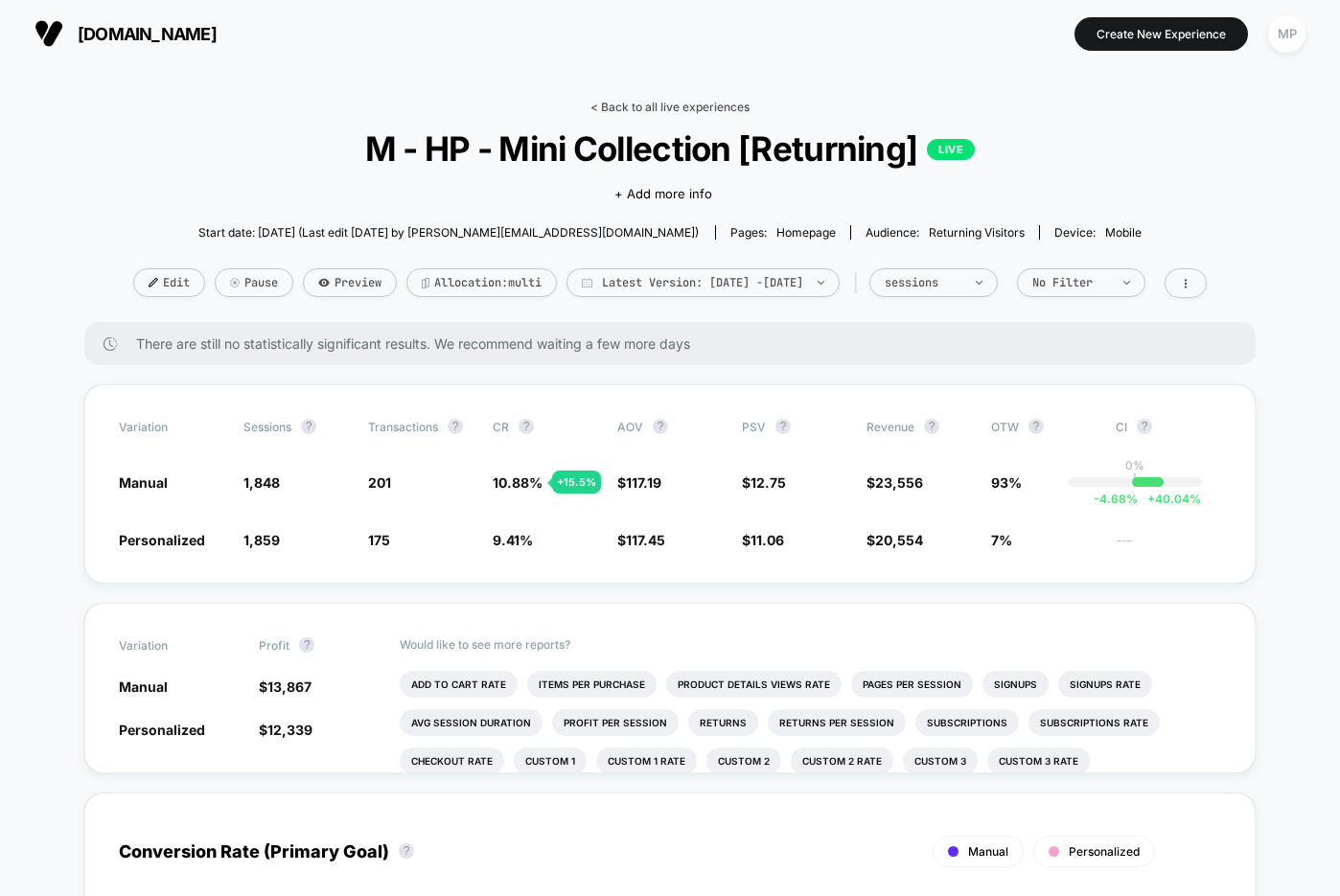 click on "< Back to all live experiences" at bounding box center [670, 106] 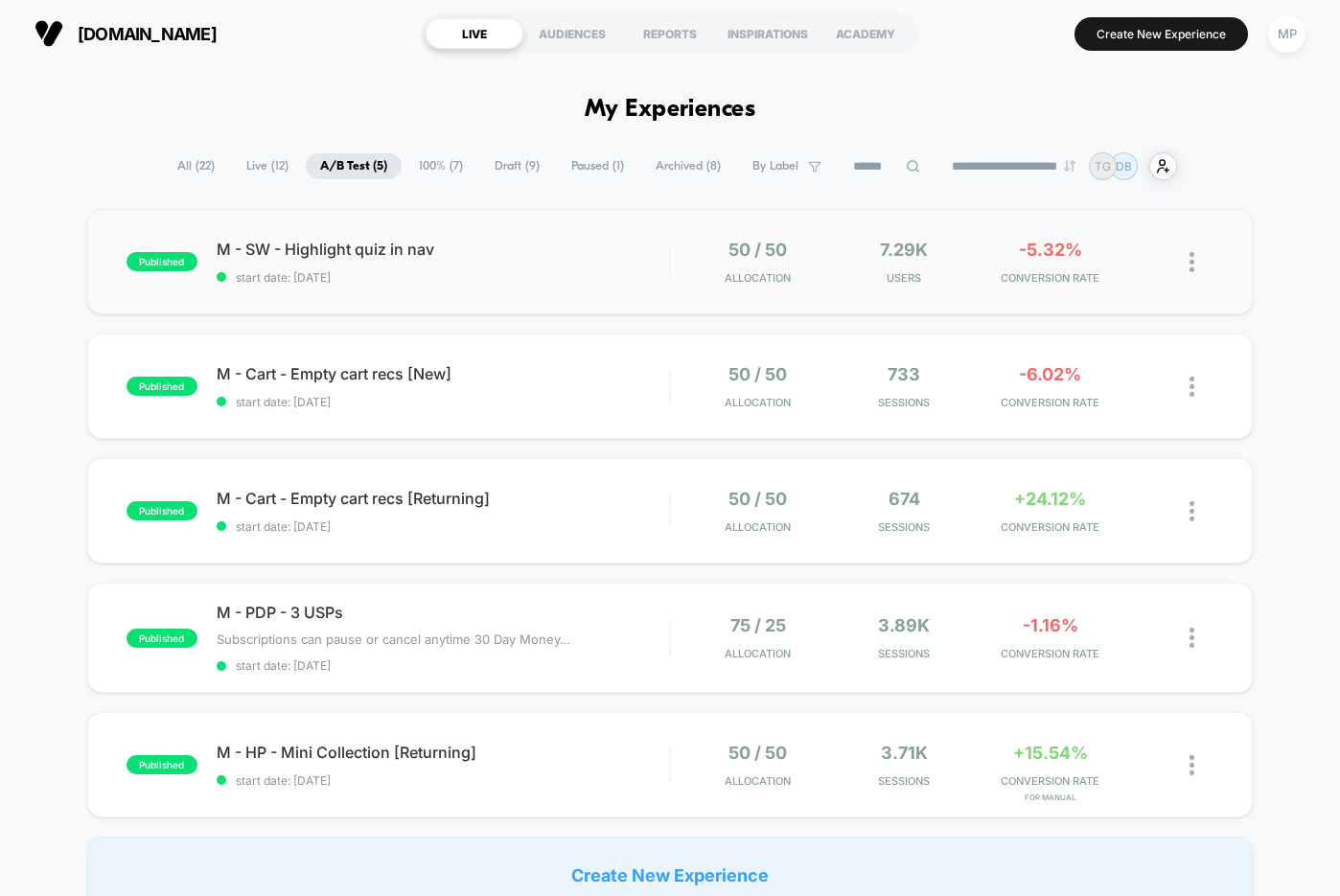 click on "published M - SW - Highlight quiz in nav start date: 6/23/2025 50 / 50 Allocation 7.29k Users -5.32% CONVERSION RATE" at bounding box center [670, 262] 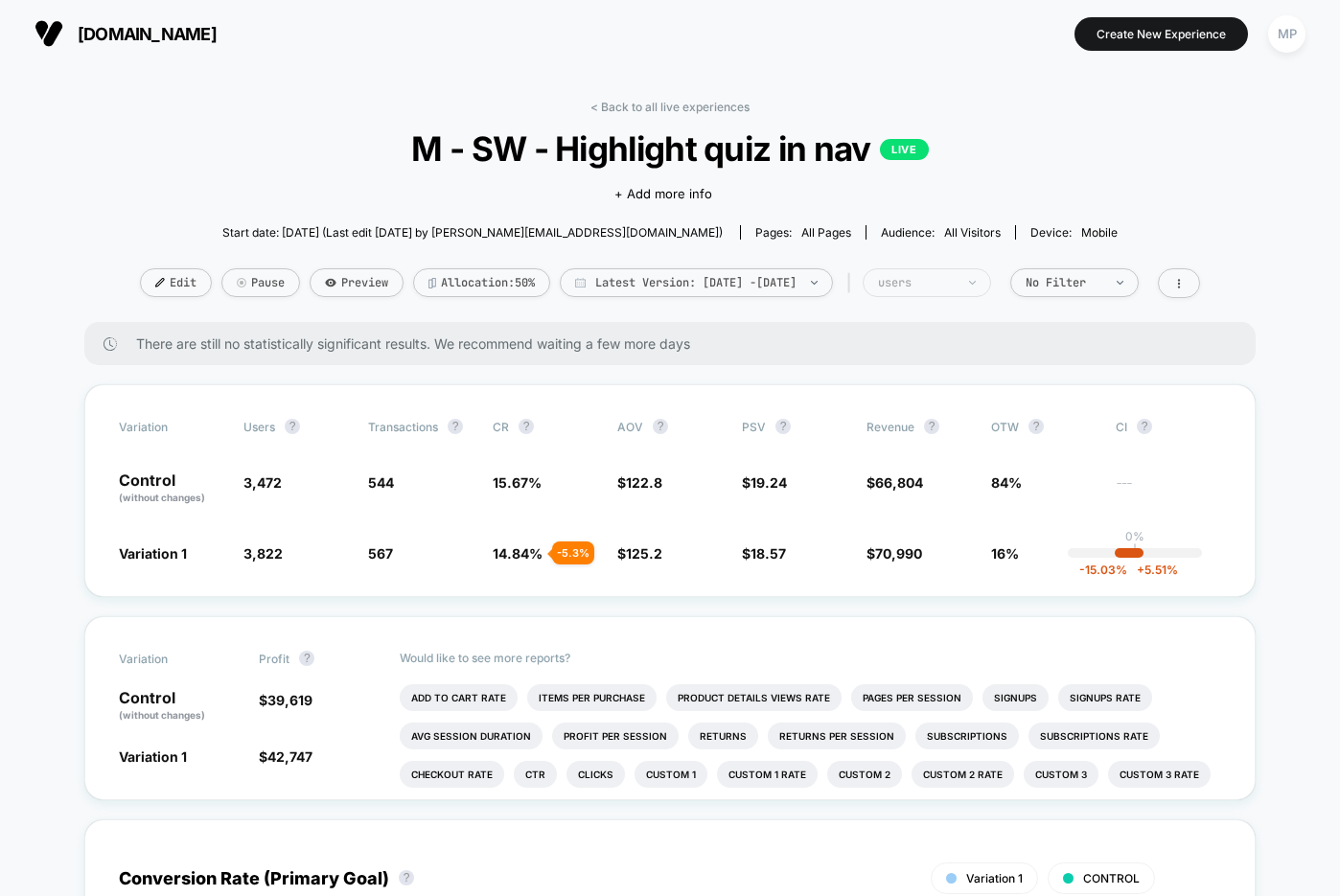 click on "users" at bounding box center (916, 283) 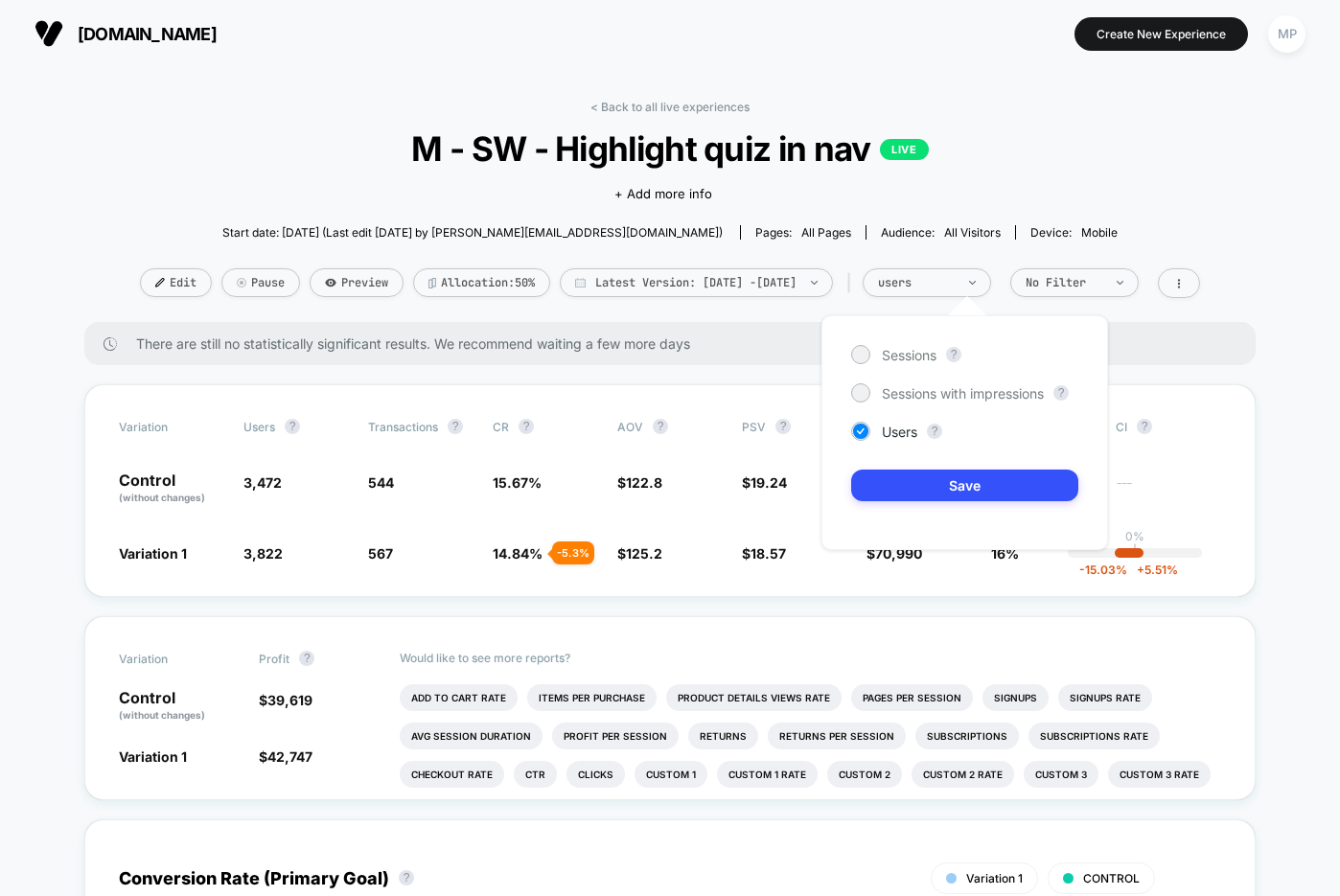 click on "Sessions ? Sessions with impressions ? Users ? Save" at bounding box center (964, 432) 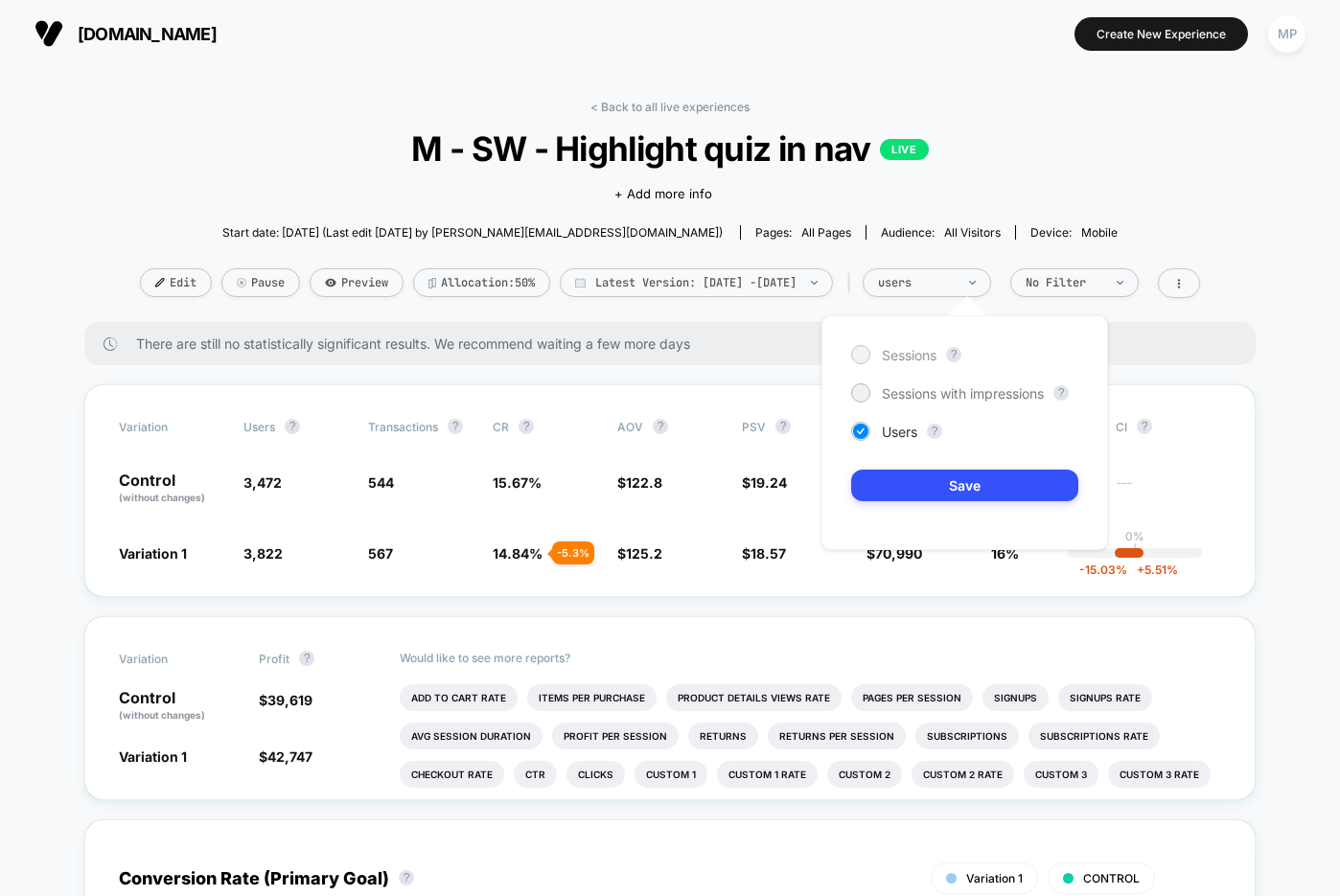 click on "Sessions" at bounding box center (909, 355) 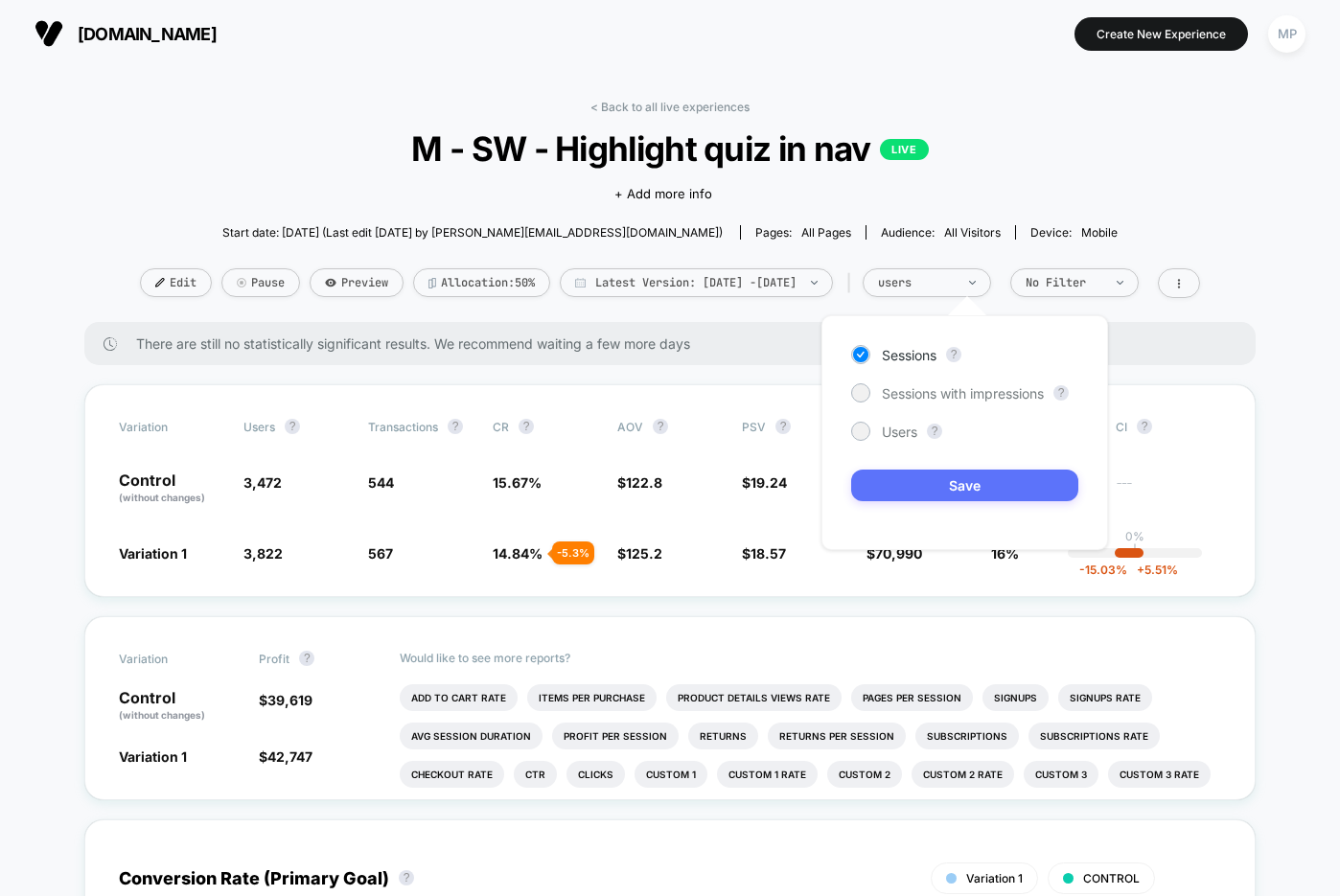 click on "Save" at bounding box center (964, 485) 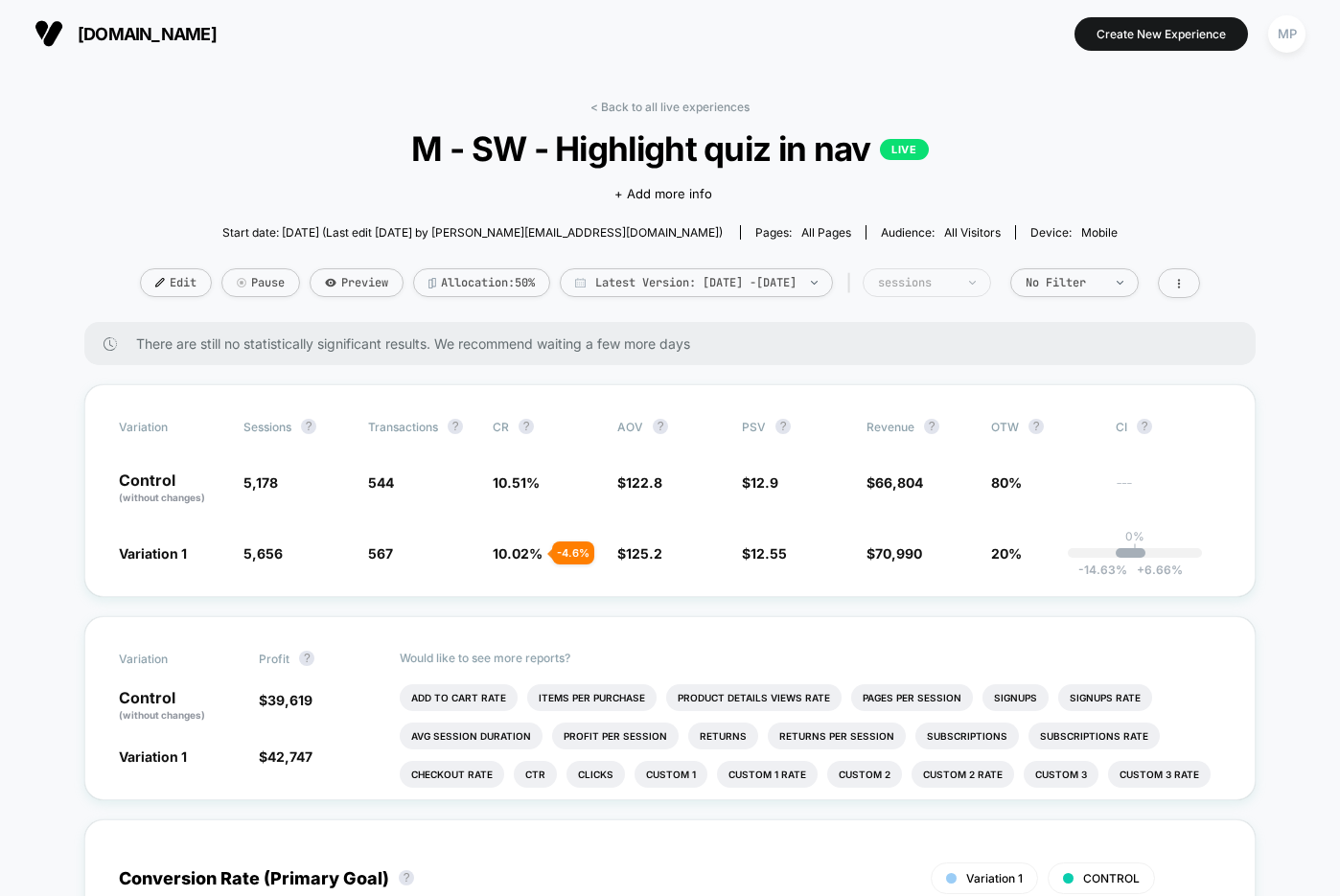 click on "sessions" at bounding box center [916, 283] 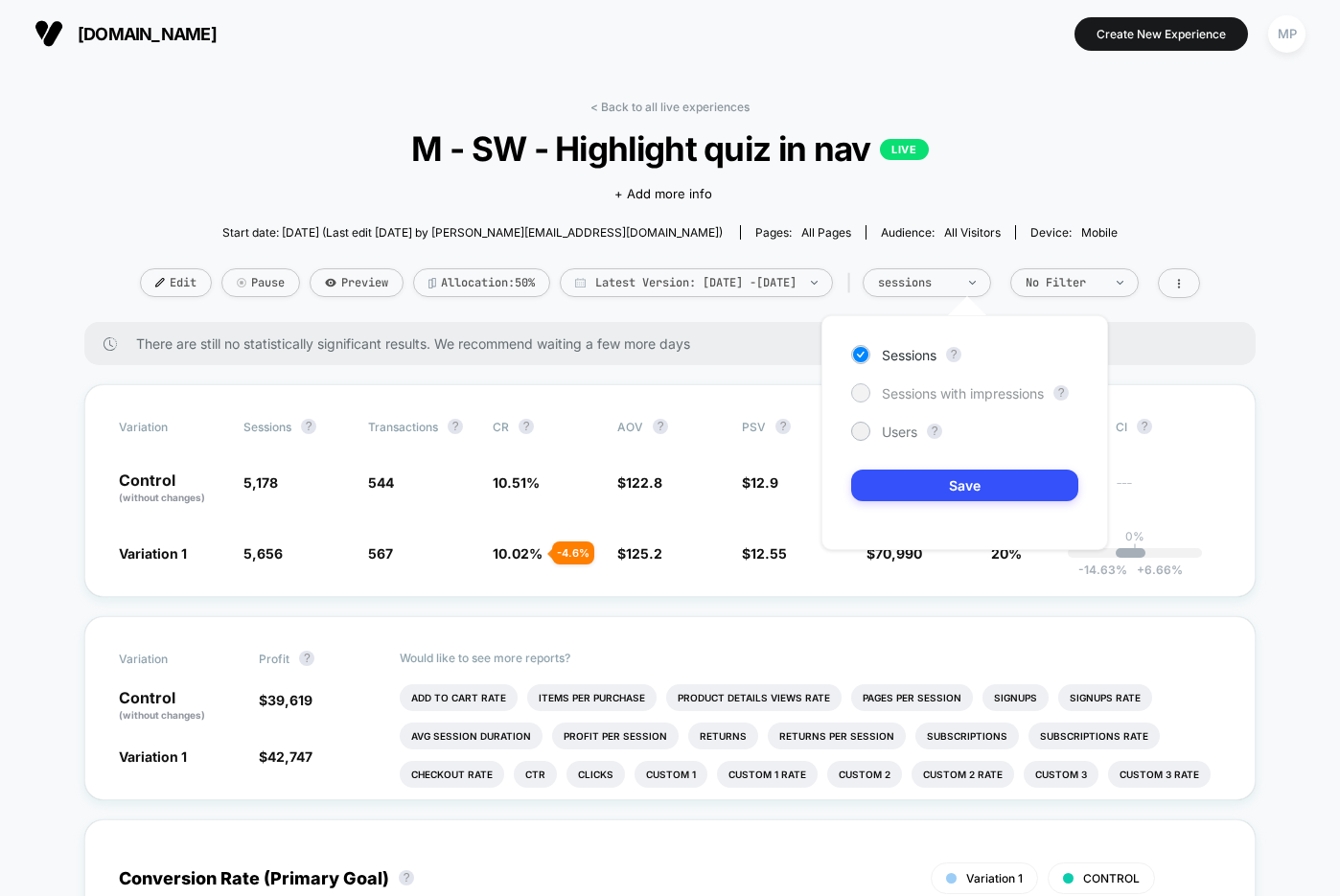 click on "Sessions with impressions" at bounding box center [962, 393] 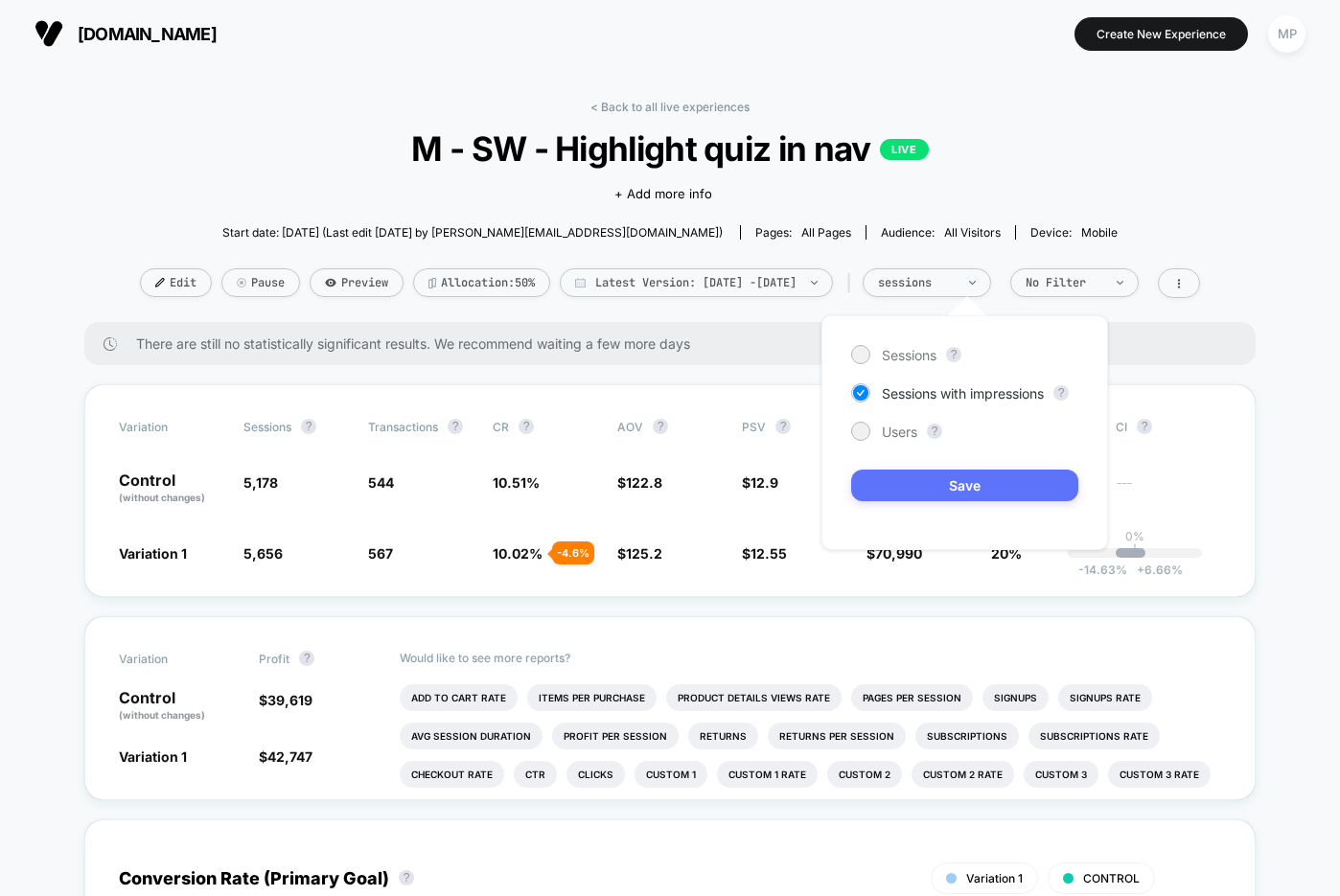 click on "Save" at bounding box center [964, 485] 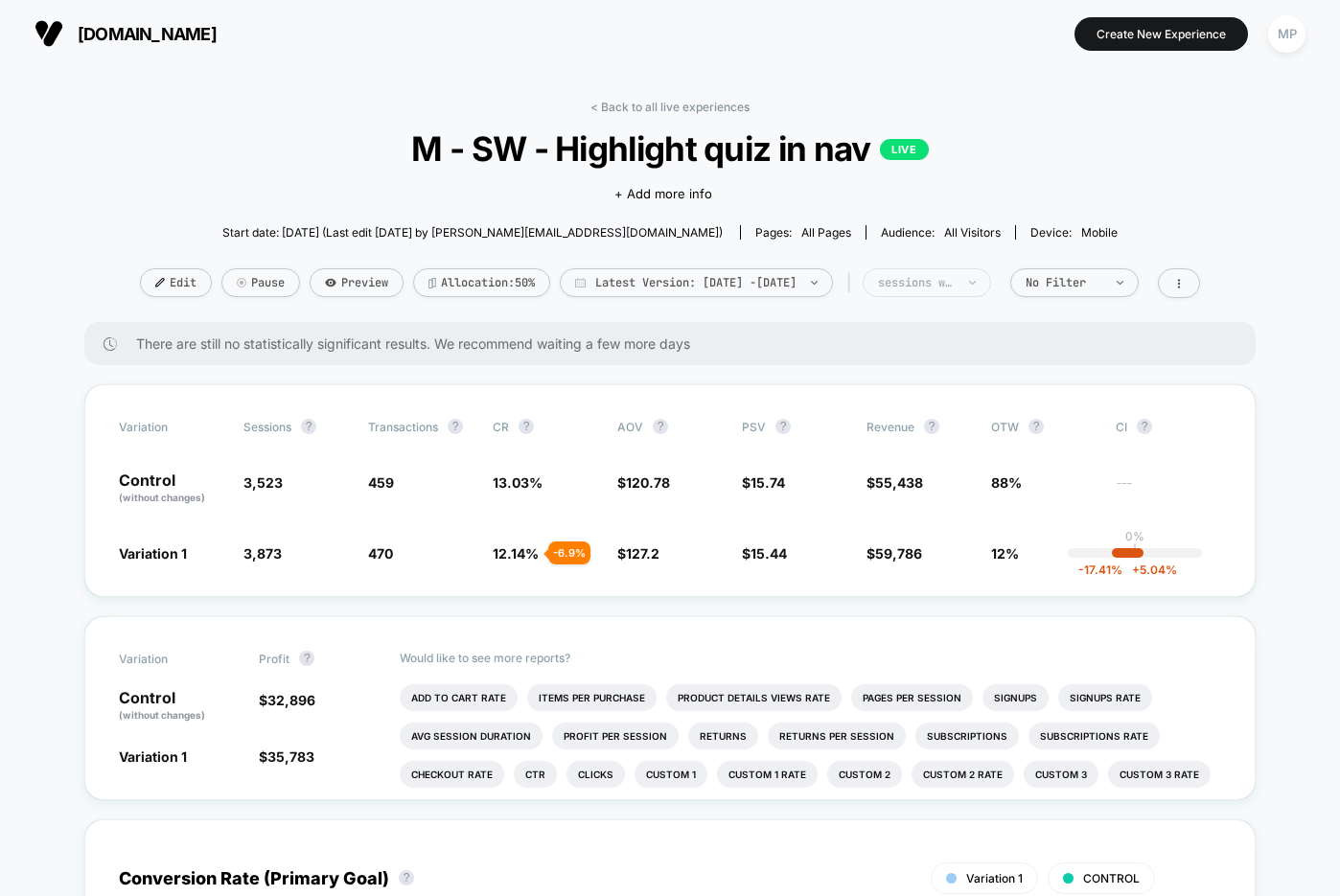 click on "sessions with impression" at bounding box center (927, 283) 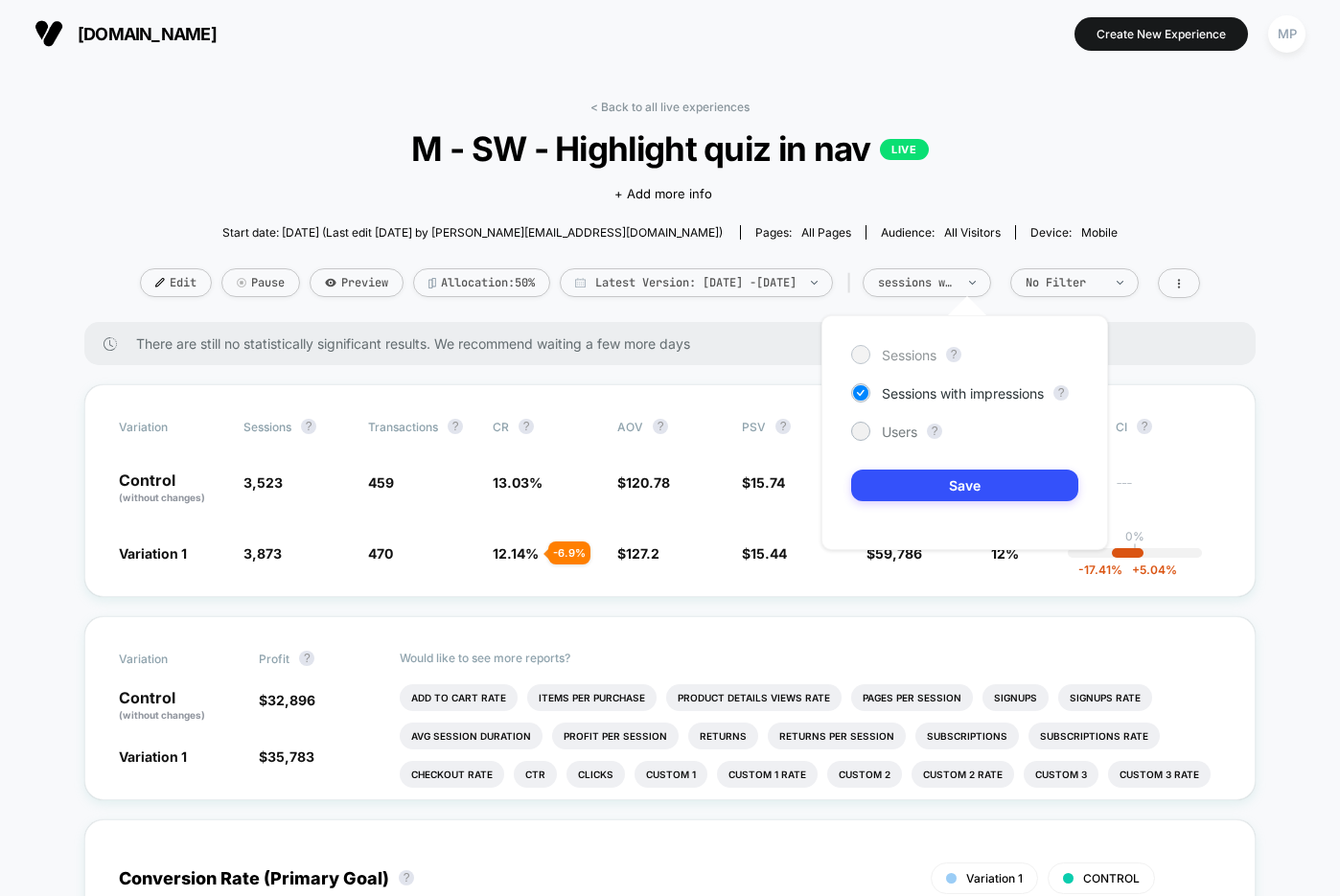 click on "Sessions" at bounding box center [909, 355] 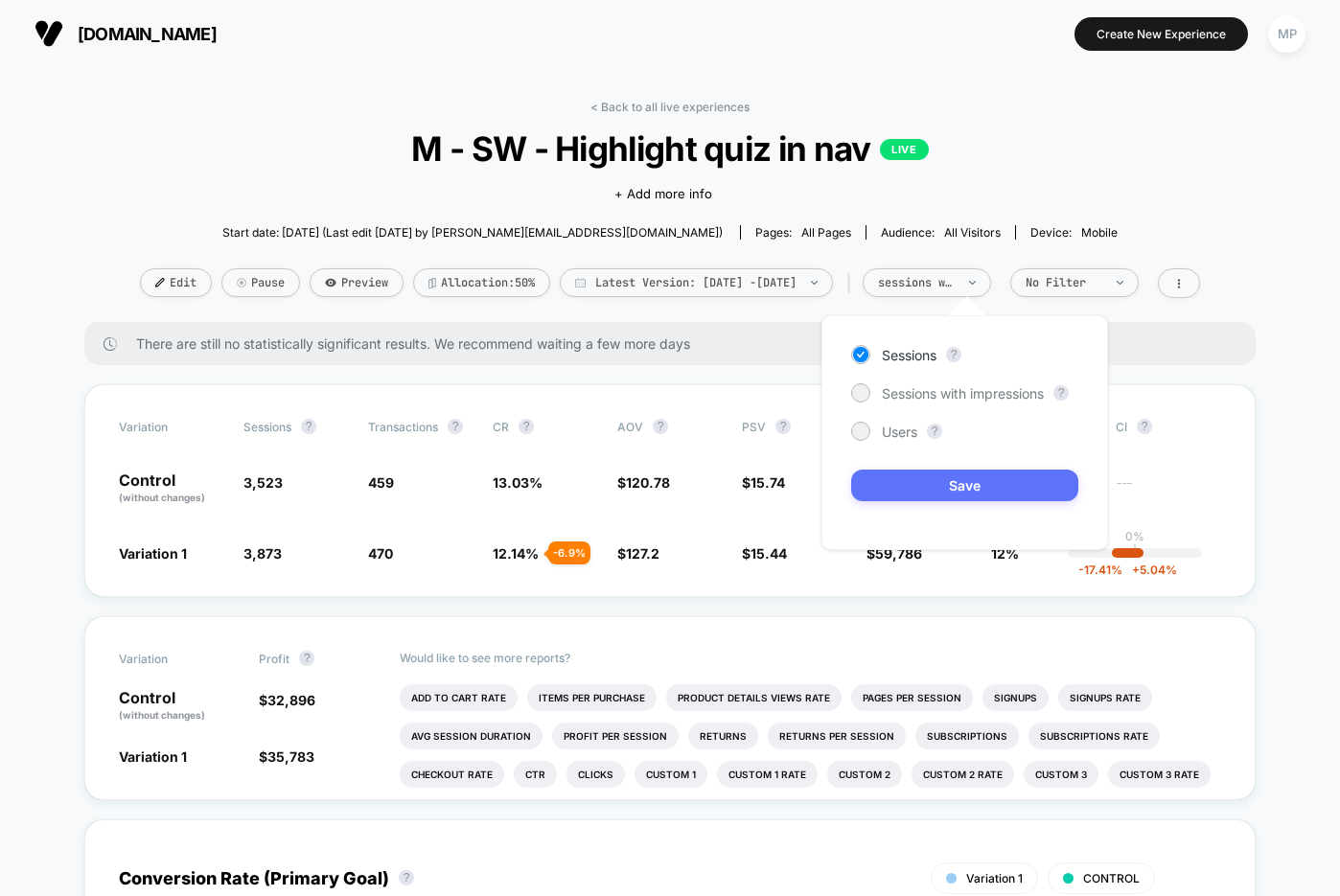 click on "Save" at bounding box center (964, 485) 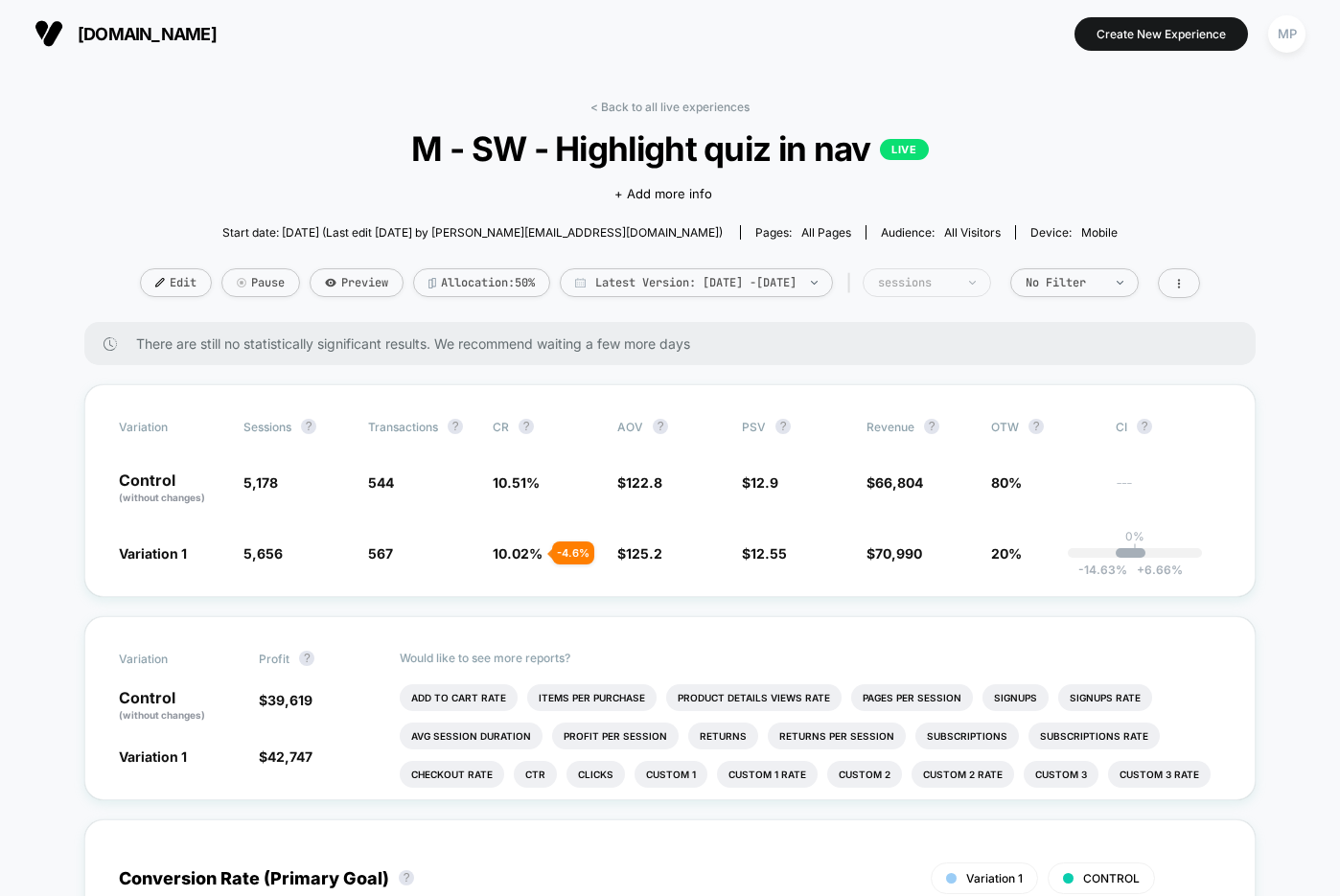 click on "sessions" at bounding box center [916, 283] 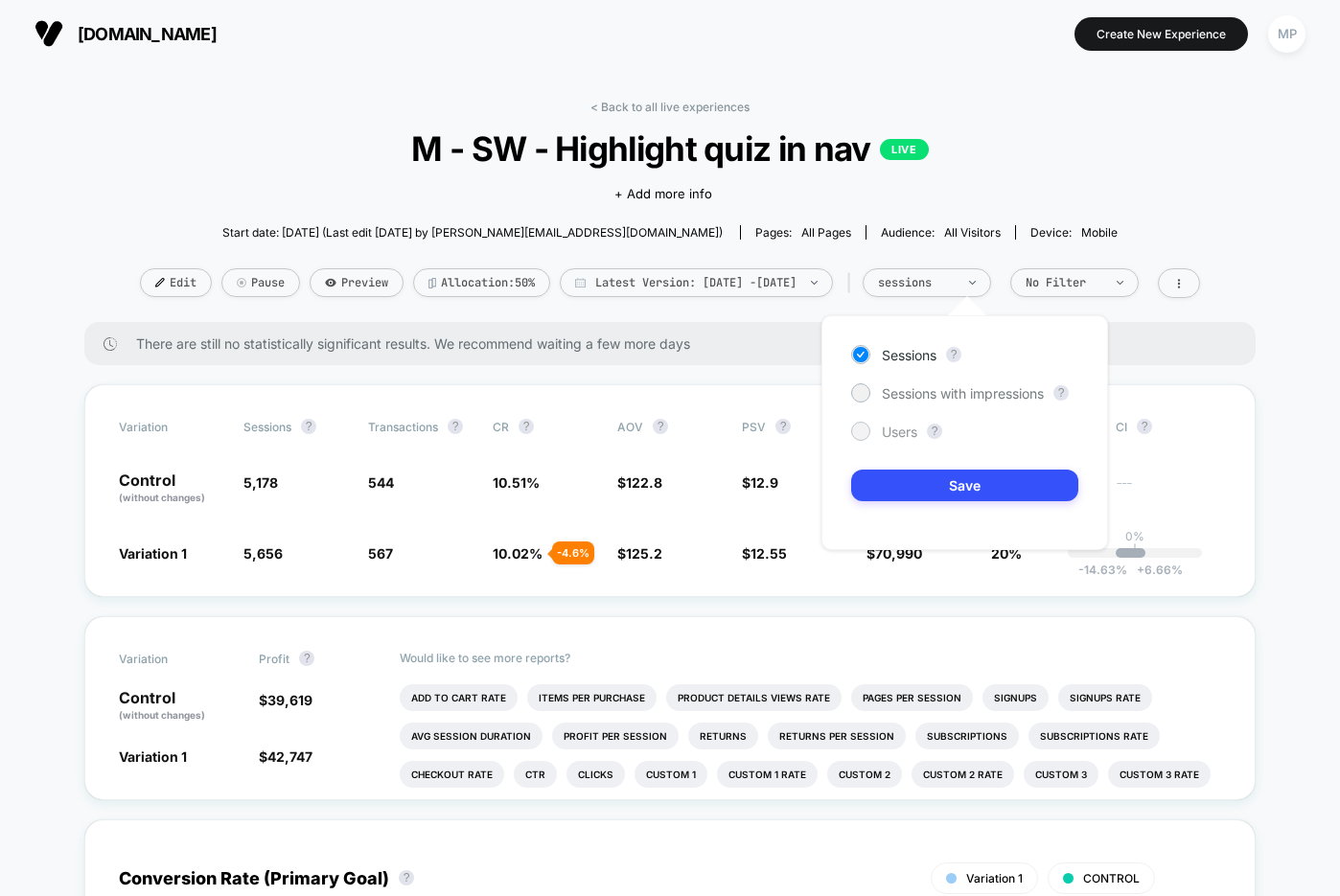 click on "Users" at bounding box center [899, 431] 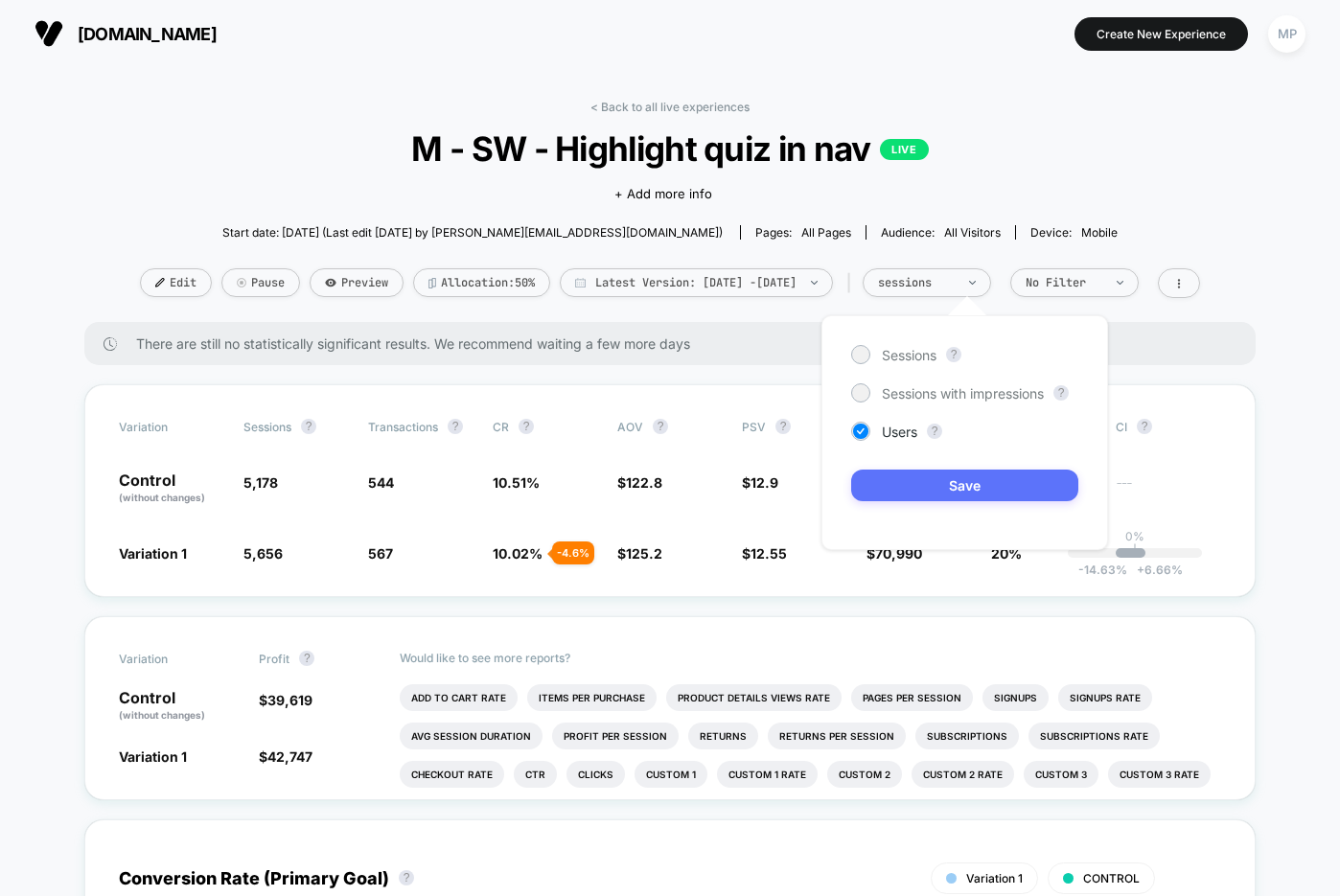 click on "Save" at bounding box center [964, 485] 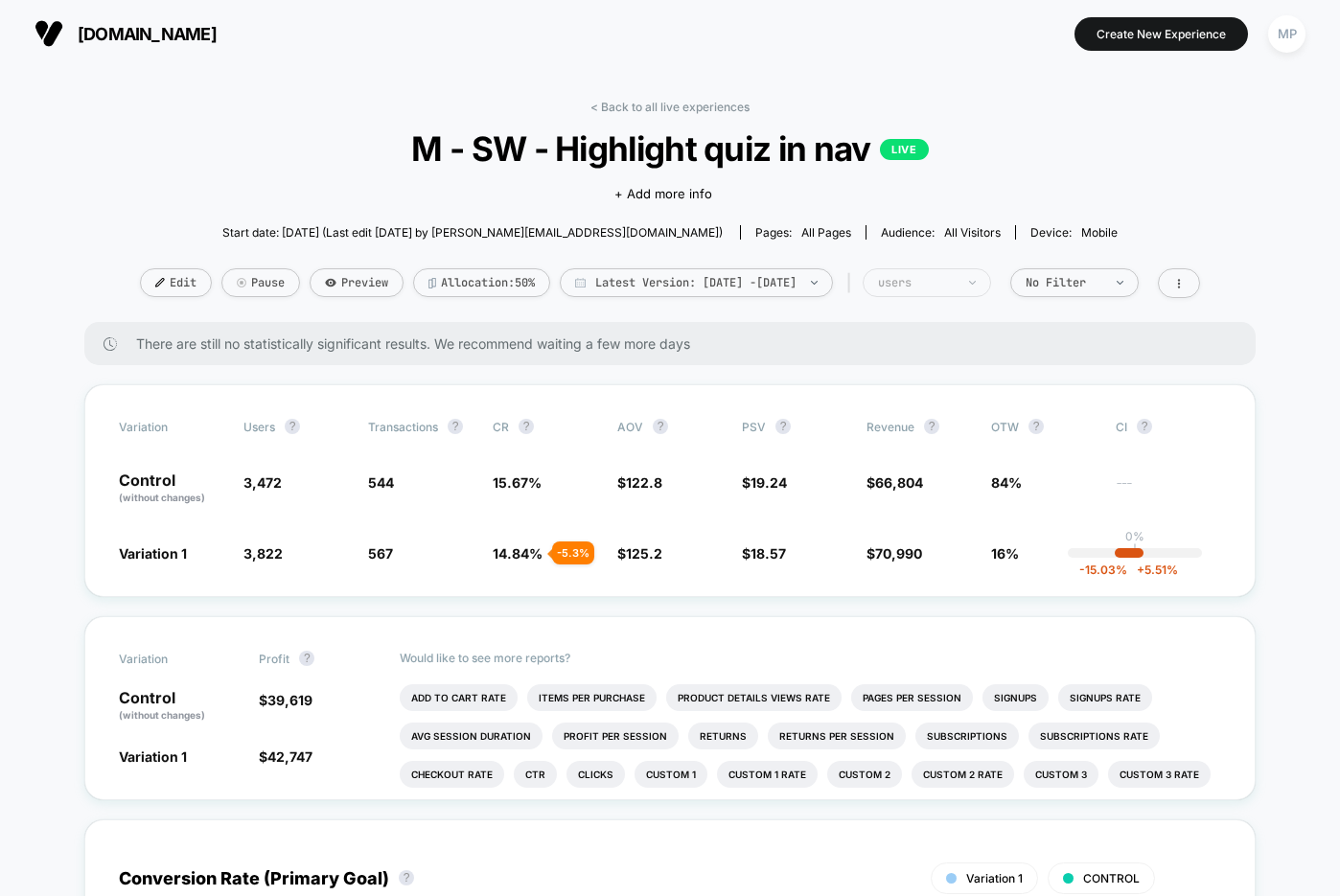 click on "users" at bounding box center (916, 283) 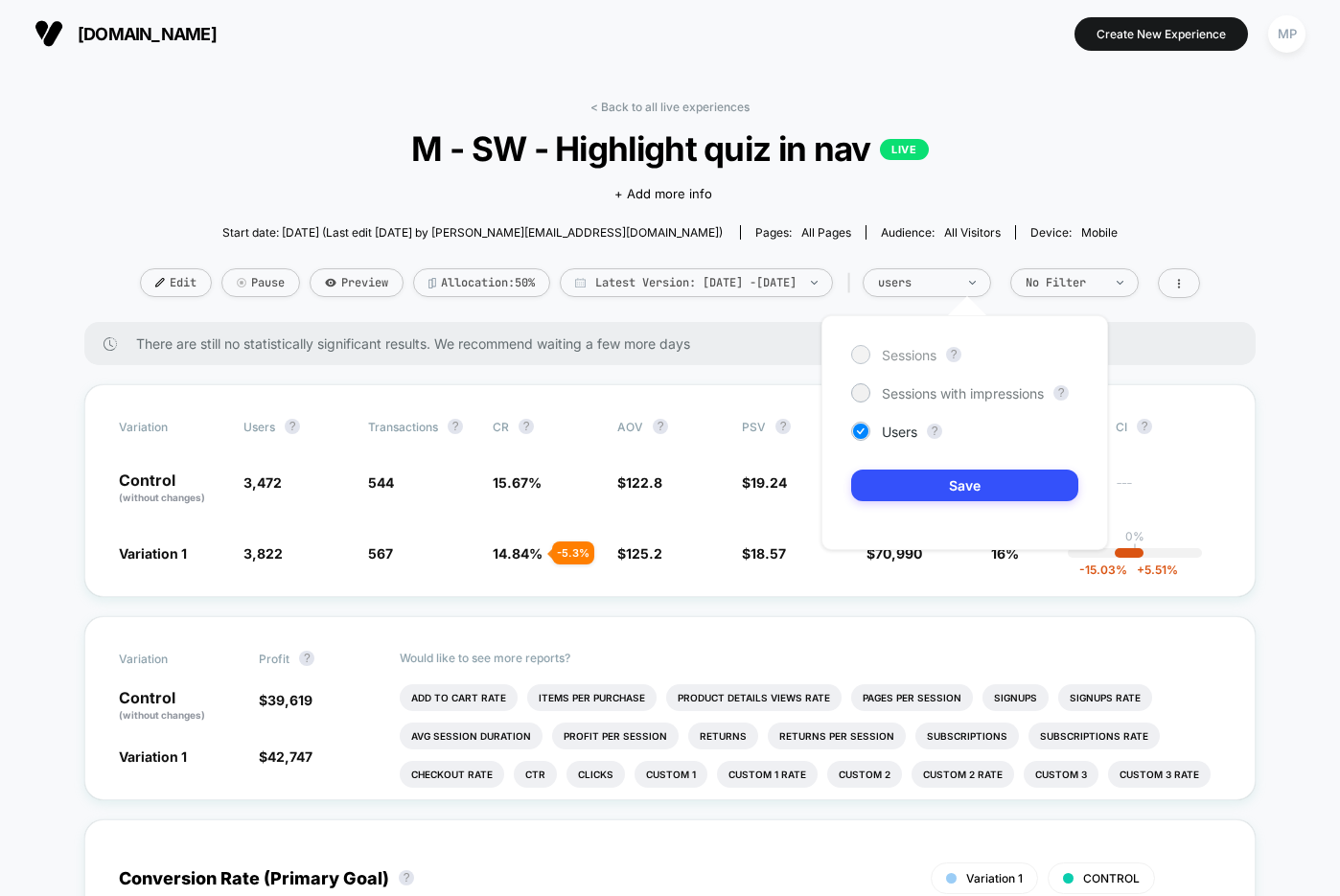 click on "Sessions" at bounding box center [909, 355] 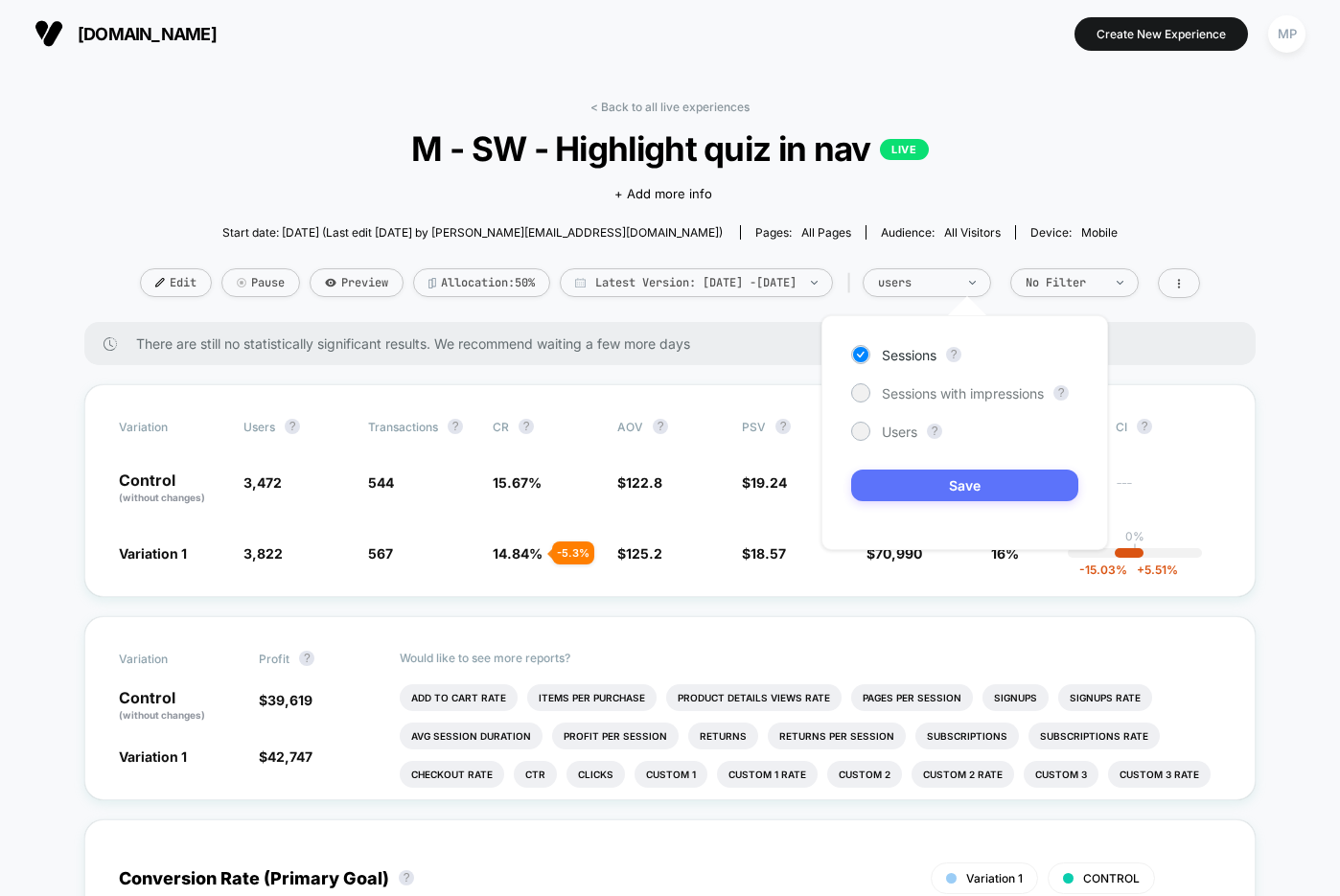 click on "Save" at bounding box center [964, 485] 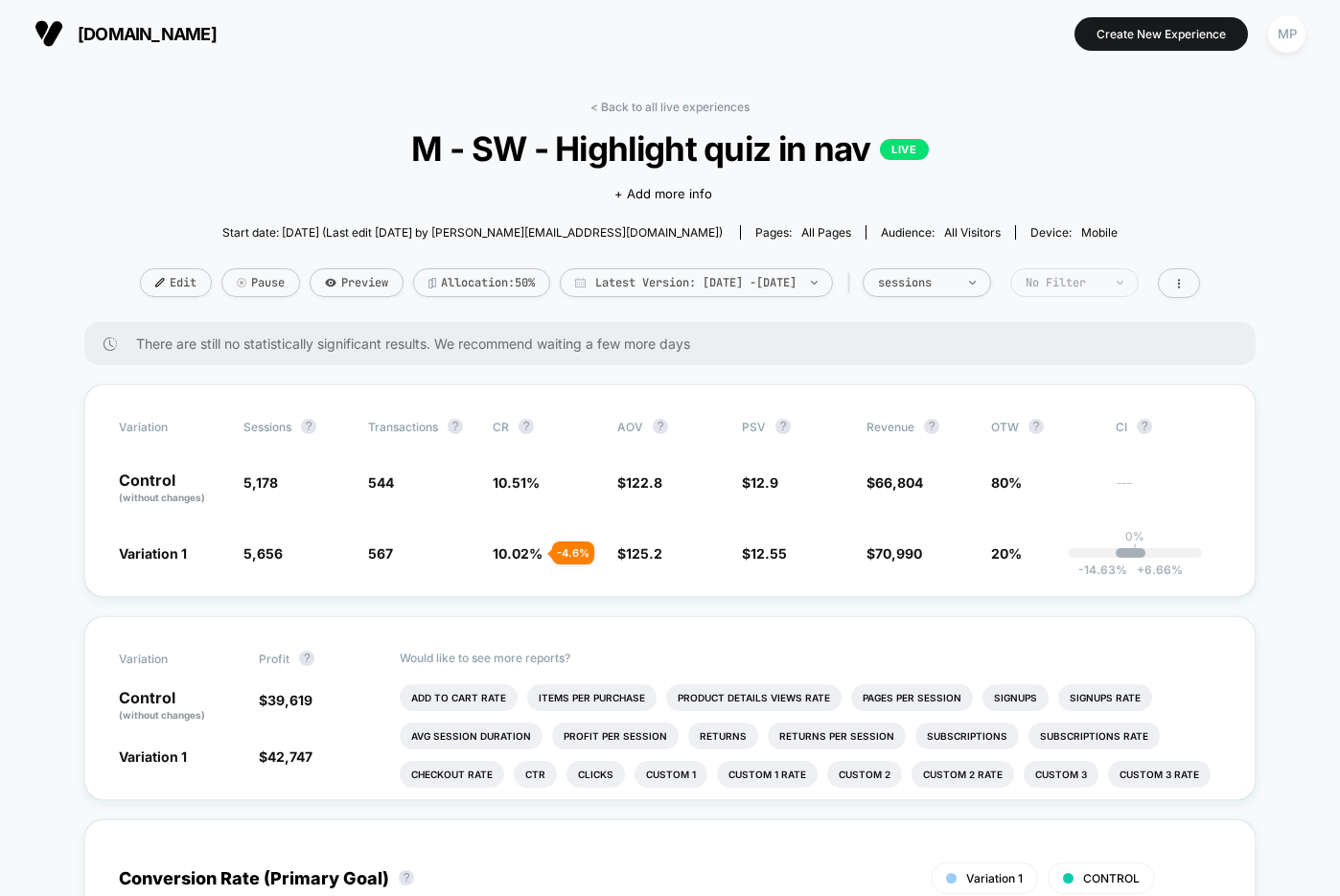 click on "No Filter" at bounding box center [1064, 283] 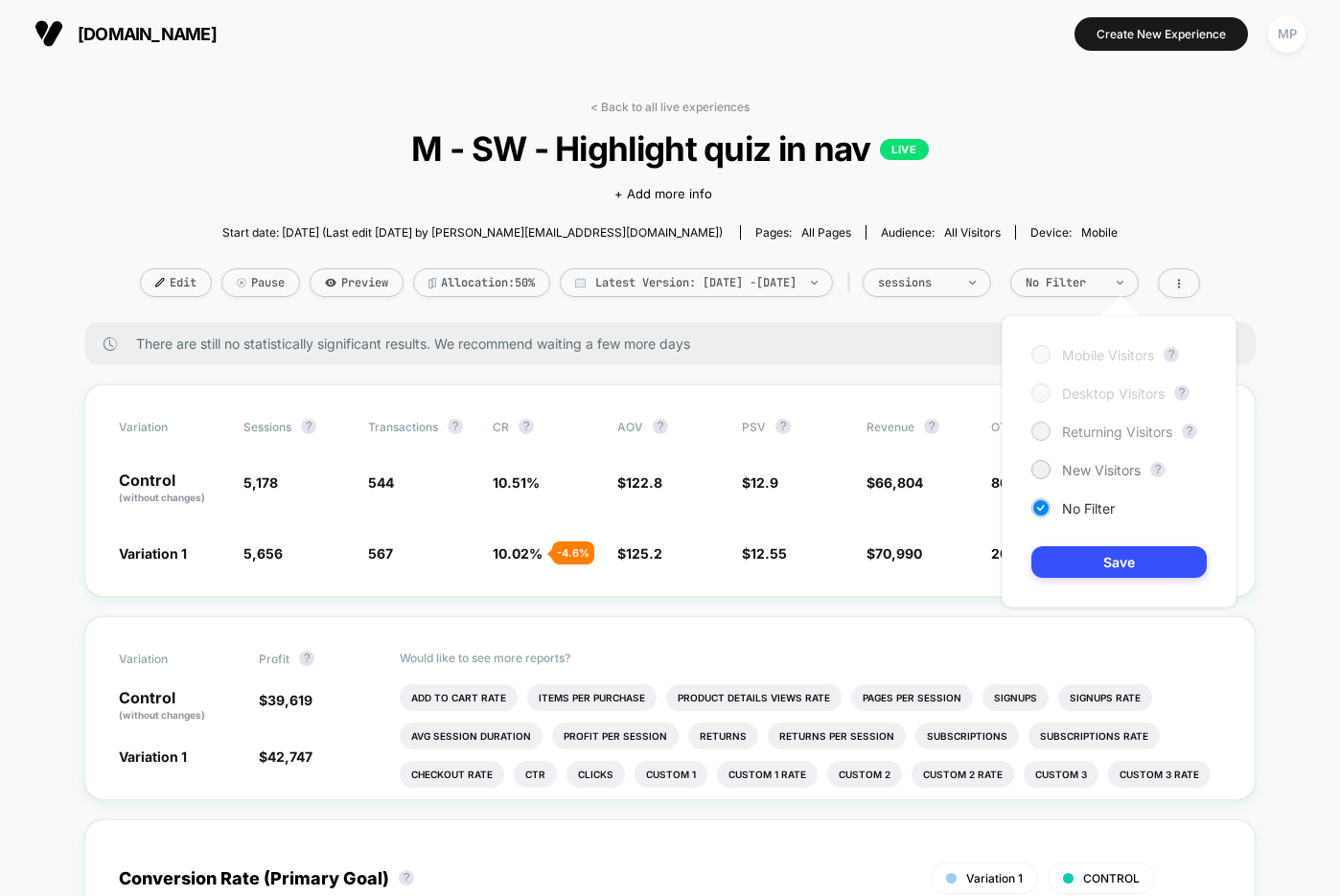 click on "Returning Visitors" at bounding box center [1117, 431] 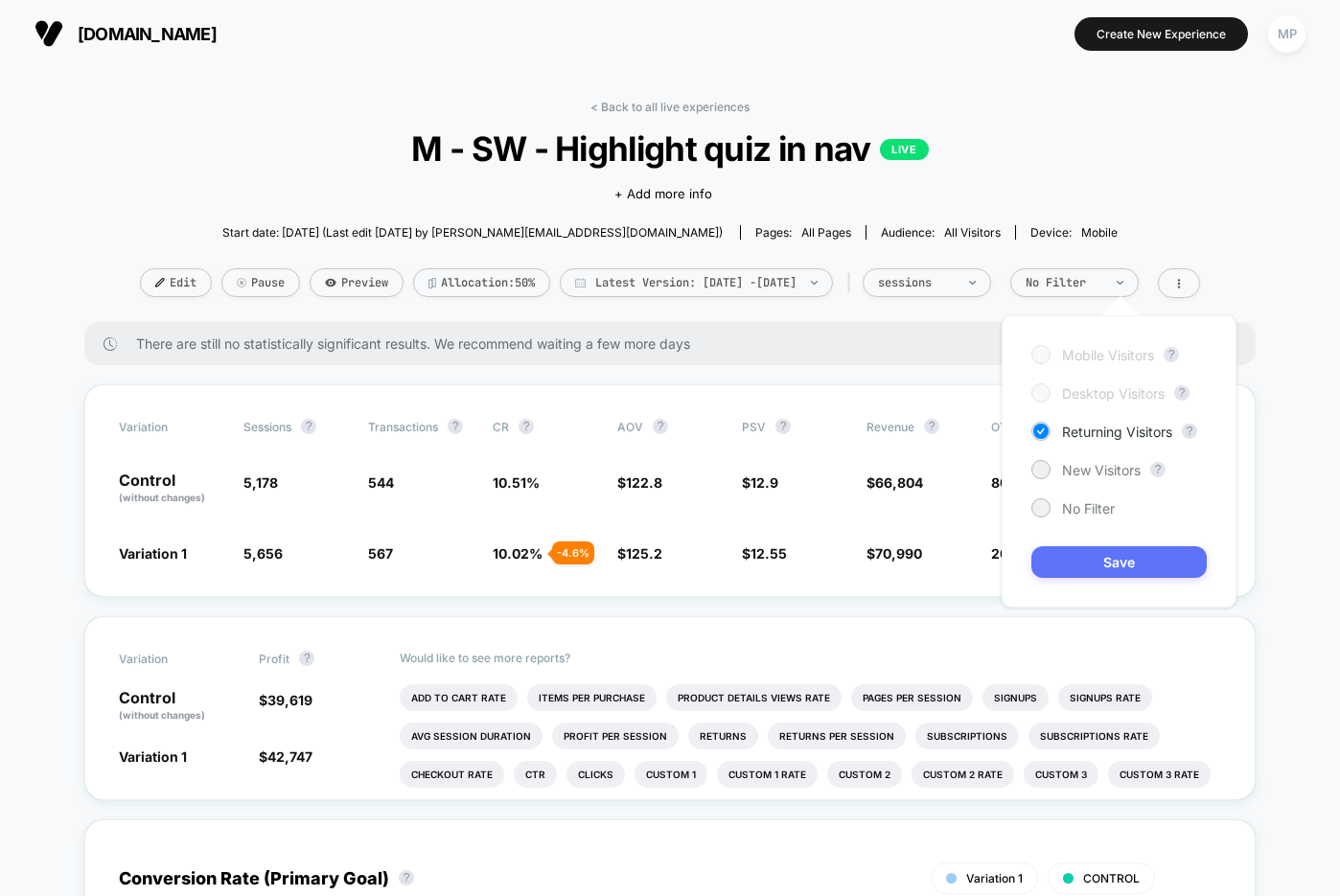 click on "Save" at bounding box center [1119, 562] 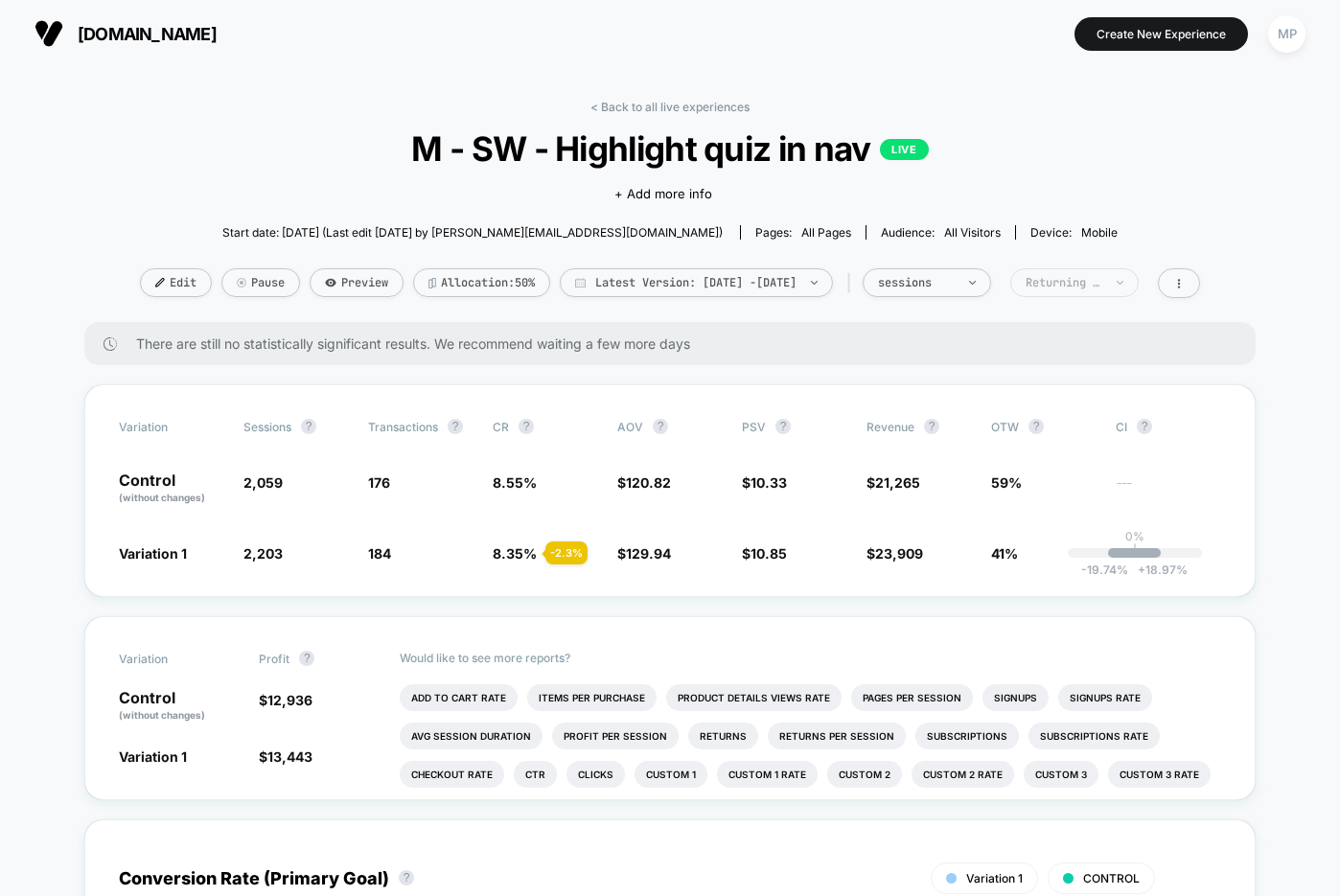 click on "Returning Visitors" at bounding box center (1064, 283) 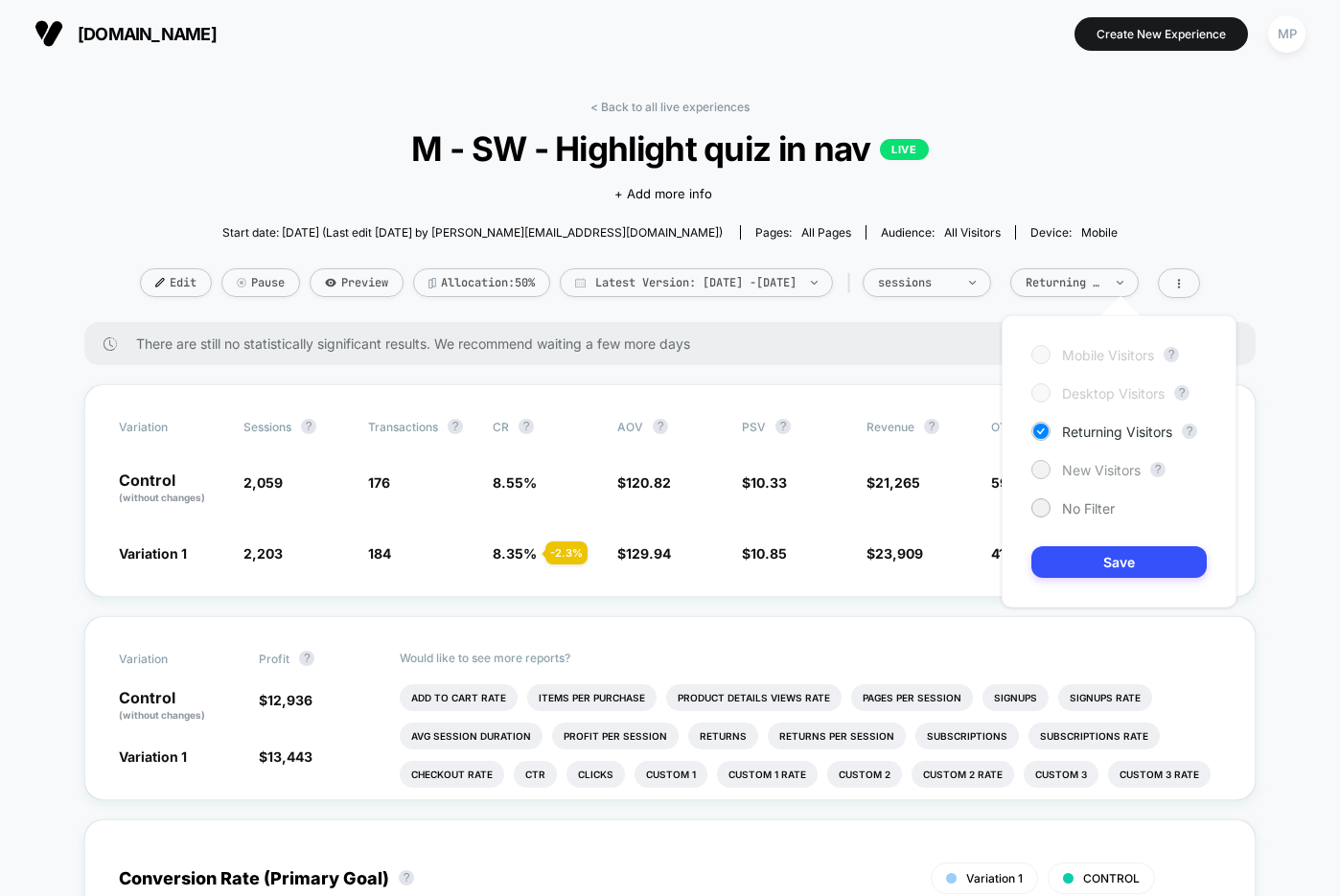 click on "New Visitors" at bounding box center [1086, 470] 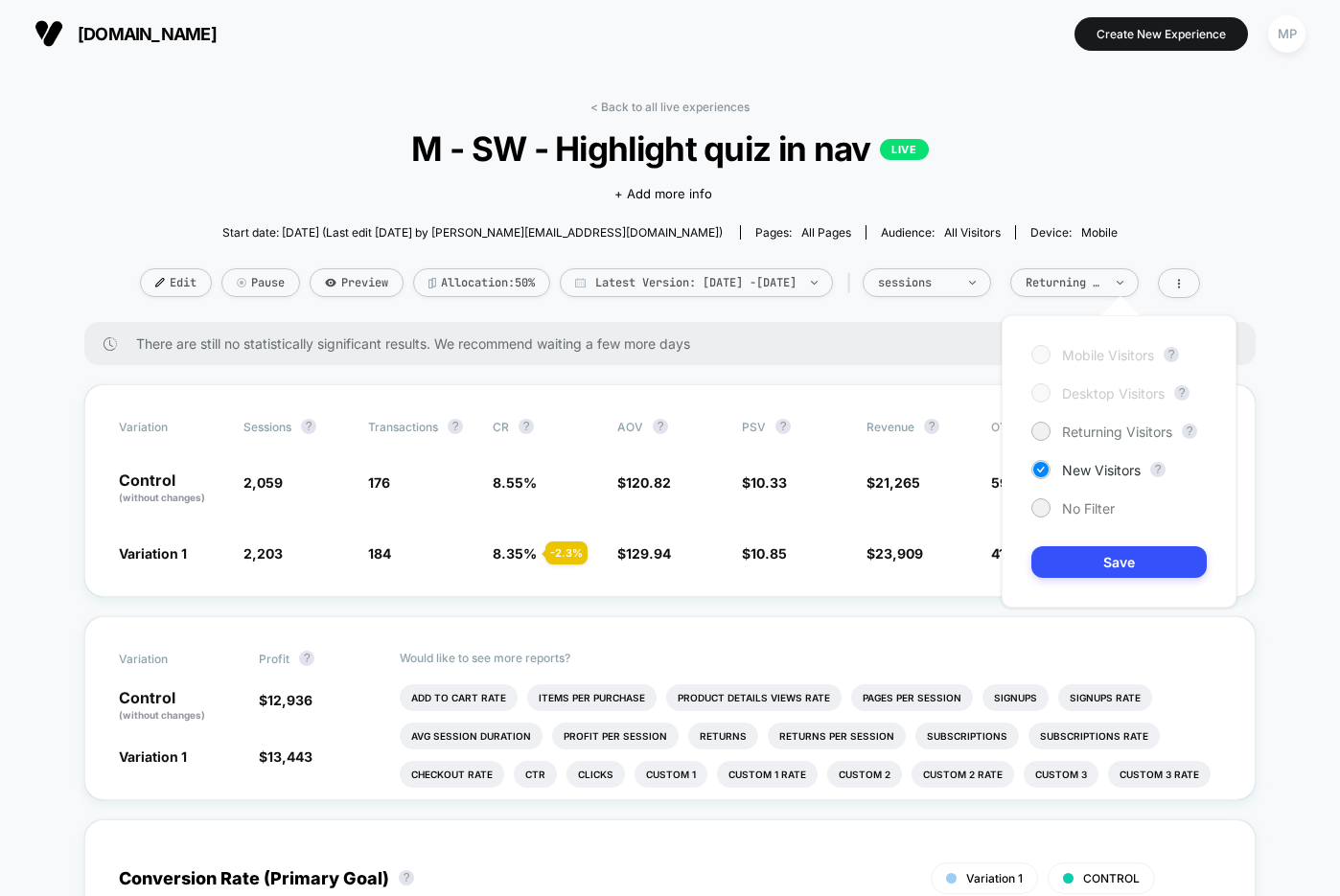 click on "Mobile Visitors ? Desktop Visitors ? Returning Visitors ? New Visitors ? No Filter Save" at bounding box center [1119, 461] 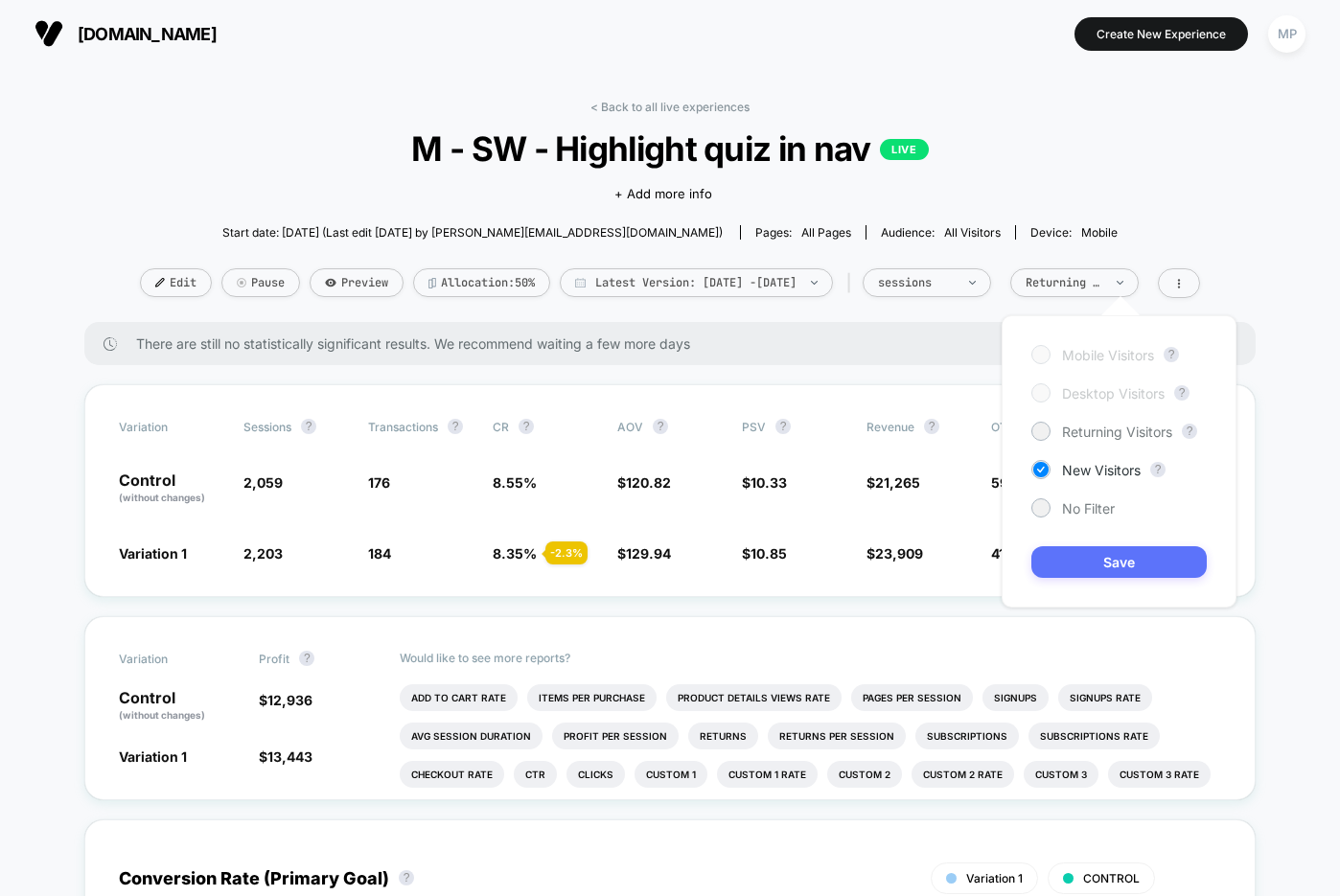 click on "Save" at bounding box center [1119, 562] 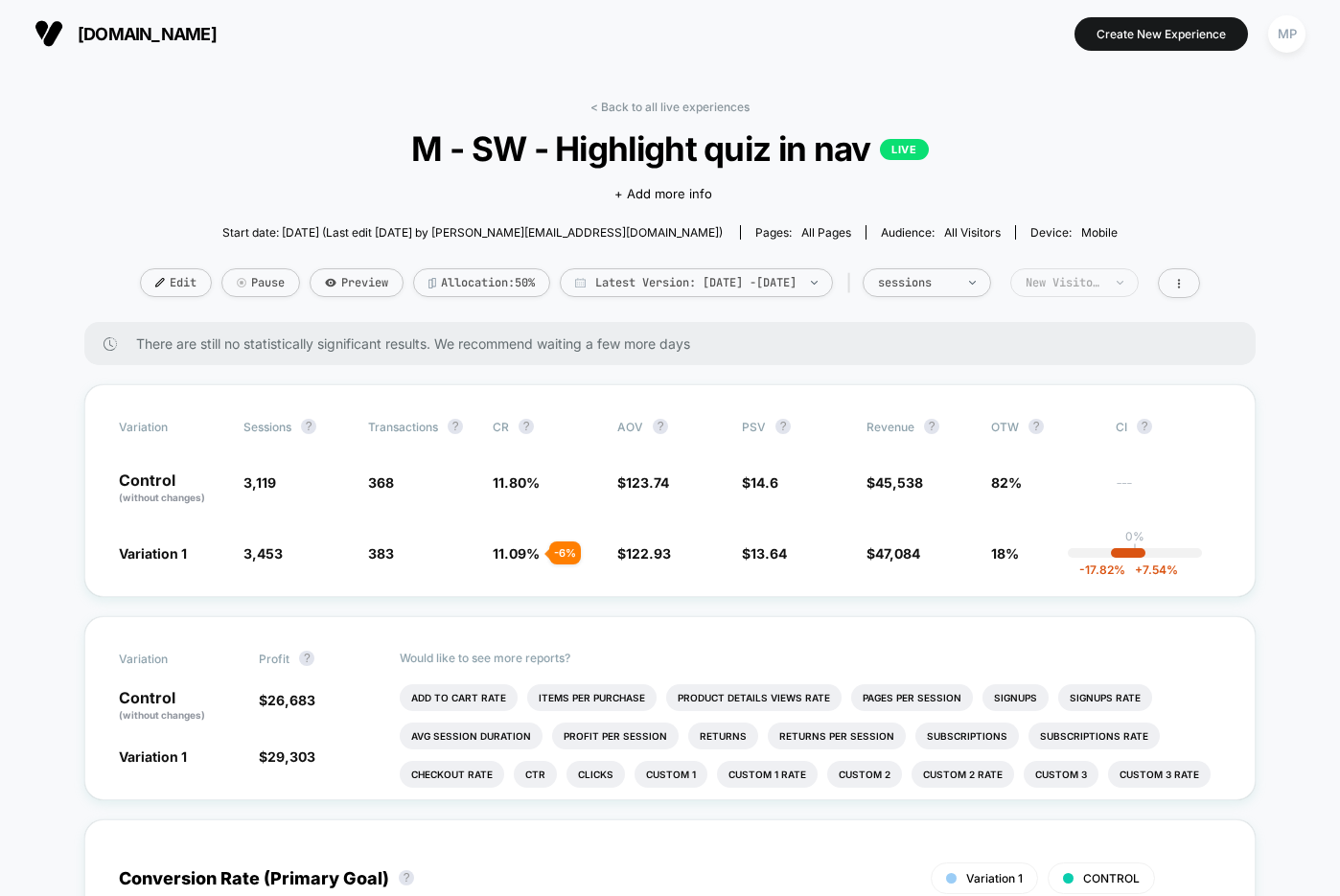 click on "New Visitors" at bounding box center [1064, 283] 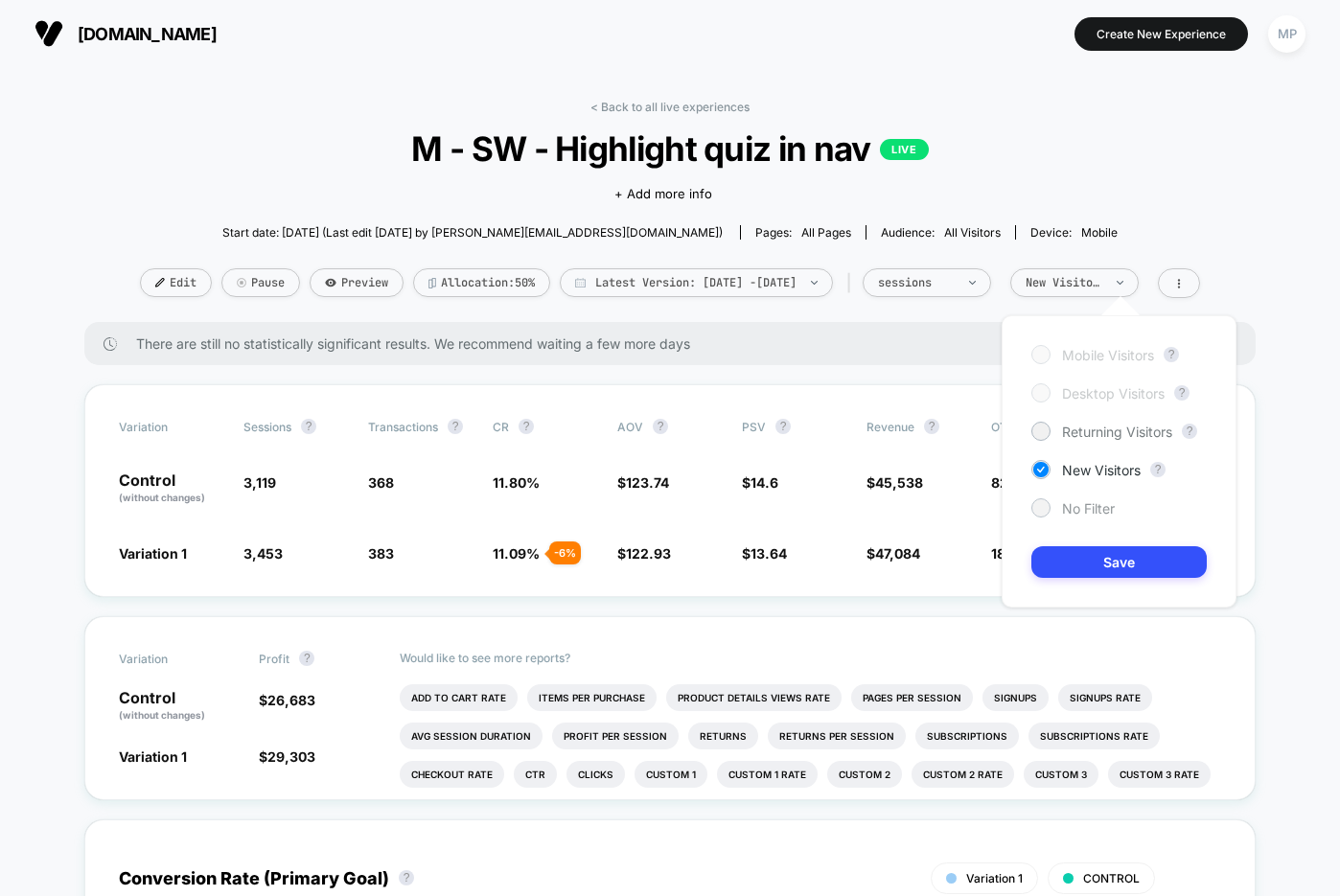 click on "No Filter" at bounding box center (1088, 508) 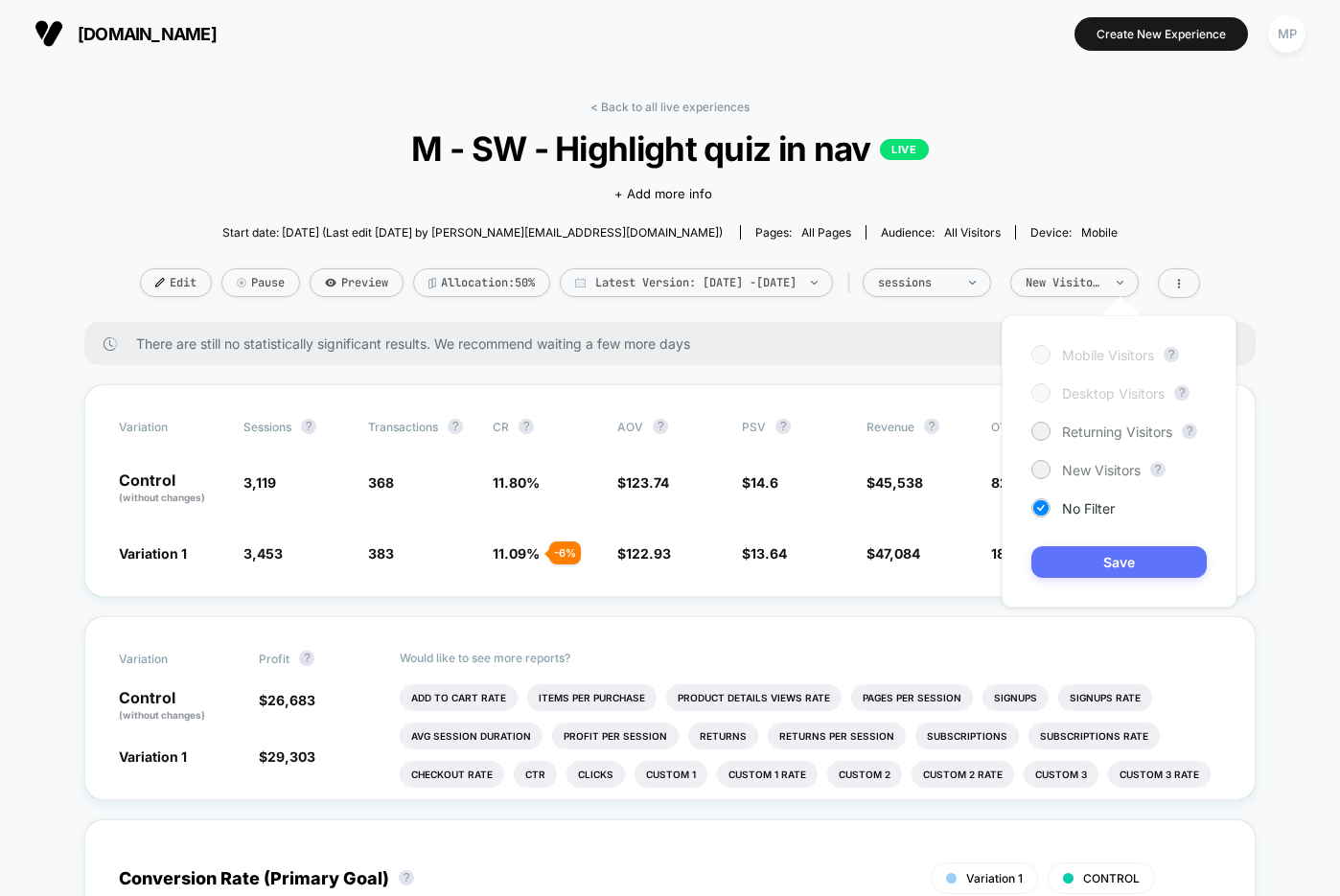 click on "Save" at bounding box center (1119, 562) 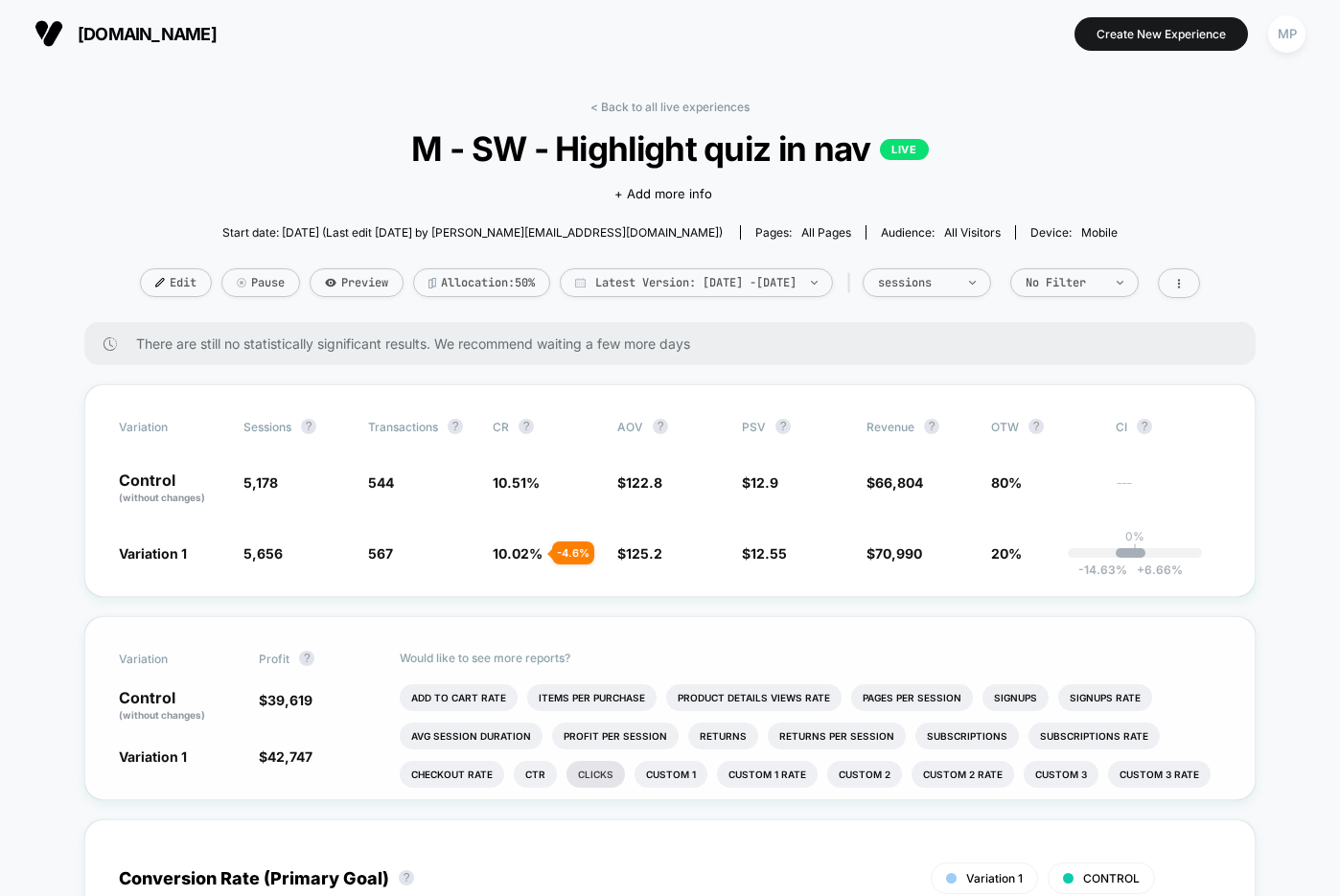 click on "Clicks" at bounding box center [595, 774] 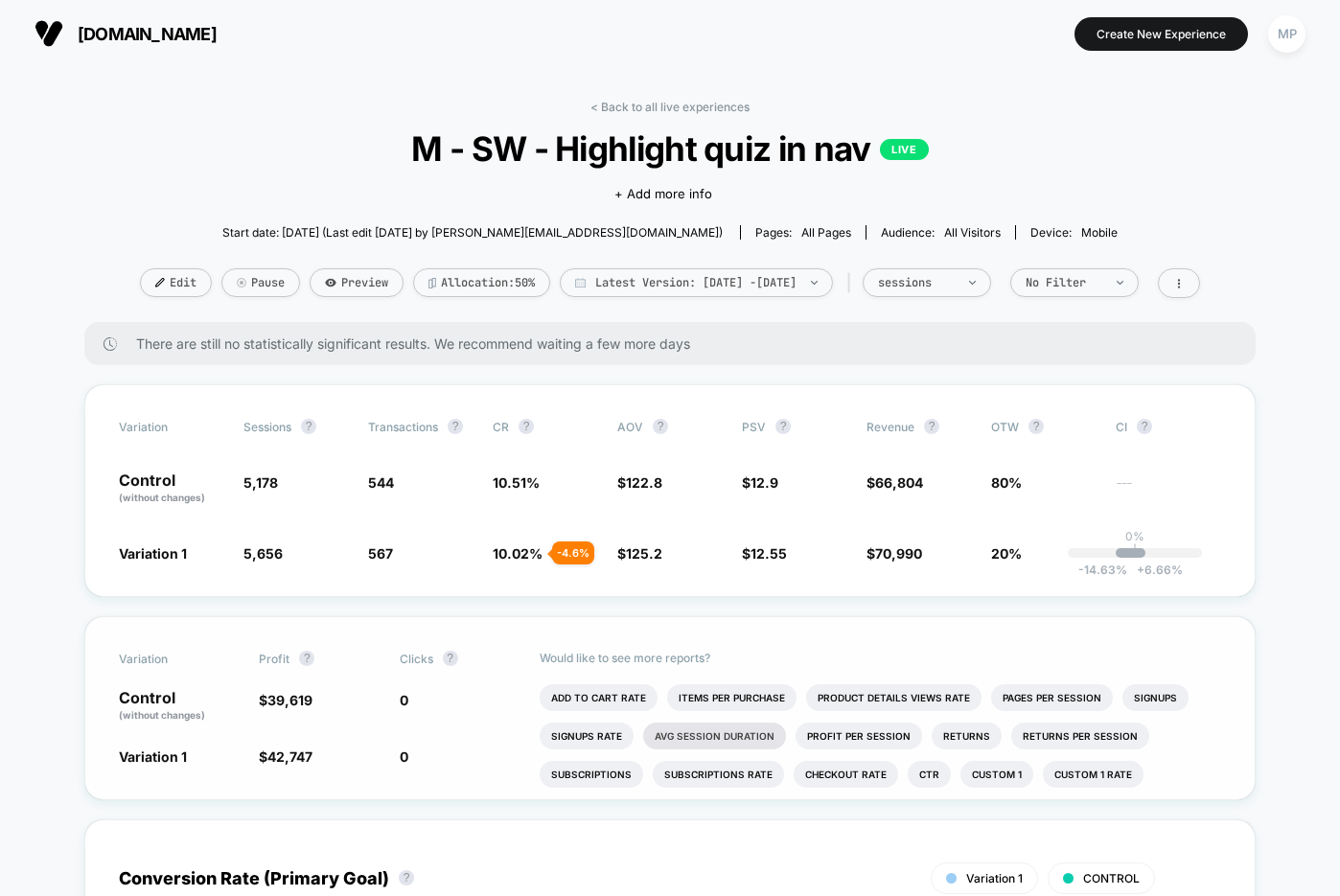 scroll, scrollTop: 46, scrollLeft: 0, axis: vertical 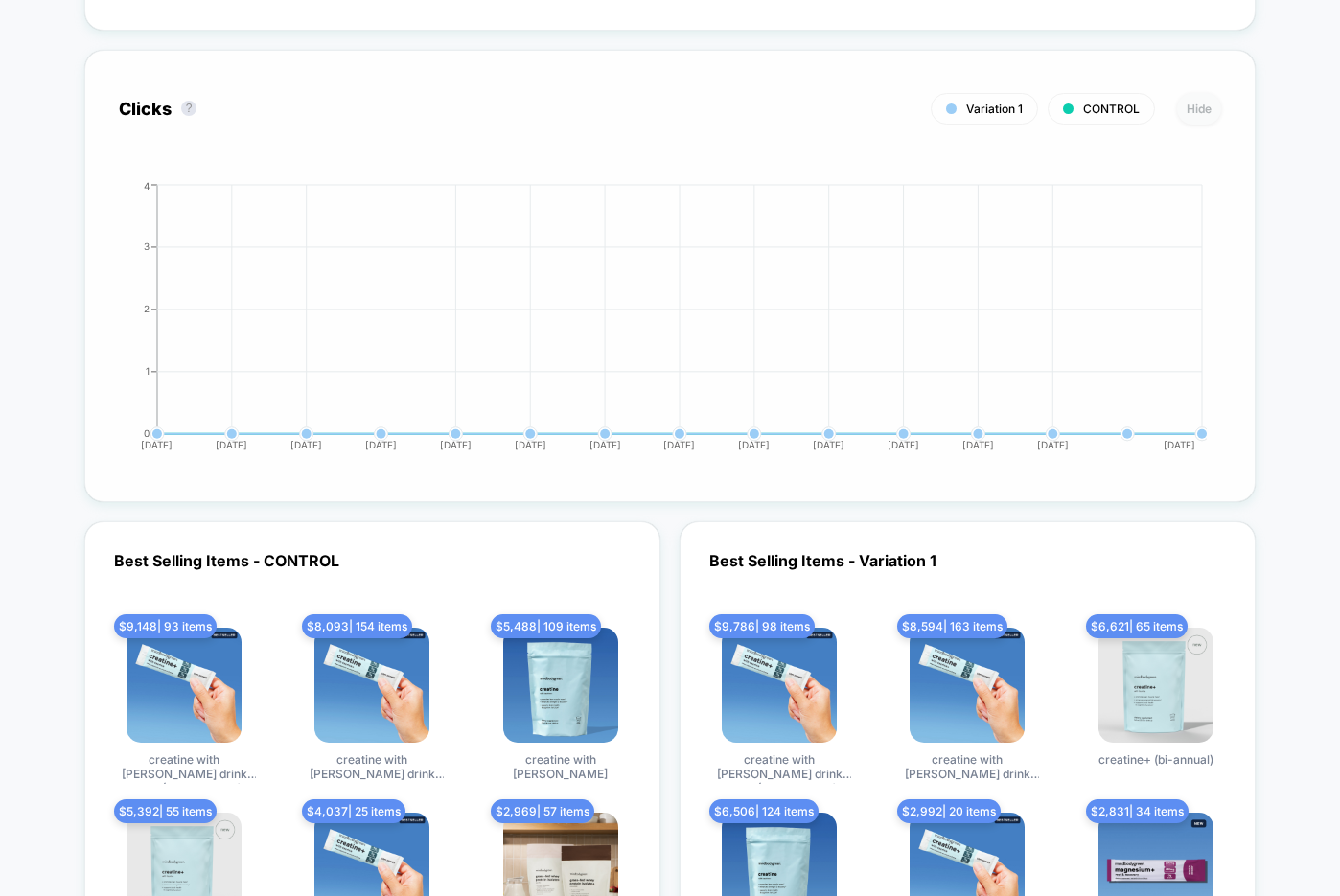click on "Hide" at bounding box center [1199, 108] 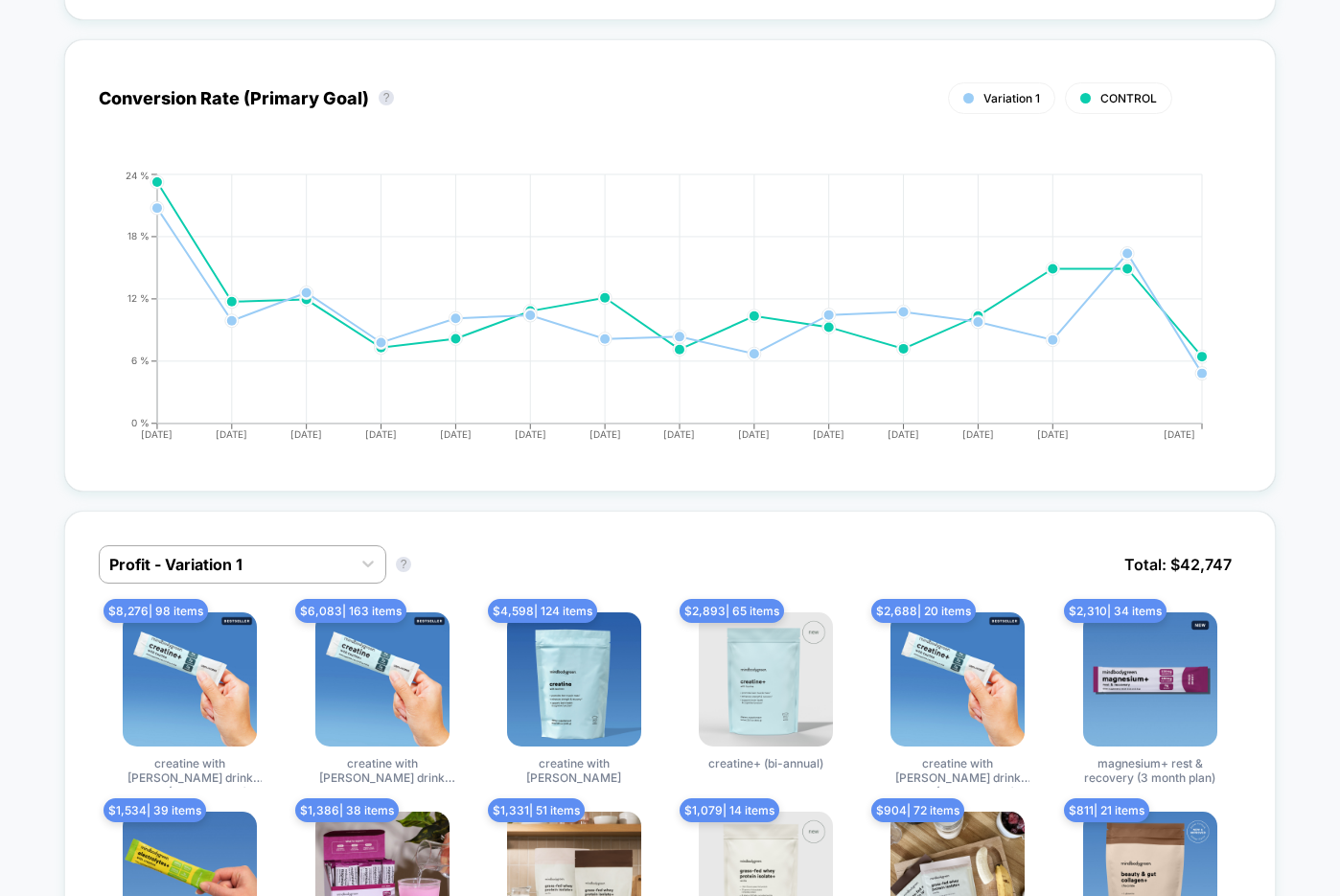 scroll, scrollTop: 0, scrollLeft: 0, axis: both 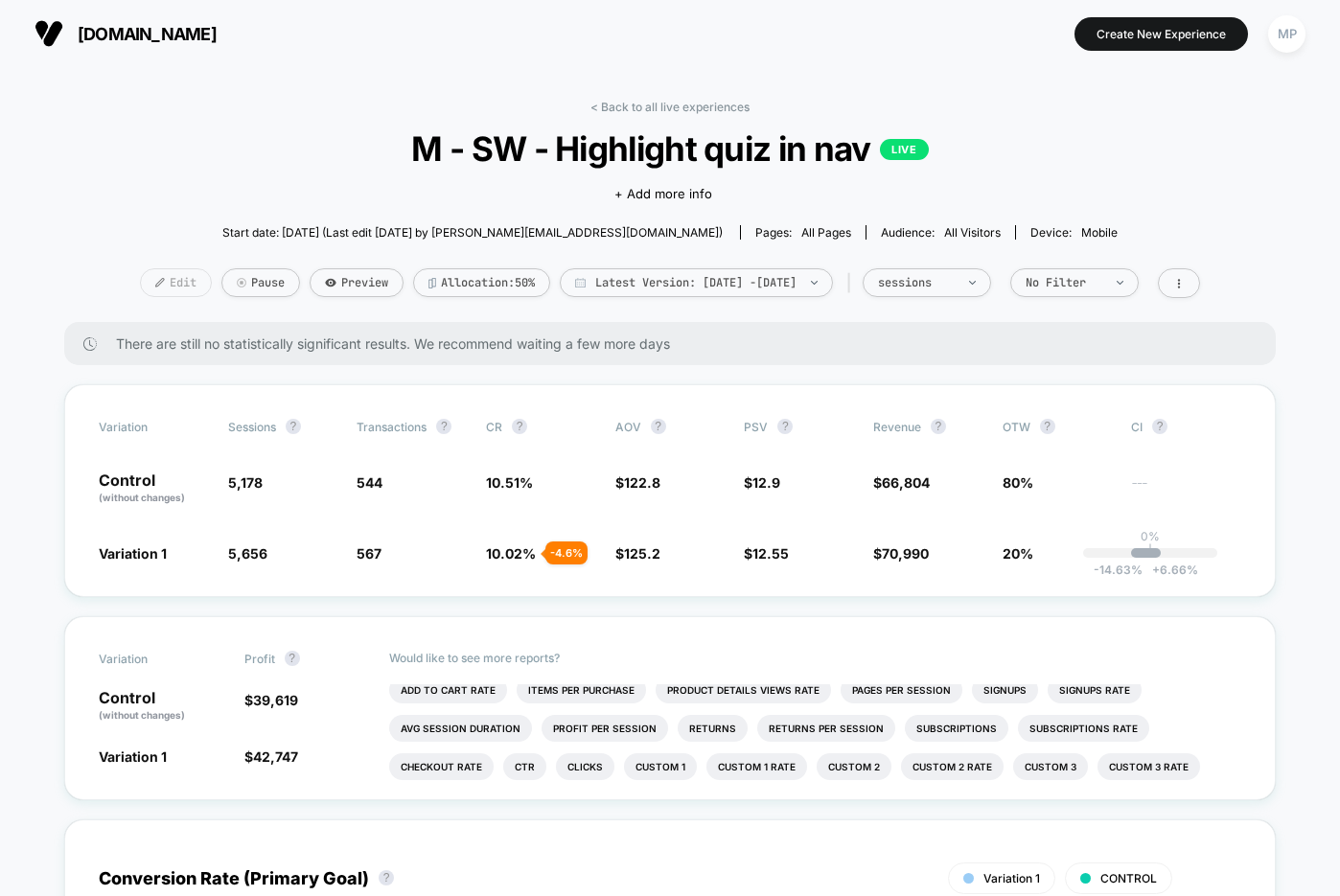 click on "Edit" at bounding box center [175, 283] 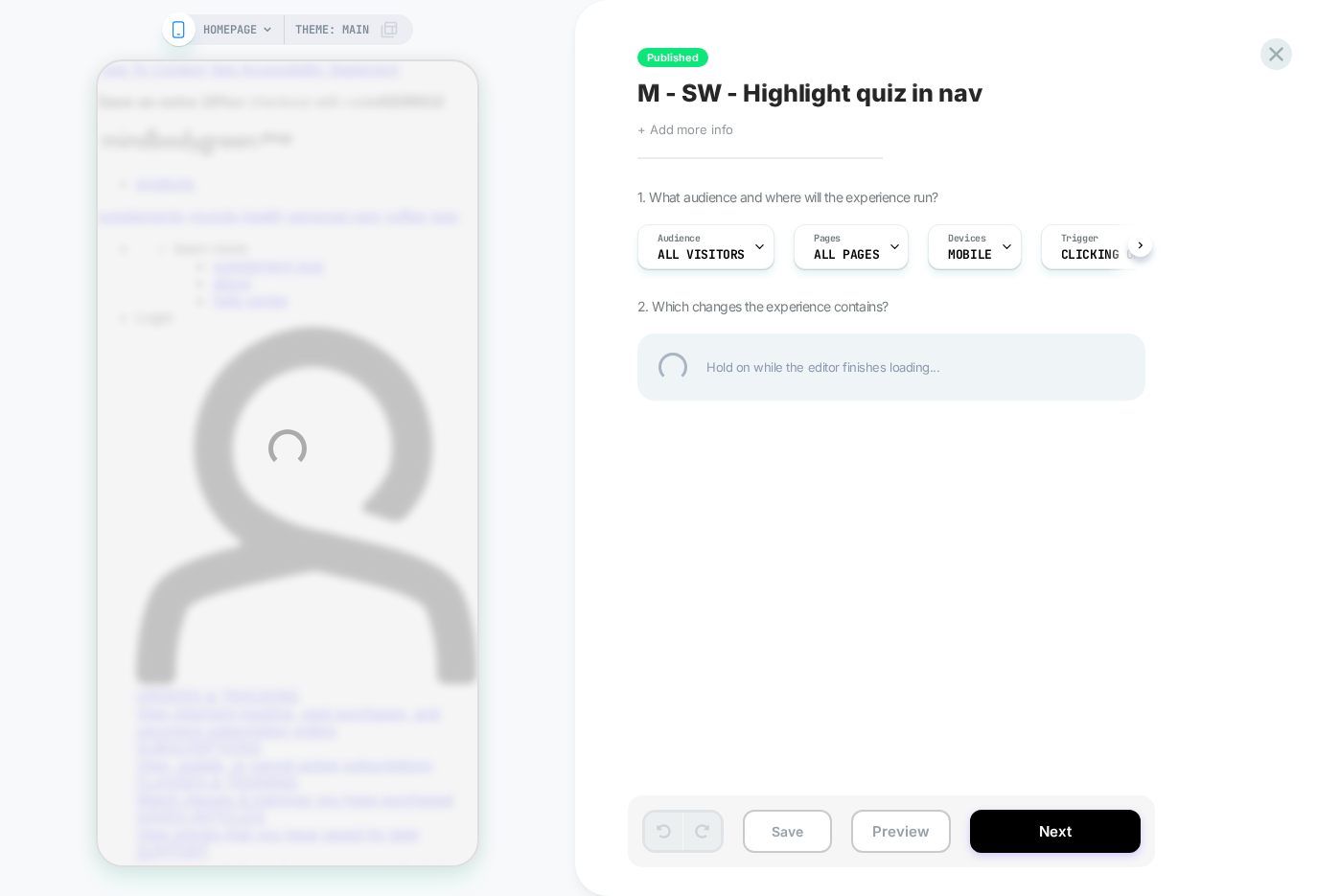 scroll, scrollTop: 0, scrollLeft: 0, axis: both 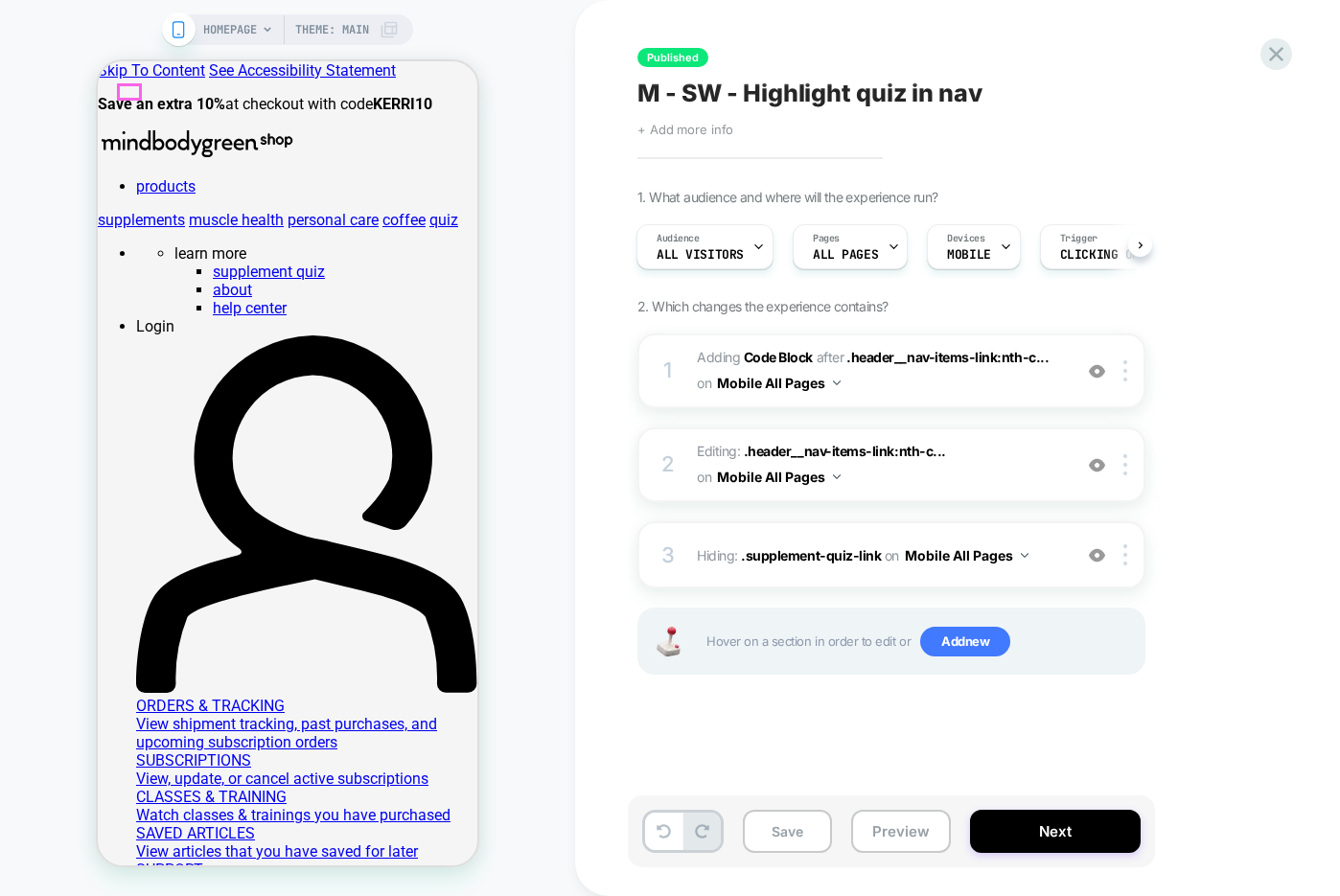 click at bounding box center [288, 128] 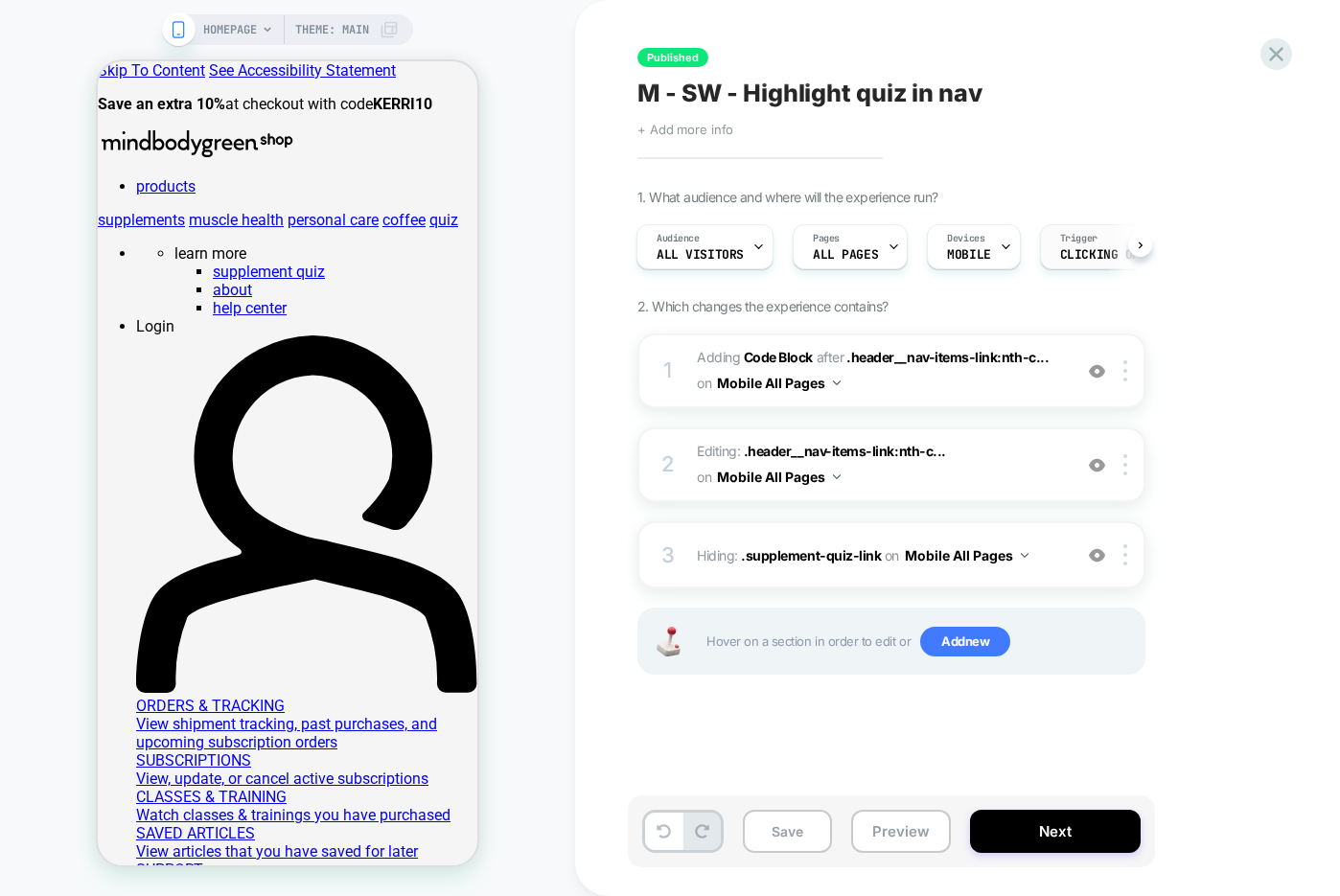 click on "Clicking on #nav-icon" at bounding box center [1127, 255] 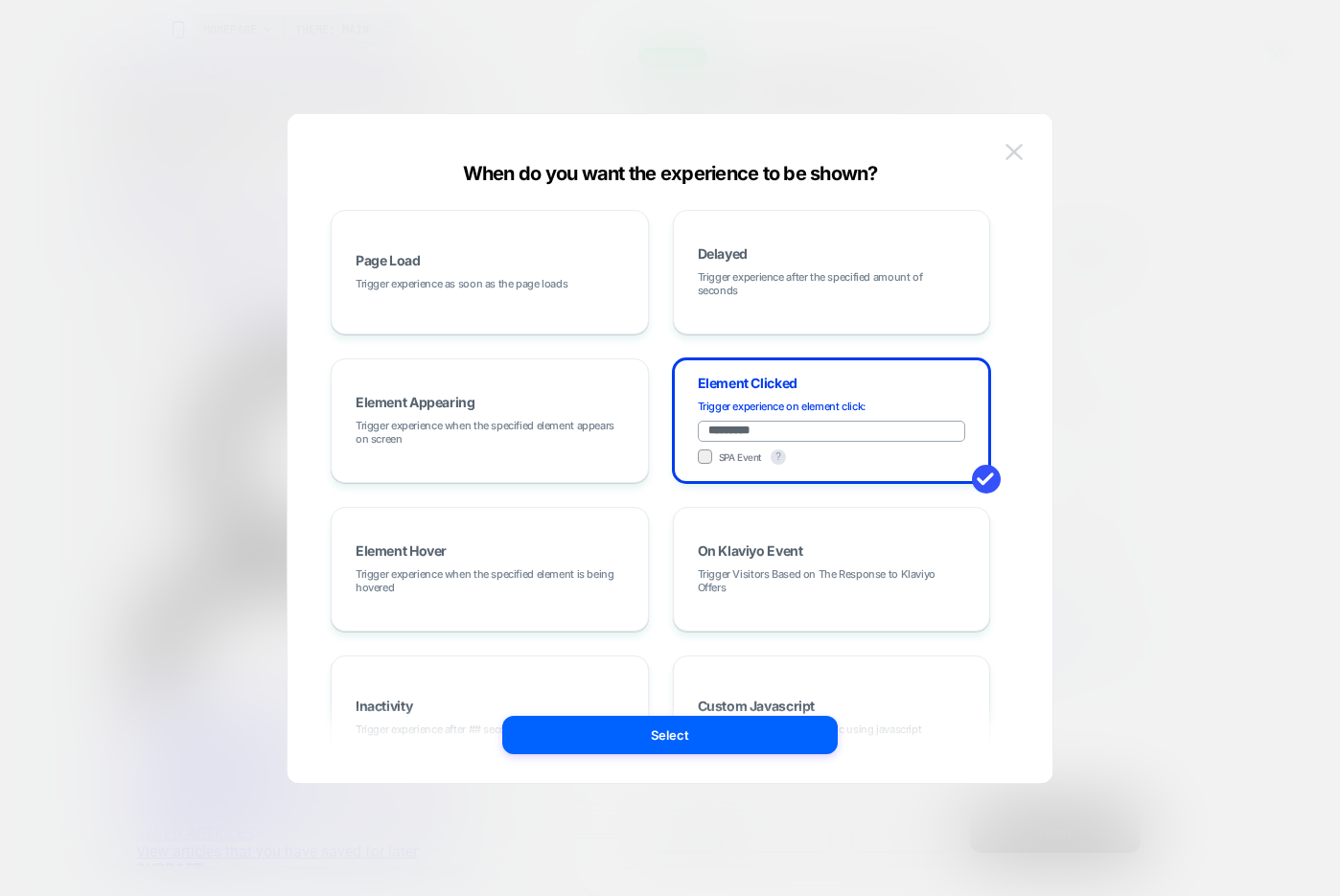 click at bounding box center [1014, 151] 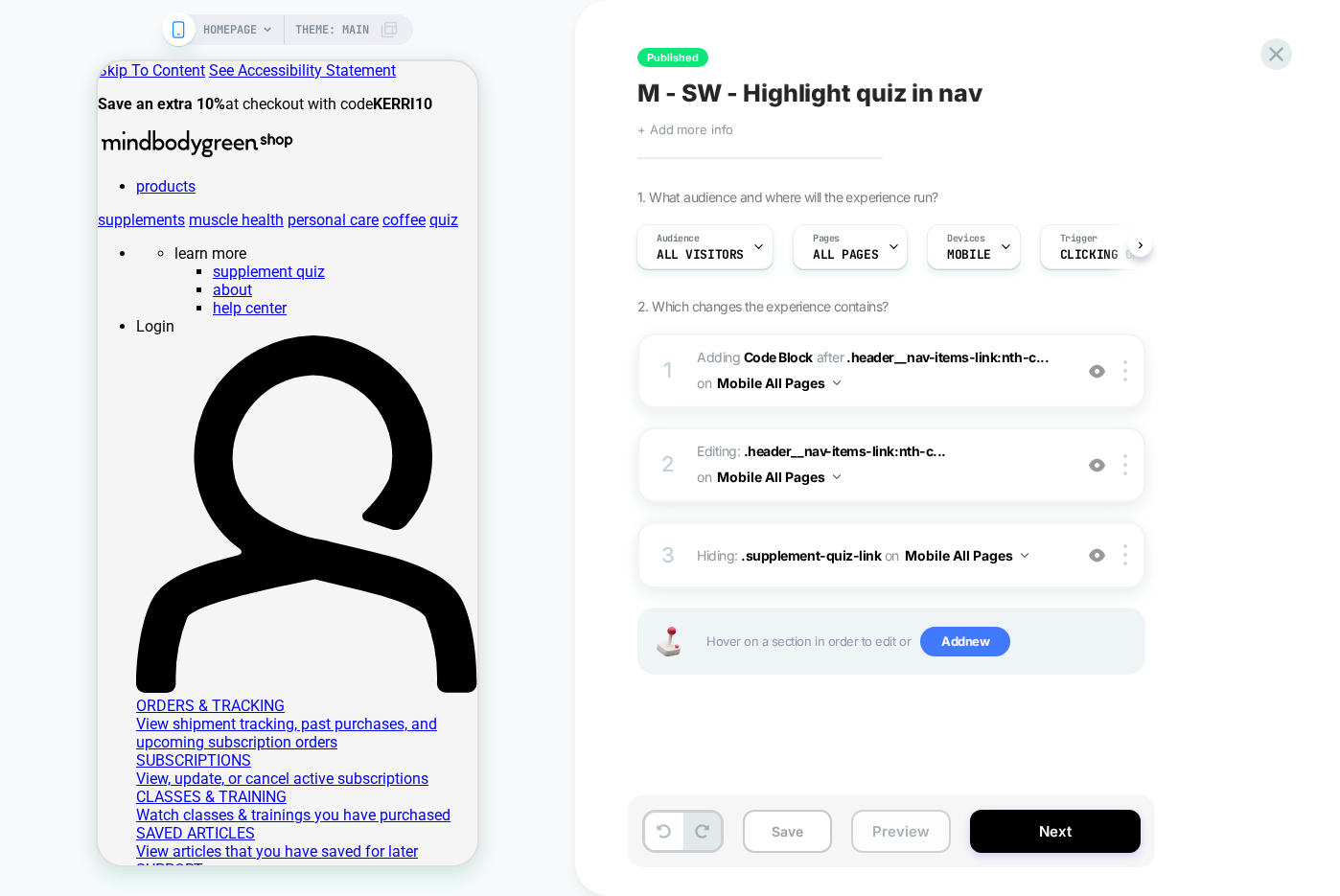 click on "Preview" at bounding box center (901, 831) 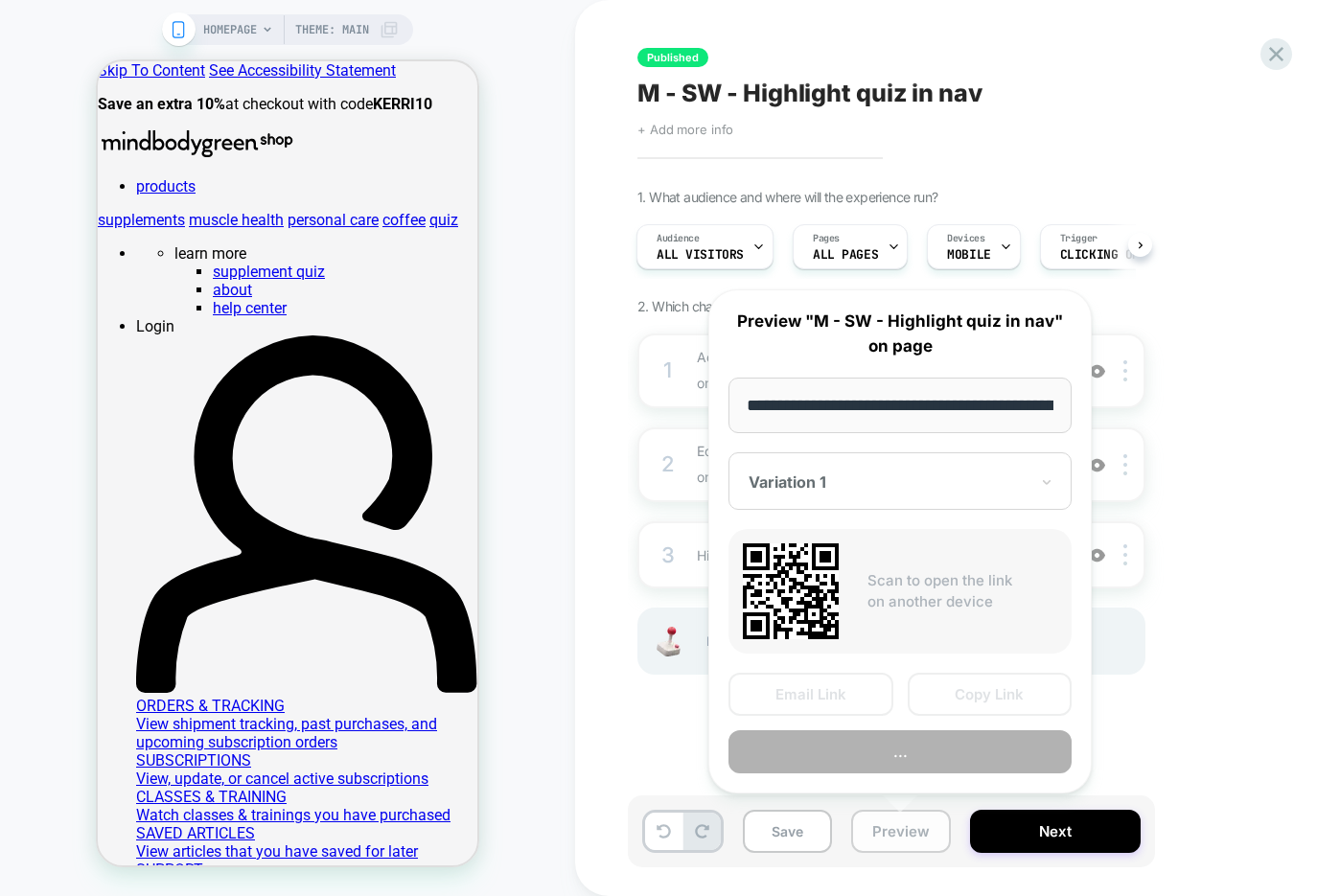 scroll, scrollTop: 0, scrollLeft: 107, axis: horizontal 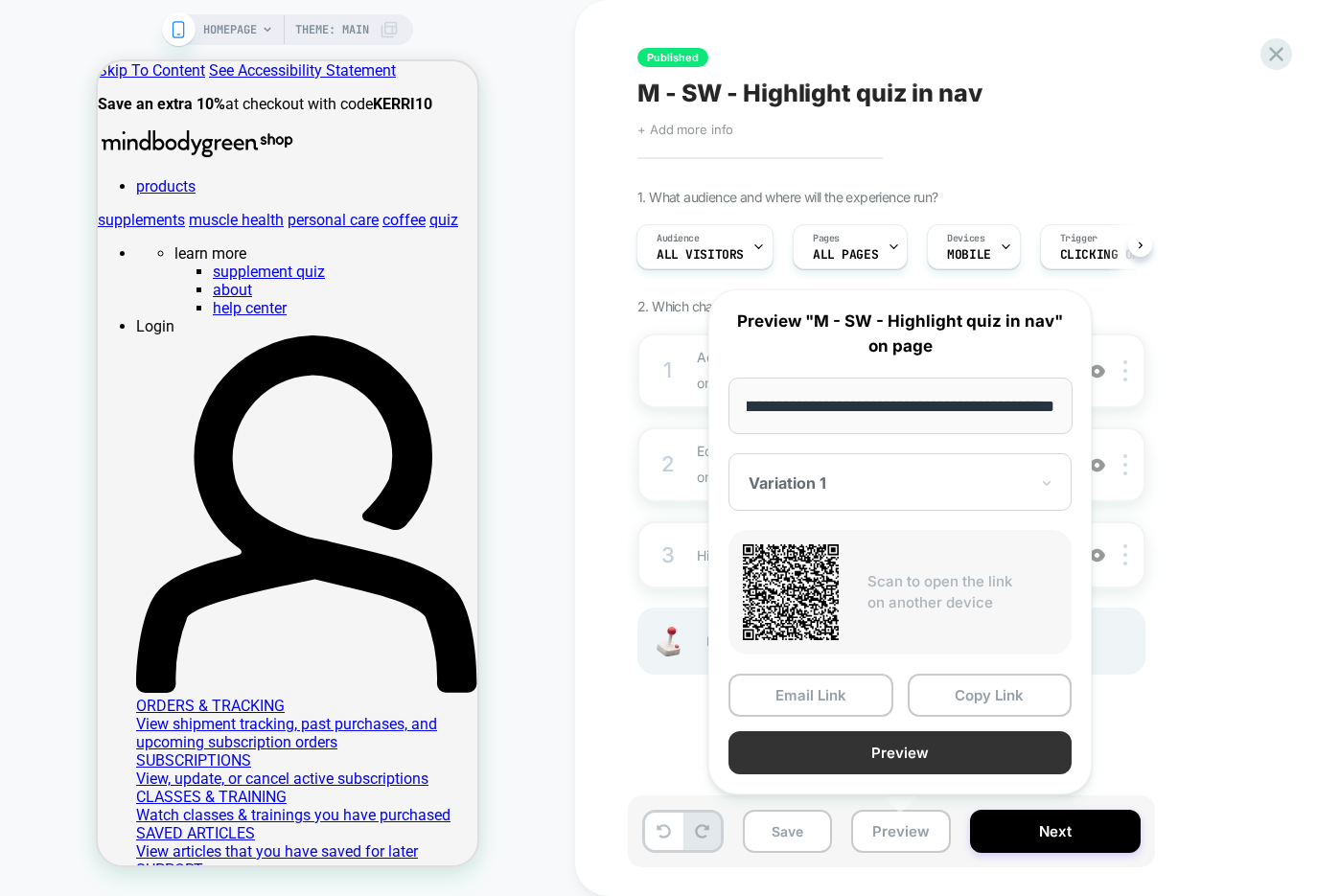 click on "Preview" at bounding box center (900, 752) 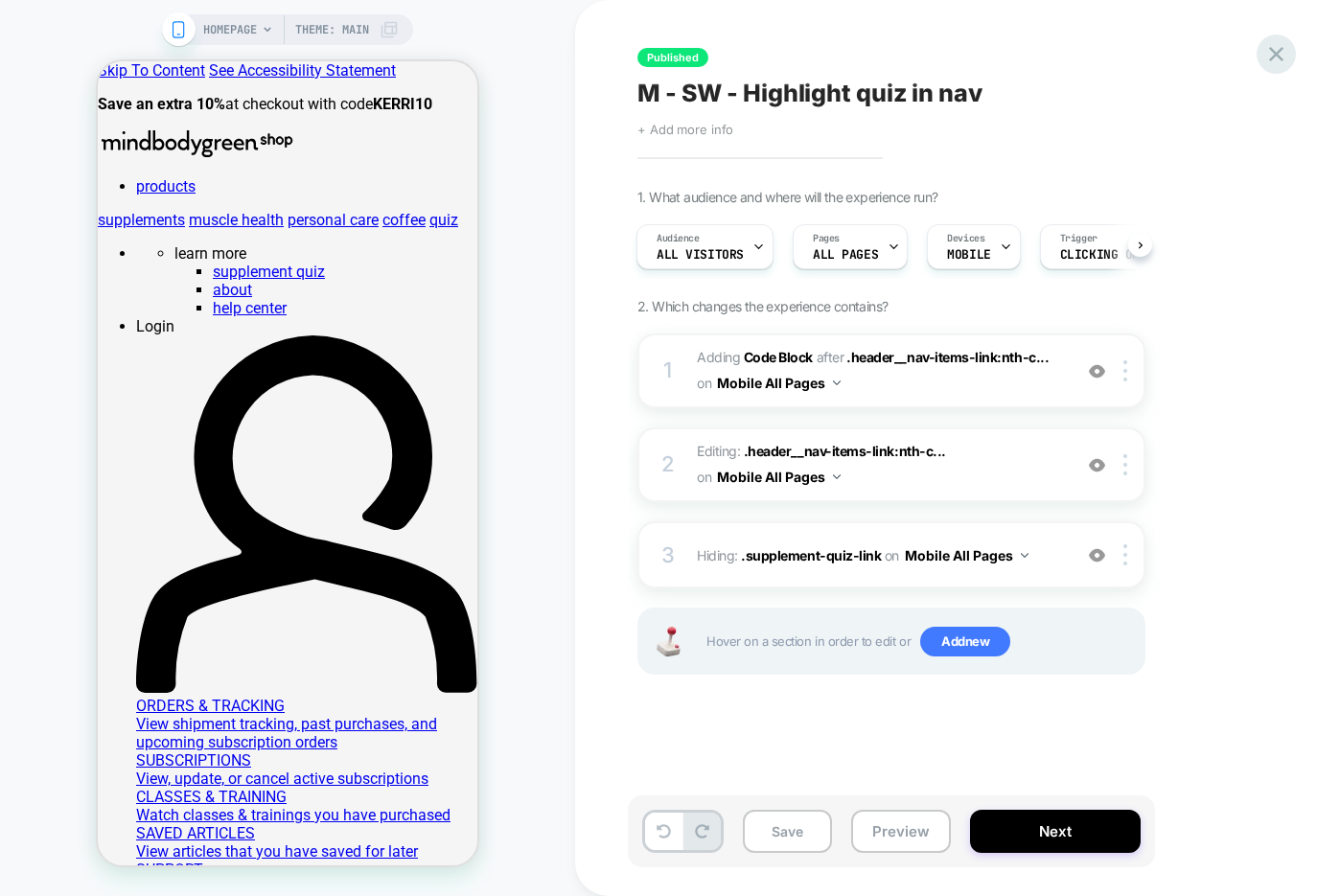 click 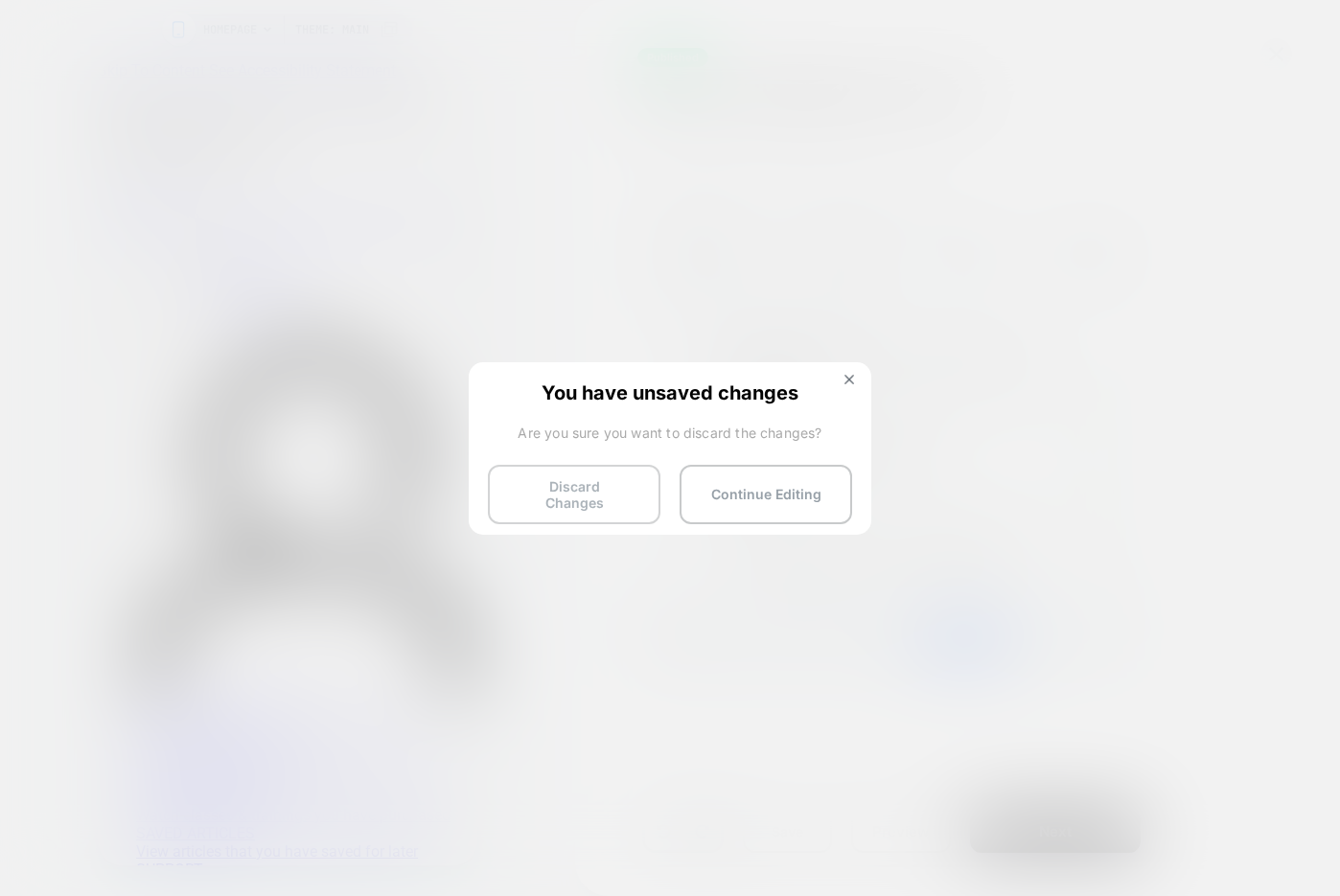click on "Discard Changes" at bounding box center [574, 494] 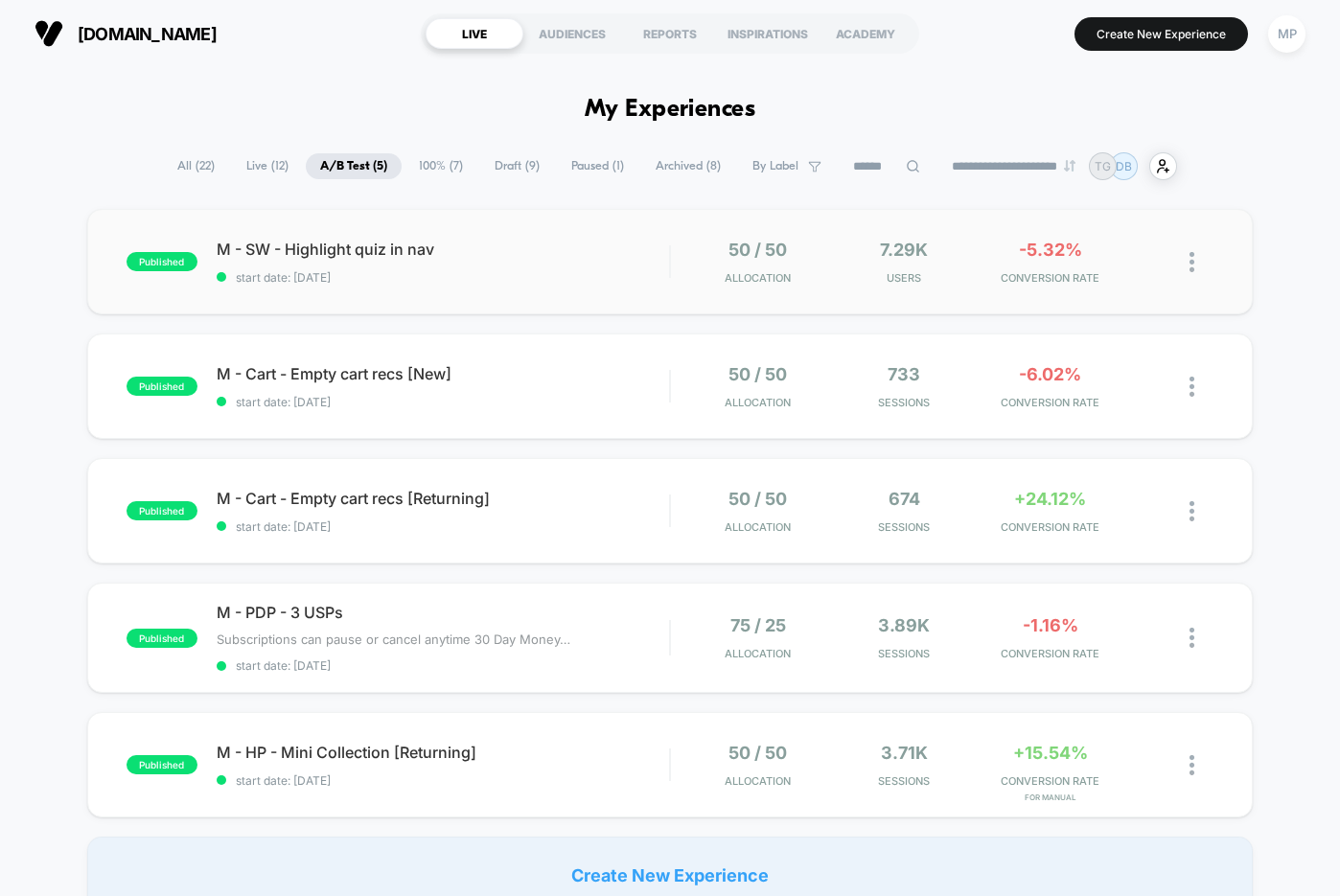 click on "published M - SW - Highlight quiz in nav start date: 6/23/2025 50 / 50 Allocation 7.29k Users -5.32% CONVERSION RATE" at bounding box center [670, 262] 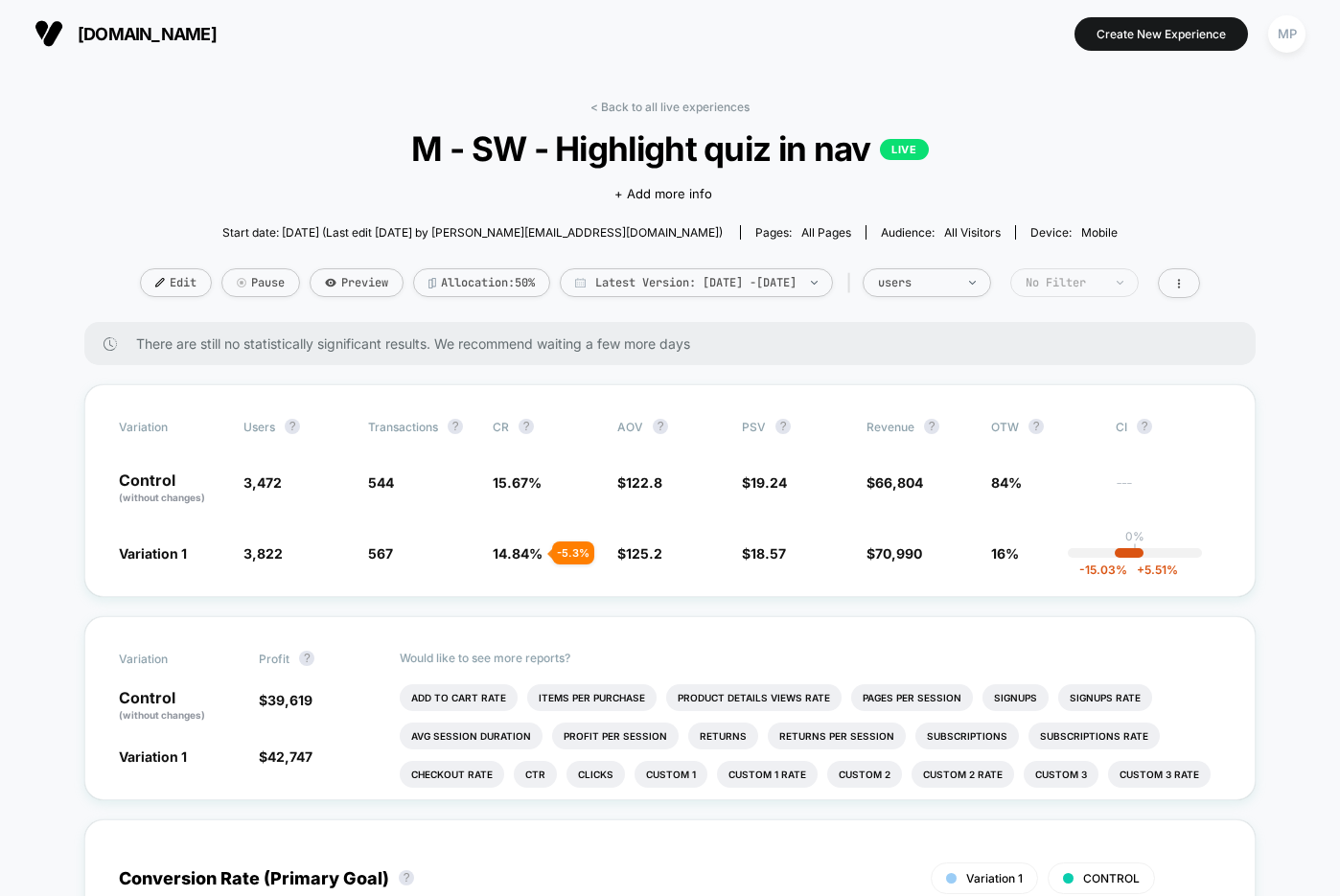 click on "No Filter" at bounding box center (1074, 283) 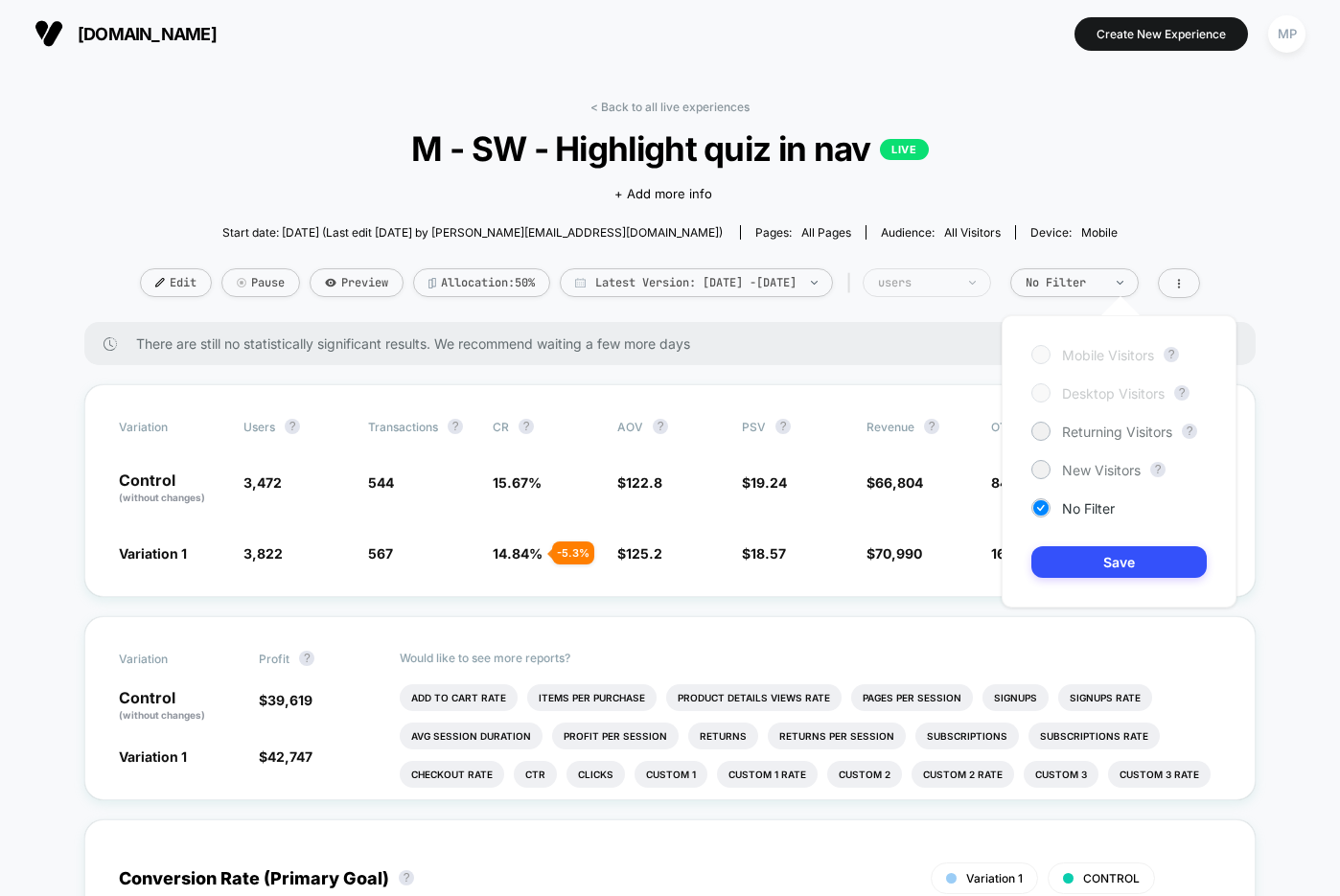 click on "users" at bounding box center (916, 283) 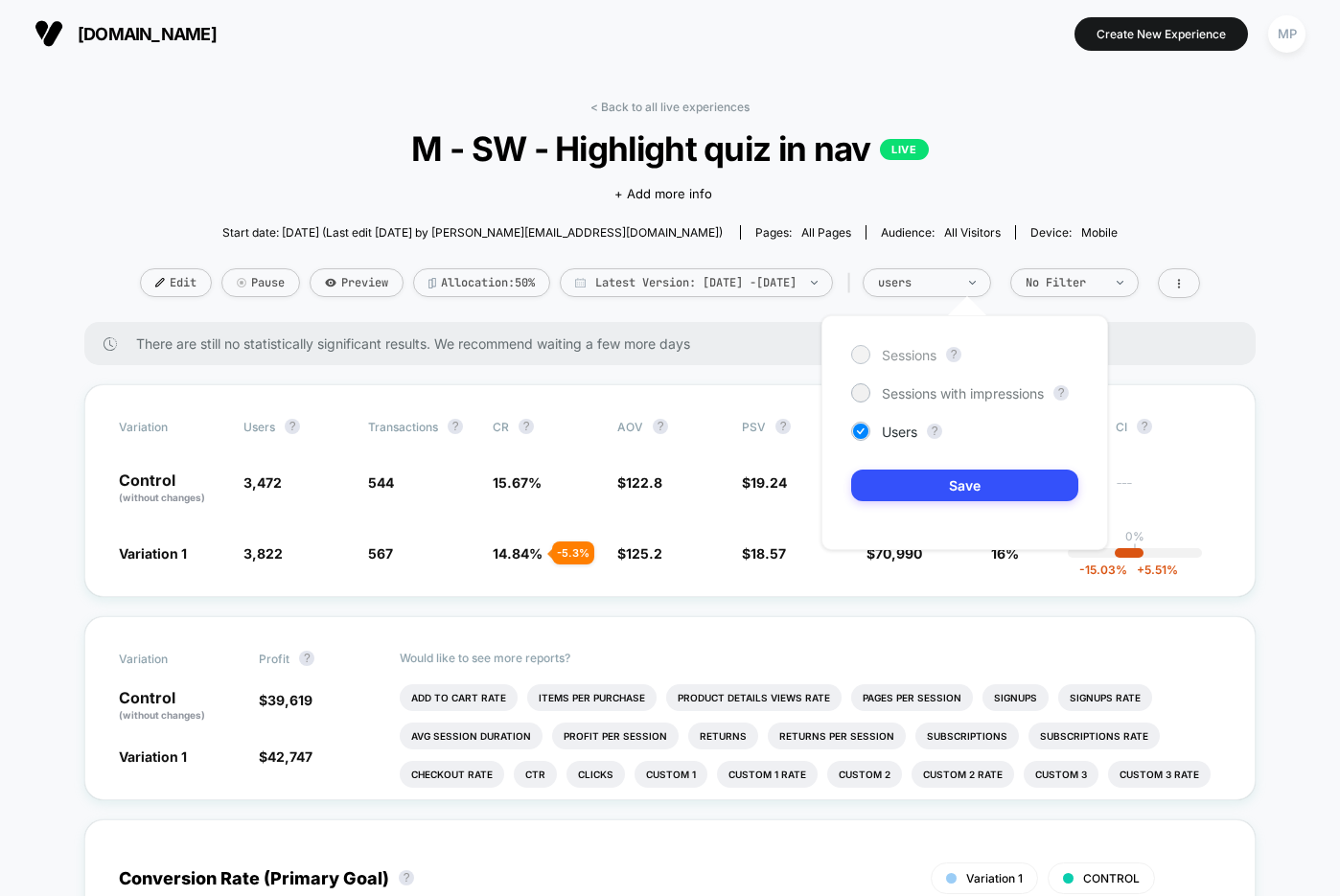 click on "Sessions" at bounding box center [909, 355] 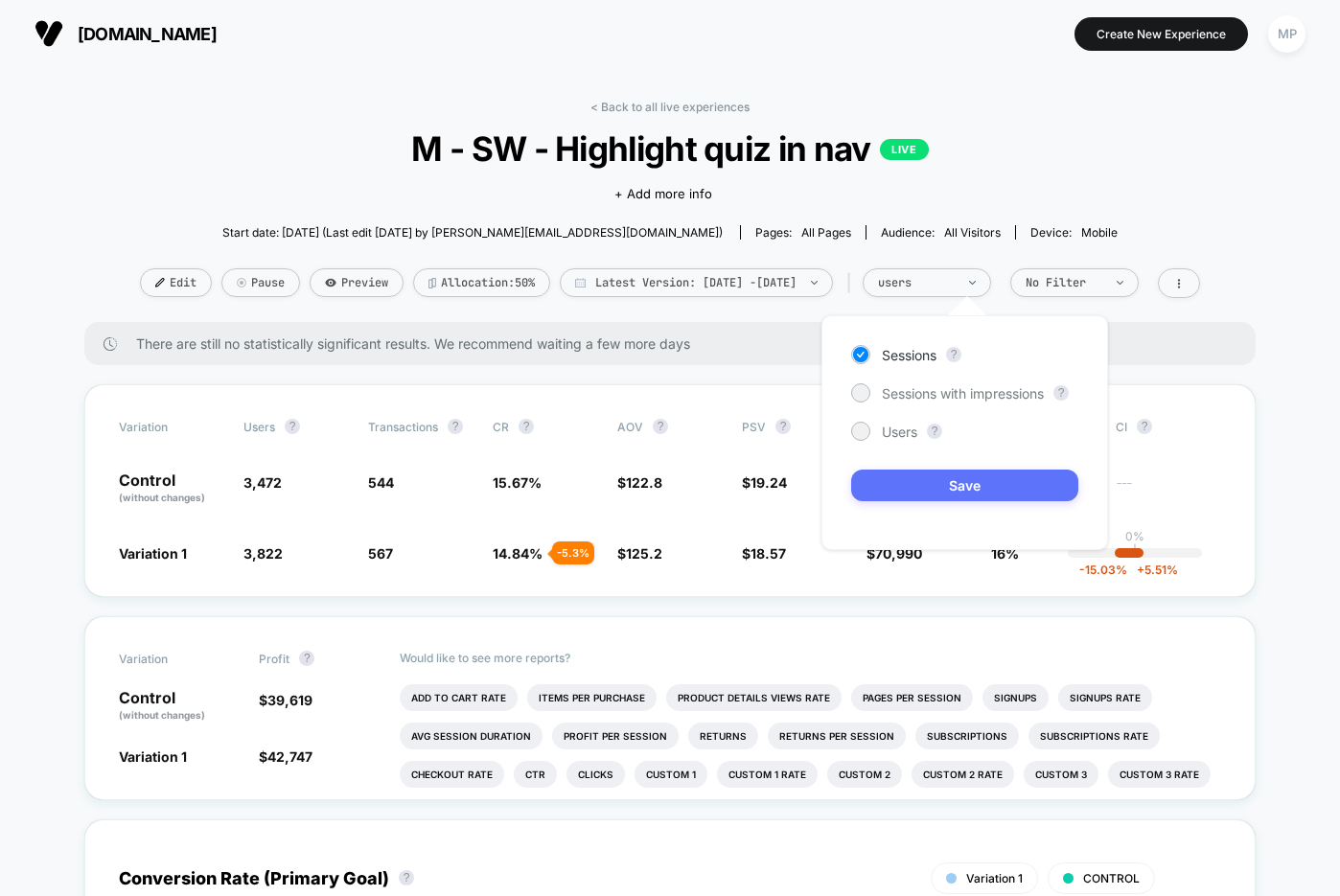 click on "Save" at bounding box center [964, 485] 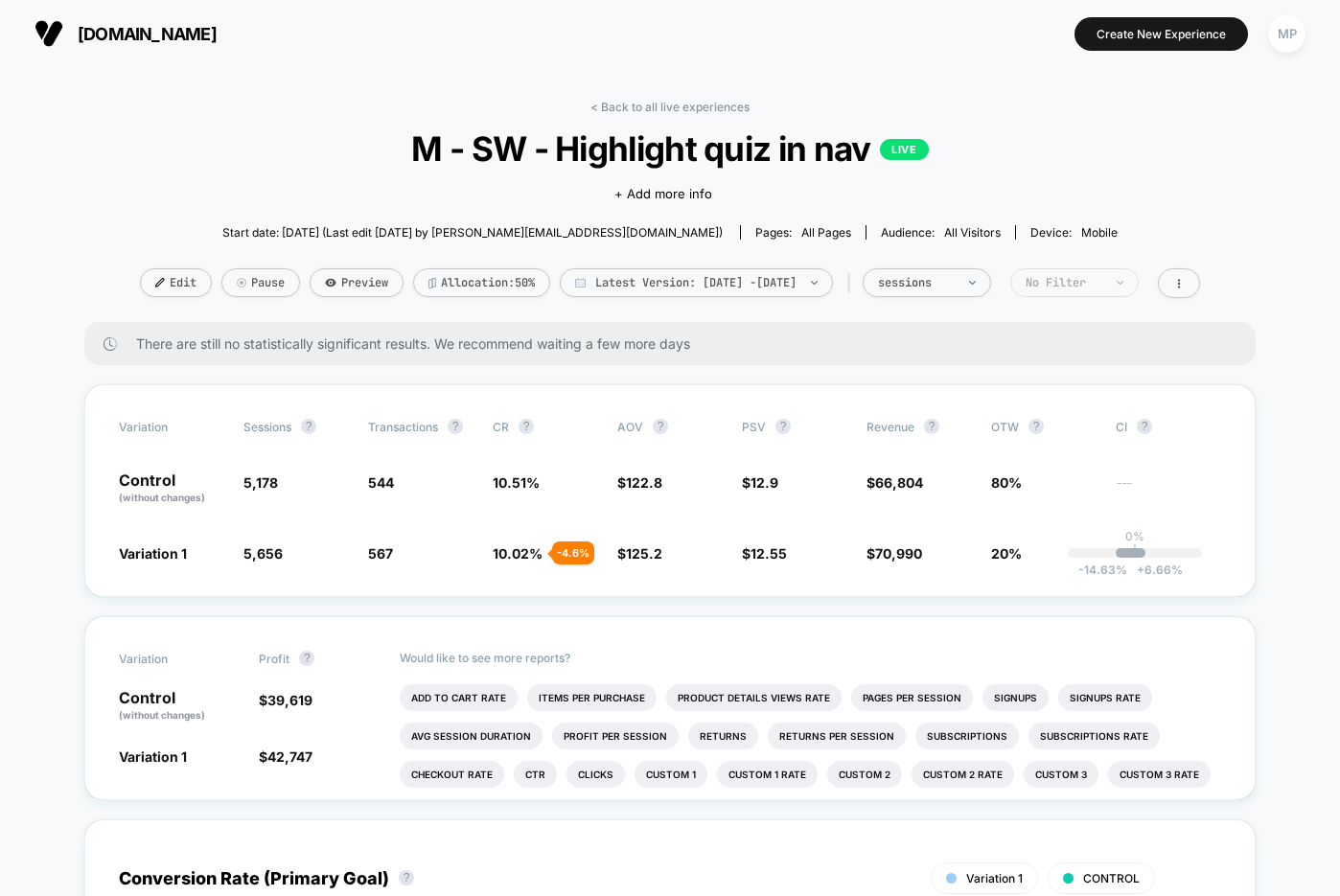 click on "No Filter" at bounding box center (1074, 283) 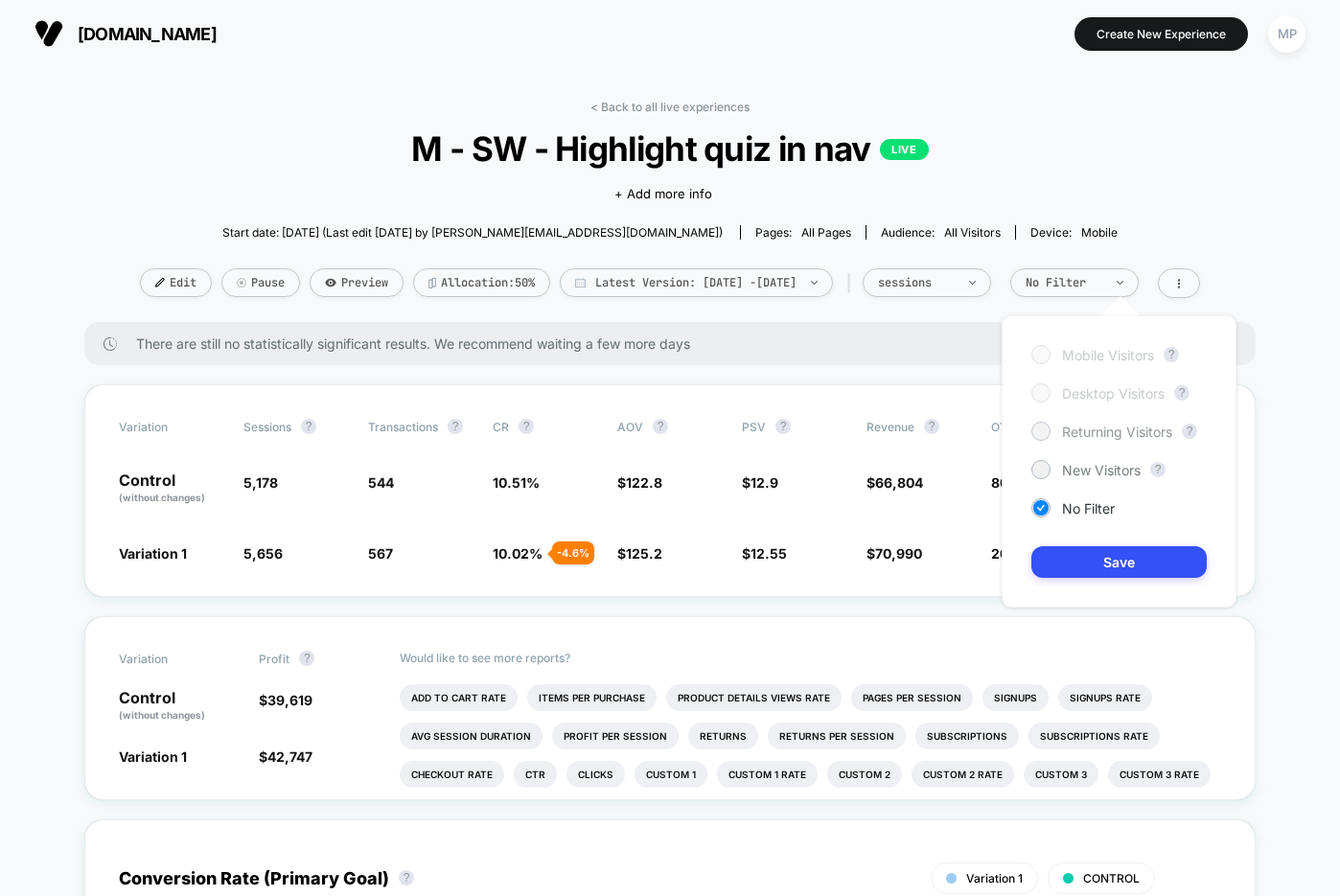 click on "Returning Visitors" at bounding box center (1117, 431) 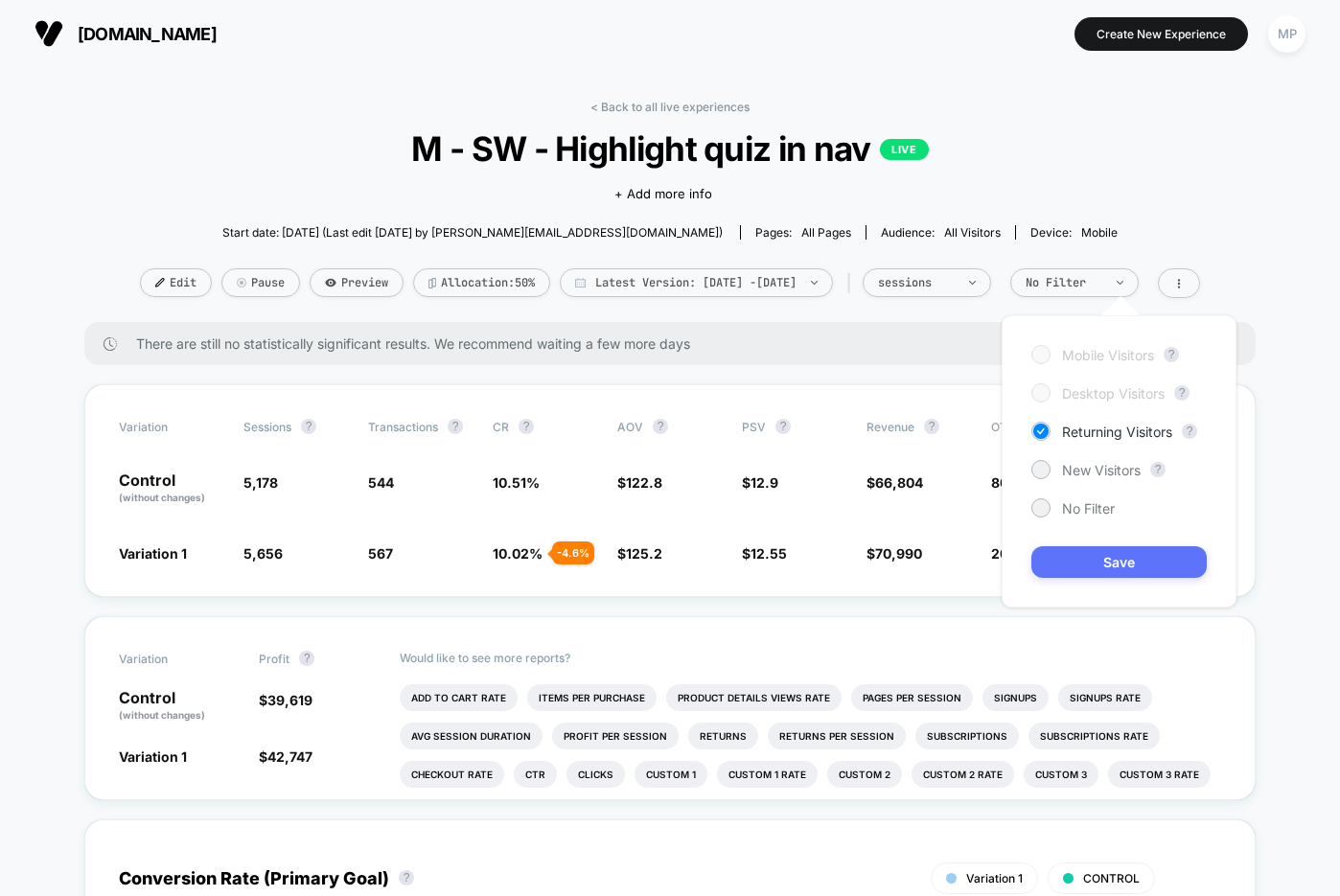 click on "Save" at bounding box center [1119, 562] 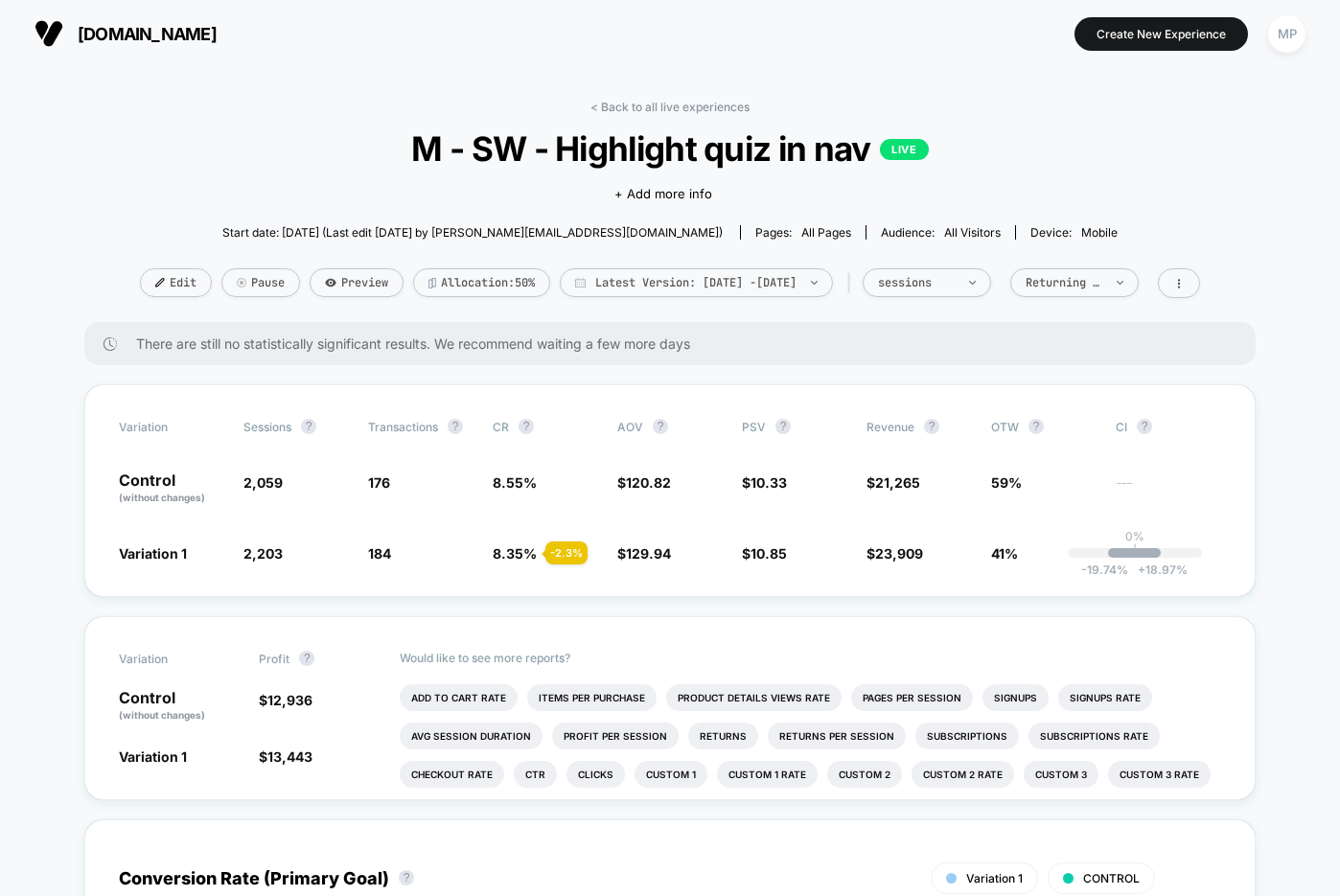 click on "< Back to all live experiences  M - SW - Highlight quiz in nav LIVE Click to edit experience details + Add more info Start date: 6/23/2025 (Last edit 7/7/2025 by maddie@visually.io) Pages: all pages Audience: All Visitors Device: mobile Edit Pause  Preview Allocation:  50% Latest Version:     Jun 23, 2025    -    Jul 7, 2025 |   sessions   Returning Visitors" at bounding box center (670, 211) 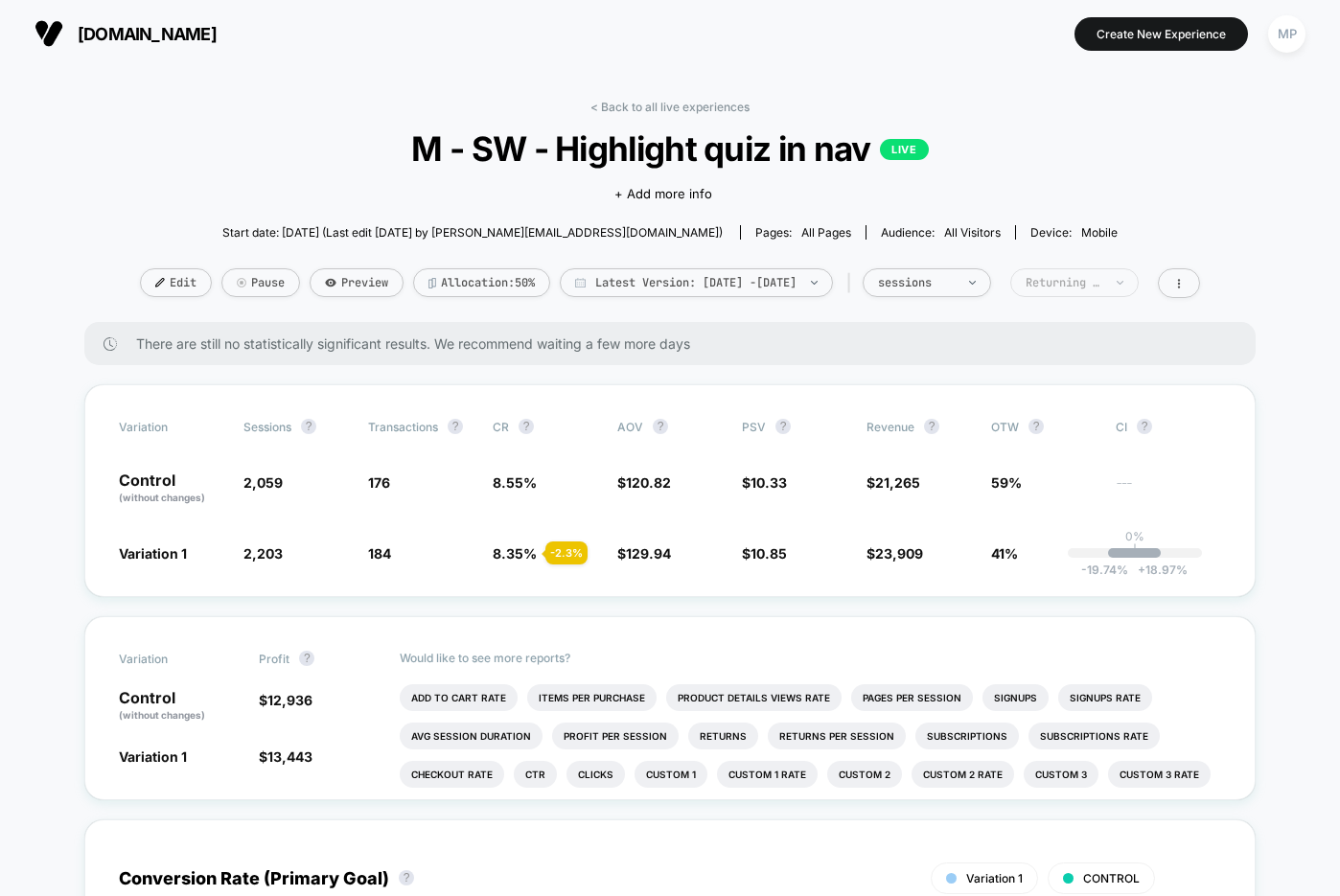 click on "Returning Visitors" at bounding box center [1064, 283] 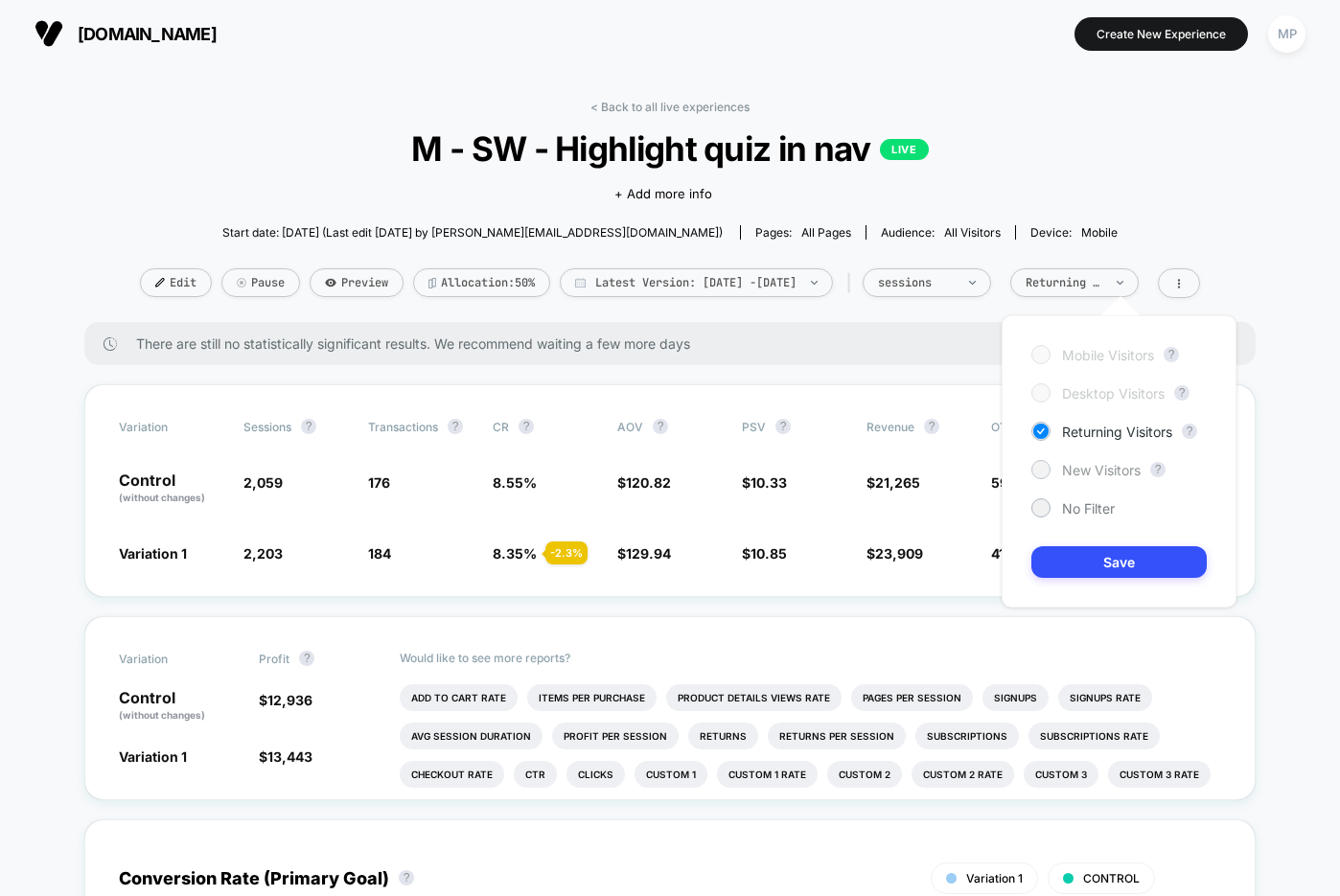 click on "New Visitors" at bounding box center (1101, 470) 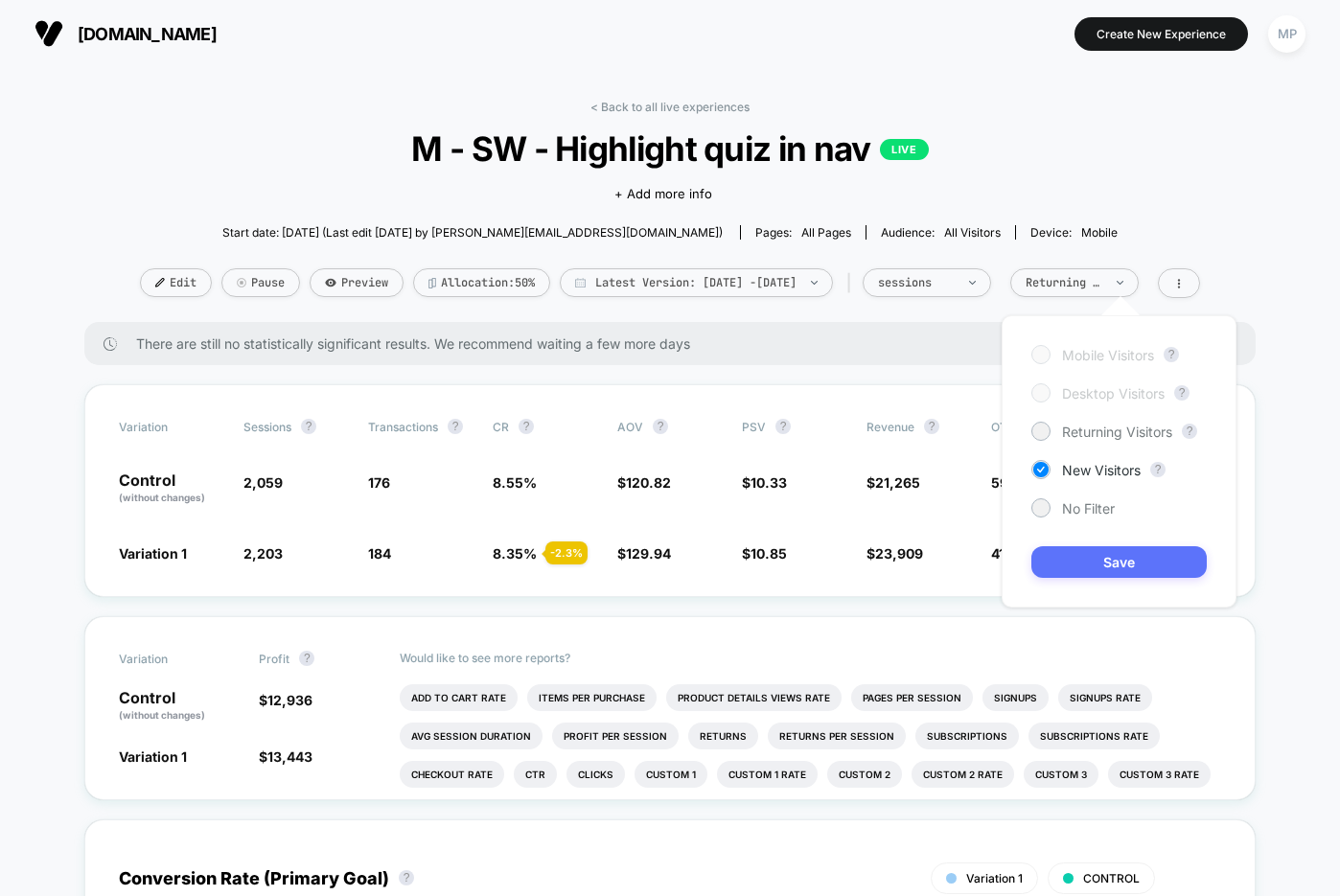 click on "Save" at bounding box center (1119, 562) 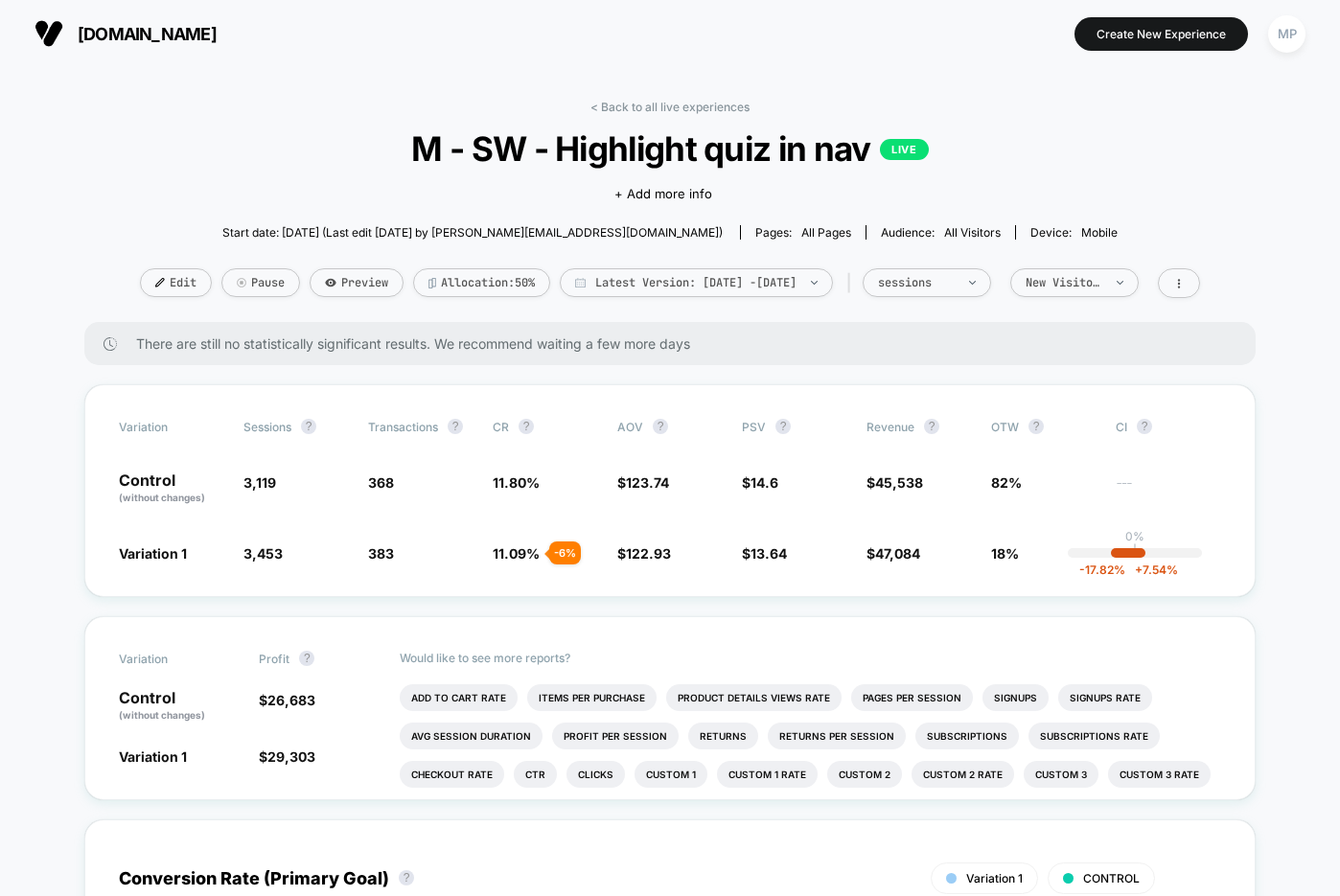 click on "shop.mindbodygreen.com https://shop.mindbodygreen.com Create New Experience MP" at bounding box center (670, 34) 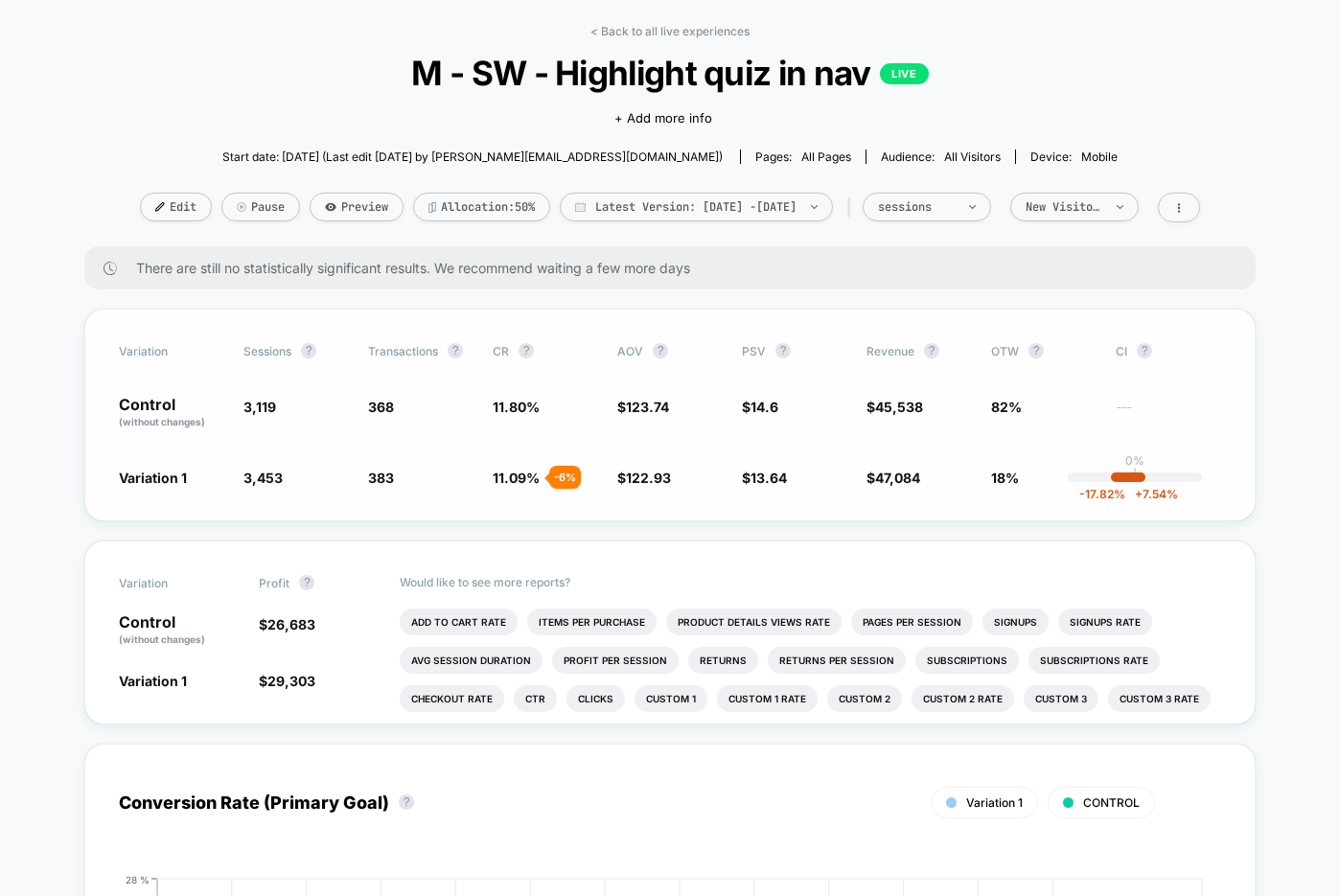 scroll, scrollTop: 84, scrollLeft: 0, axis: vertical 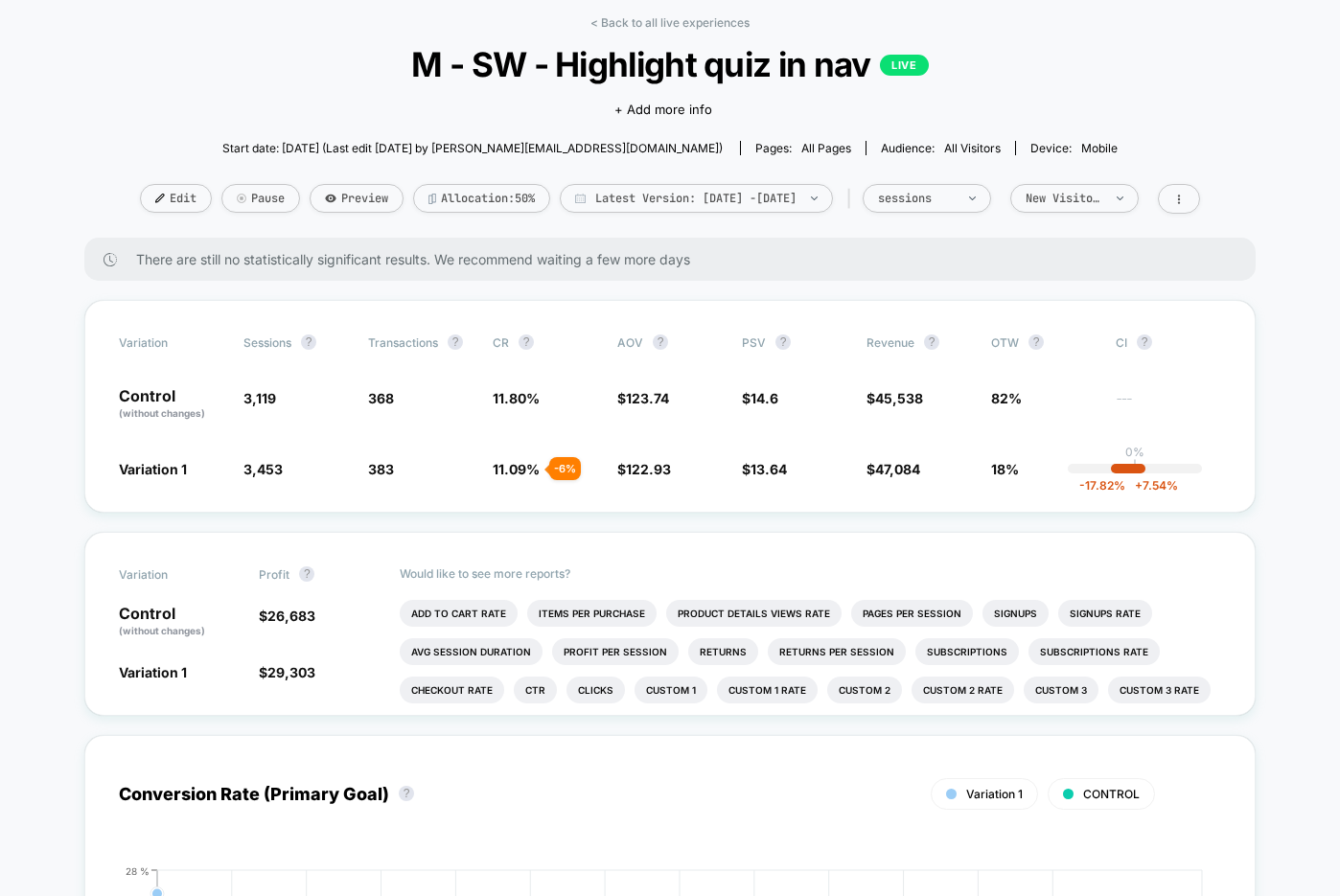click on "< Back to all live experiences  M - SW - Highlight quiz in nav LIVE Click to edit experience details + Add more info Start date: 6/23/2025 (Last edit 7/7/2025 by maddie@visually.io) Pages: all pages Audience: All Visitors Device: mobile Edit Pause  Preview Allocation:  50% Latest Version:     Jun 23, 2025    -    Jul 7, 2025 |   sessions   New Visitors There are still no statistically significant results. We recommend waiting a few more days Variation Sessions ? Transactions ? CR ? AOV ? PSV ? Revenue ? OTW ? CI ? Control (without changes) 3,119 368 11.80 % $ 123.74 $ 14.6 $ 45,538 82% --- Variation 1 3,453 + 10.7 % 383 - 6 % 11.09 % - 6 % $ 122.93 - 0.65 % $ 13.64 - 6.6 % $ 47,084 - 6.6 % 18% 0% | -17.82 % + 7.54 % Variation Profit ? Control (without changes) $ 26,683 Variation 1 $ 29,303 - 0.80 % Would like to see more reports? Add To Cart Rate Items Per Purchase Product Details Views Rate Pages Per Session Signups Signups Rate Avg Session Duration Profit Per Session Returns Returns Per Session Ctr Clicks ?" at bounding box center [670, 1868] 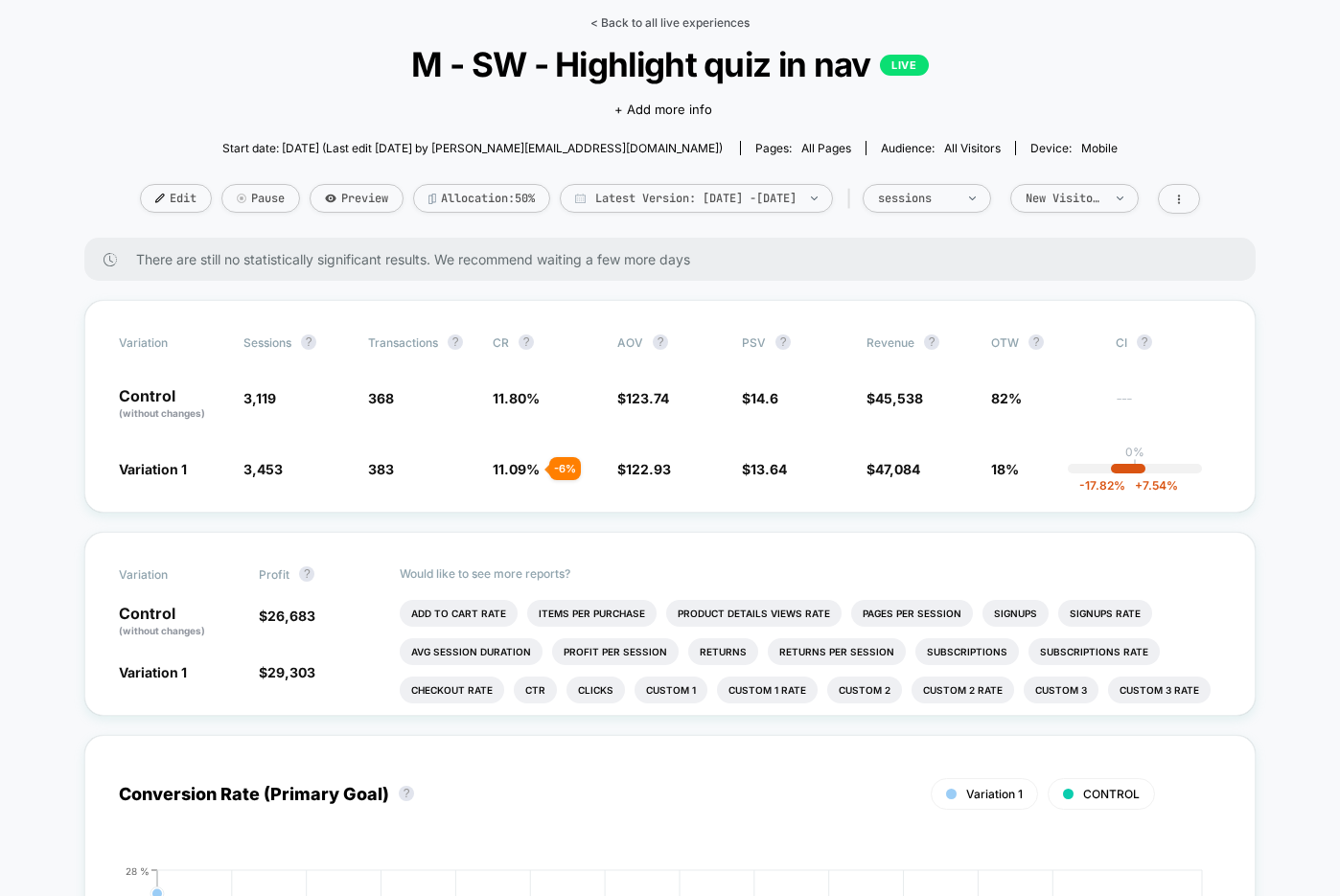 click on "< Back to all live experiences" at bounding box center [670, 22] 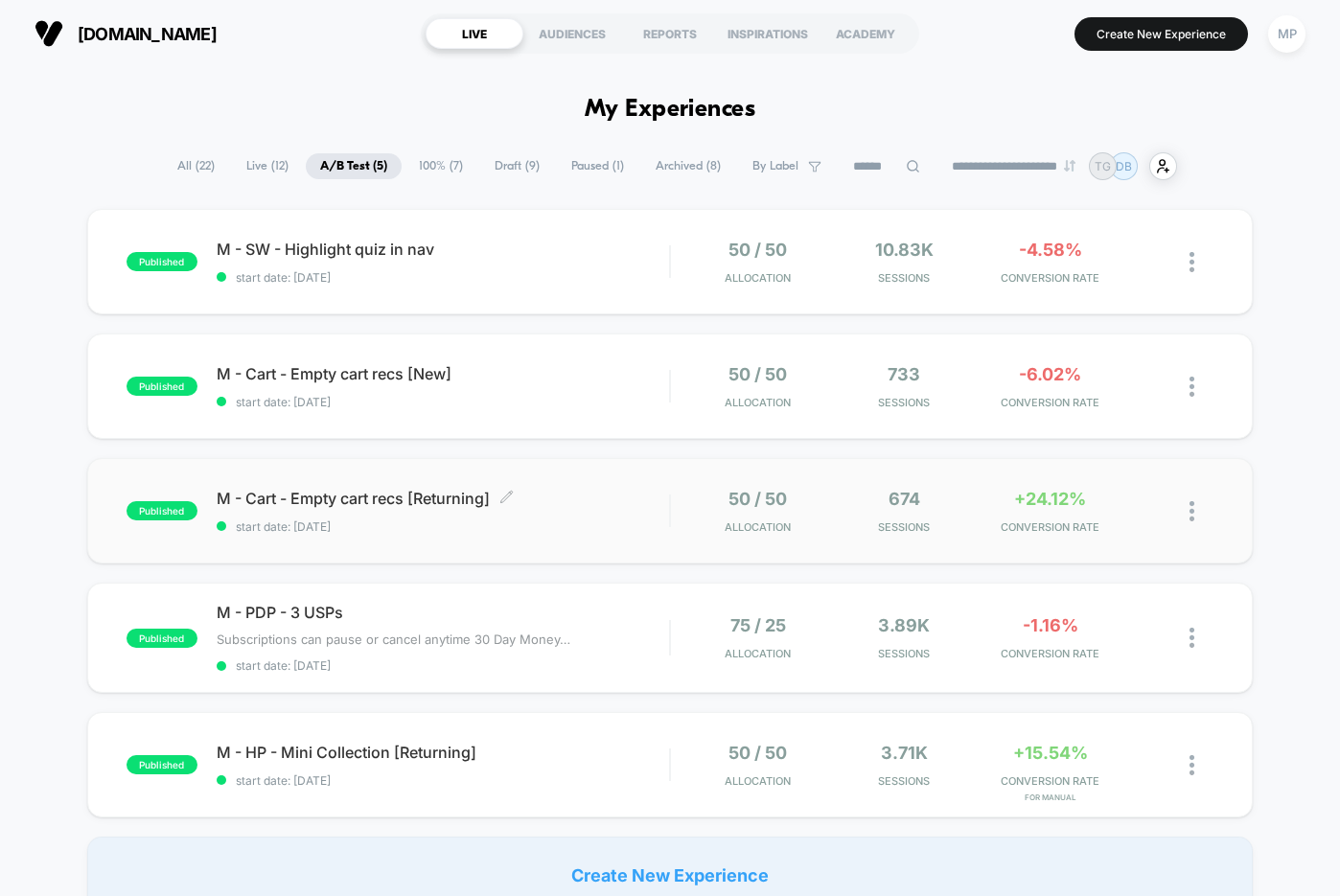 click on "start date: [DATE]" at bounding box center (443, 526) 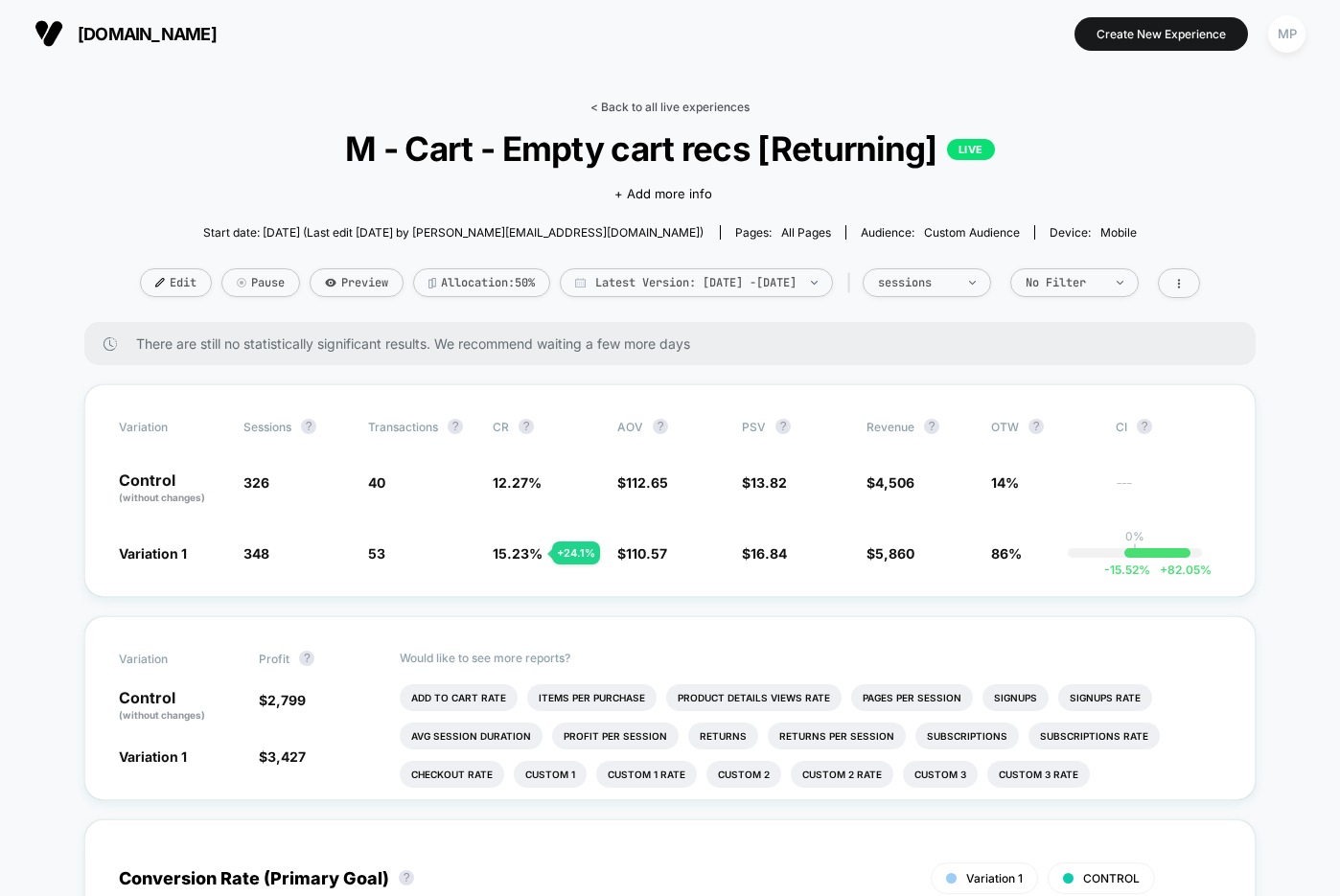 click on "< Back to all live experiences" at bounding box center (670, 106) 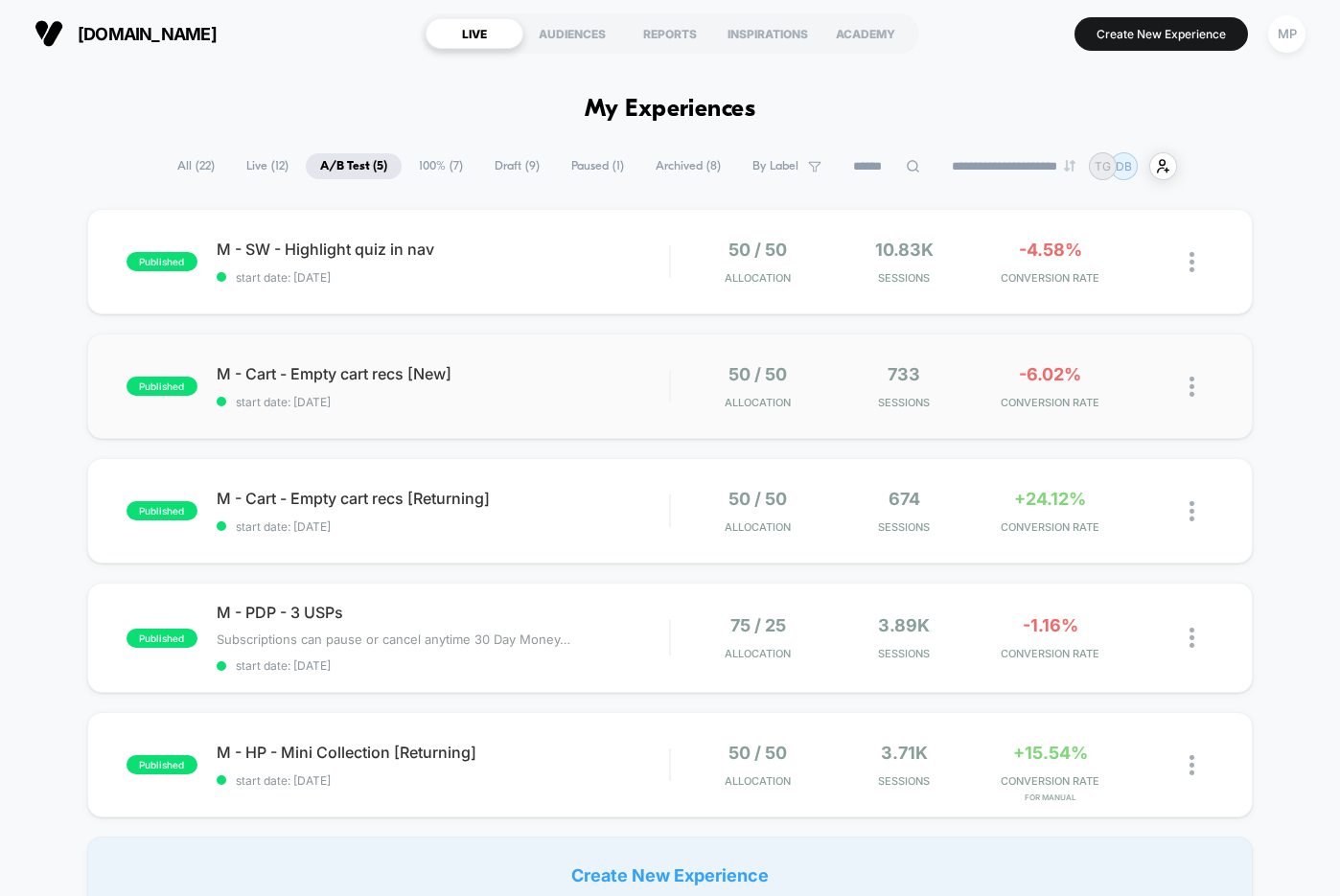 click on "published M - Cart - Empty cart recs [New] start date: 6/23/2025 50 / 50 Allocation 733 Sessions -6.02% CONVERSION RATE" at bounding box center [670, 386] 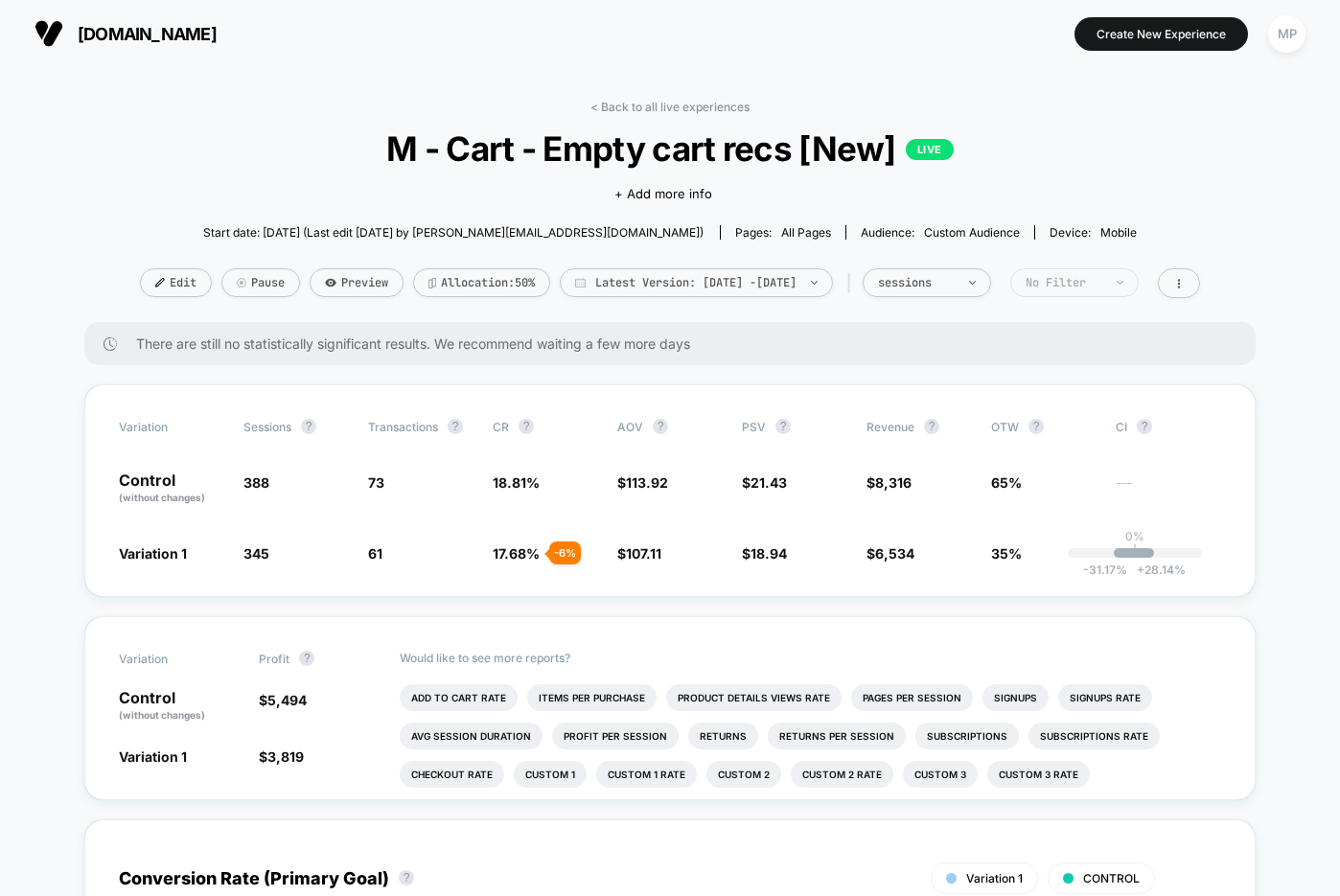 click on "No Filter" at bounding box center [1064, 283] 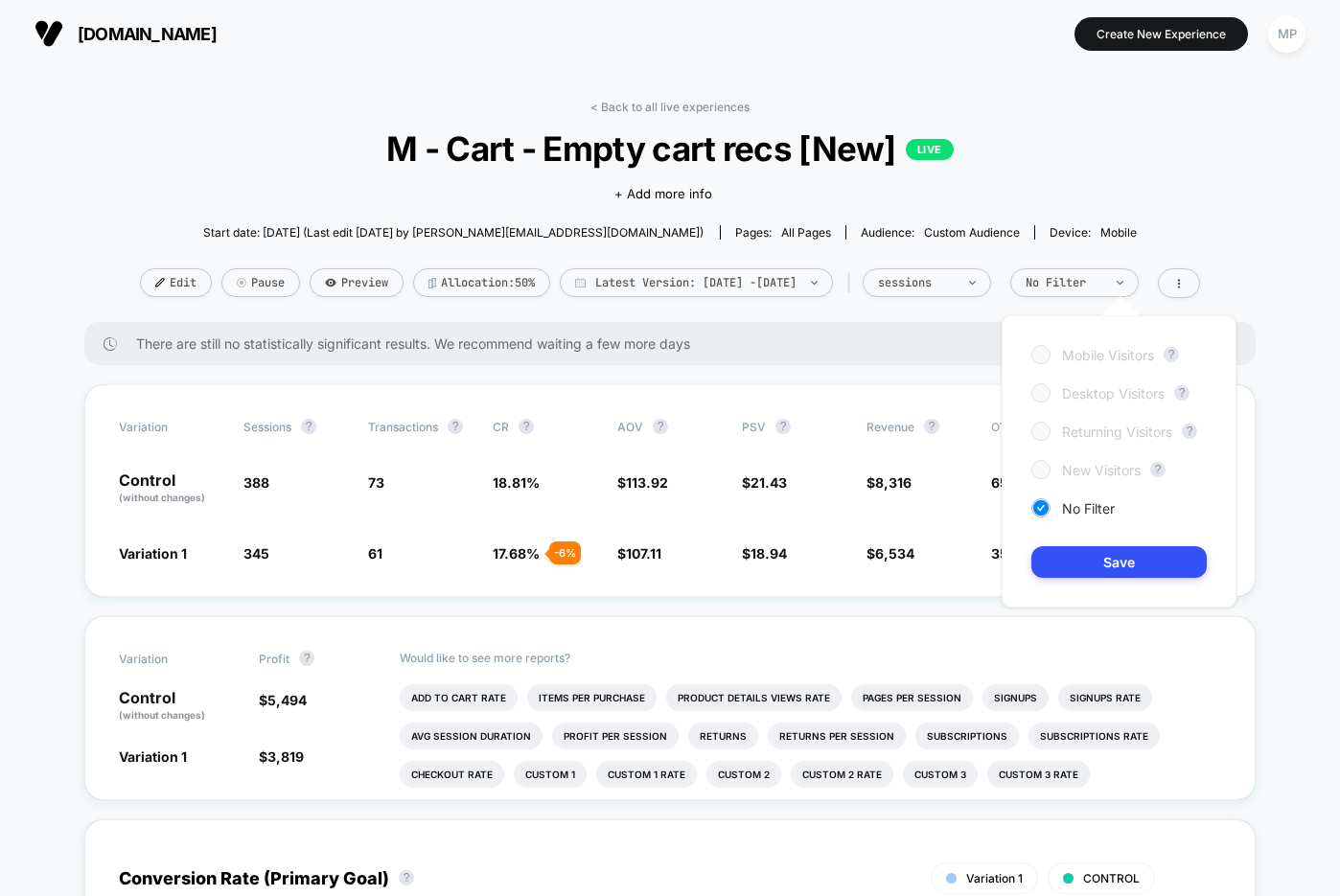 click on "< Back to all live experiences  M - Cart - Empty cart recs [New] LIVE Click to edit experience details + Add more info Start date: 6/23/2025 (Last edit 6/23/2025 by maddie@visually.io) Pages: all pages Audience: Custom Audience Device: mobile Edit Pause  Preview Allocation:  50% Latest Version:     Jun 23, 2025    -    Jul 7, 2025 |   sessions   No Filter" at bounding box center (670, 211) 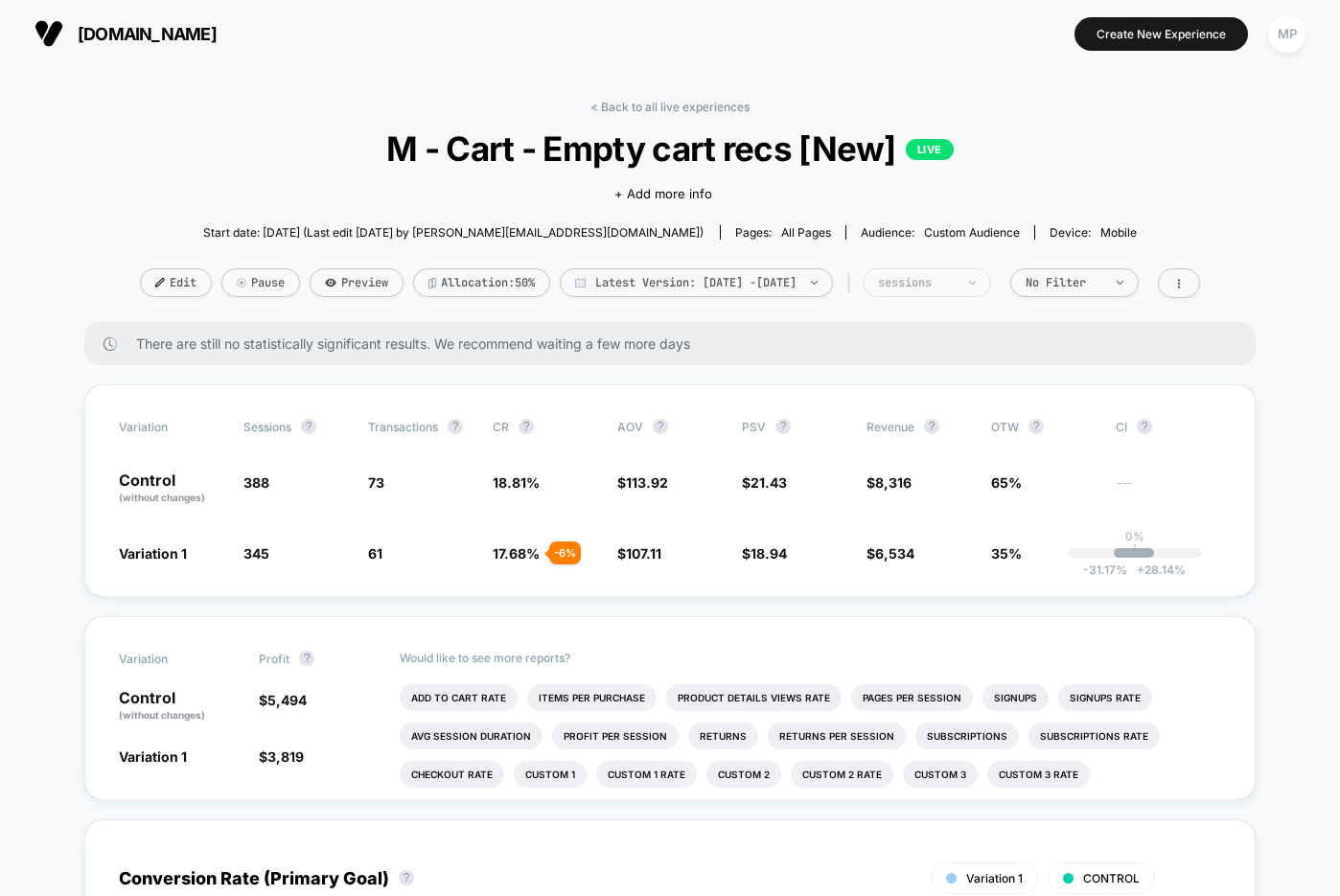 click on "sessions" at bounding box center (916, 283) 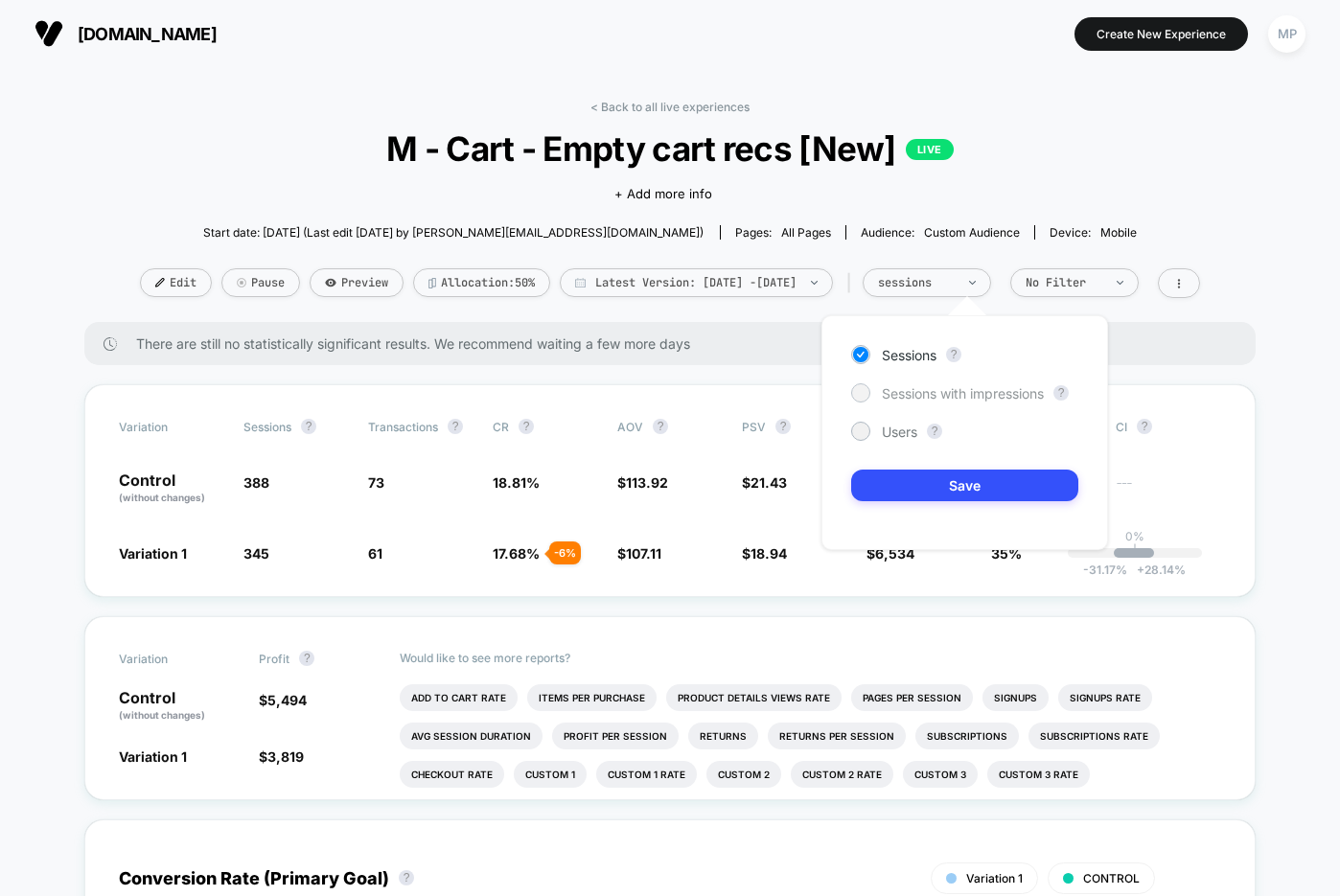 click on "Sessions with impressions" at bounding box center [962, 393] 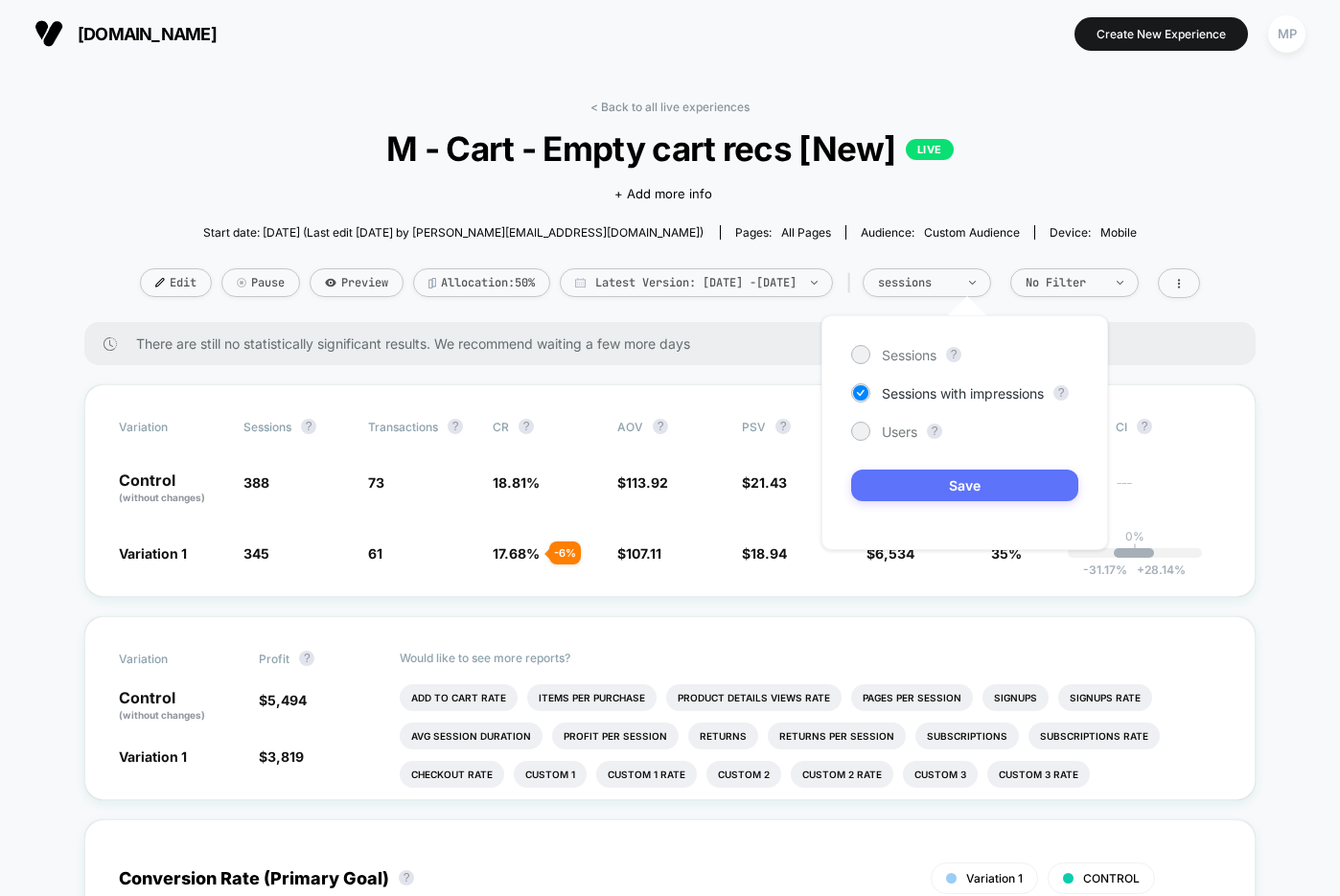 click on "Save" at bounding box center [964, 485] 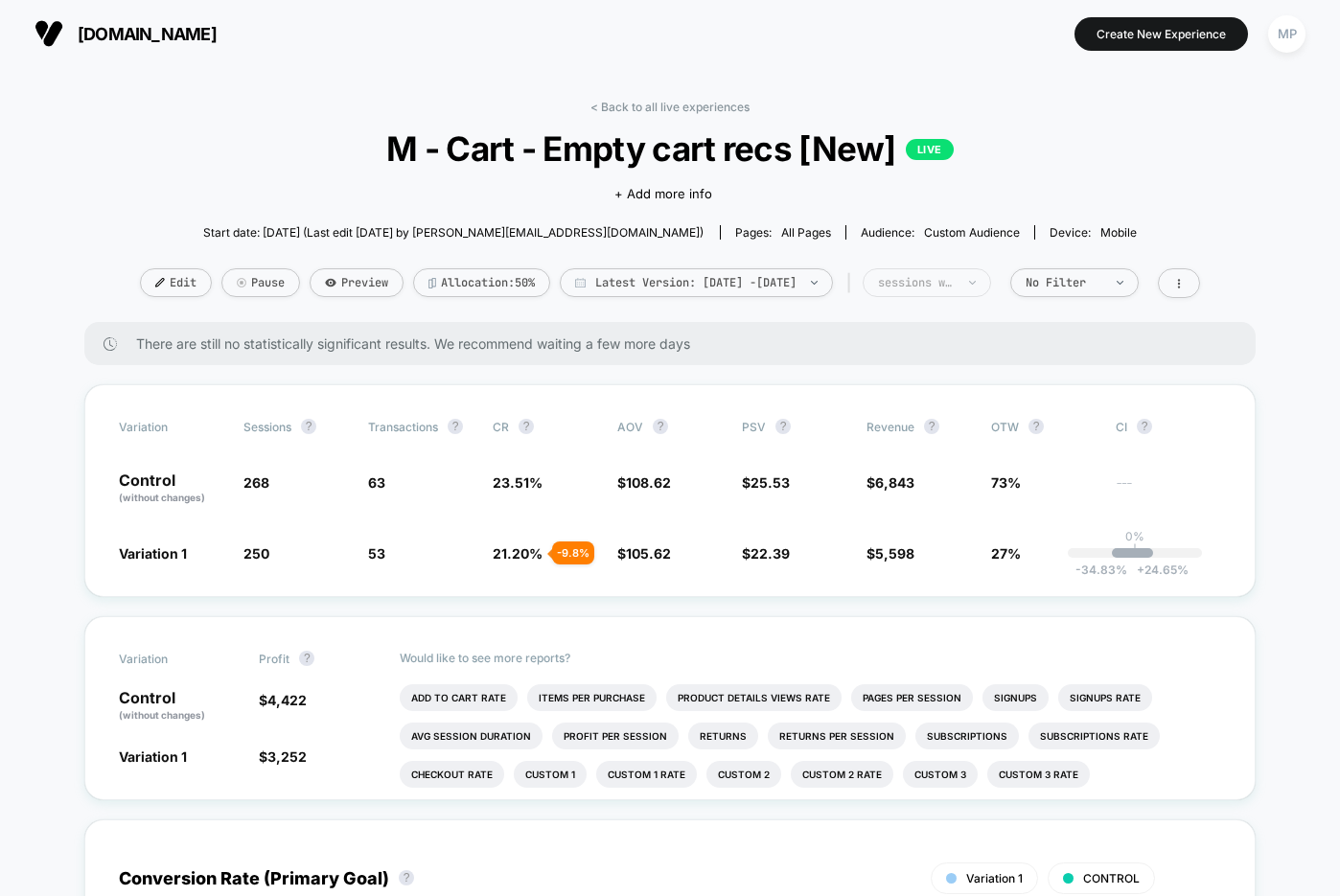 click on "sessions with impression" at bounding box center (916, 283) 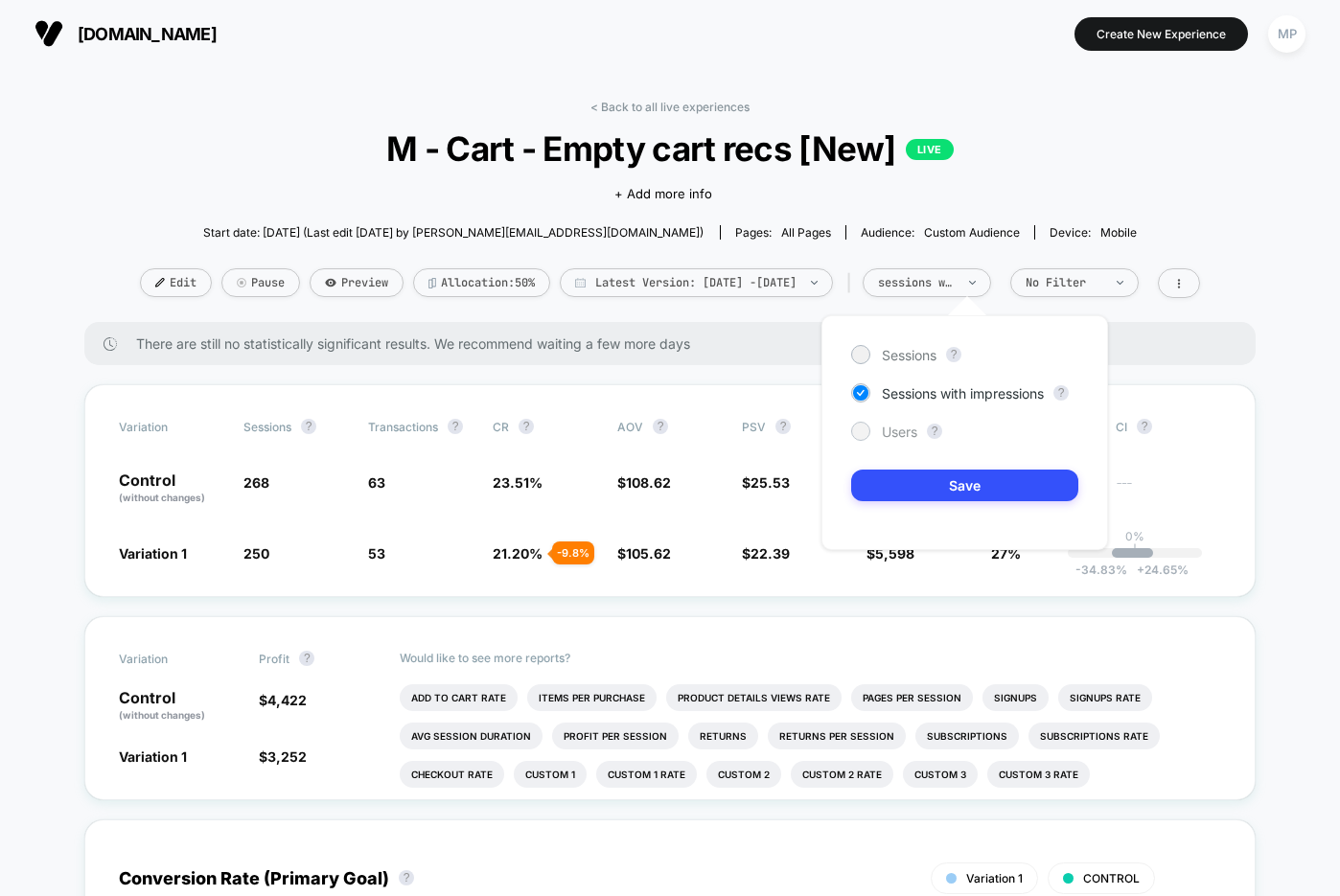 click on "Users" at bounding box center [899, 431] 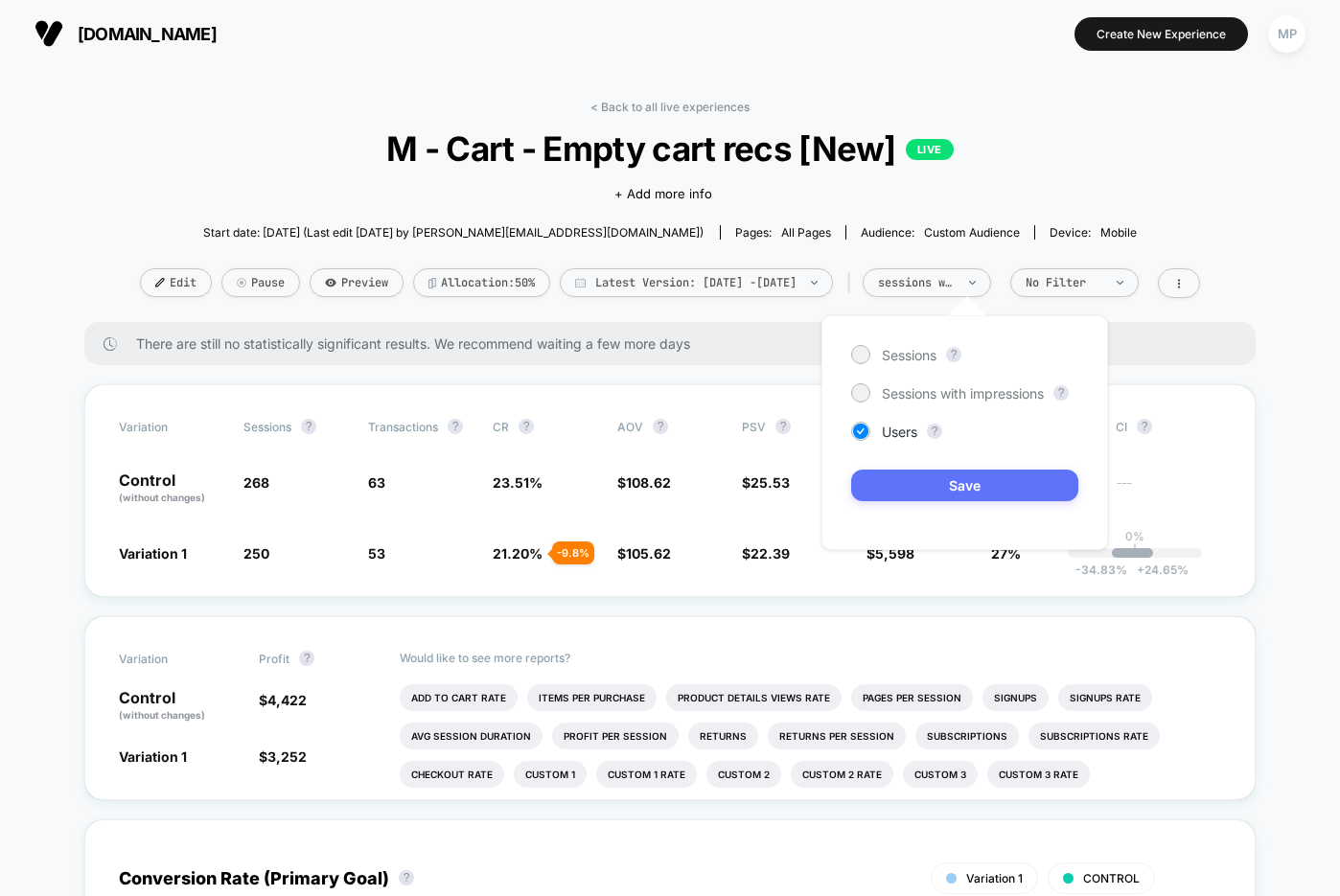 click on "Save" at bounding box center (964, 485) 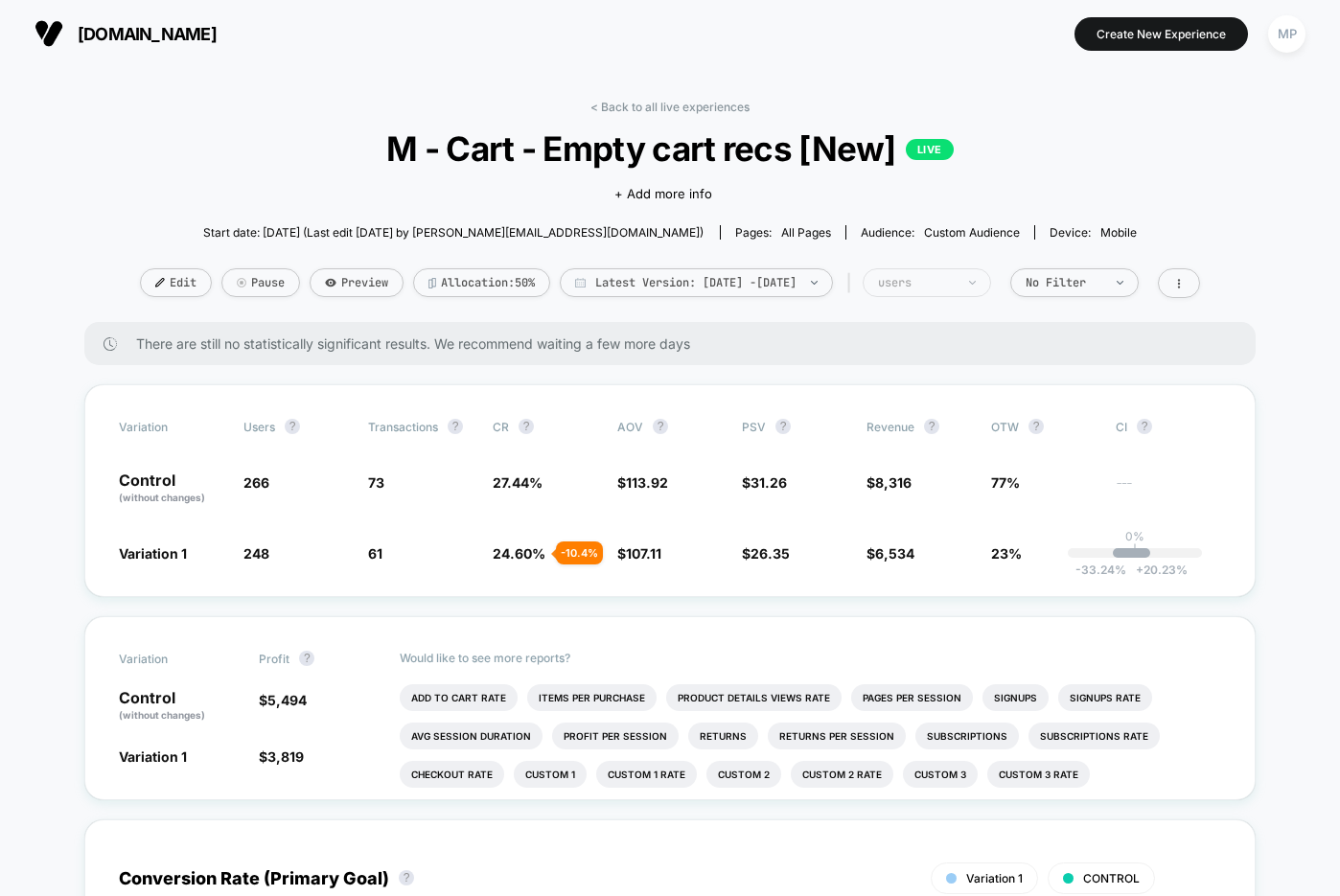 click on "users" at bounding box center (916, 283) 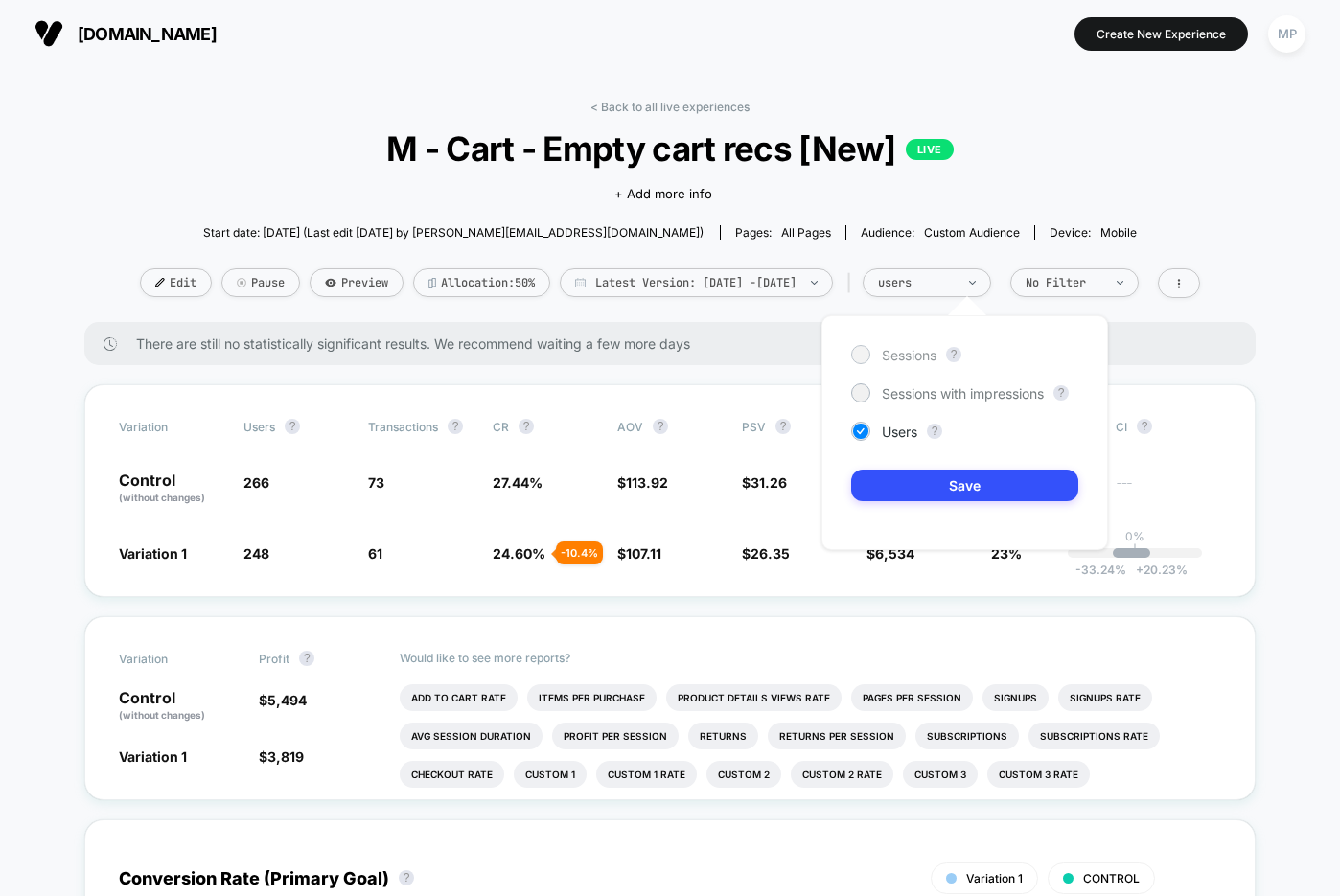 click on "Sessions" at bounding box center [893, 355] 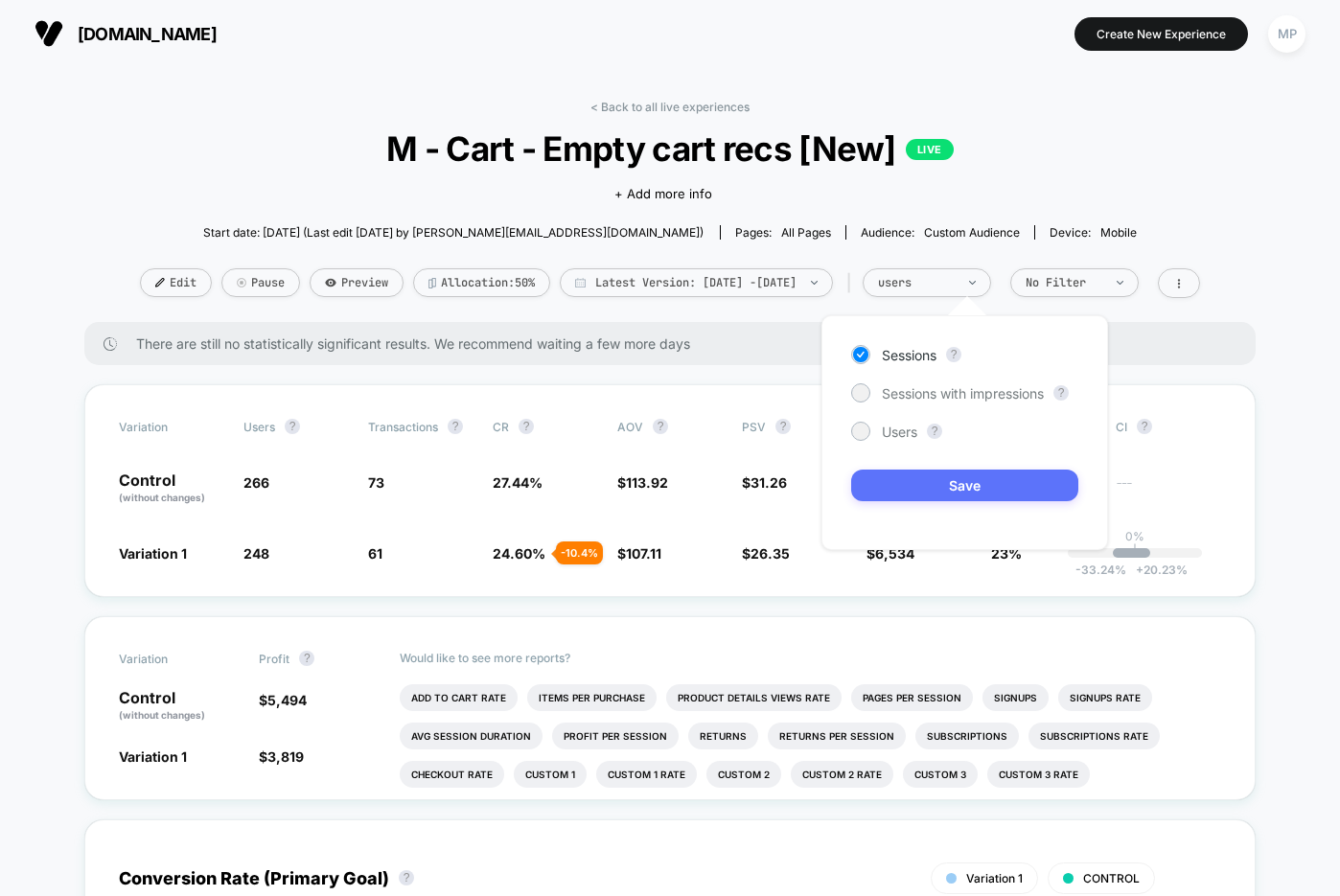 click on "Save" at bounding box center [964, 485] 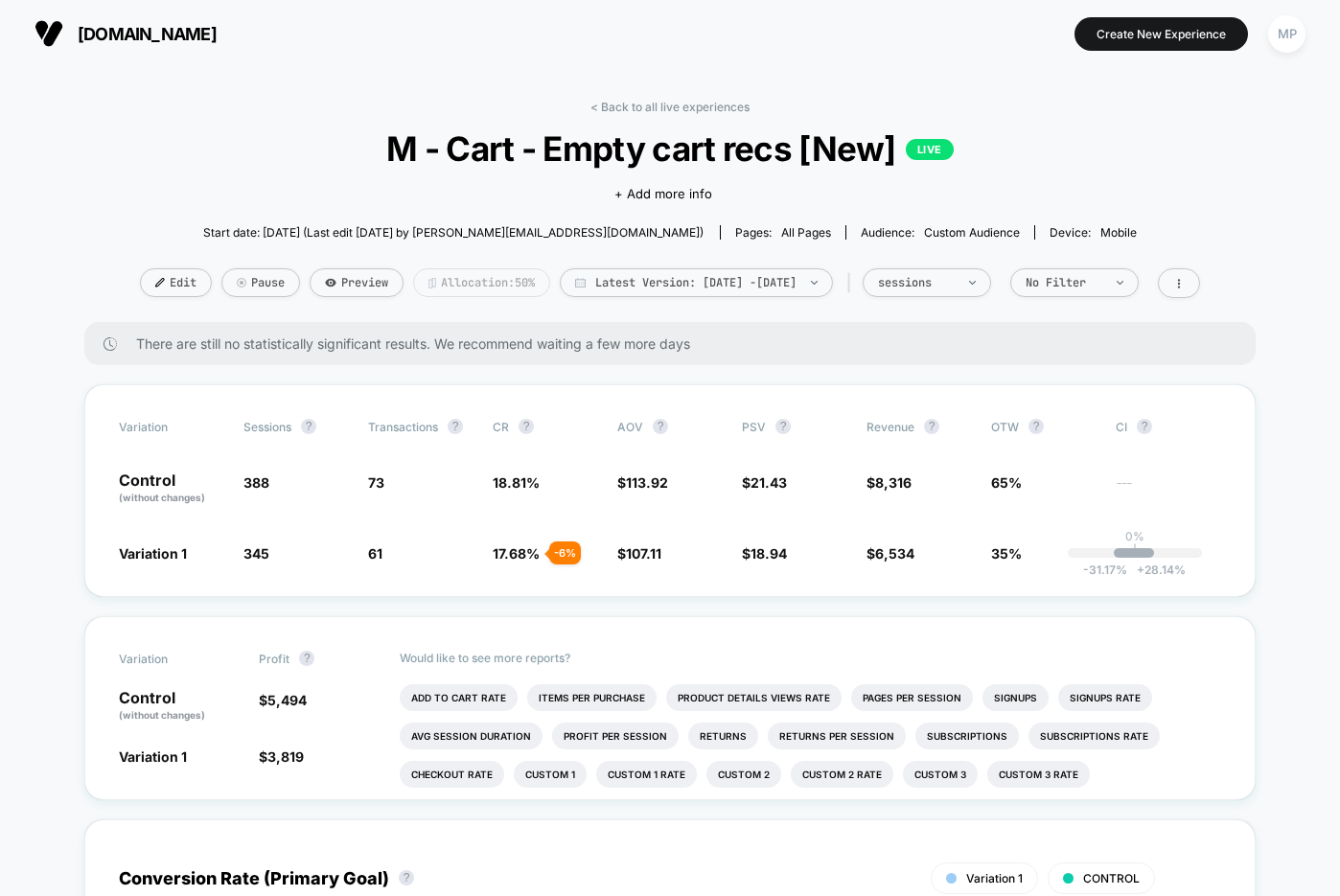 click on "Allocation:  50%" at bounding box center [481, 283] 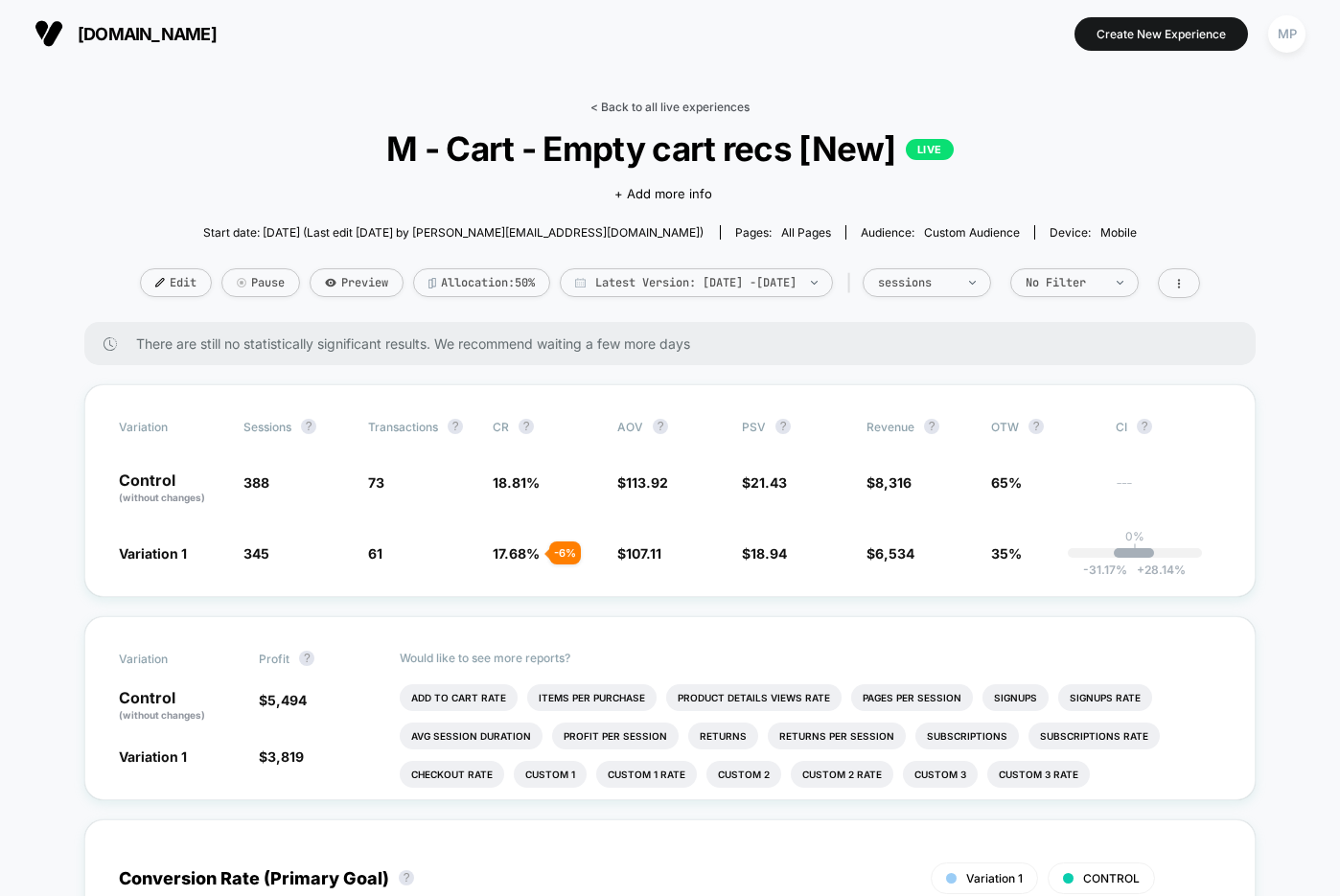 click on "< Back to all live experiences" at bounding box center (670, 106) 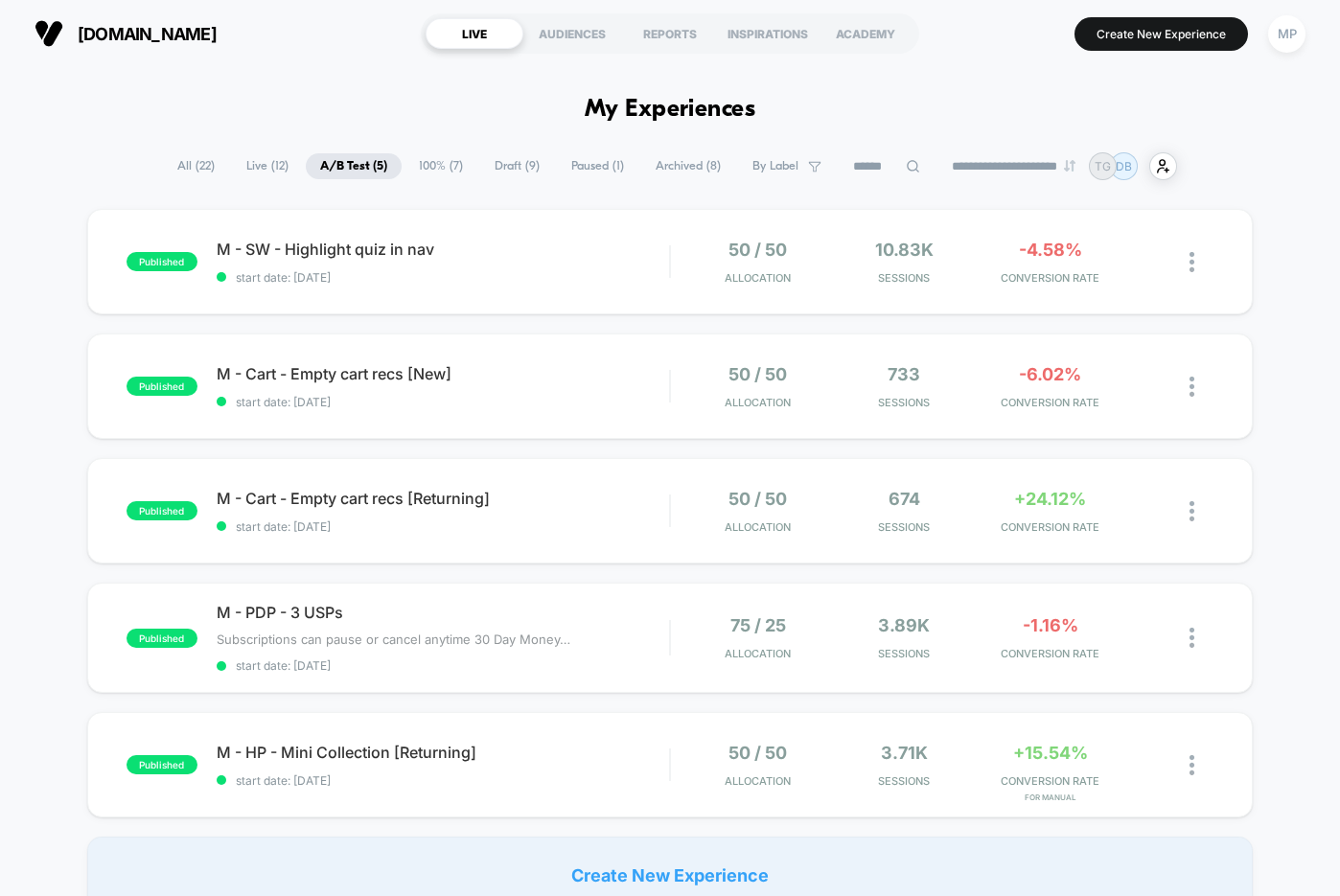click on "100% ( 7 )" at bounding box center [441, 166] 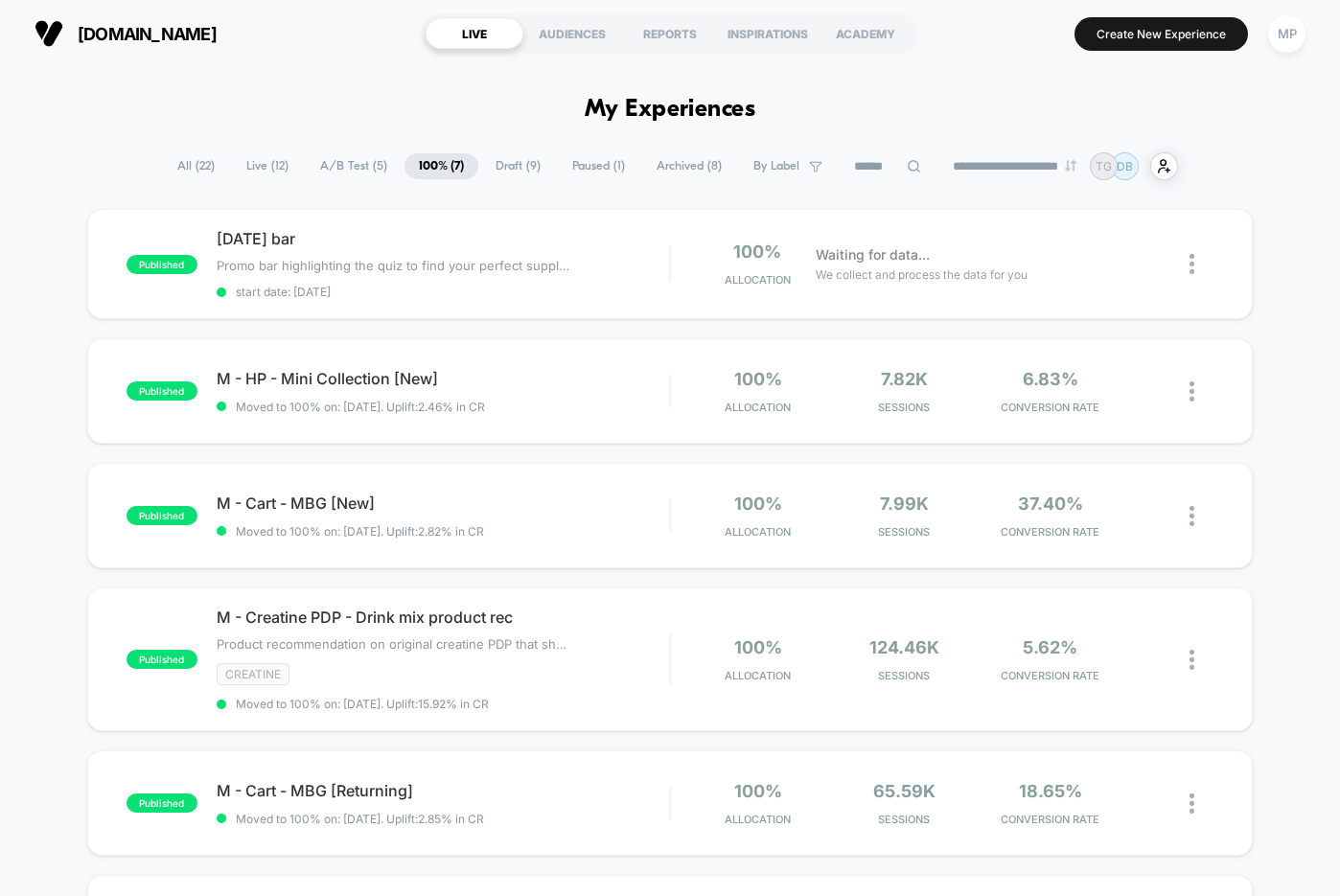 click on "Paused ( 1 )" at bounding box center (598, 166) 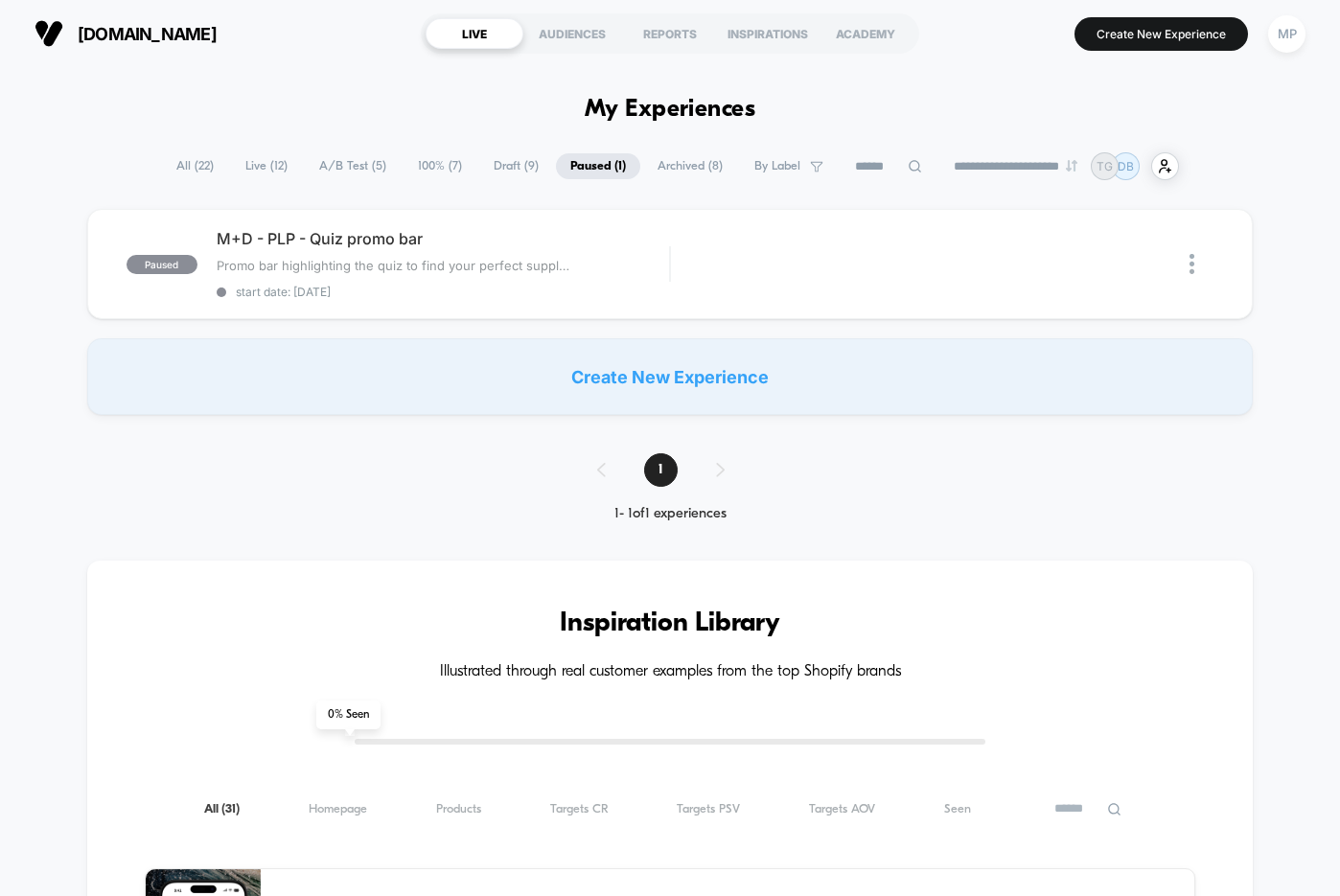 click on "100% ( 7 )" at bounding box center [440, 166] 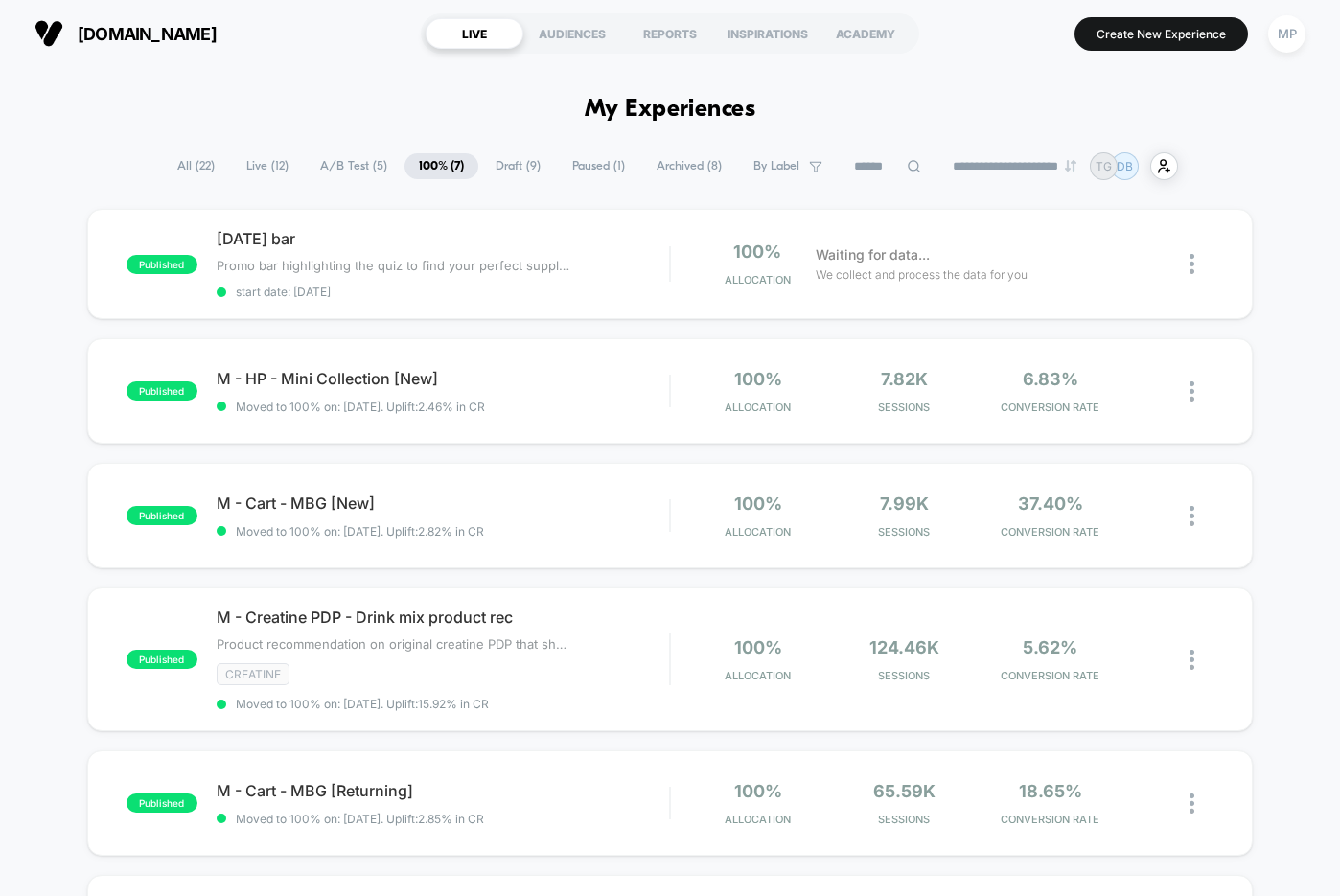 click on "**********" at bounding box center (670, 1492) 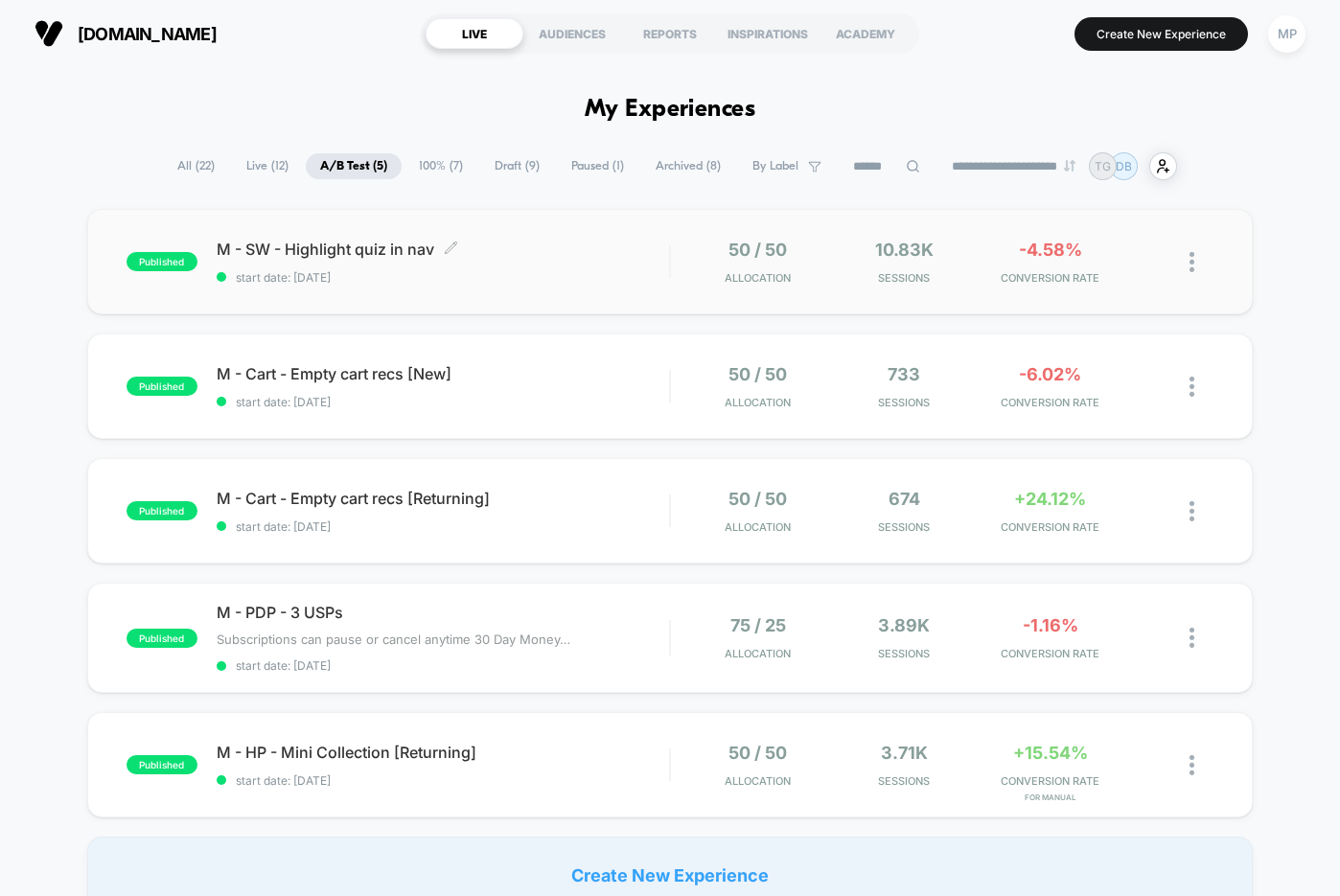 click on "start date: [DATE]" at bounding box center [443, 277] 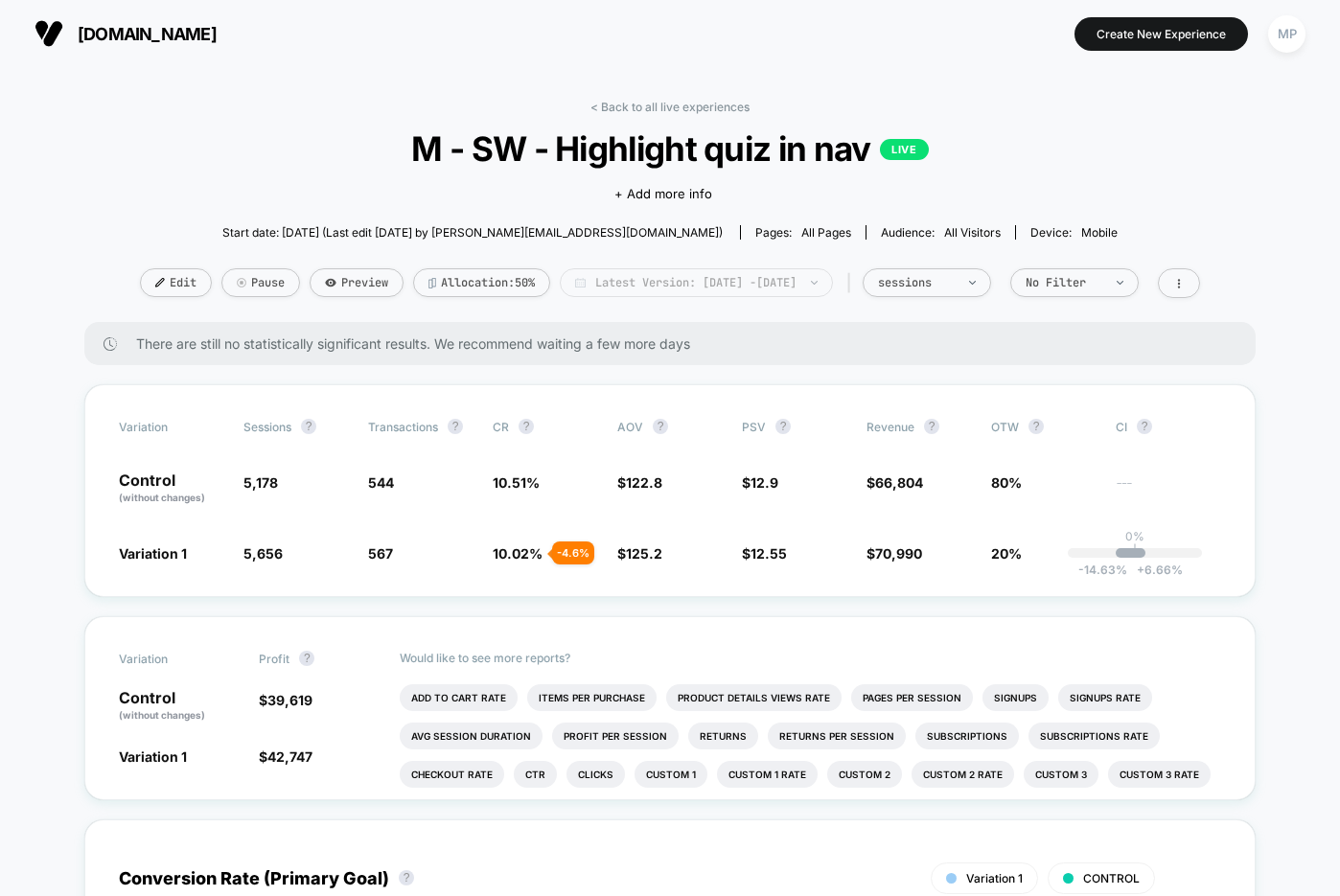click on "Latest Version:     Jun 23, 2025    -    Jul 7, 2025" at bounding box center (696, 283) 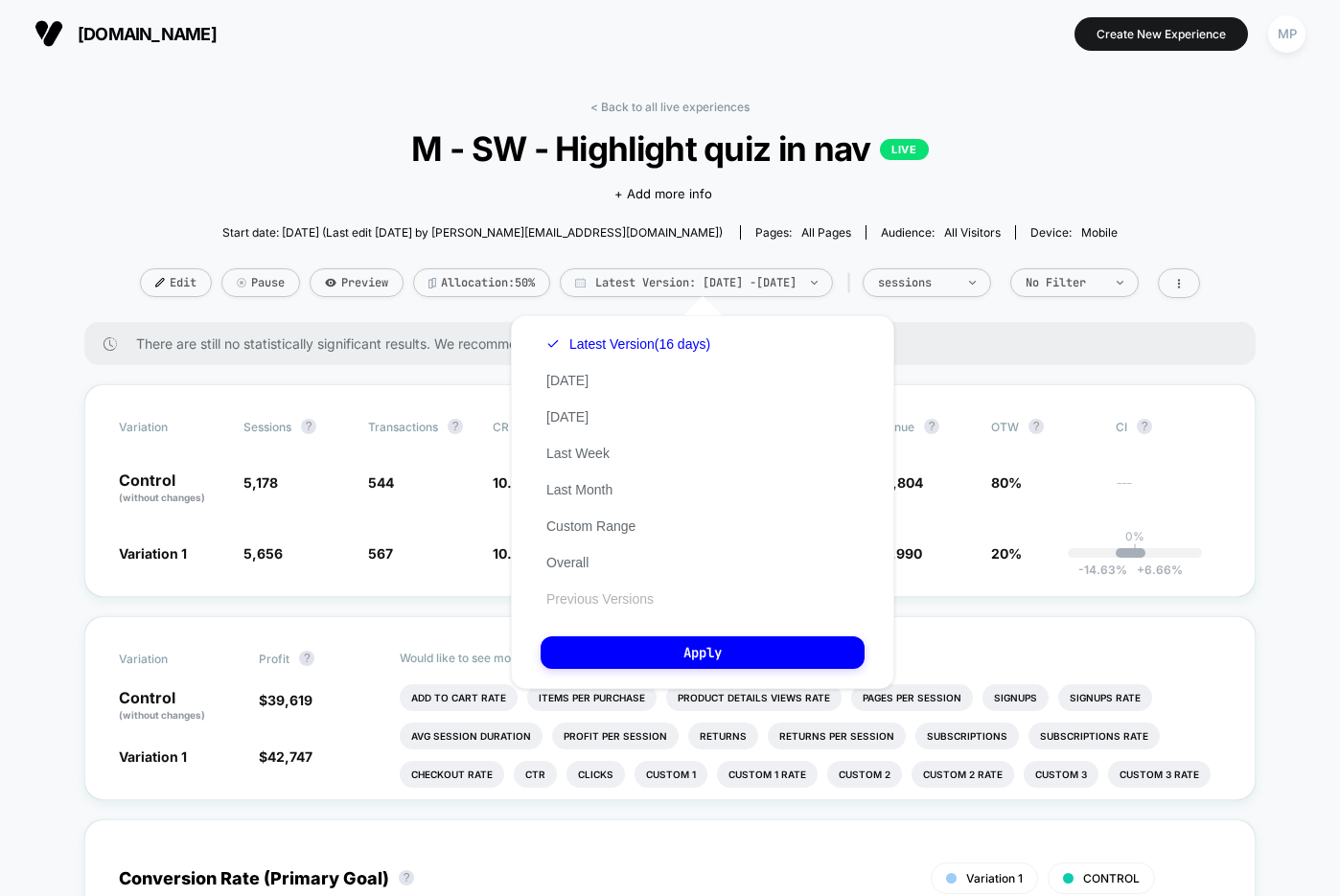 click on "Previous Versions" at bounding box center (600, 599) 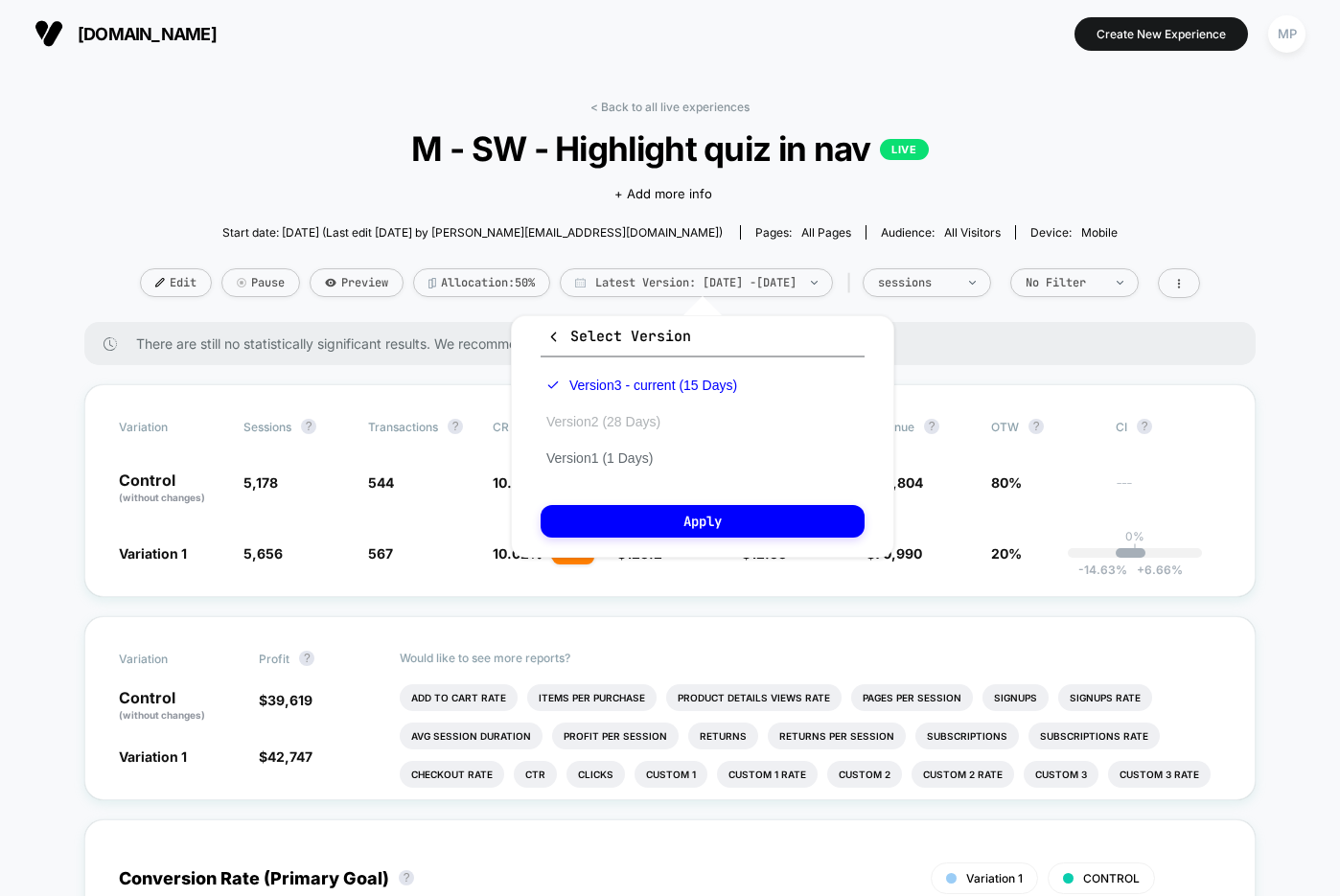 click on "Version  2   (28 Days)" at bounding box center [603, 422] 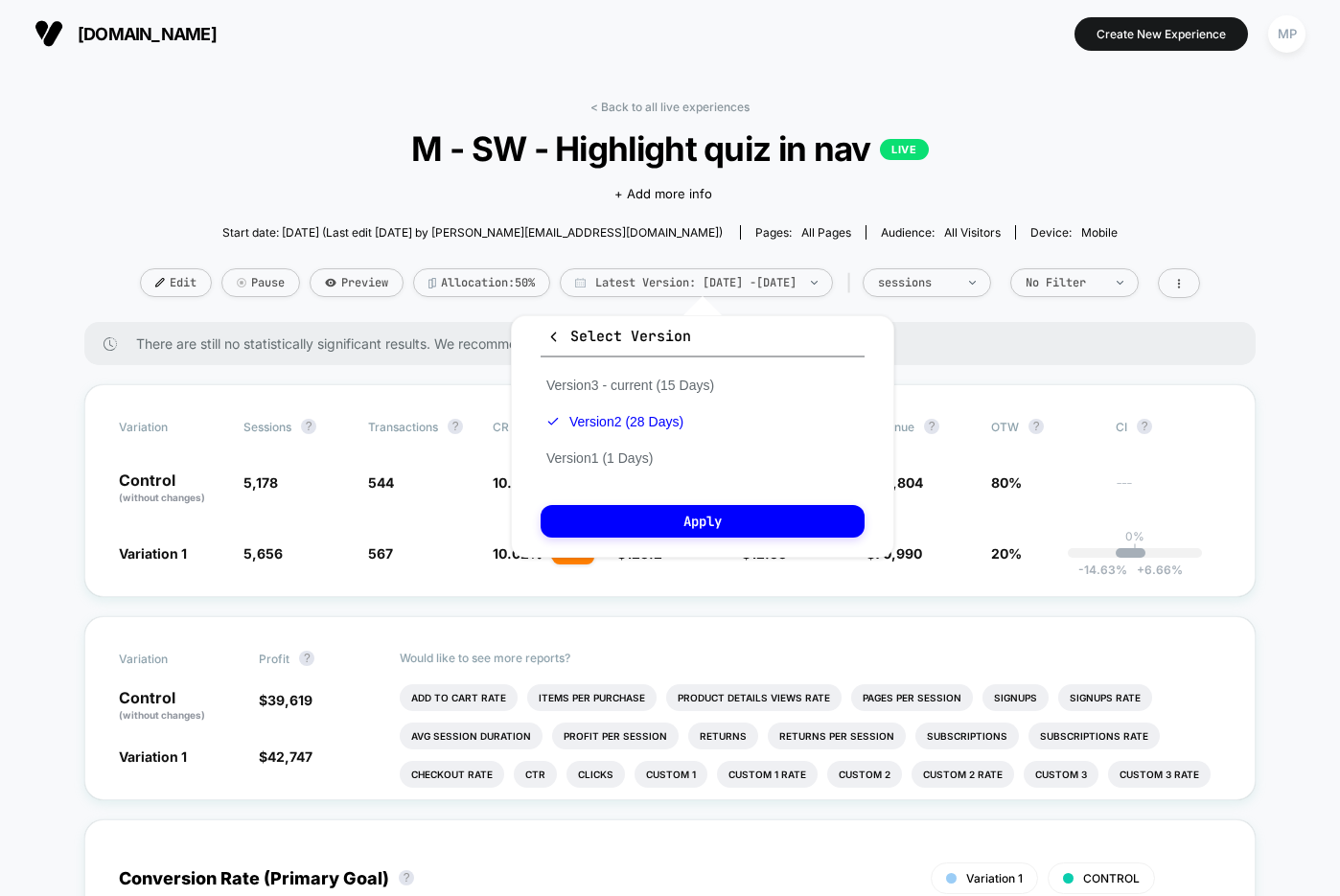 click on "Select Version Version  3   - current (15 Days) Version  2   (28 Days) Version  1   (1 Days) Apply" at bounding box center [703, 436] 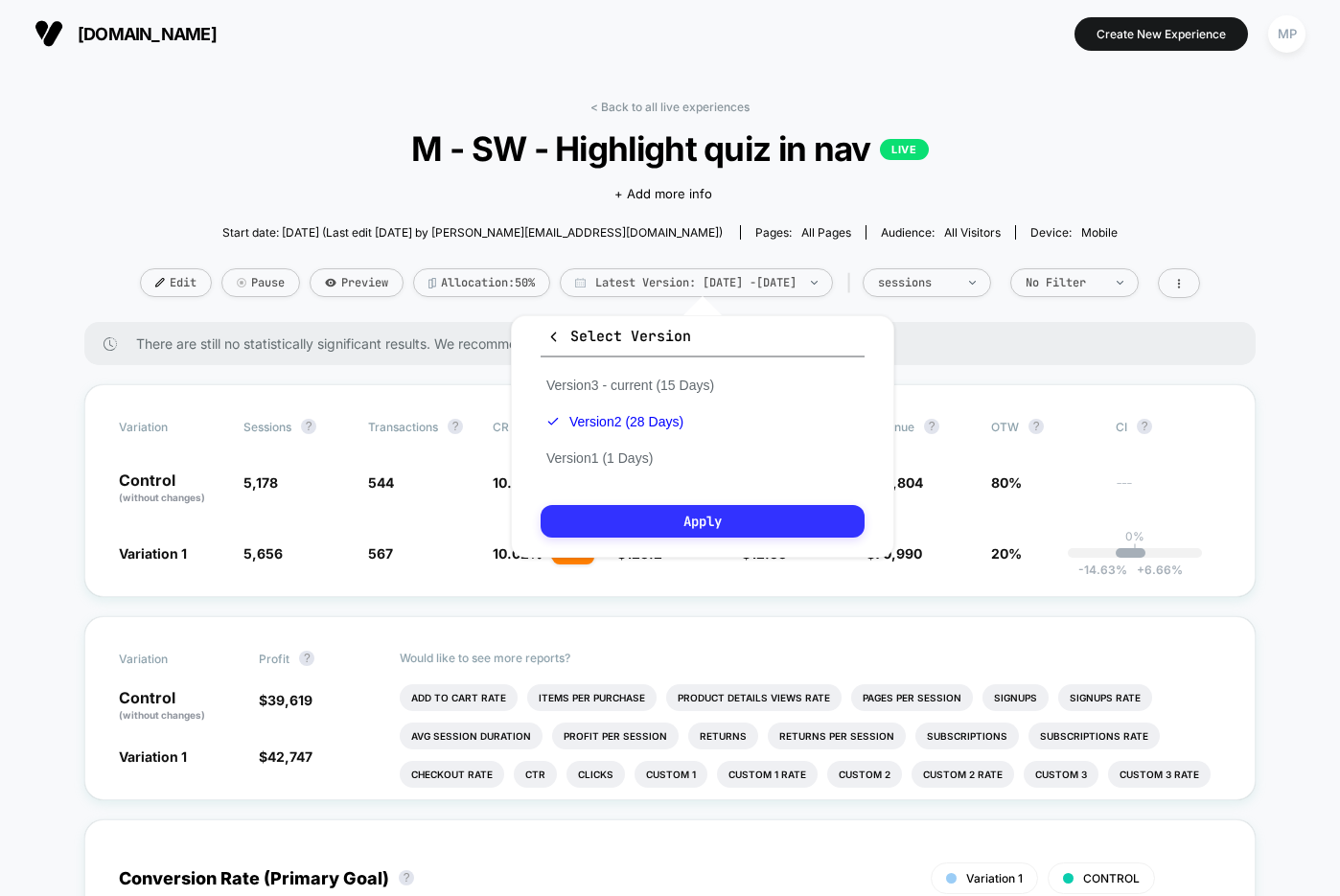 click on "Apply" at bounding box center (703, 521) 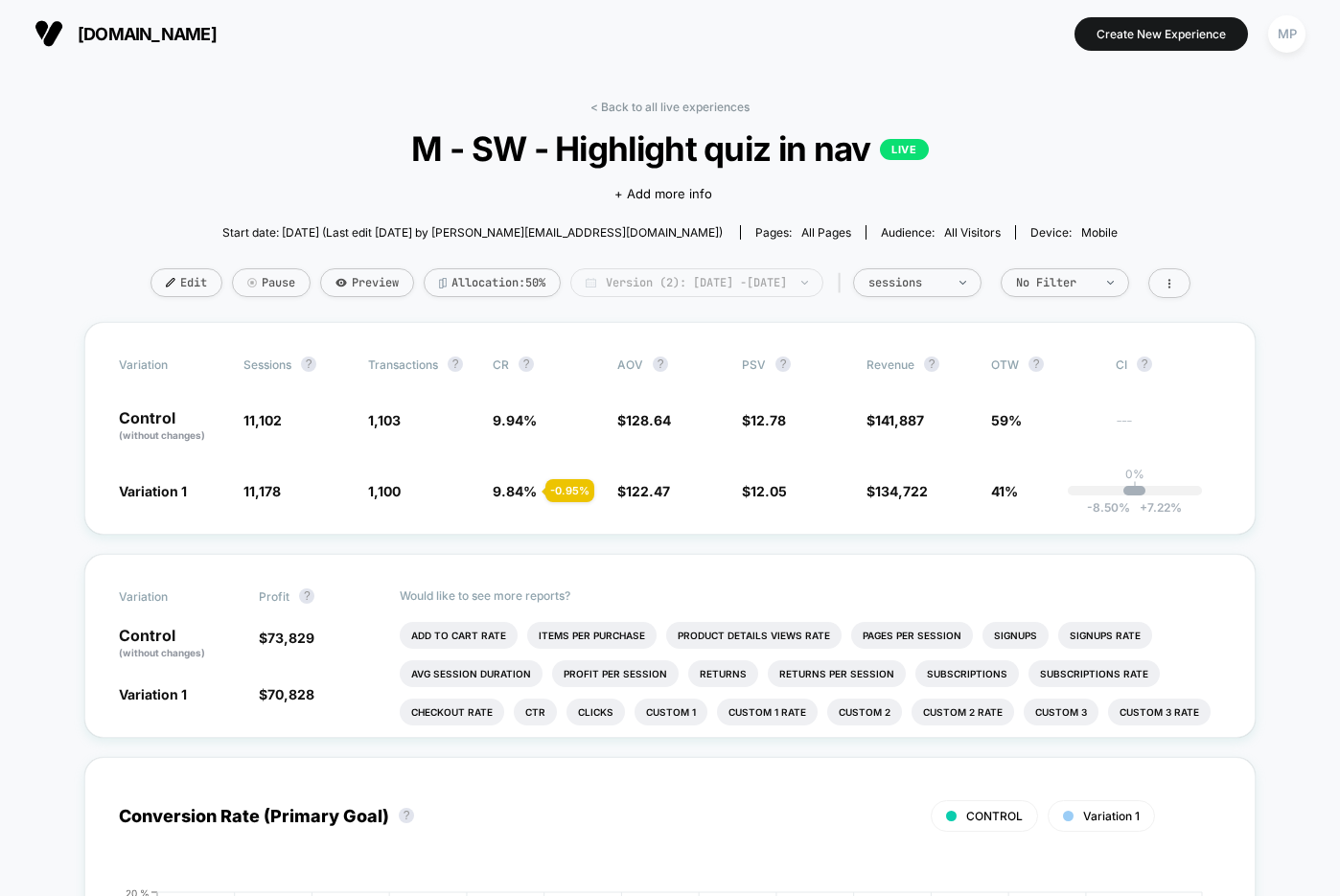 click on "Version (2):     May 14, 2025    -    Jun 10, 2025" at bounding box center (697, 283) 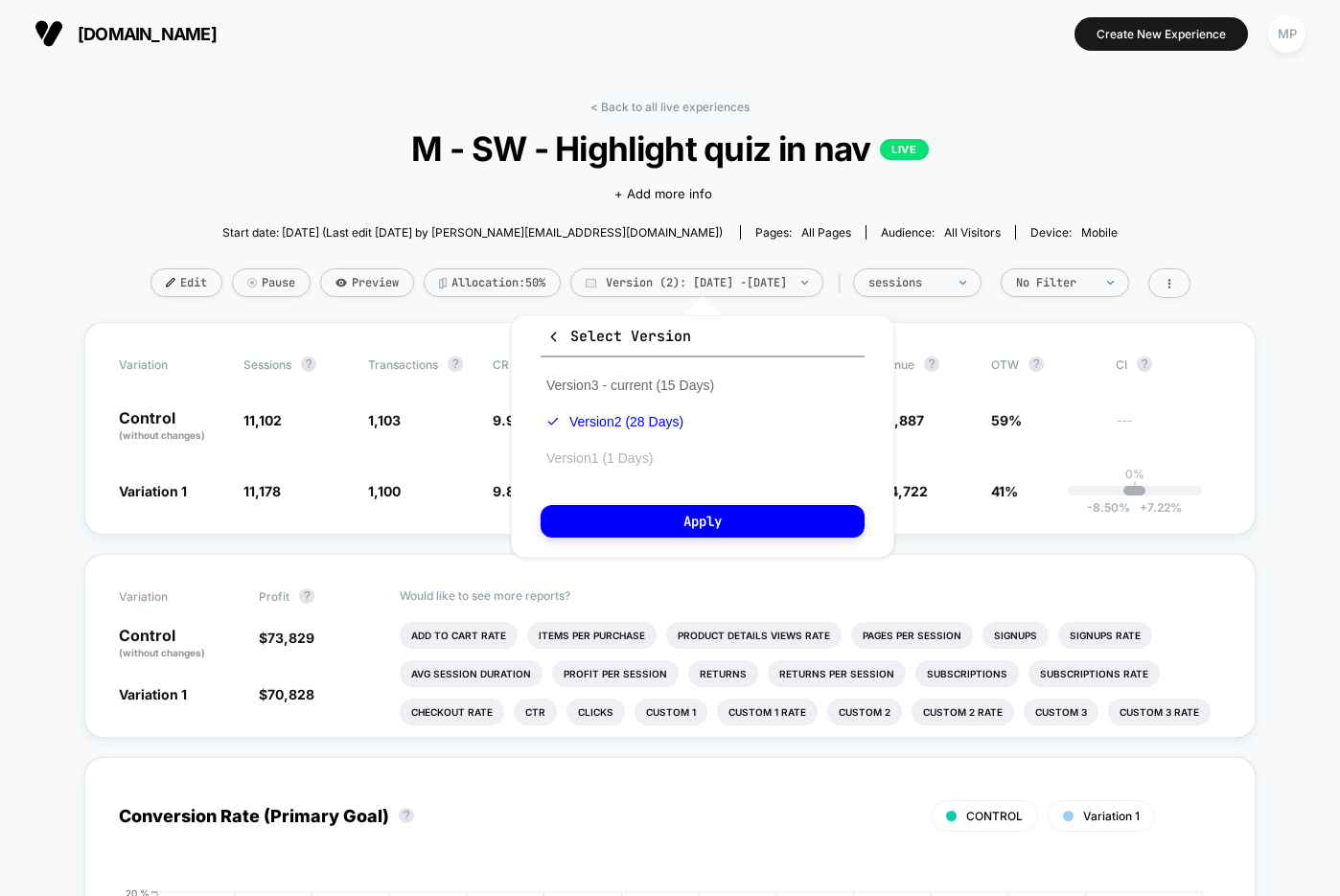 click on "Version  1   (1 Days)" at bounding box center (599, 458) 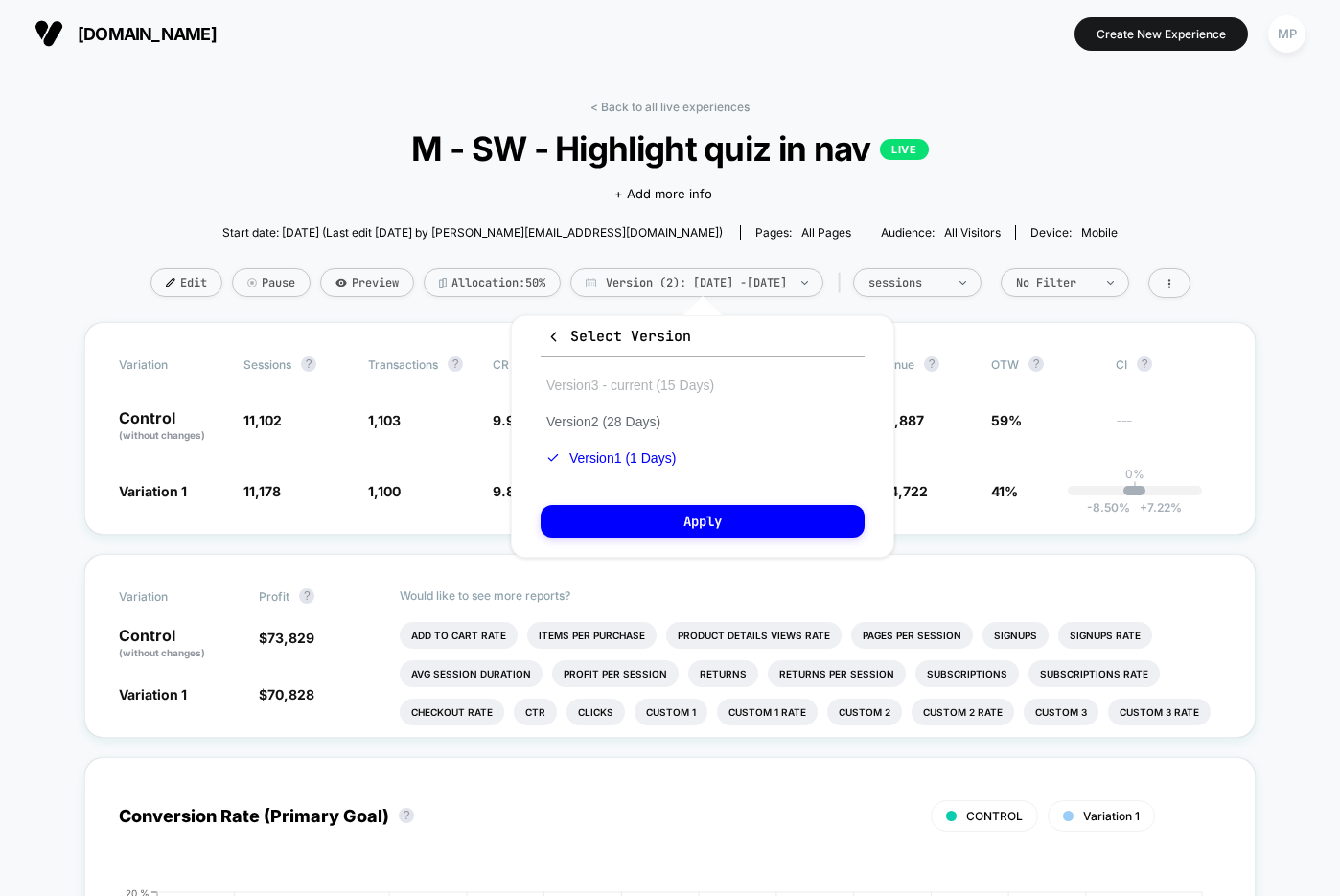 click on "Version  3   - current (15 Days)" at bounding box center (630, 385) 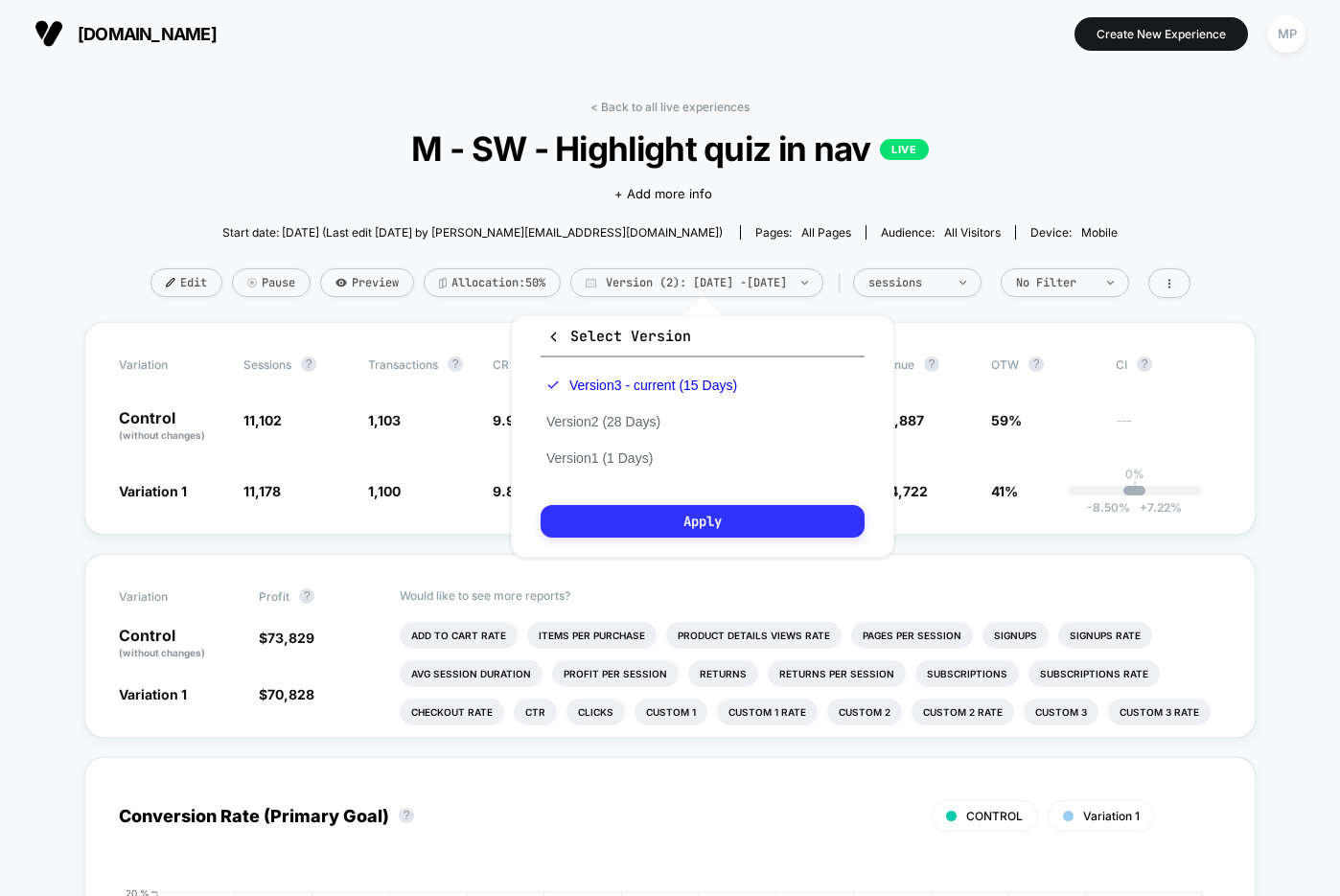 click on "Apply" at bounding box center (703, 521) 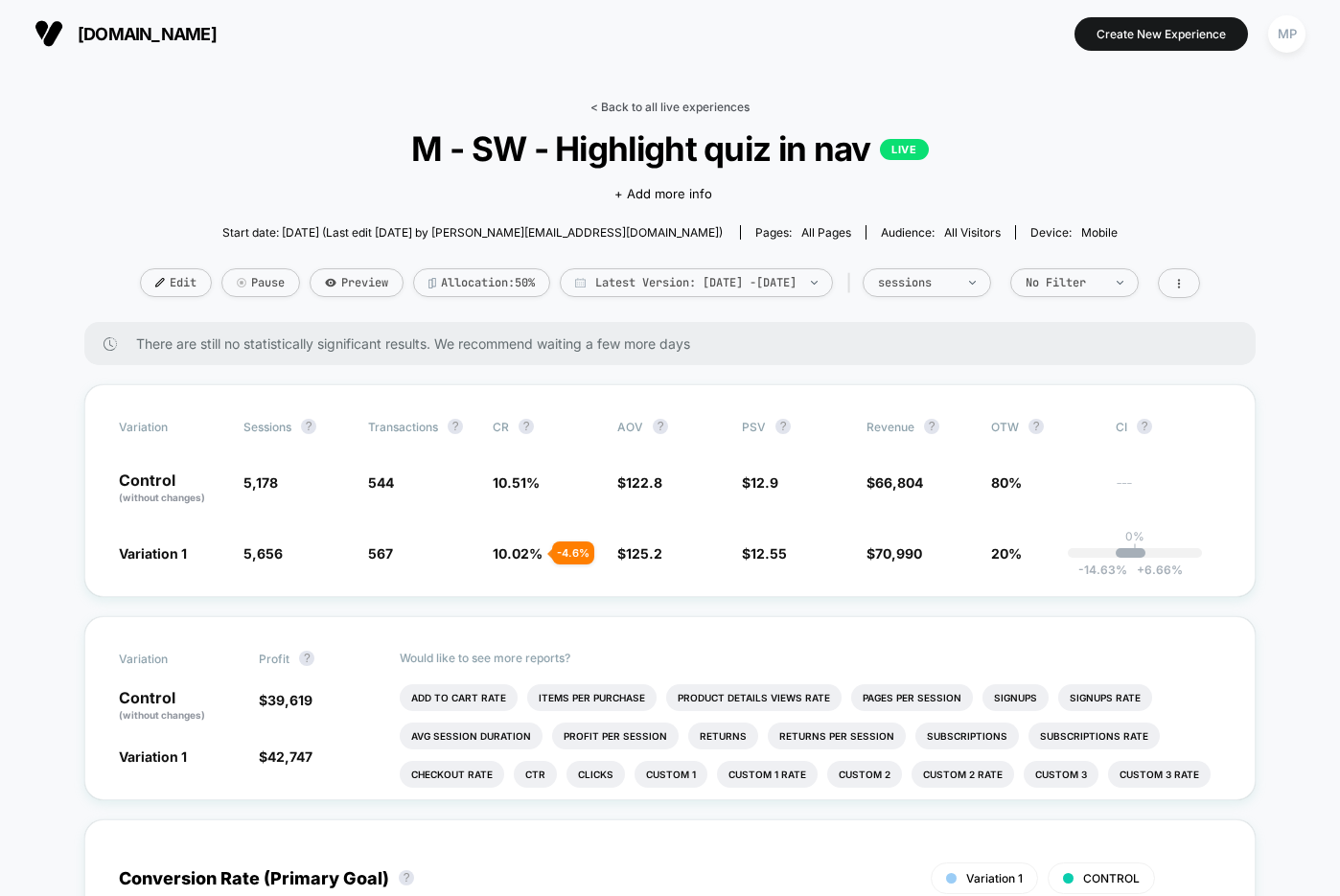 click on "< Back to all live experiences" at bounding box center [670, 106] 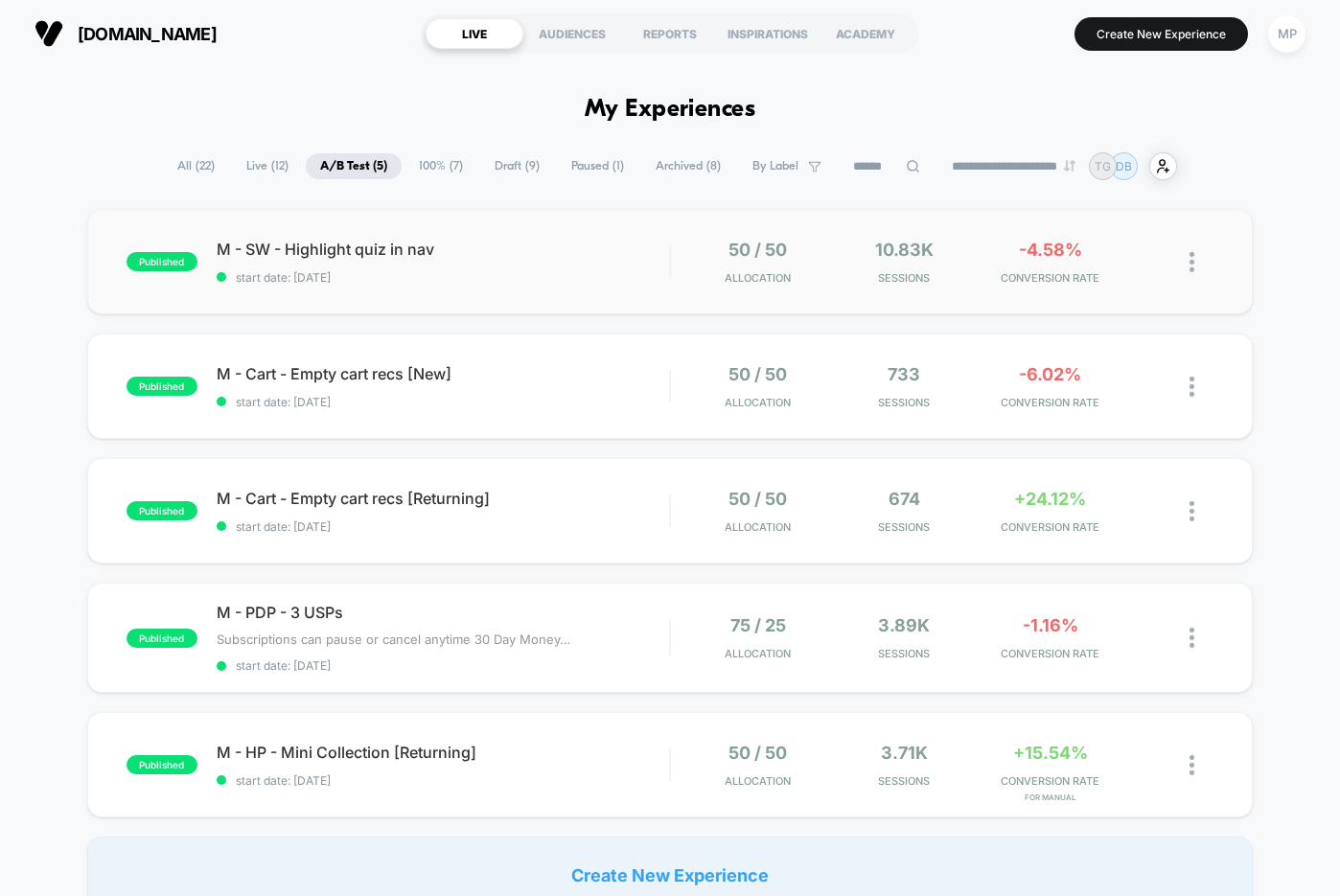 click on "published M - SW - Highlight quiz in nav start date: 6/23/2025 50 / 50 Allocation 10.83k Sessions -4.58% CONVERSION RATE" at bounding box center (670, 262) 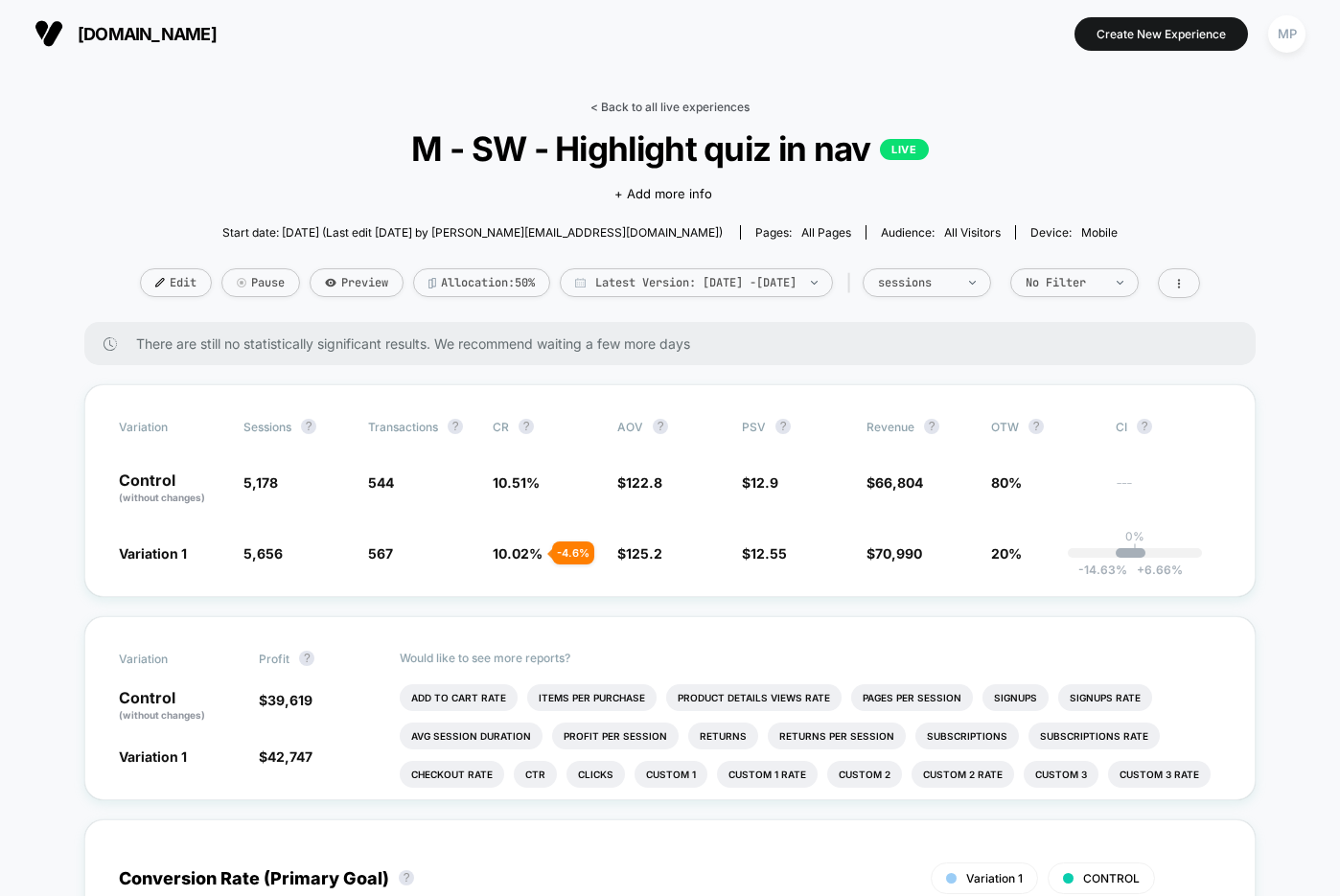 click on "< Back to all live experiences" at bounding box center (670, 106) 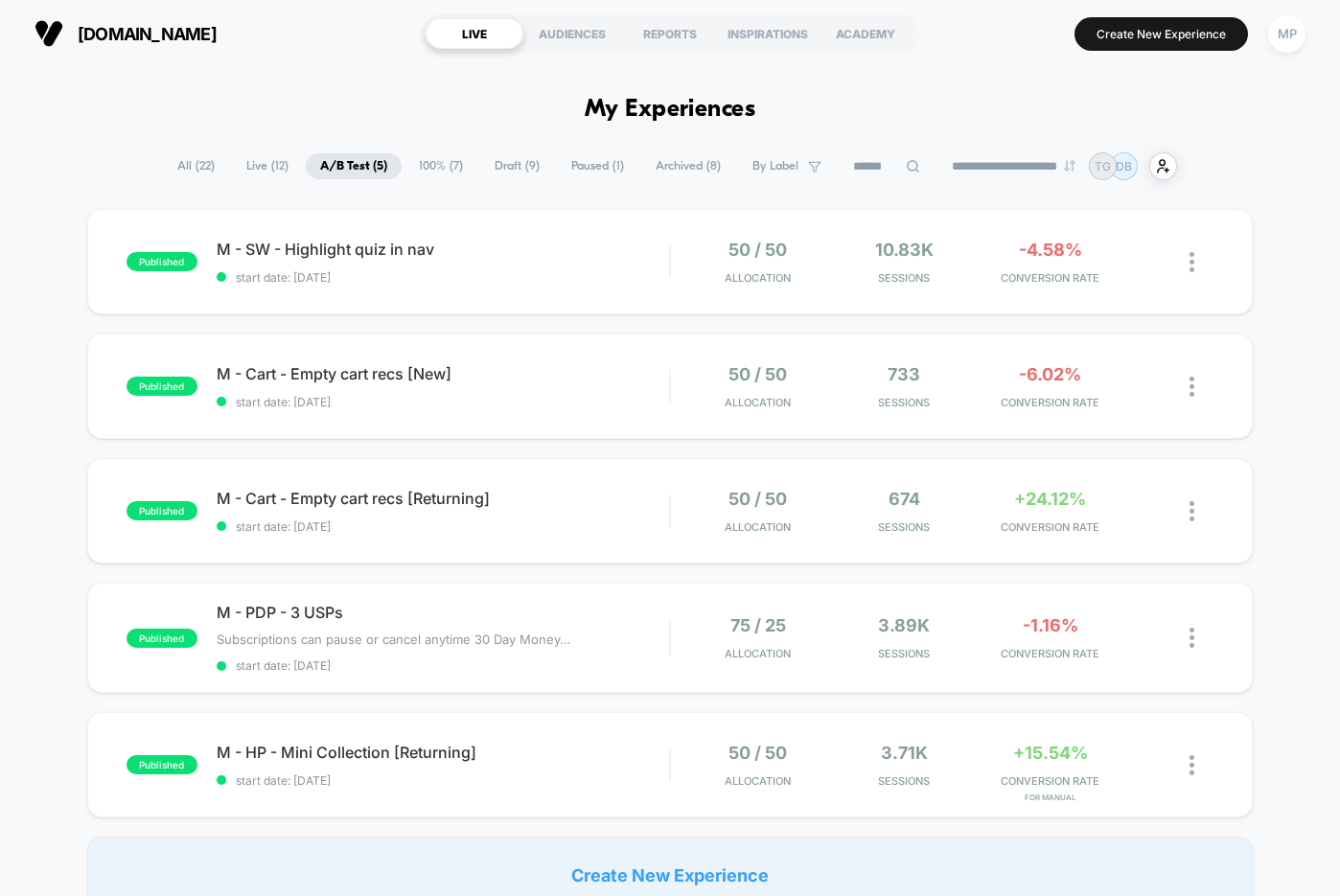 click on "100% ( 7 )" at bounding box center [441, 166] 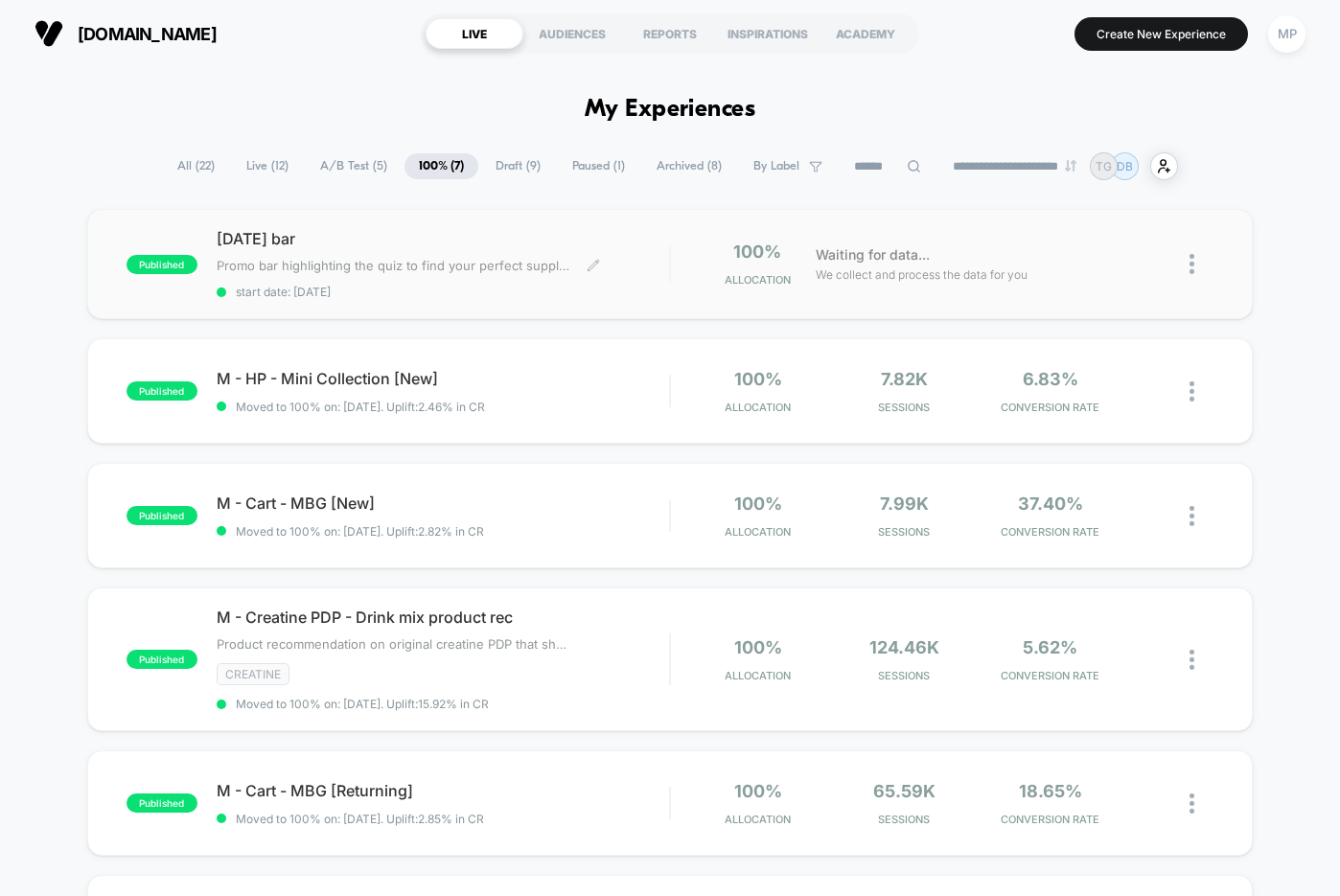 click on "start date: [DATE]" at bounding box center [443, 291] 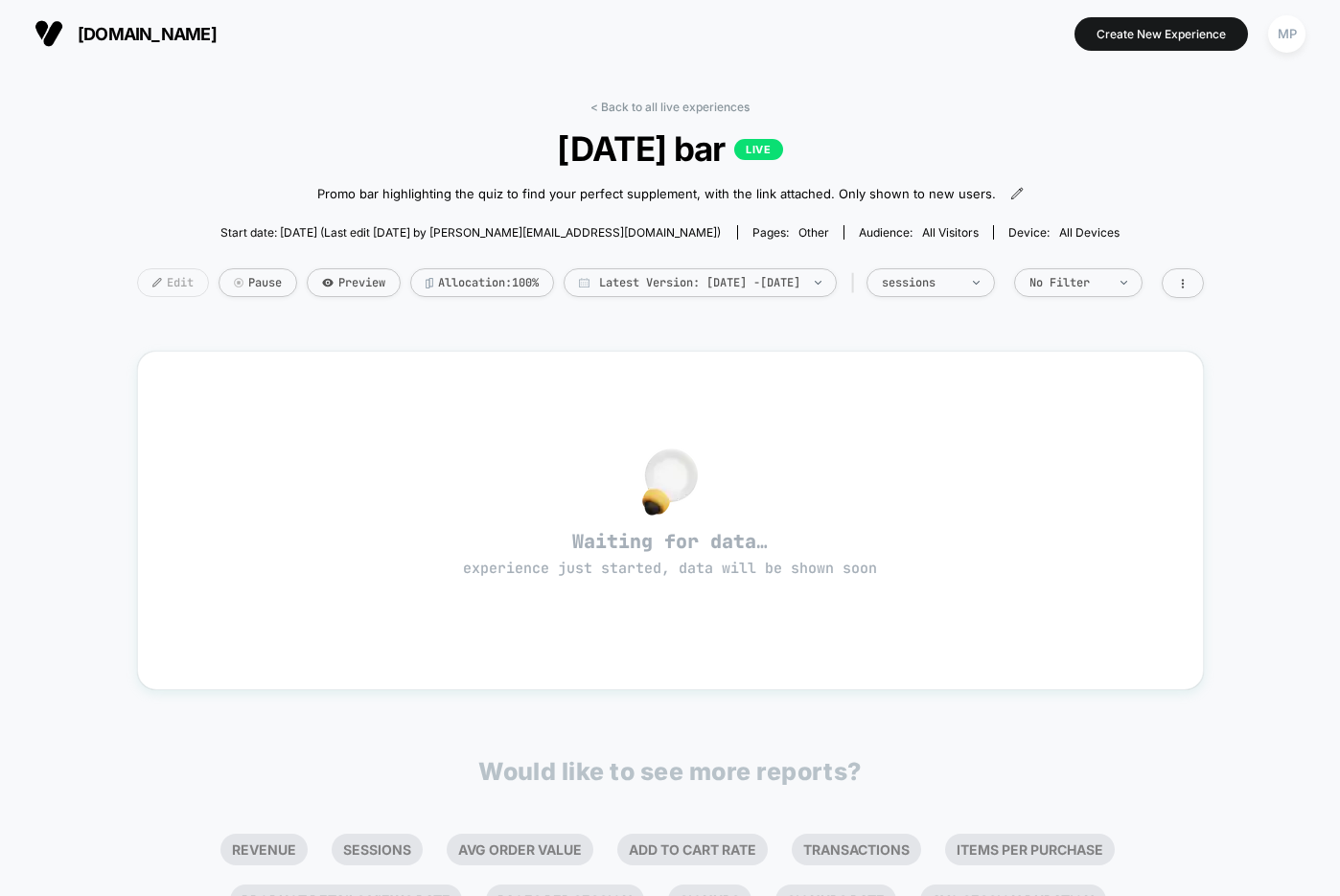 click on "Edit" at bounding box center (173, 283) 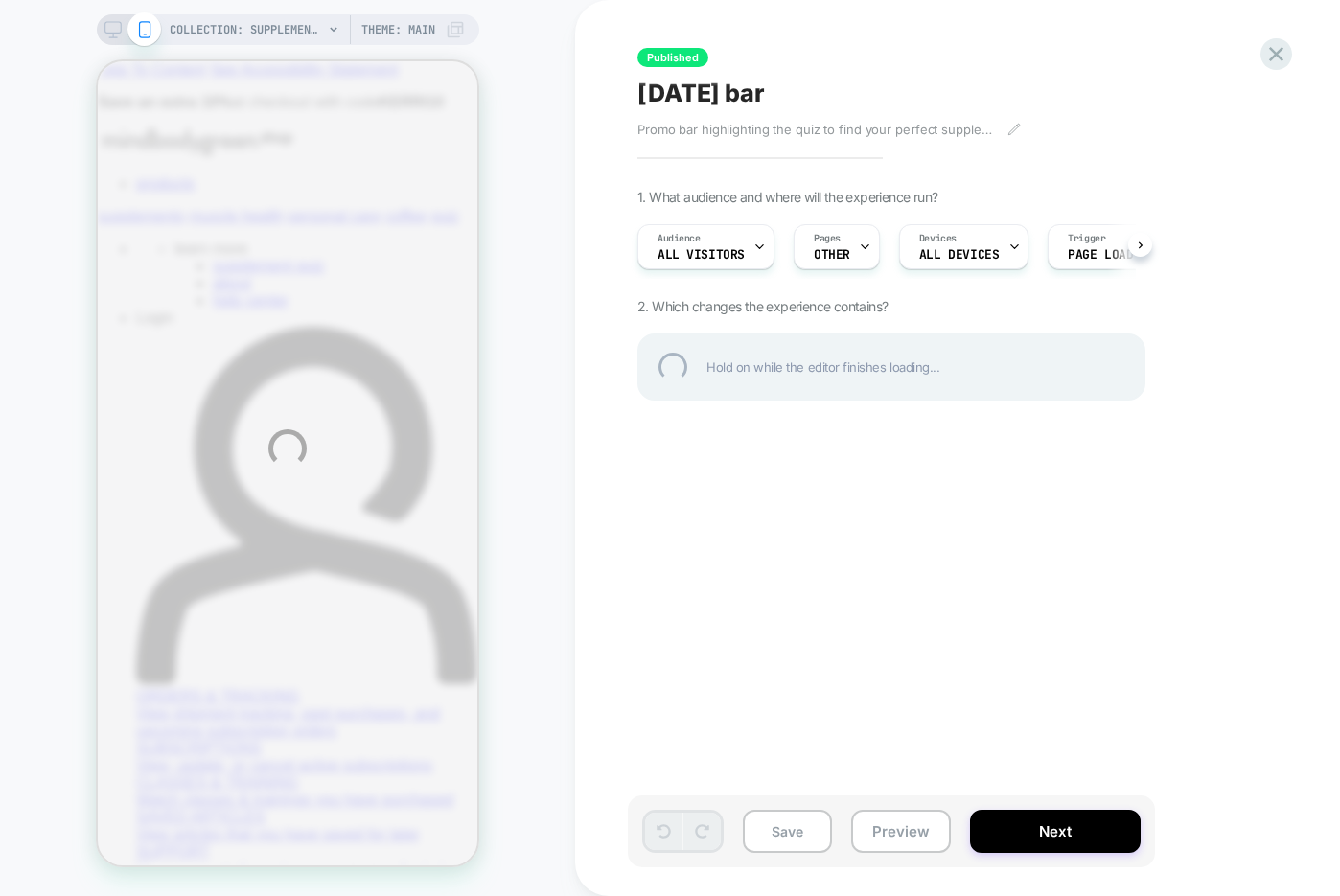 scroll, scrollTop: 0, scrollLeft: 0, axis: both 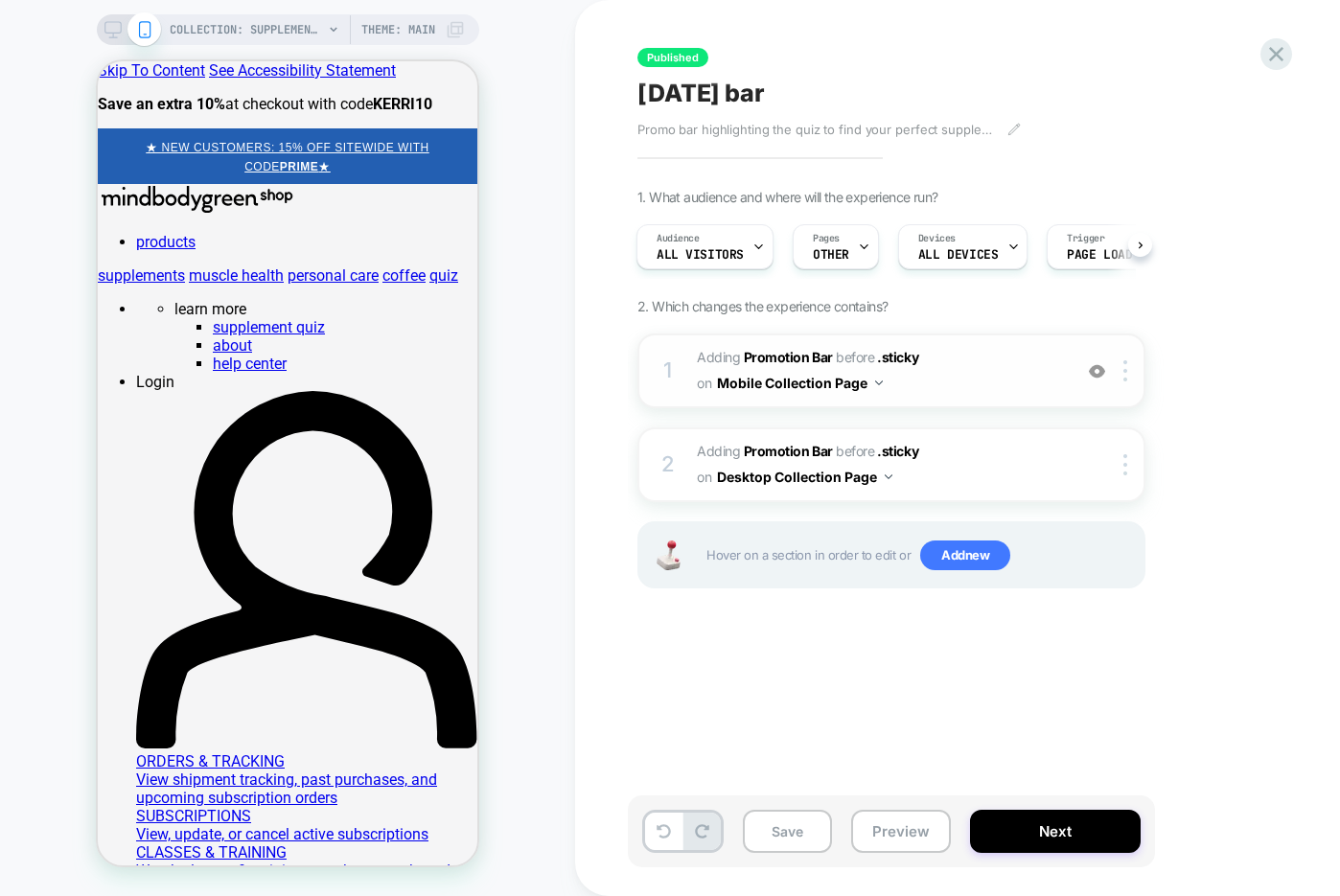 click on "#_loomi_addon_1747063063402_dup1751736803 Adding   Promotion Bar   BEFORE .sticky .sticky   on Mobile Collection Page" at bounding box center [879, 371] 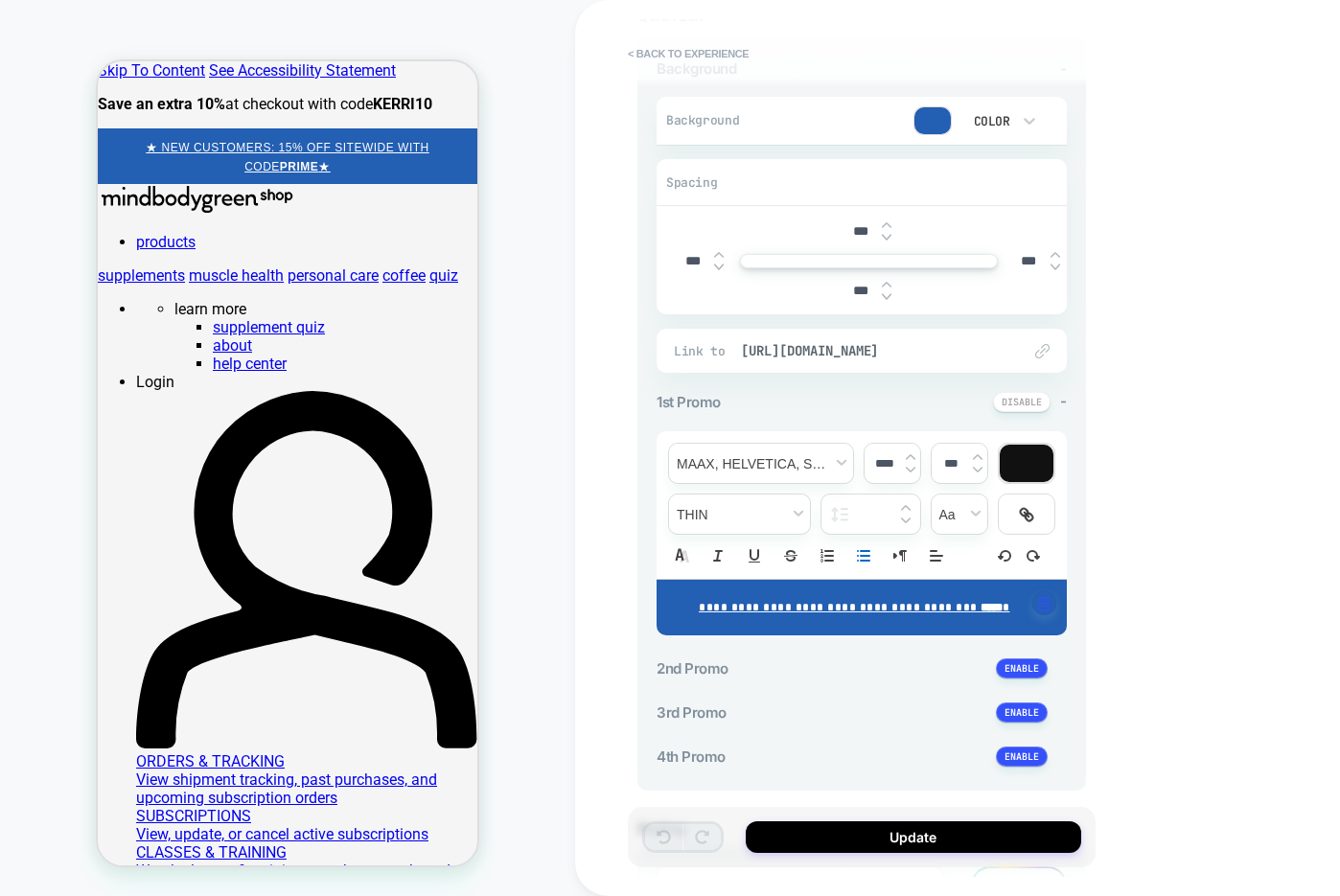 scroll, scrollTop: 0, scrollLeft: 0, axis: both 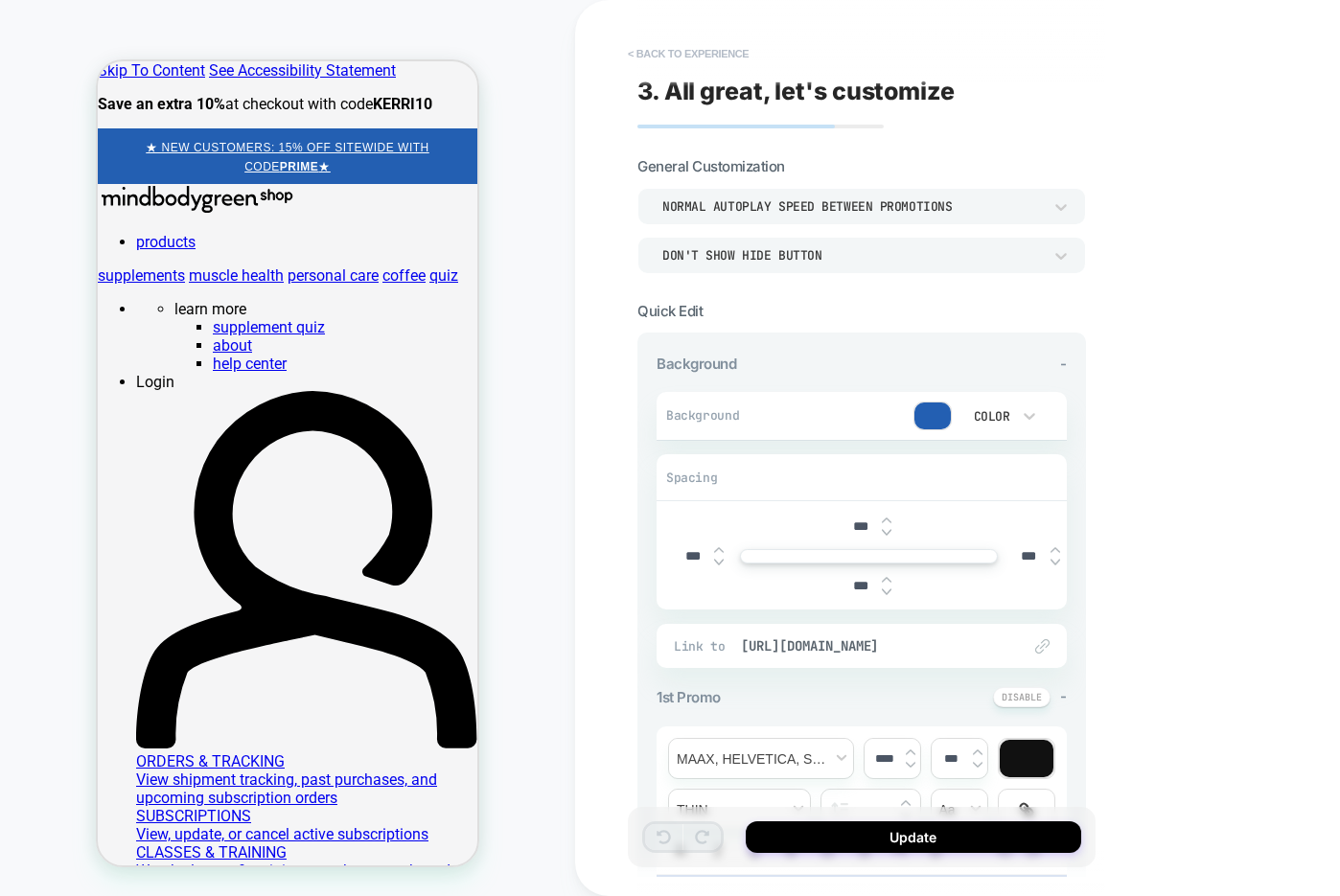click on "< Back to experience" at bounding box center [688, 54] 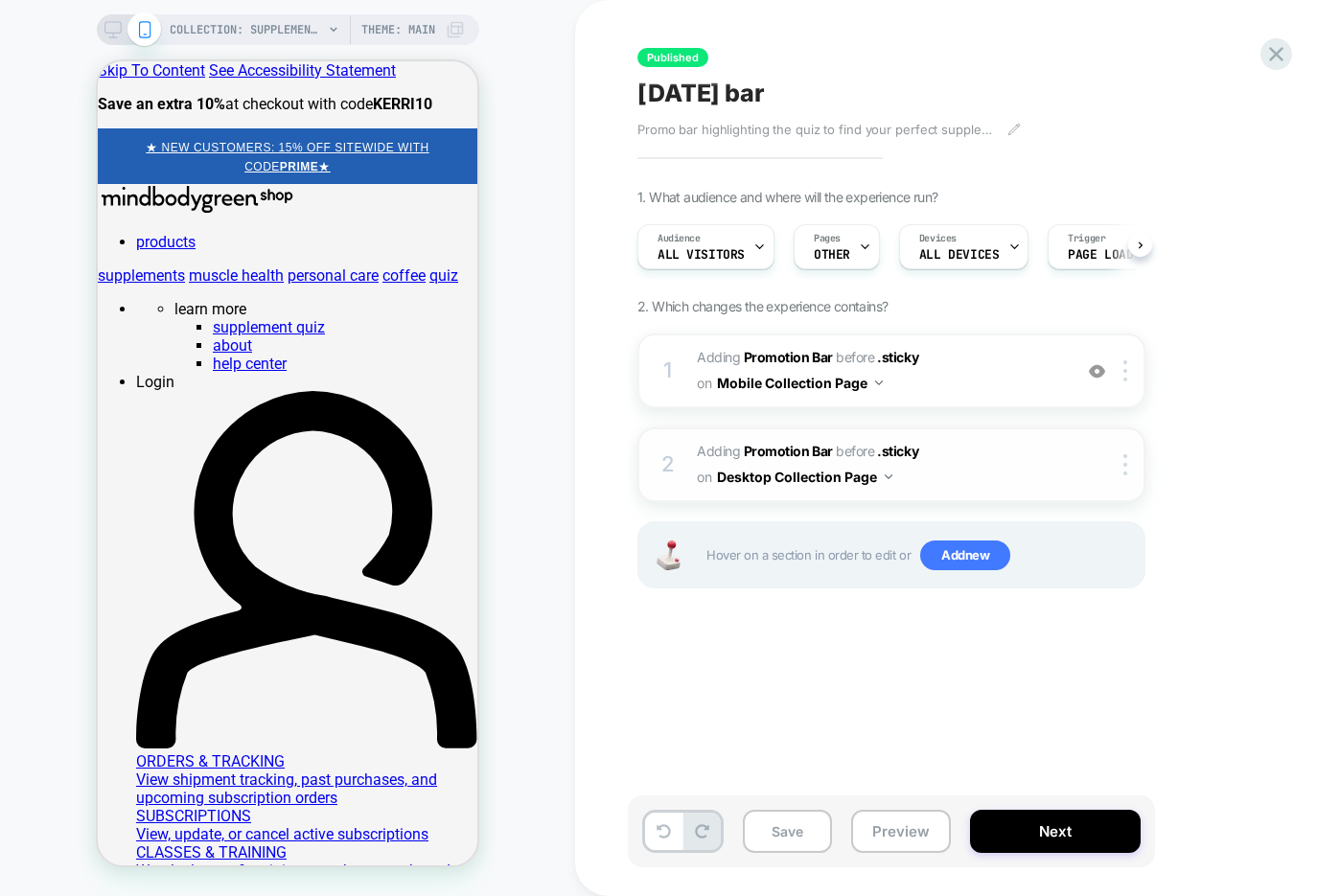 scroll, scrollTop: 0, scrollLeft: 1, axis: horizontal 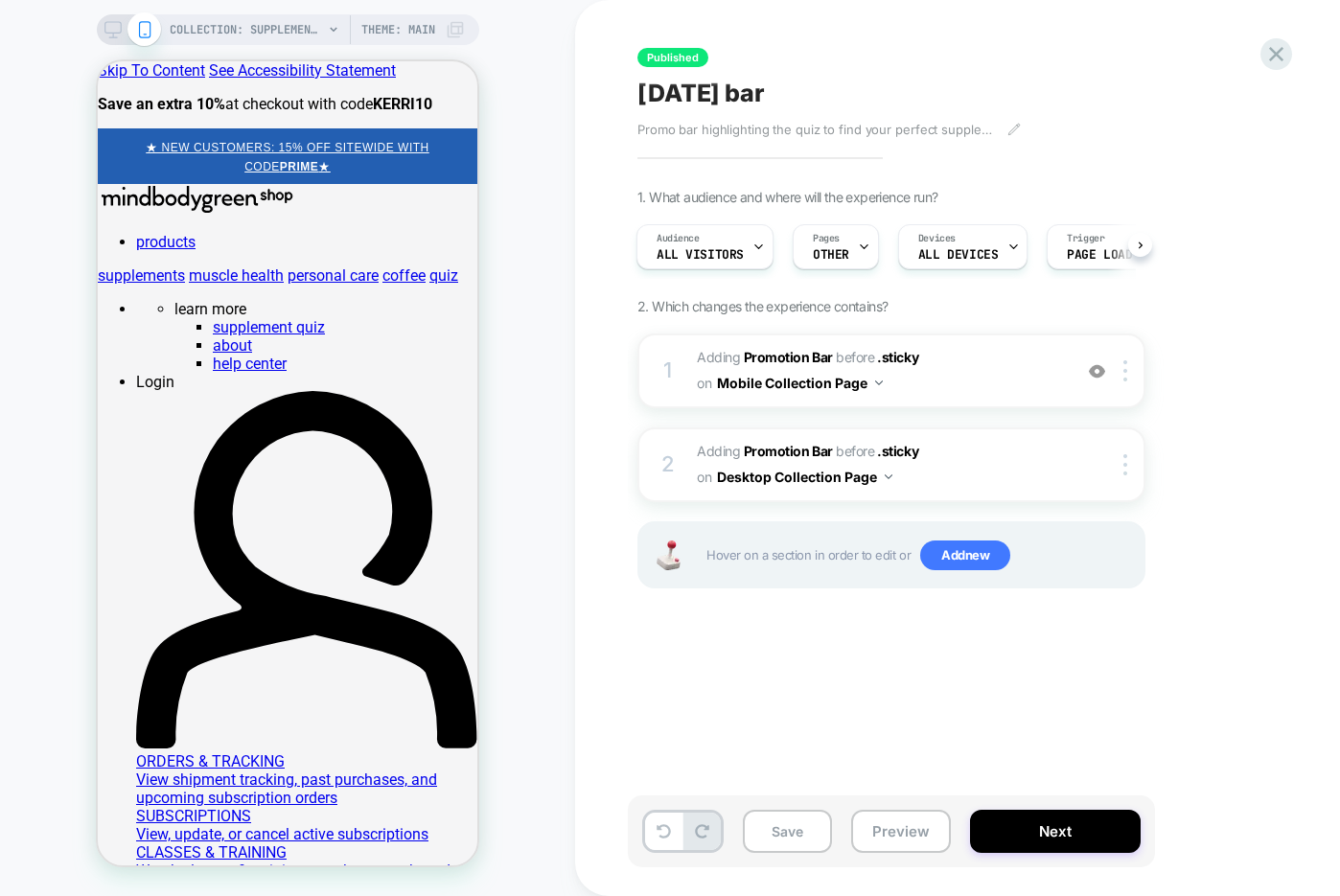 click 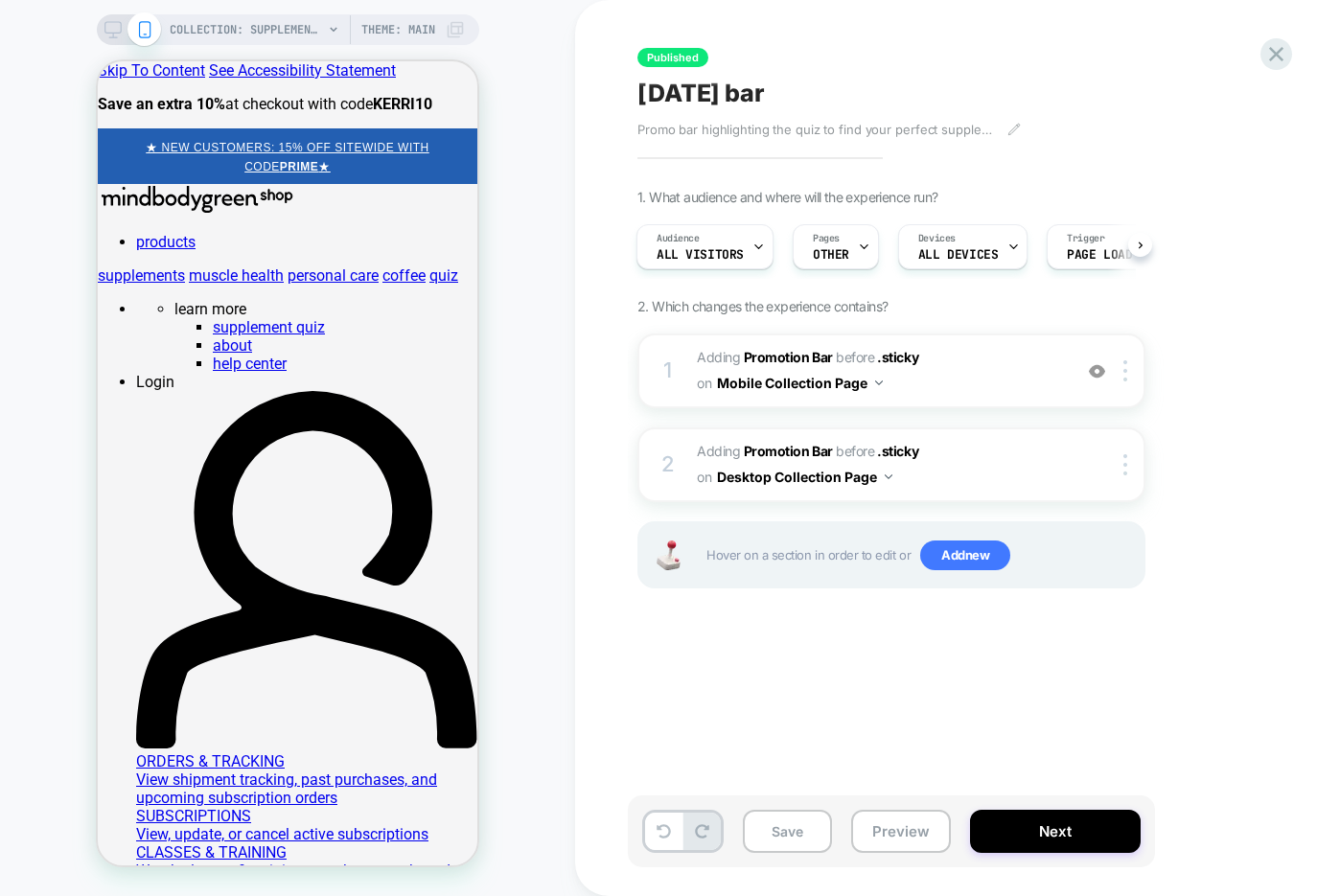 scroll, scrollTop: 0, scrollLeft: 0, axis: both 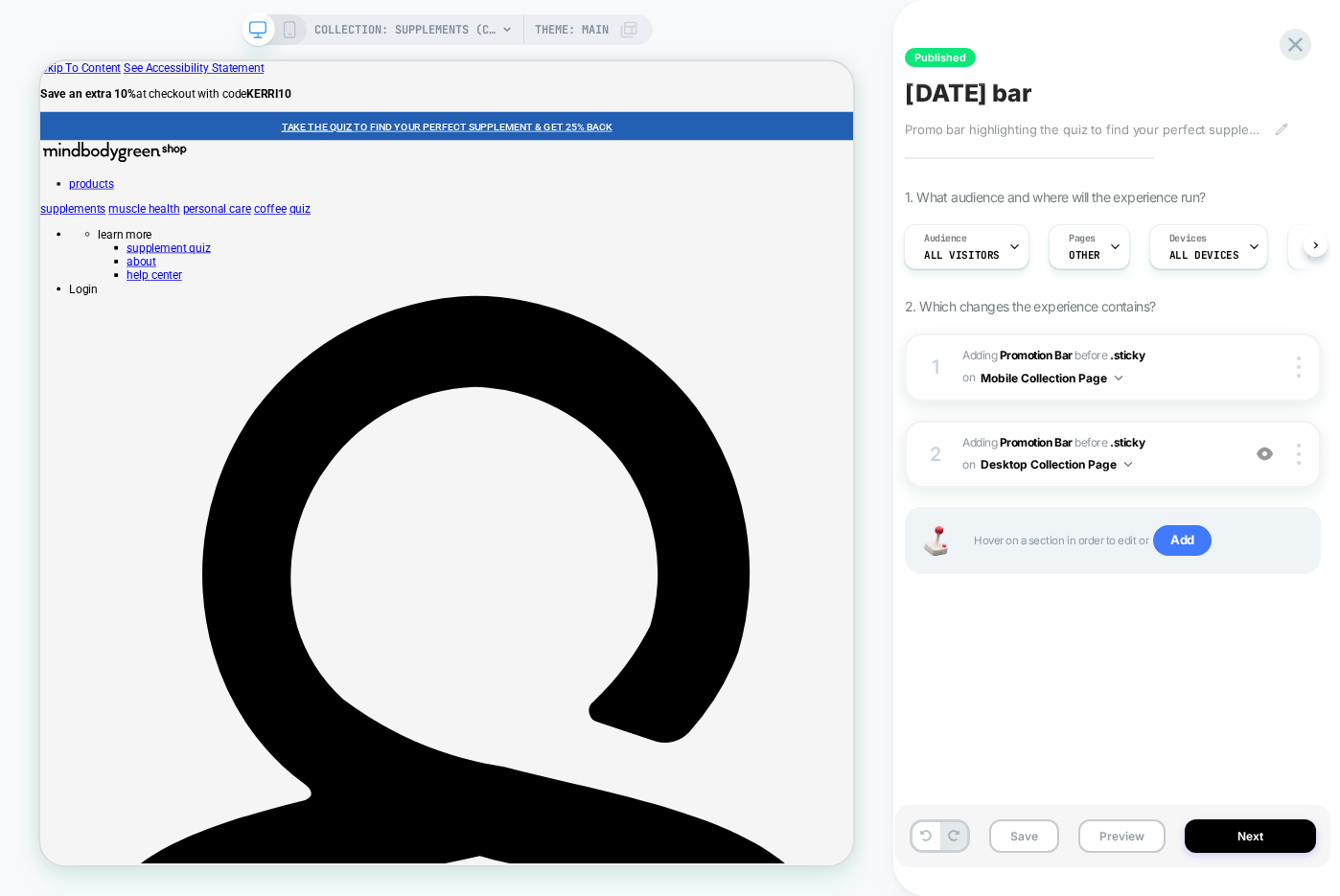 click on "#_loomi_addon_1747063418204_dup1751736803 Adding   Promotion Bar   BEFORE .sticky .sticky   on Desktop Collection Page" at bounding box center [1096, 454] 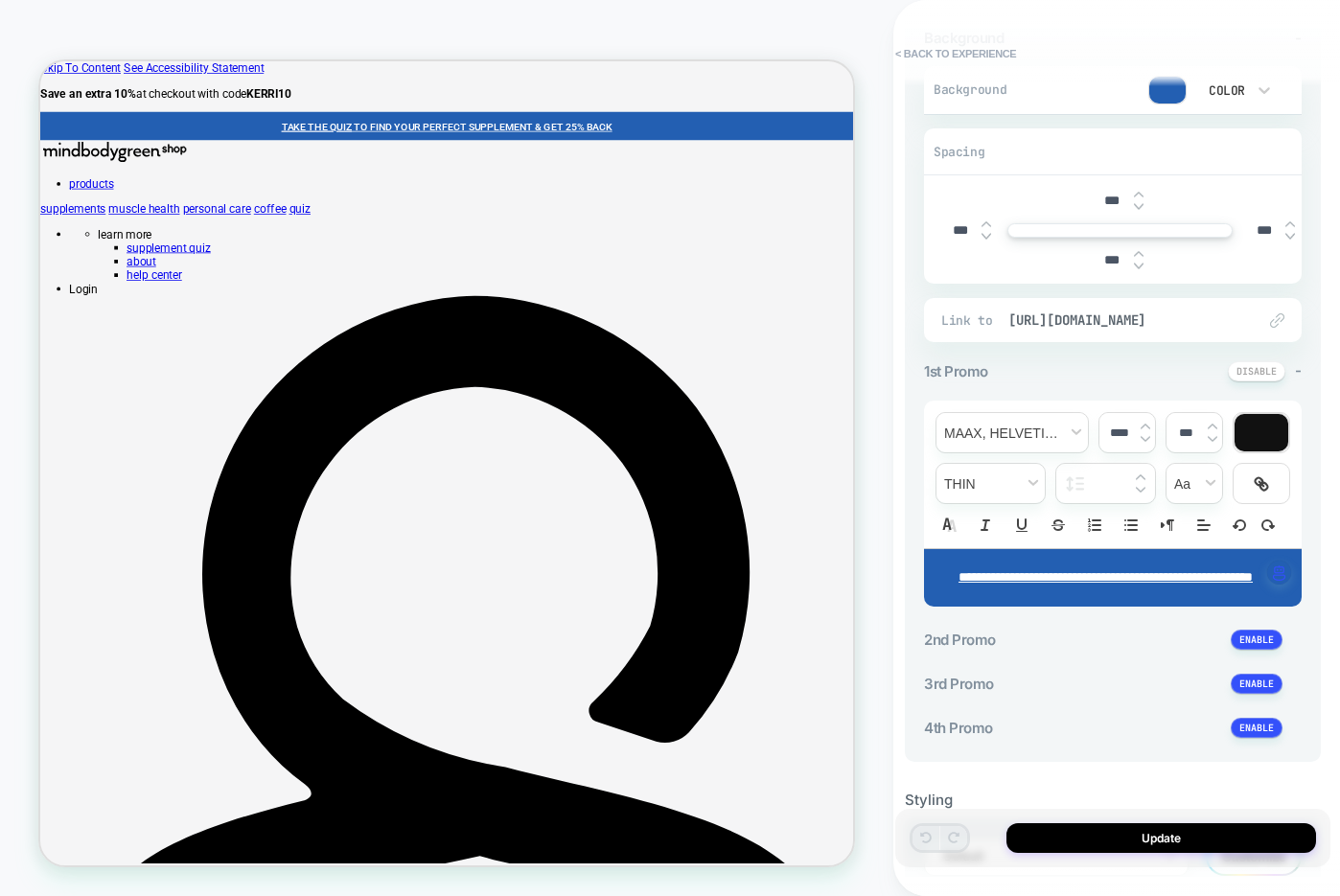 scroll, scrollTop: 328, scrollLeft: 0, axis: vertical 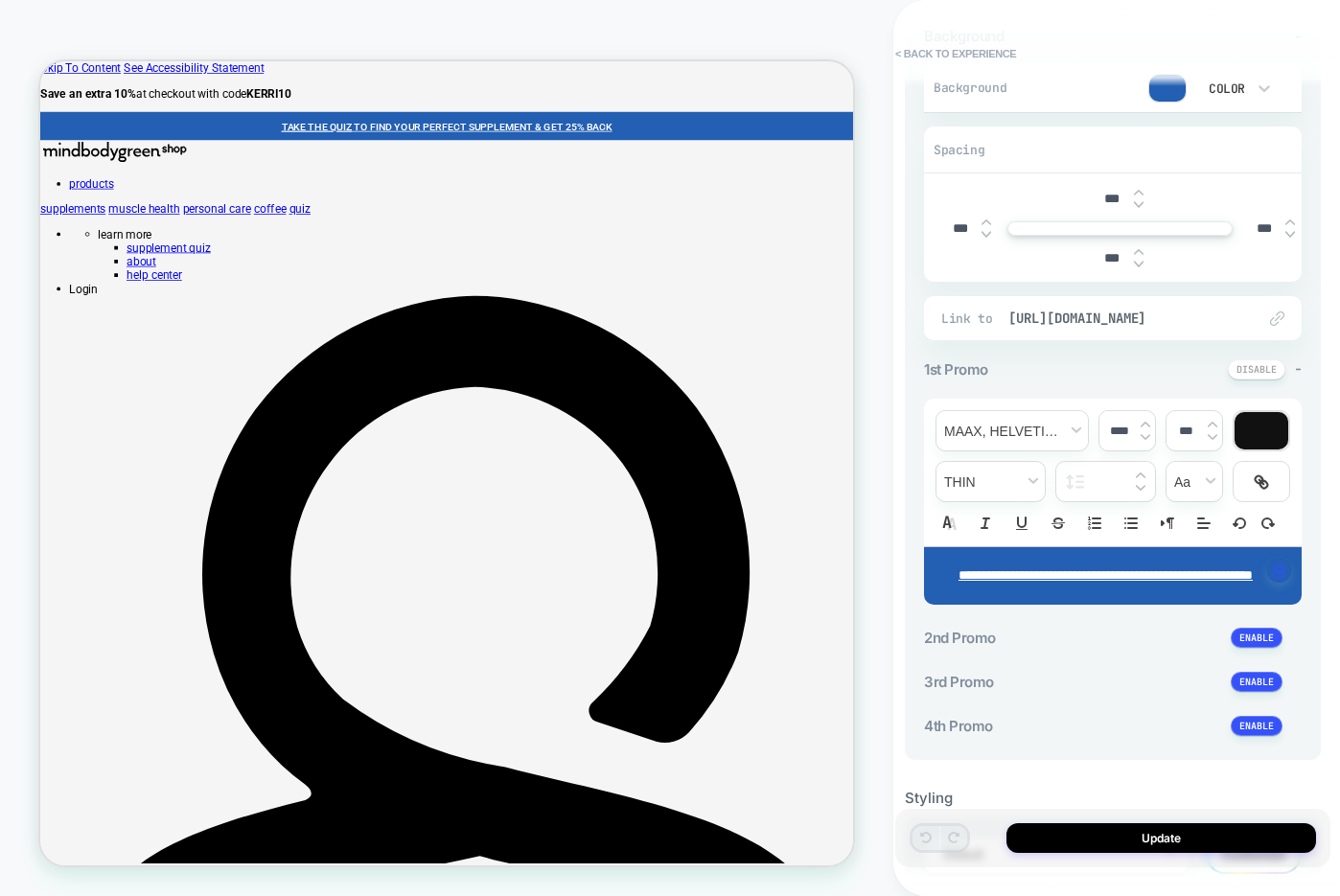 click on "**********" at bounding box center (1113, 576) 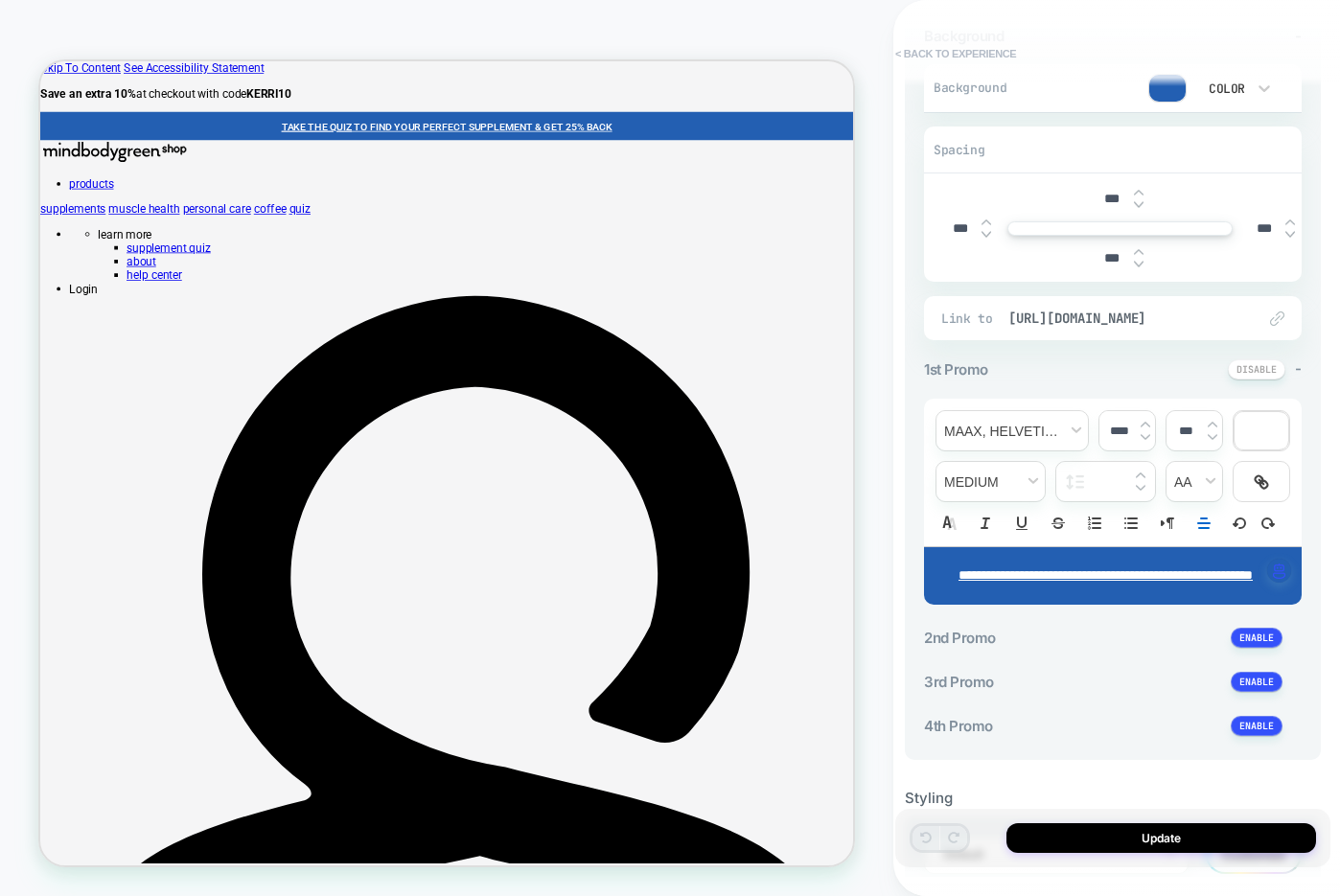 click on "< Back to experience" at bounding box center (956, 54) 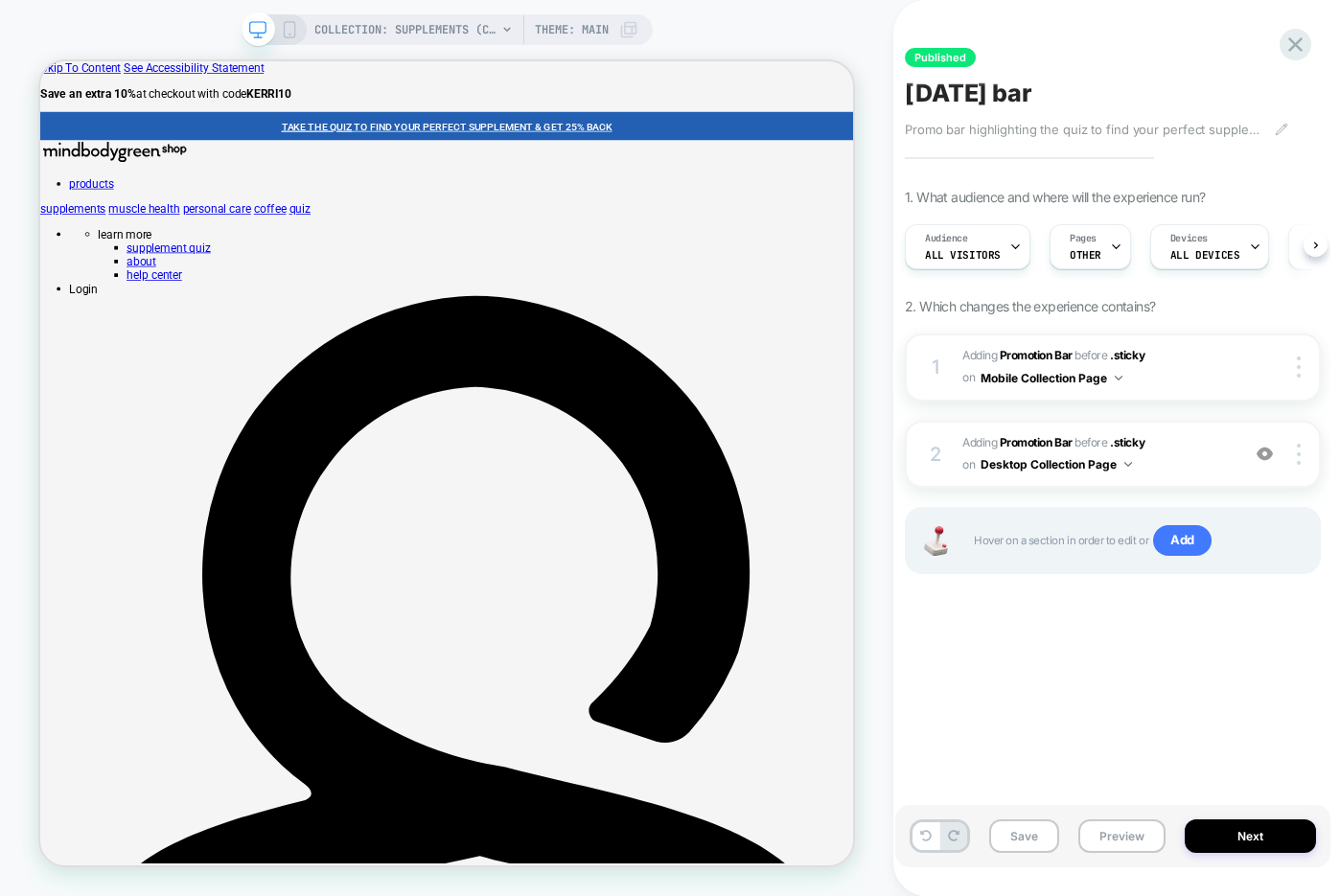scroll, scrollTop: 0, scrollLeft: 1, axis: horizontal 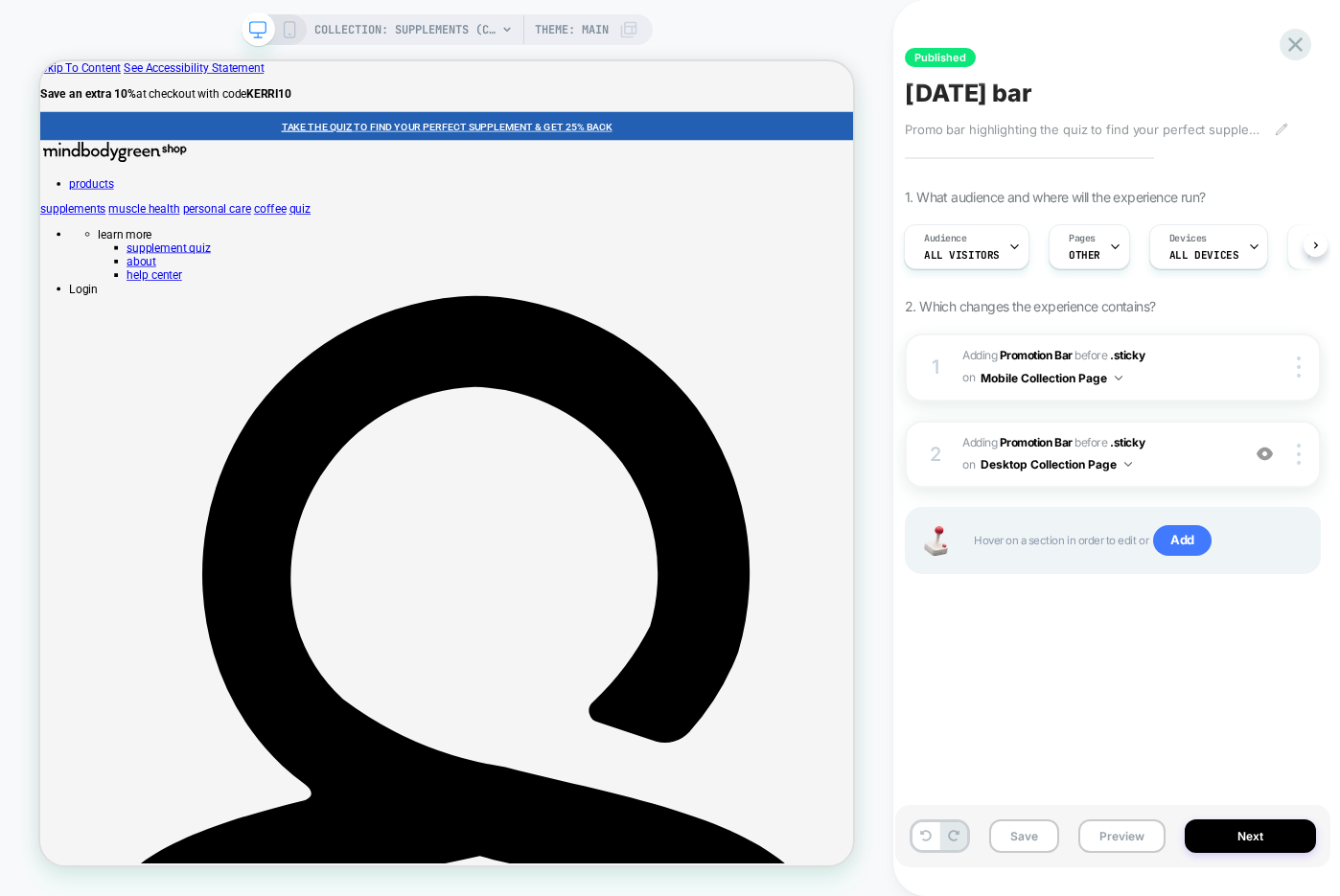 click 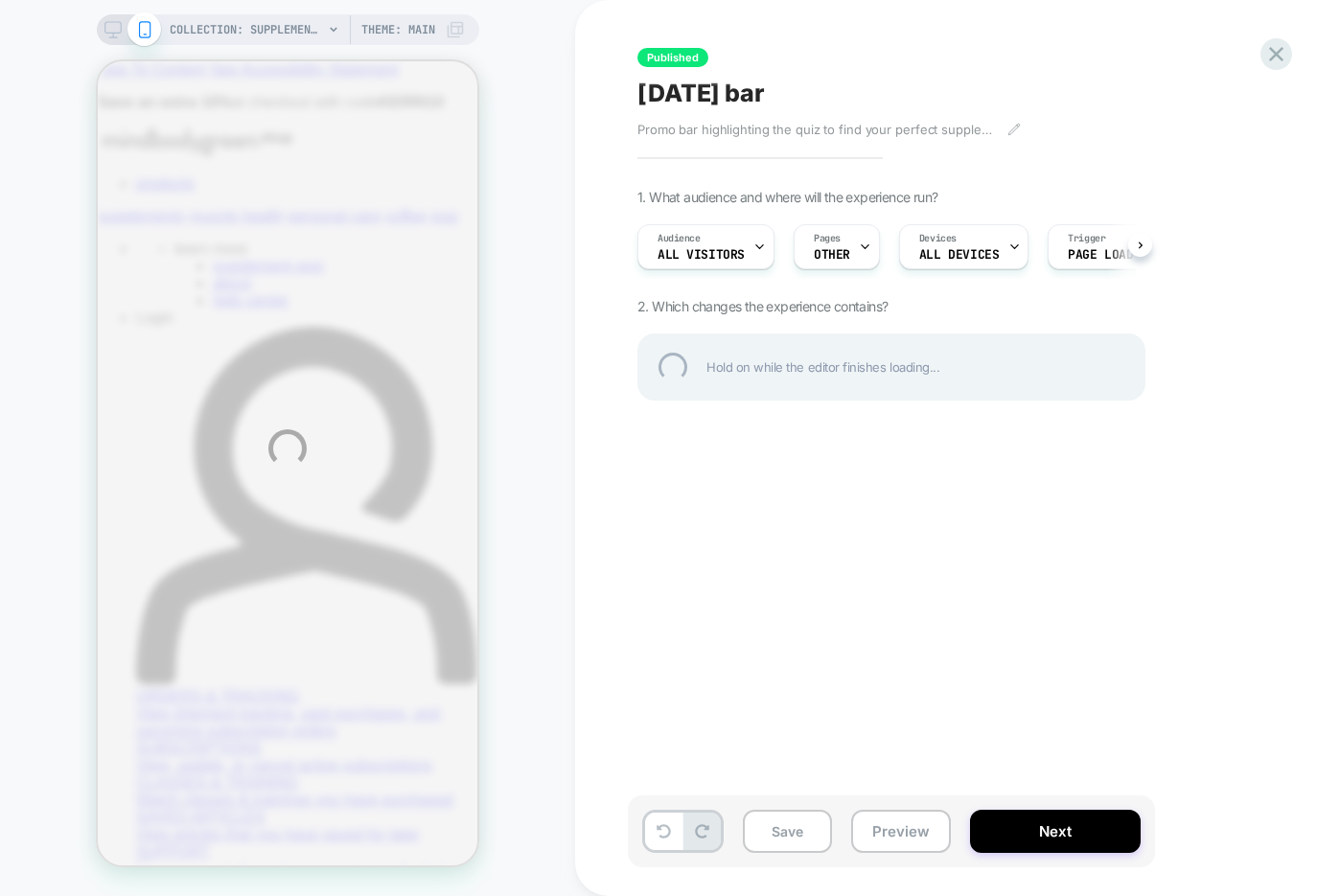 scroll, scrollTop: 0, scrollLeft: 0, axis: both 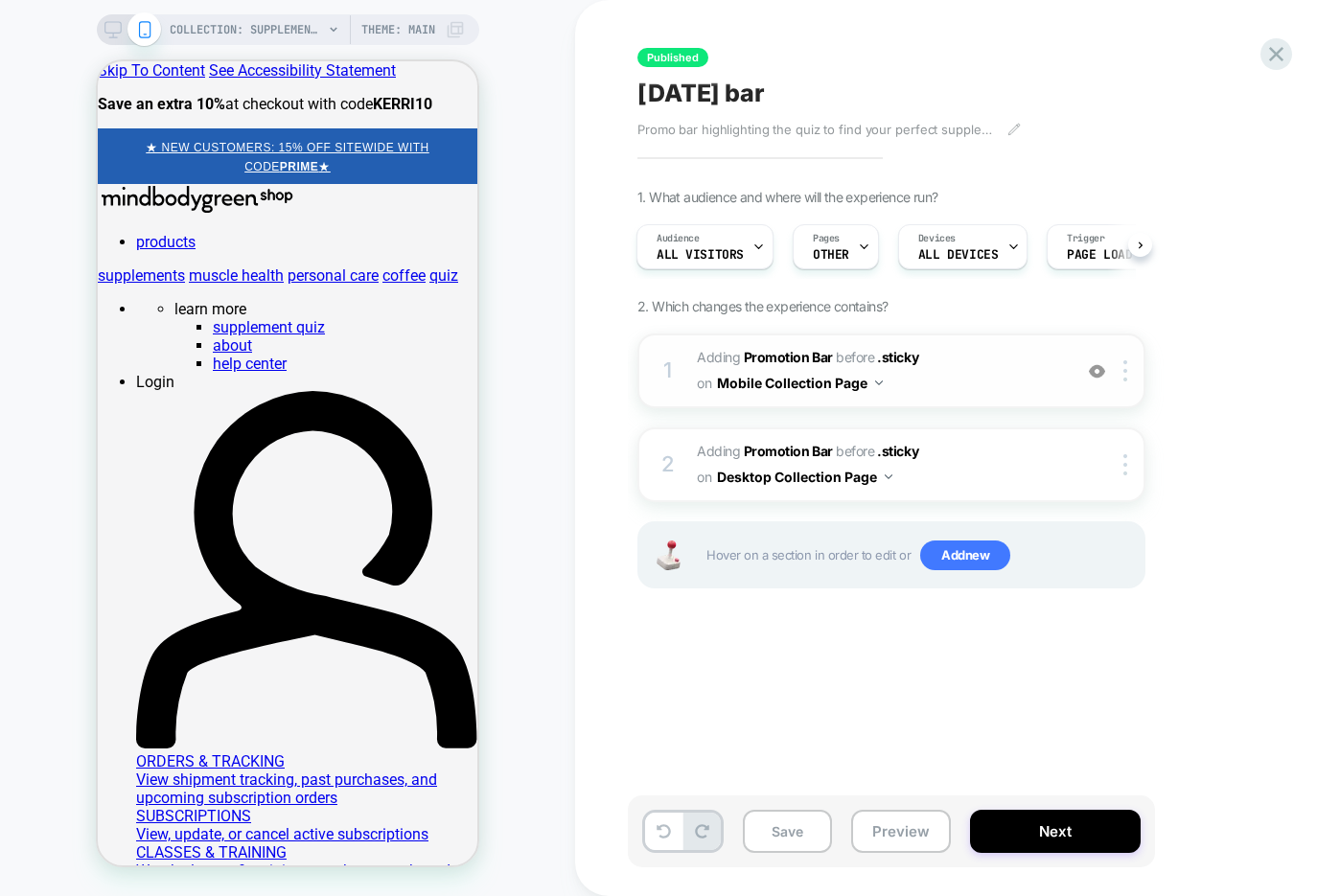 click on "#_loomi_addon_1747063063402_dup1751736803 Adding   Promotion Bar   BEFORE .sticky .sticky   on Mobile Collection Page" at bounding box center (879, 371) 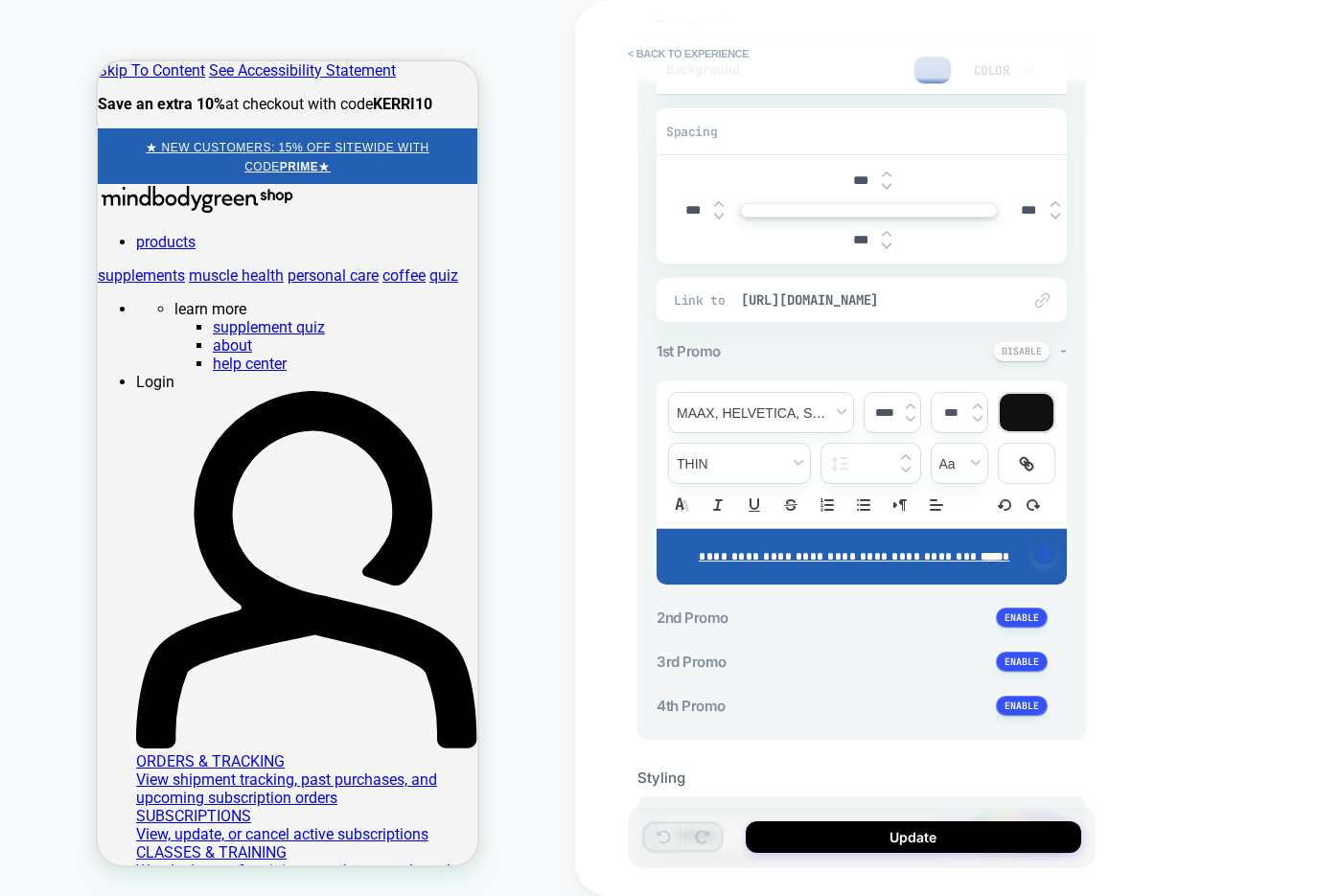 scroll, scrollTop: 358, scrollLeft: 0, axis: vertical 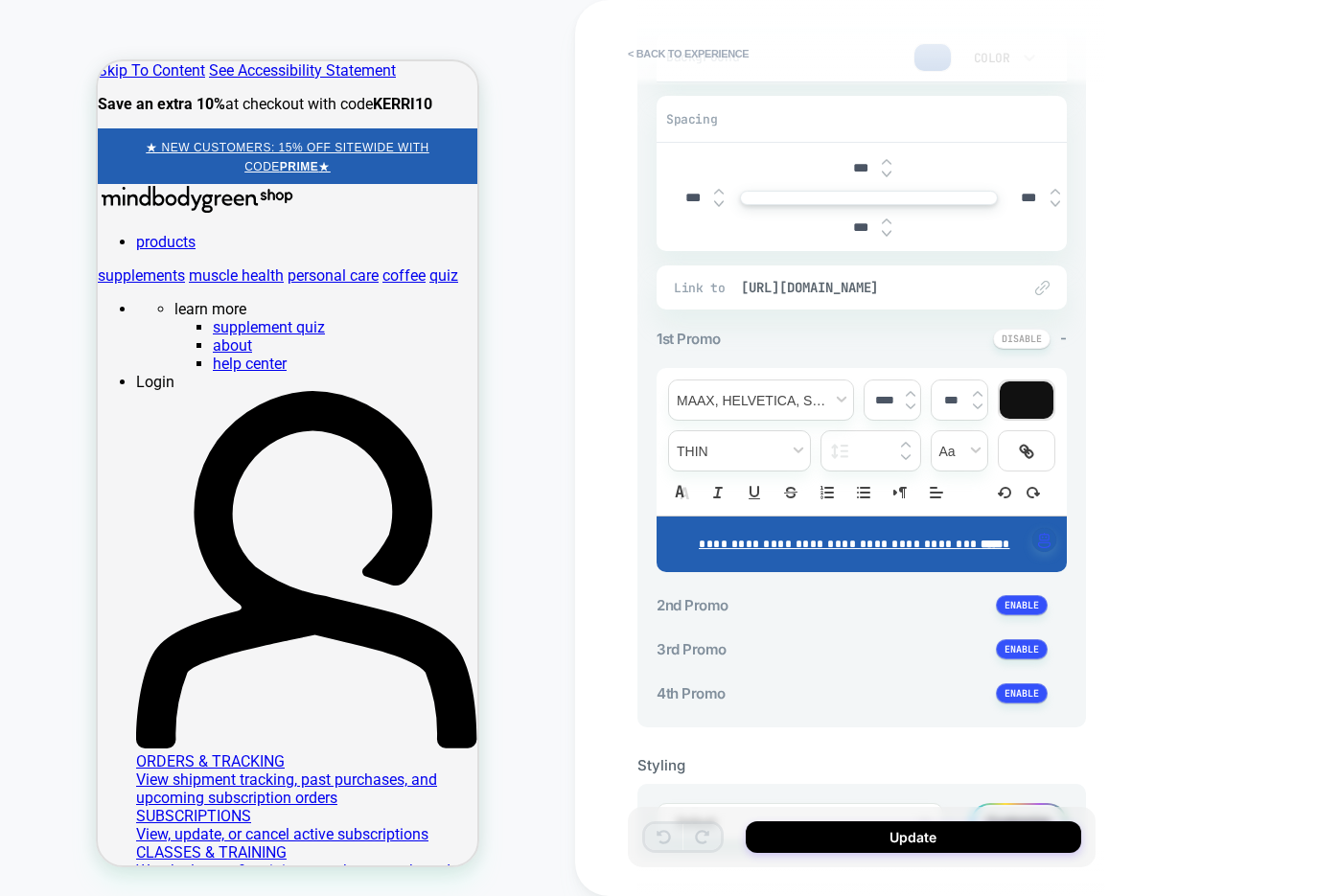 click on "**********" at bounding box center [854, 544] 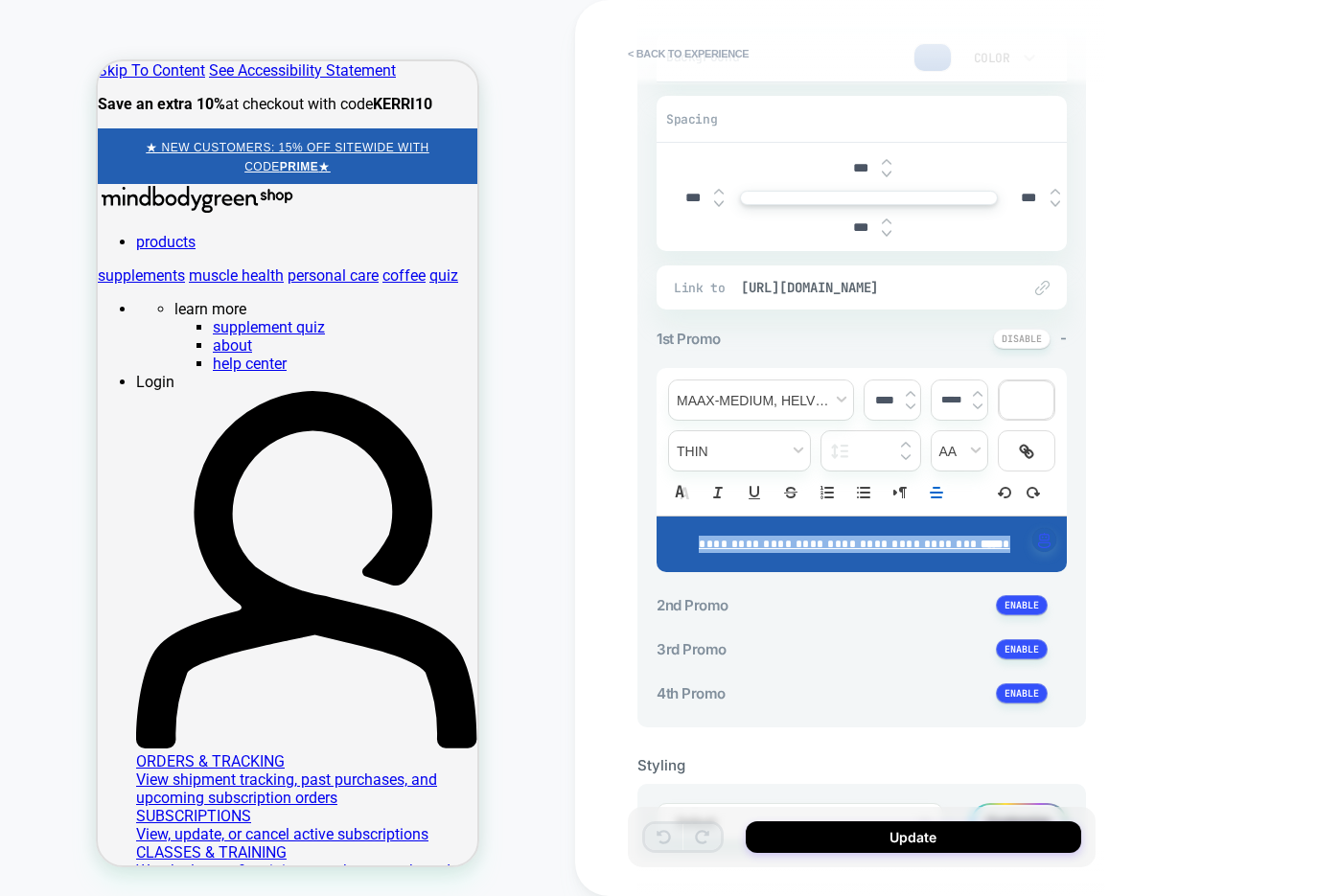 drag, startPoint x: 909, startPoint y: 555, endPoint x: 682, endPoint y: 543, distance: 227.31696 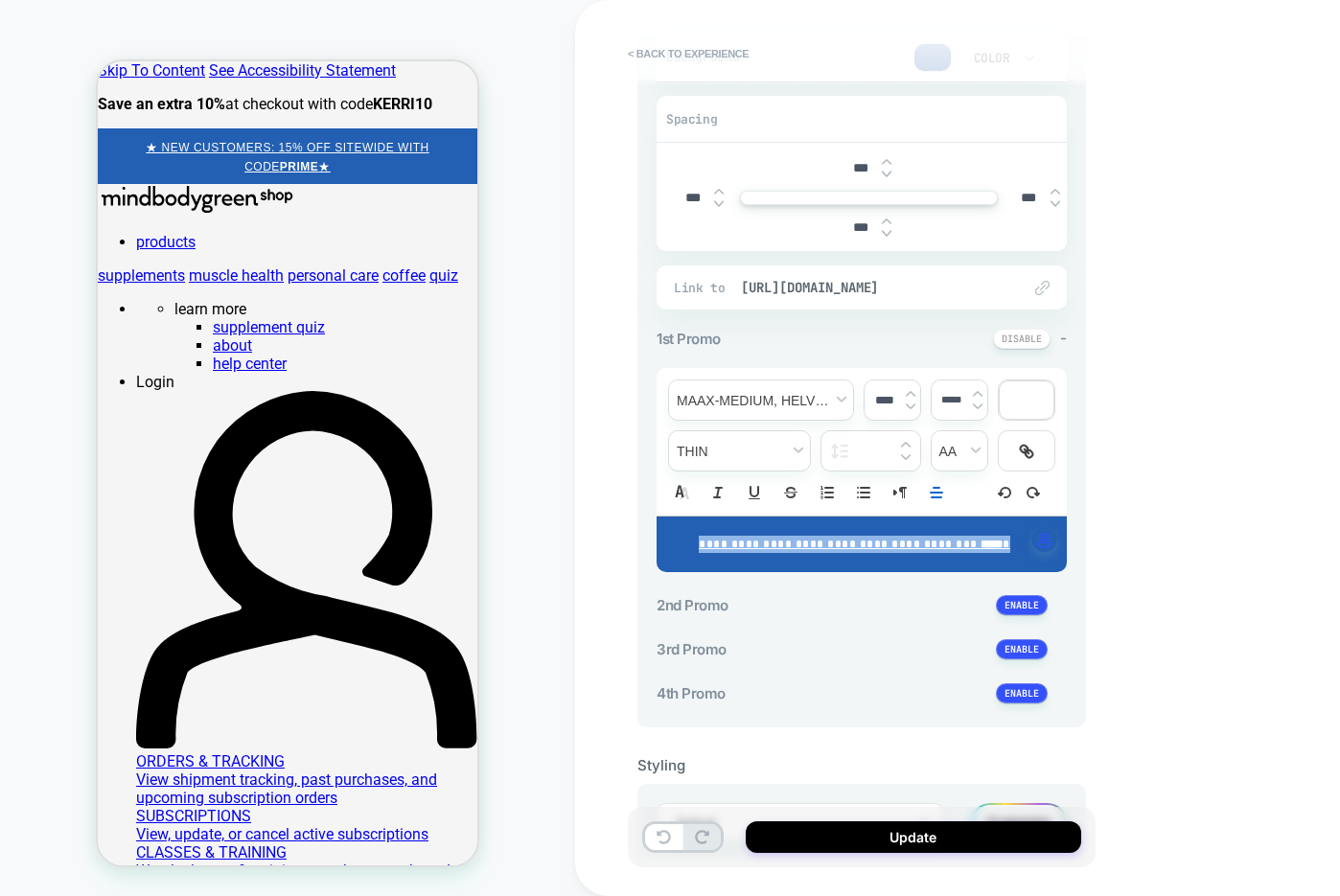 copy on "**********" 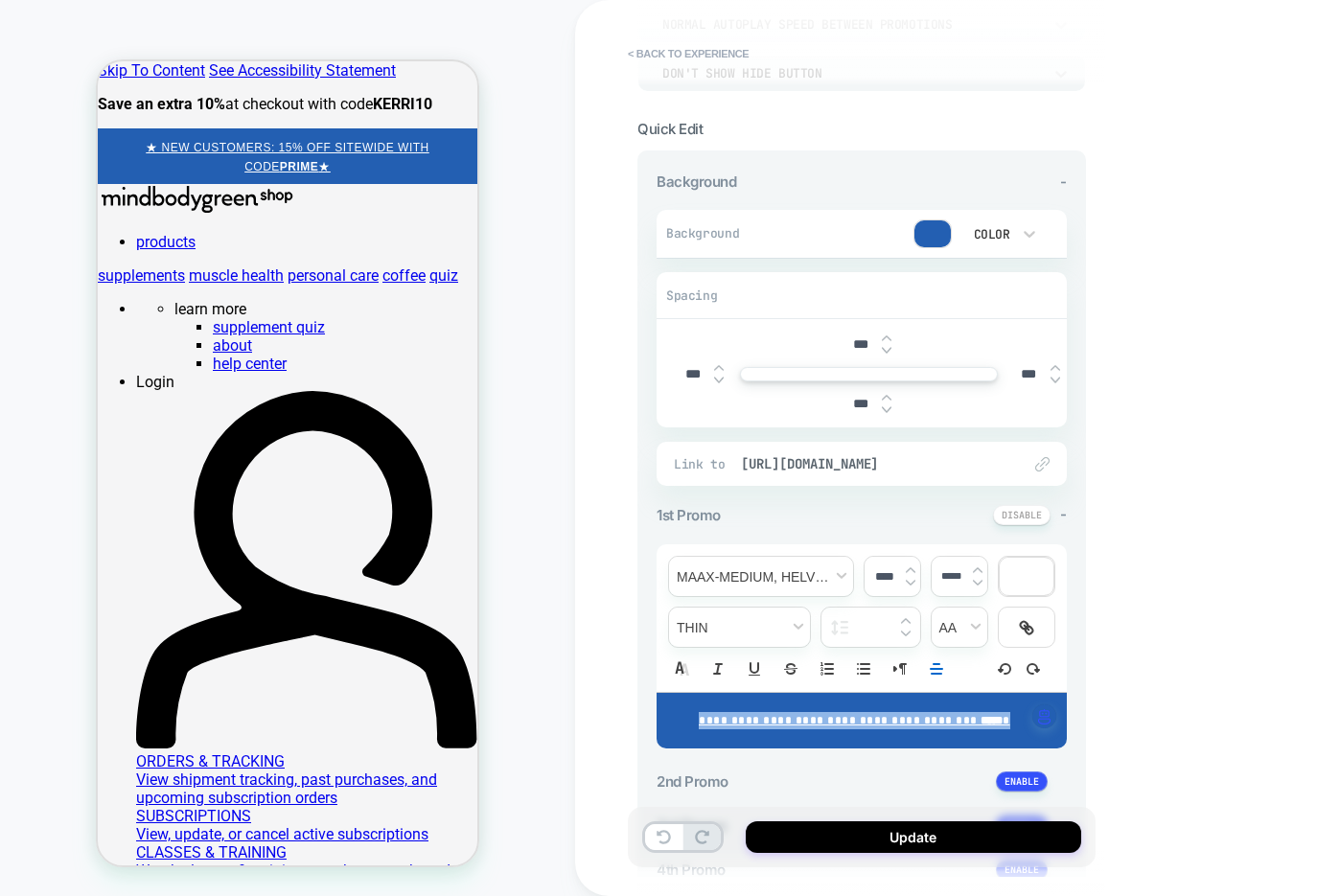 scroll, scrollTop: 151, scrollLeft: 0, axis: vertical 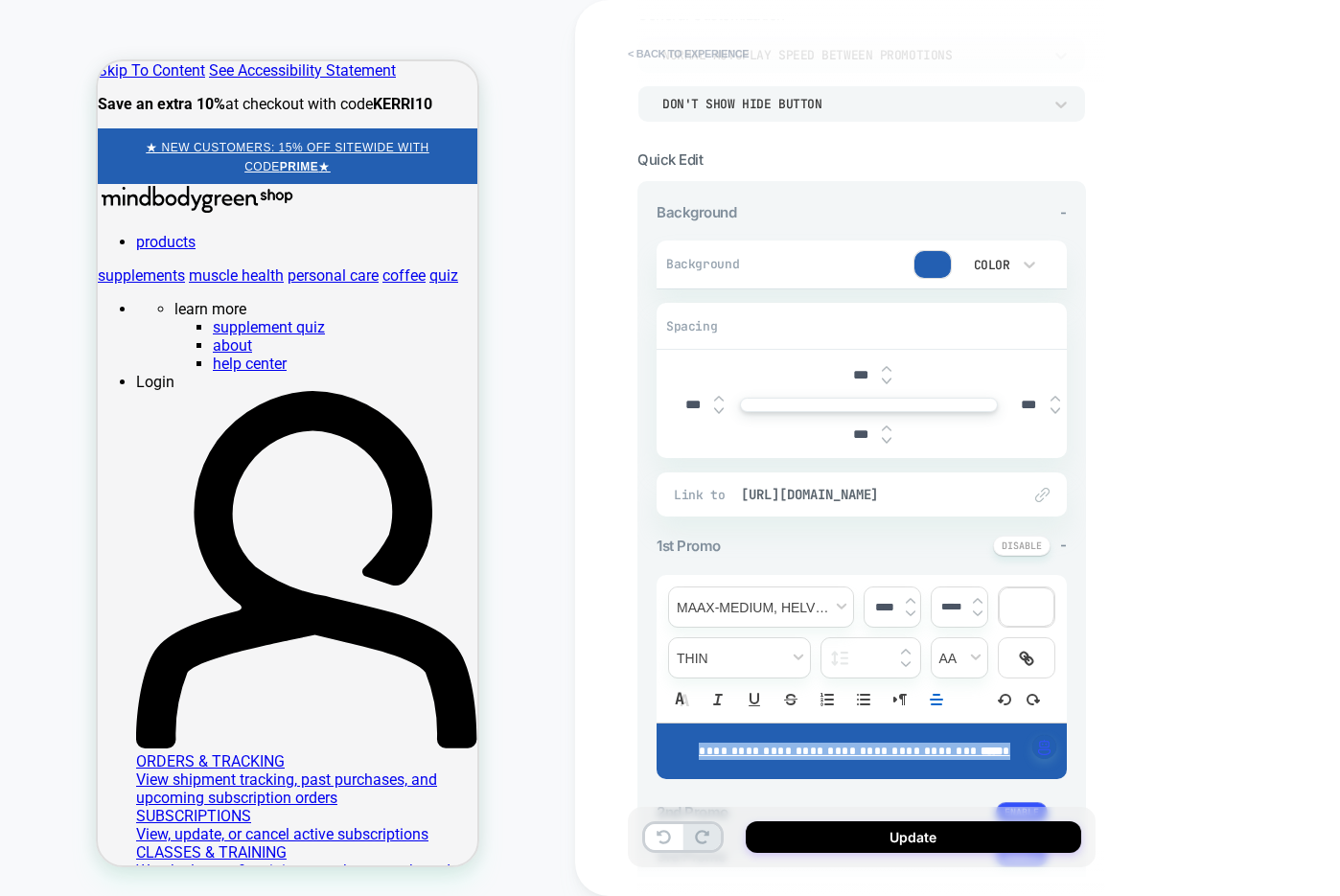 click on "< Back to experience" at bounding box center [688, 54] 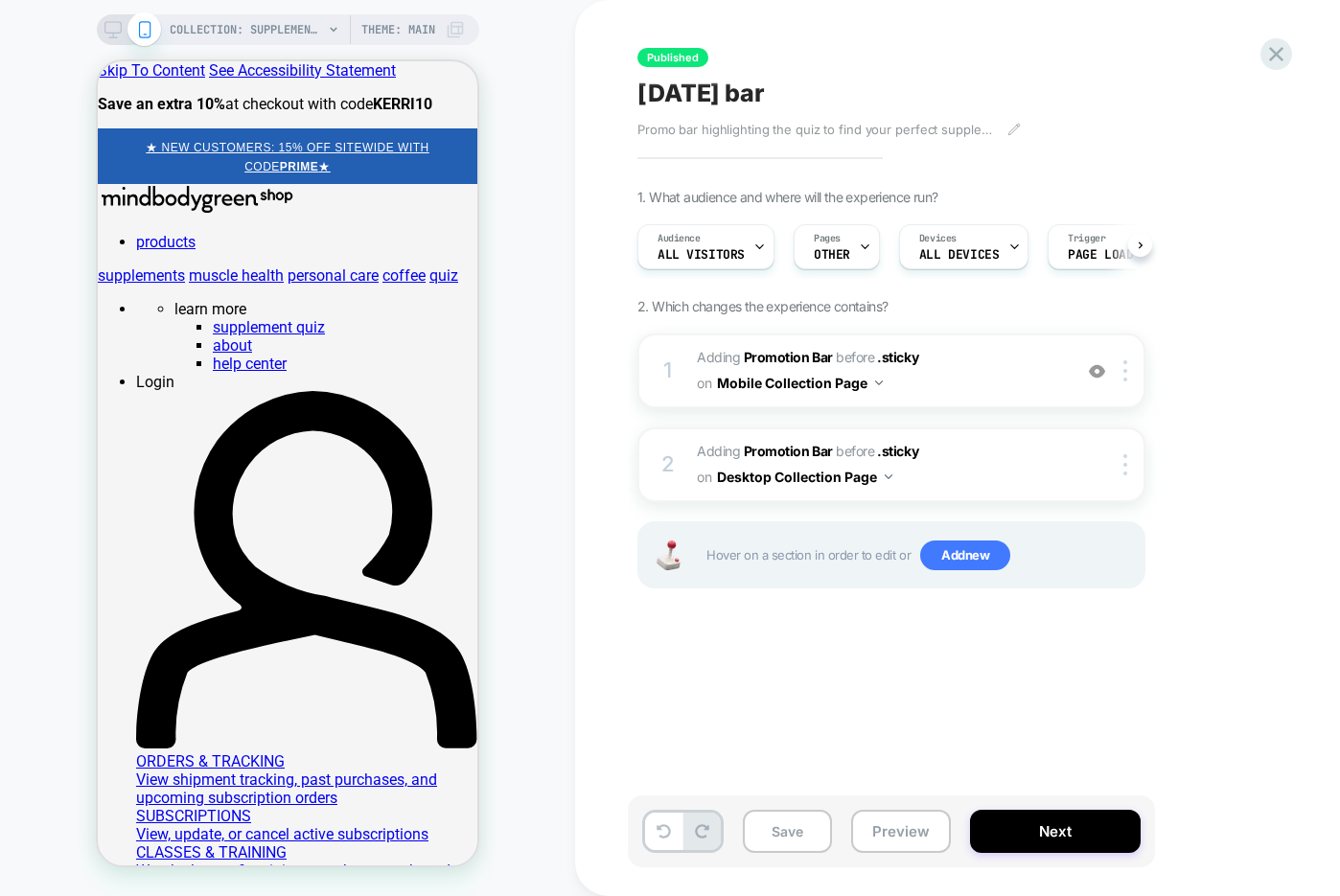 scroll, scrollTop: 0, scrollLeft: 1, axis: horizontal 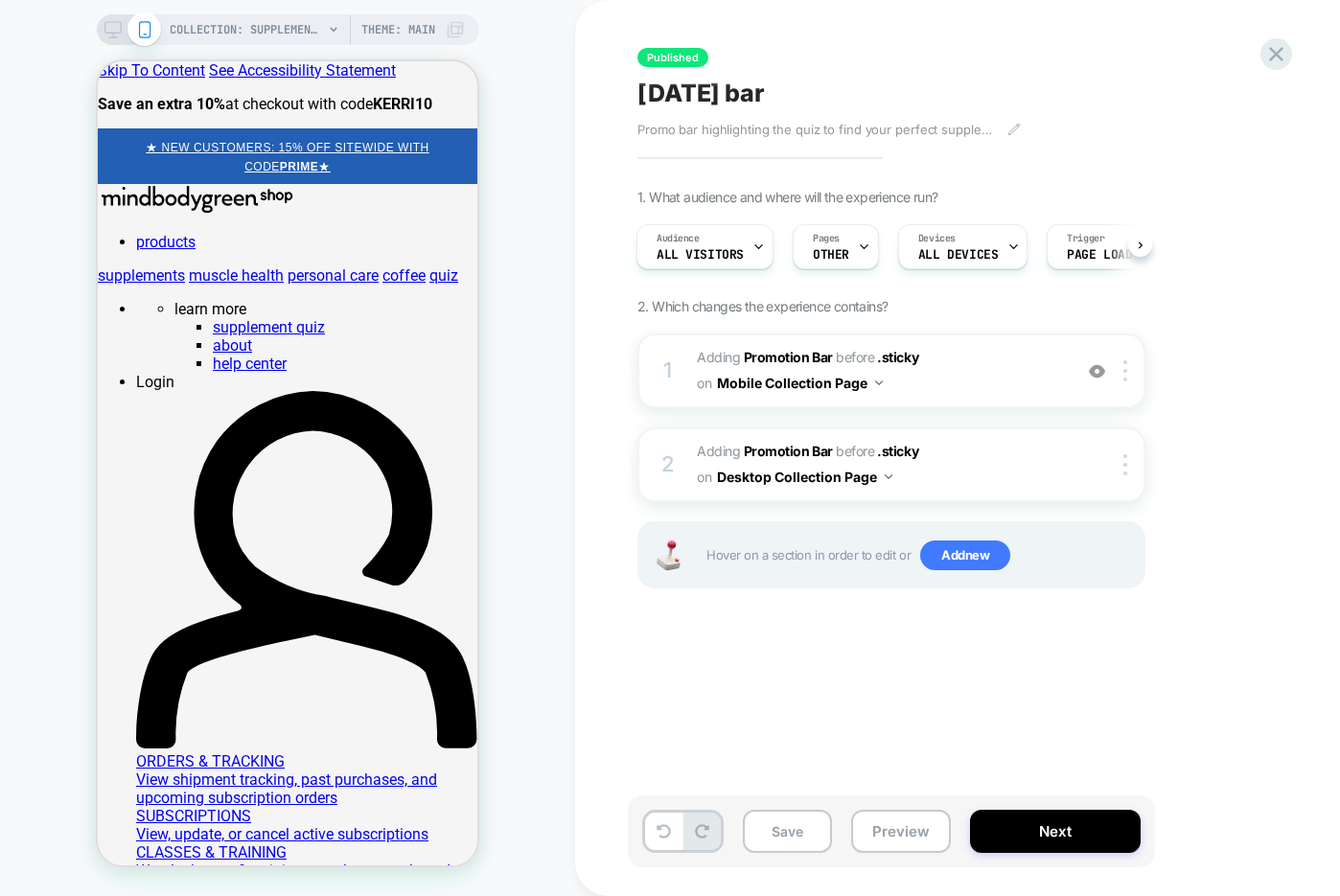 click 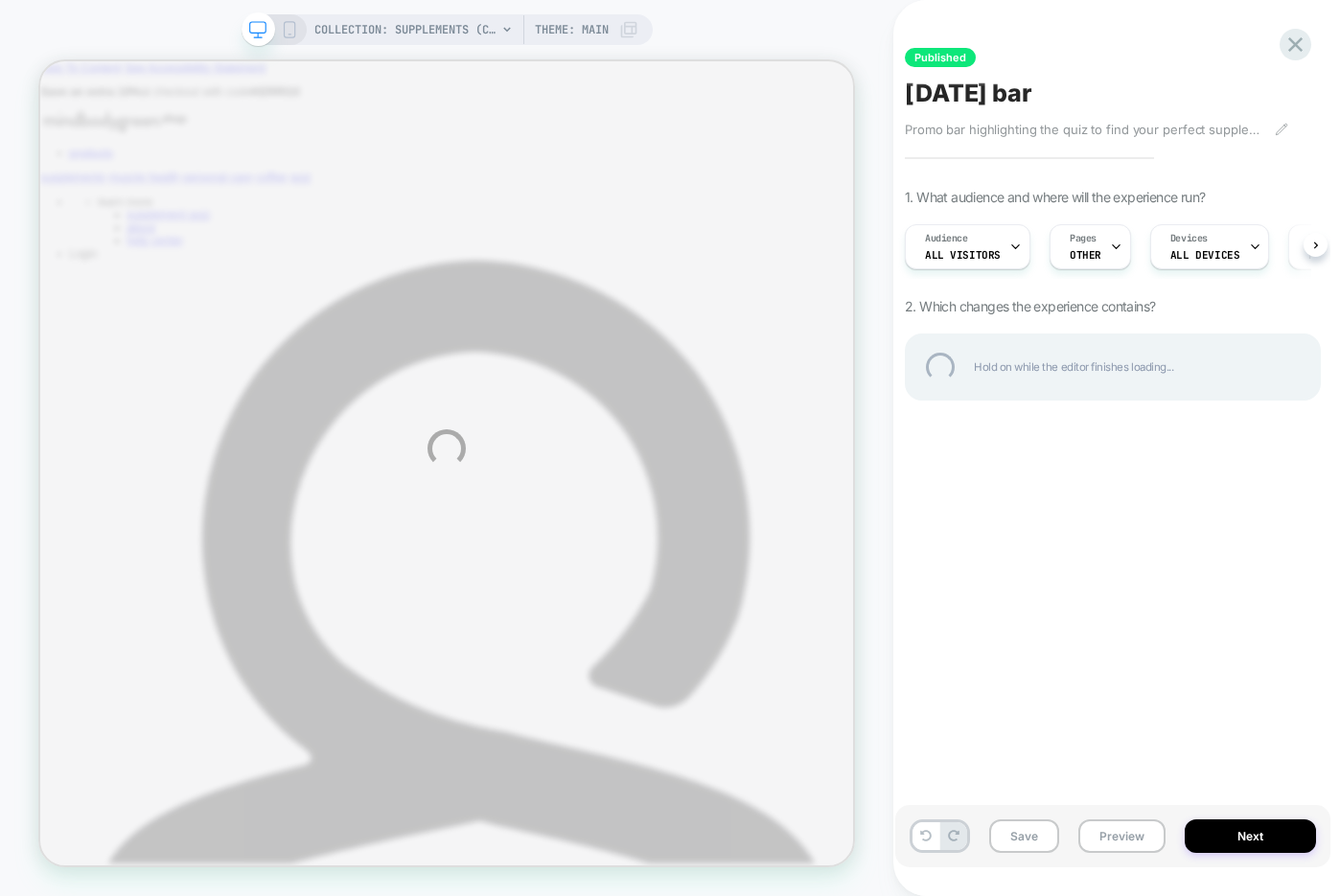 scroll, scrollTop: 0, scrollLeft: 0, axis: both 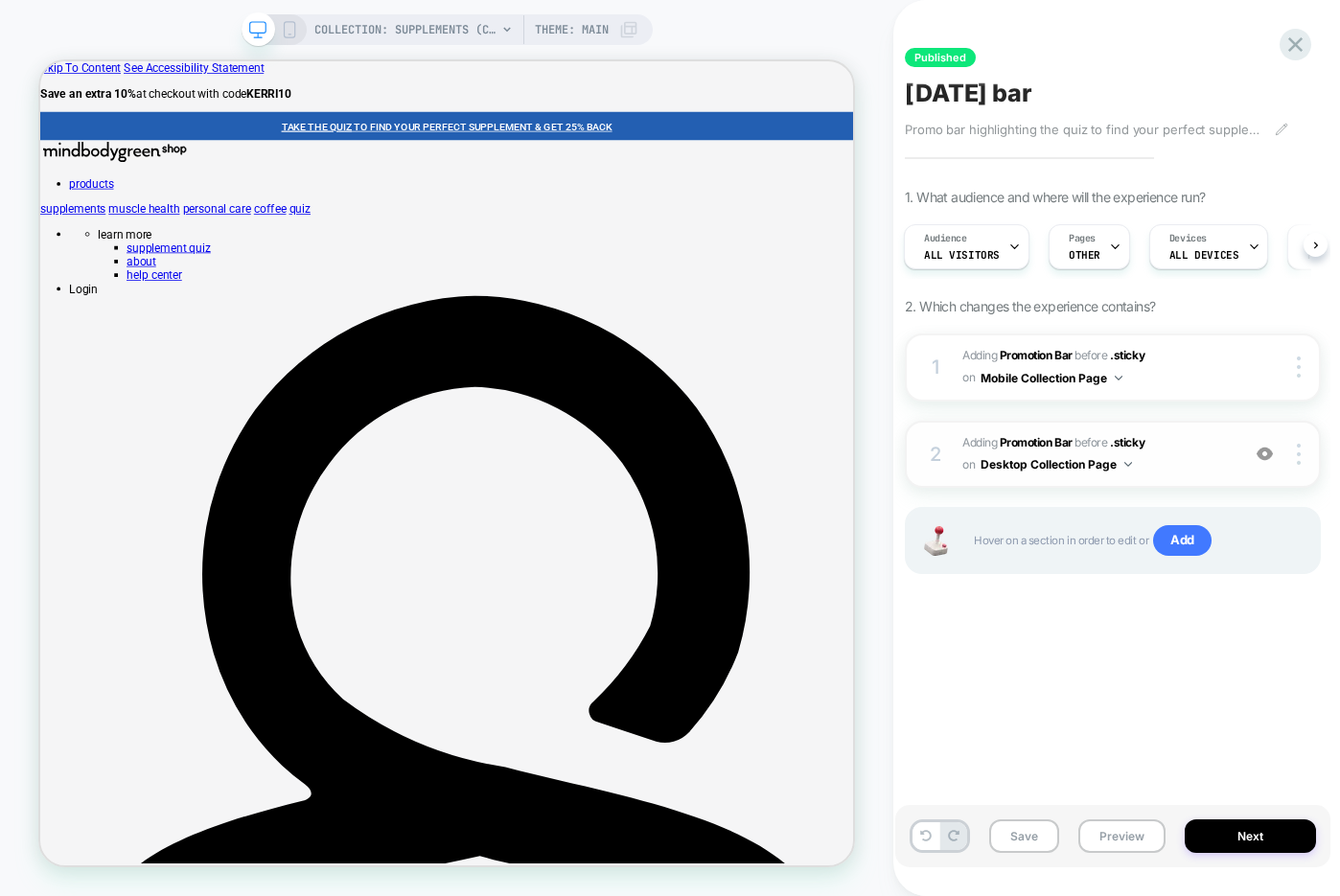 click on "#_loomi_addon_1747063418204_dup1751736803 Adding   Promotion Bar   BEFORE .sticky .sticky   on Desktop Collection Page" at bounding box center [1096, 454] 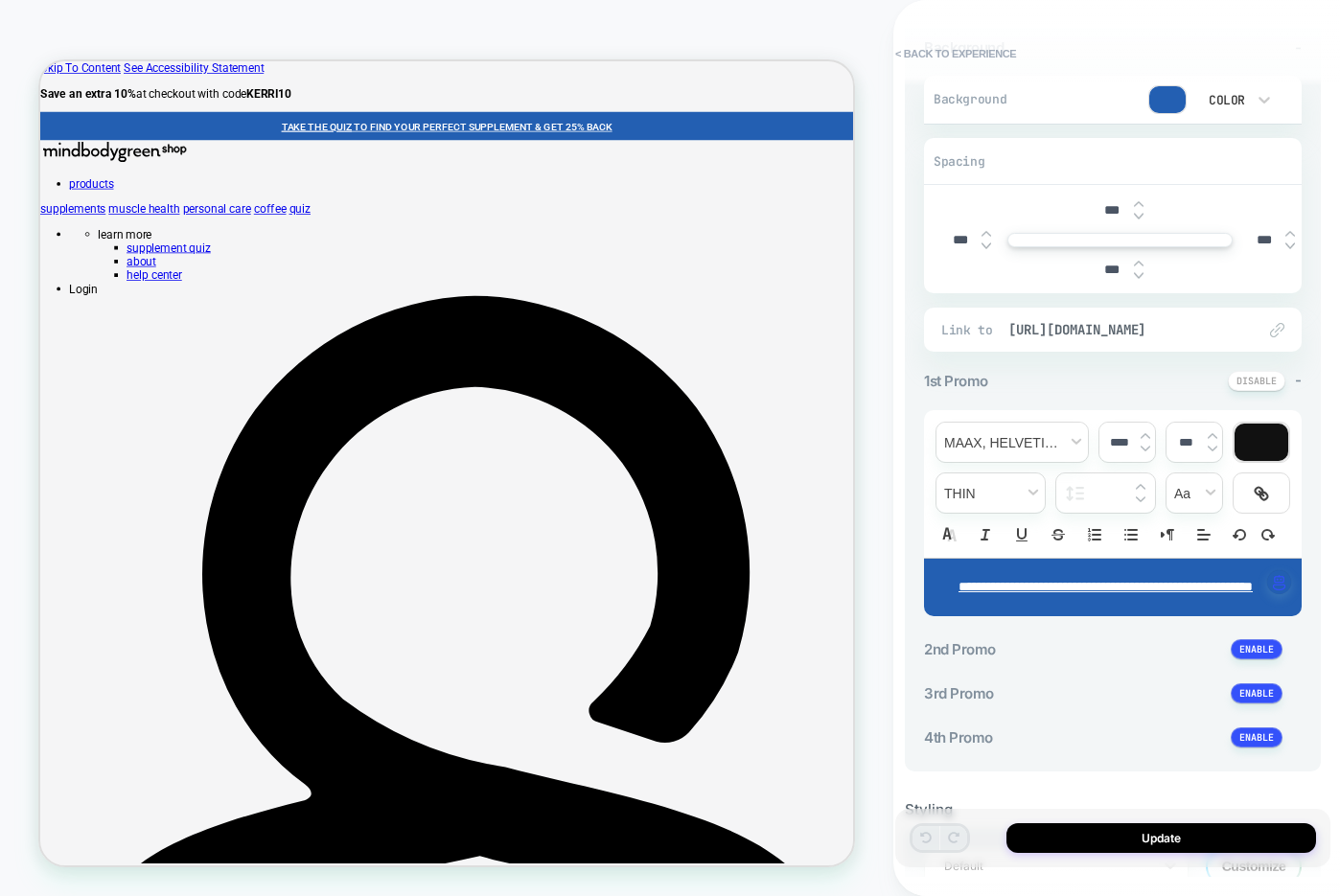 scroll, scrollTop: 318, scrollLeft: 0, axis: vertical 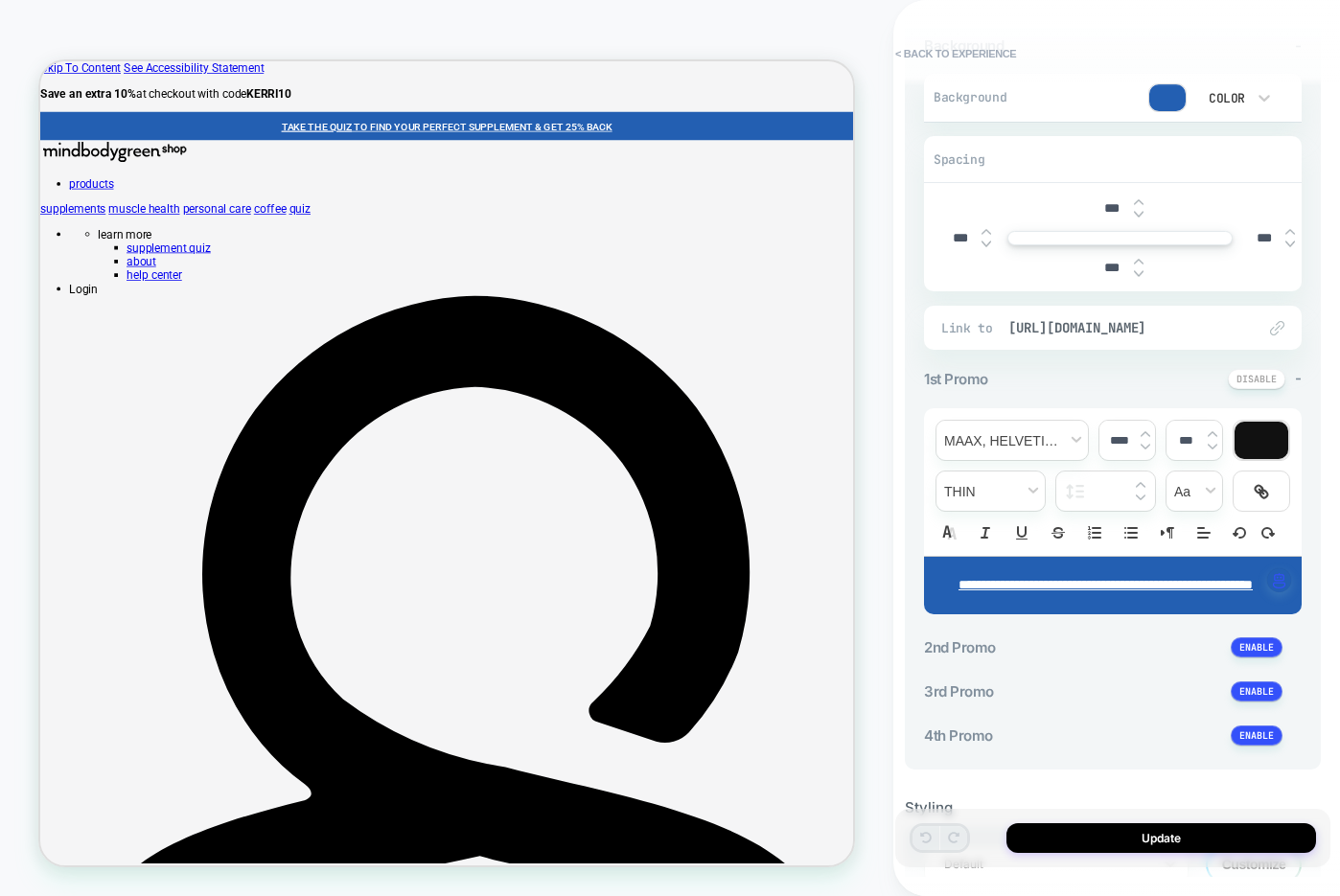 click on "**********" at bounding box center [1105, 586] 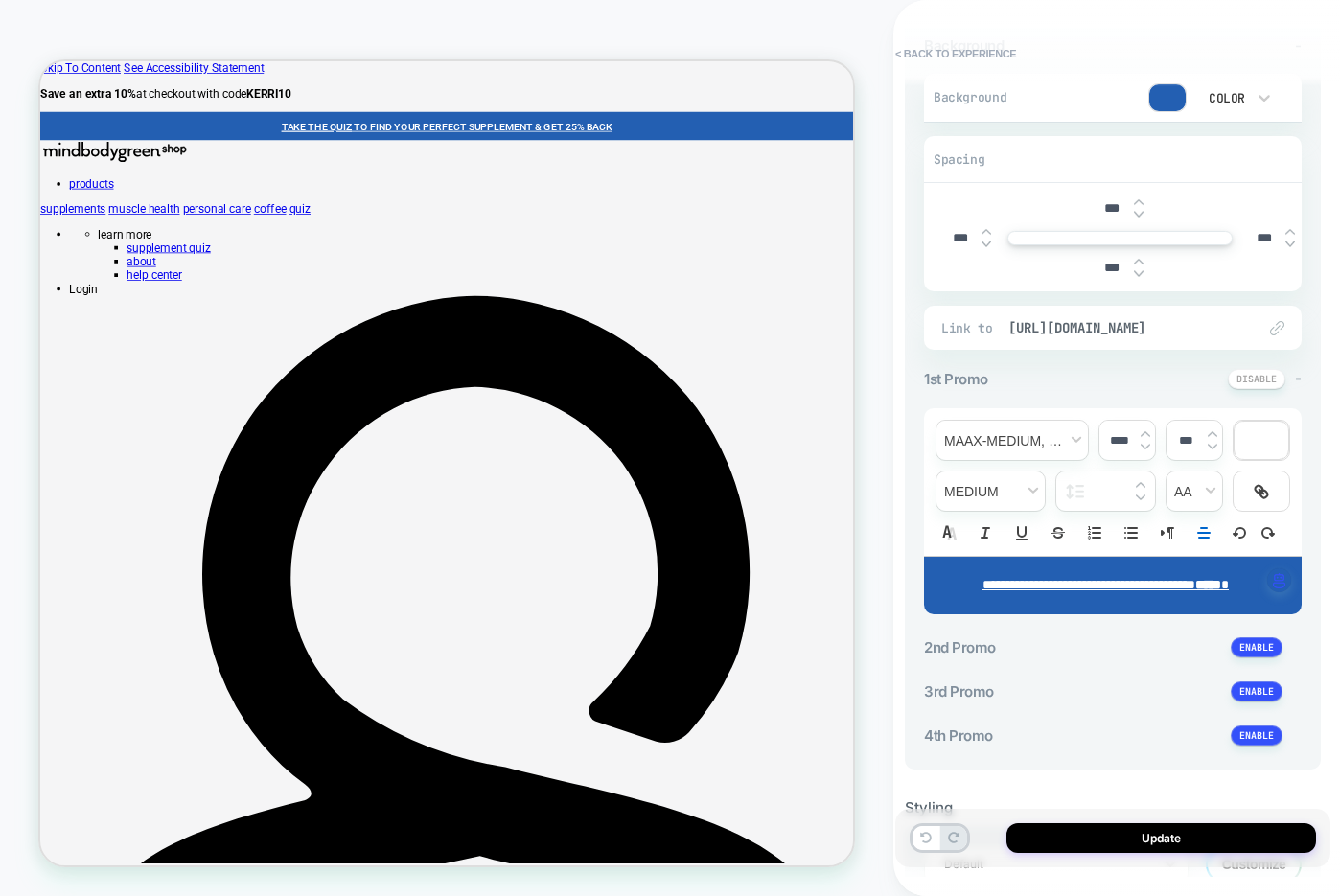 scroll, scrollTop: 0, scrollLeft: 0, axis: both 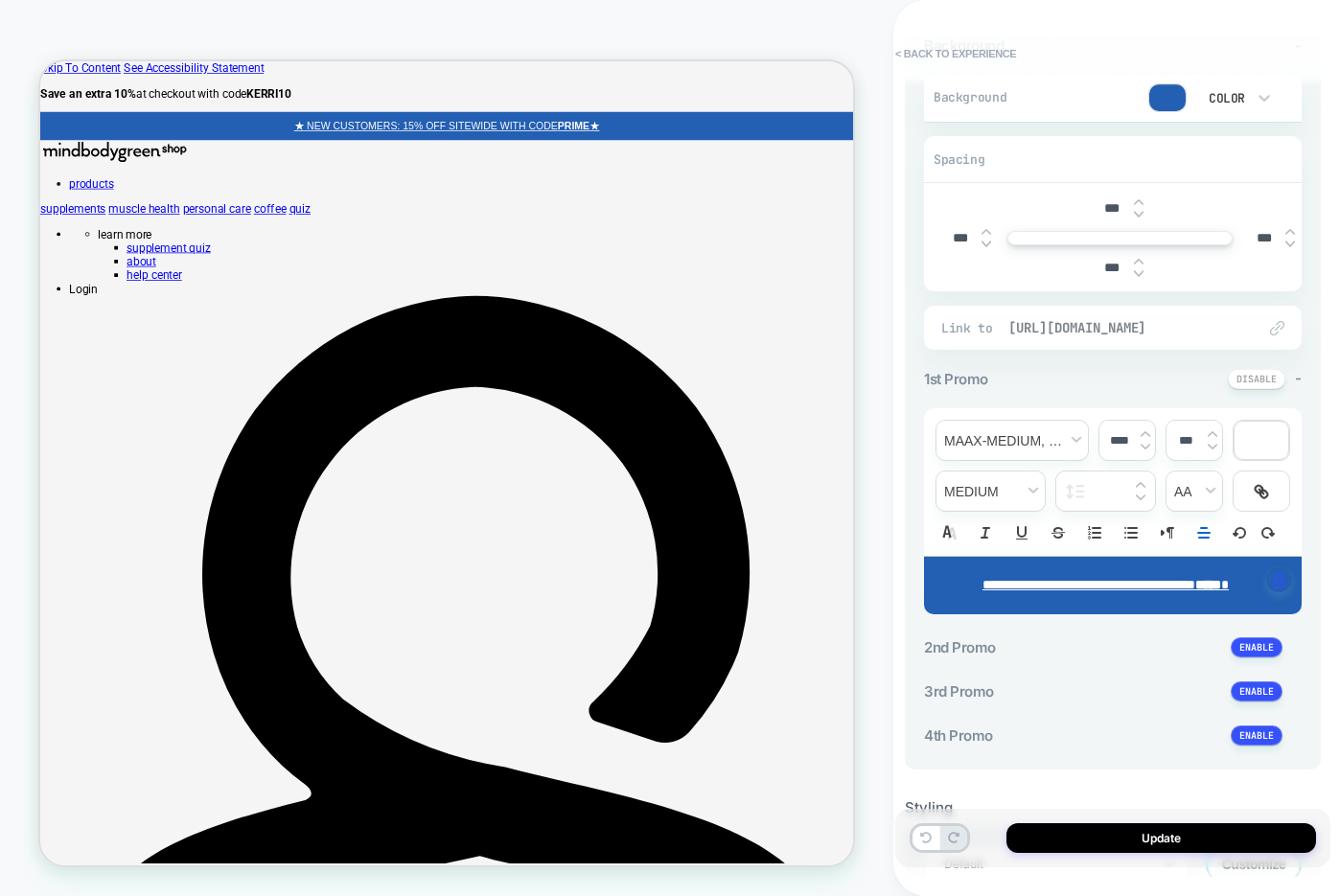 click on "https://shop.mindbodygreen.com/pages/supplement-quiz" at bounding box center [1122, 328] 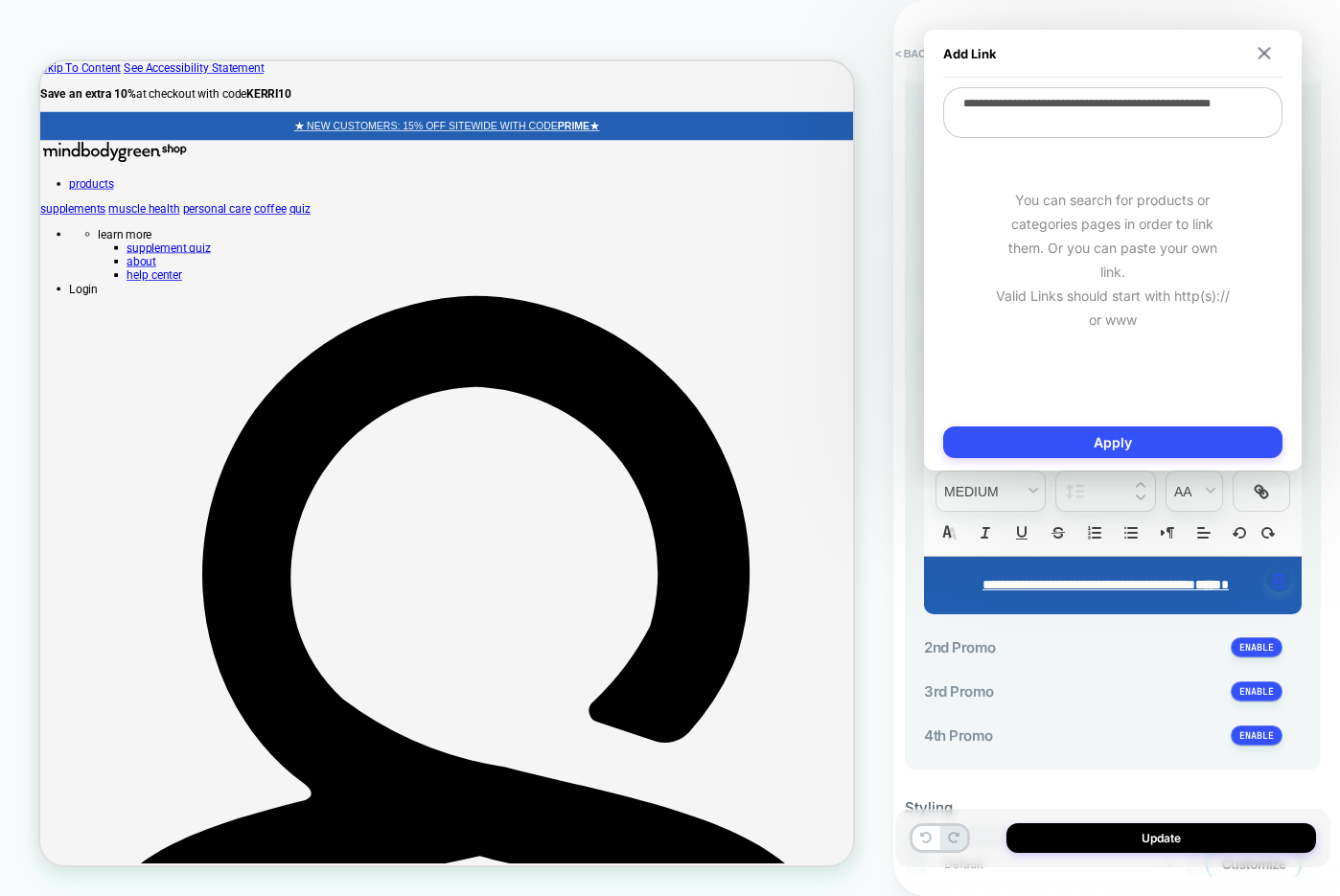 drag, startPoint x: 1038, startPoint y: 123, endPoint x: 948, endPoint y: 105, distance: 91.782351 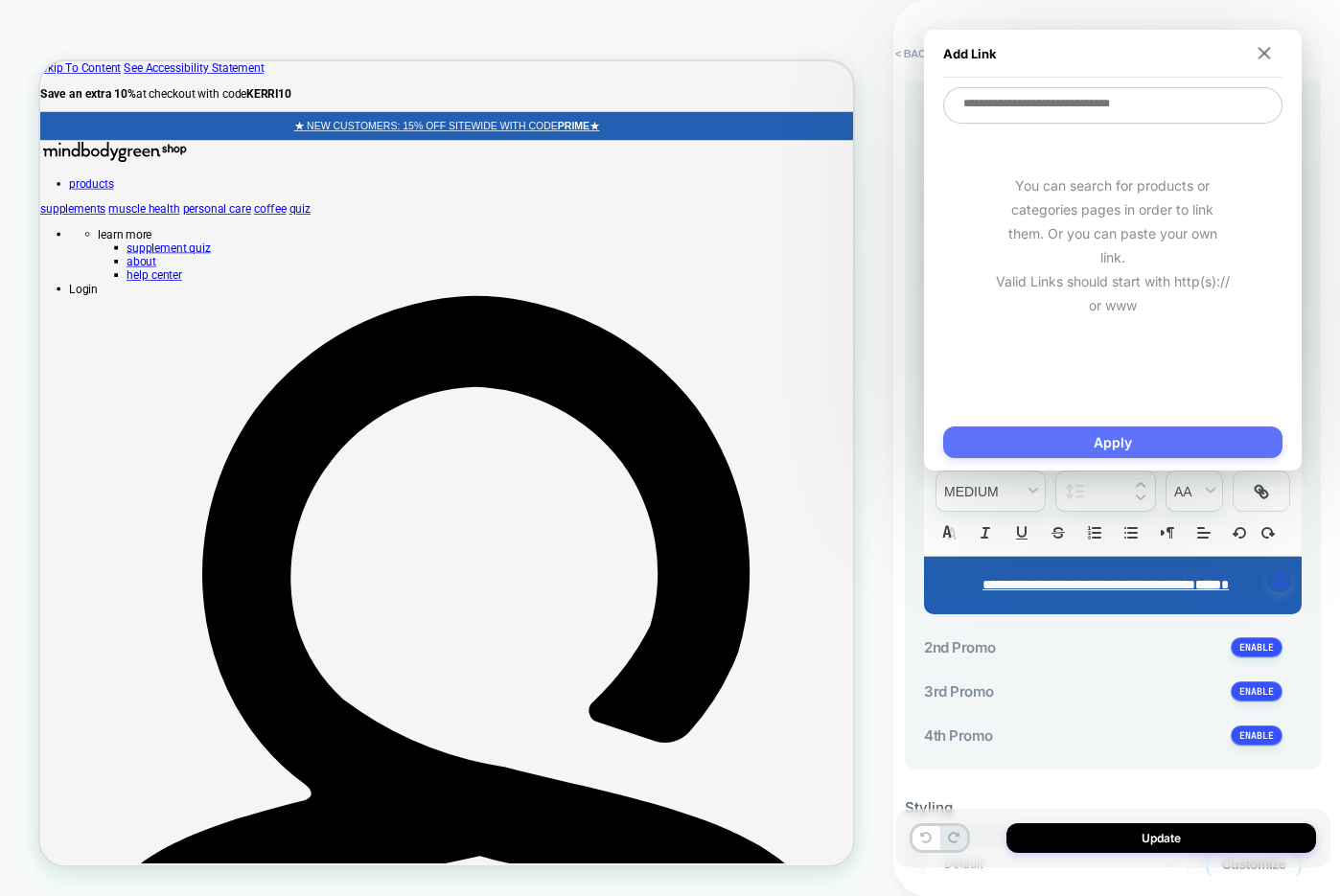 type 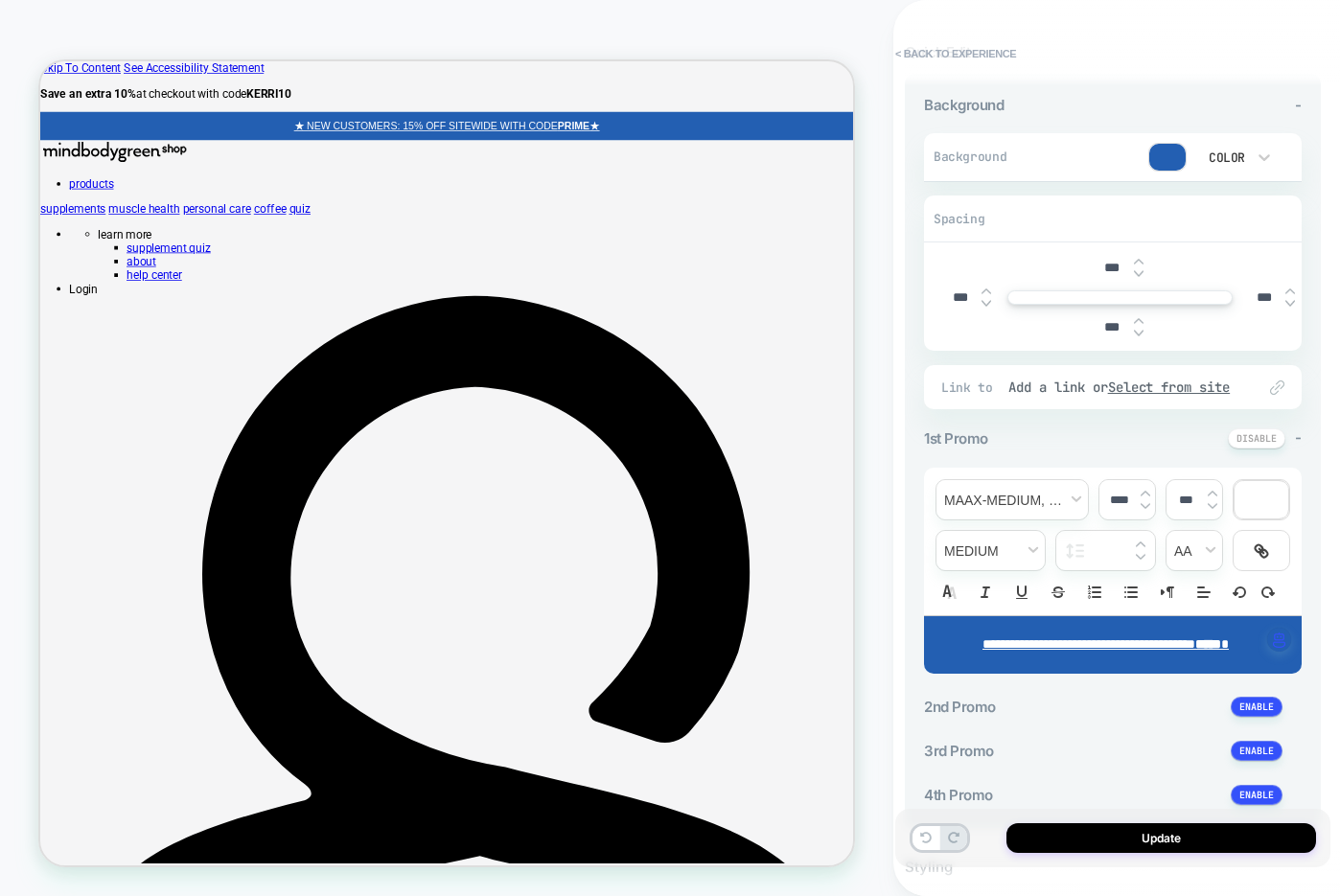 scroll, scrollTop: 0, scrollLeft: 0, axis: both 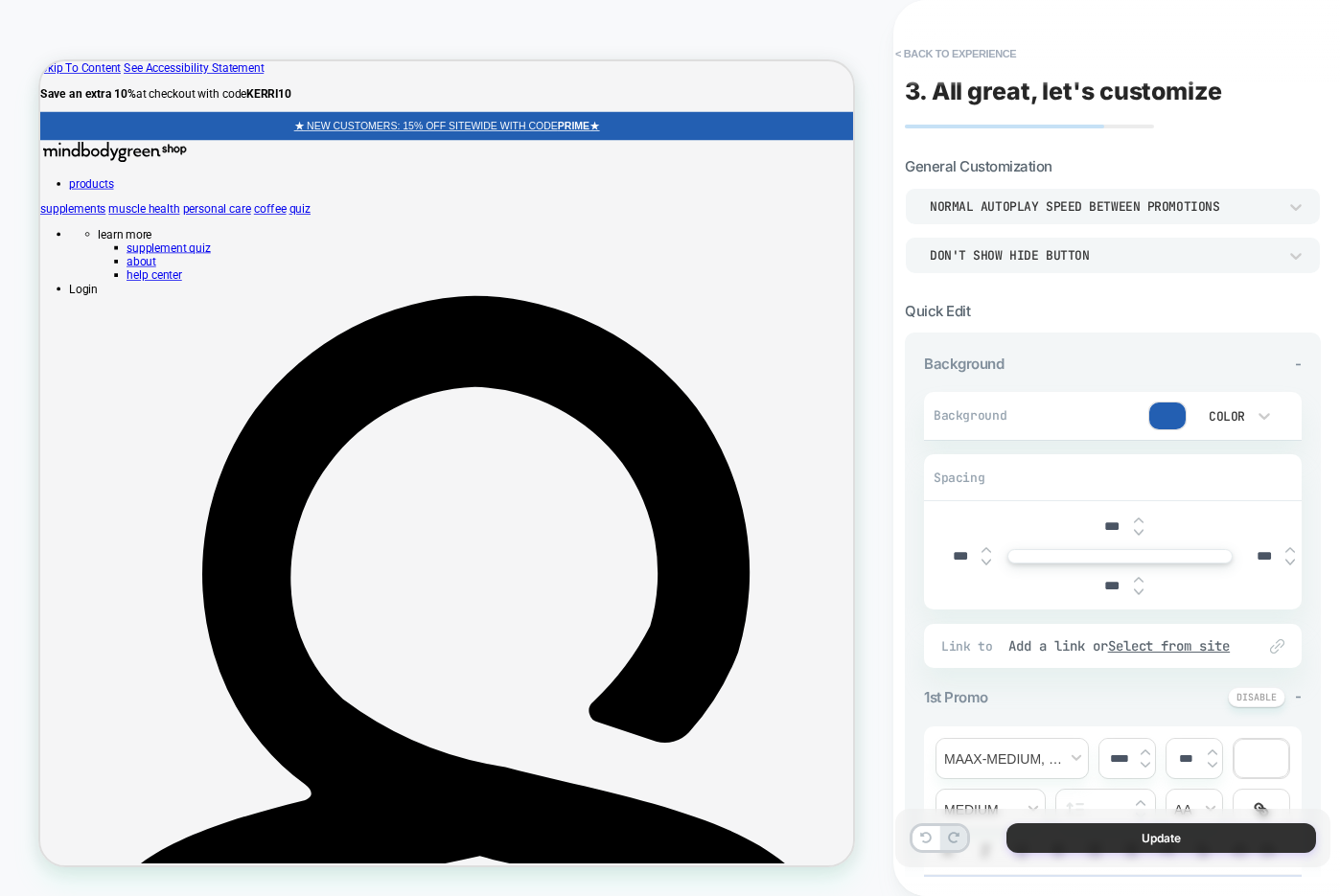click on "Update" at bounding box center (1161, 838) 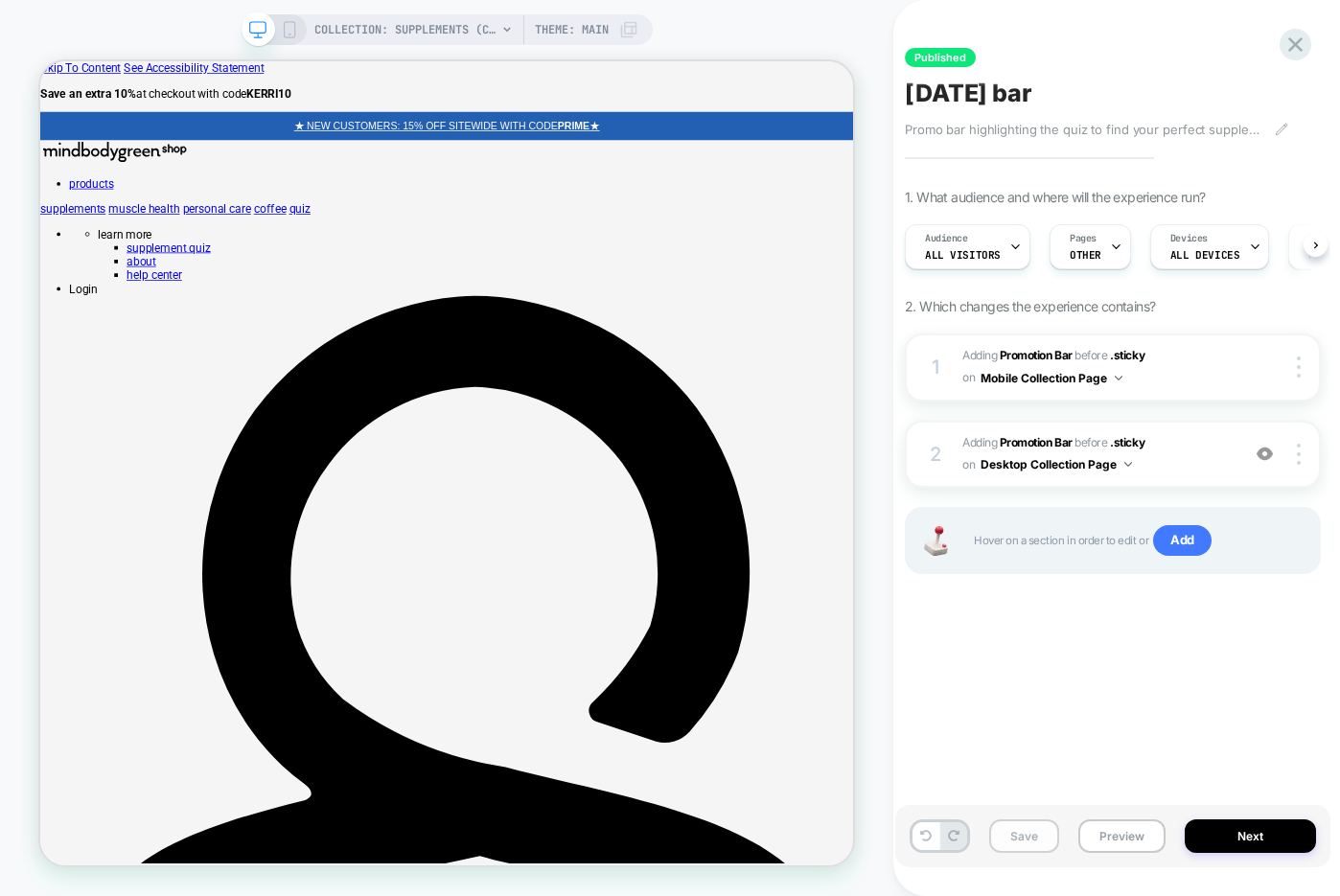 scroll, scrollTop: 0, scrollLeft: 1, axis: horizontal 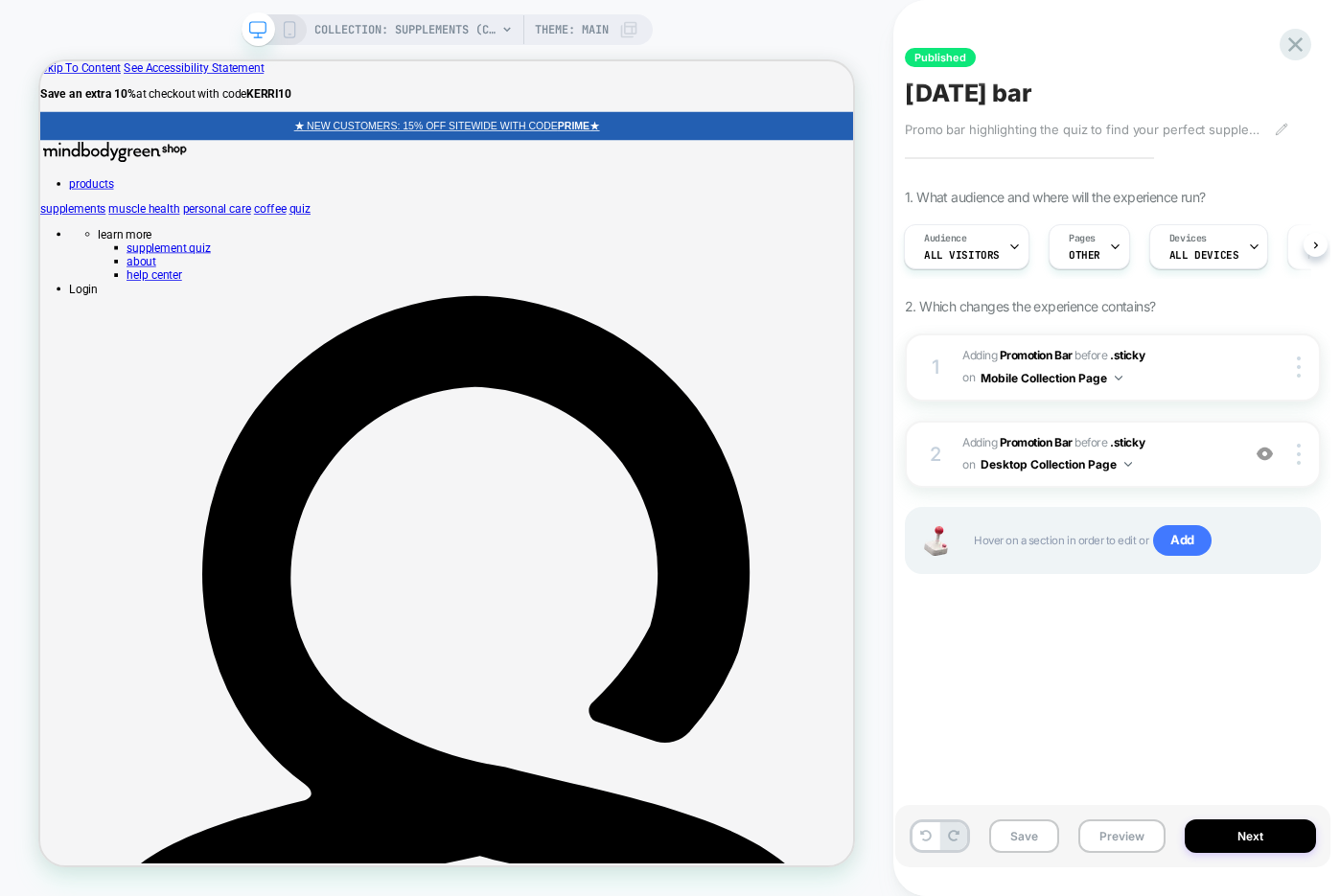 click 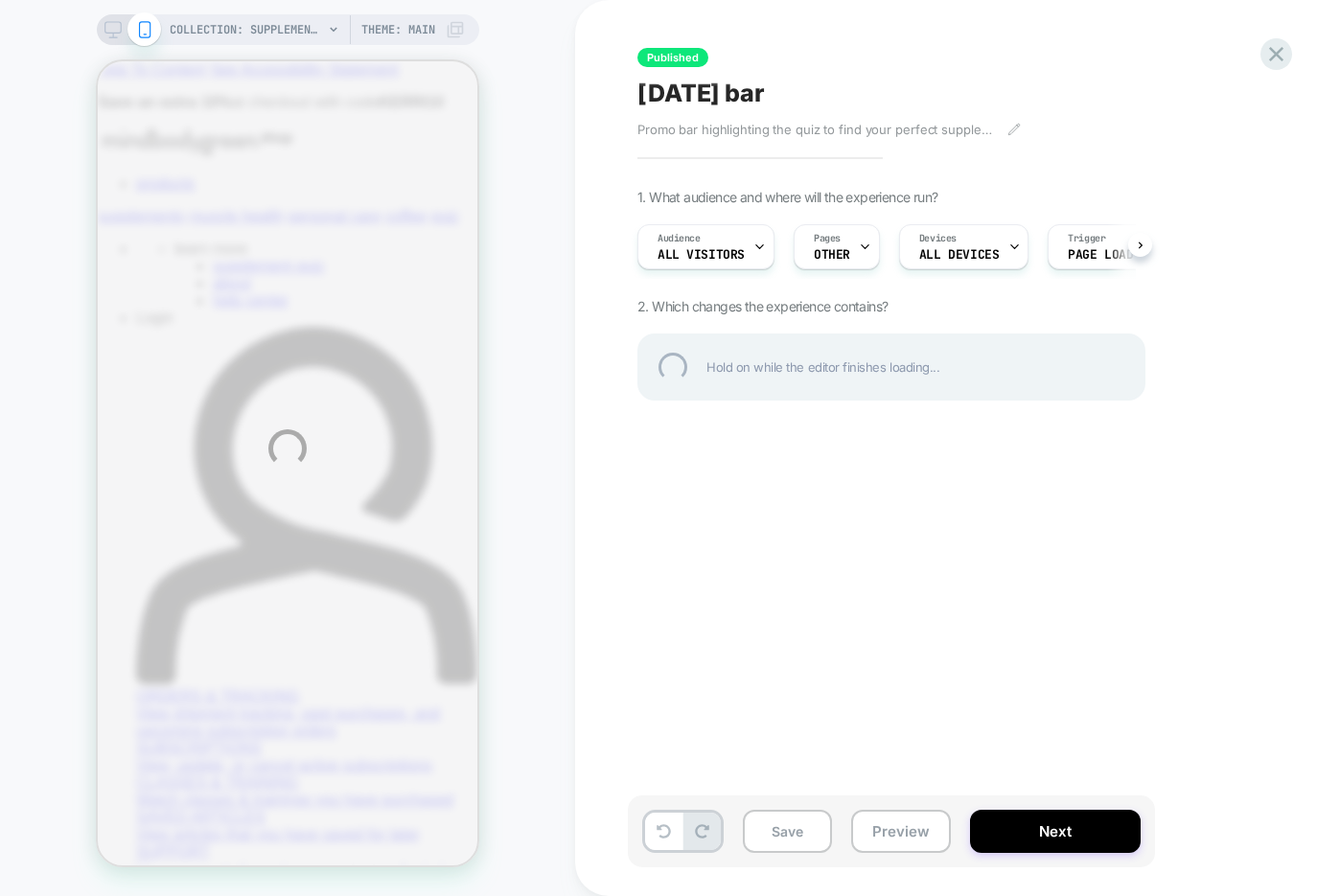 scroll, scrollTop: 0, scrollLeft: 0, axis: both 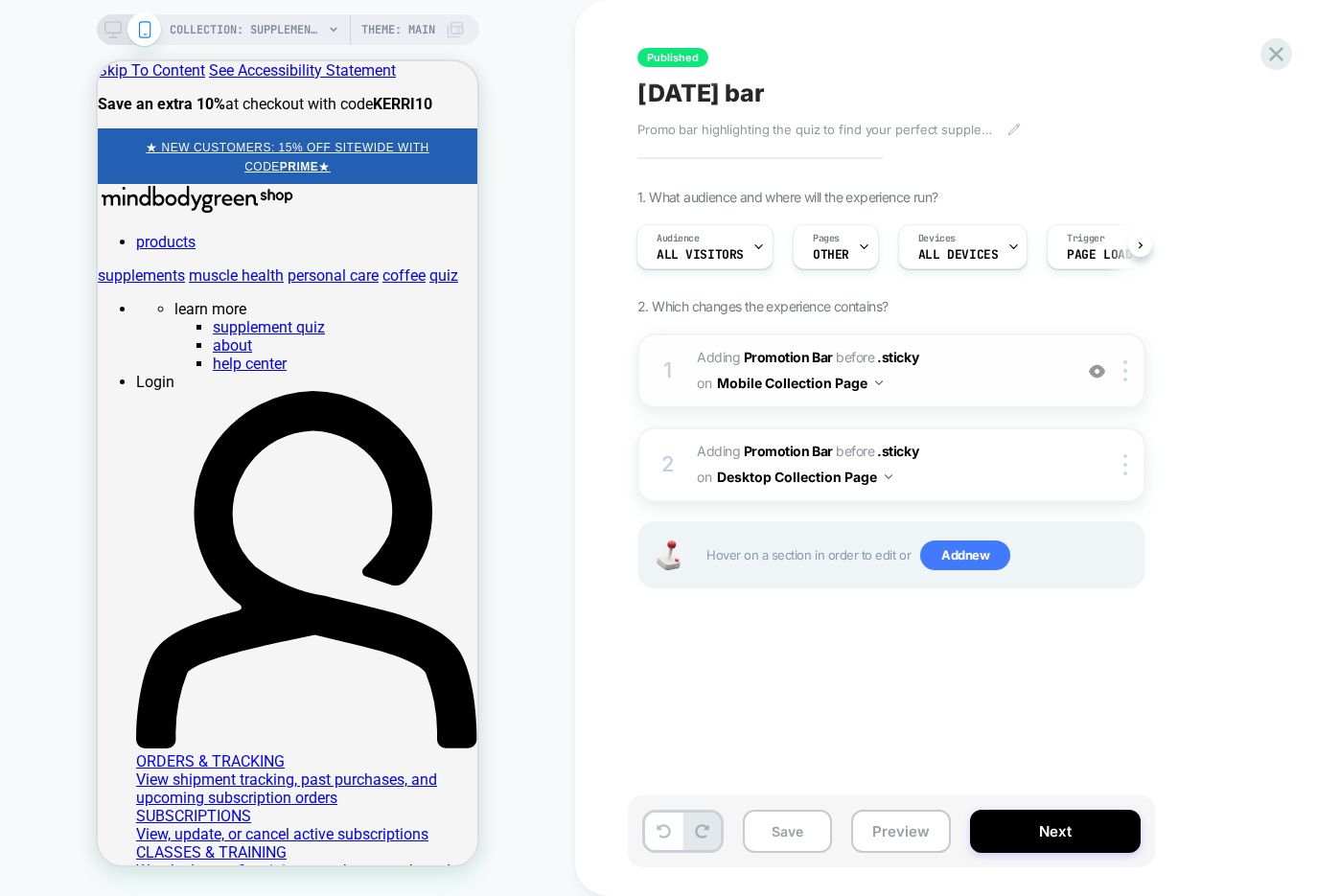 click on "#_loomi_addon_1747063063402_dup1751736803 Adding   Promotion Bar   BEFORE .sticky .sticky   on Mobile Collection Page" at bounding box center [879, 371] 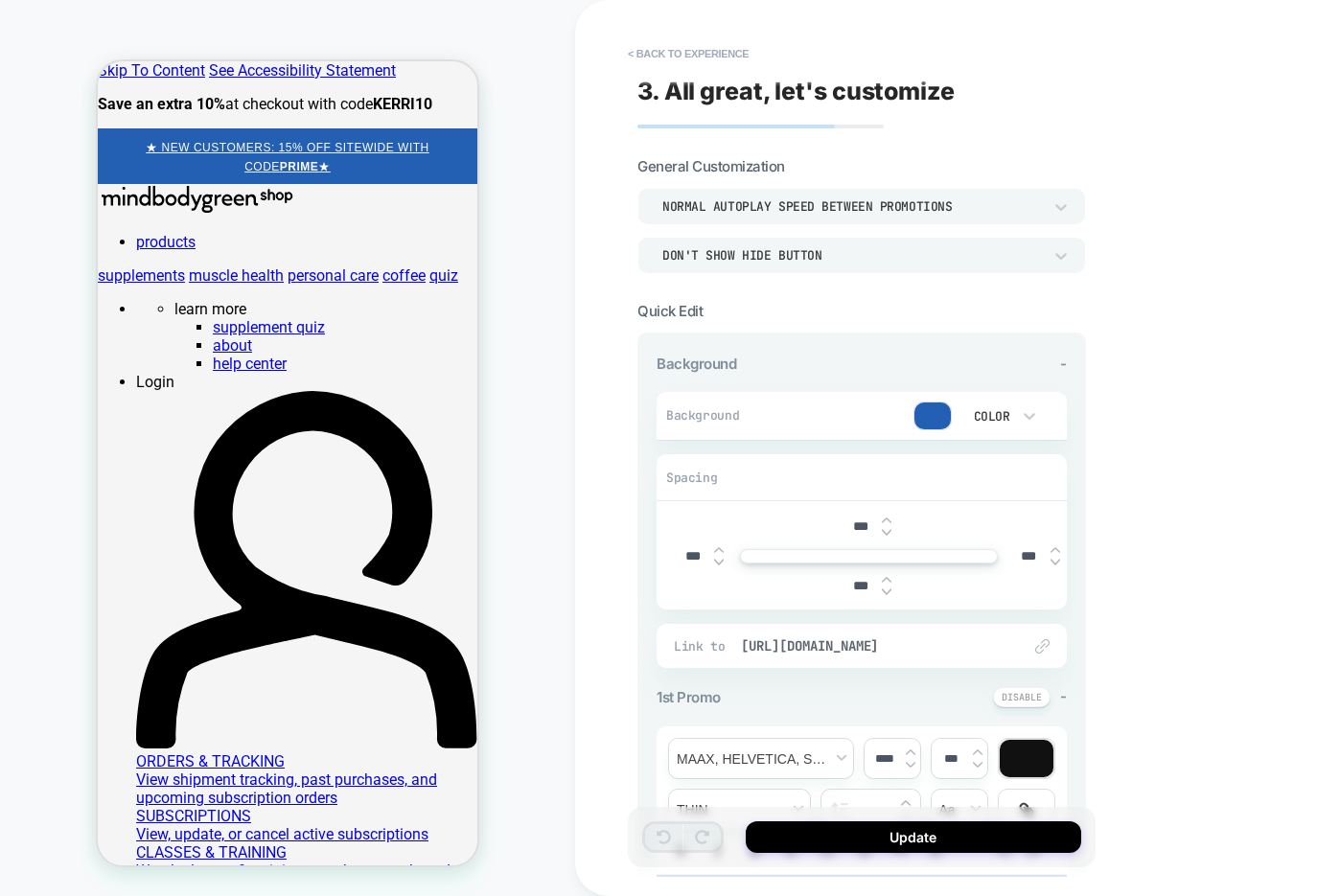 scroll, scrollTop: 99, scrollLeft: 0, axis: vertical 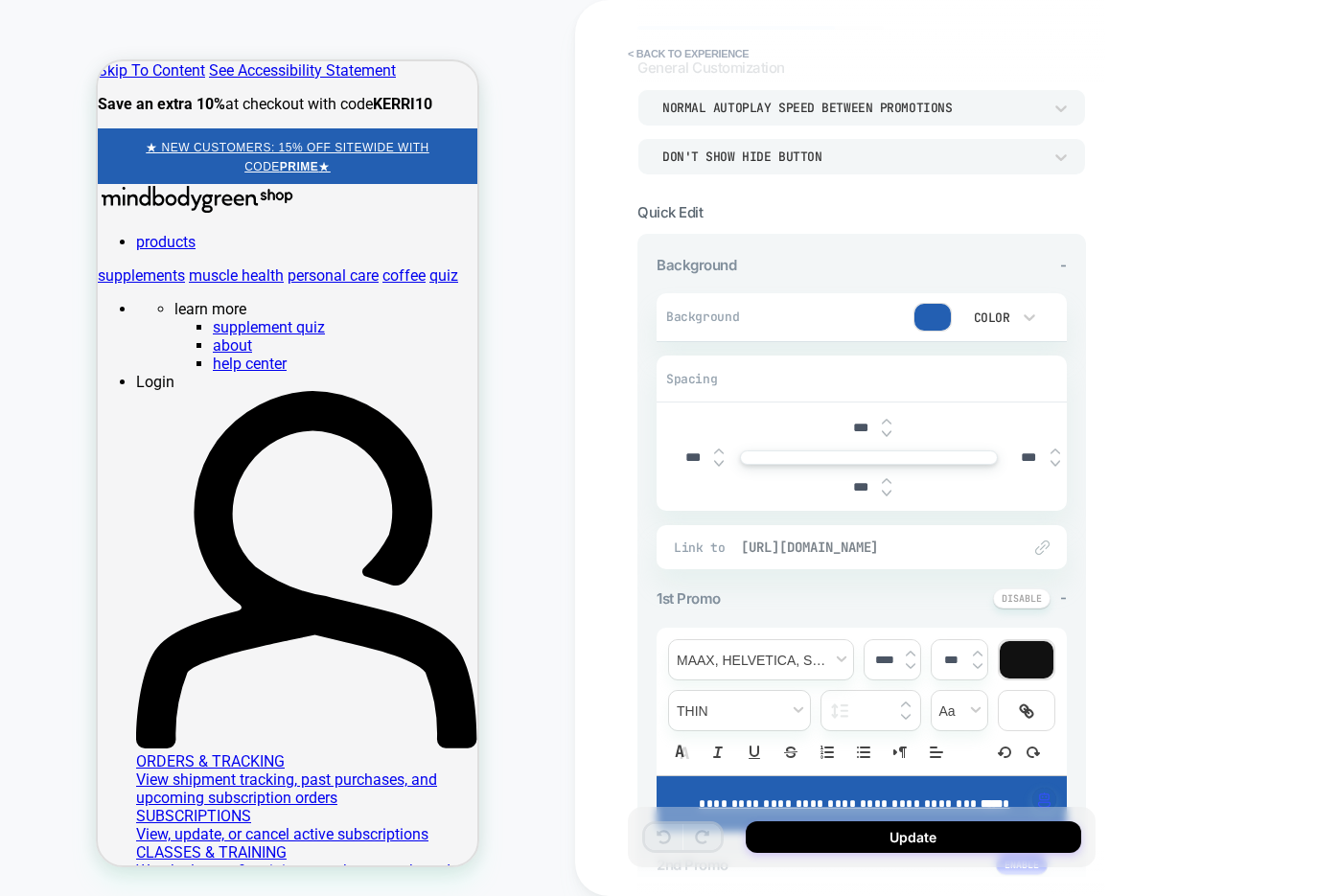 click on "https://shop.mindbodygreen.com/pages/supplement-quiz" at bounding box center (871, 547) 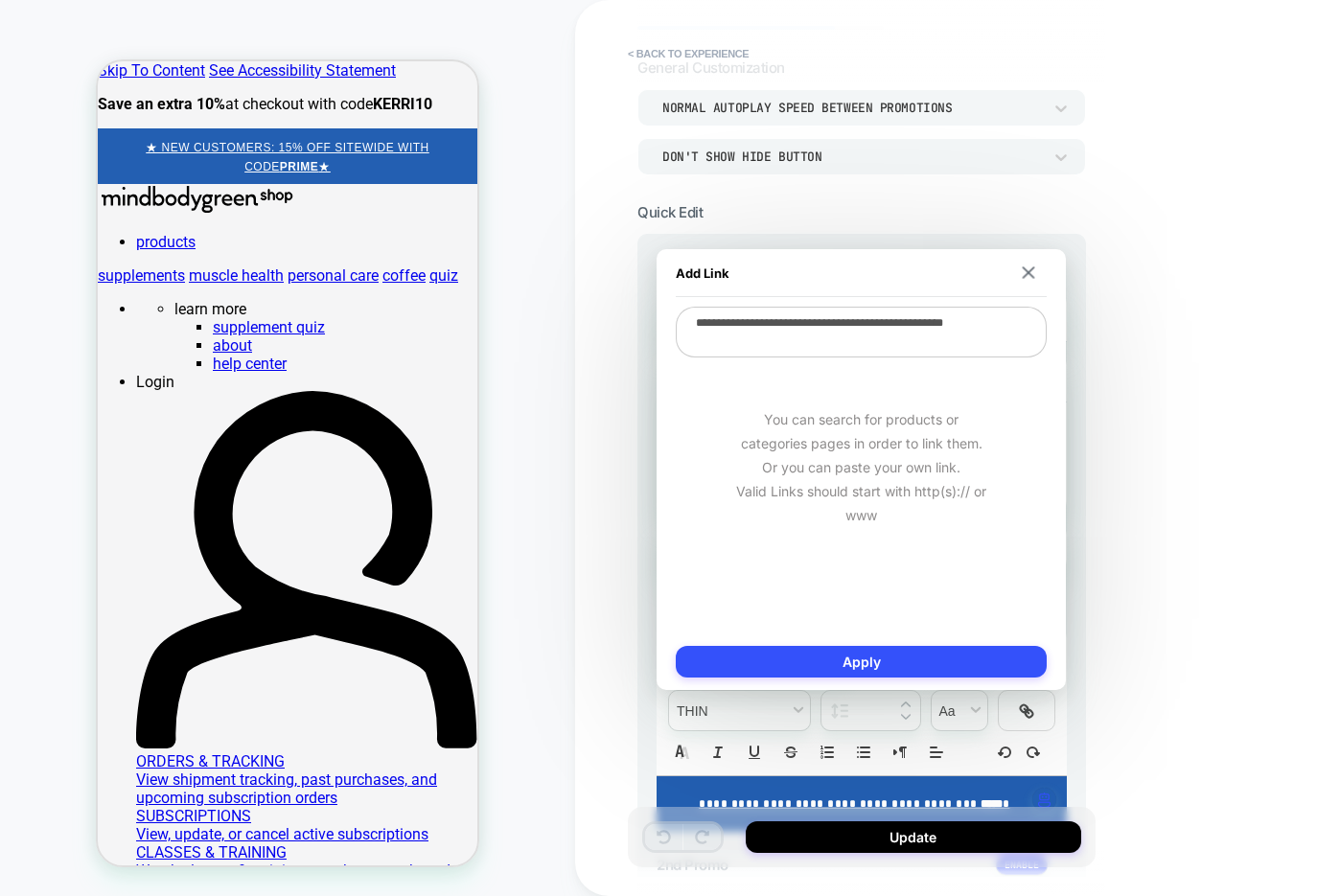click on "**********" at bounding box center [861, 332] 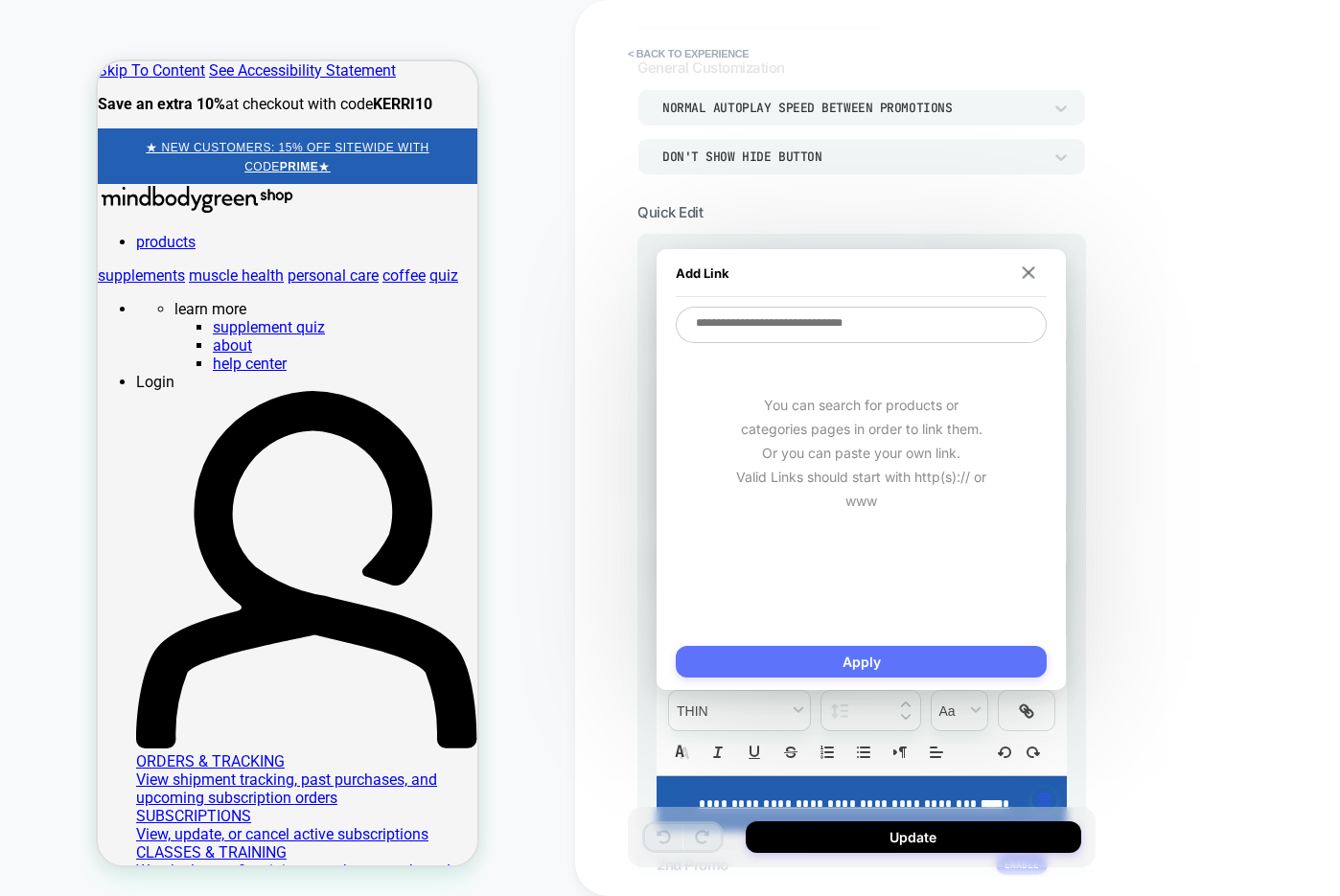 type 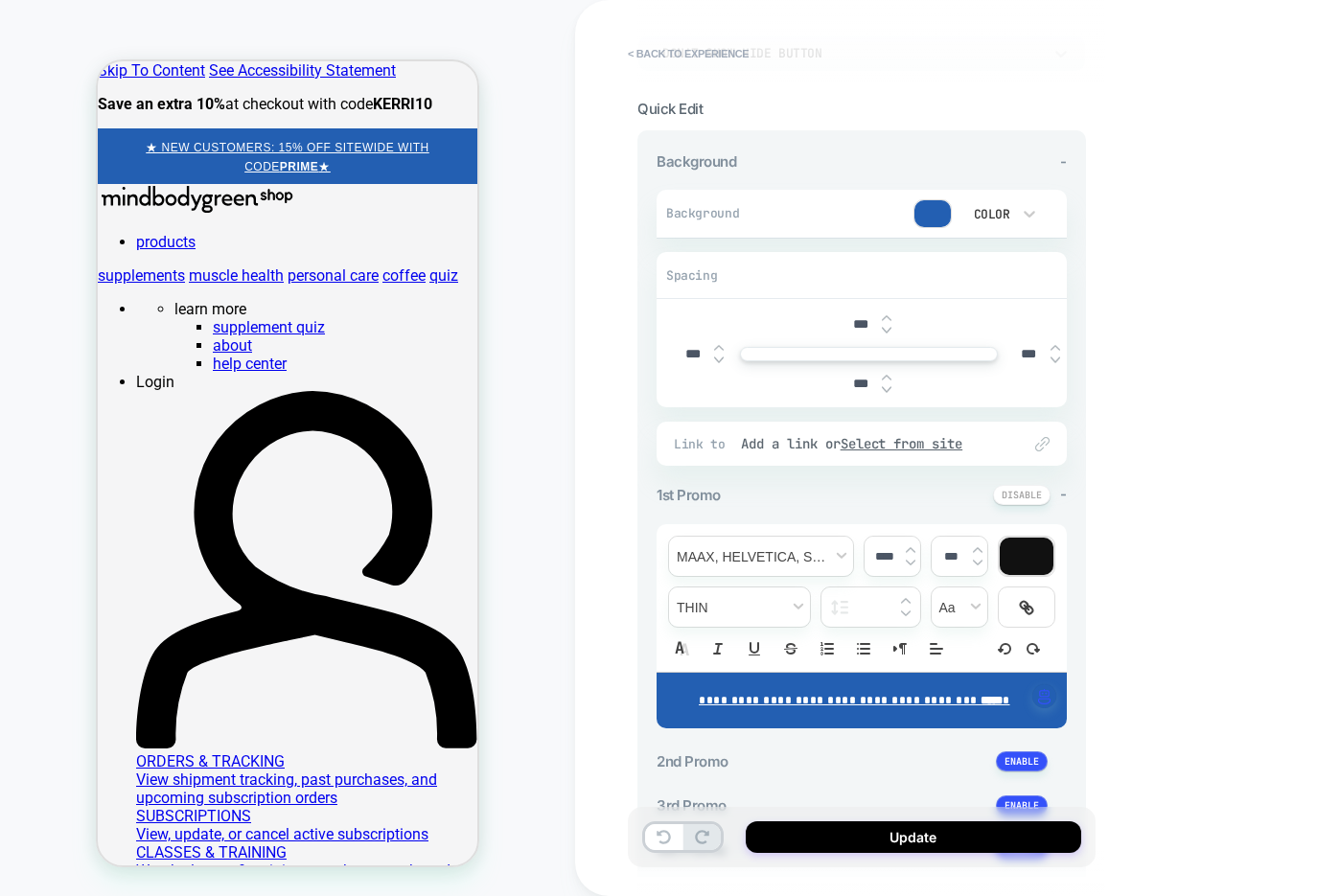 scroll, scrollTop: 233, scrollLeft: 0, axis: vertical 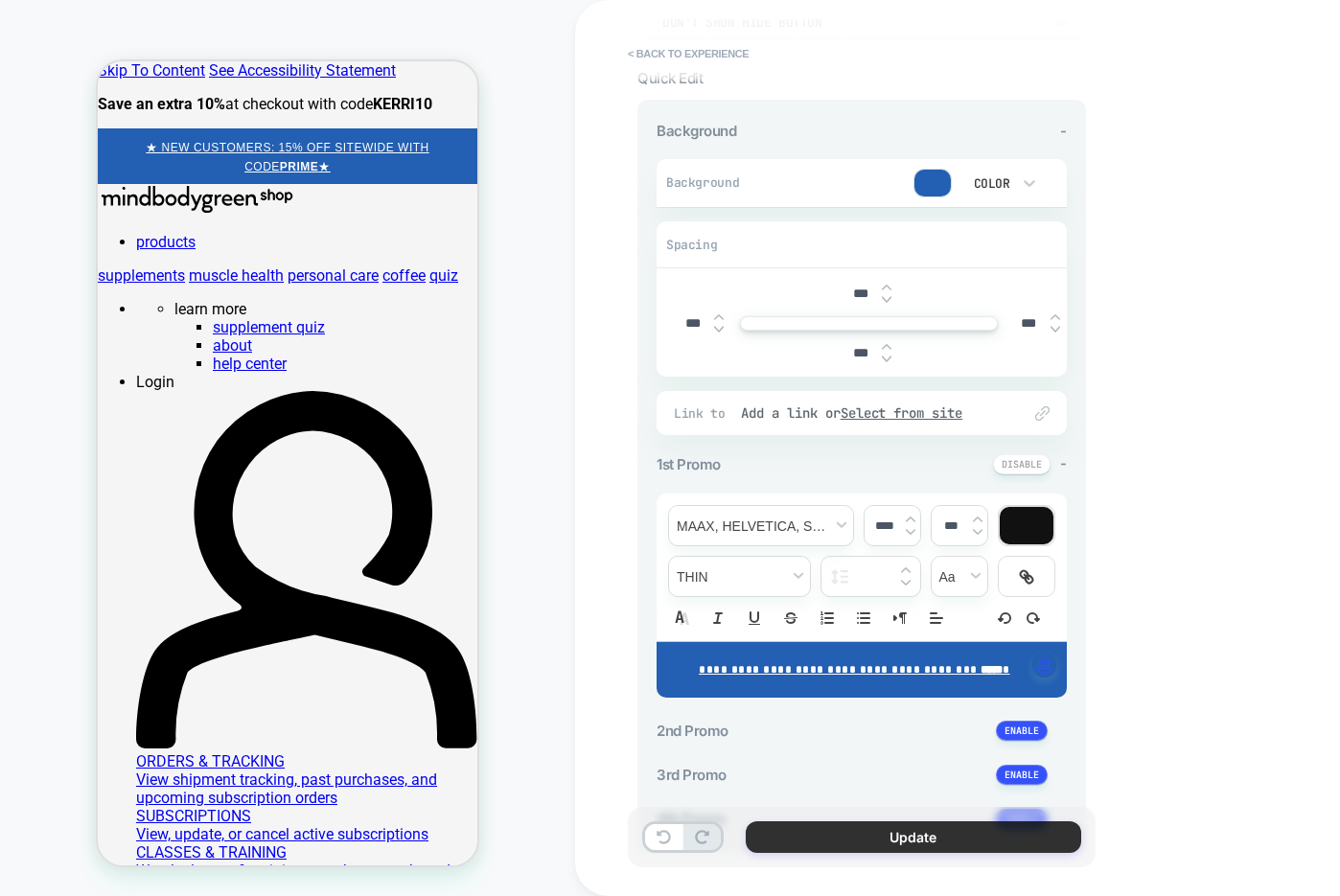 click on "Update" at bounding box center [913, 837] 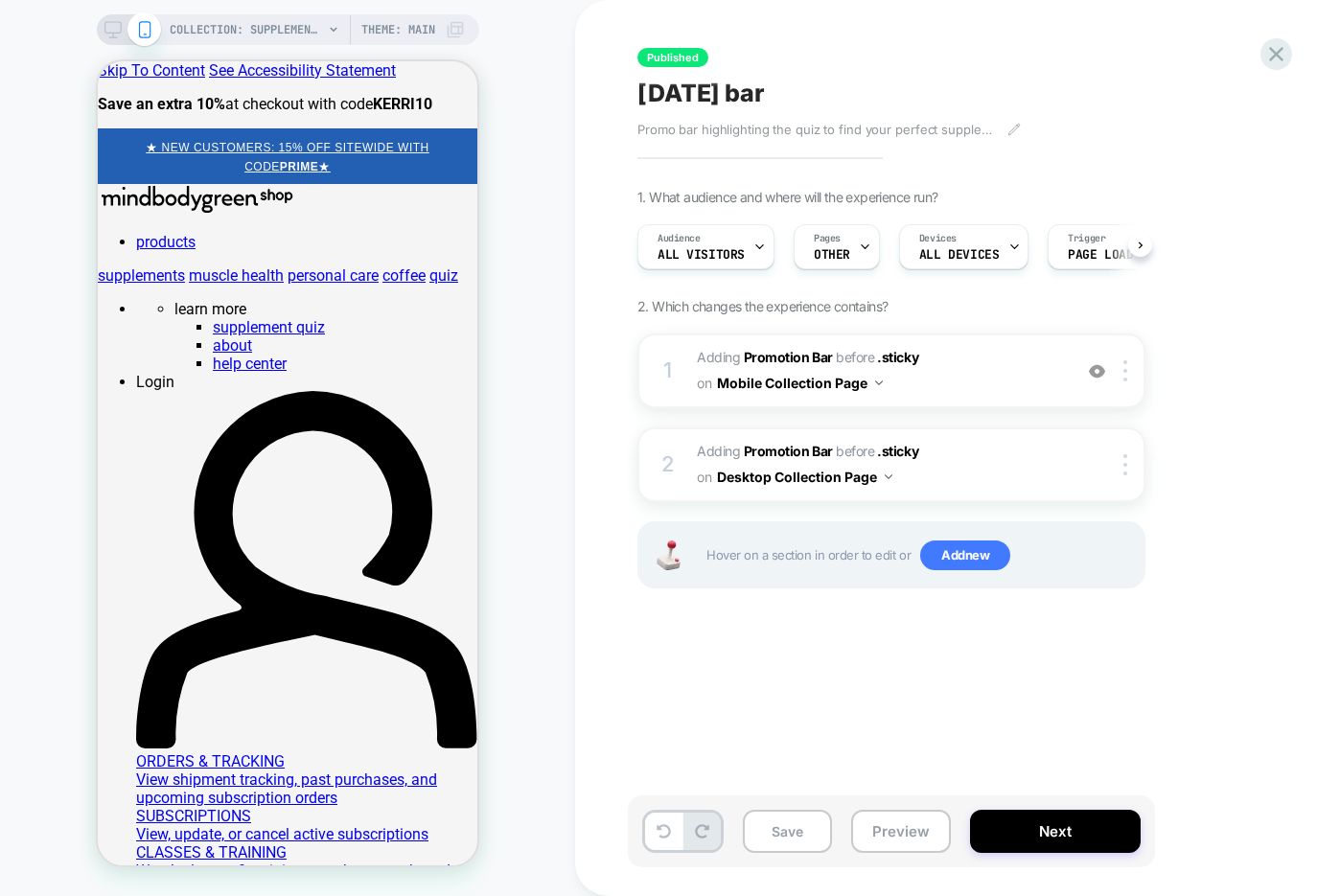 scroll, scrollTop: 0, scrollLeft: 1, axis: horizontal 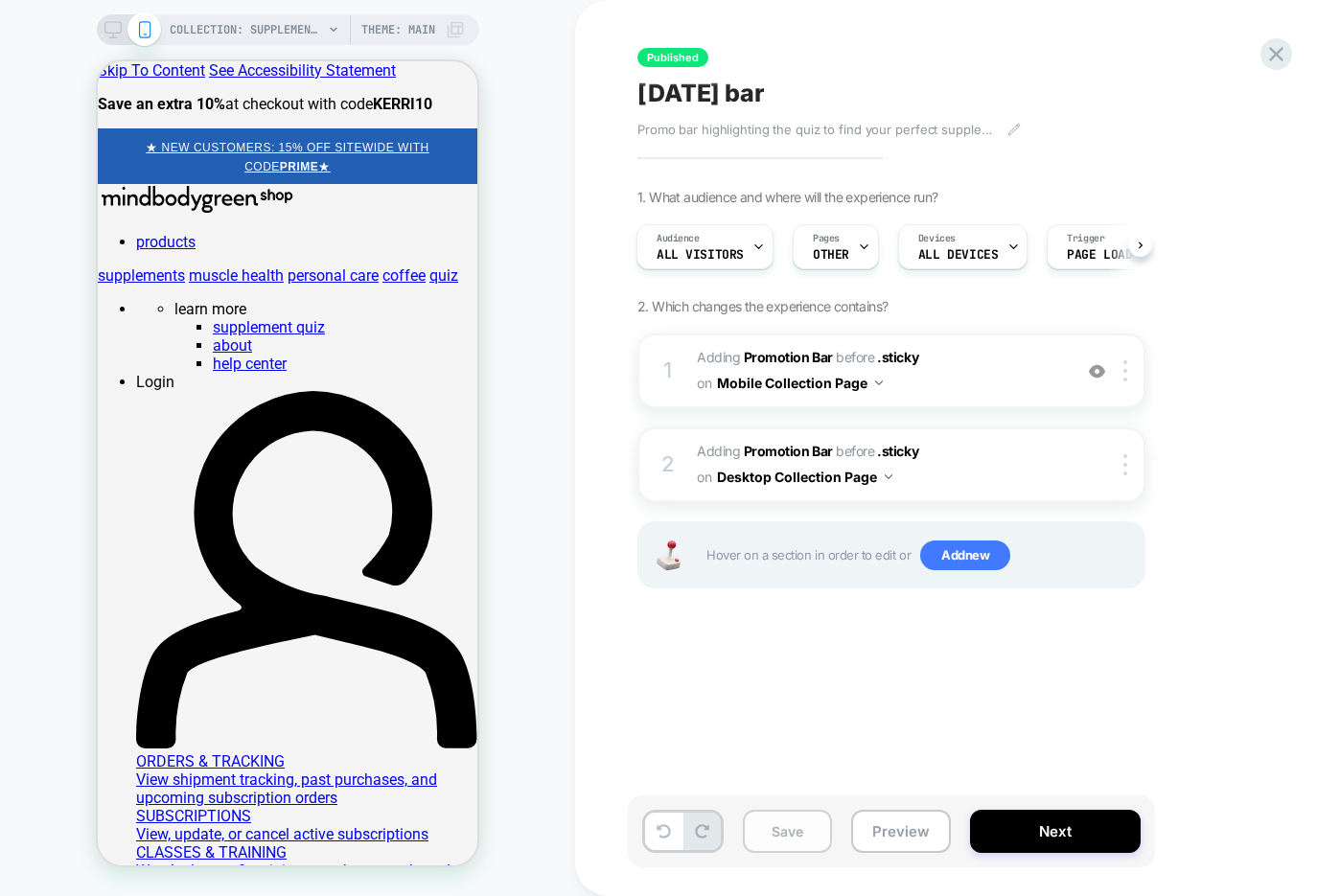 click on "Save" at bounding box center (787, 831) 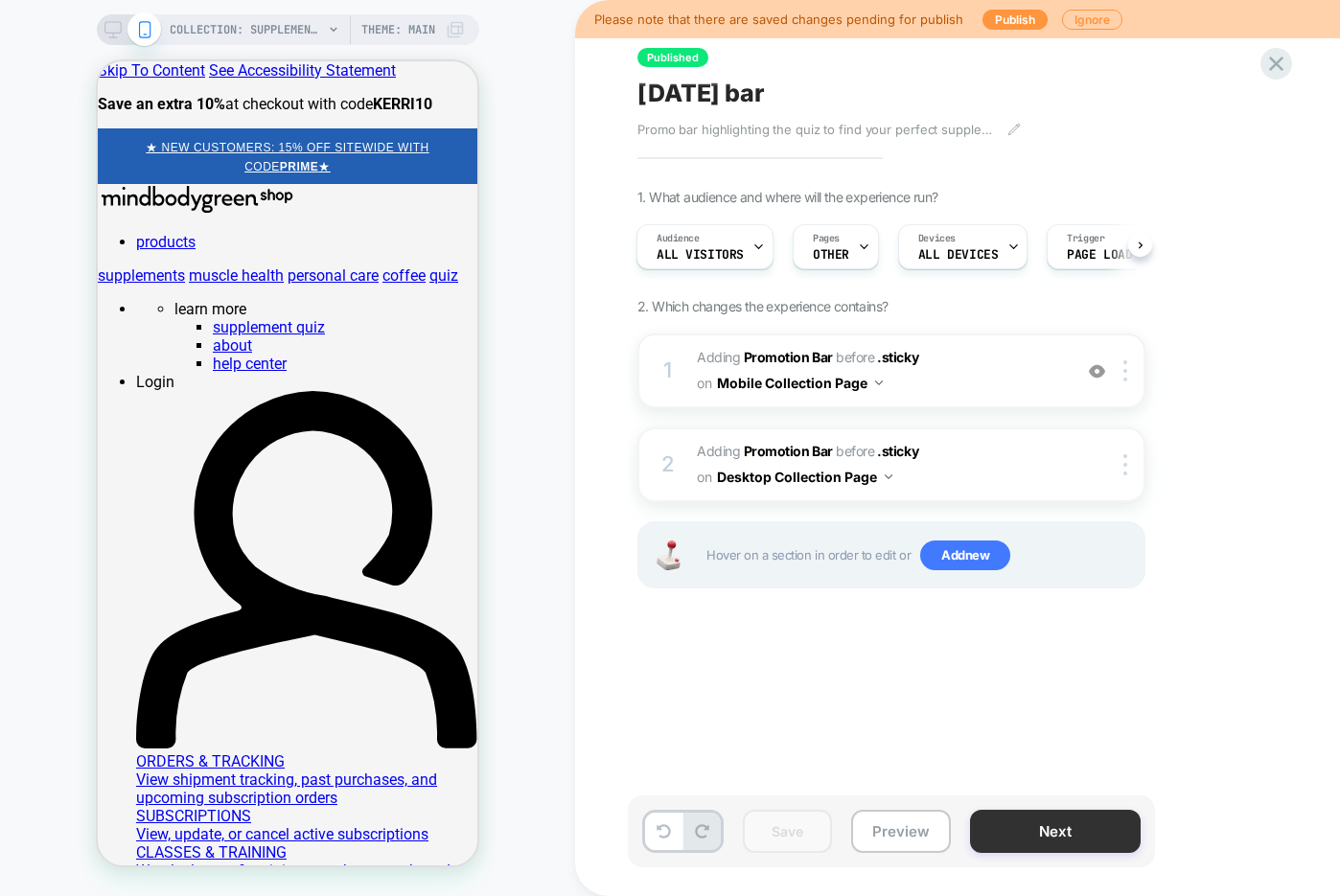 click on "Next" at bounding box center (1055, 831) 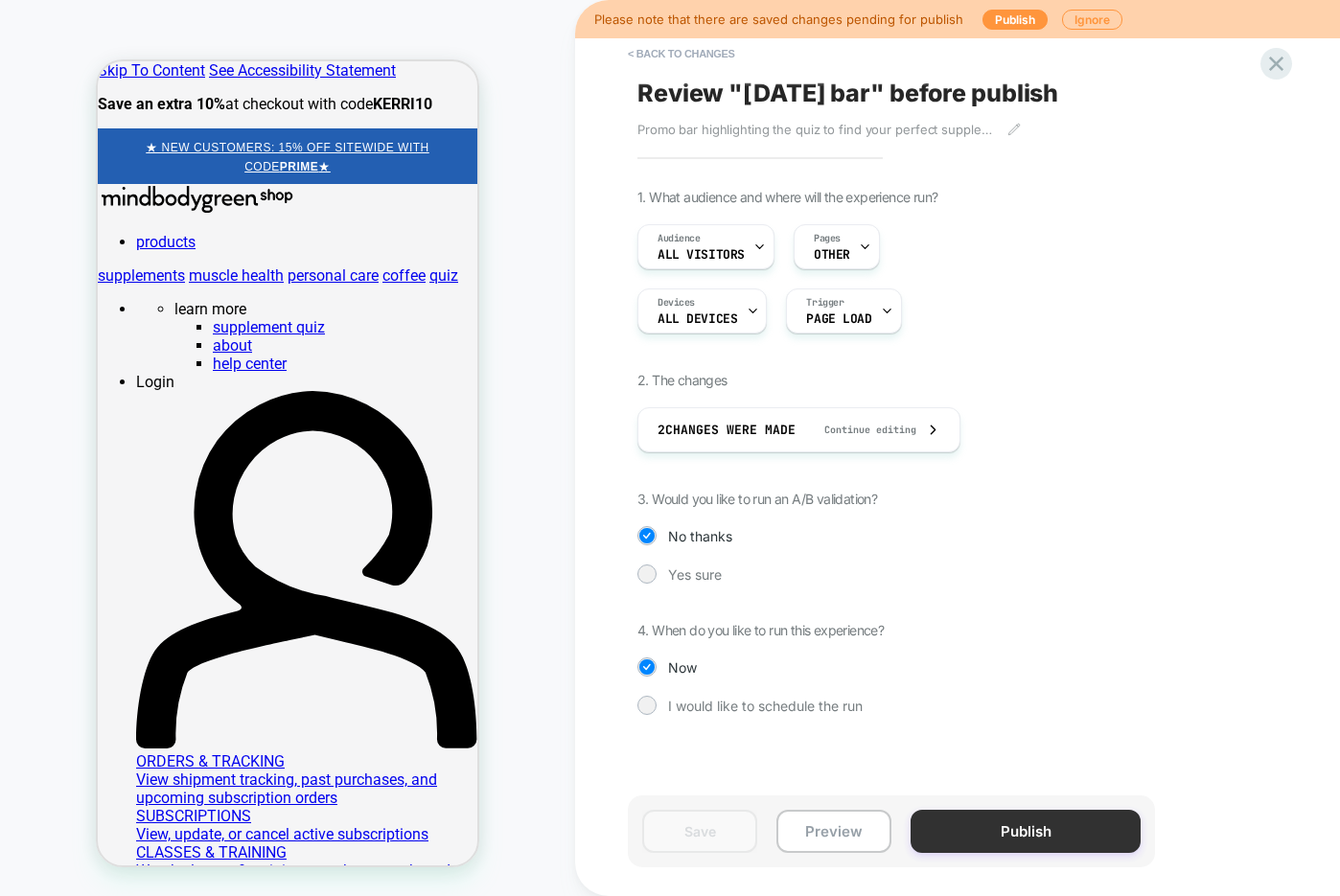 click on "Publish" at bounding box center [1026, 831] 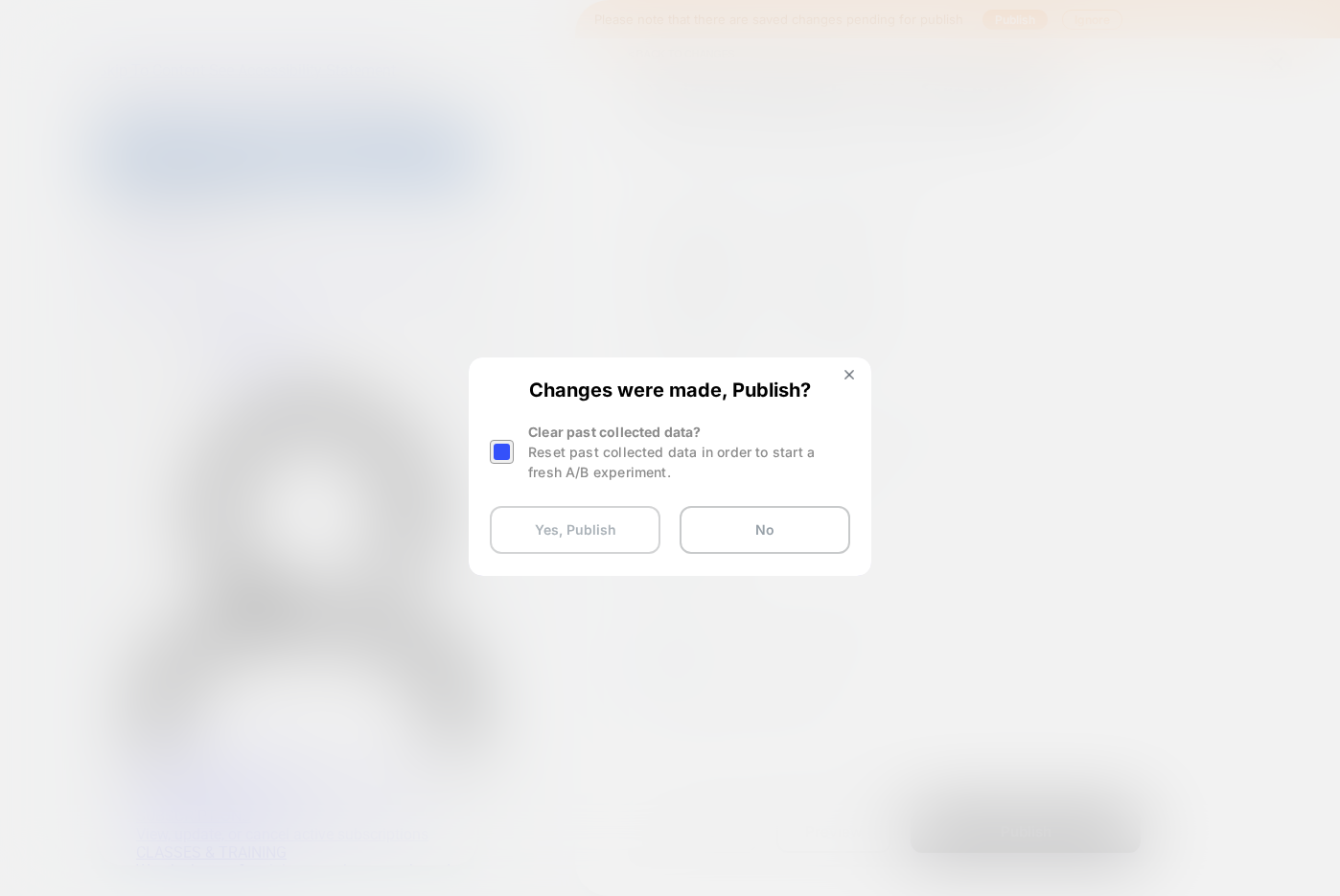 click on "Yes, Publish" at bounding box center [575, 530] 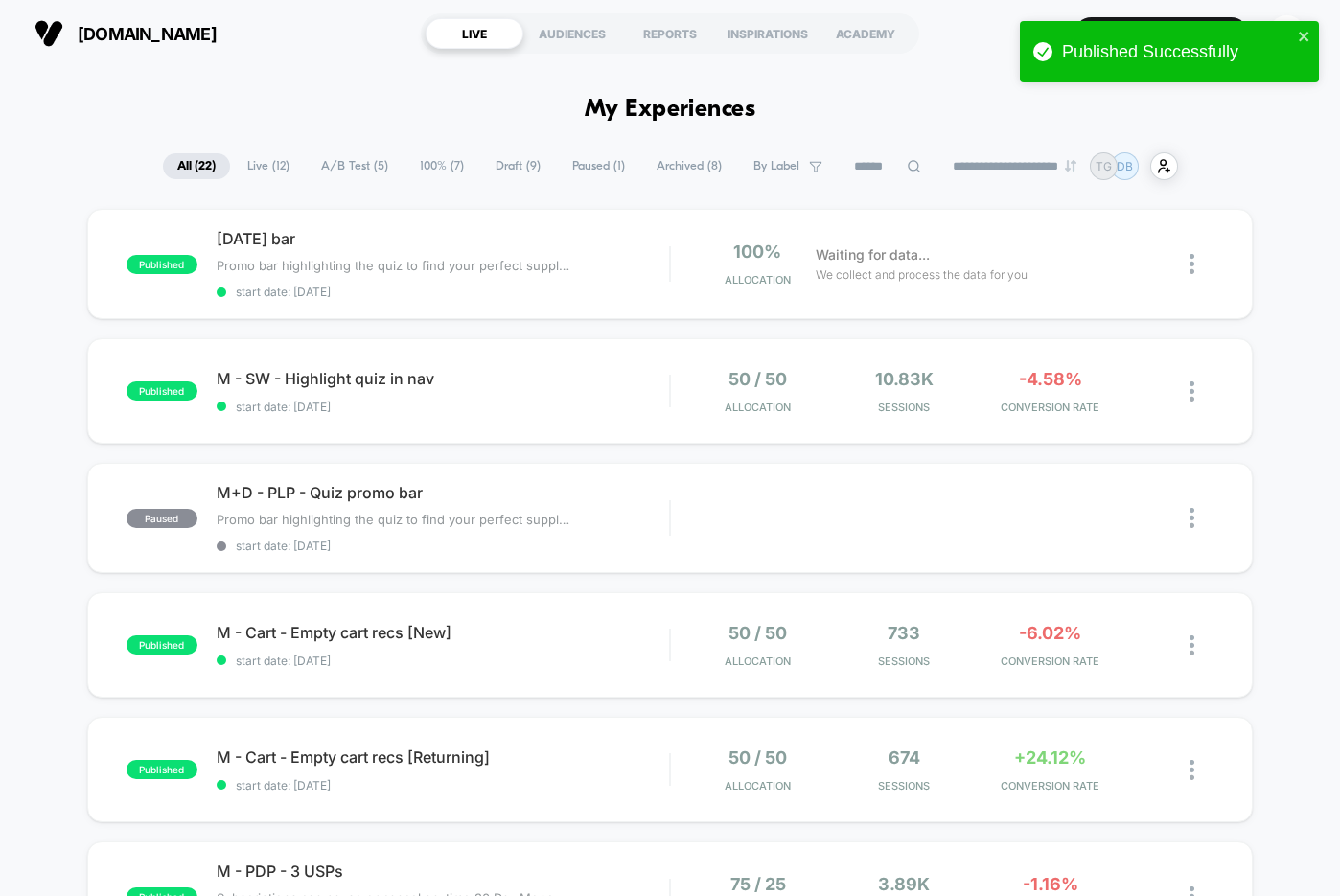 click on "A/B Test ( 5 )" at bounding box center [355, 166] 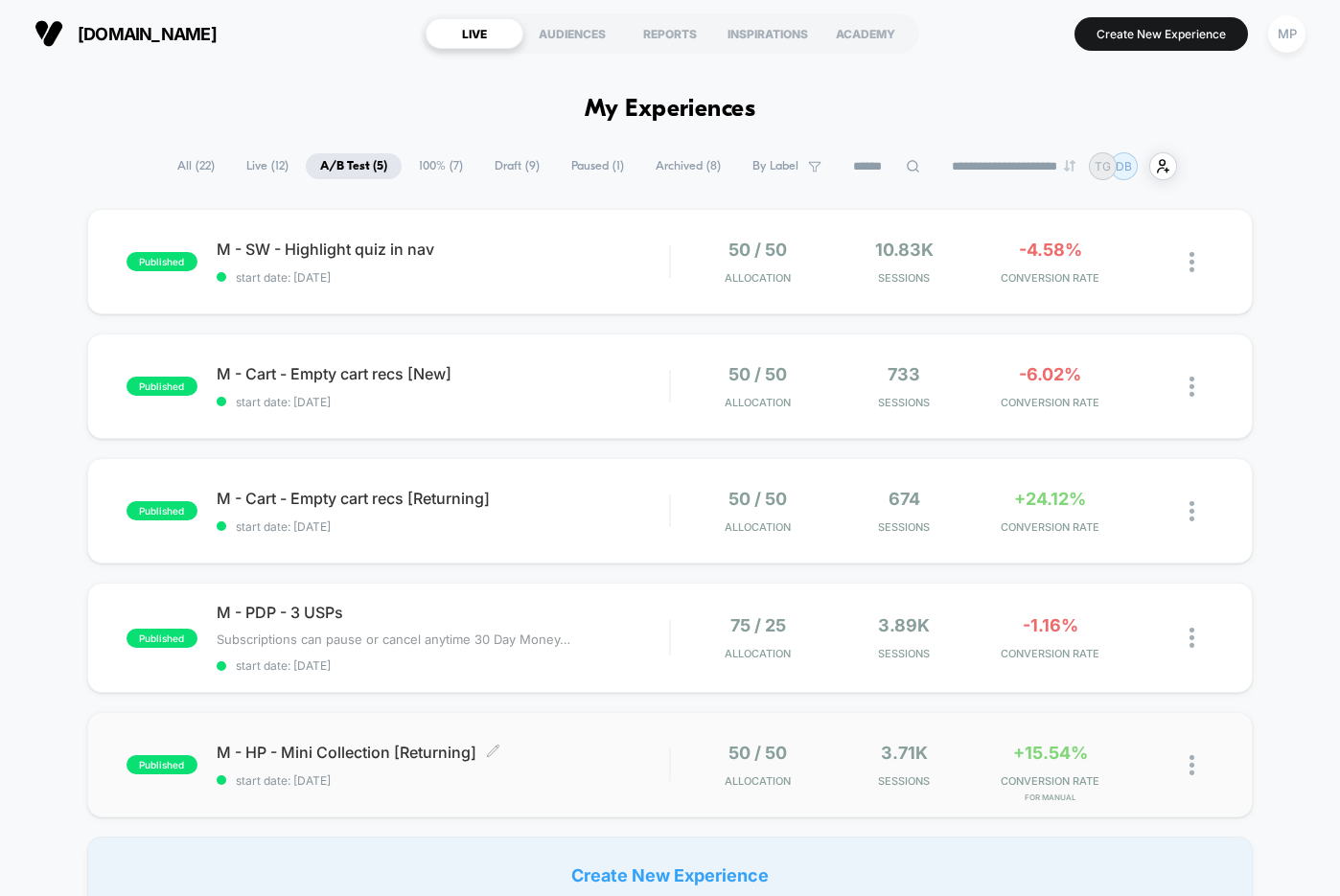 click on "start date: [DATE]" at bounding box center [443, 780] 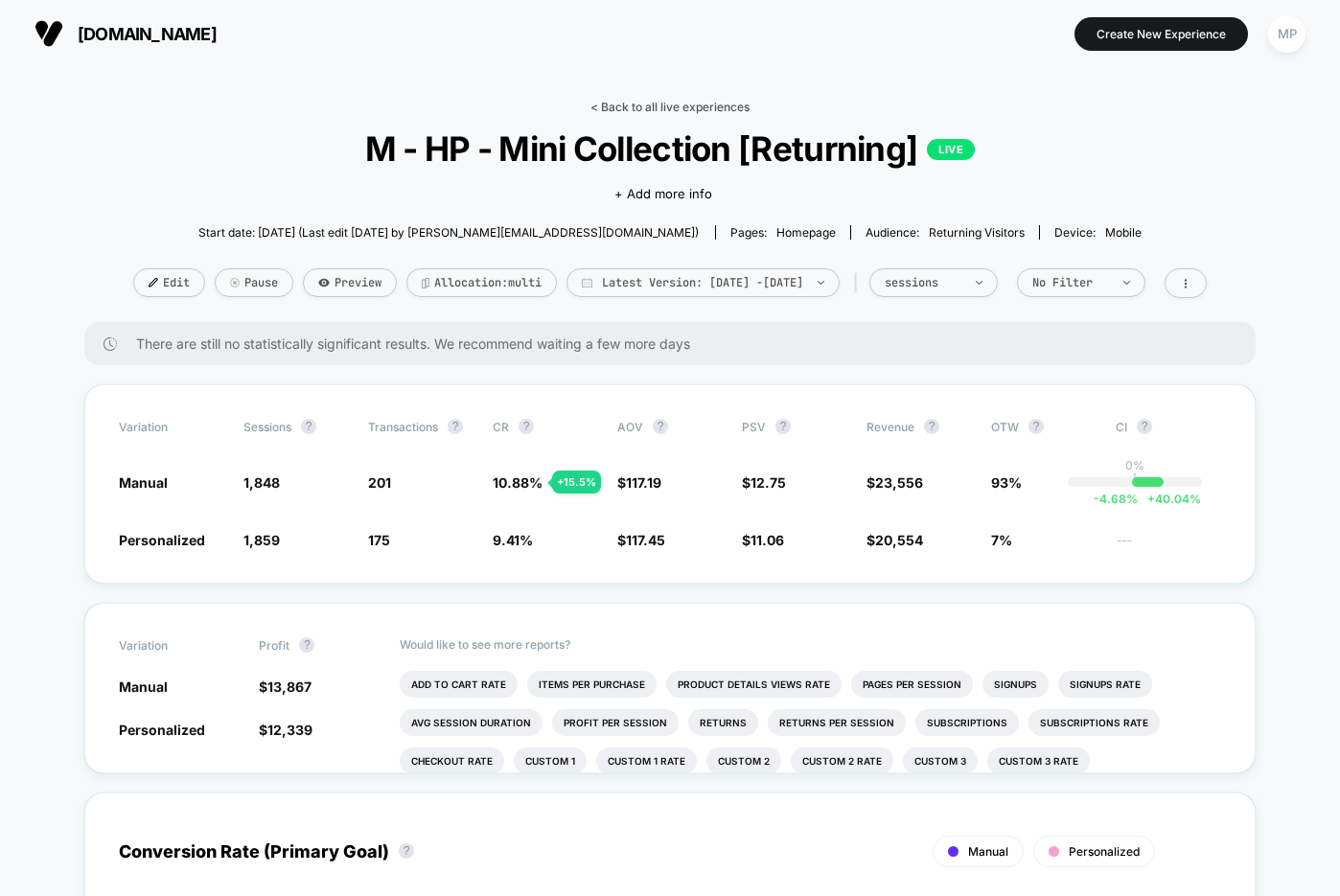 click on "< Back to all live experiences" at bounding box center (670, 106) 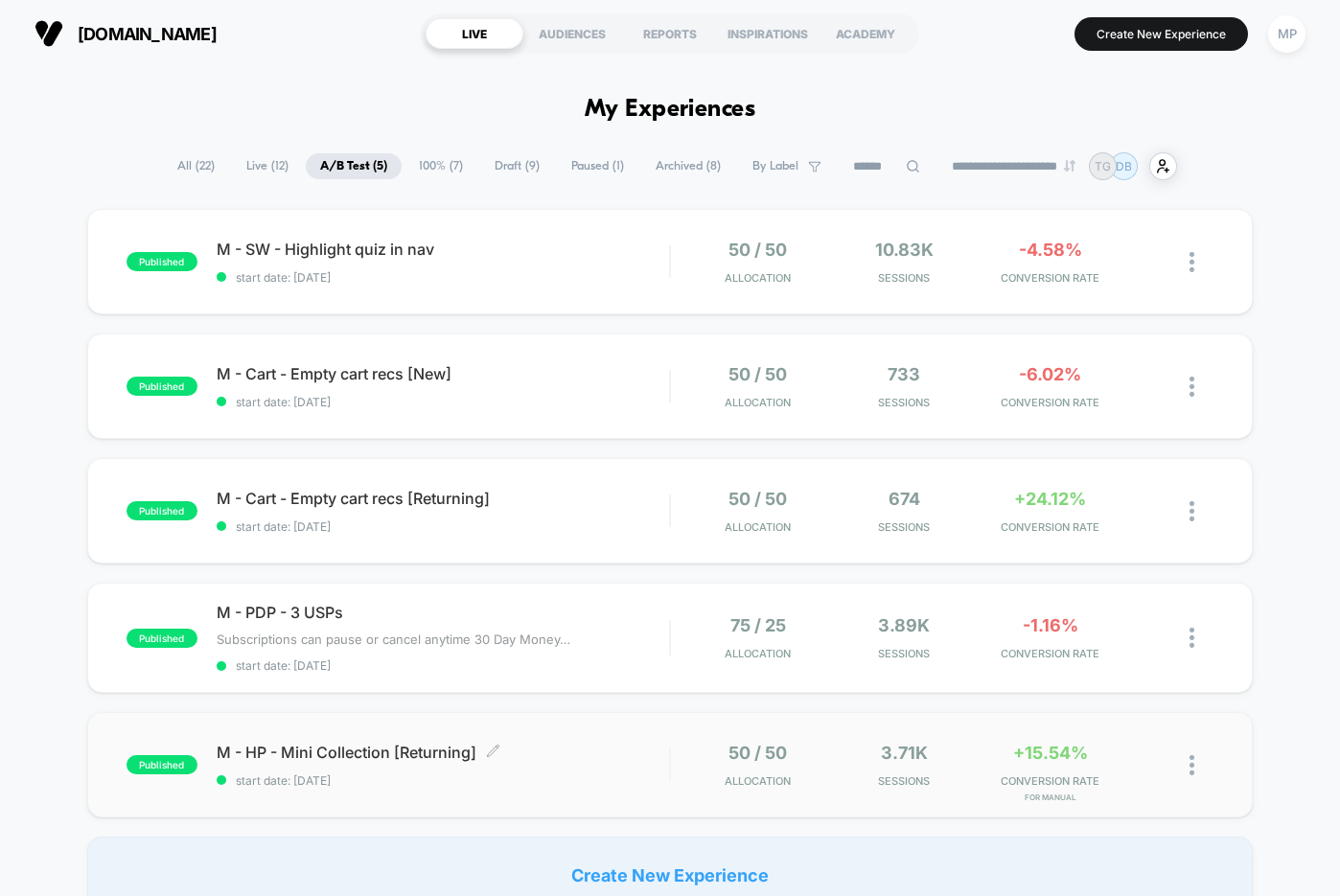 click on "M - HP - Mini Collection [Returning] Click to edit experience details Click to edit experience details start date: 6/23/2025" at bounding box center [443, 765] 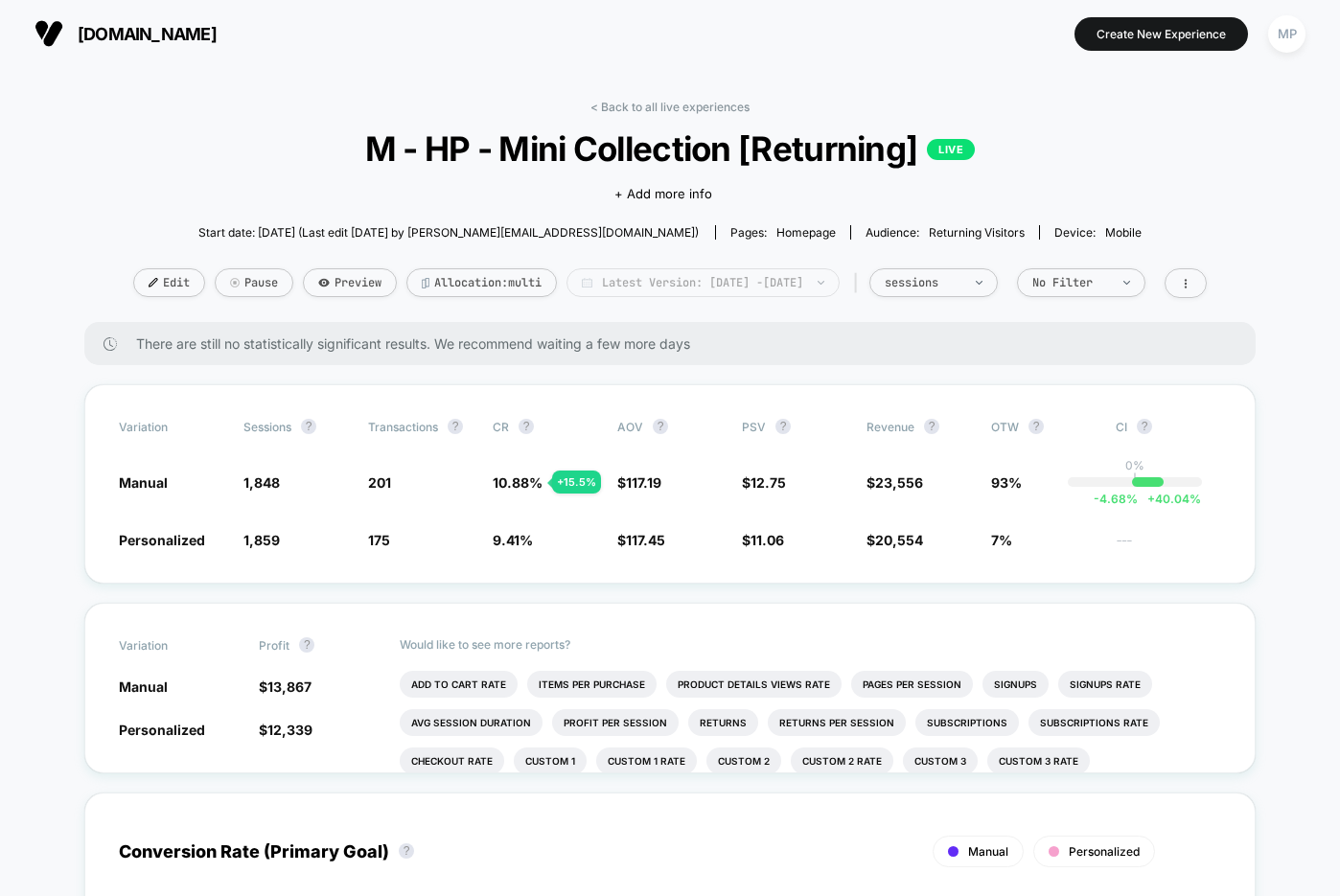 click on "Latest Version:     Jun 23, 2025    -    Jul 7, 2025" at bounding box center [703, 283] 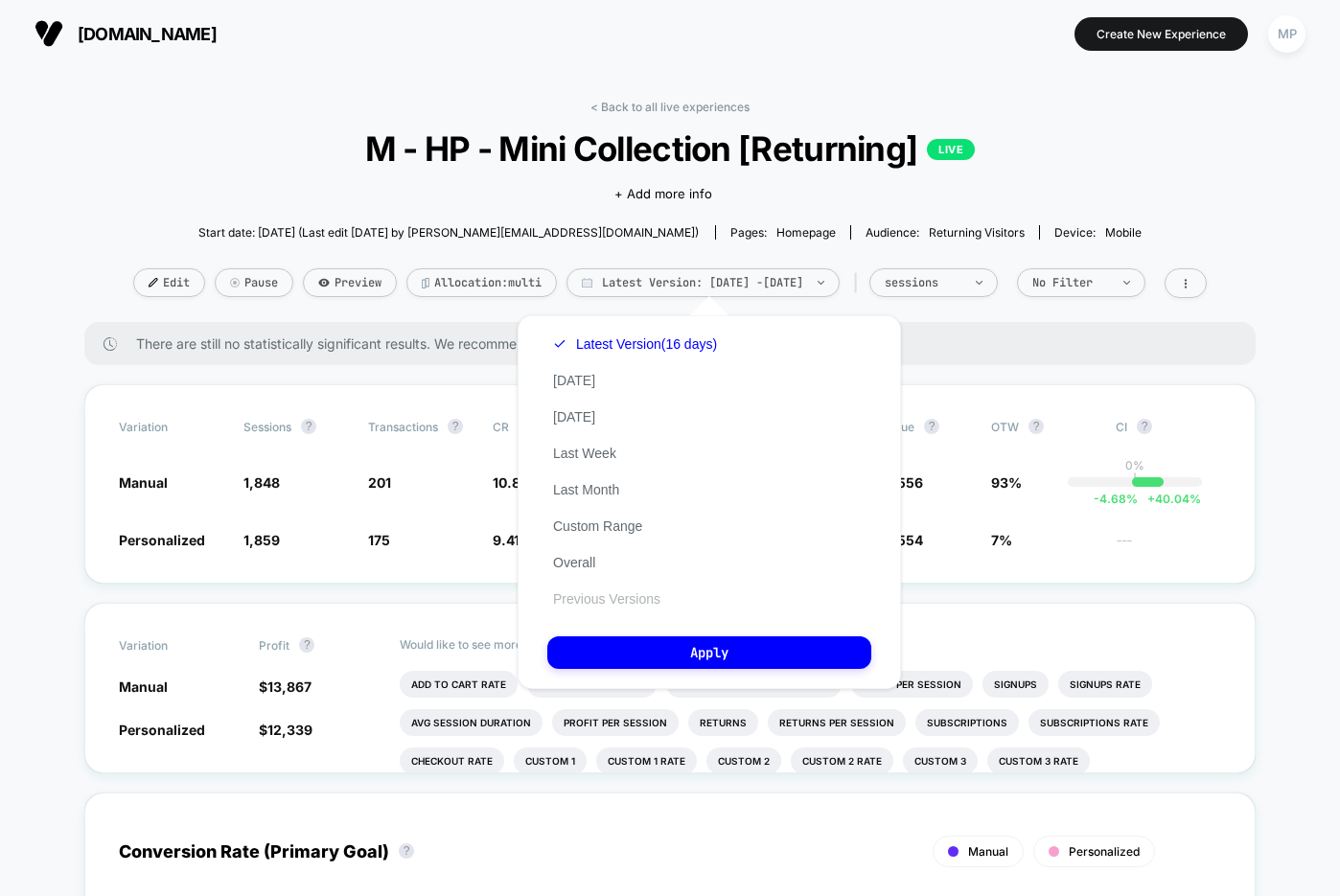 click on "Previous Versions" at bounding box center (607, 599) 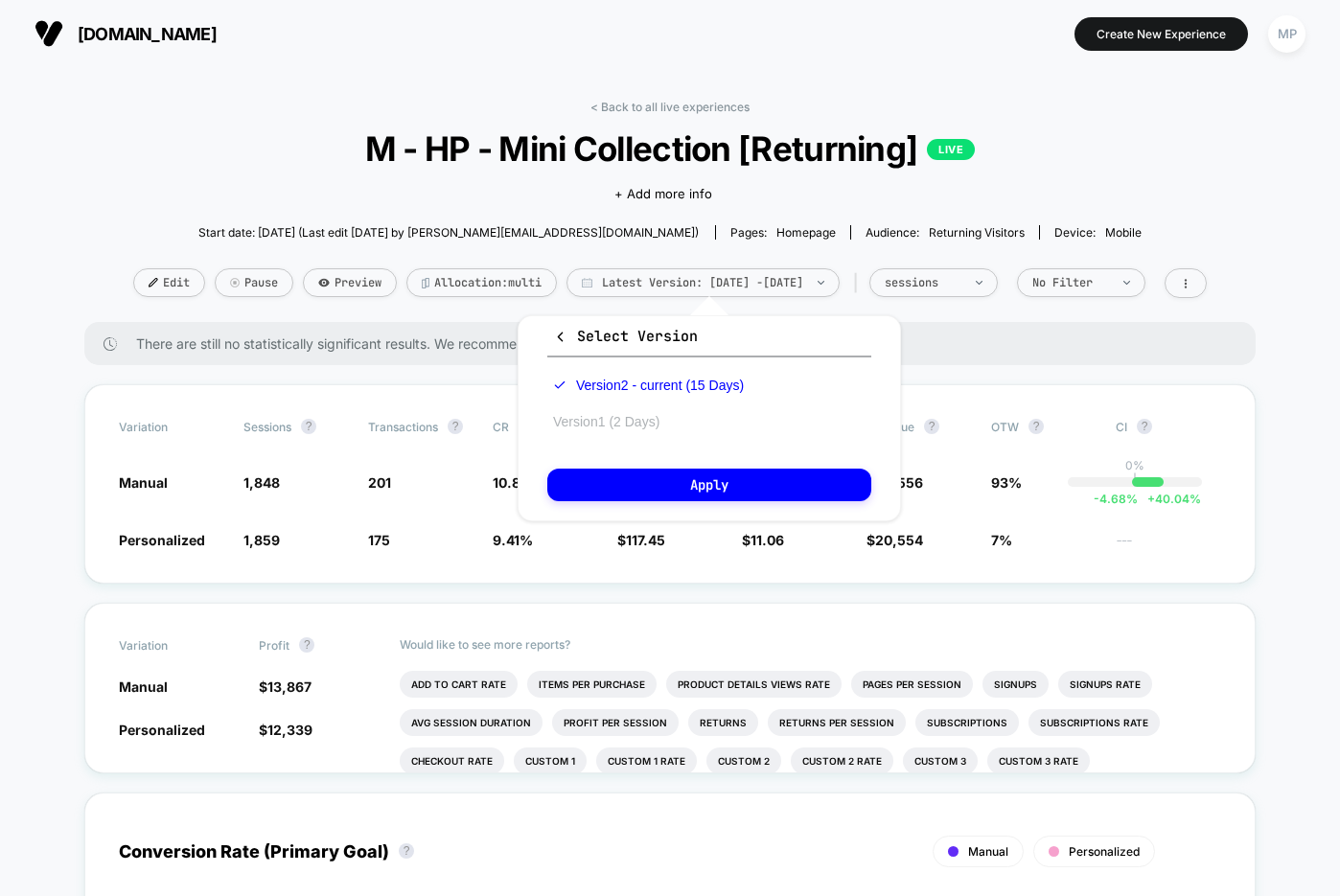 click on "Version  1   (2 Days)" at bounding box center [606, 422] 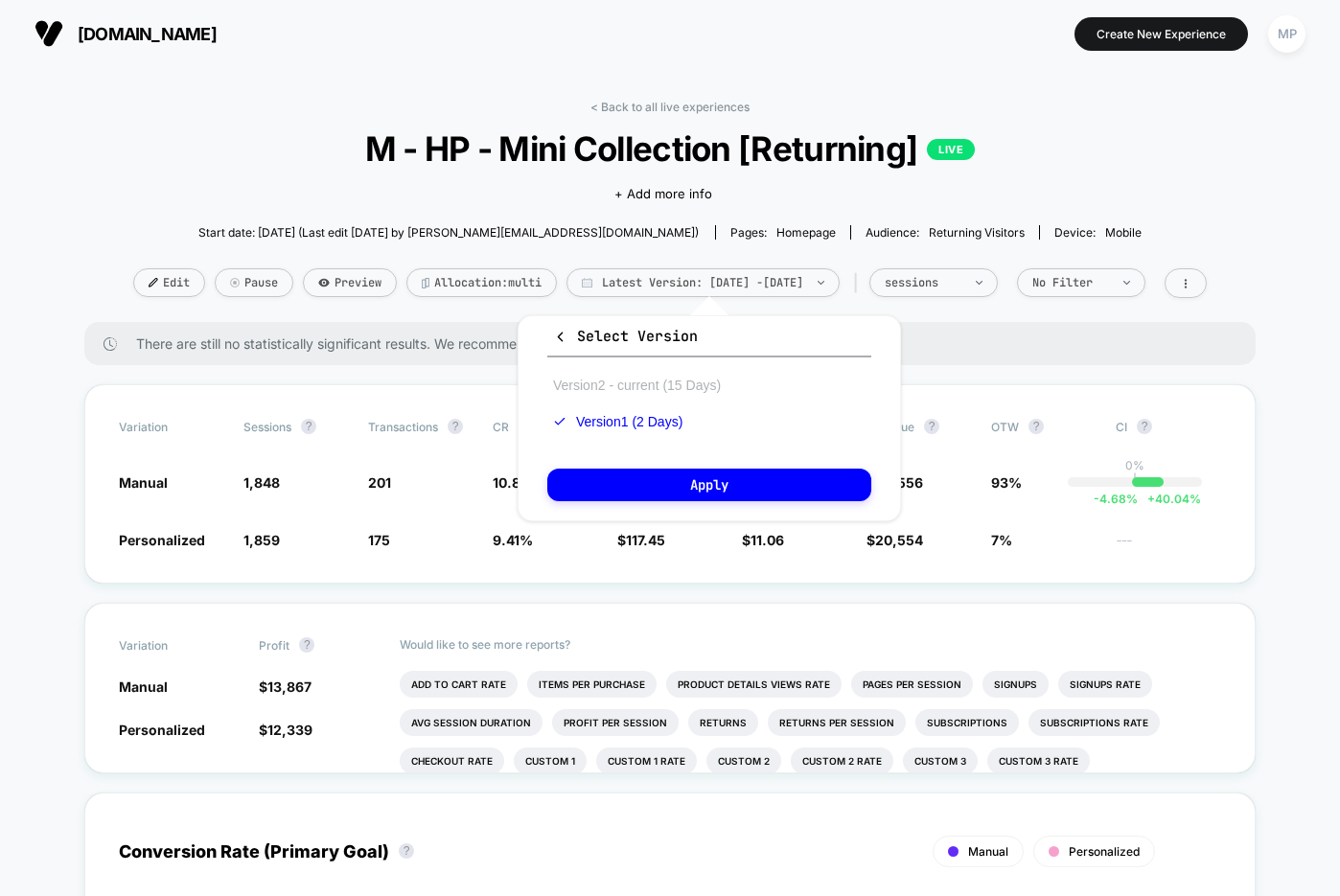 click on "Version  2   - current (15 Days)" at bounding box center (636, 385) 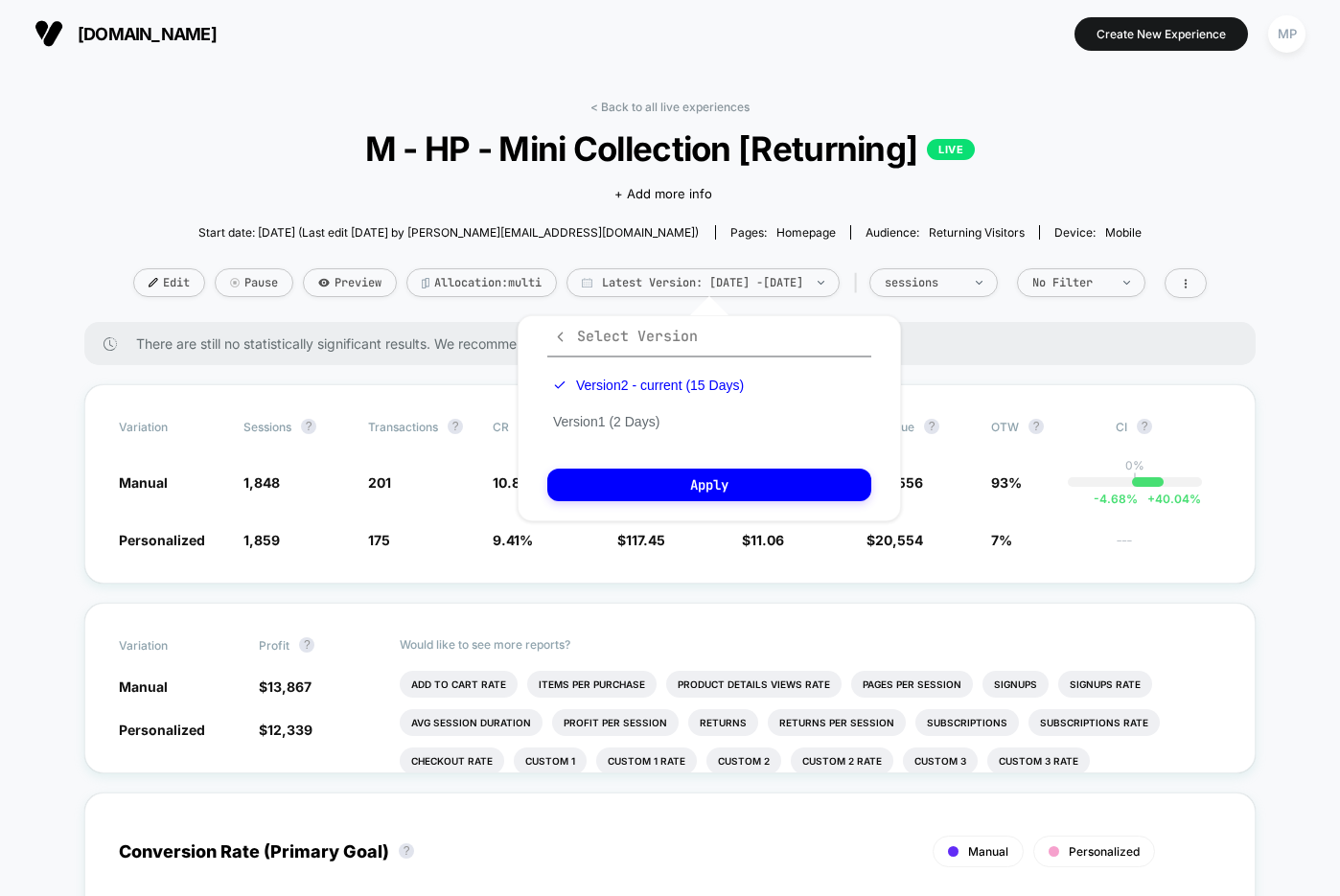 click 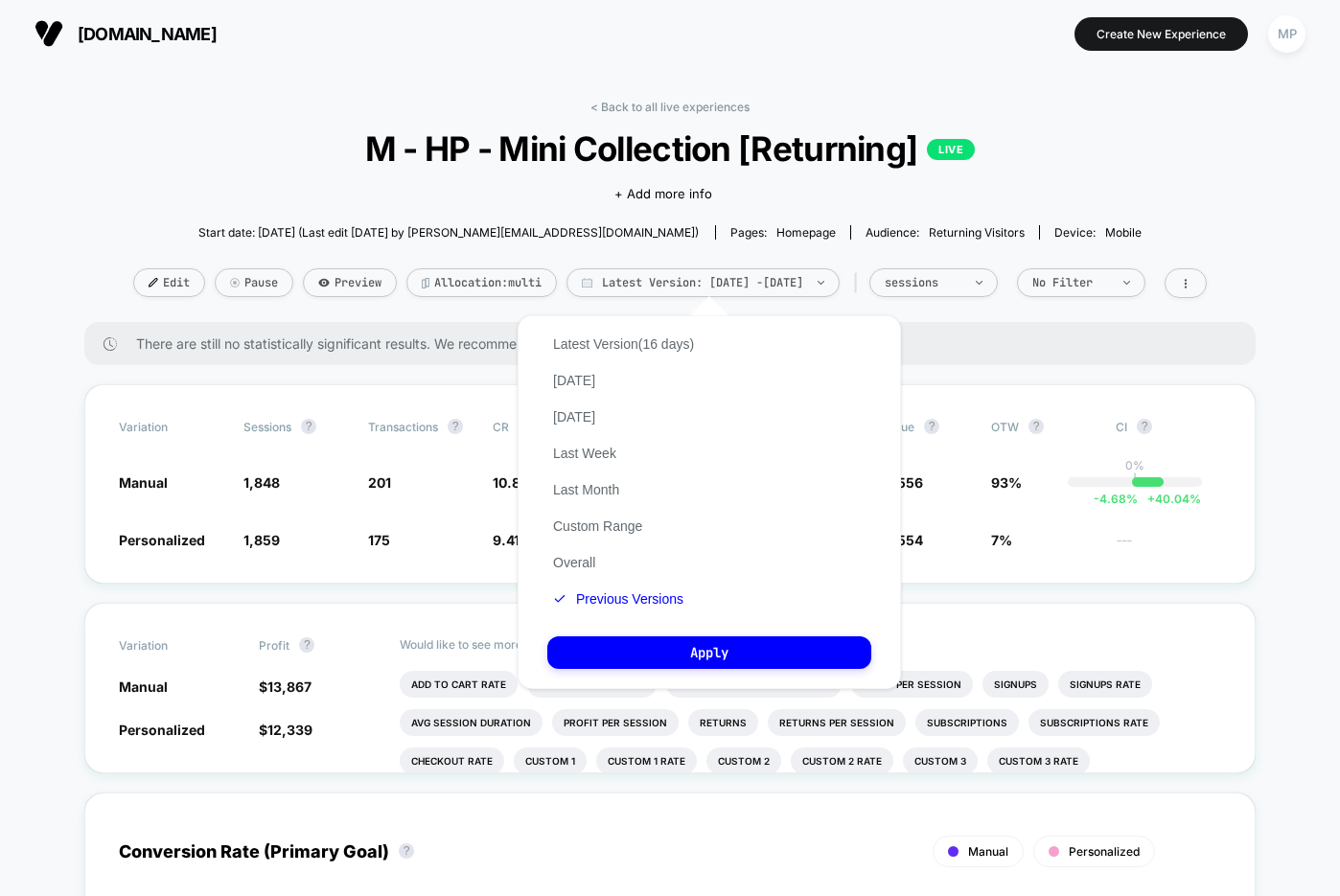 click on "< Back to all live experiences  M - HP - Mini Collection [Returning] LIVE Click to edit experience details + Add more info Start date: 6/23/2025 (Last edit 6/23/2025 by maddie@visually.io) Pages: homepage Audience: Returning Visitors Device: mobile Edit Pause  Preview Allocation:  multi Latest Version:     Jun 23, 2025    -    Jul 7, 2025 |   sessions   No Filter There are still no statistically significant results. We recommend waiting a few more days Variation Sessions ? Transactions ? CR ? AOV ? PSV ? Revenue ? OTW ? CI ? Manual 1,848 - 0.59 % 201 + 15.5 % 10.88 % + 15.5 % $ 117.19 - 0.22 % $ 12.75 + 15.3 % $ 23,556 + 15.3 % 93% 0% | -4.68 % + 40.04 % Personalized 1,859 175 9.41 % $ 117.45 $ 11.06 $ 20,554 7% --- Variation Profit ? Manual $ 13,867 + 13.1 % Personalized $ 12,339 Would like to see more reports? Add To Cart Rate Items Per Purchase Product Details Views Rate Pages Per Session Signups Signups Rate Avg Session Duration Profit Per Session Returns Returns Per Session Subscriptions Checkout Rate ?" at bounding box center [670, 1939] 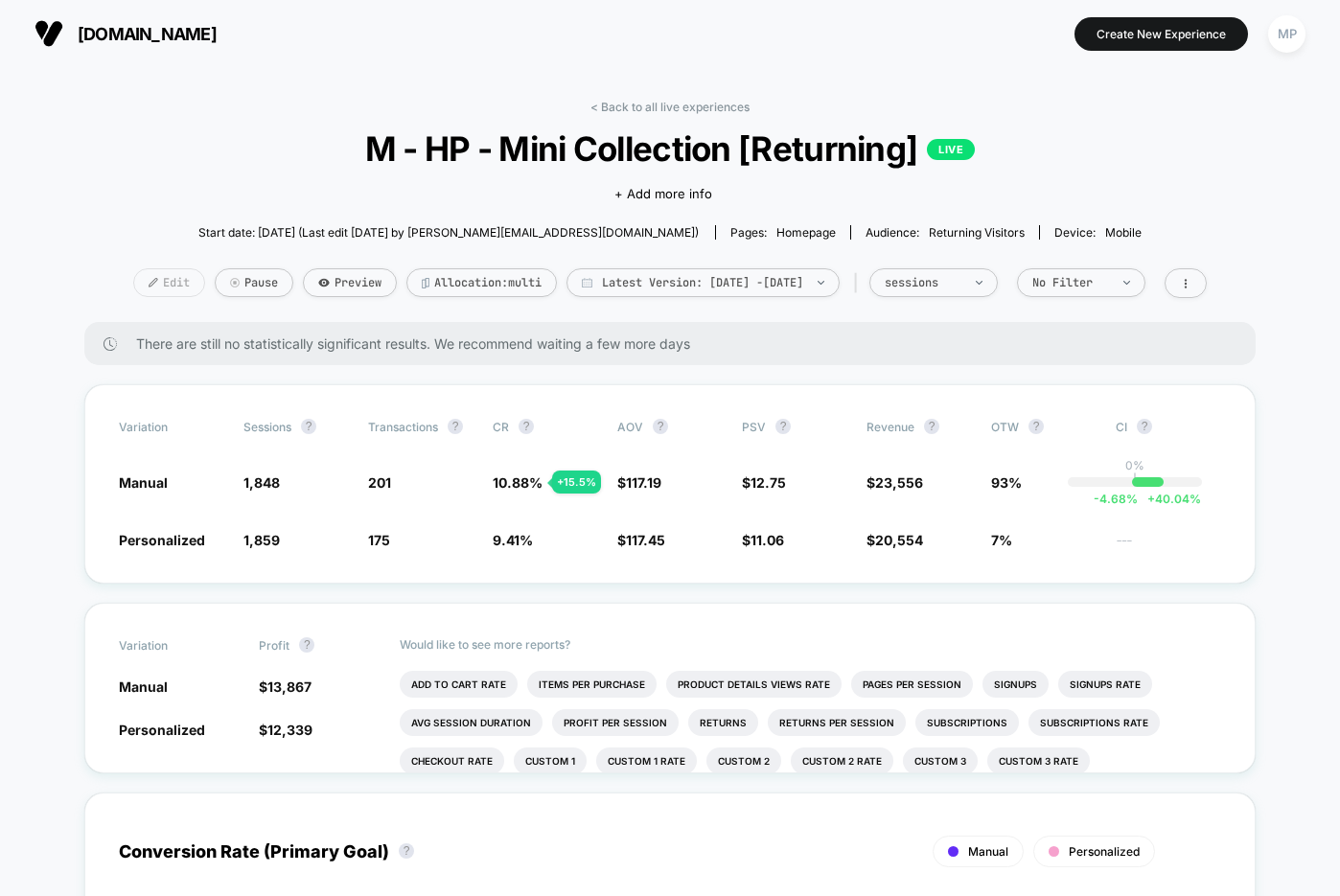 click on "Edit" at bounding box center (169, 283) 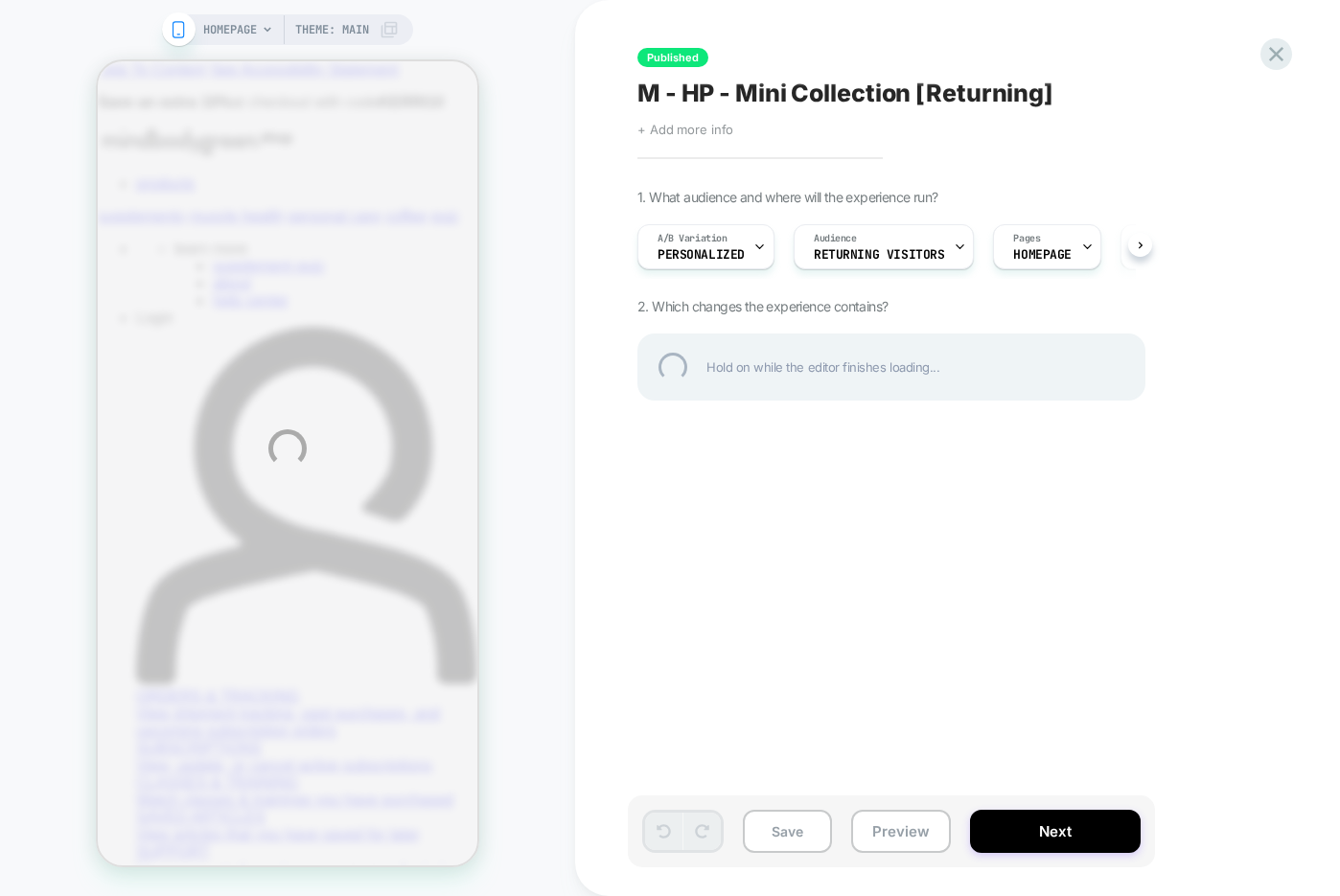 scroll, scrollTop: 0, scrollLeft: 0, axis: both 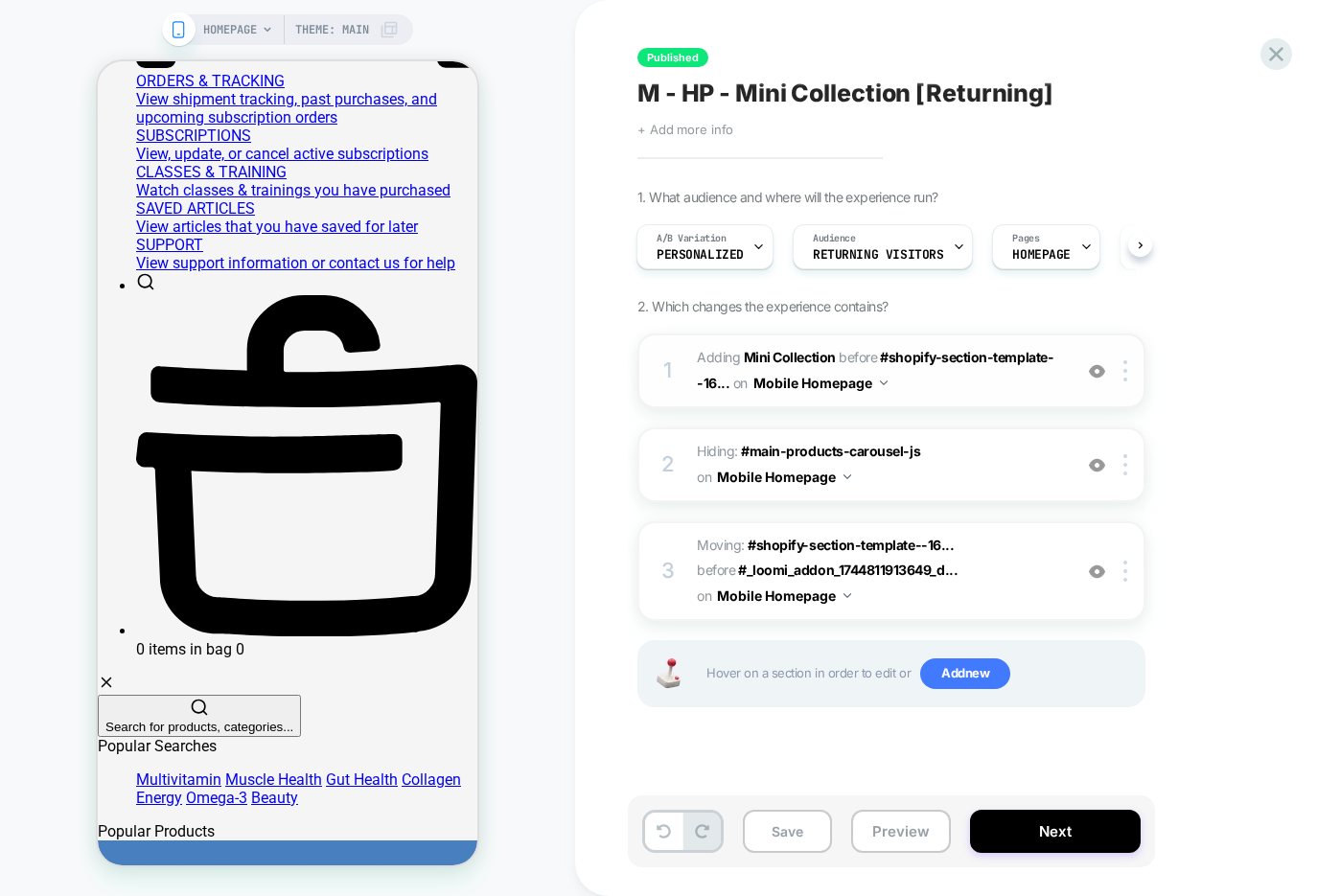 click at bounding box center (1097, 371) 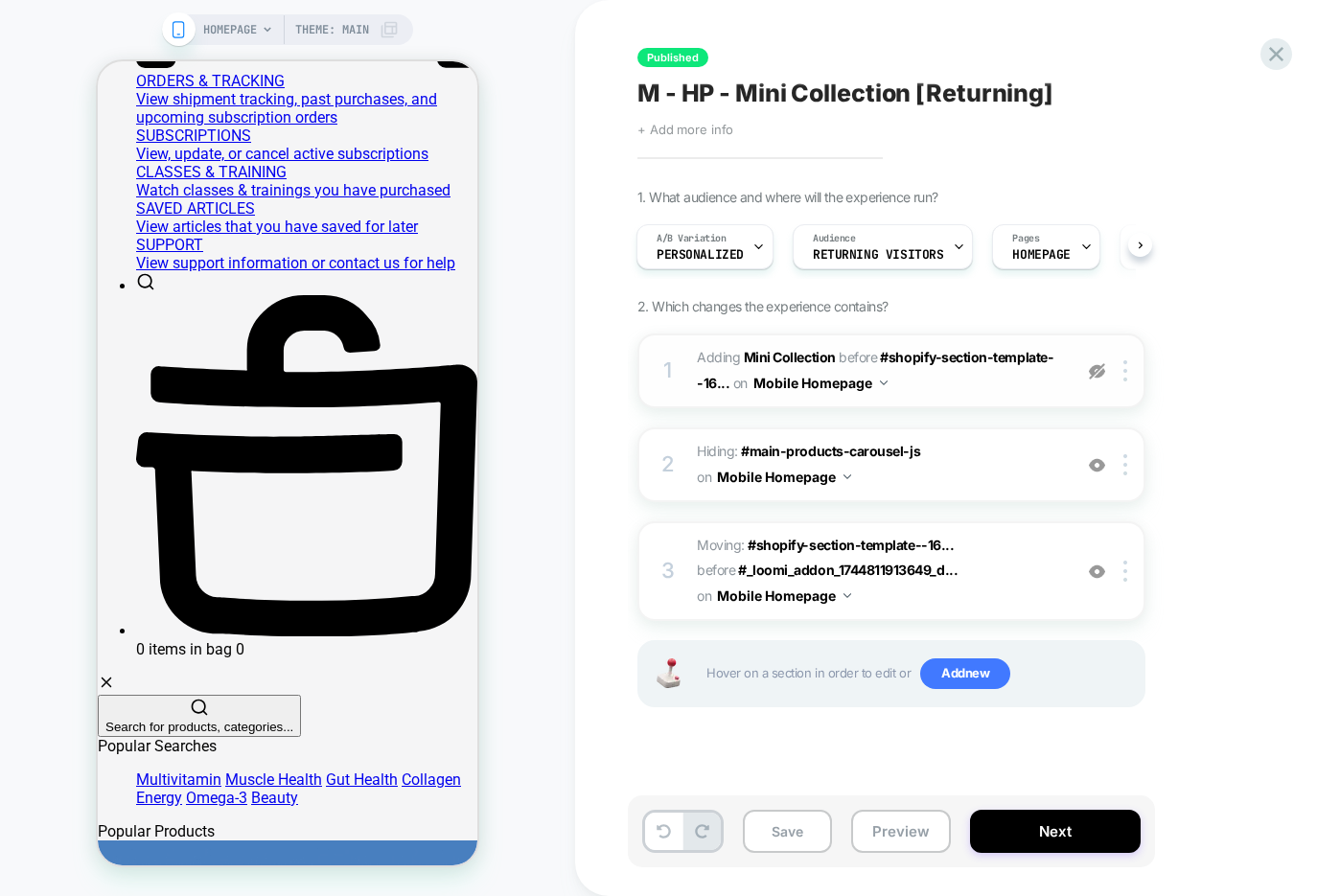 click at bounding box center (1097, 371) 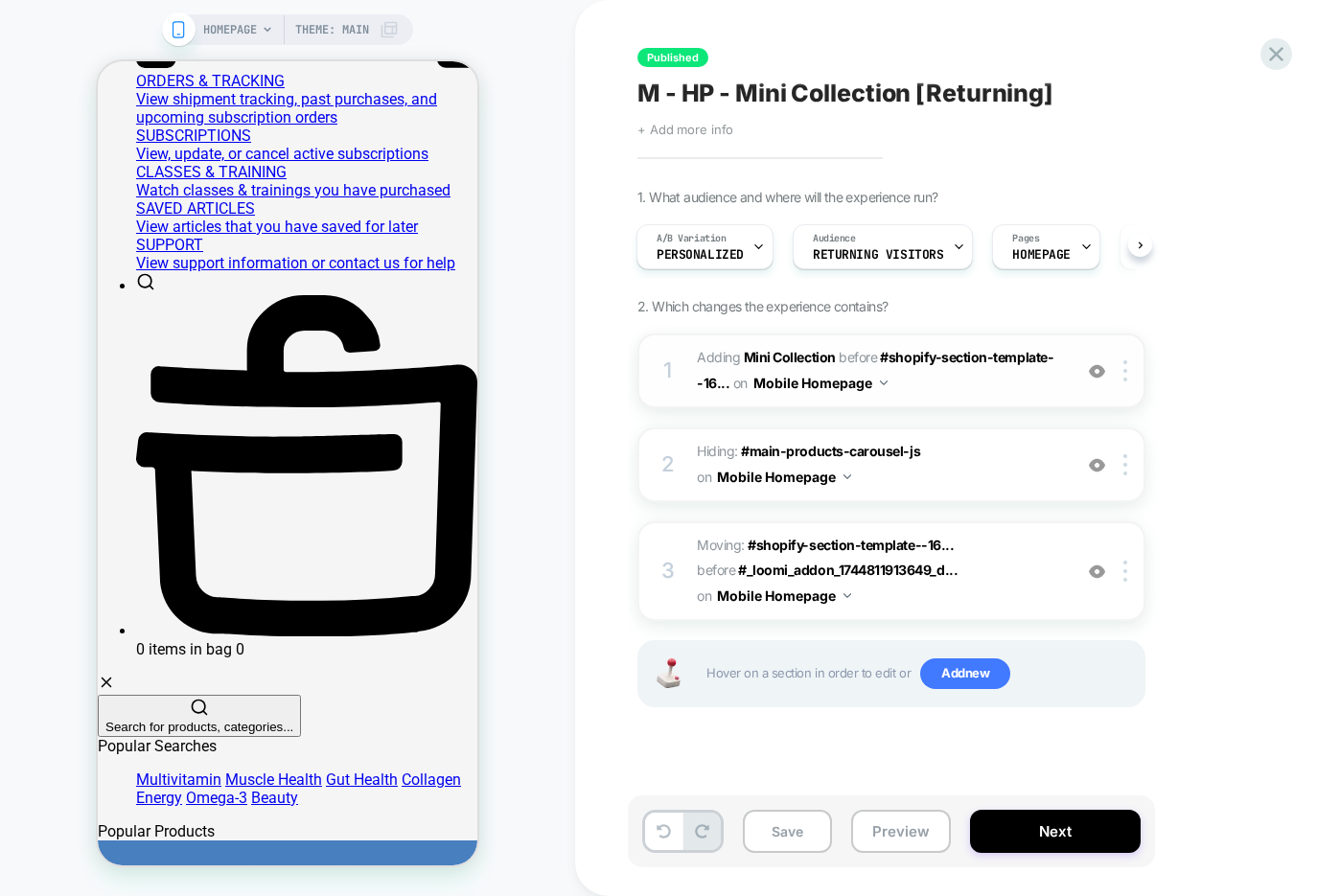 click on "#_loomi_addon_1744811913649_dup1749488566 Adding   Mini Collection   BEFORE #shopify-section-template--16... #shopify-section-template--16410137395305__main-categories   on Mobile Homepage" at bounding box center (879, 371) 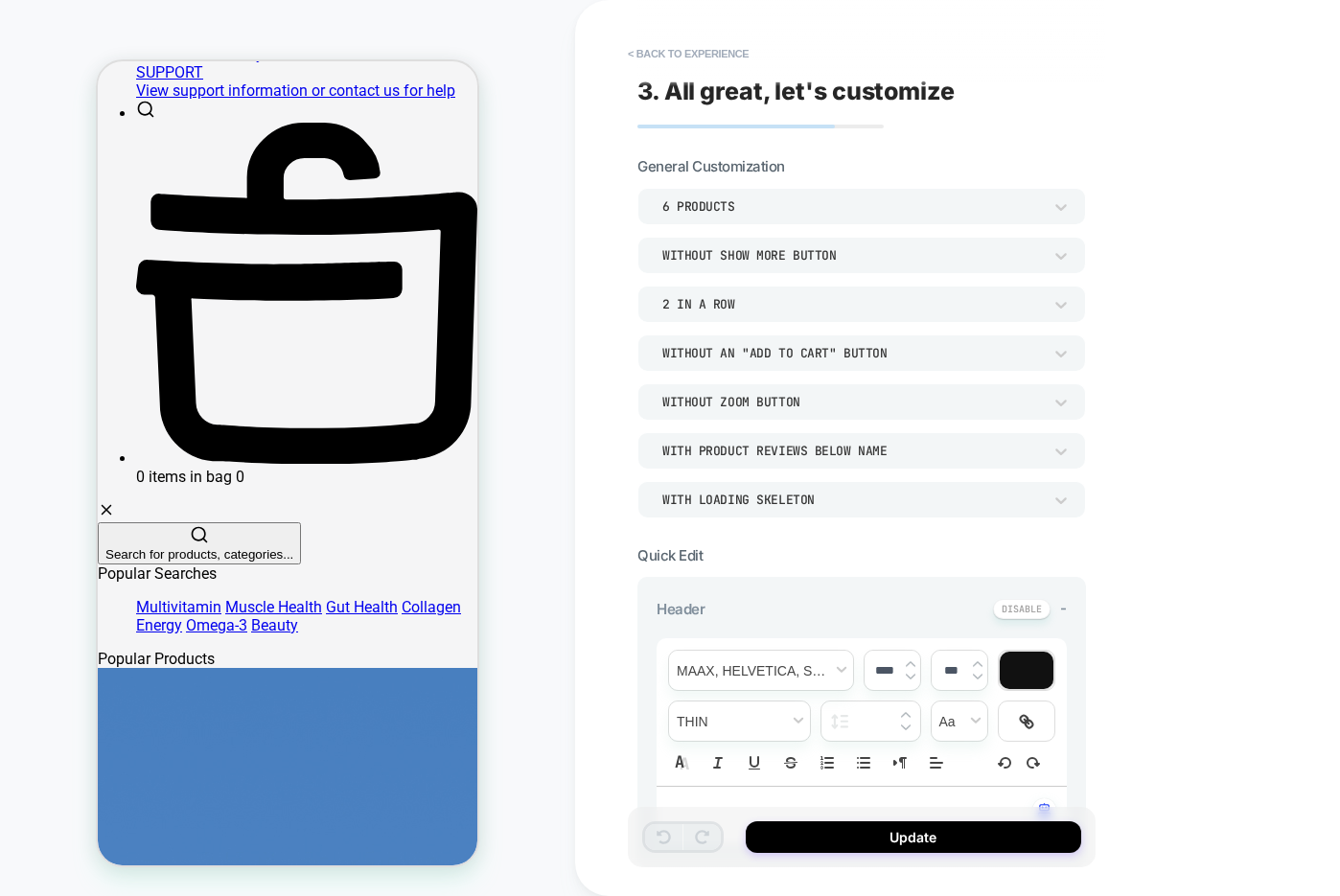 scroll, scrollTop: 880, scrollLeft: 0, axis: vertical 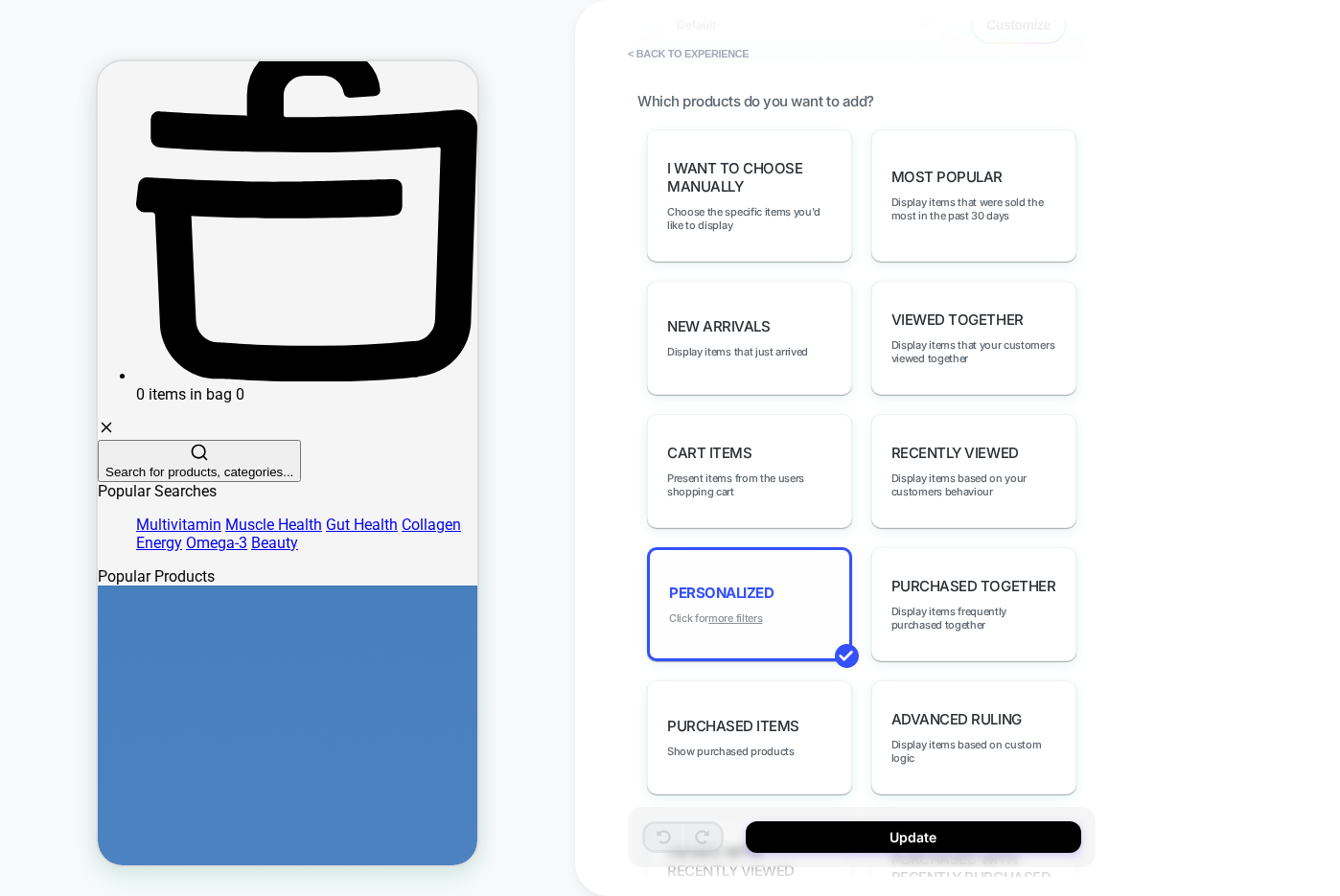 click on "more filters" at bounding box center [735, 618] 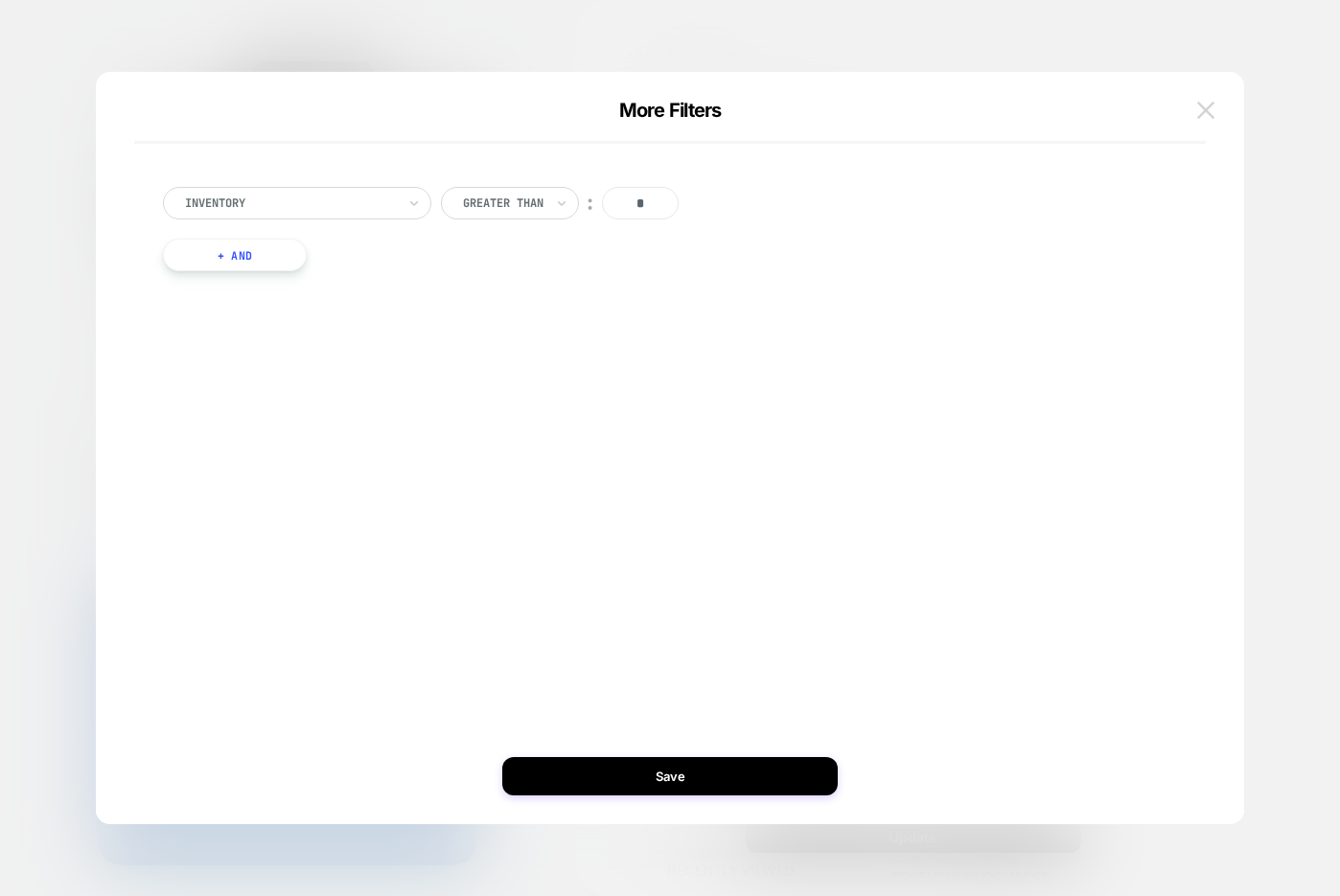 click at bounding box center [1206, 109] 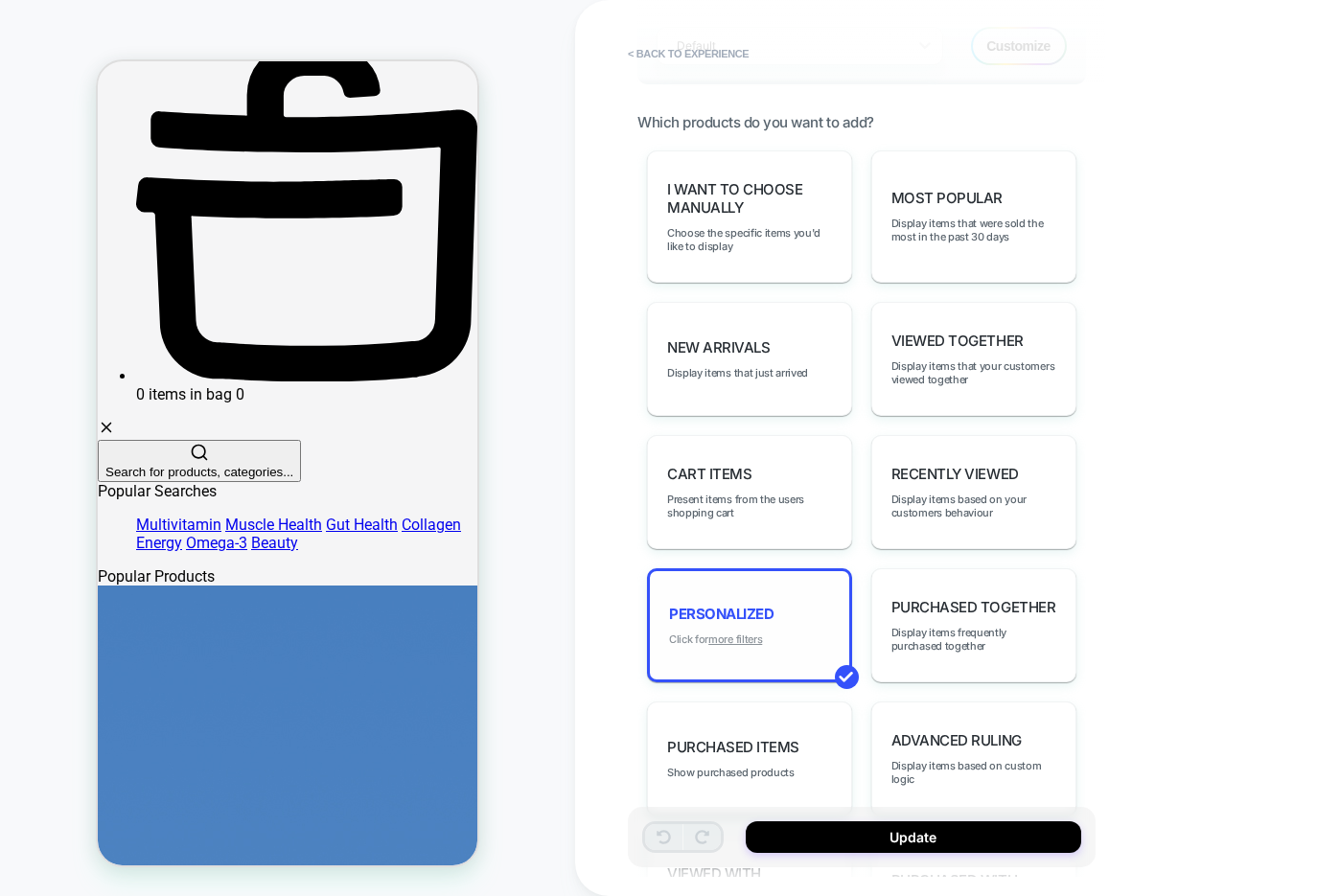 scroll, scrollTop: 0, scrollLeft: 0, axis: both 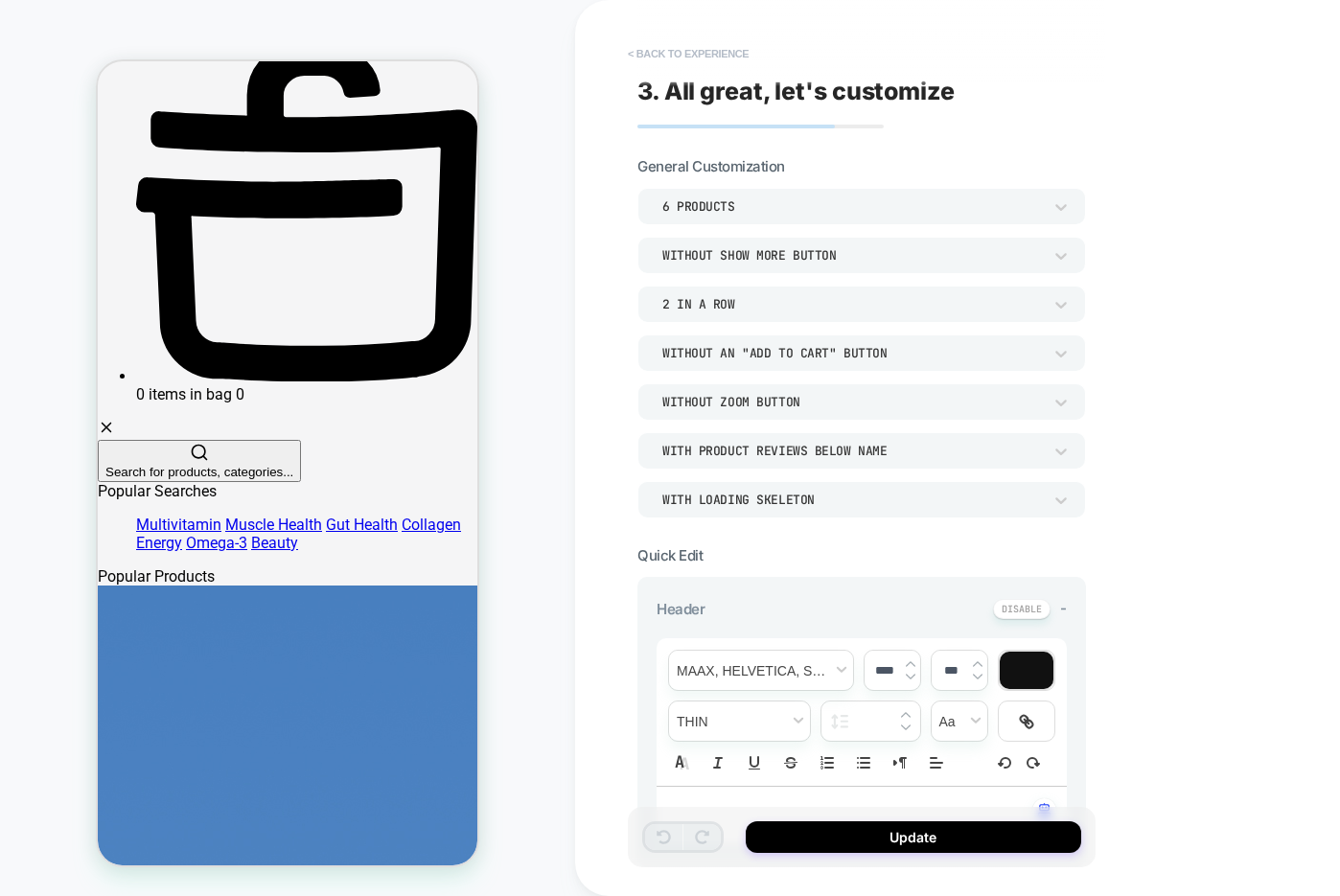 click on "< Back to experience" at bounding box center (688, 54) 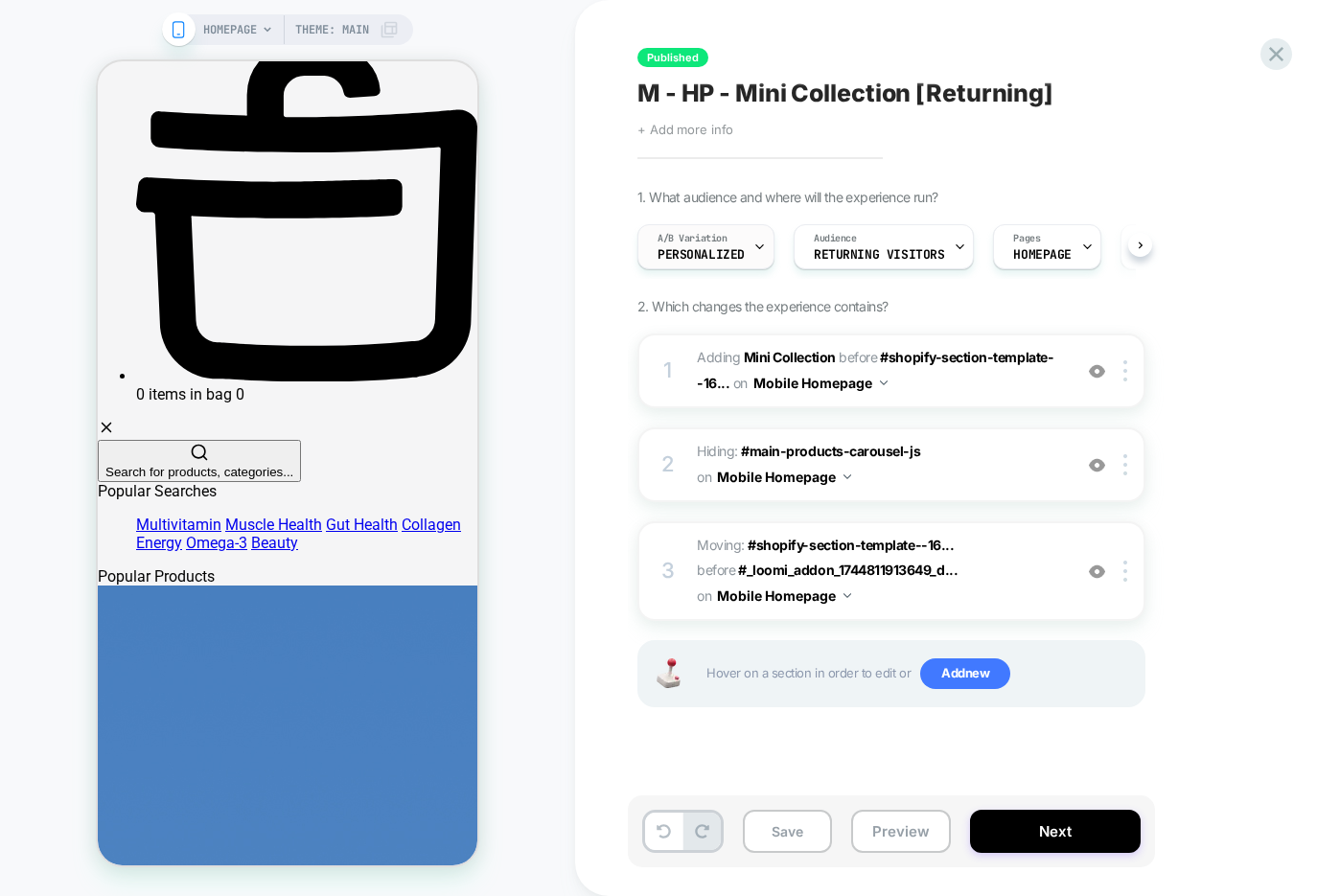 scroll, scrollTop: 0, scrollLeft: 1, axis: horizontal 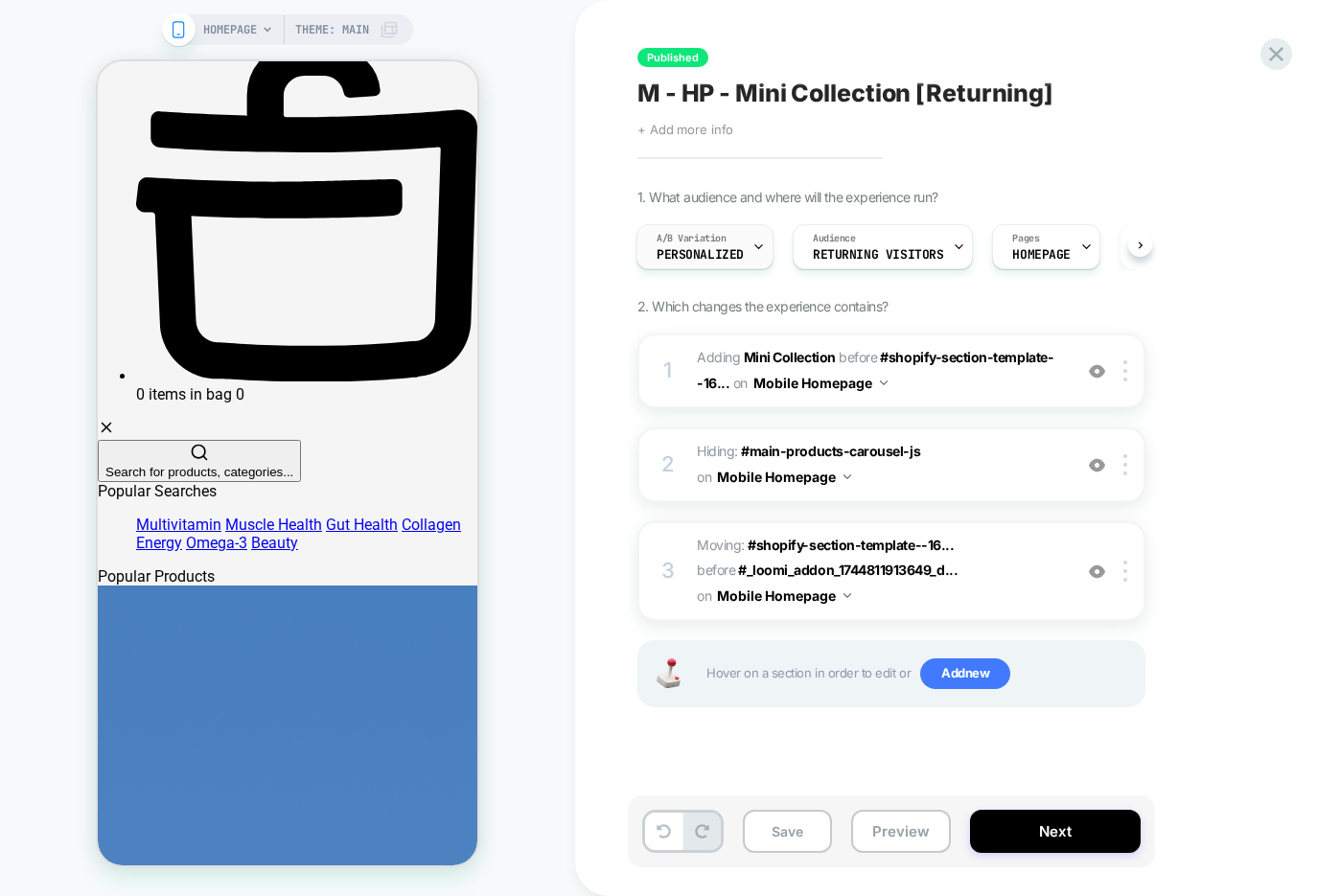 click on "A/B Variation Personalized" at bounding box center (700, 246) 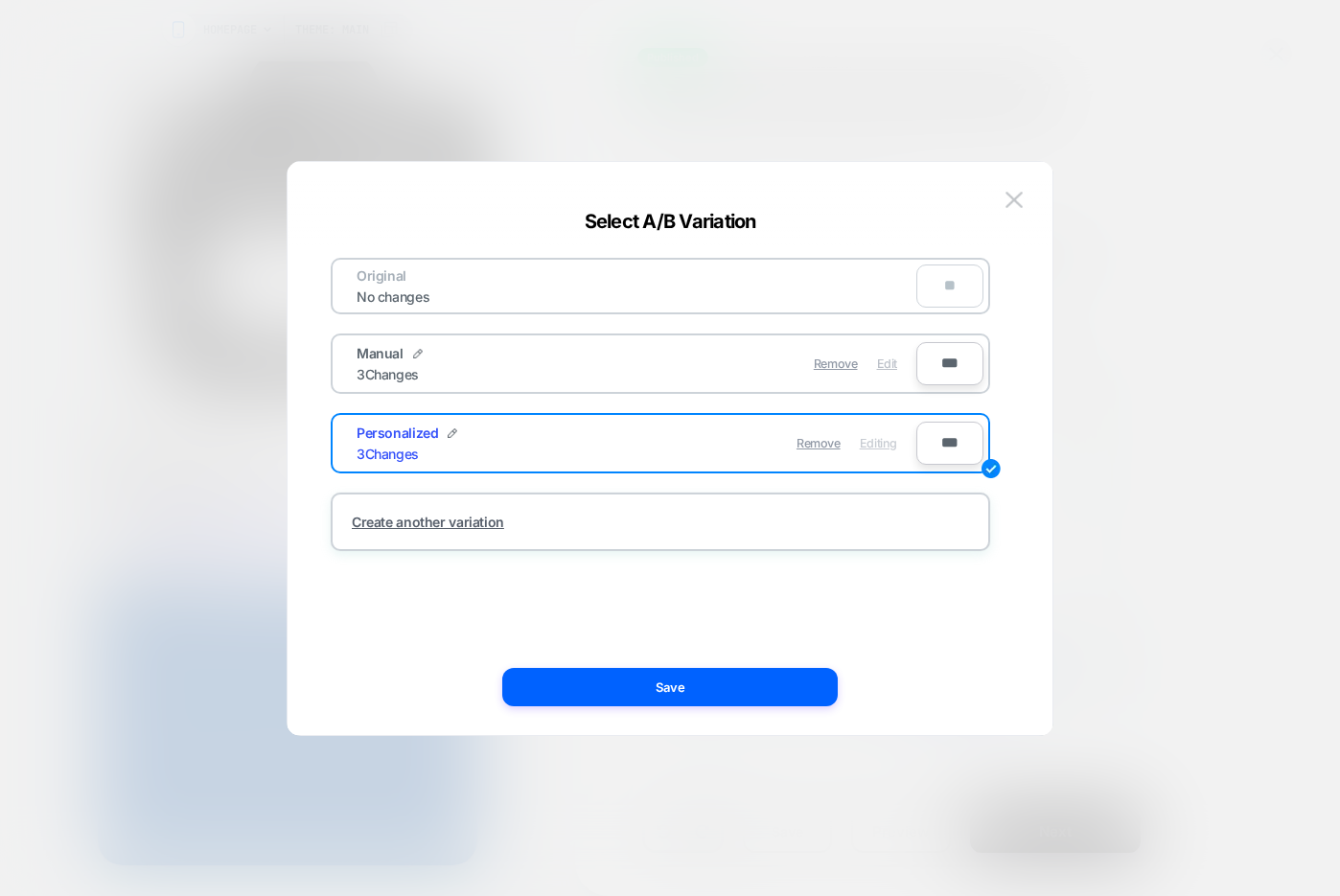 click on "Edit" at bounding box center [887, 363] 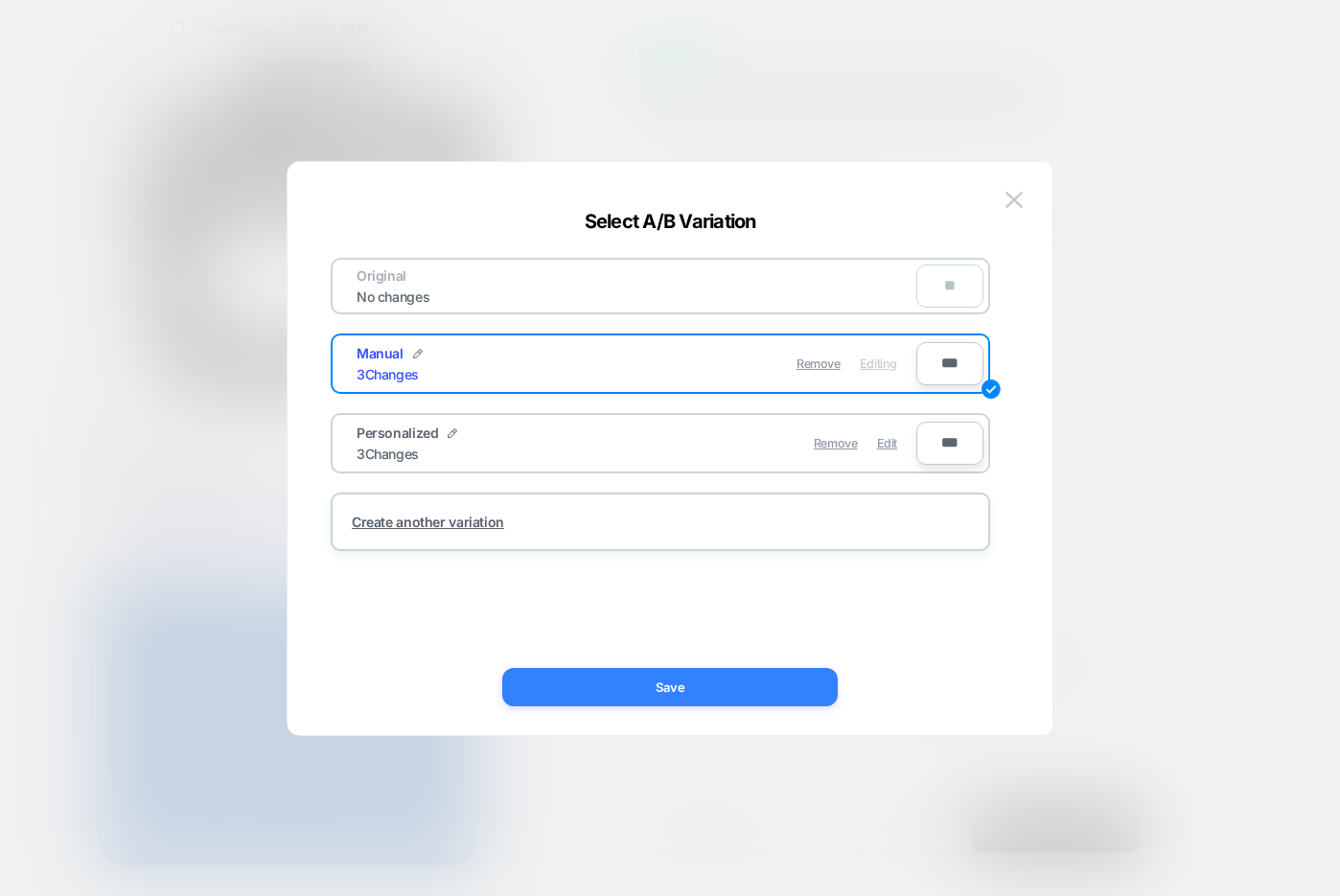 click on "Save" at bounding box center (670, 687) 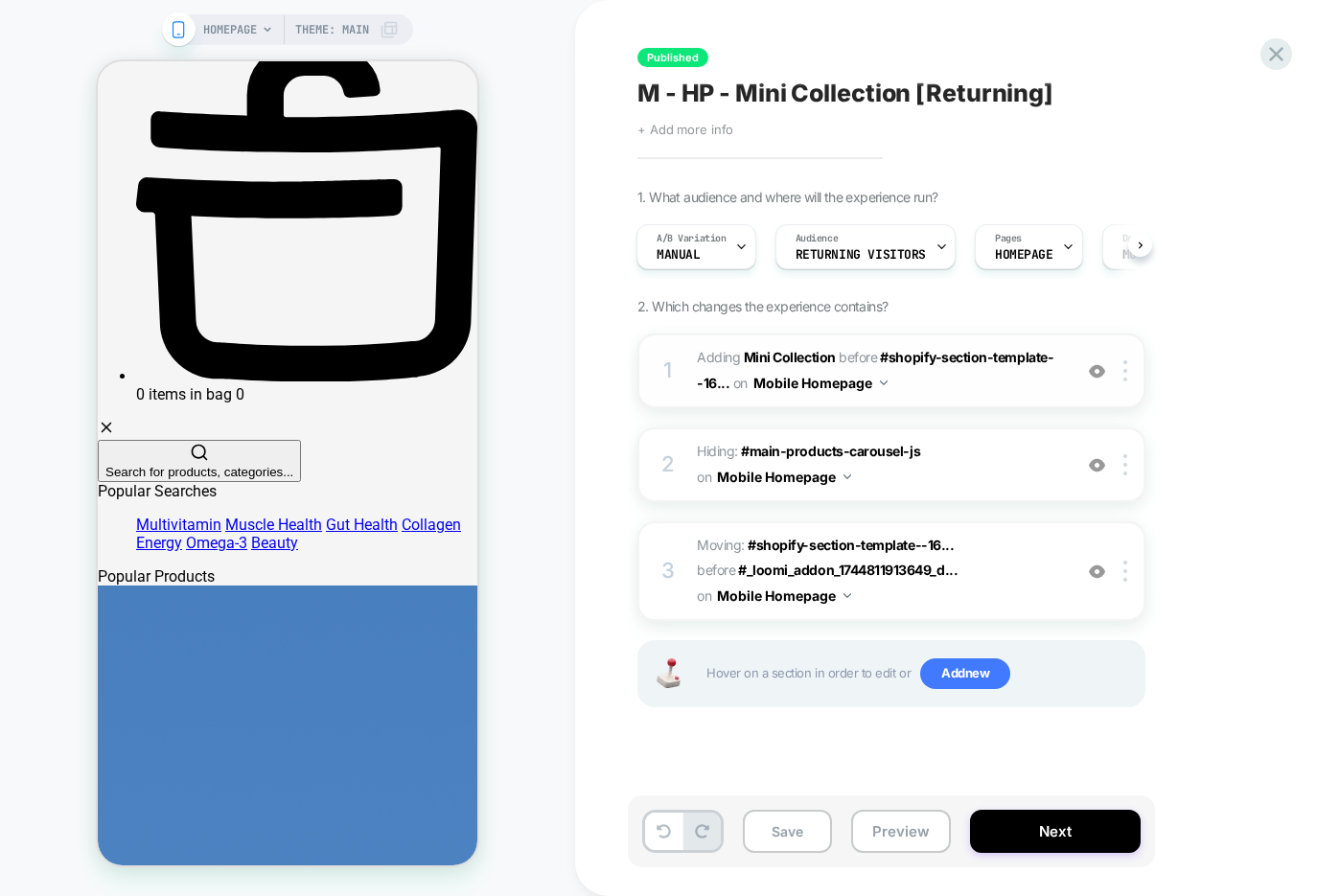 click on "#_loomi_addon_1744811913649_dup1749488566 Adding   Mini Collection   BEFORE #shopify-section-template--16... #shopify-section-template--16410137395305__main-categories   on Mobile Homepage" at bounding box center [879, 371] 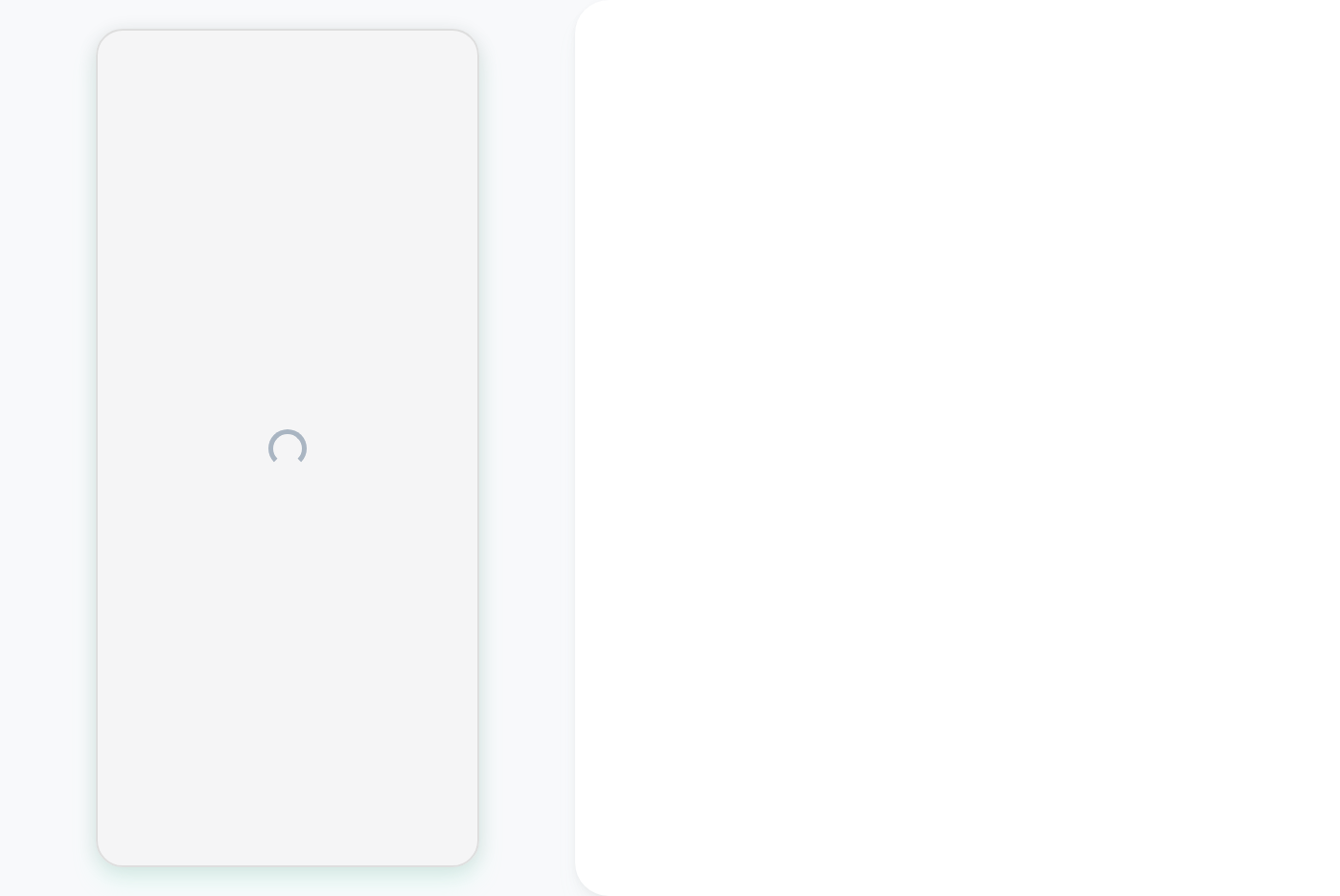 scroll, scrollTop: 0, scrollLeft: 0, axis: both 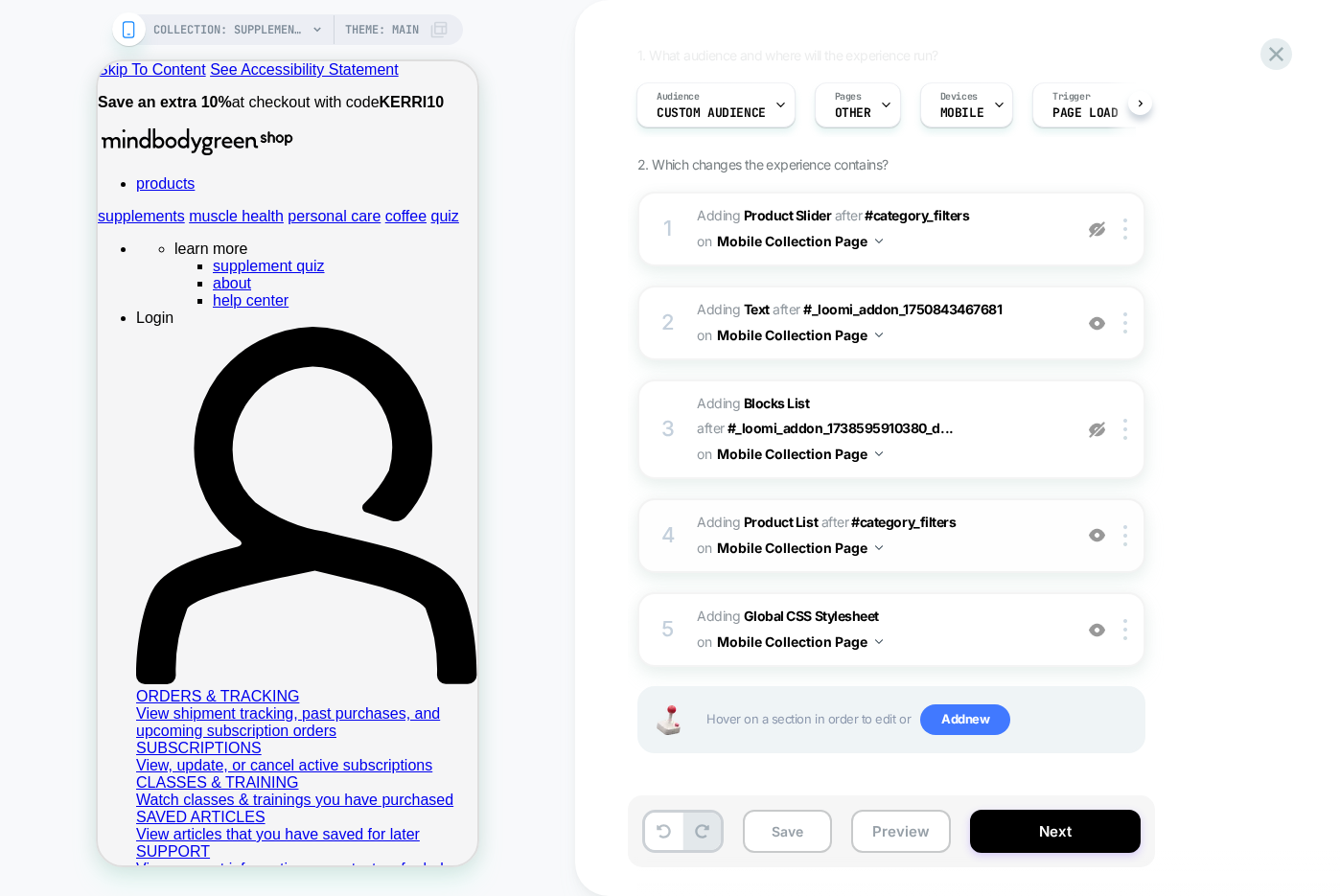 click at bounding box center [1097, 535] 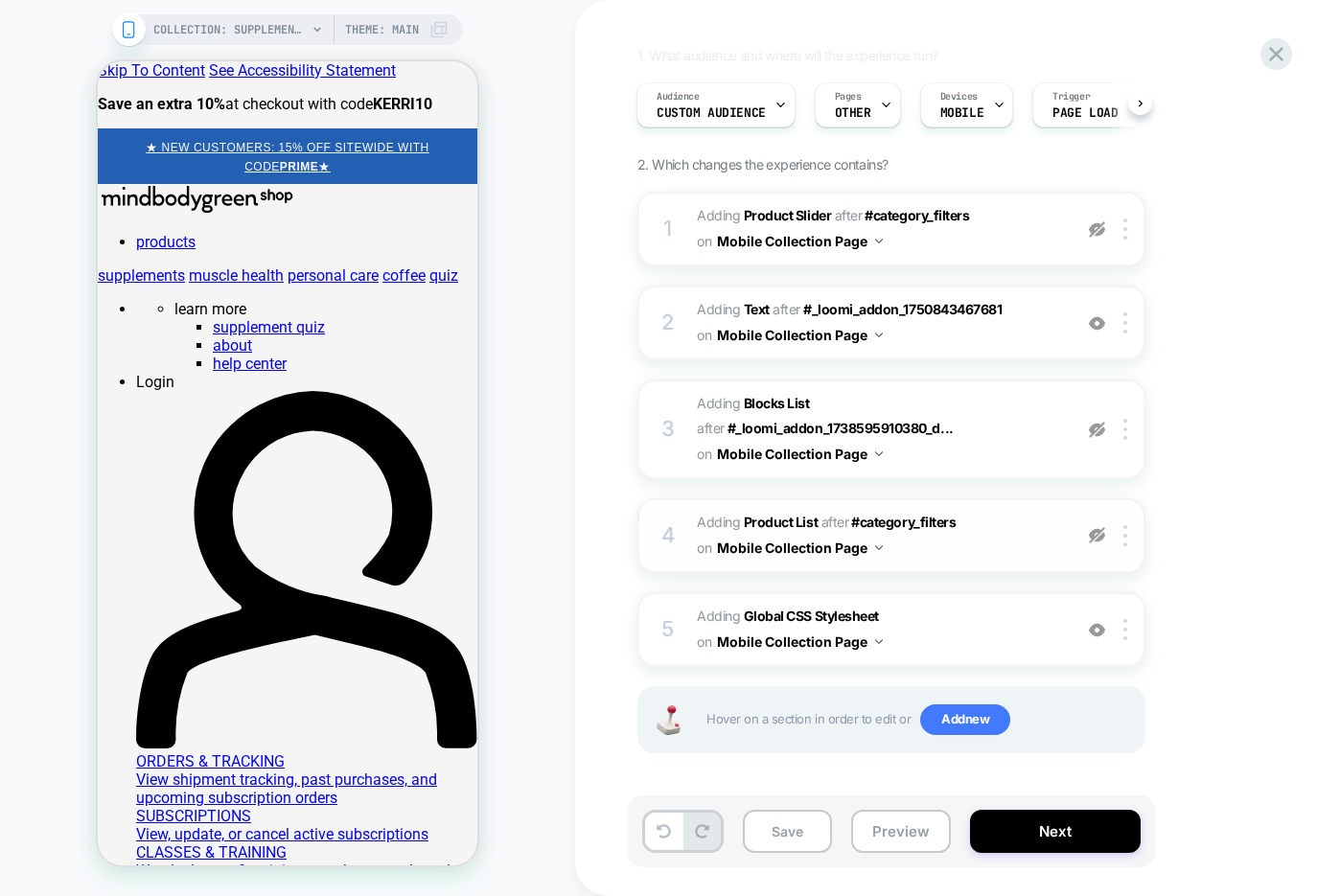 click at bounding box center [1097, 535] 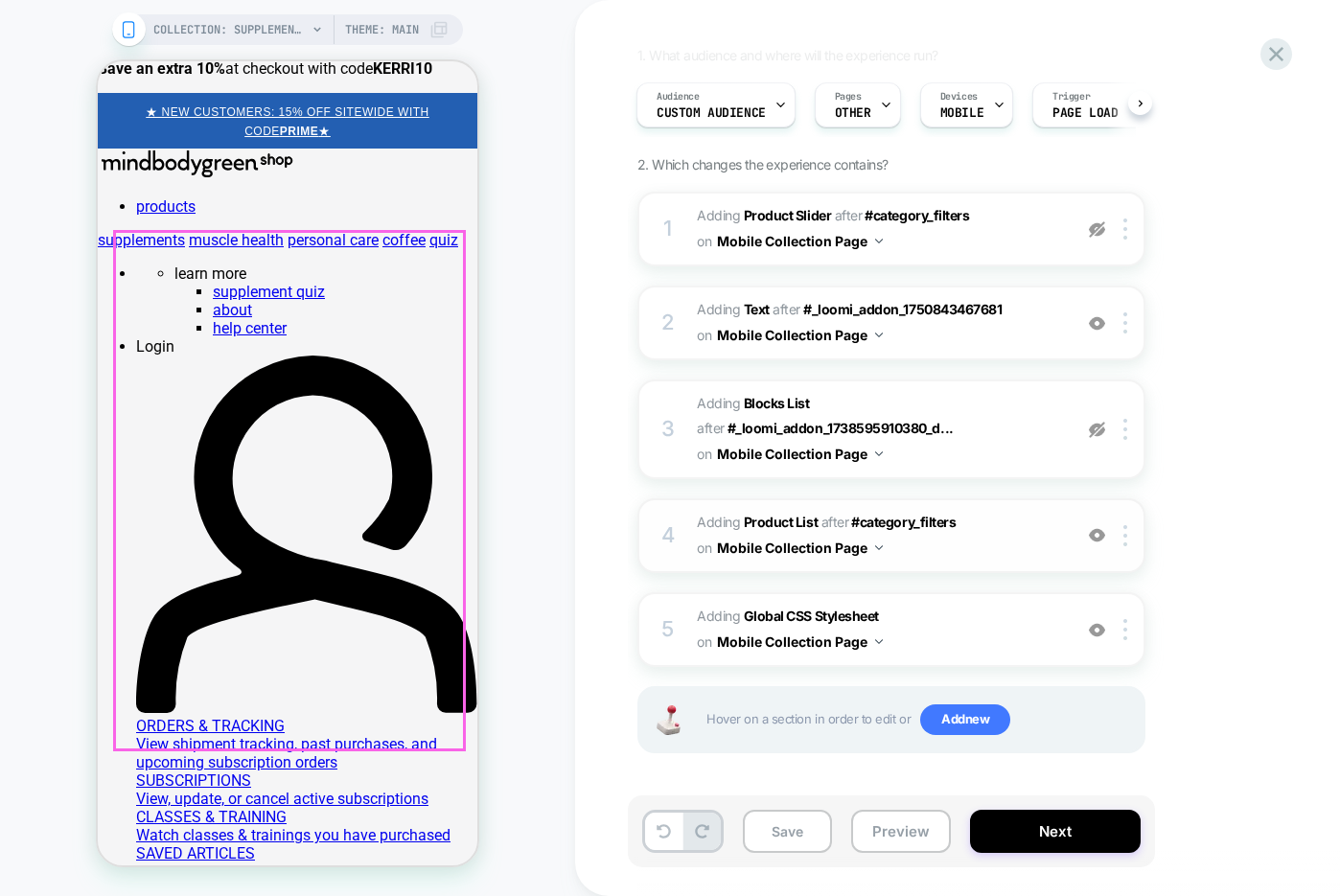 scroll, scrollTop: 36, scrollLeft: 0, axis: vertical 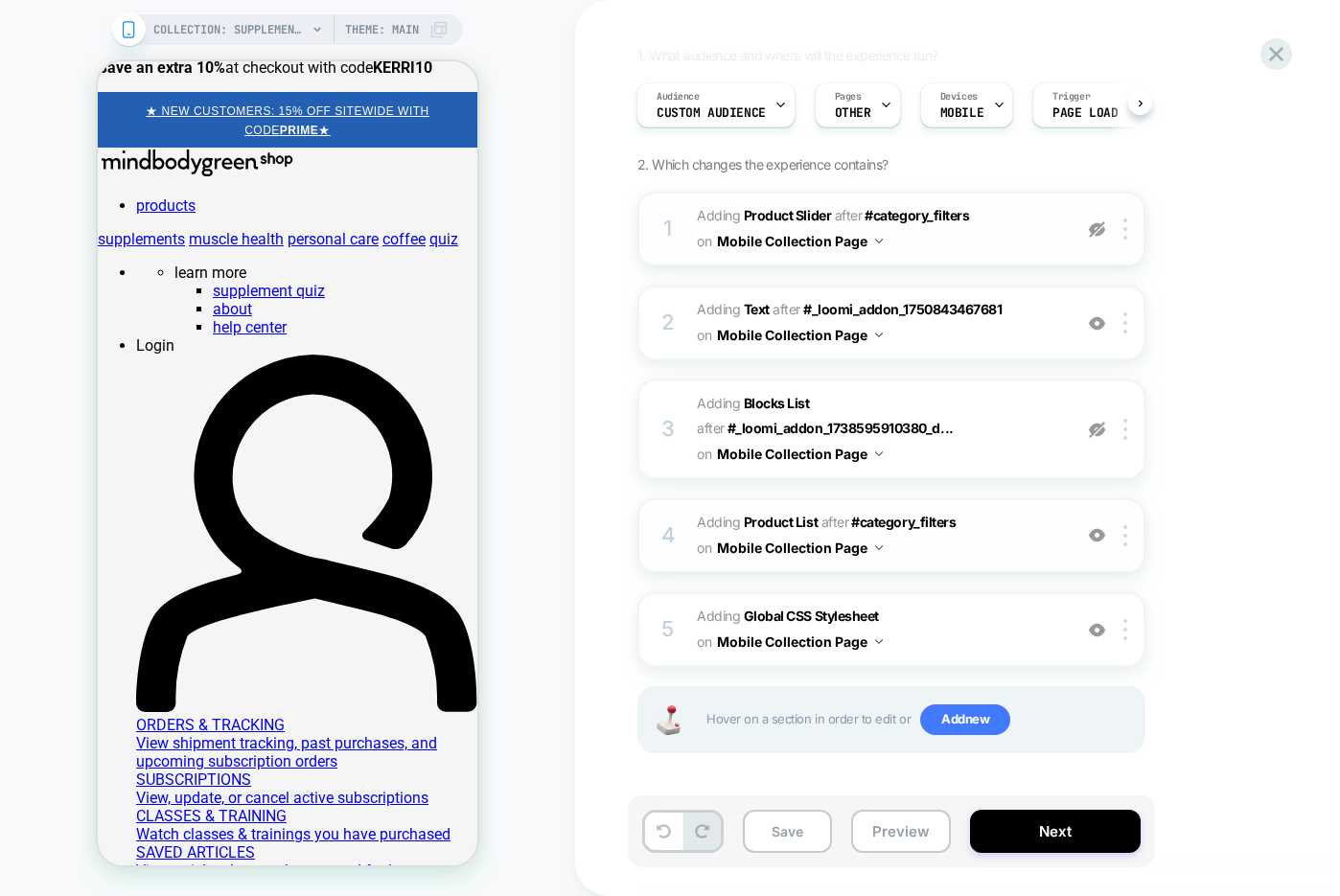 click at bounding box center (1097, 229) 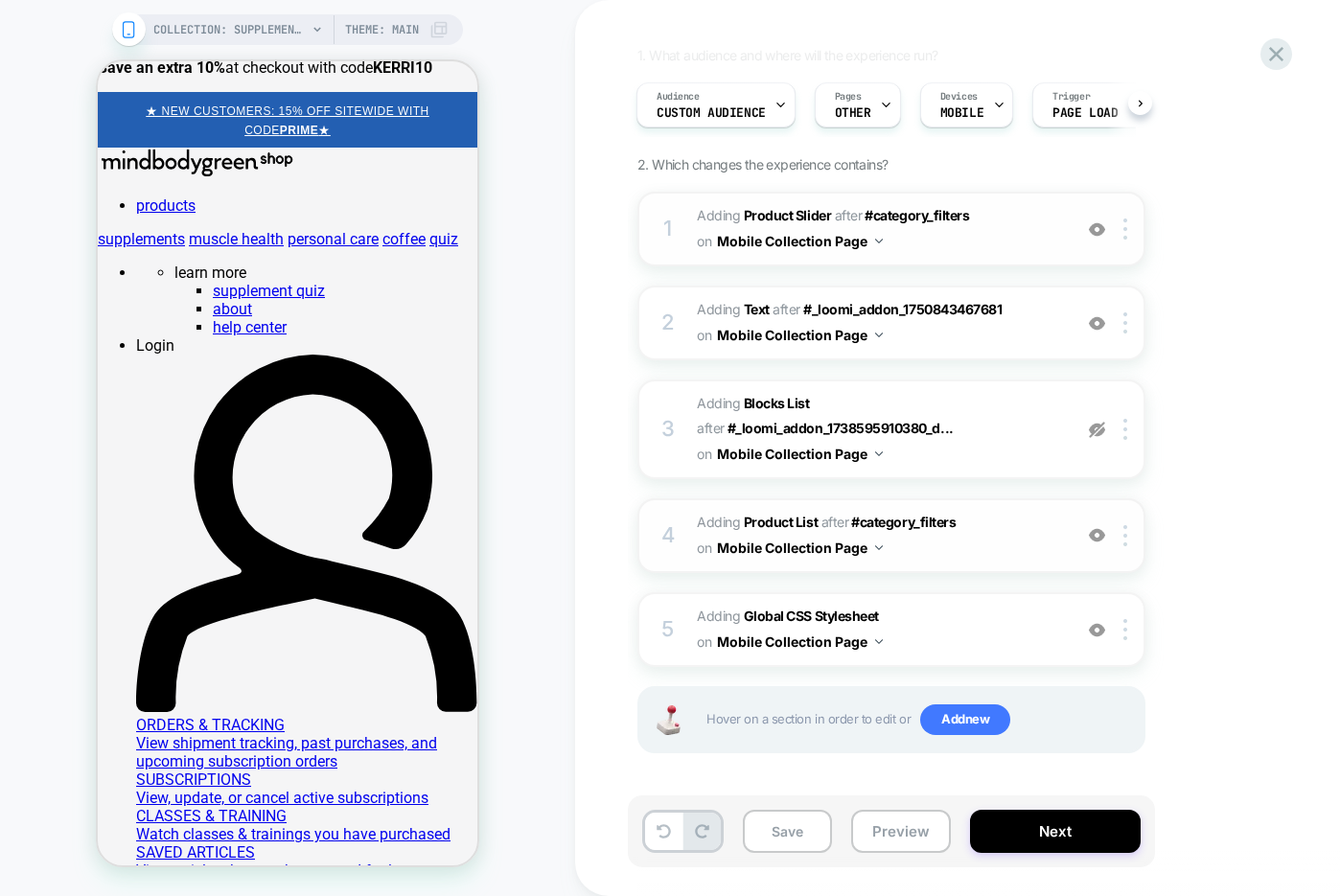 click at bounding box center [1097, 229] 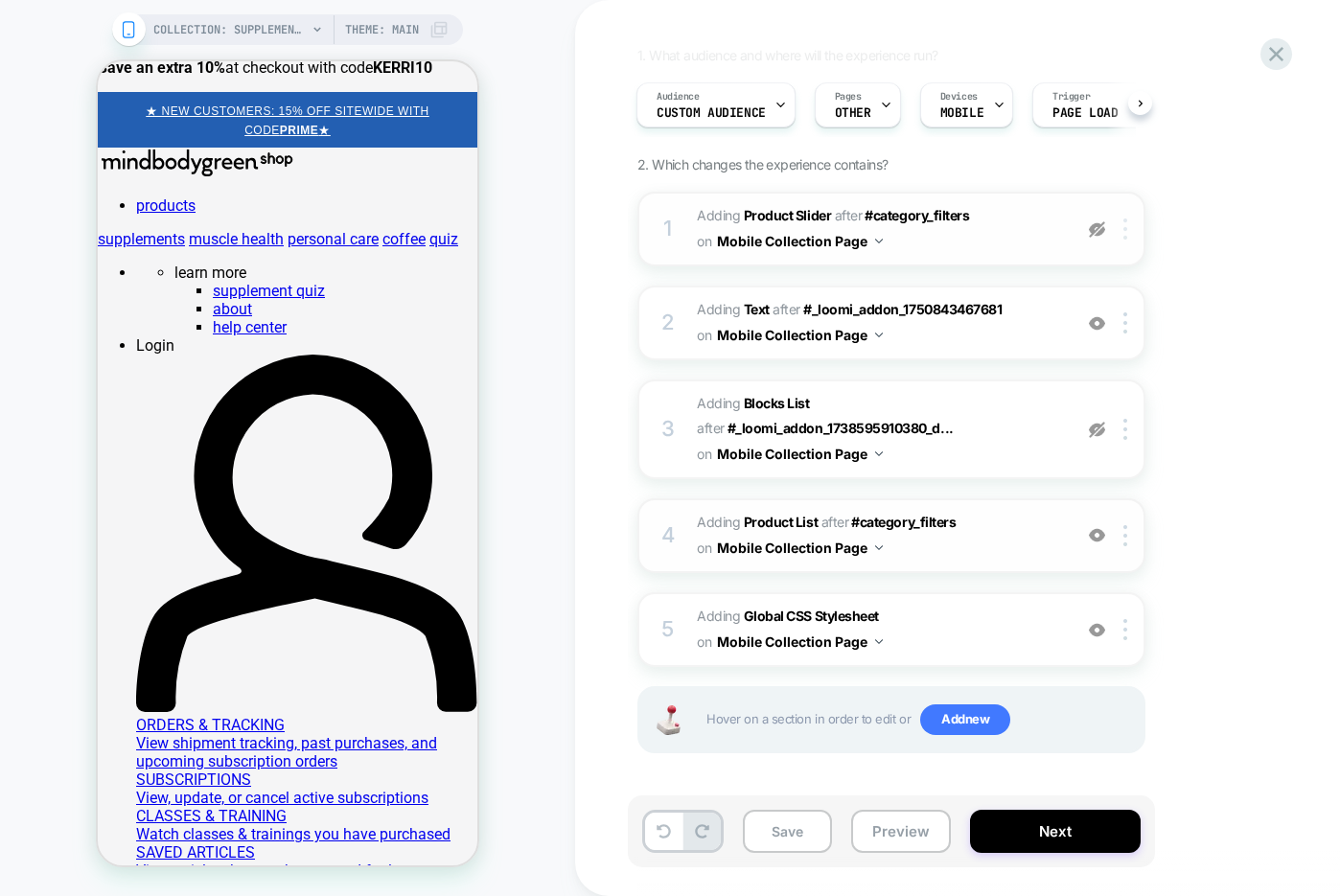 click at bounding box center [1128, 229] 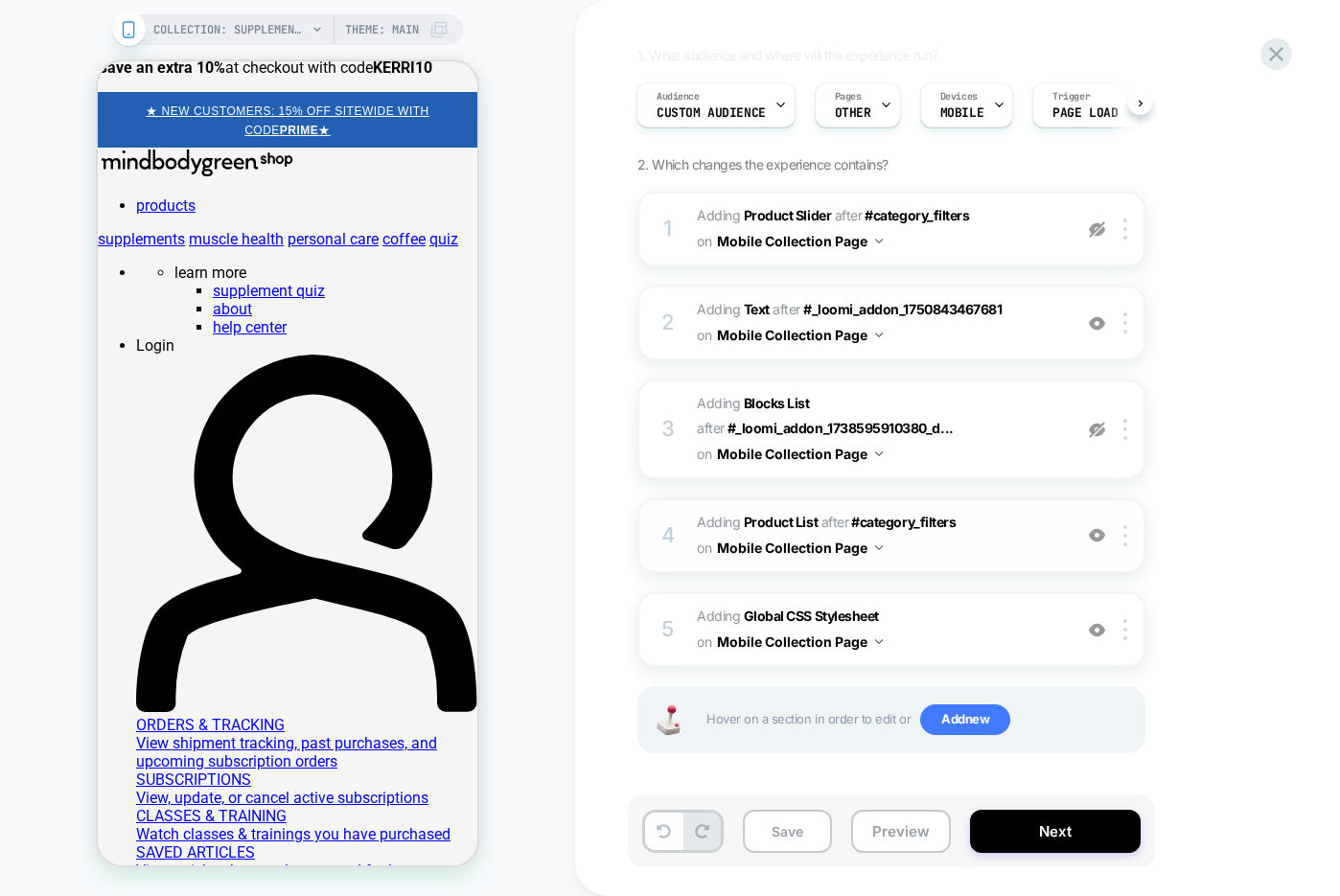 click on "1. What audience and where will the experience run? Audience Custom Audience Pages OTHER Devices MOBILE Trigger Page Load 2. Which changes the experience contains? 1 #_loomi_addon_1738595910380_dup1749480639 Adding   Product Slider   AFTER #category_filters #category_filters   on Mobile Collection Page Copy CSS Selector Copy Widget Id Rename Copy to   Desktop Target   All Devices Delete Upgrade to latest 2 #_loomi_addon_1738596081671_dup1749480639 Adding   Text   AFTER #_loomi_addon_1750843467681 #_loomi_addon_1750843467681   on Mobile Collection Page Add Before Add After Duplicate Replace Position Copy CSS Selector Copy Widget Id Rename Copy to   Desktop Target   All Devices Delete Upgrade to latest 3 #_loomi_addon_1750697552679 Adding   Blocks List   AFTER #_loomi_addon_1738595910380_d... #_loomi_addon_1738595910380_dup1749480639   on Mobile Collection Page Copy CSS Selector Copy Widget Id Rename Copy to   Desktop Target   All Devices Delete Upgrade to latest 4 #_loomi_addon_1750843467681 Adding     AFTER" at bounding box center [987, 424] 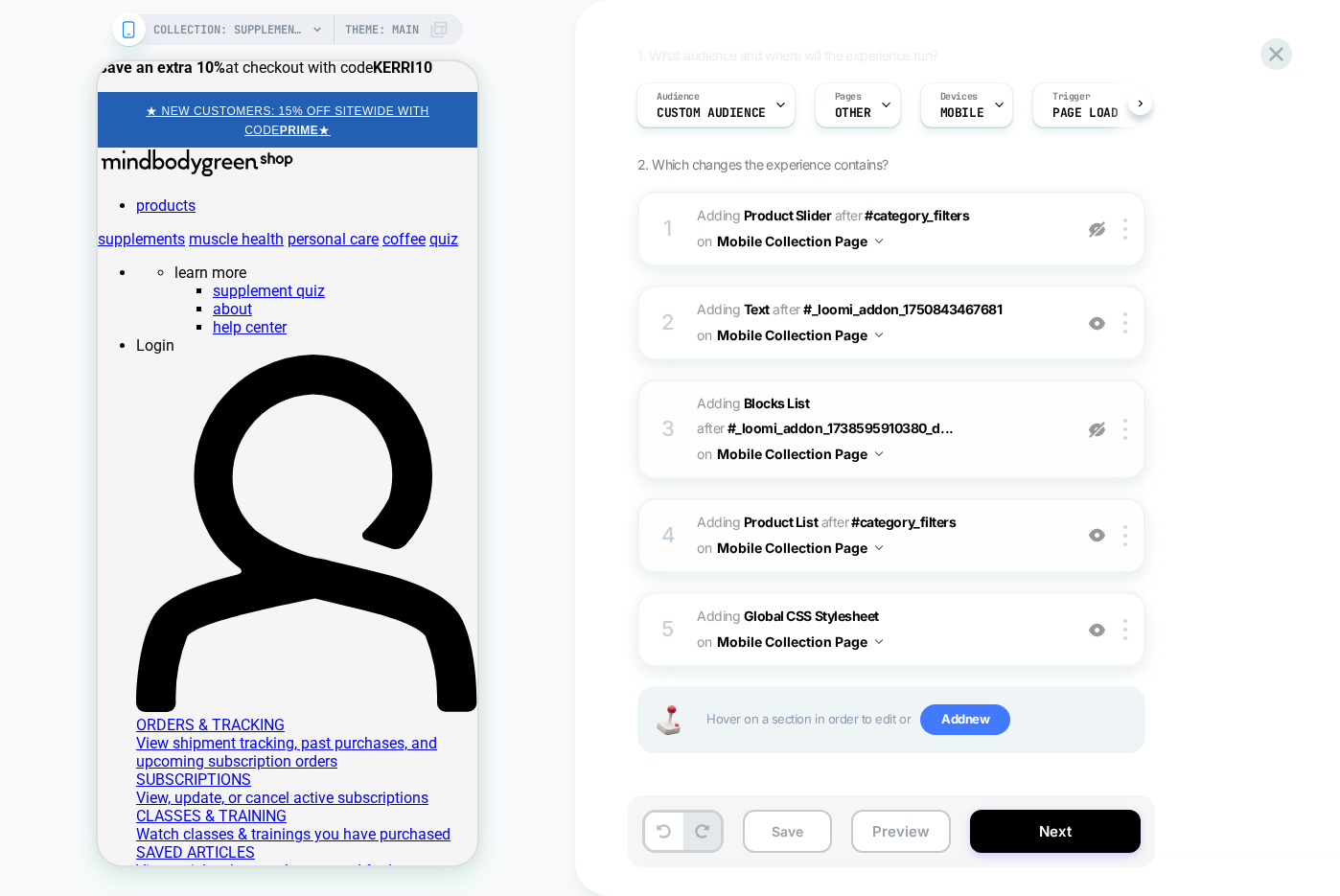 click at bounding box center [1097, 429] 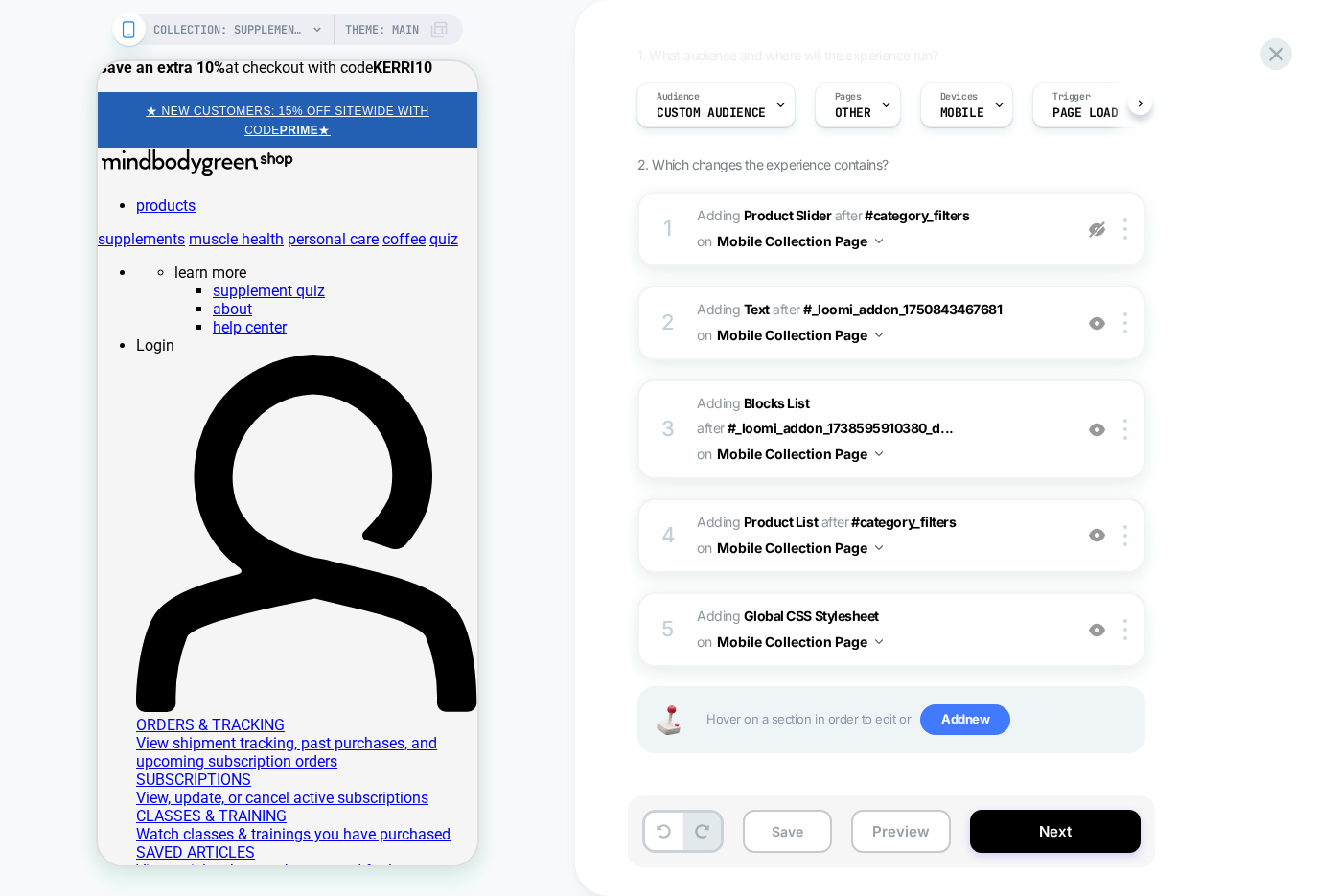 click at bounding box center (1097, 429) 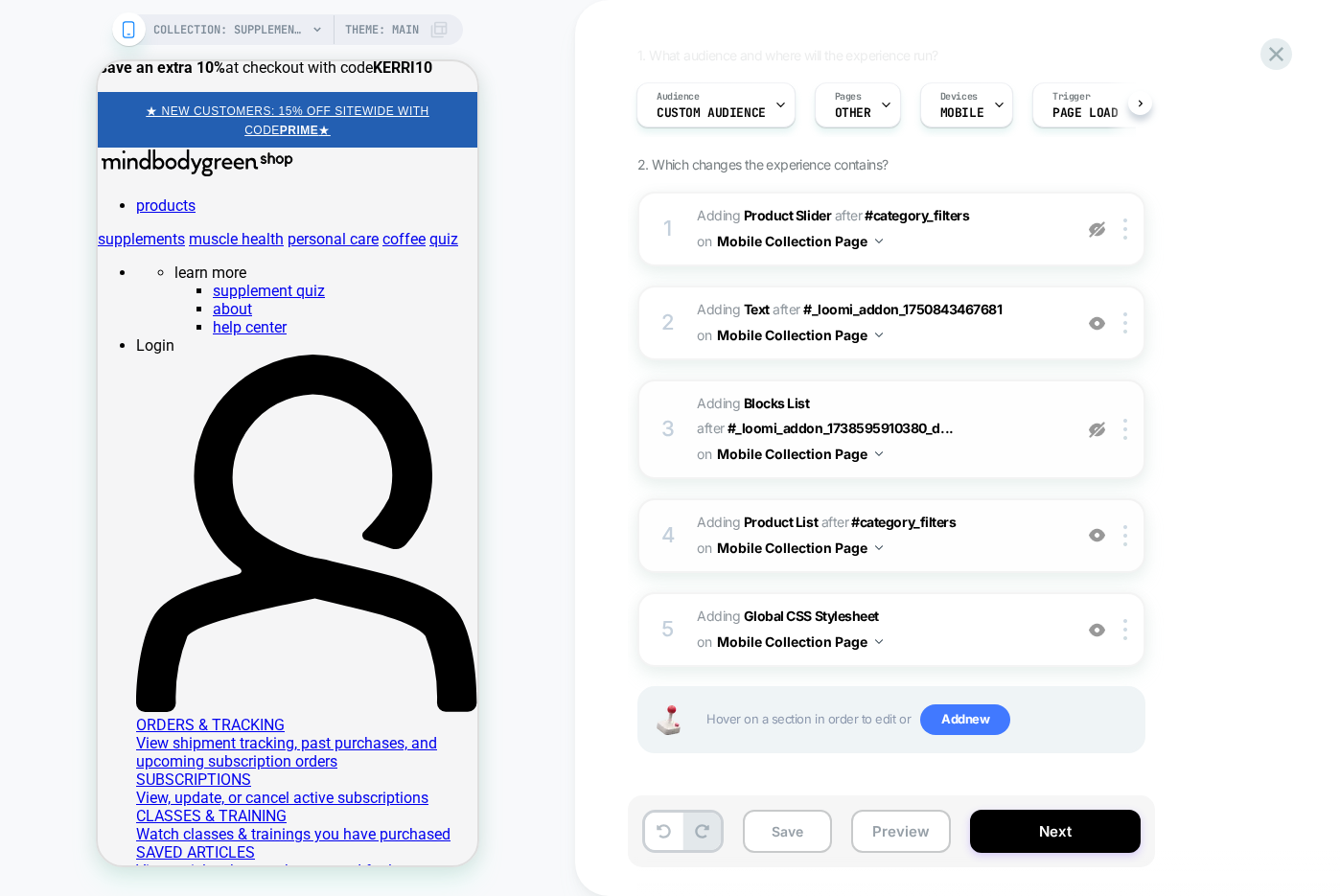 click at bounding box center [1097, 229] 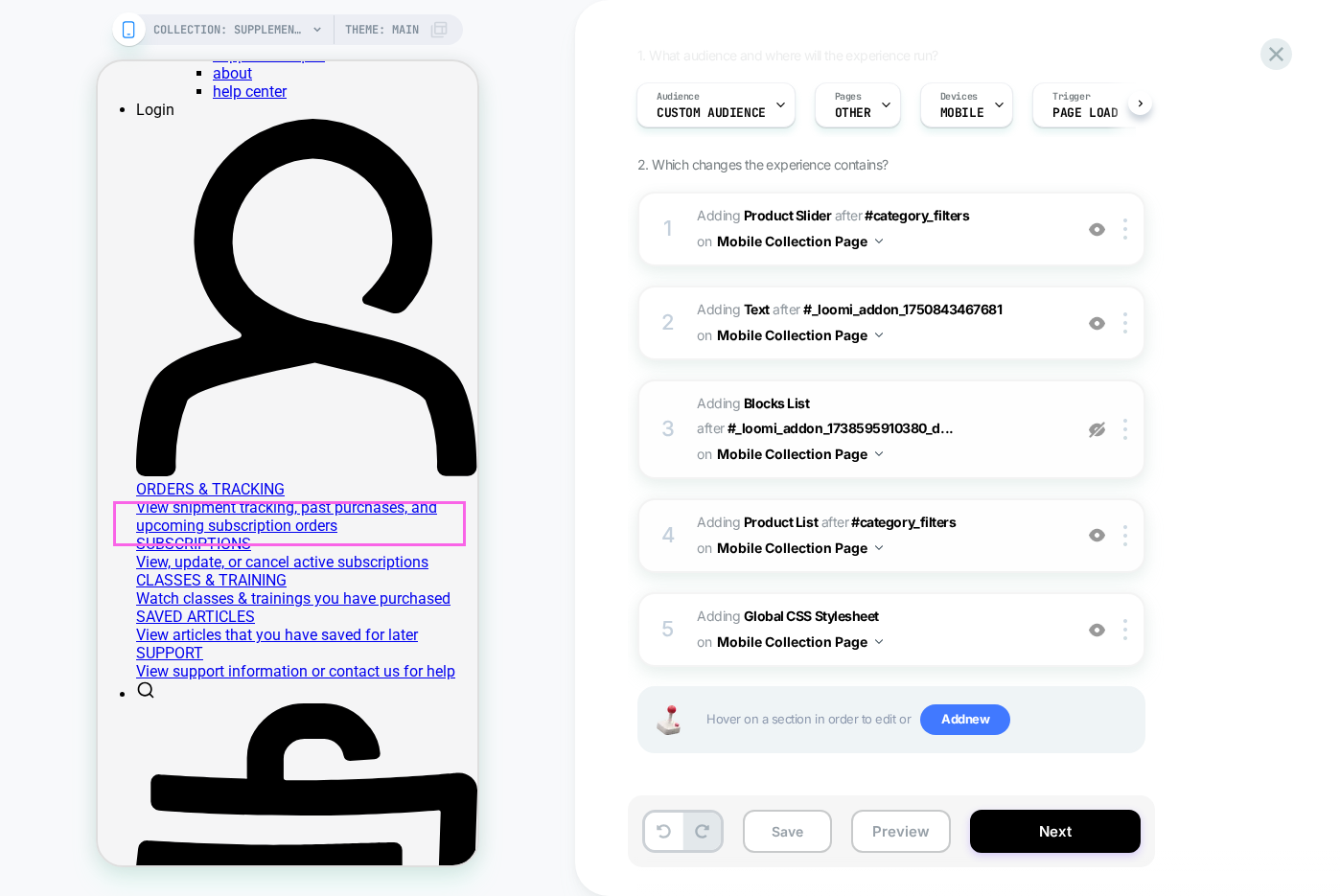 scroll, scrollTop: 256, scrollLeft: 0, axis: vertical 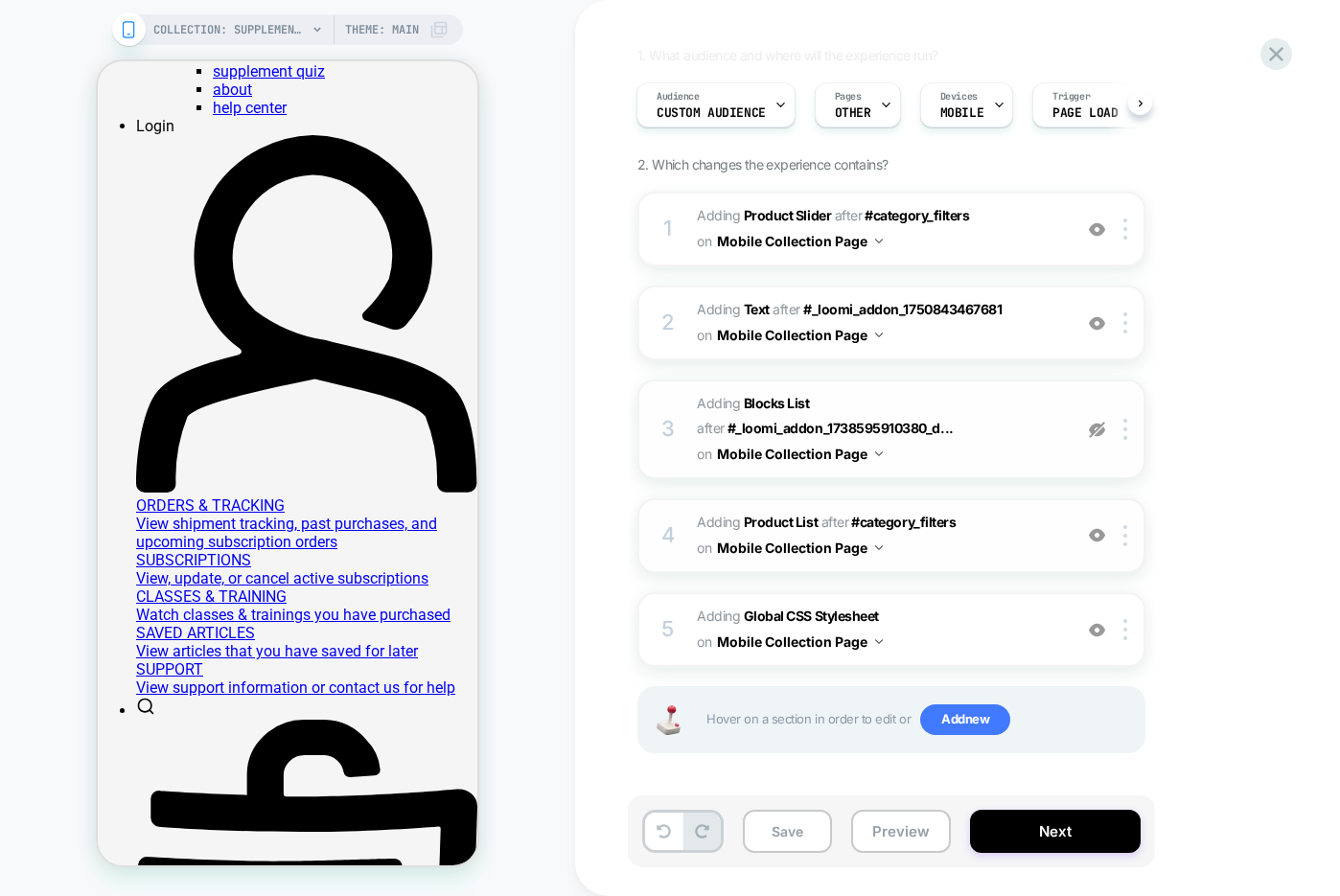 click on "#_loomi_addon_1750843467681 Adding   Product List   AFTER #category_filters #category_filters   on Mobile Collection Page" at bounding box center (879, 536) 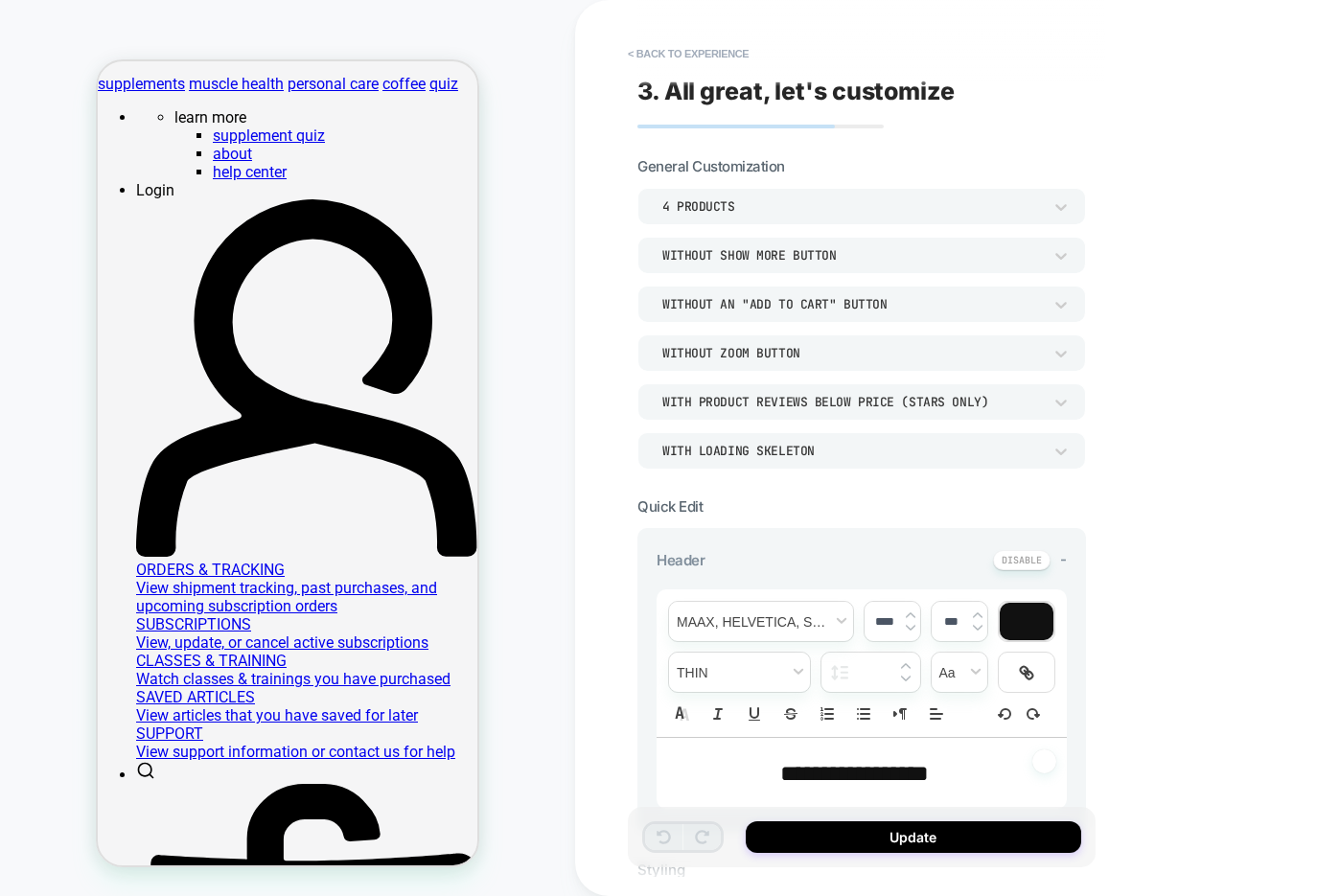 scroll, scrollTop: 3, scrollLeft: 0, axis: vertical 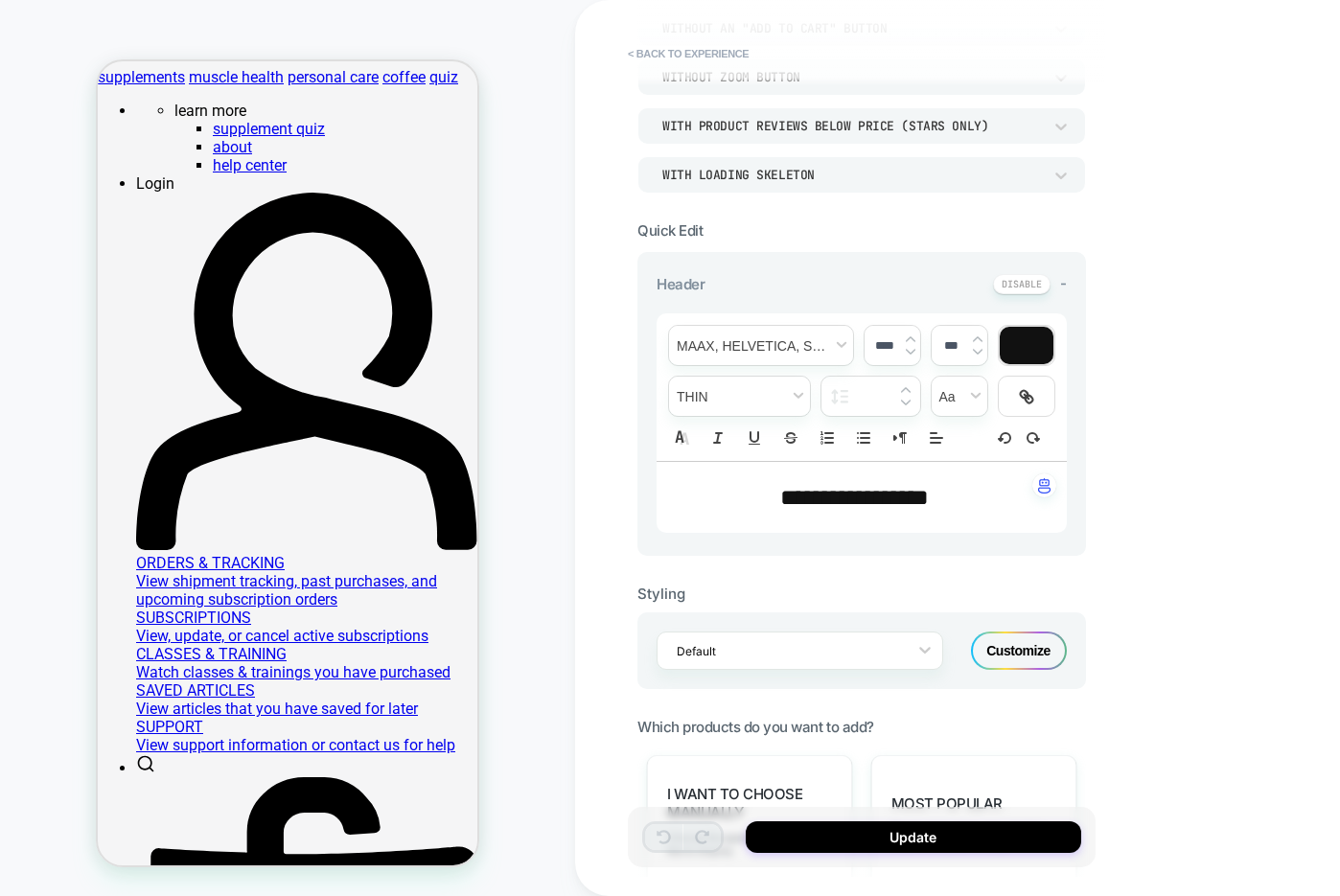 click on "Ready" at bounding box center [351, 13740] 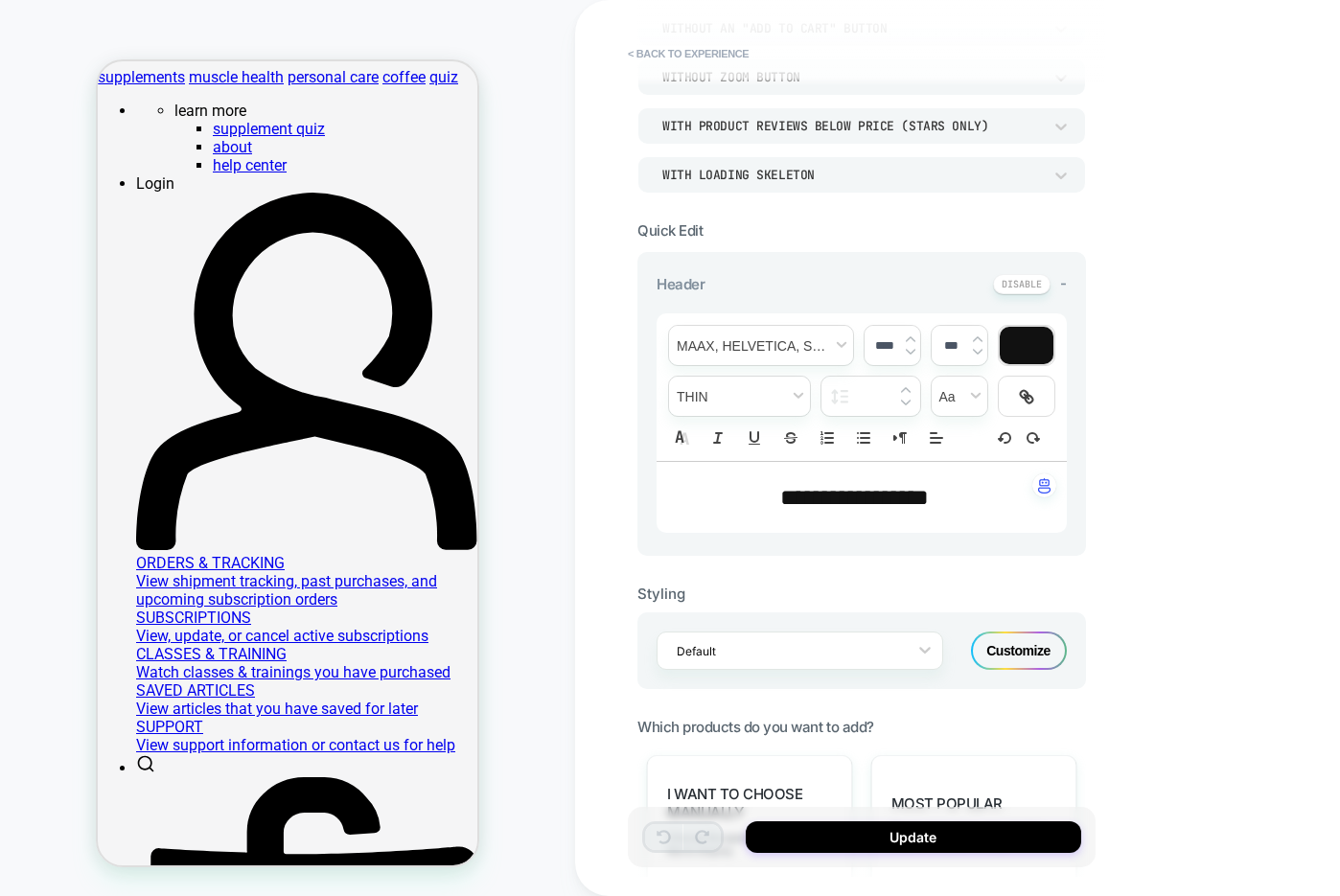 copy on "Your Cart Is   Ready" 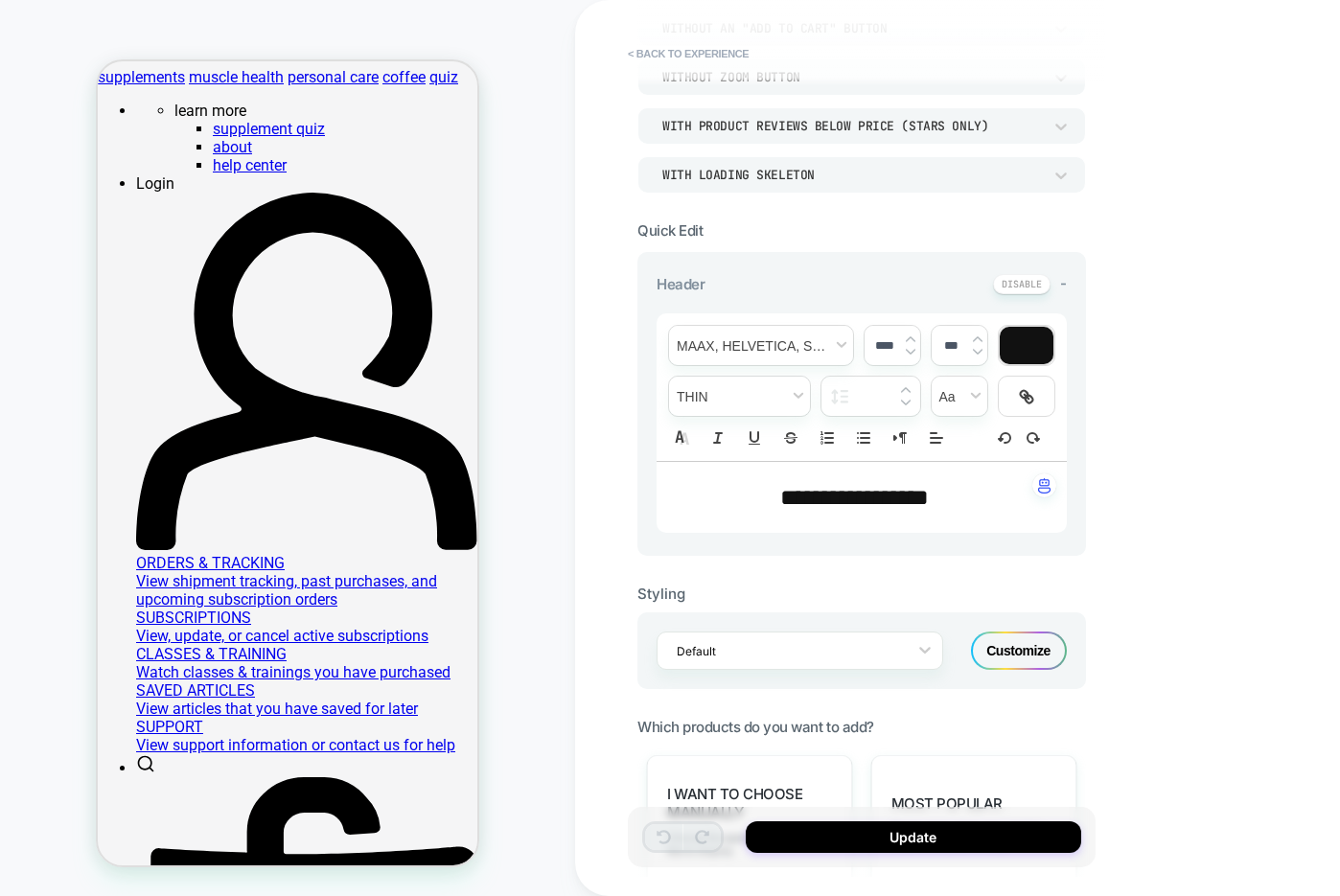 click on "**********" at bounding box center (854, 497) 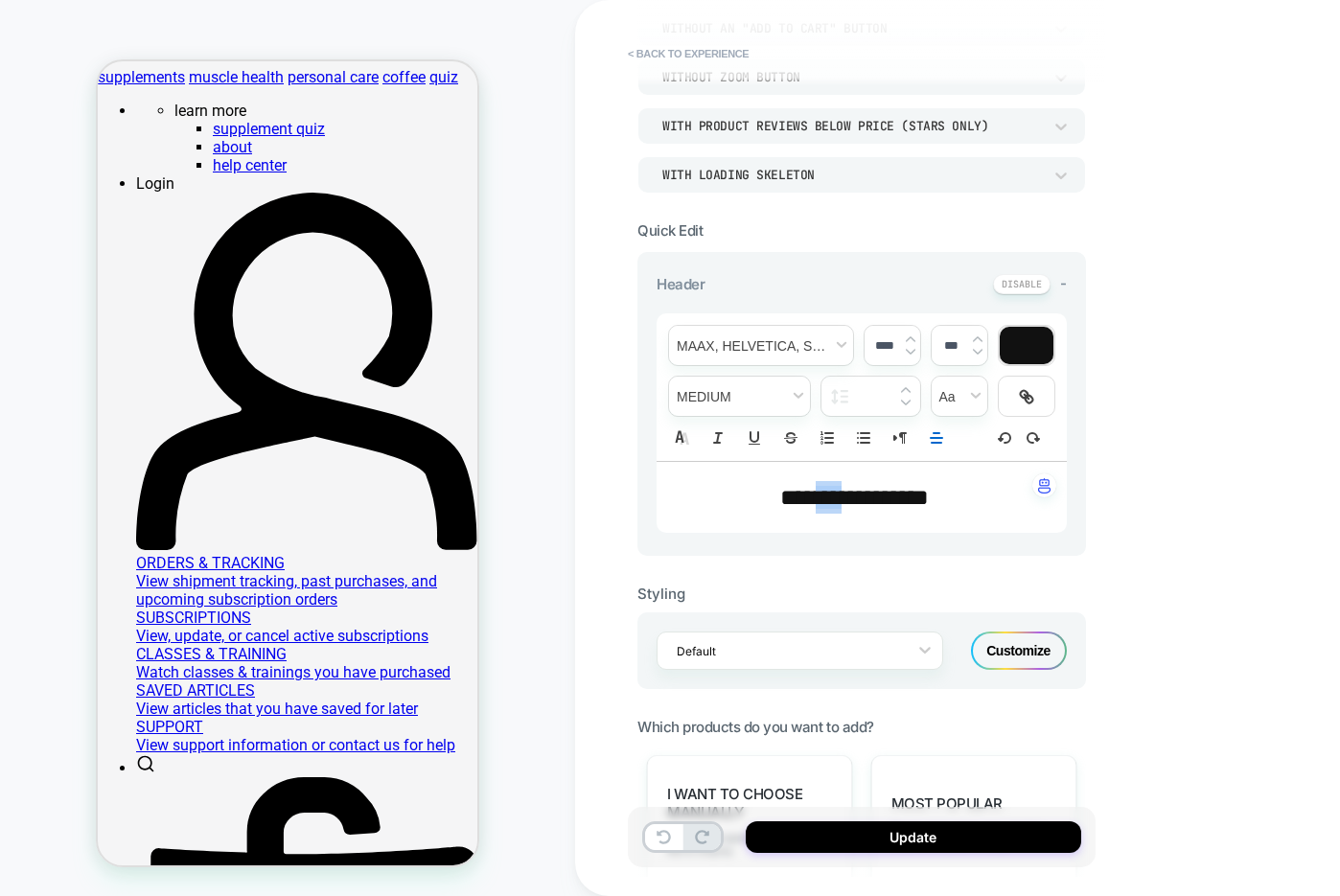 click on "*** *** *********" at bounding box center (854, 497) 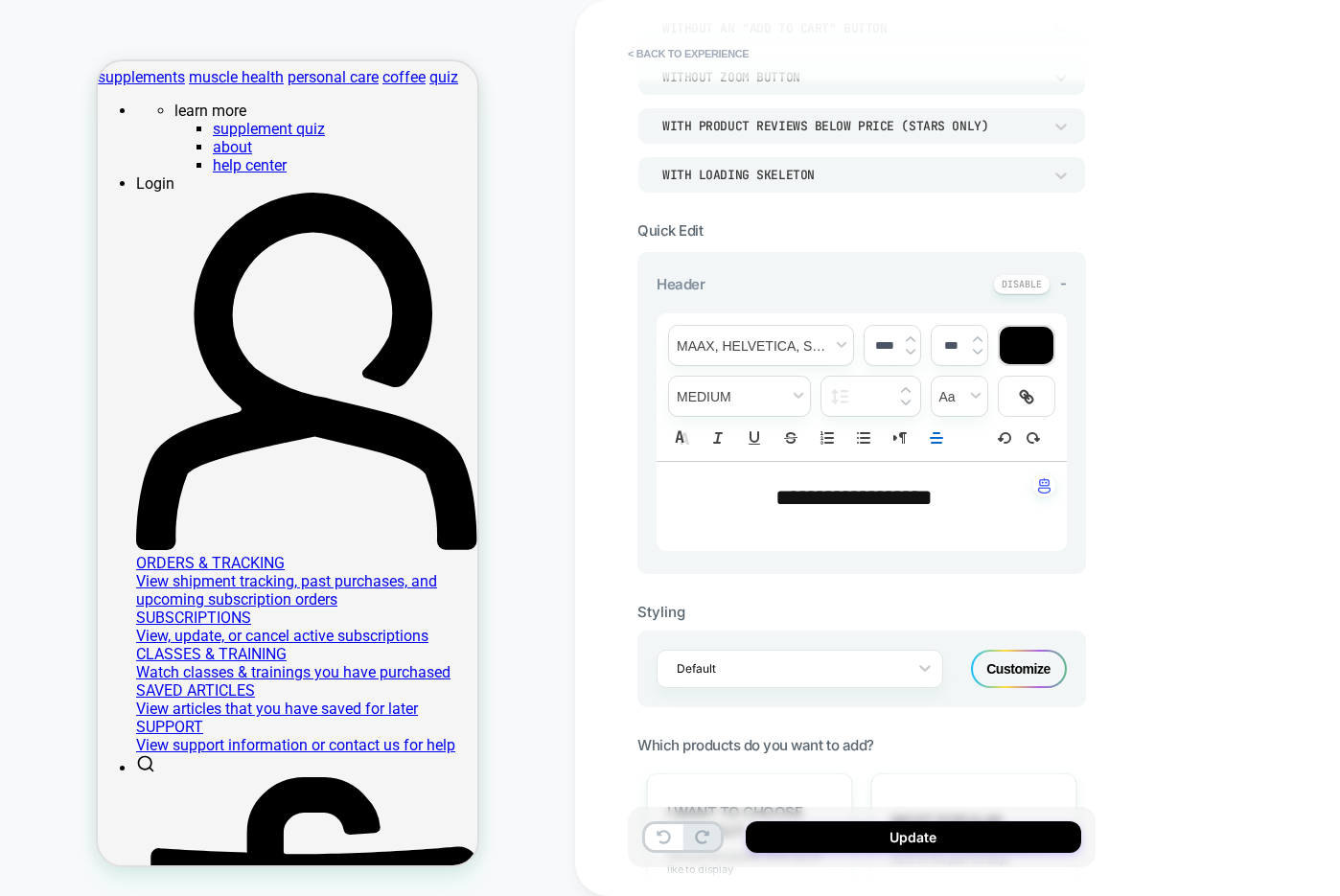 scroll, scrollTop: 0, scrollLeft: 0, axis: both 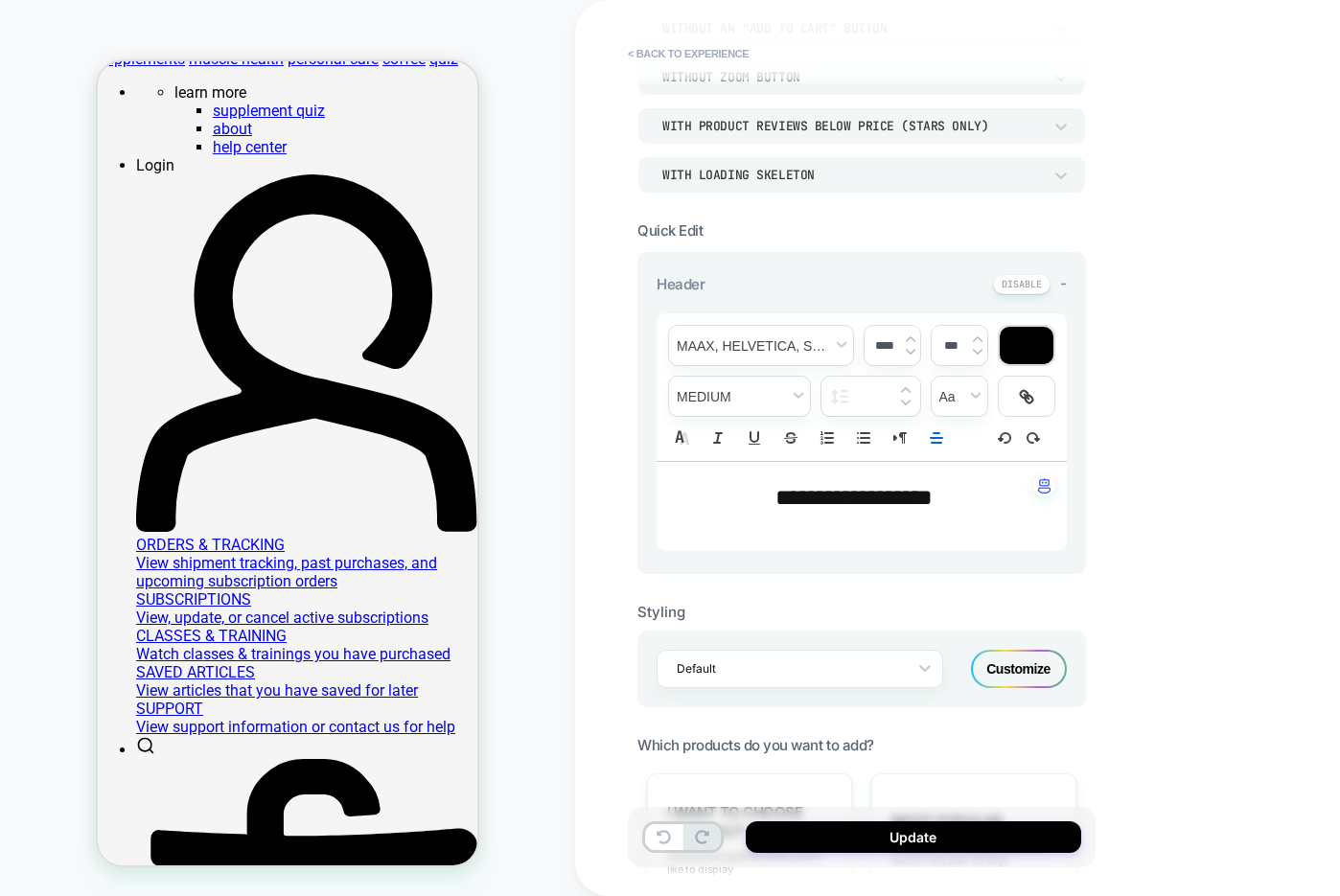 type on "****" 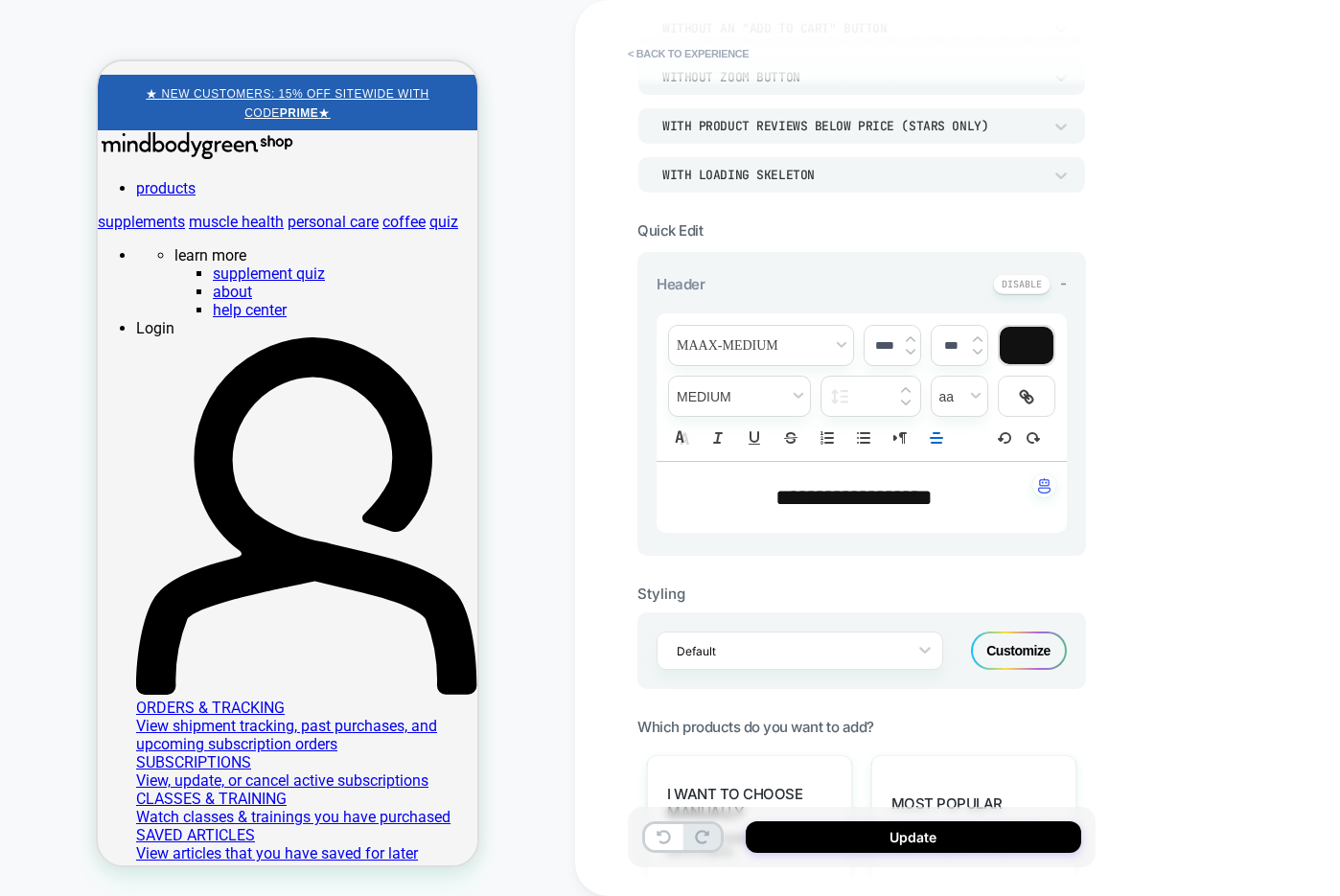 scroll, scrollTop: 39, scrollLeft: 0, axis: vertical 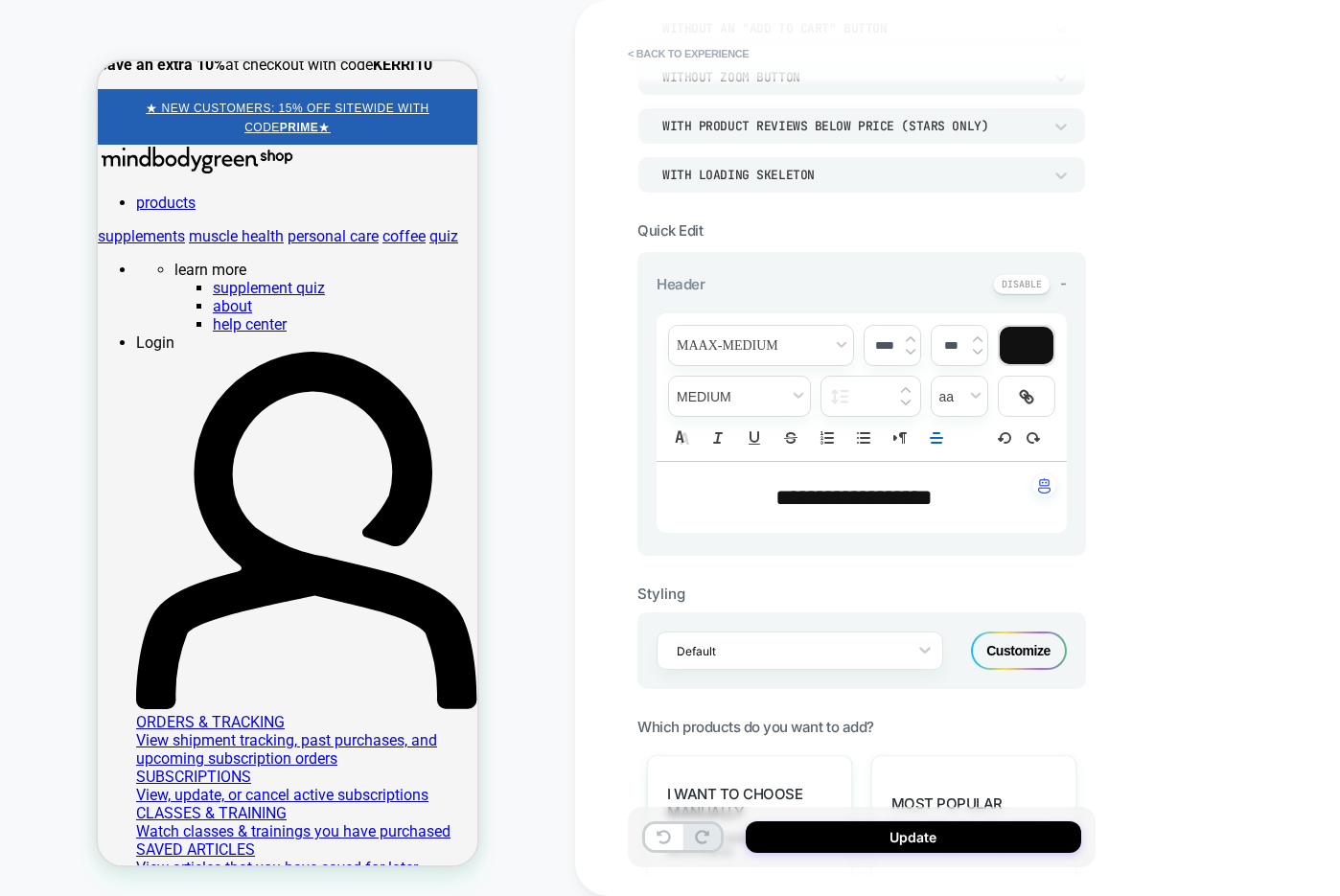 click on "**********" at bounding box center (827, 497) 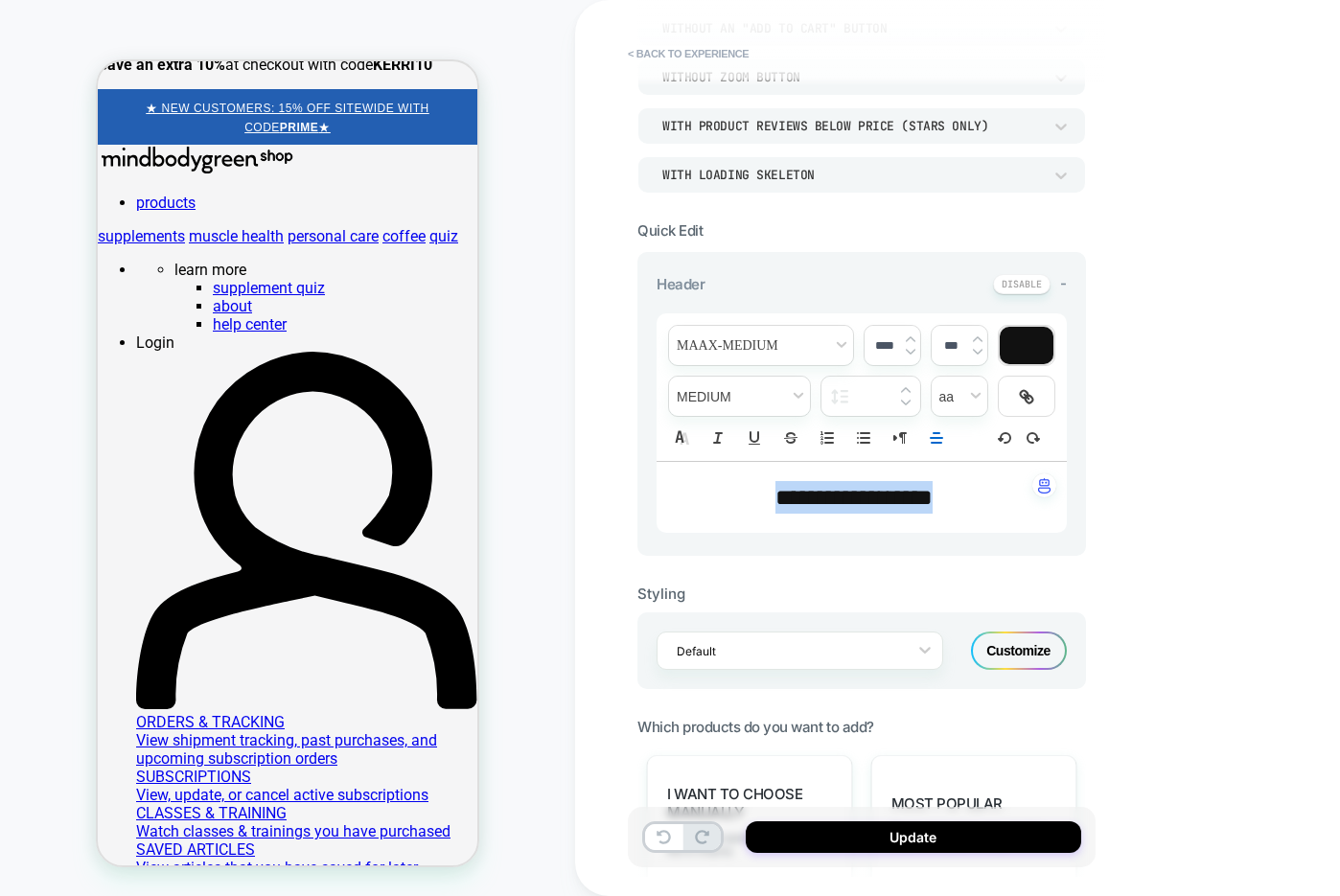 drag, startPoint x: 951, startPoint y: 495, endPoint x: 755, endPoint y: 493, distance: 196.0102 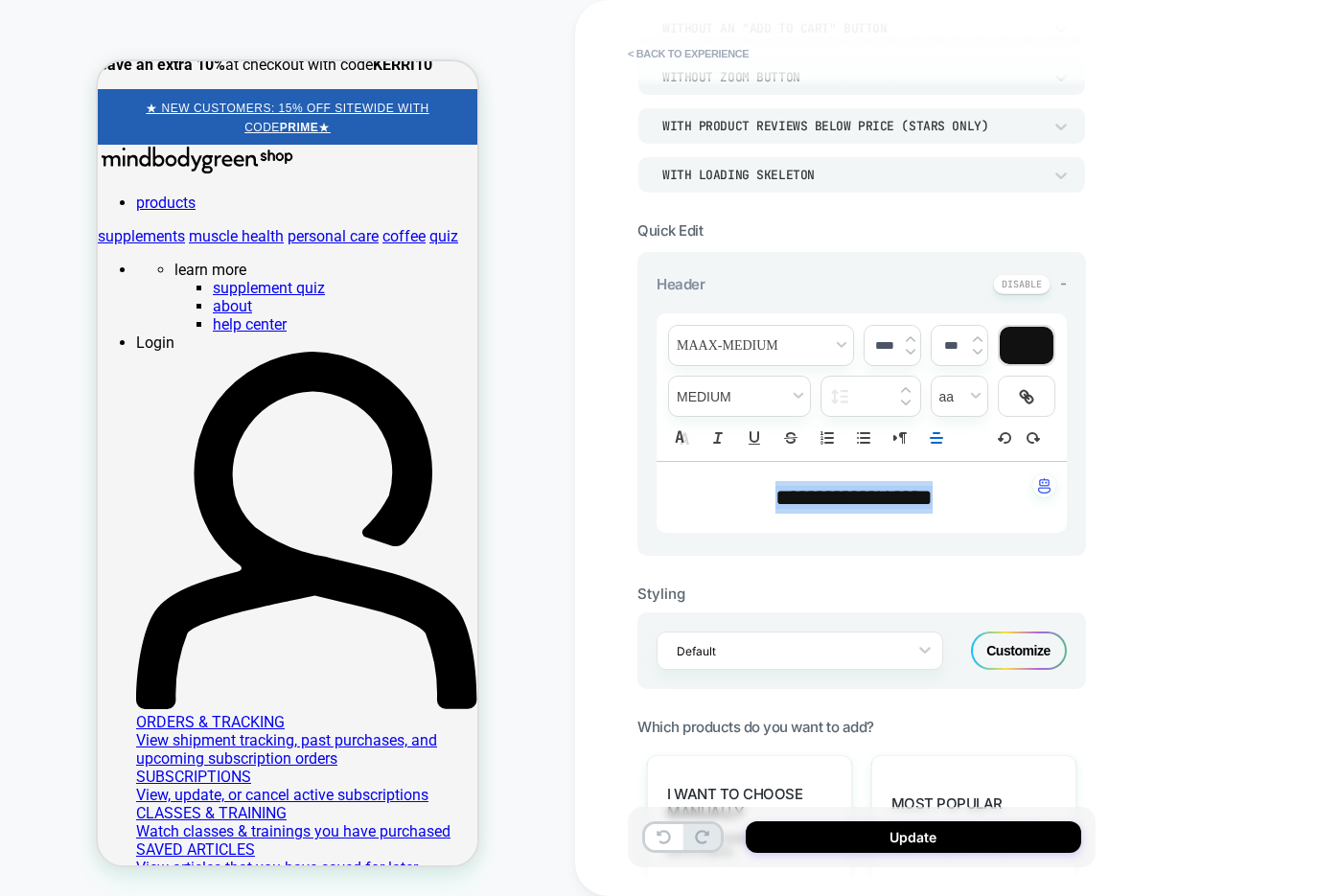 click at bounding box center (1027, 345) 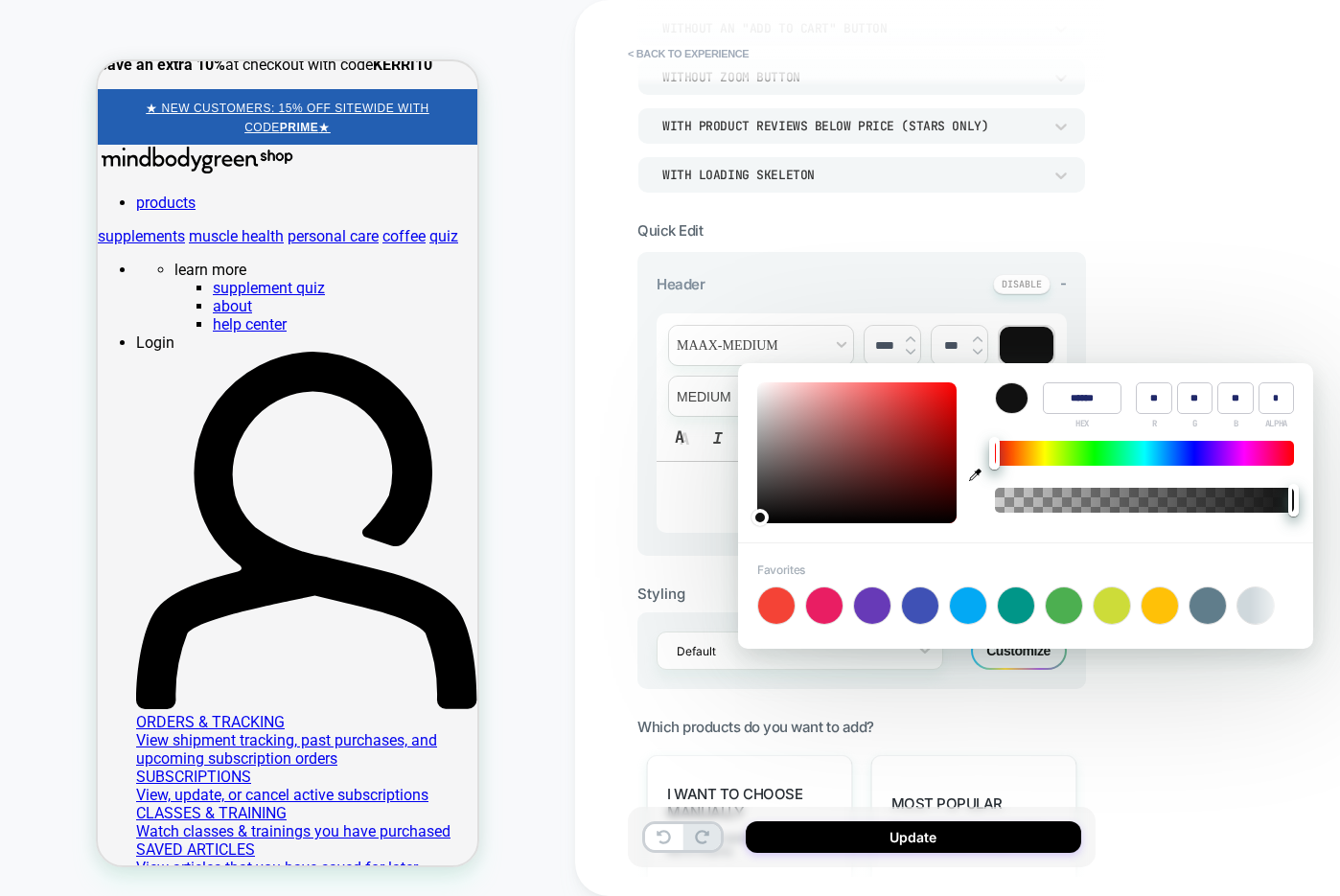 click 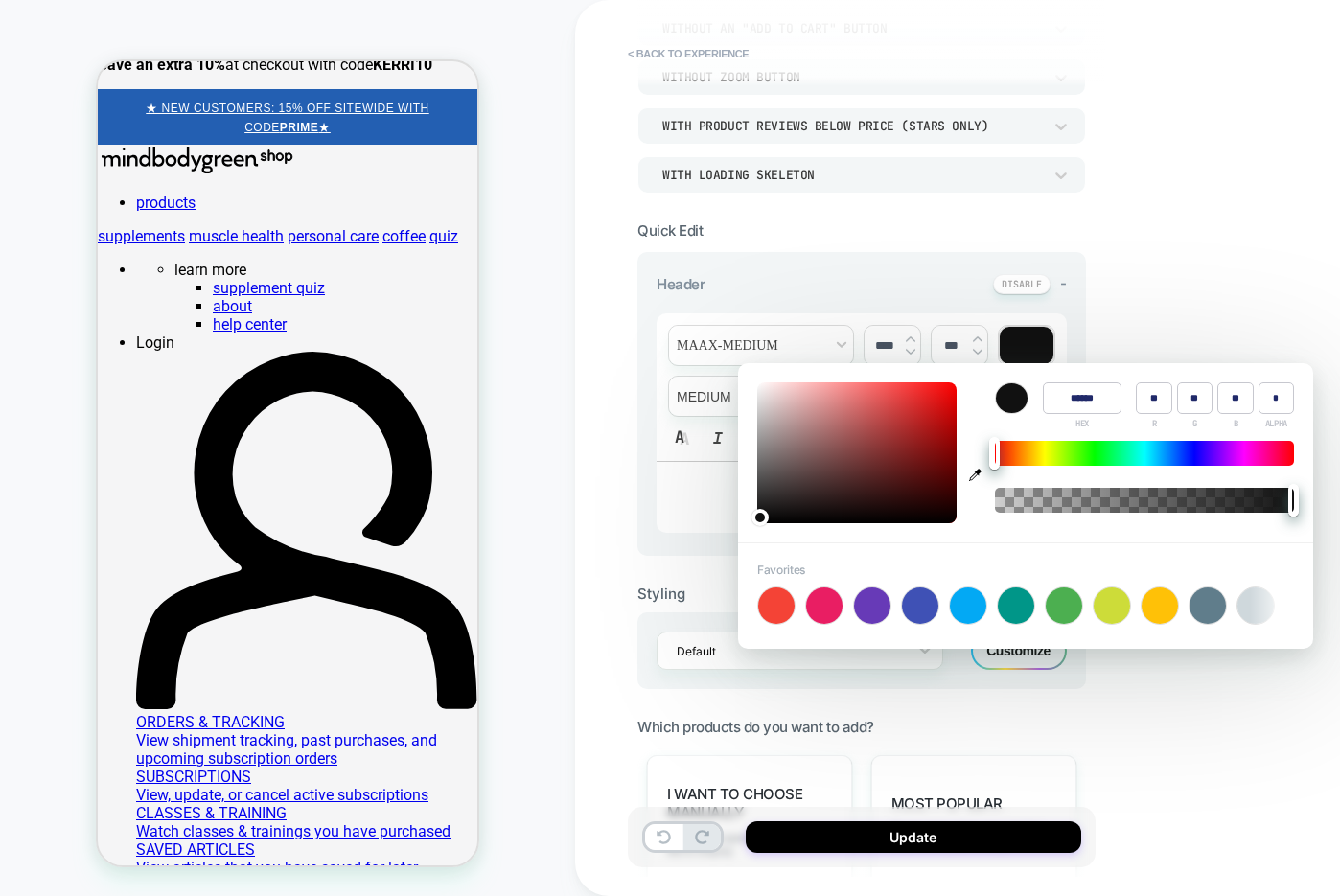 type on "******" 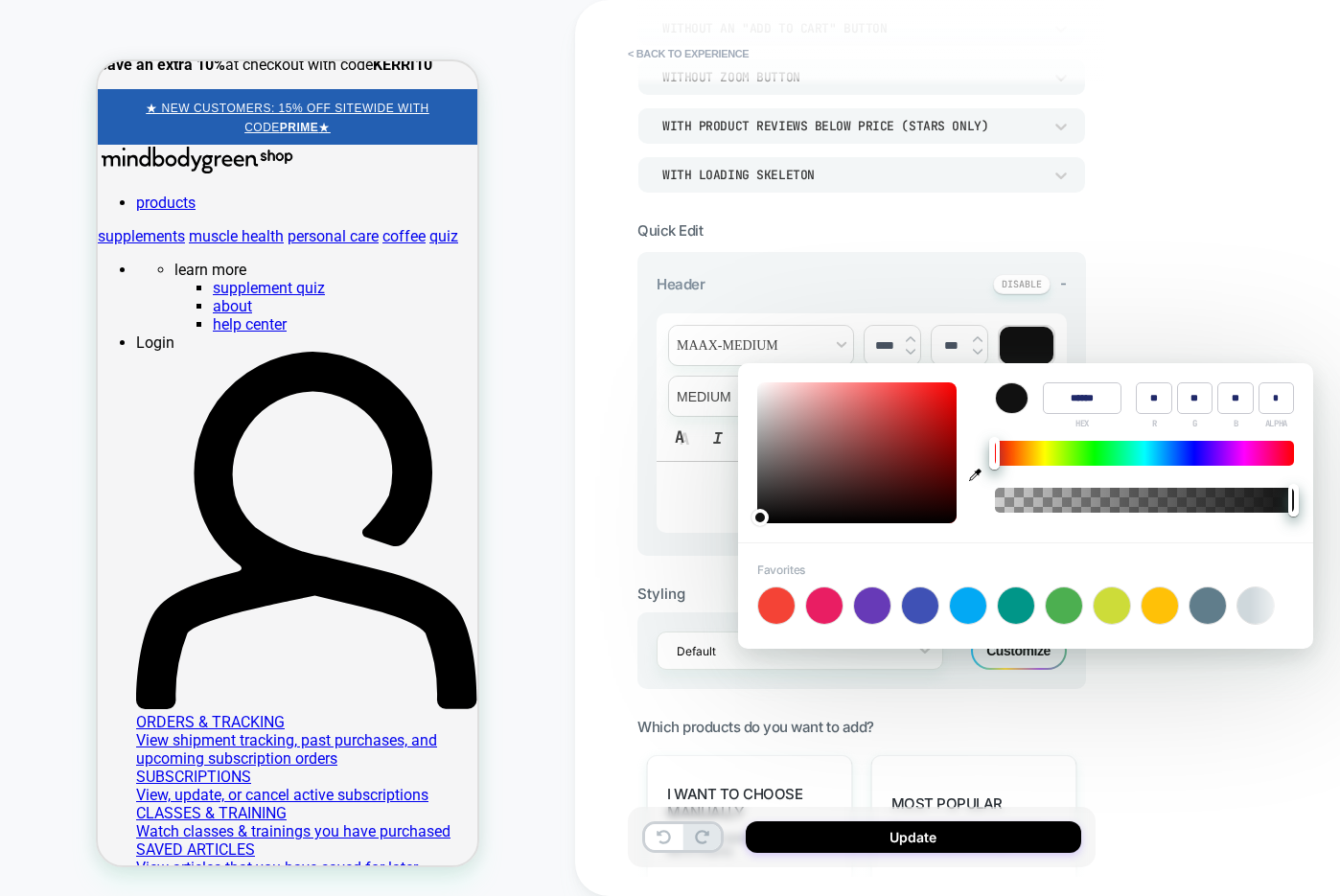 type on "*" 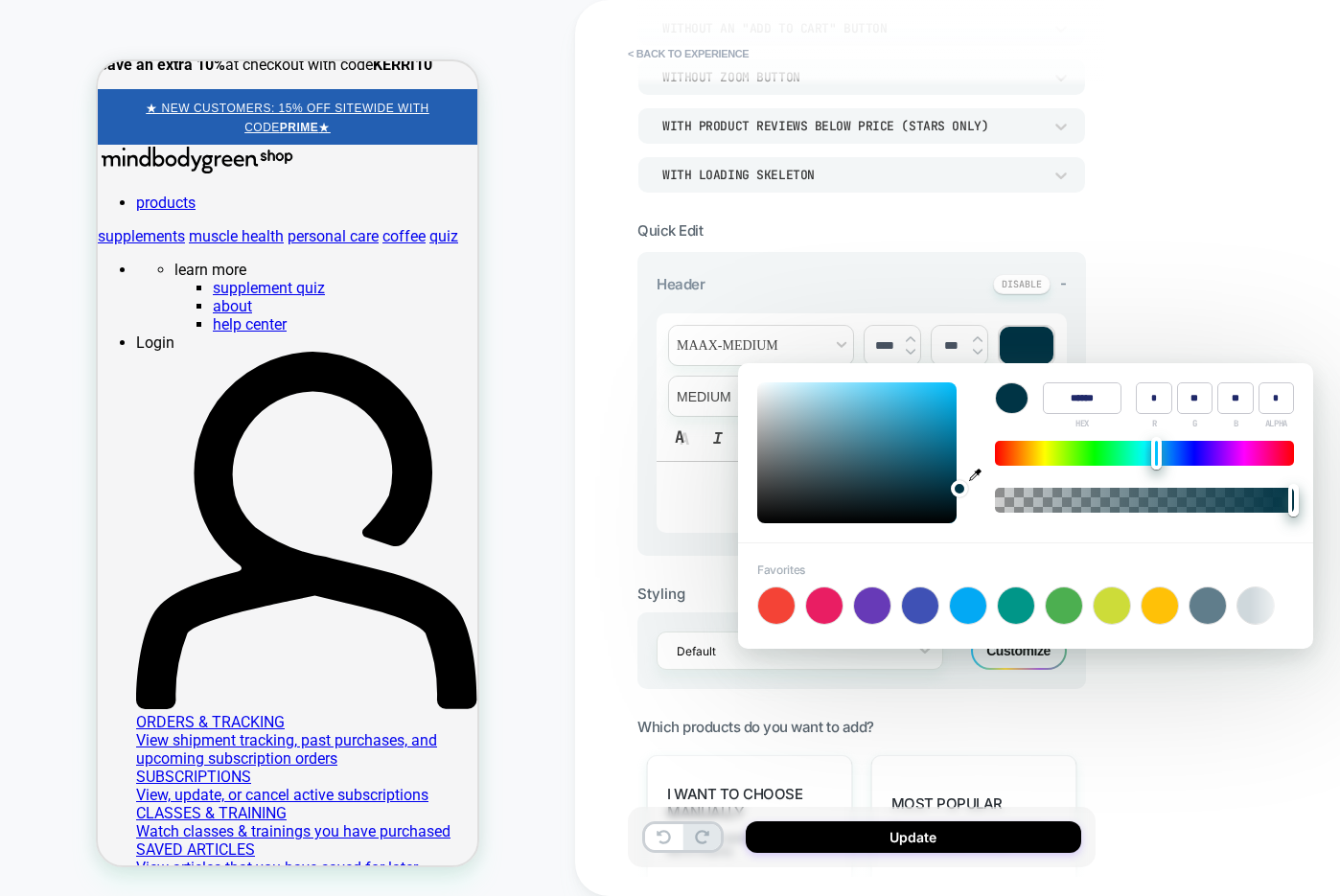 click on "**********" at bounding box center (997, 448) 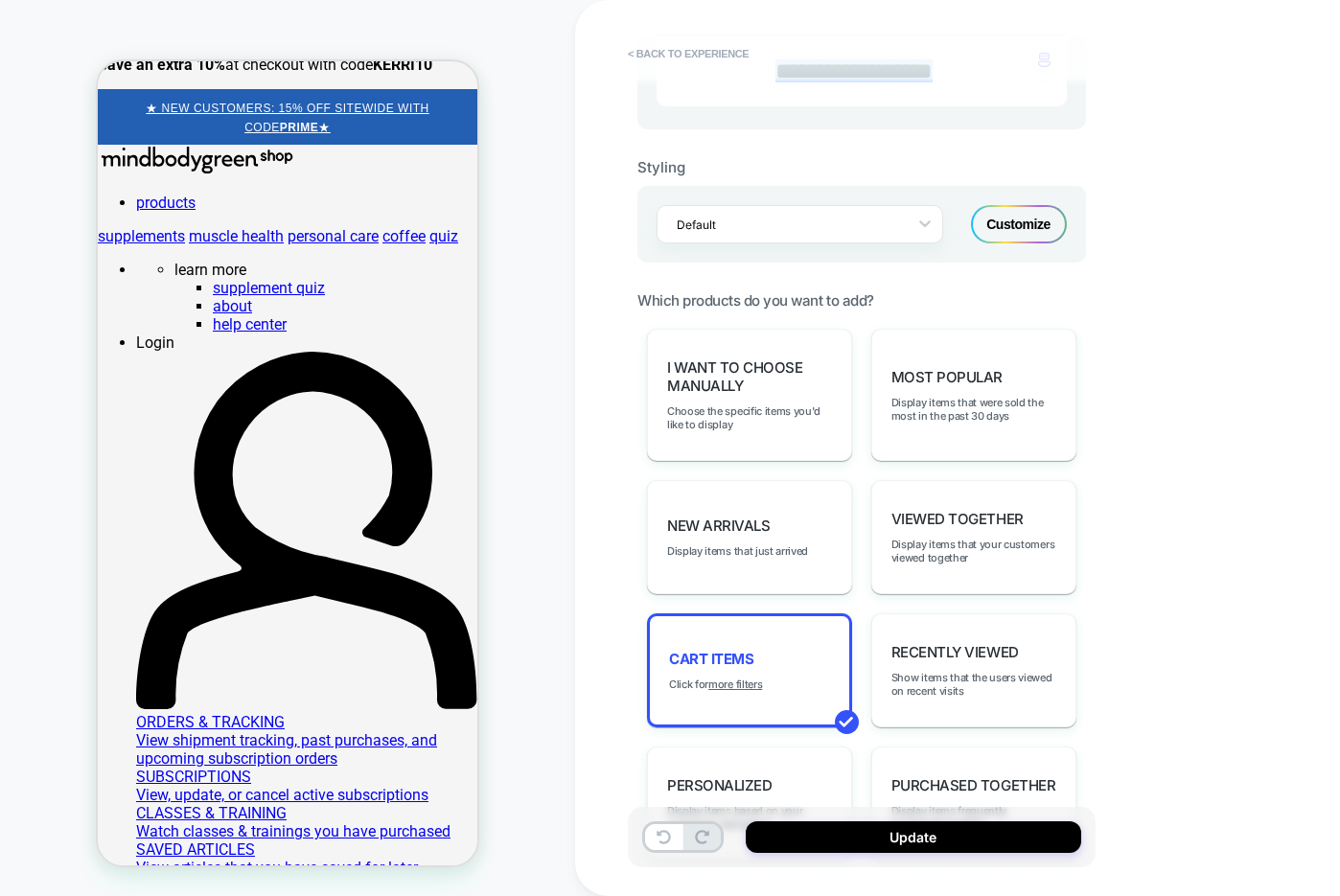 scroll, scrollTop: 766, scrollLeft: 0, axis: vertical 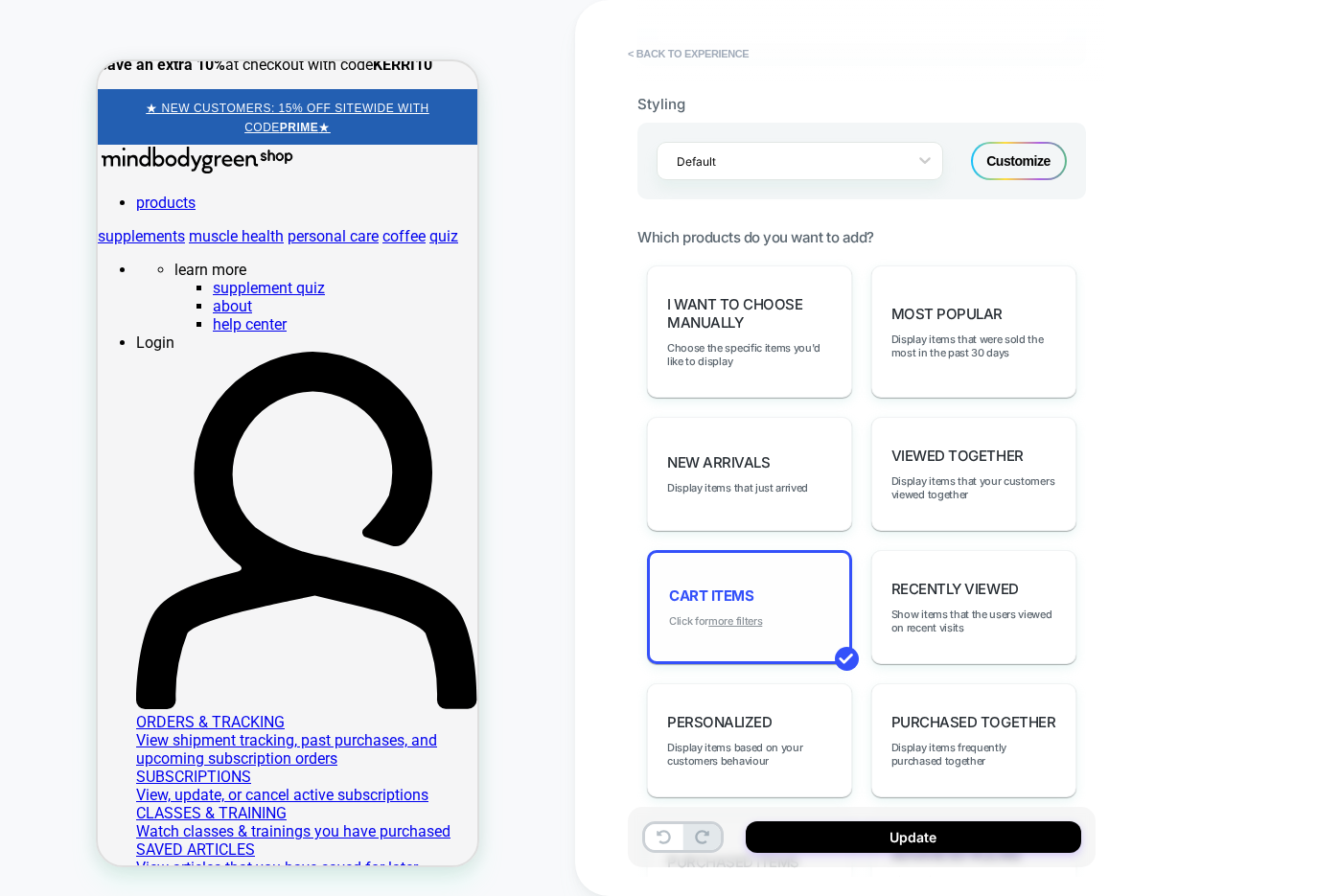 click on "more filters" at bounding box center [735, 621] 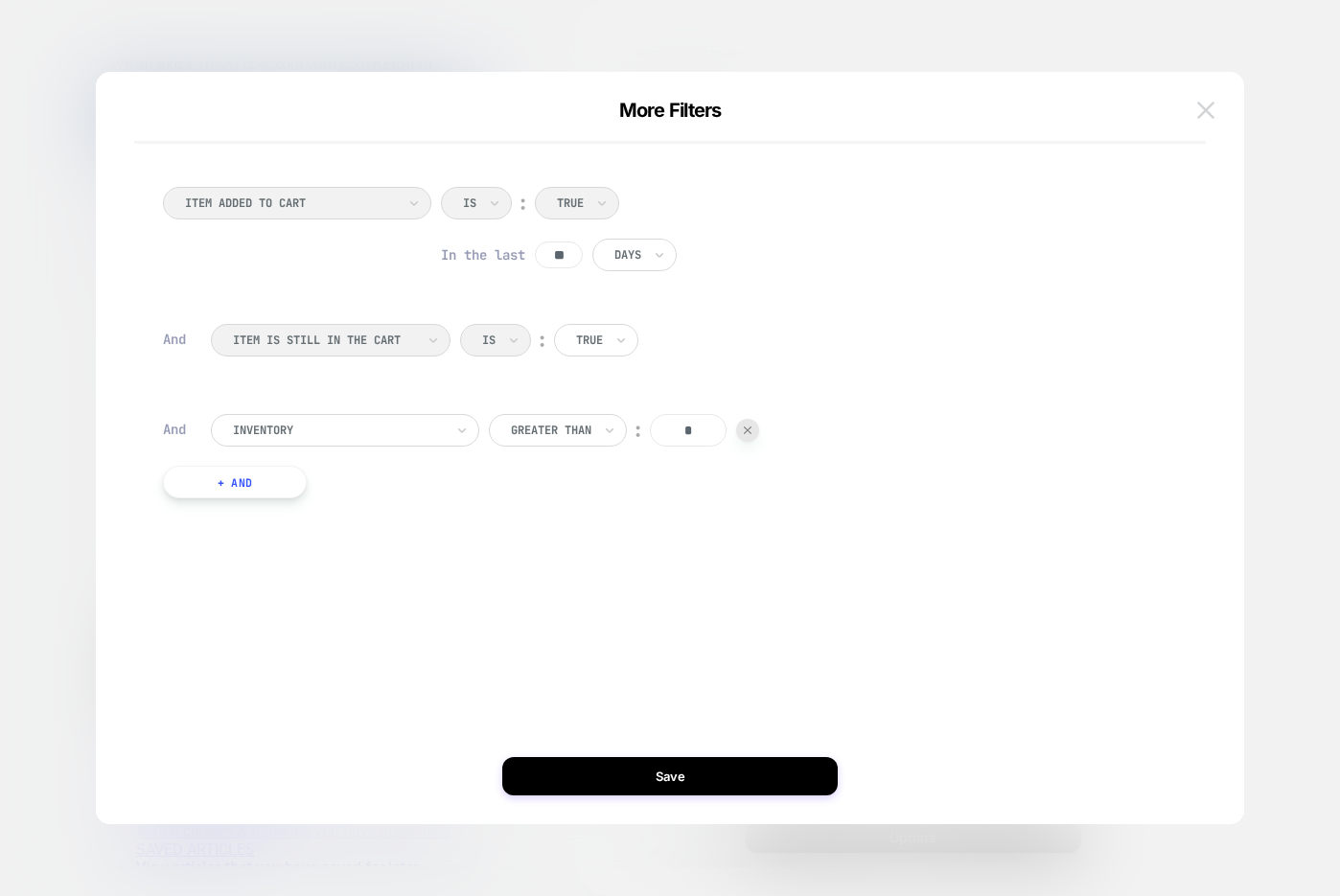 click at bounding box center (1206, 109) 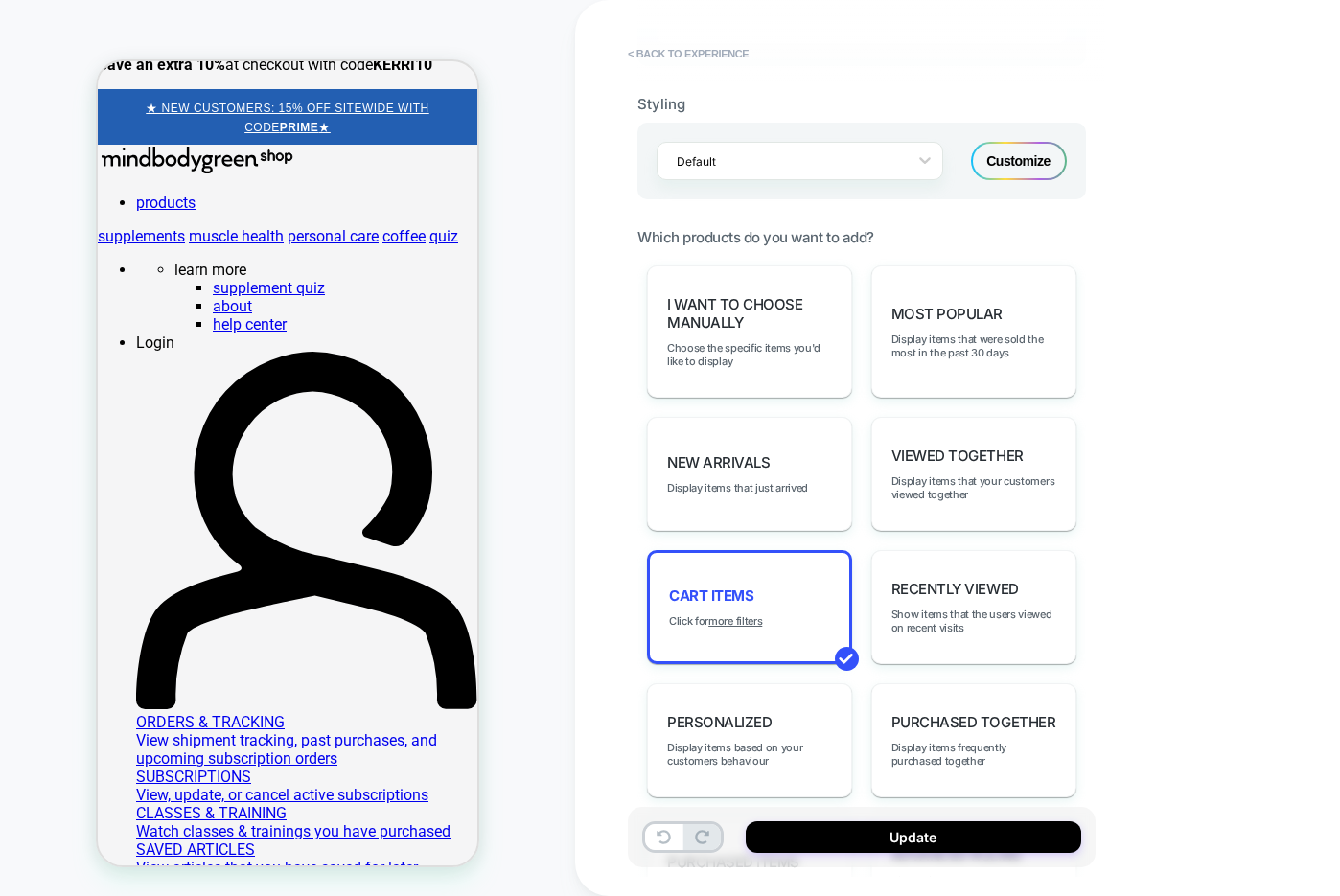 click on "Customize" at bounding box center [1019, 161] 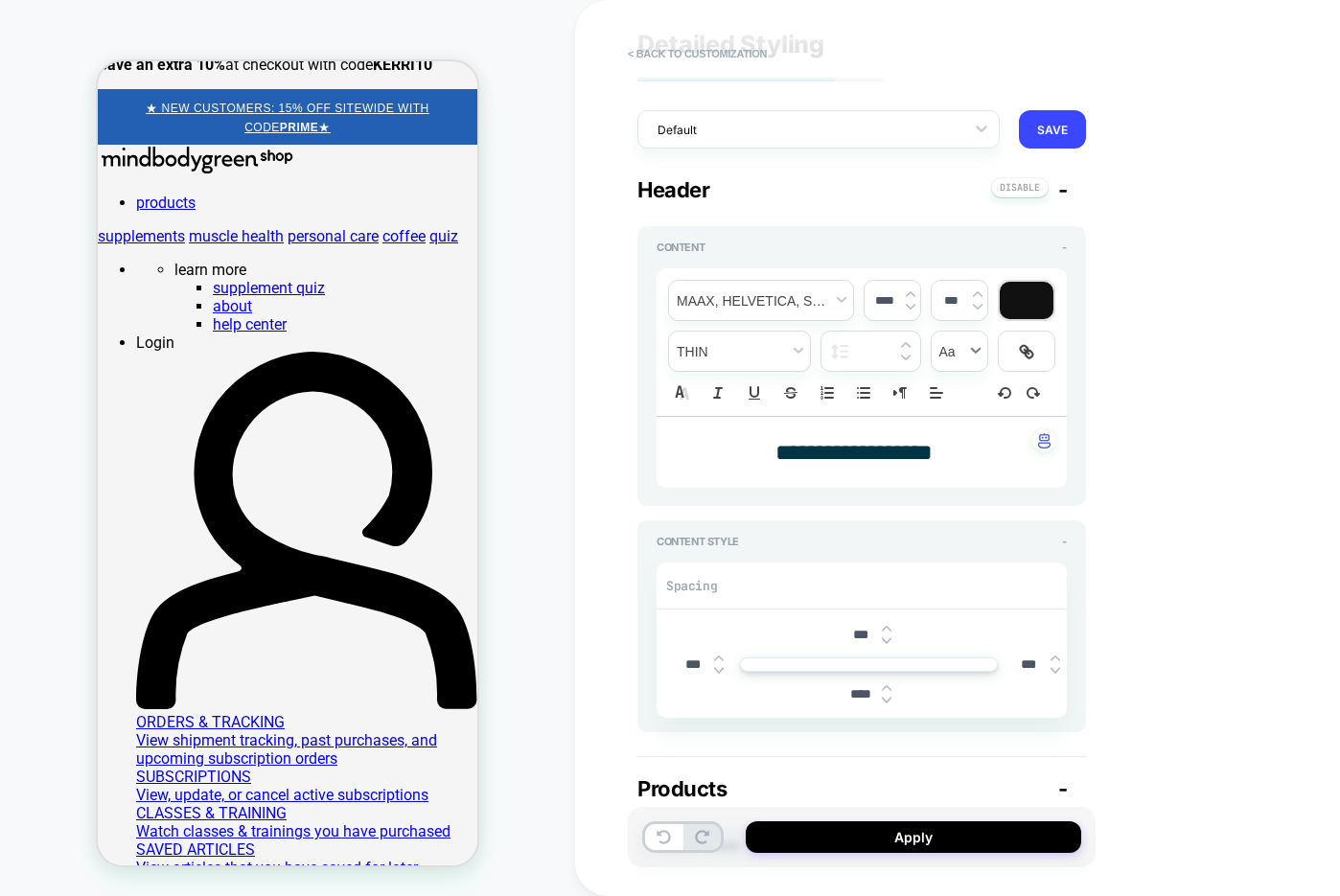 type on "*" 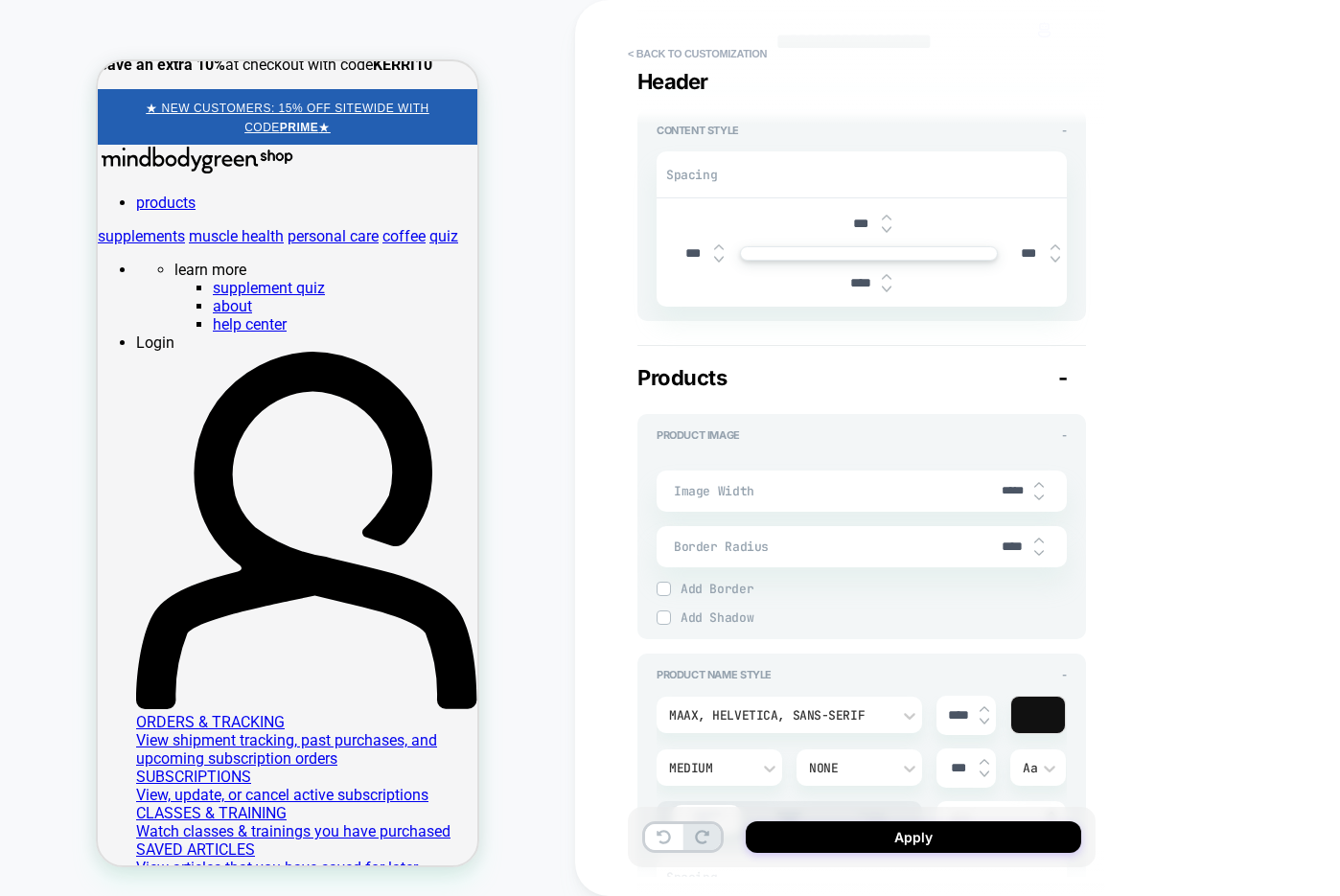 scroll, scrollTop: 470, scrollLeft: 0, axis: vertical 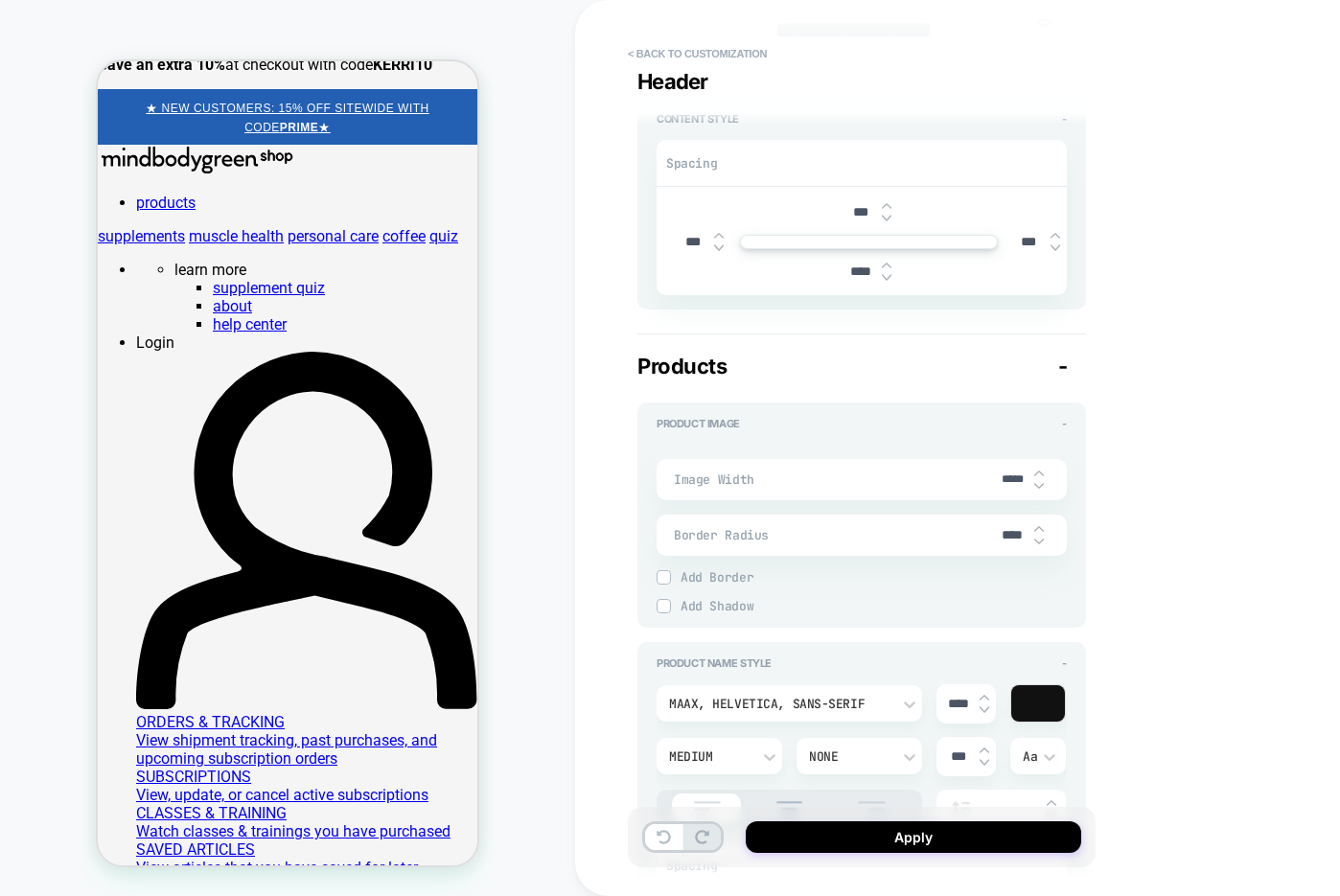 click on "****" at bounding box center (1012, 535) 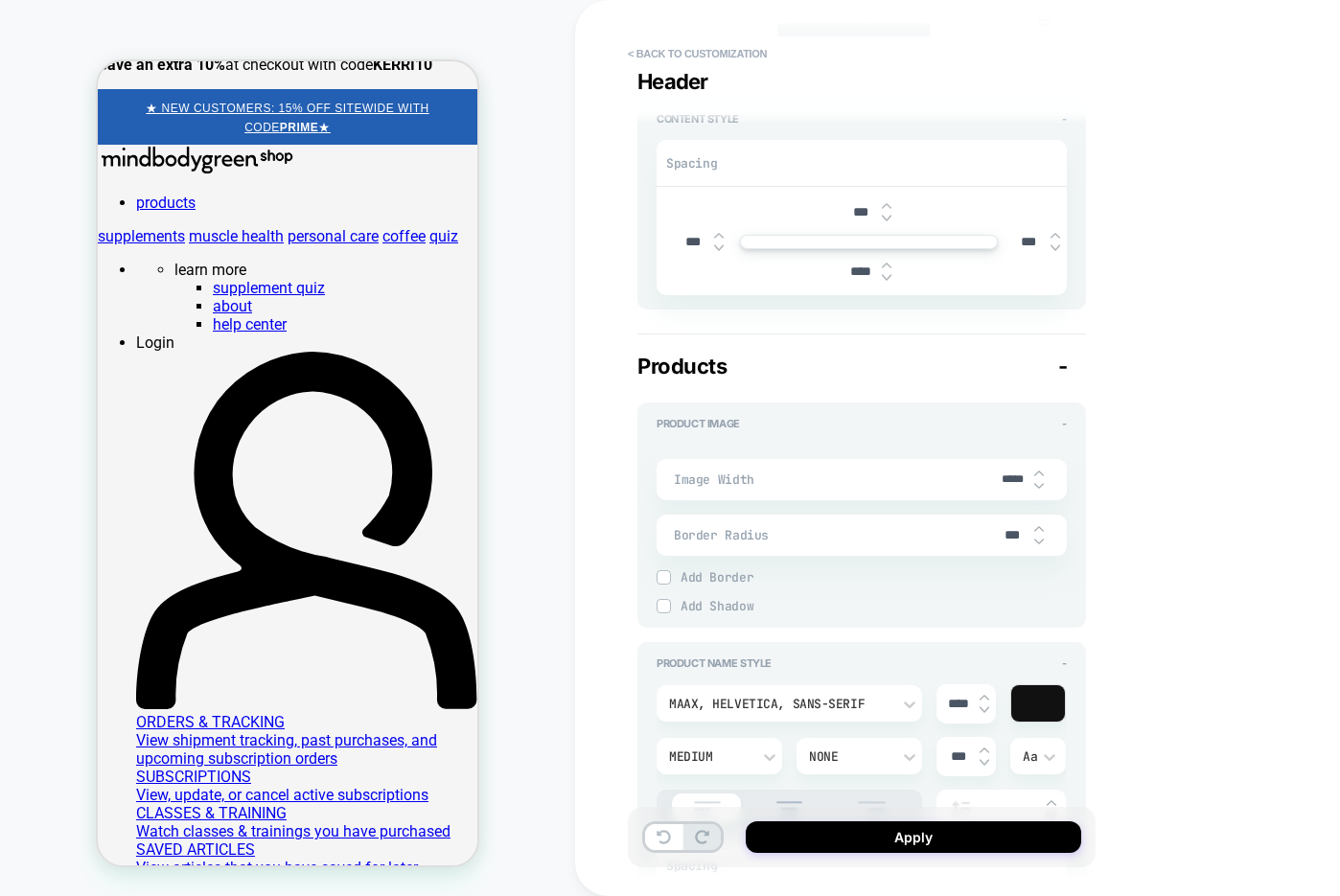 type on "*" 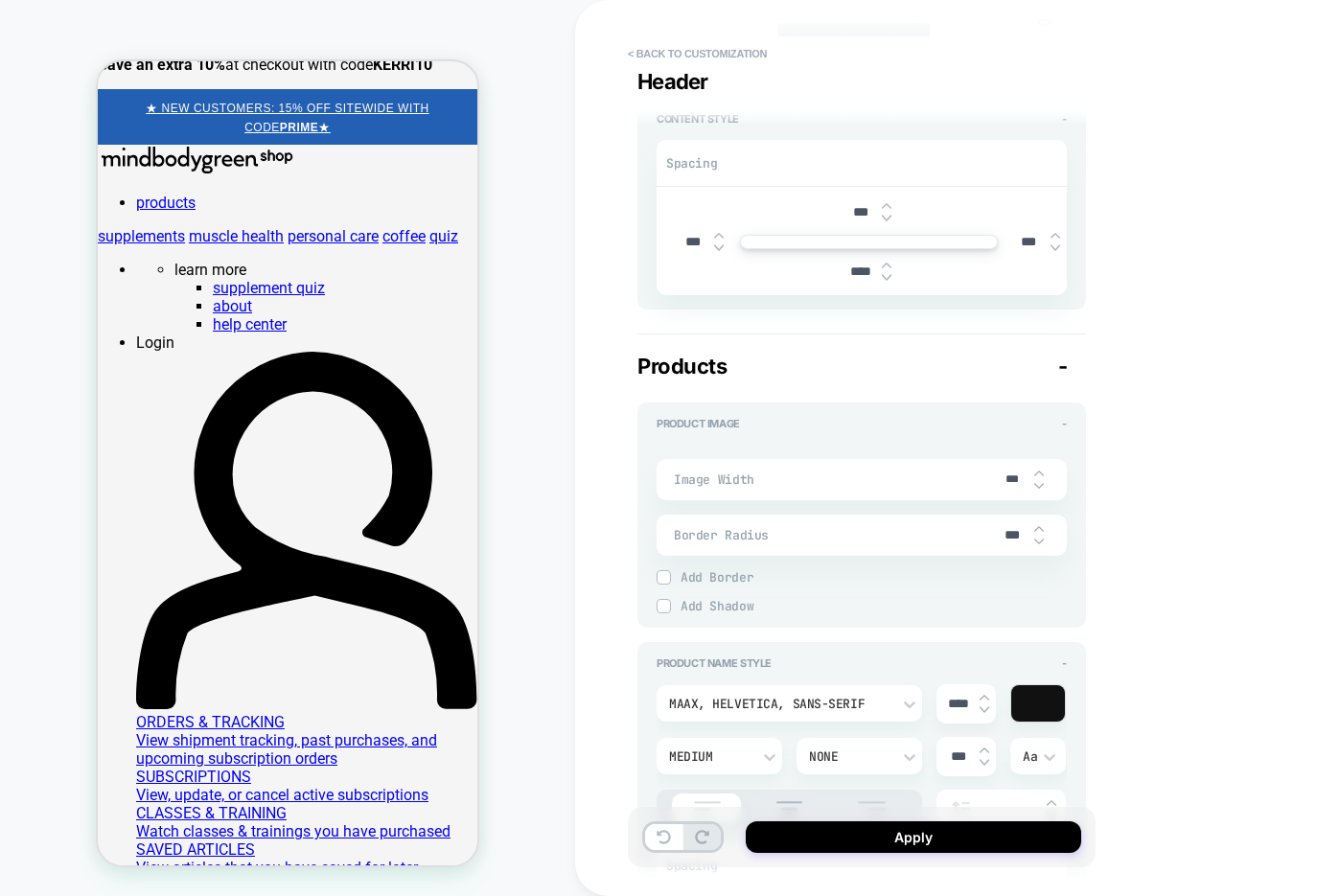 type on "****" 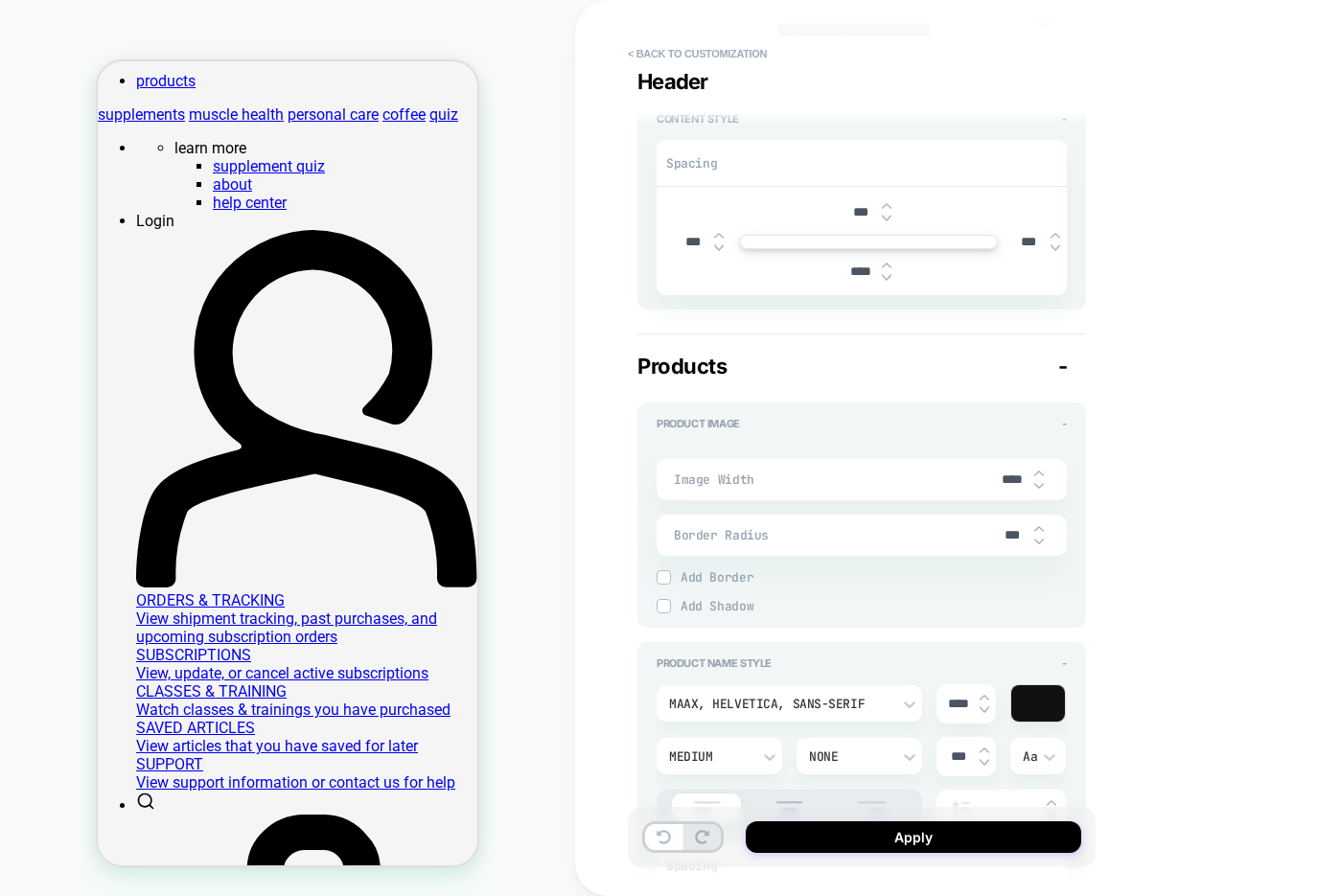scroll, scrollTop: 172, scrollLeft: 0, axis: vertical 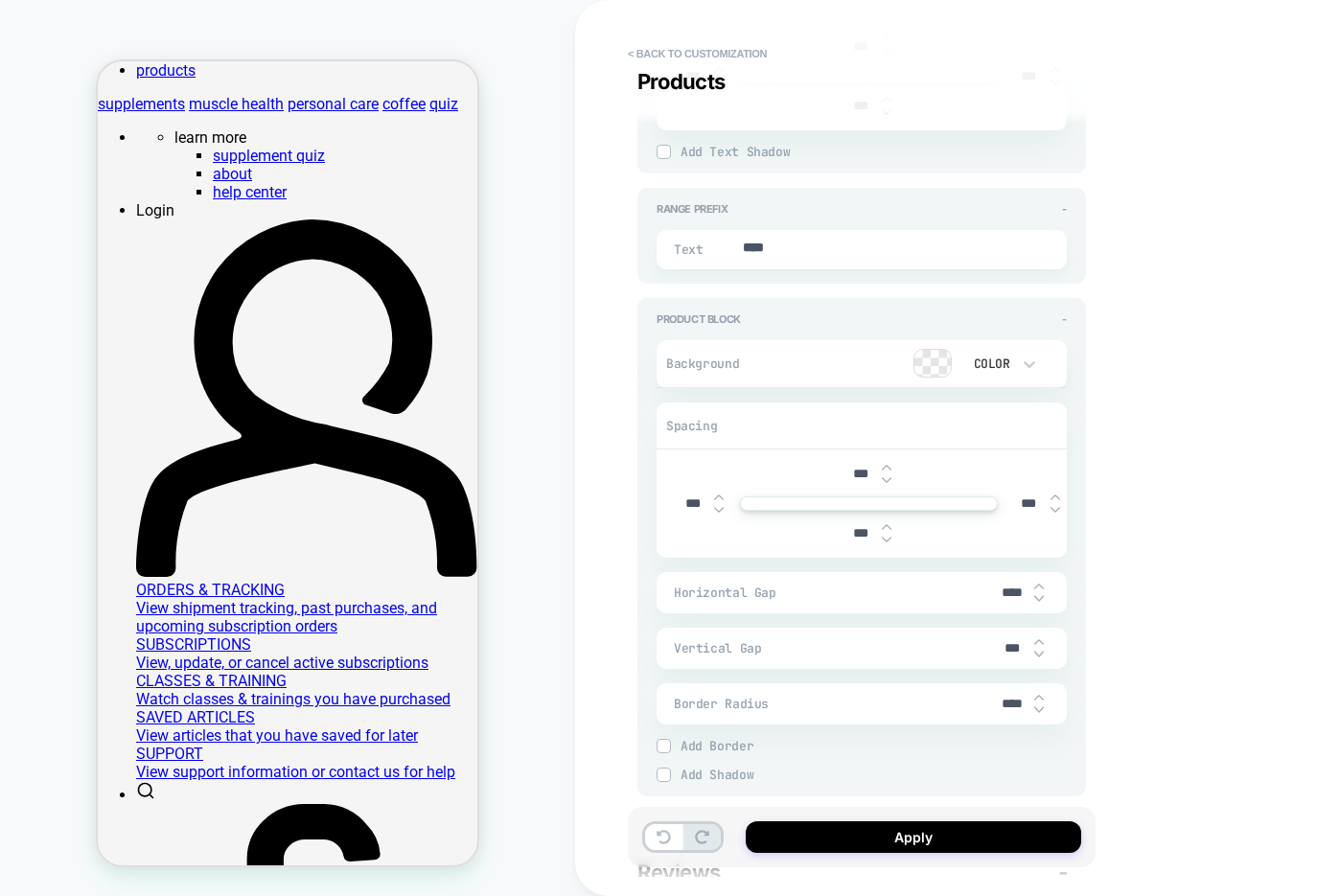 type on "*" 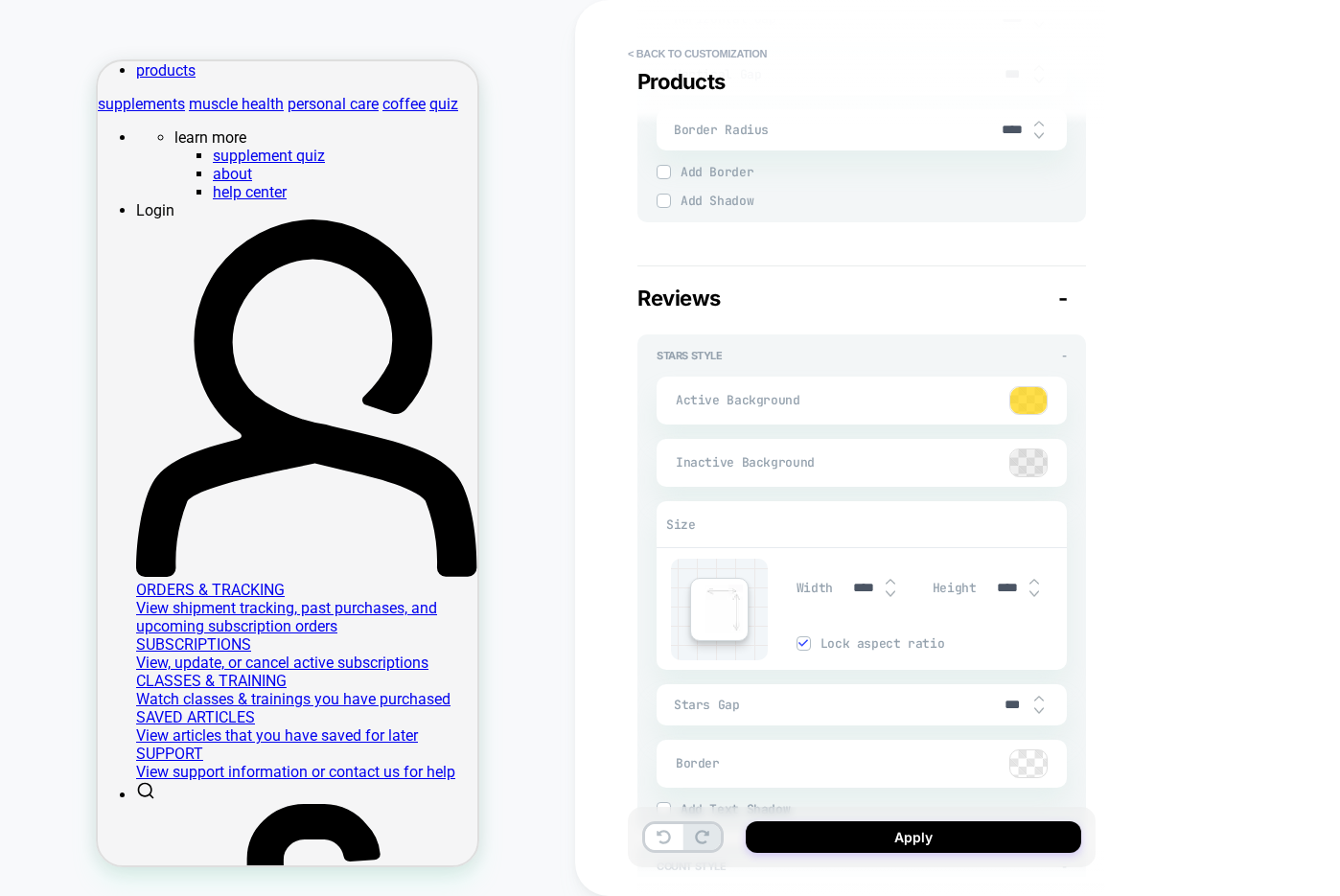 scroll, scrollTop: 3053, scrollLeft: 0, axis: vertical 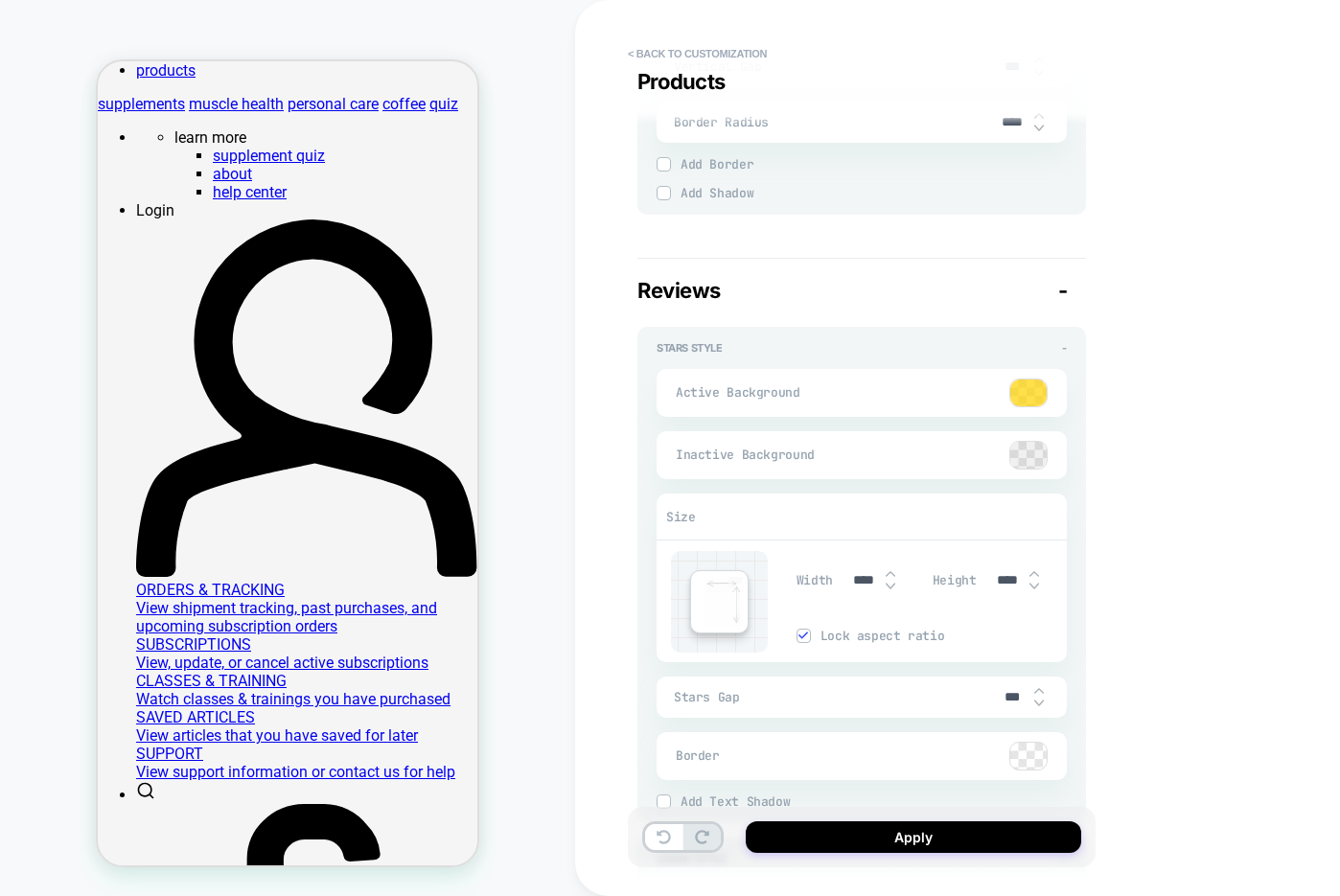 type on "****" 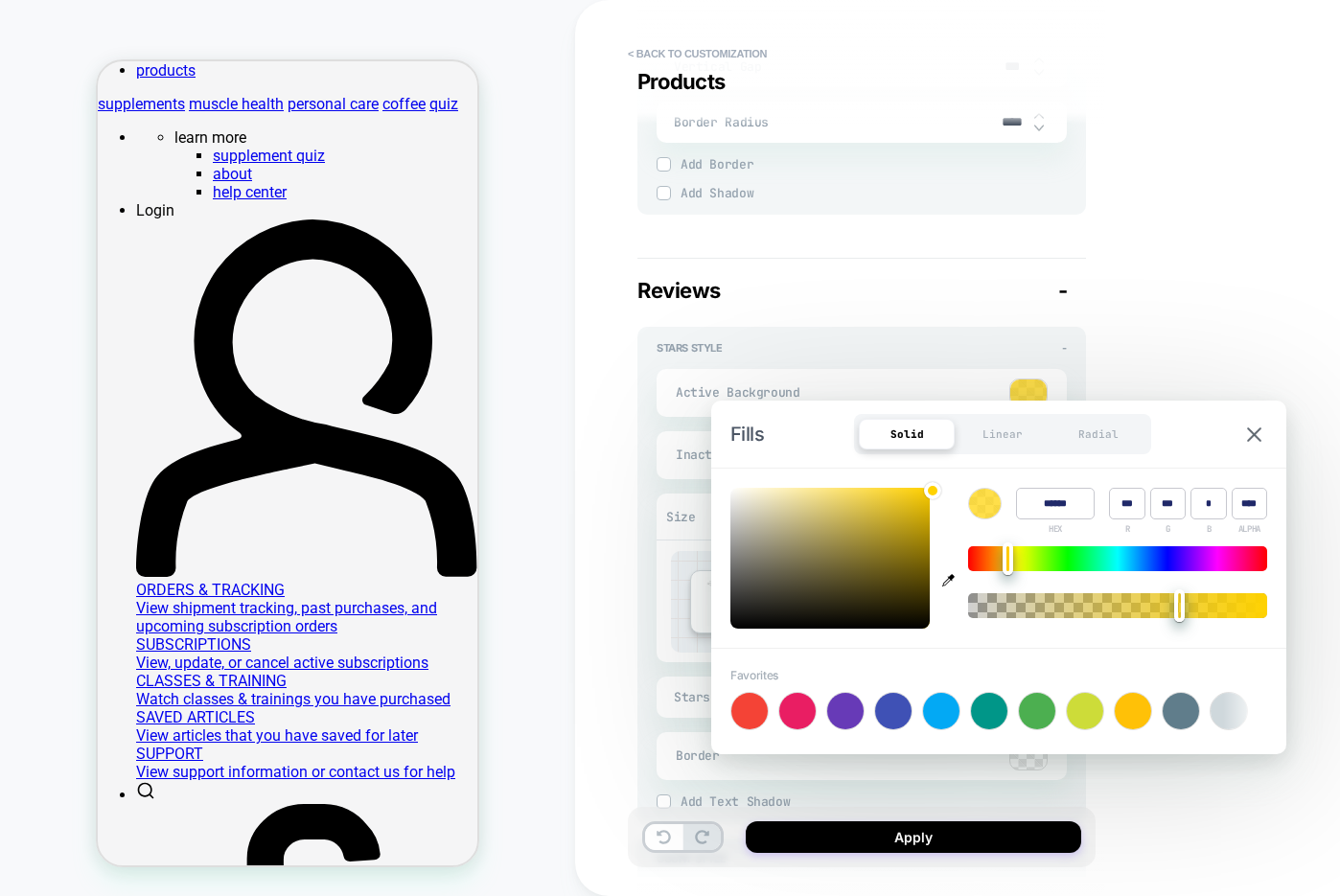 type on "*" 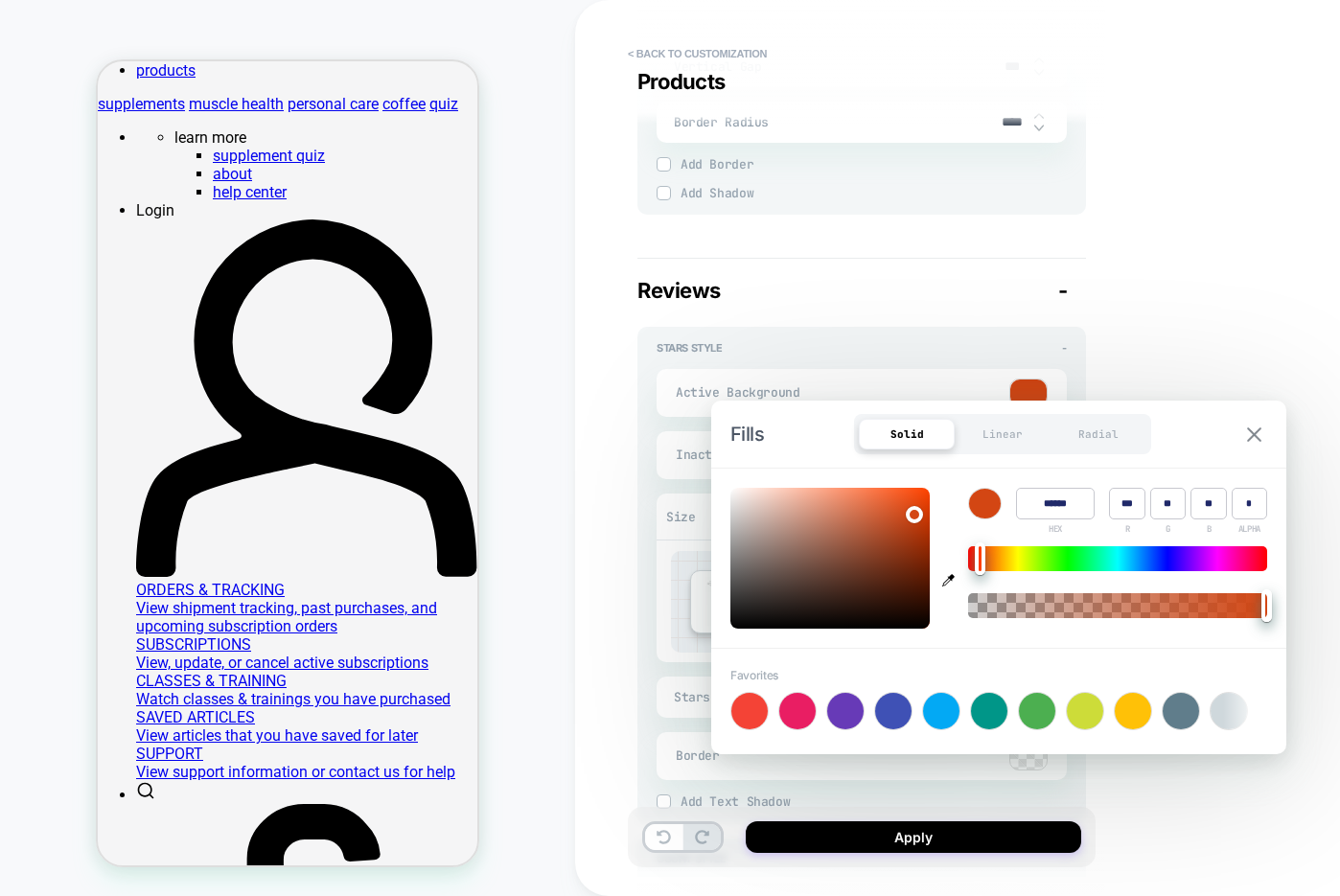 click at bounding box center (1254, 434) 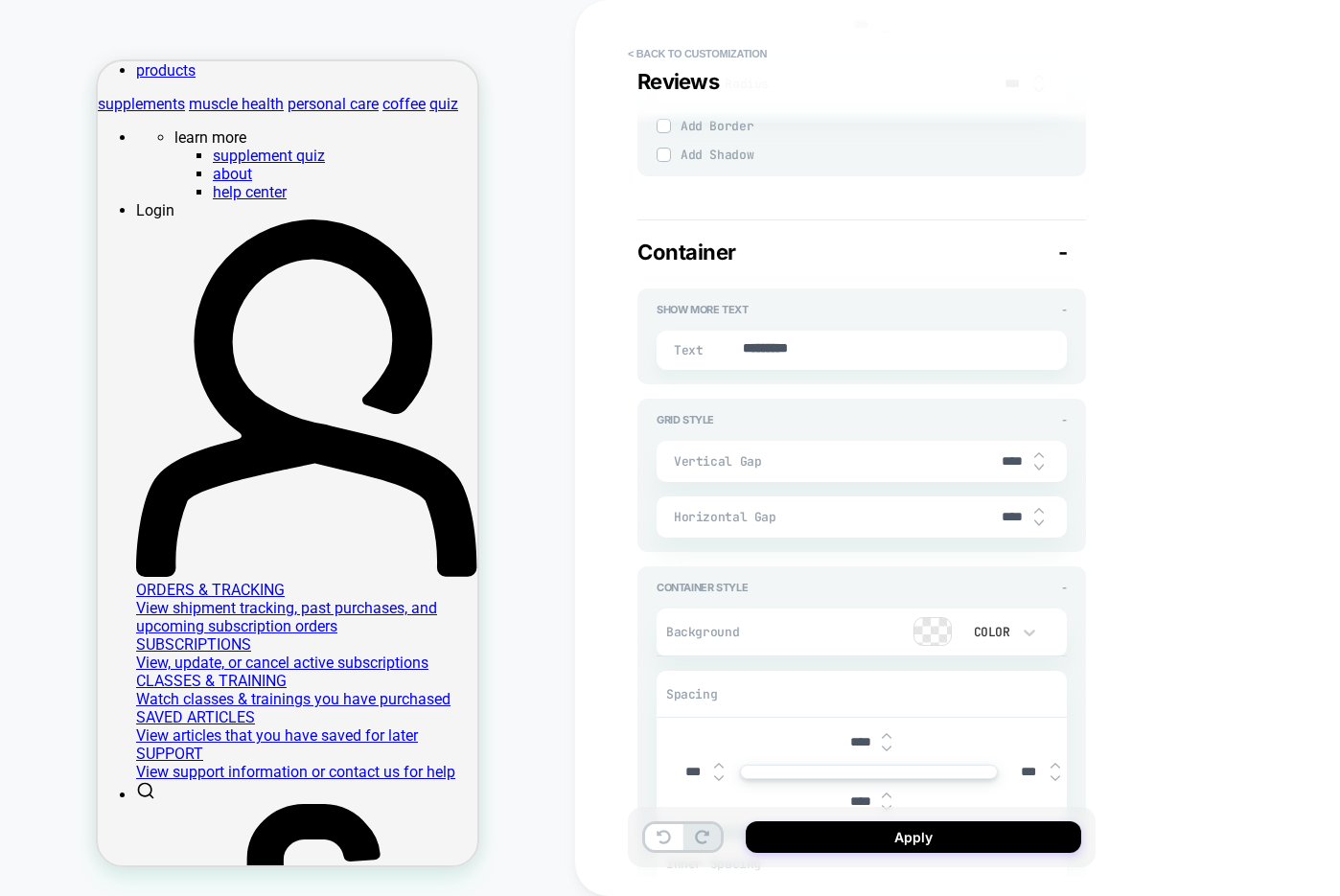 scroll, scrollTop: 4532, scrollLeft: 0, axis: vertical 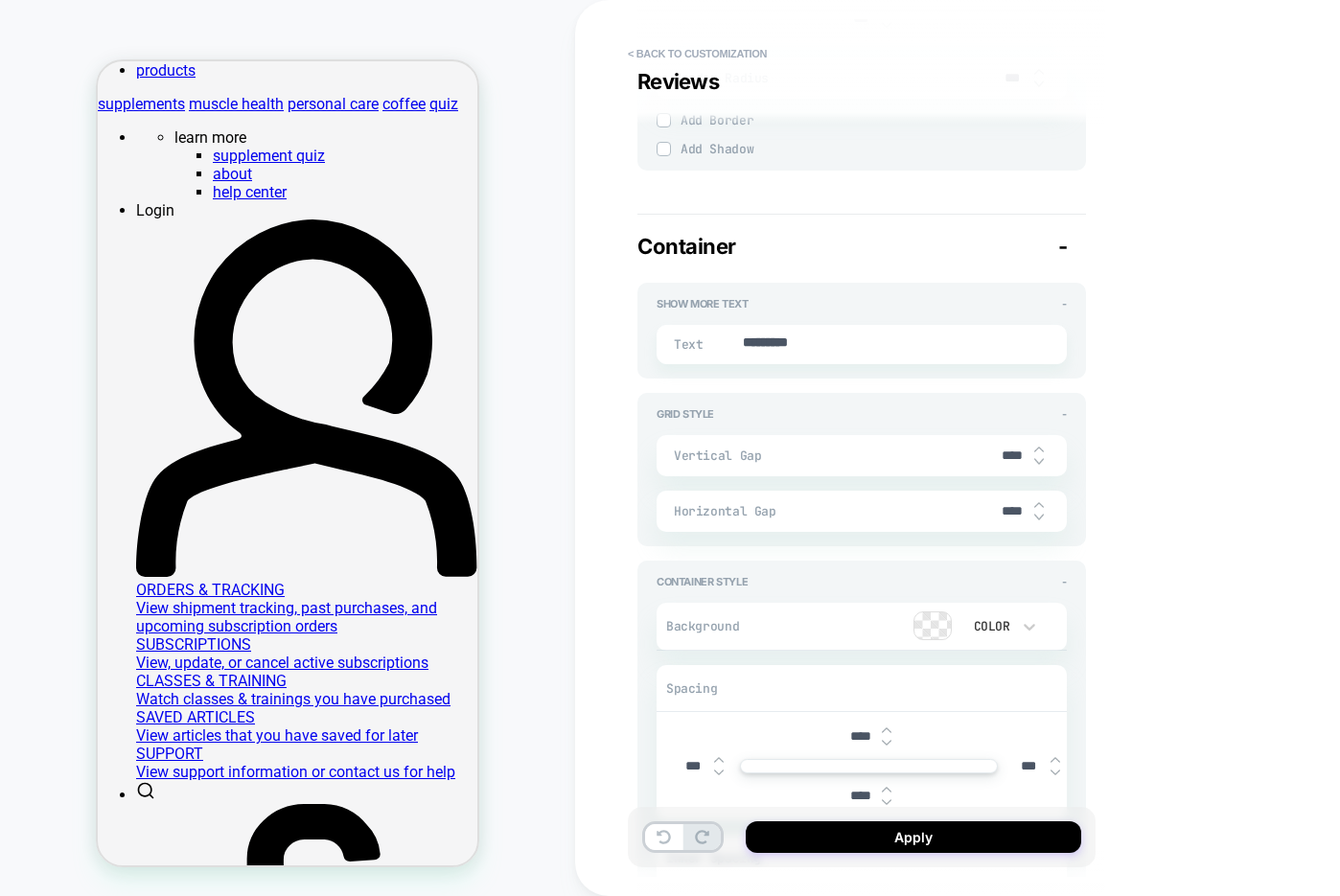 click at bounding box center [1039, 462] 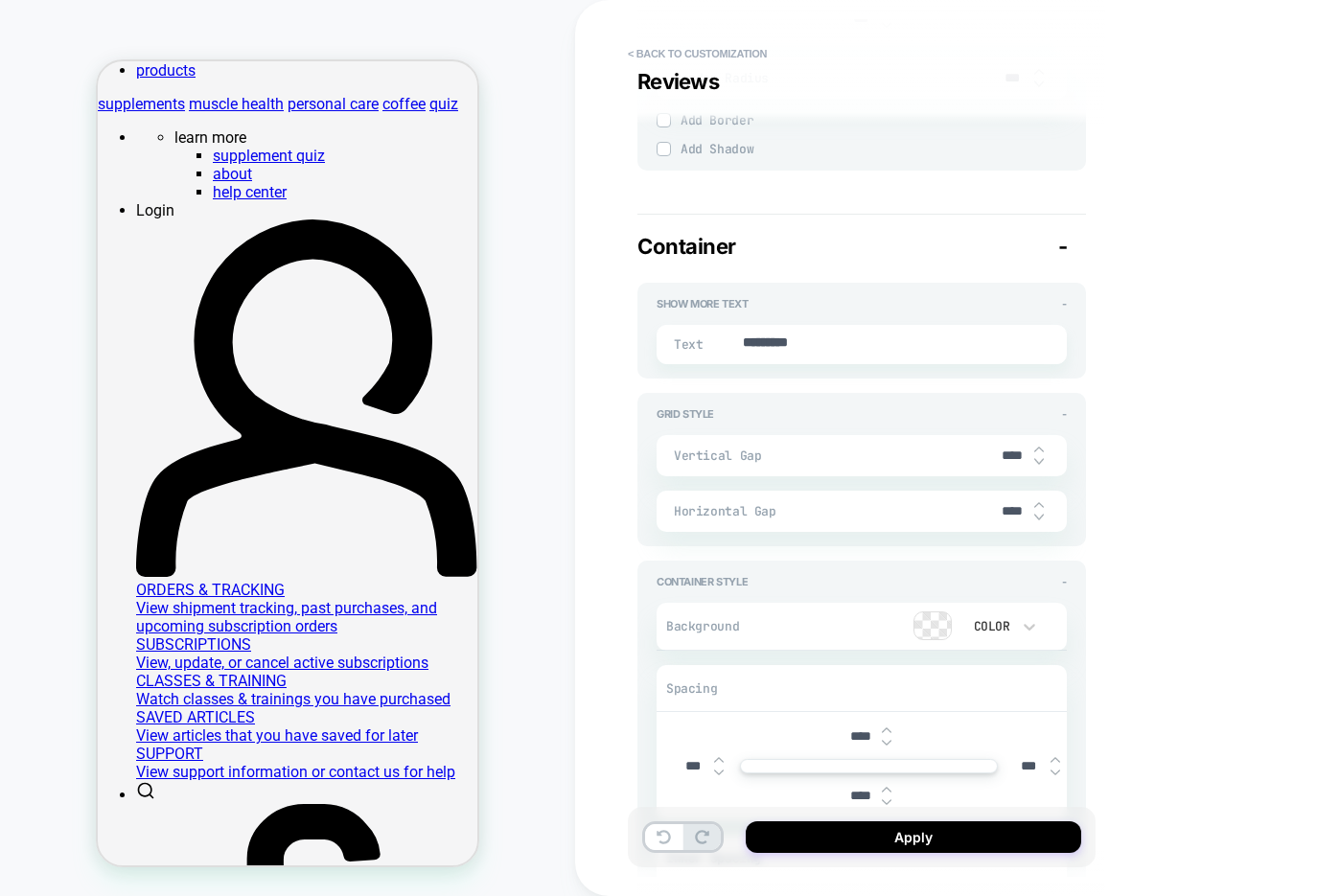 type on "*" 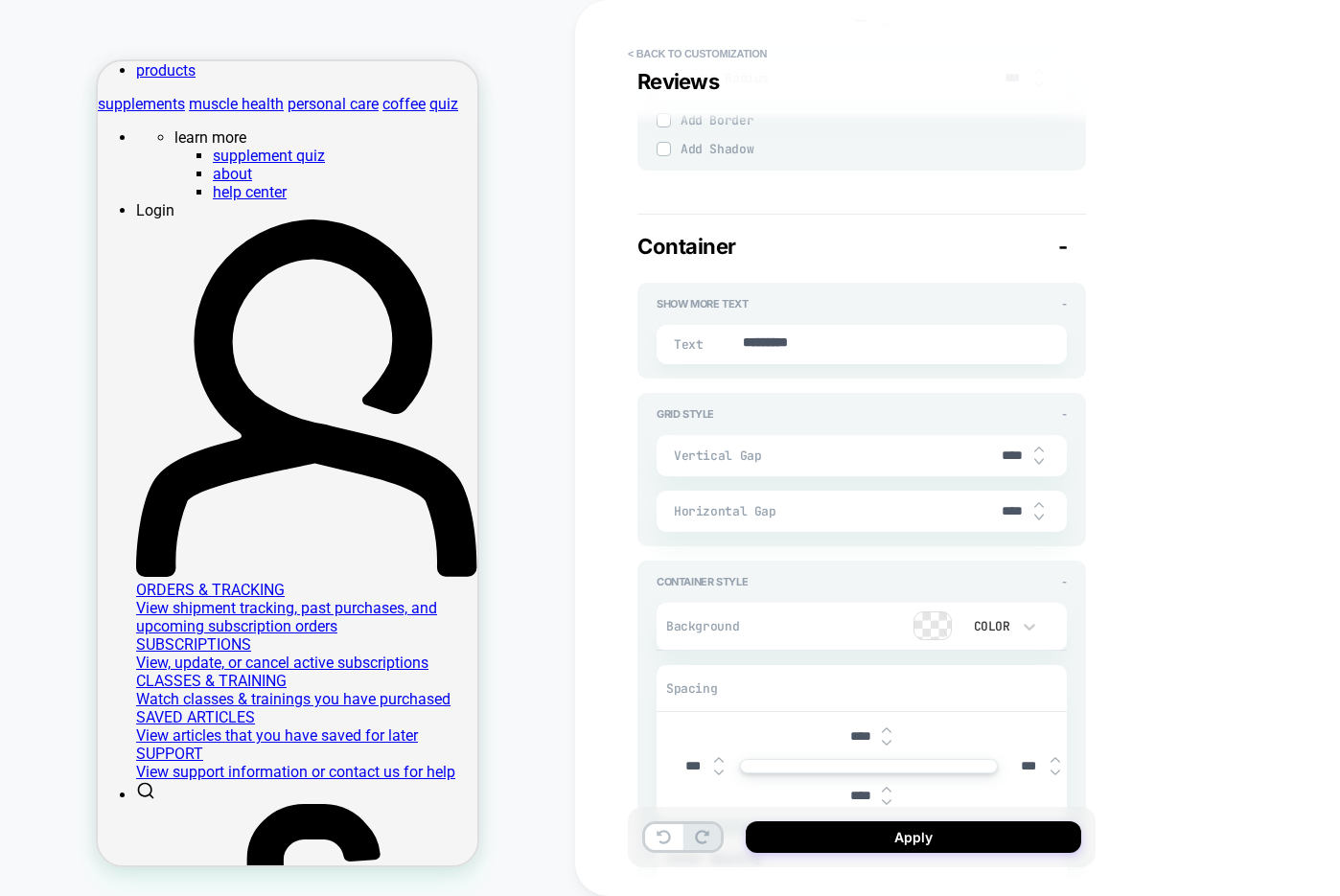 click at bounding box center [1039, 462] 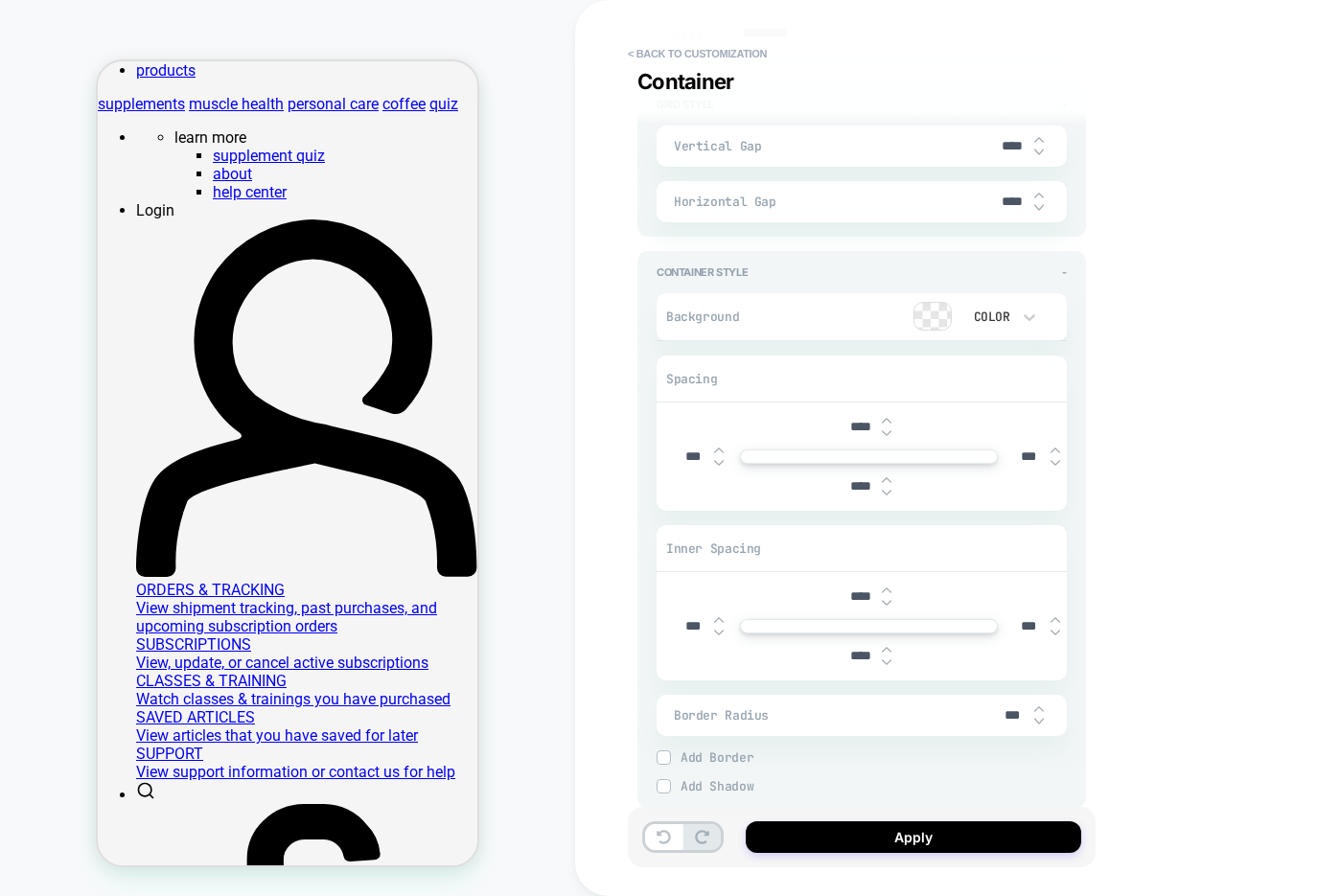 scroll, scrollTop: 4847, scrollLeft: 0, axis: vertical 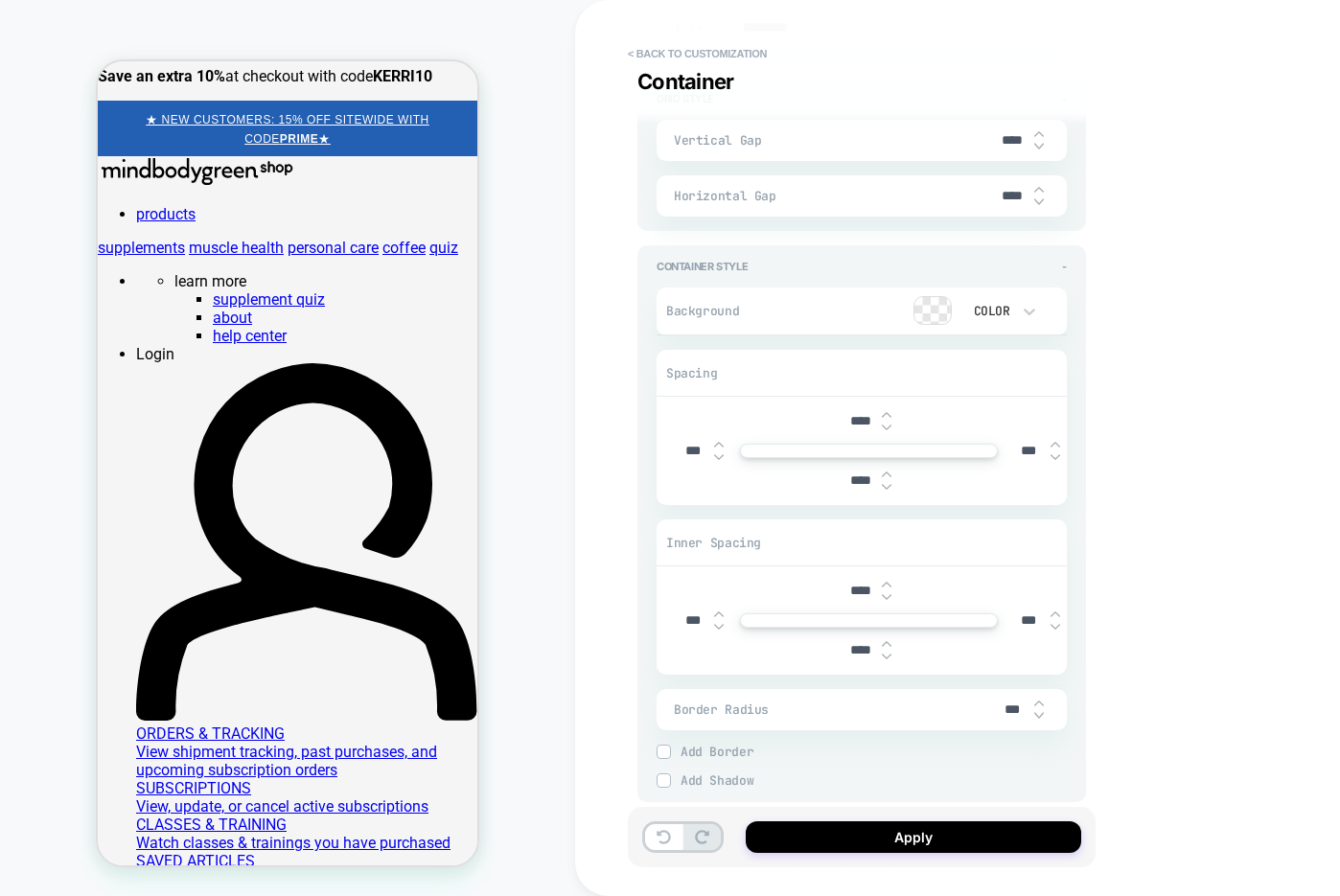 click on "****" at bounding box center (860, 590) 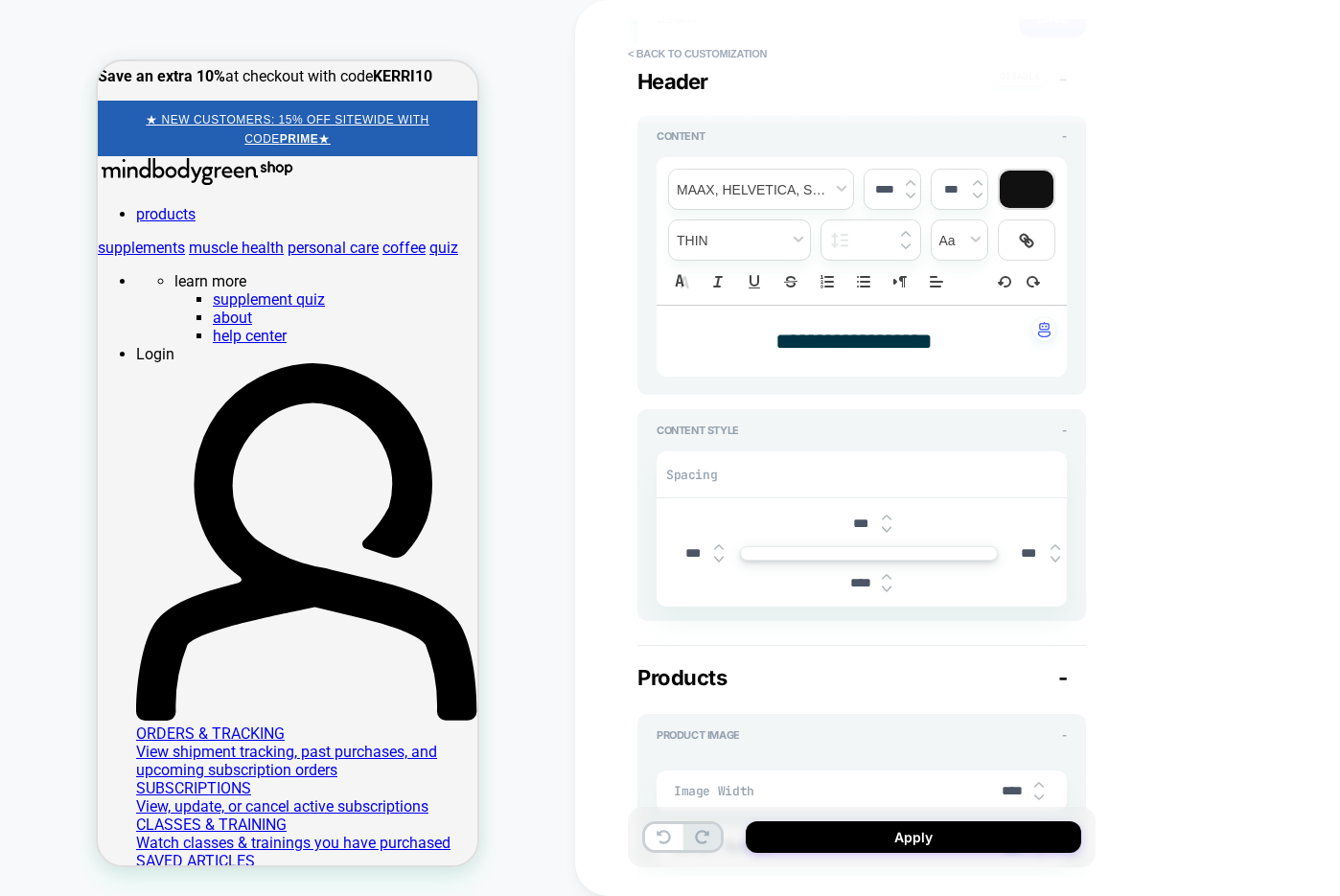 scroll, scrollTop: 0, scrollLeft: 0, axis: both 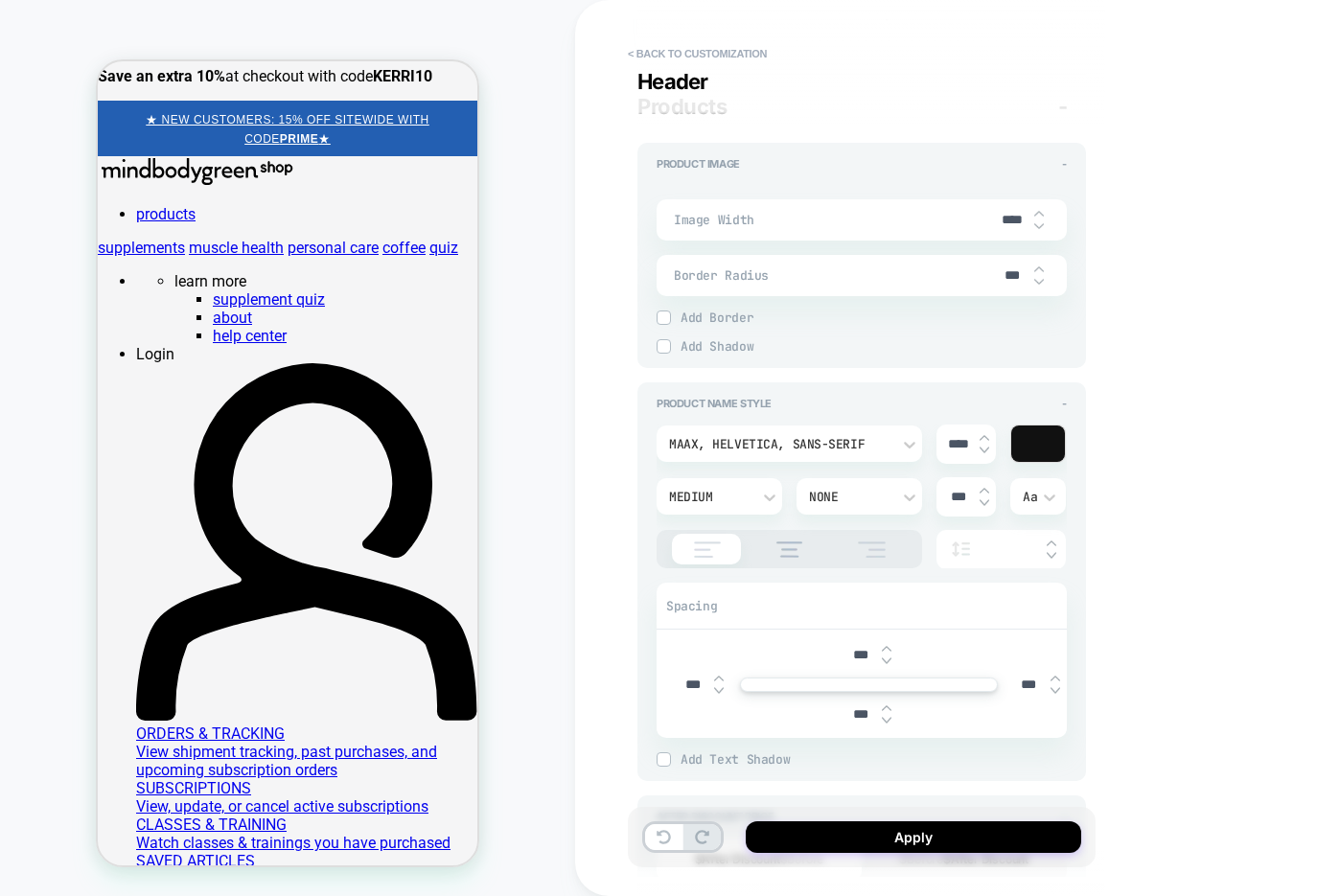 type on "*" 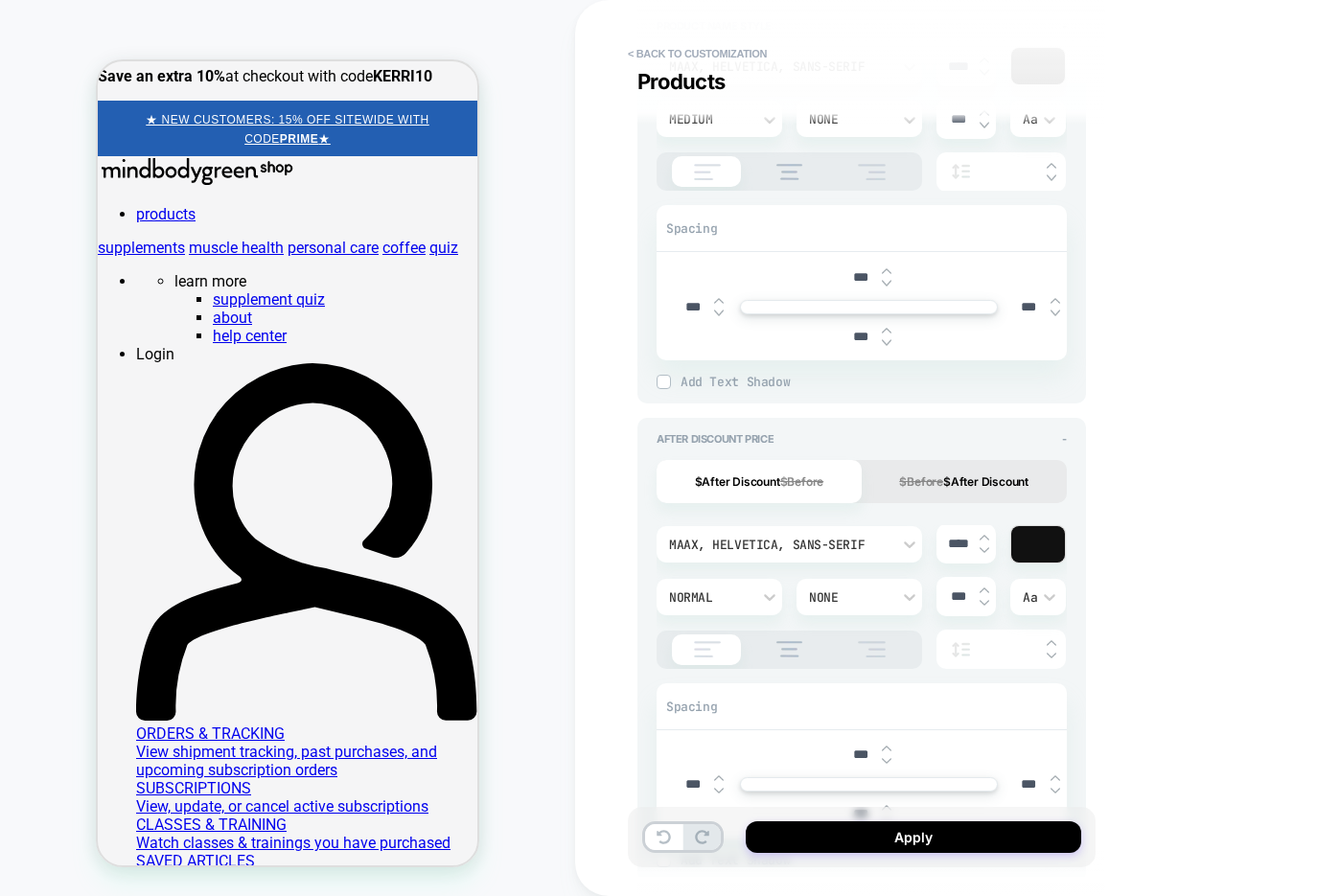scroll, scrollTop: 1182, scrollLeft: 0, axis: vertical 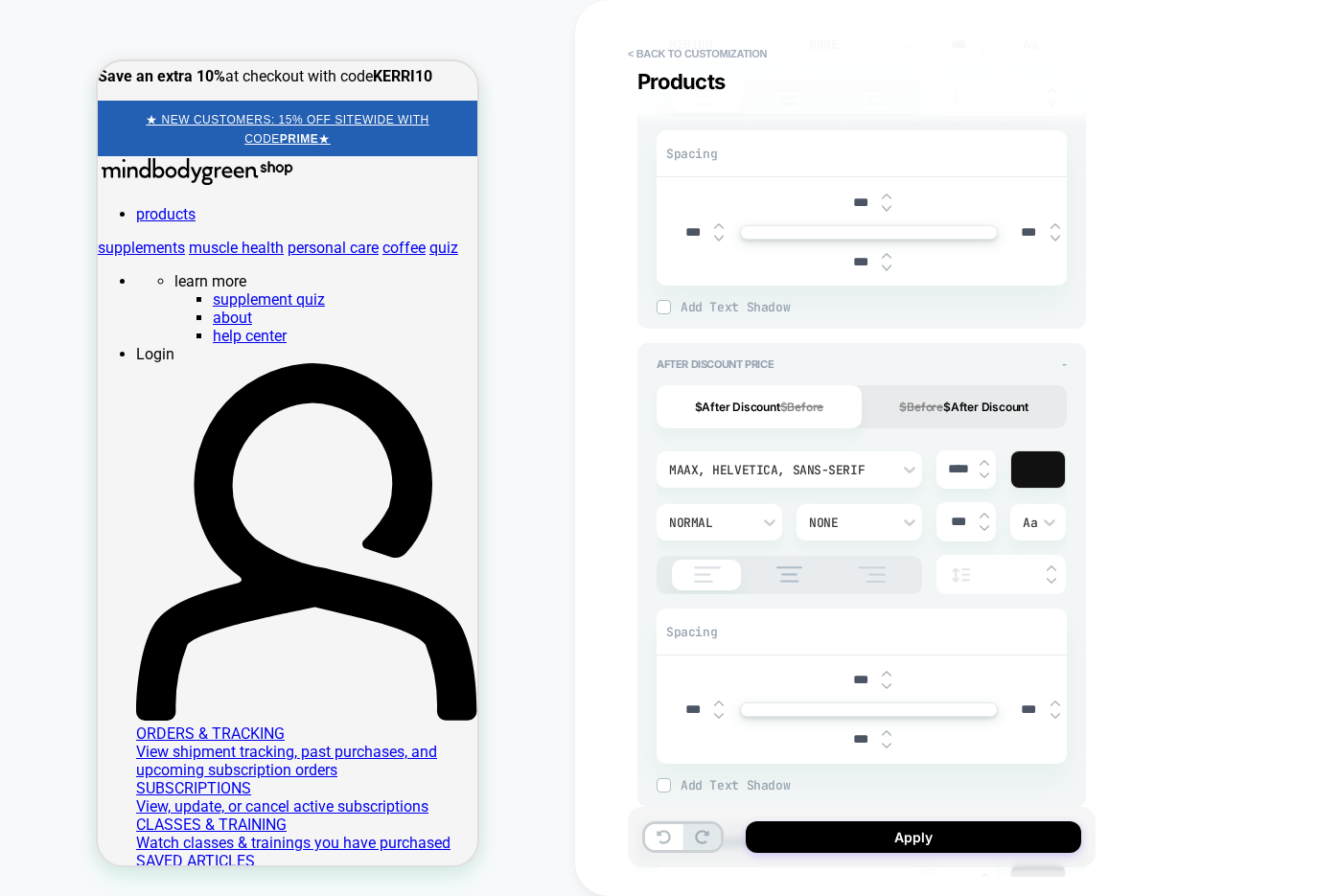 type on "***" 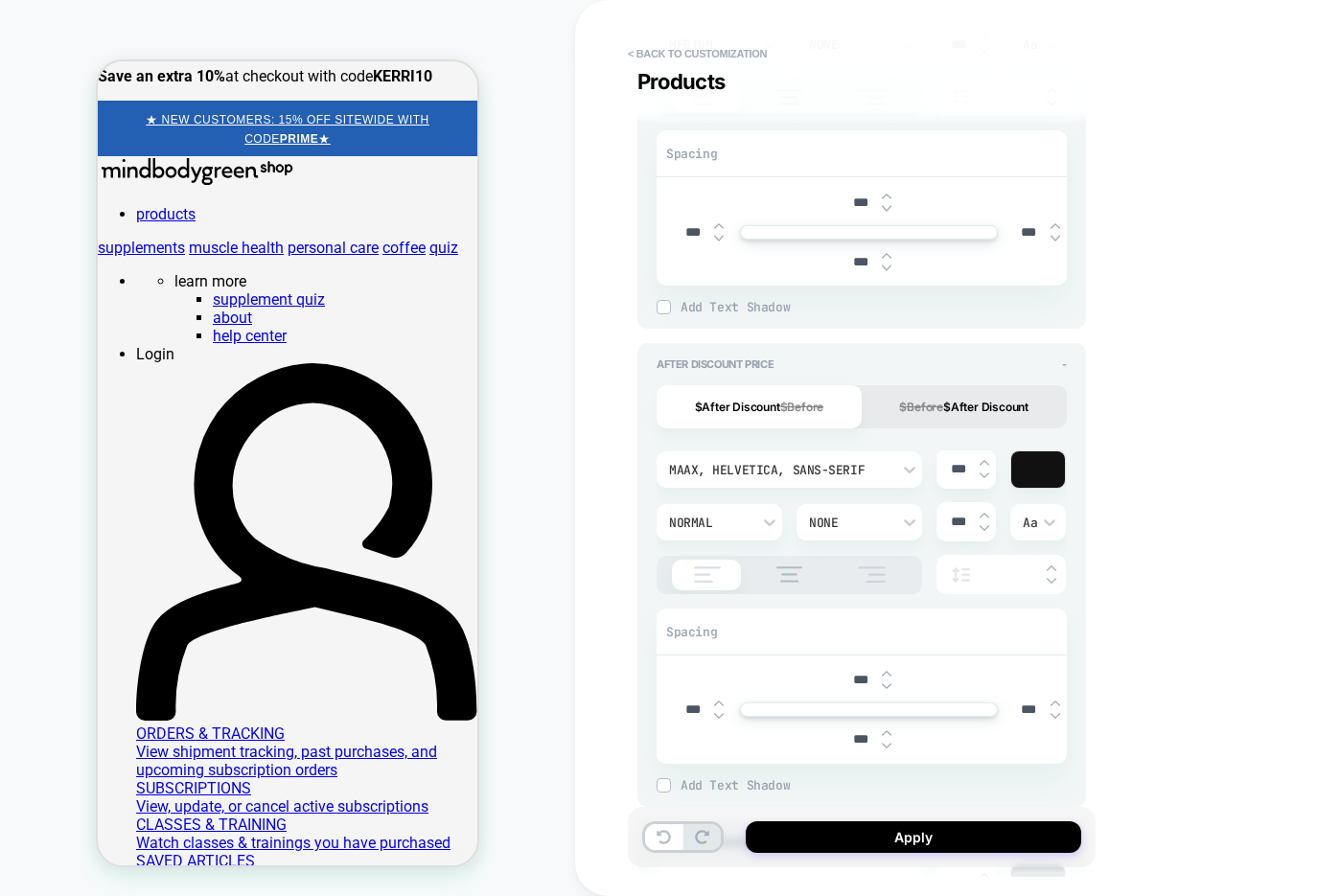 type on "*" 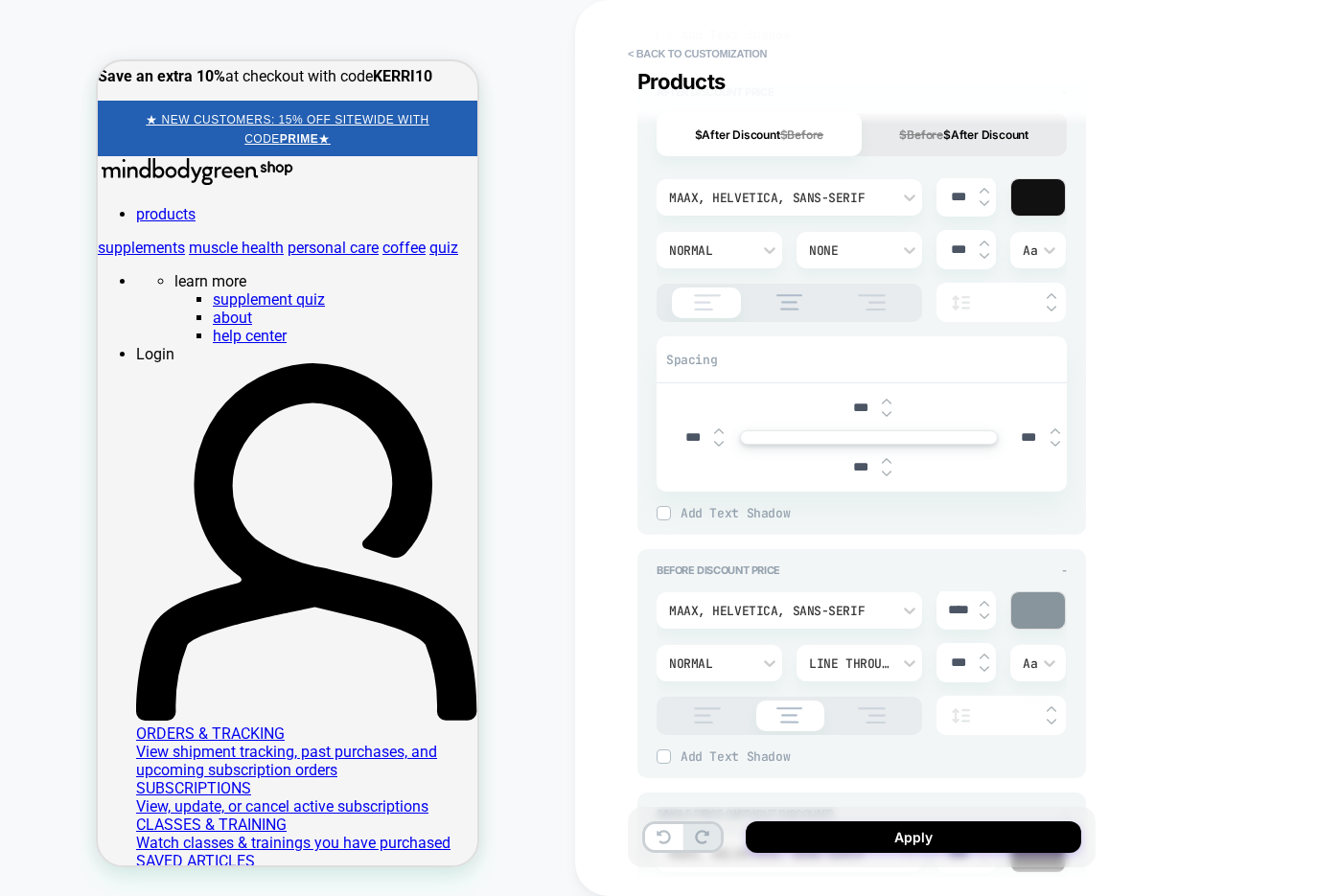 scroll, scrollTop: 1461, scrollLeft: 0, axis: vertical 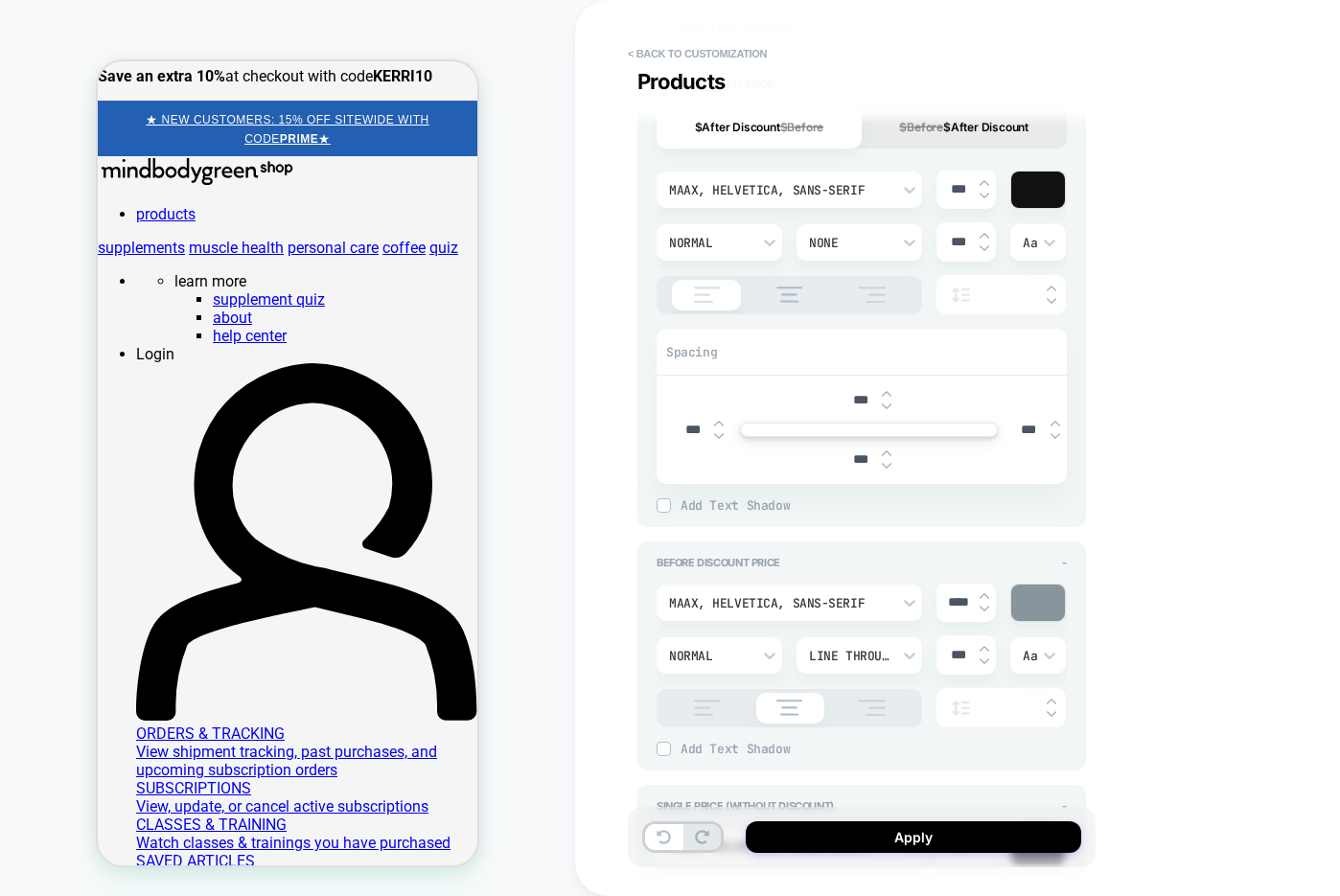 click on "****" at bounding box center [958, 602] 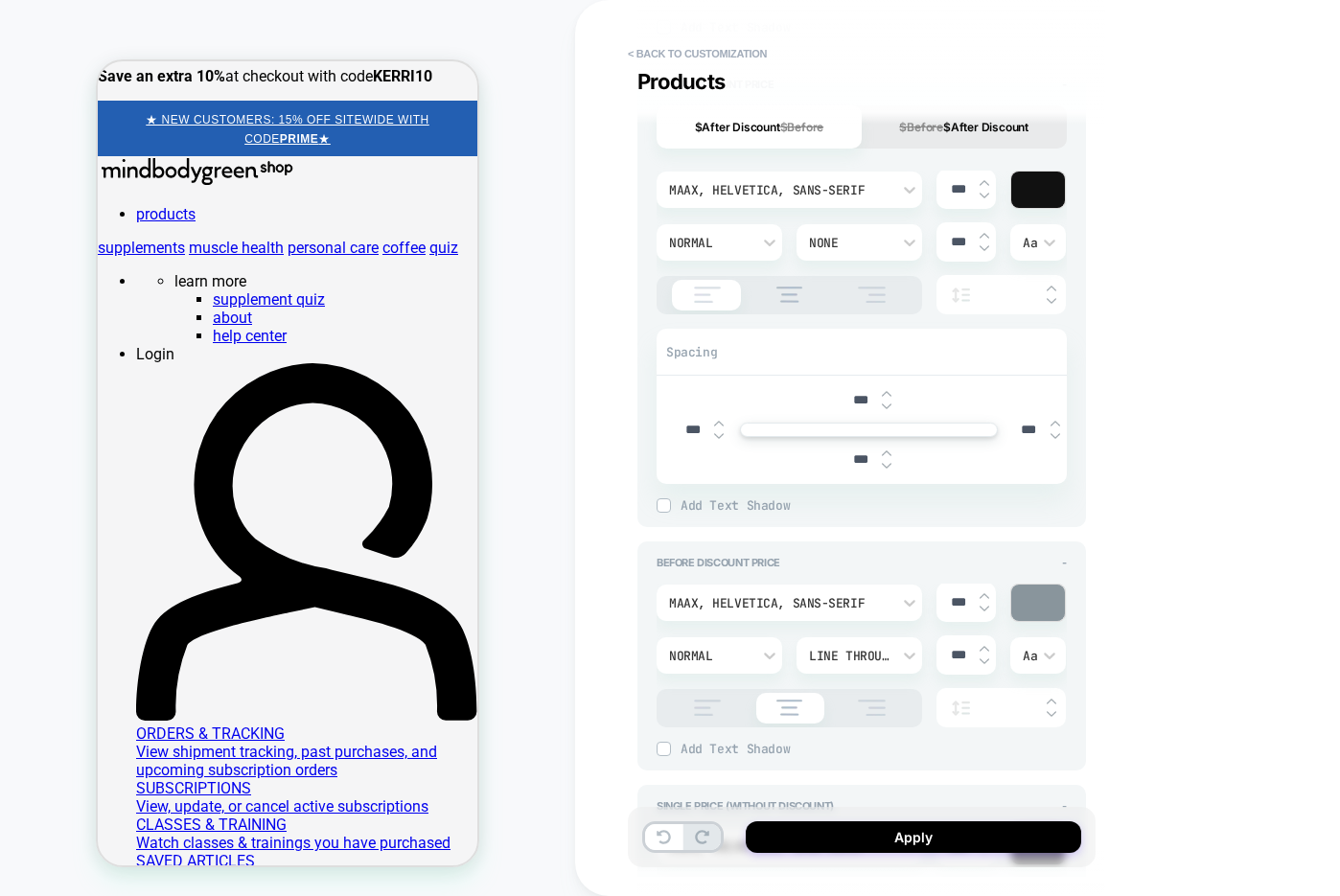 type on "*" 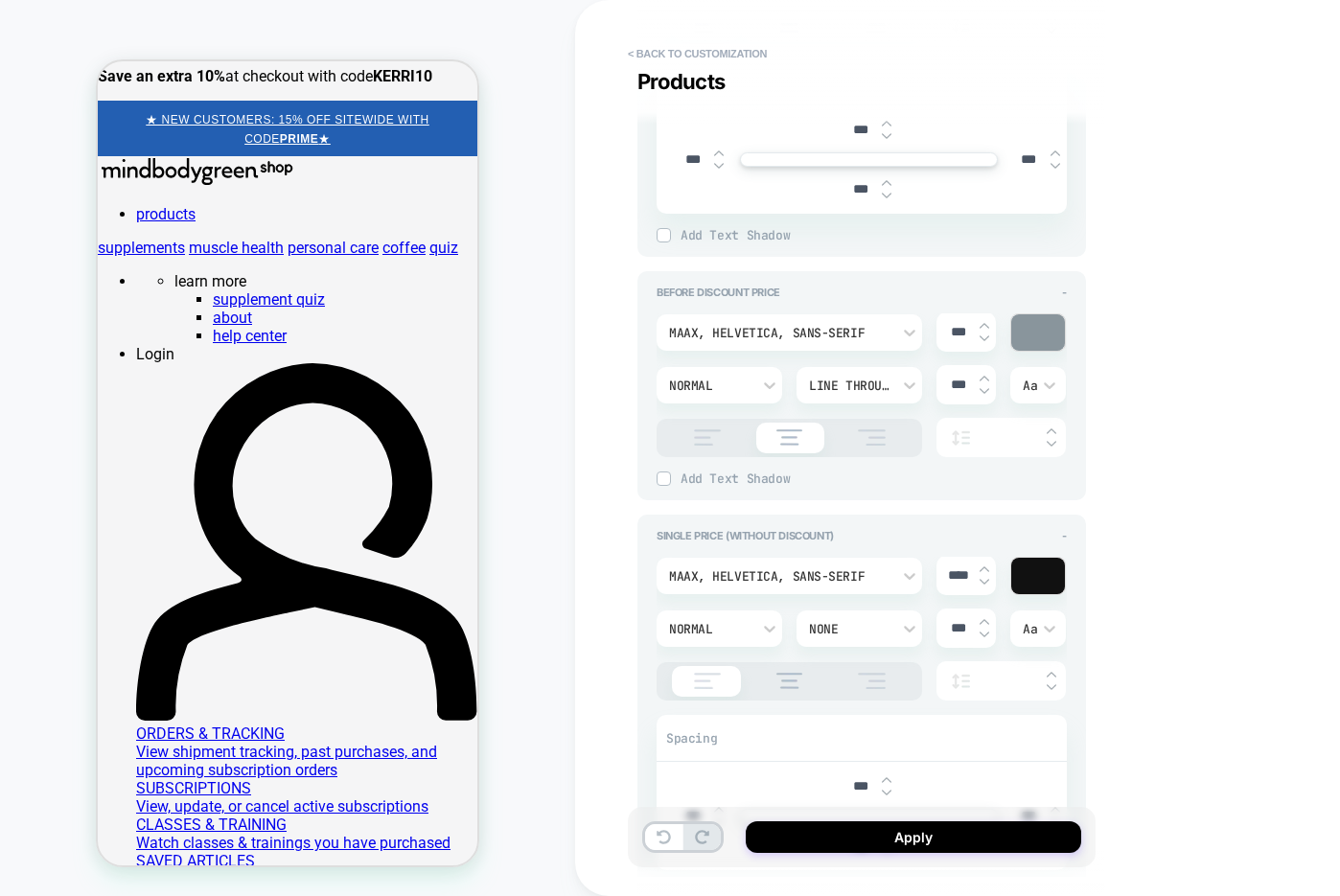scroll, scrollTop: 1749, scrollLeft: 0, axis: vertical 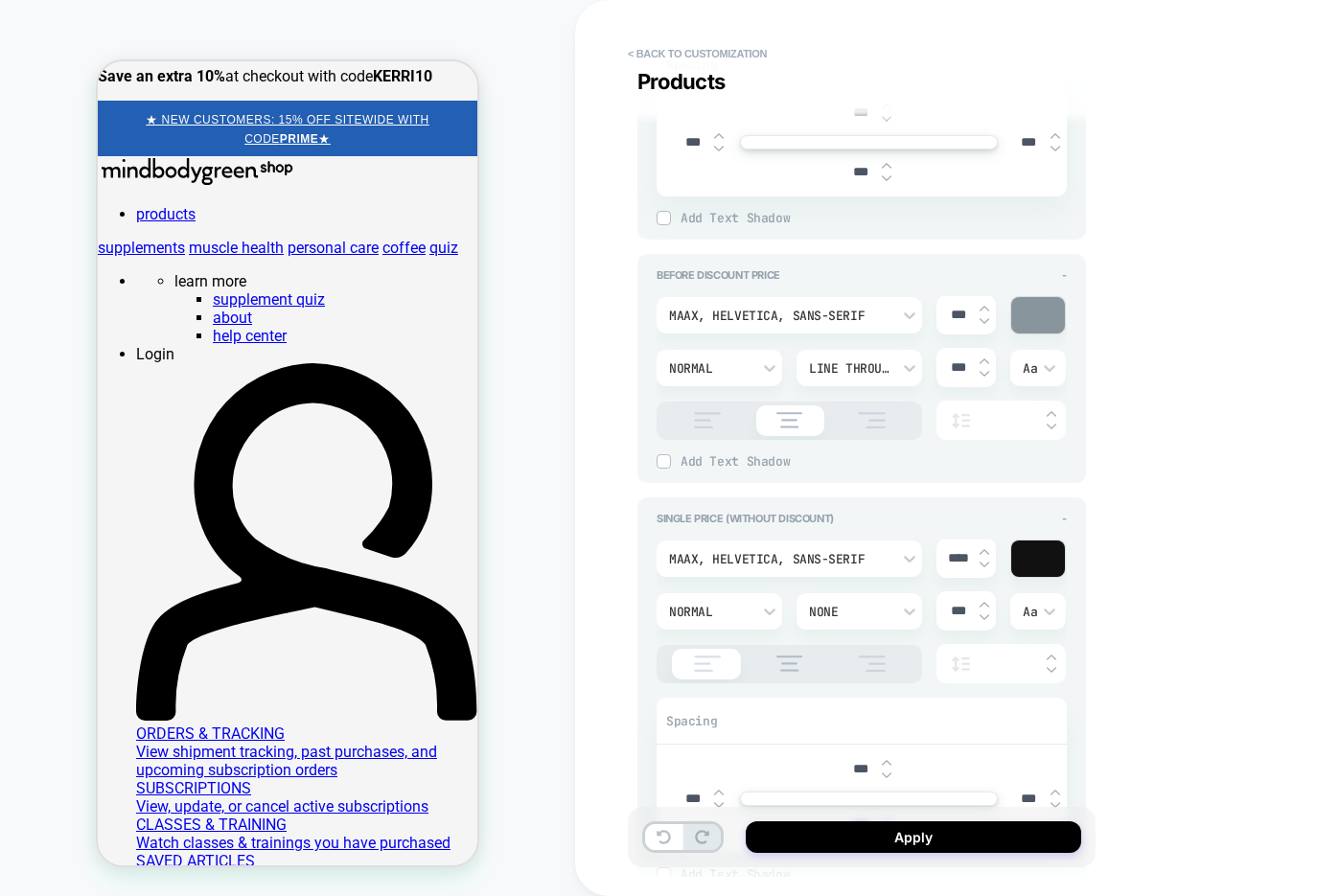 click on "****" at bounding box center [958, 558] 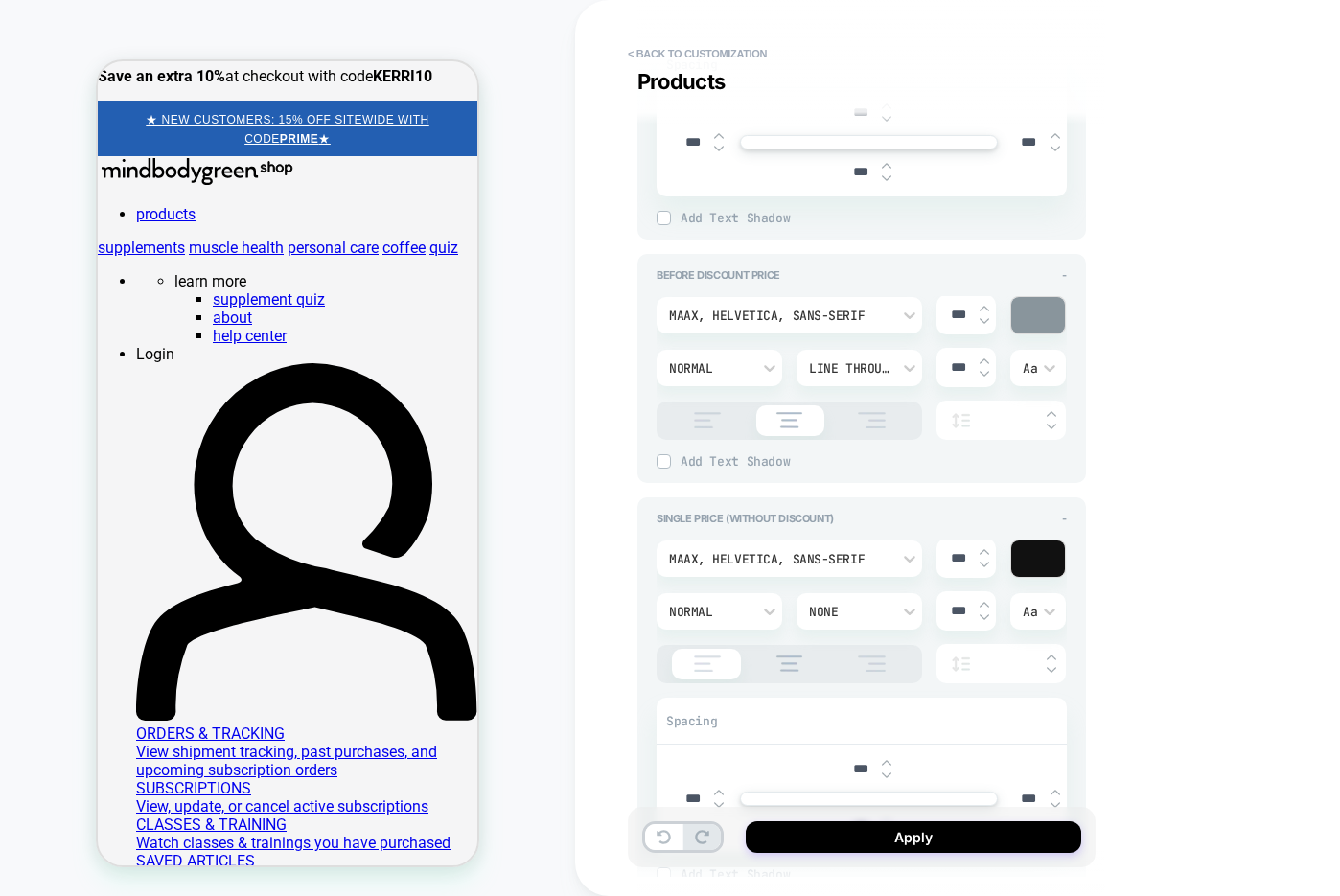 type on "*" 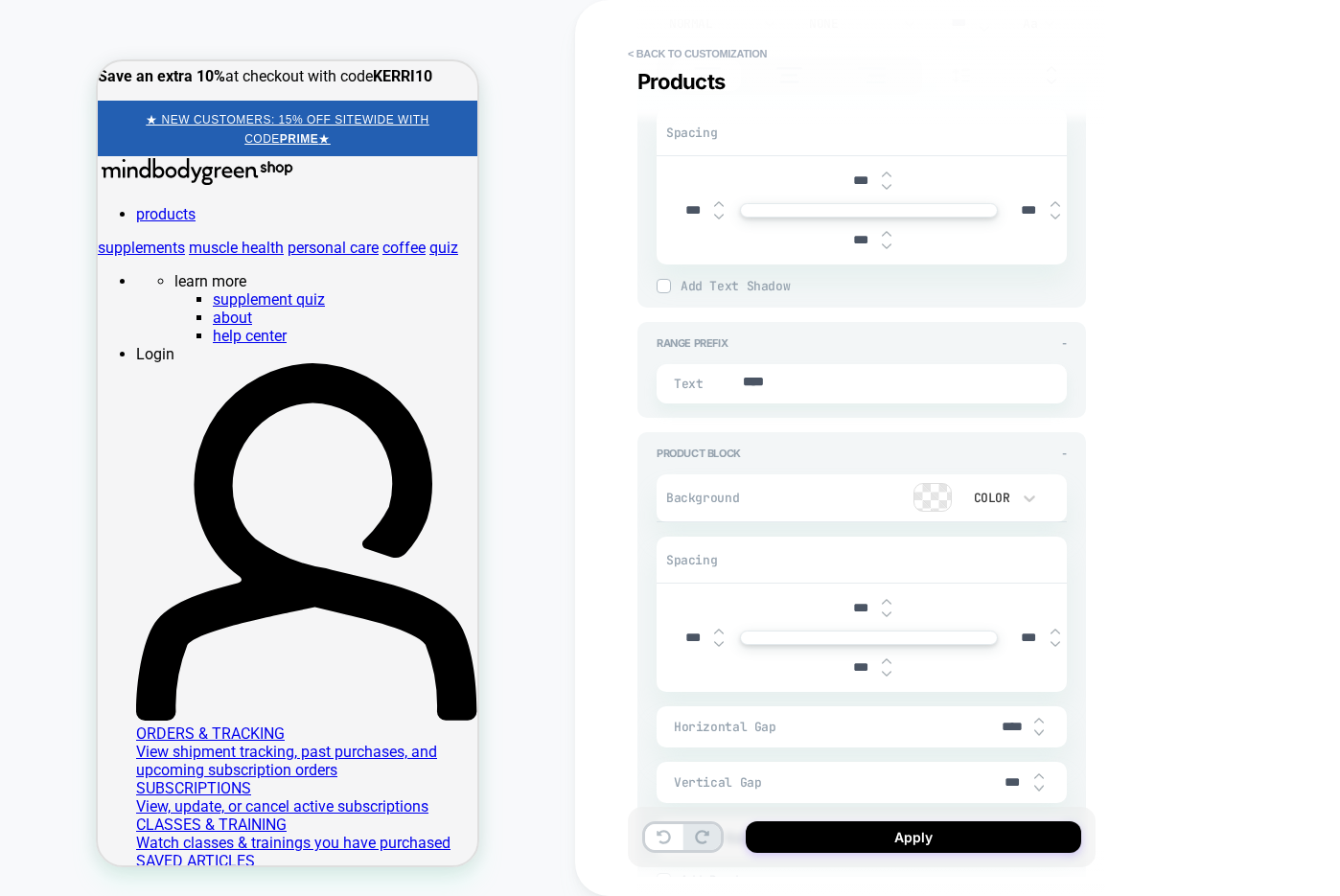 type on "*" 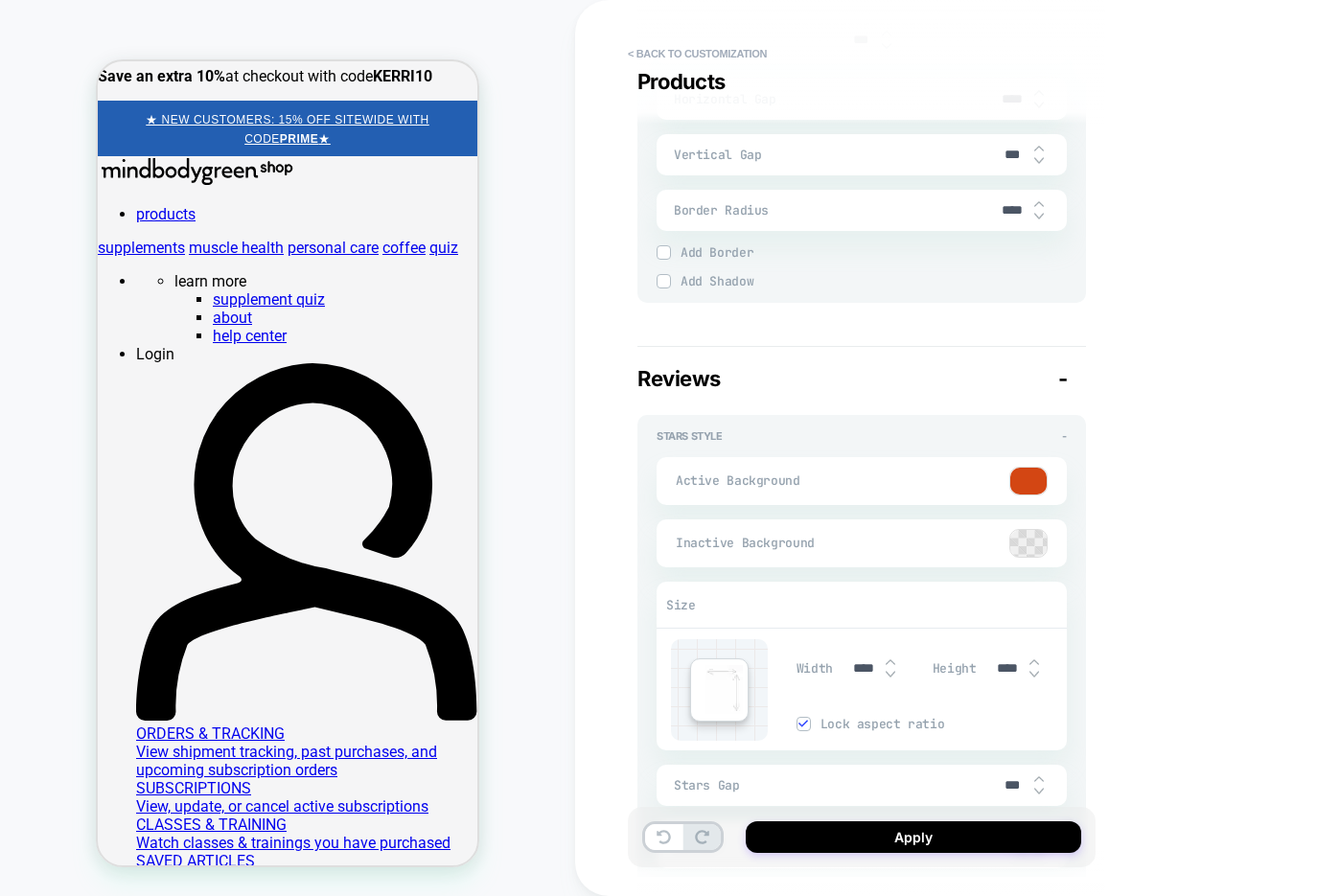 scroll, scrollTop: 2967, scrollLeft: 0, axis: vertical 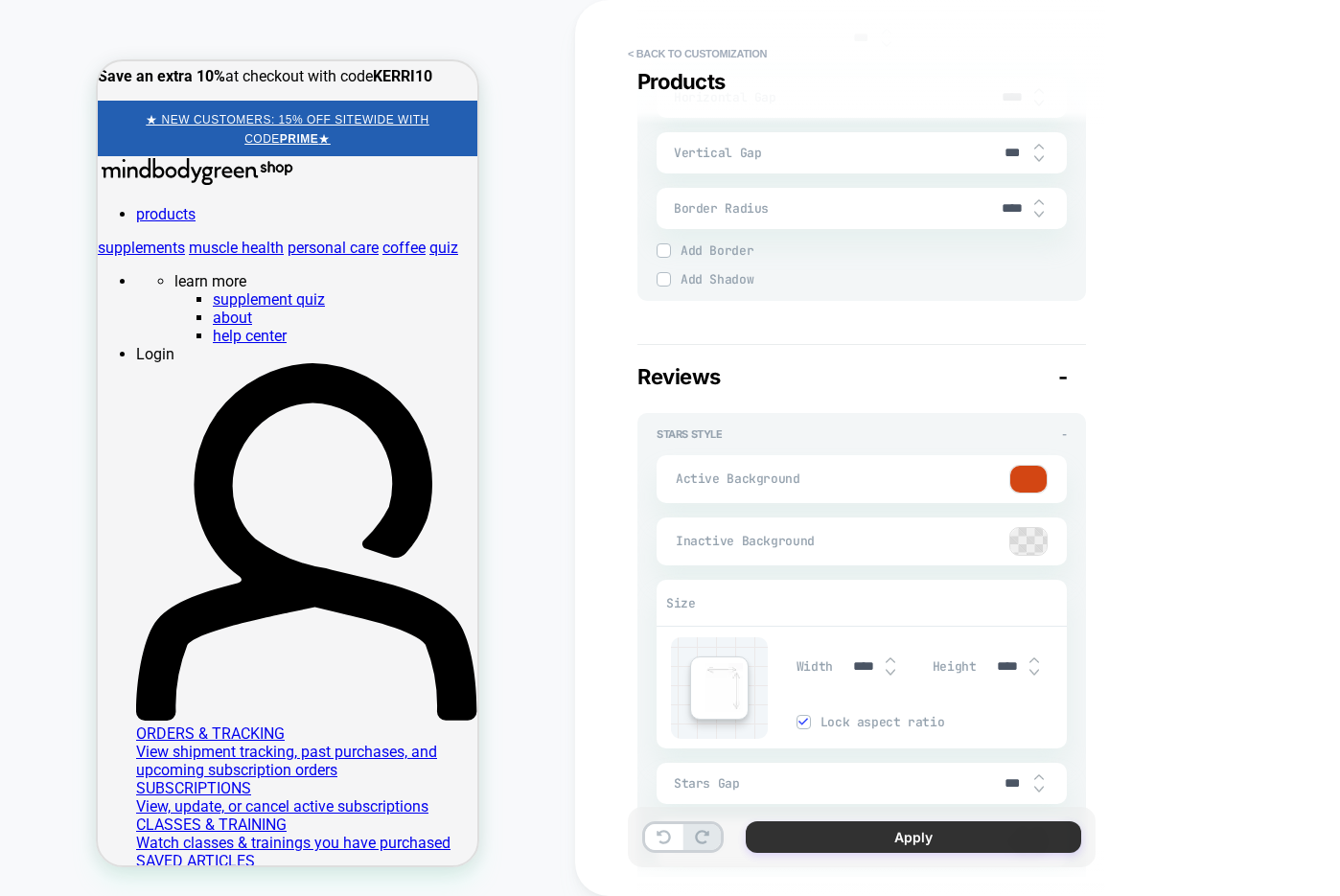 type on "***" 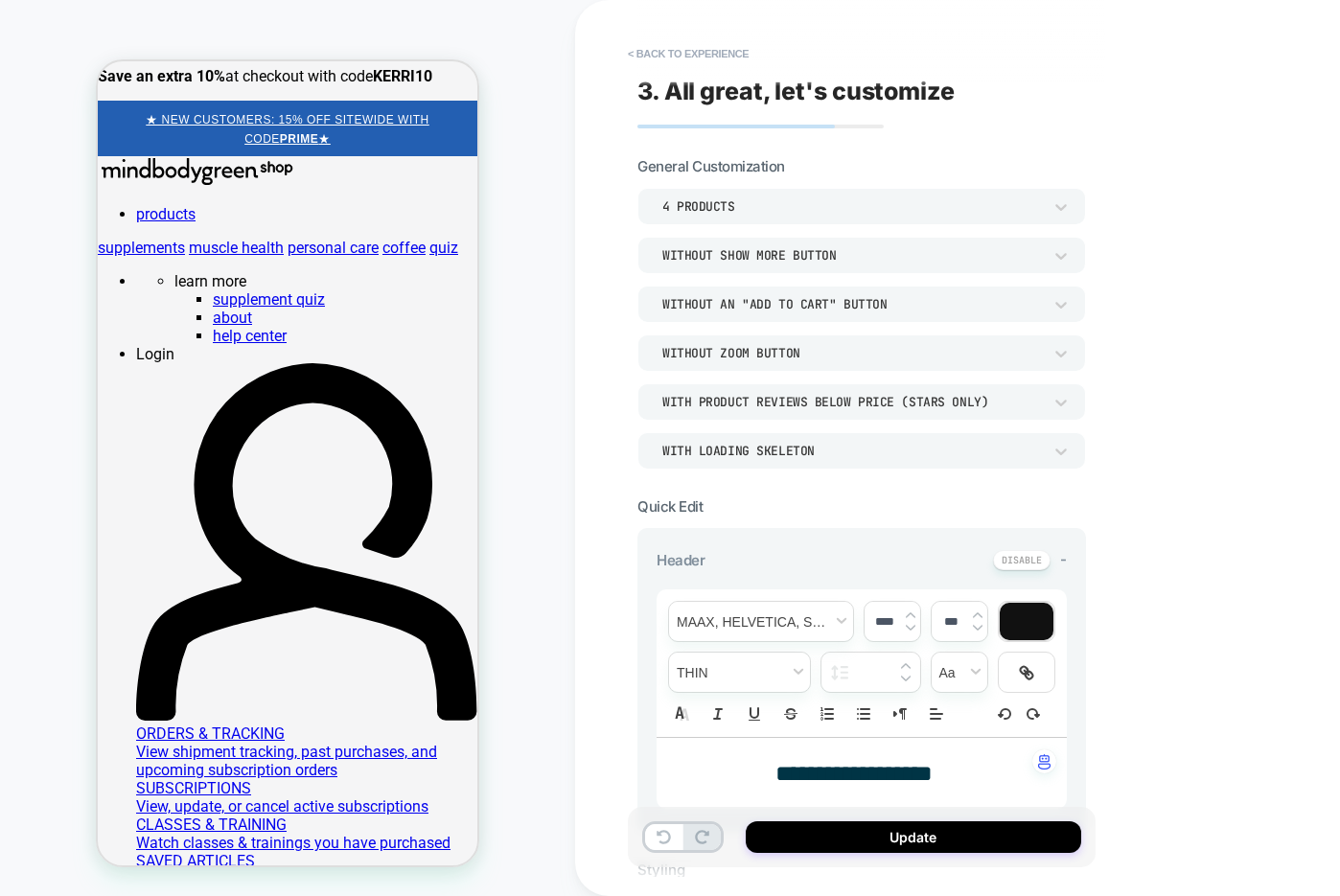 click on "4 Products" at bounding box center [852, 206] 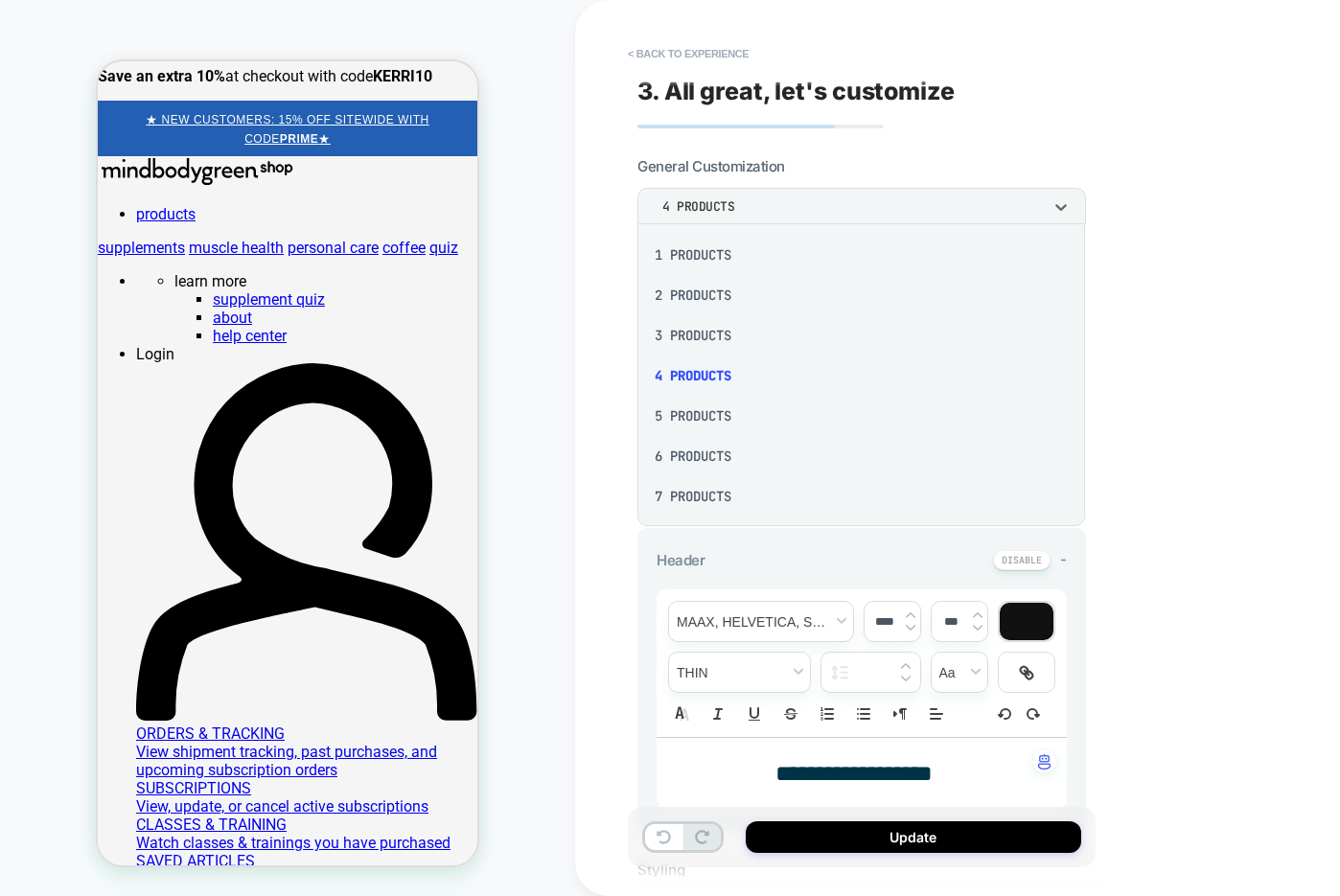 click on "3 Products" at bounding box center (861, 335) 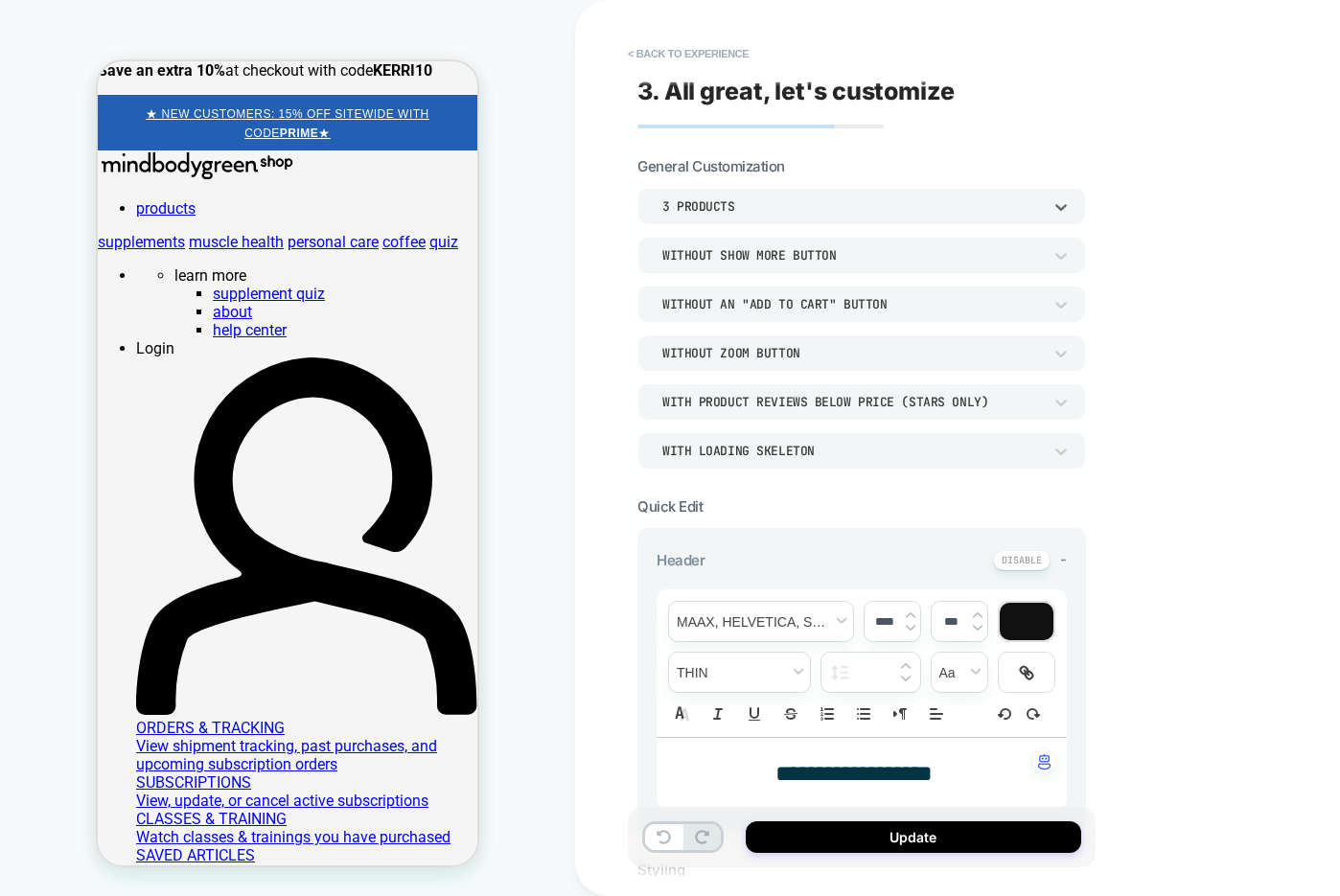 scroll, scrollTop: 55, scrollLeft: 0, axis: vertical 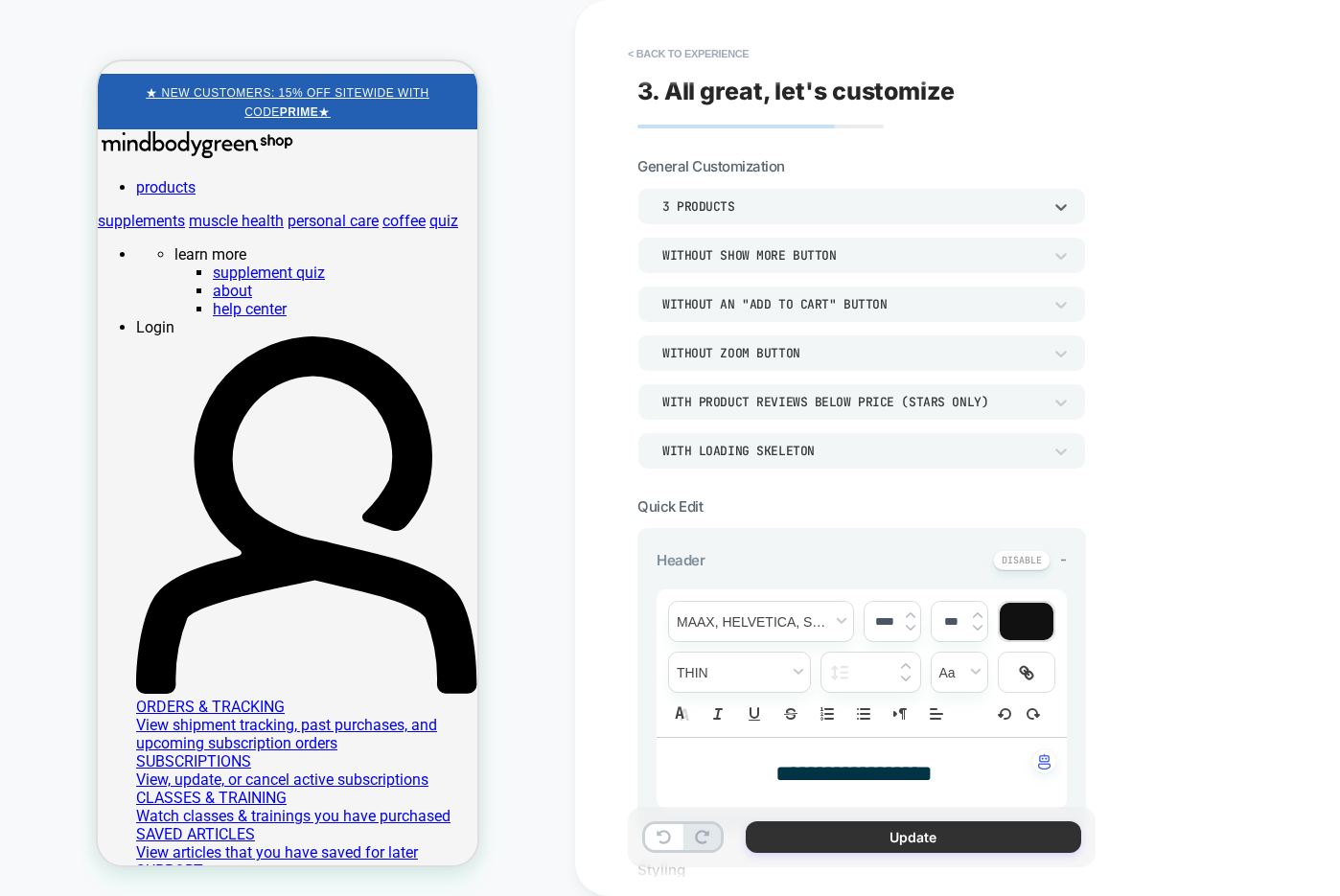 click on "Update" at bounding box center (913, 837) 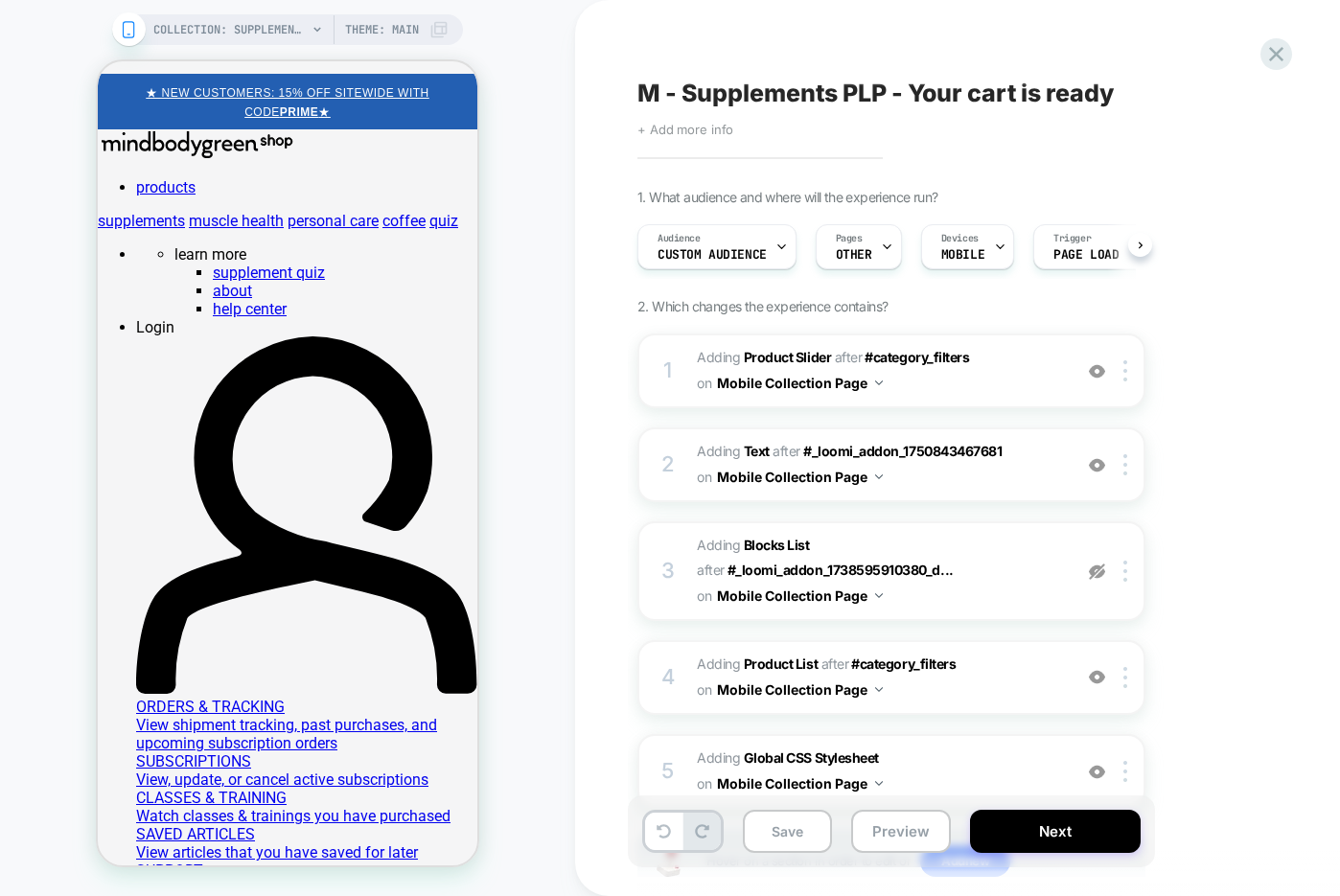 scroll, scrollTop: 0, scrollLeft: 1, axis: horizontal 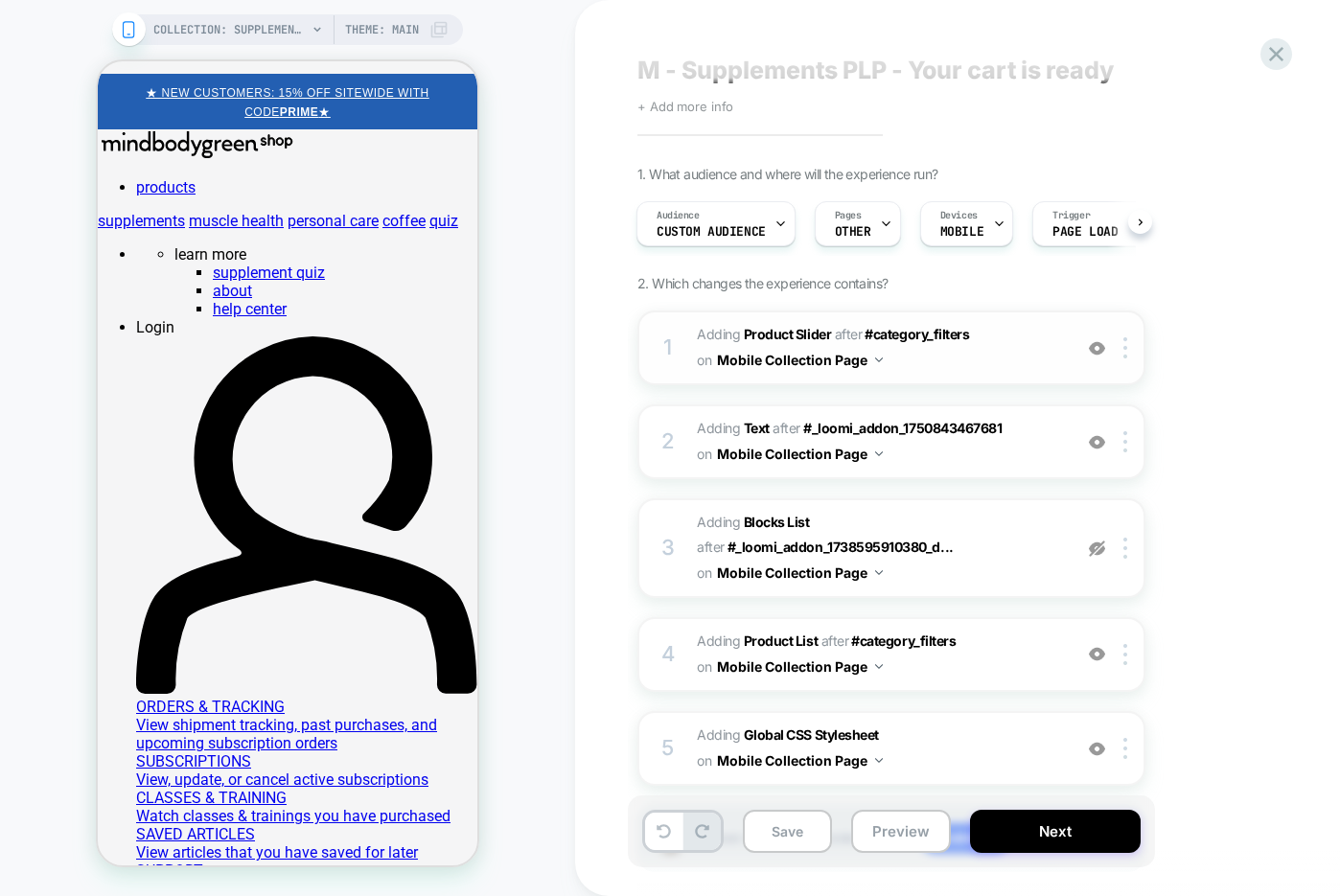 click at bounding box center (1097, 348) 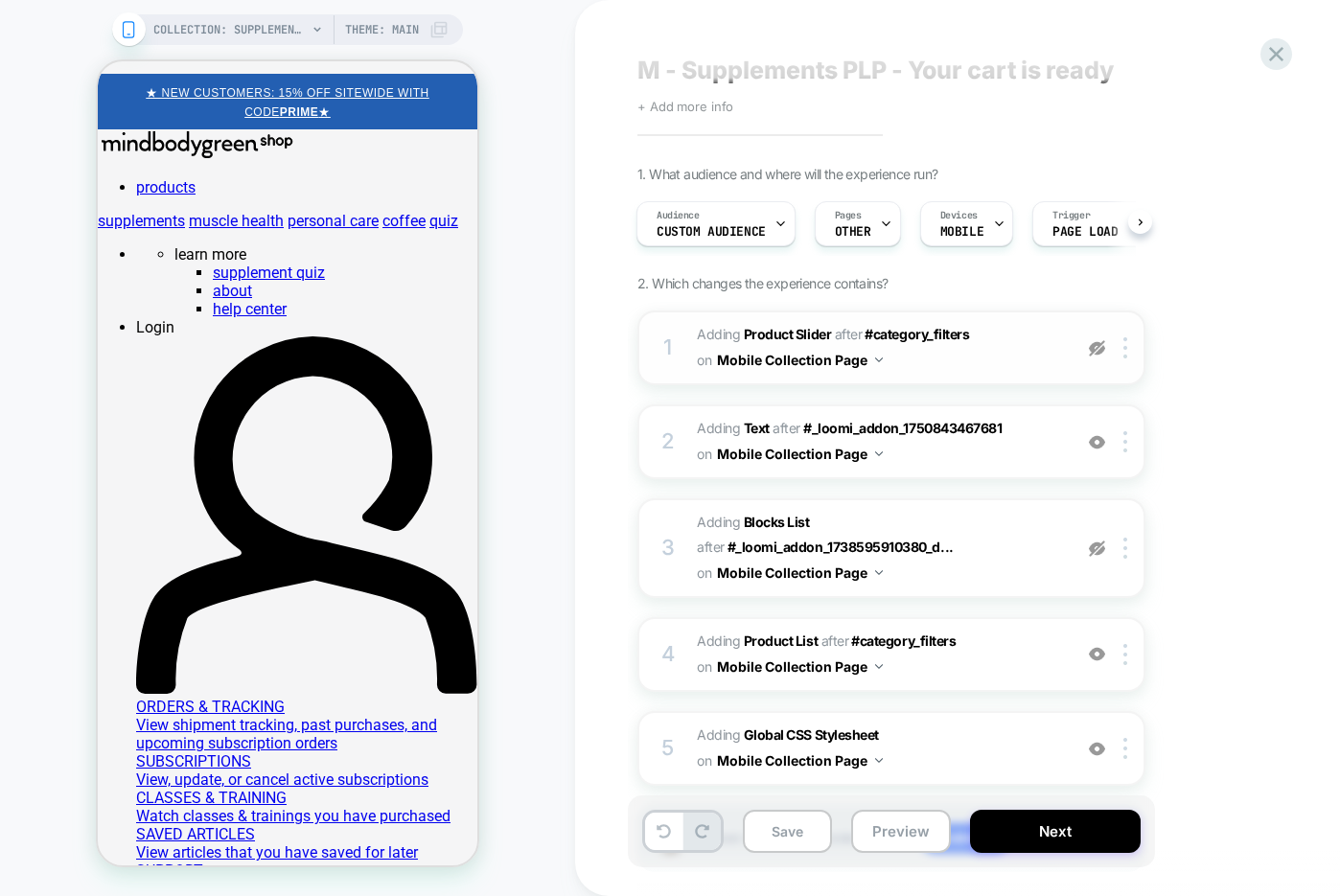 click at bounding box center (1097, 348) 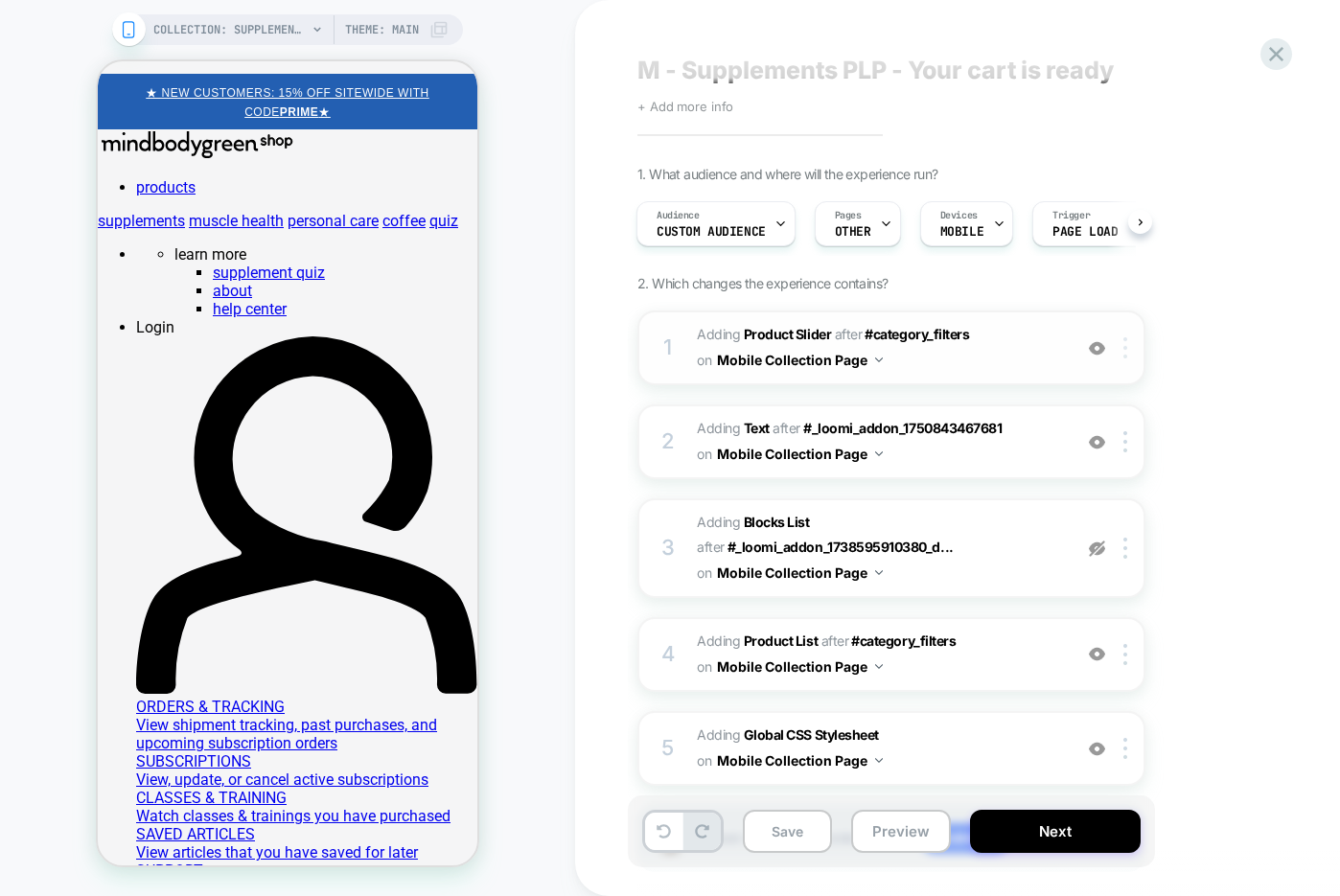 click at bounding box center (1128, 348) 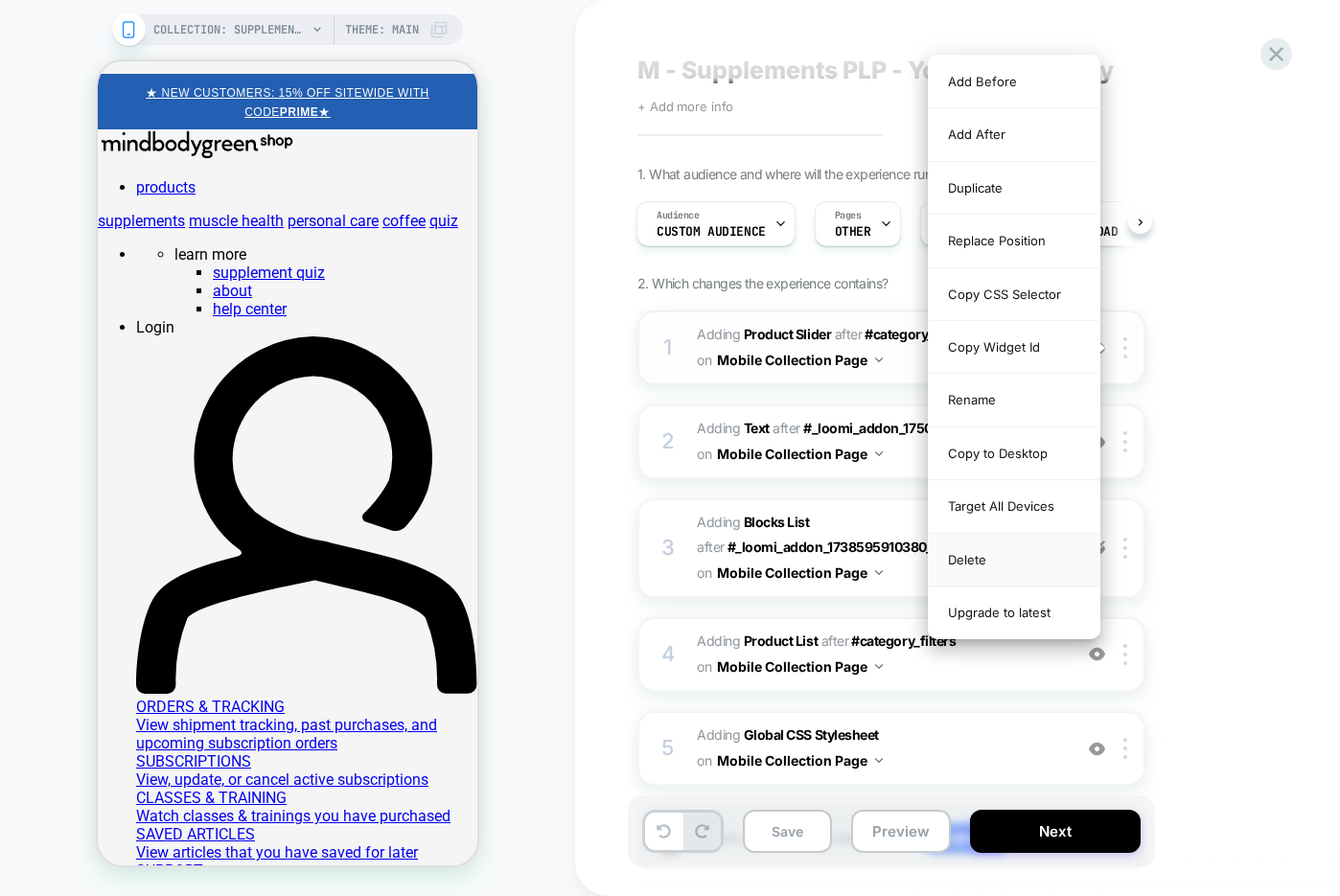 click on "Delete" at bounding box center [1014, 560] 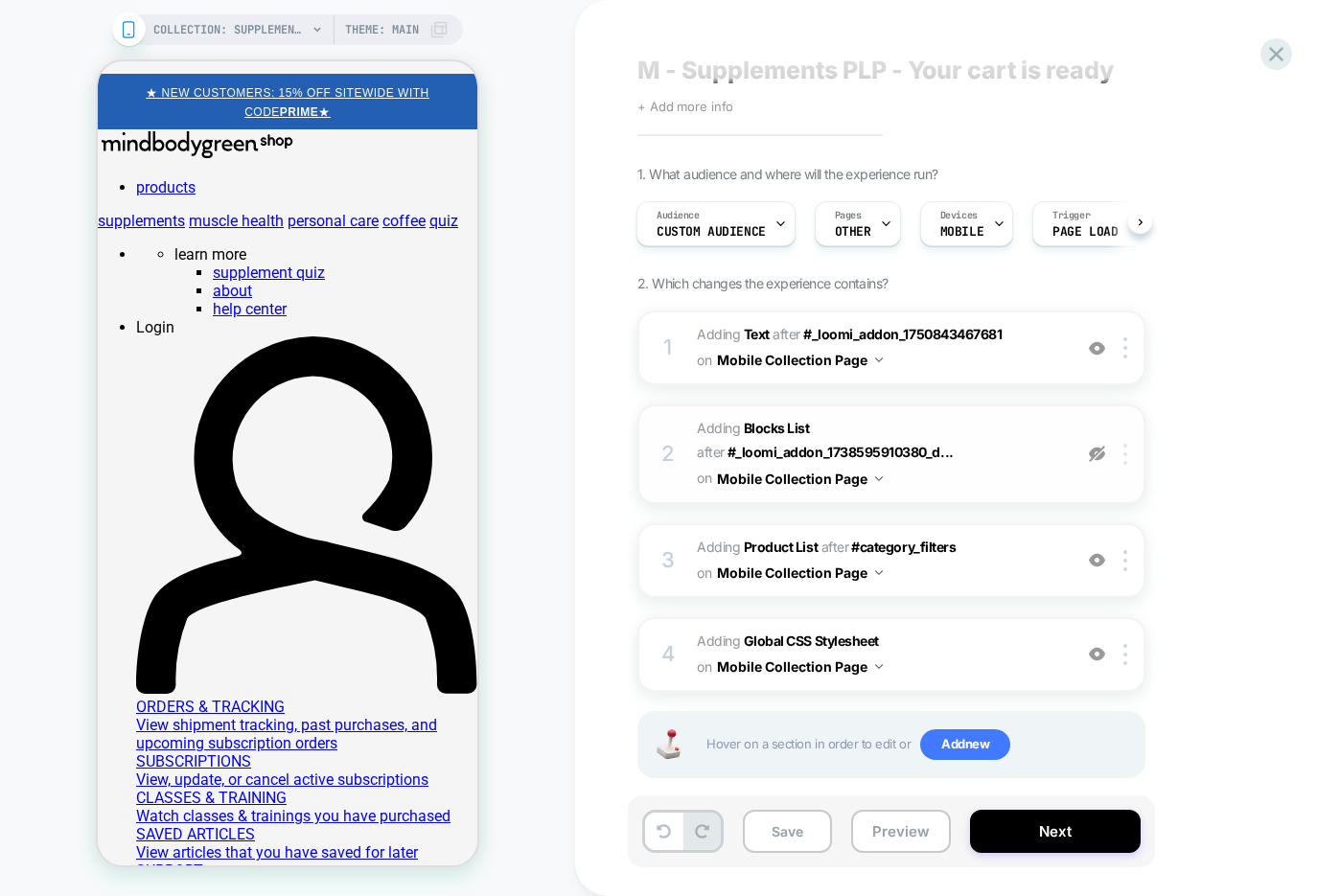 click at bounding box center (1125, 454) 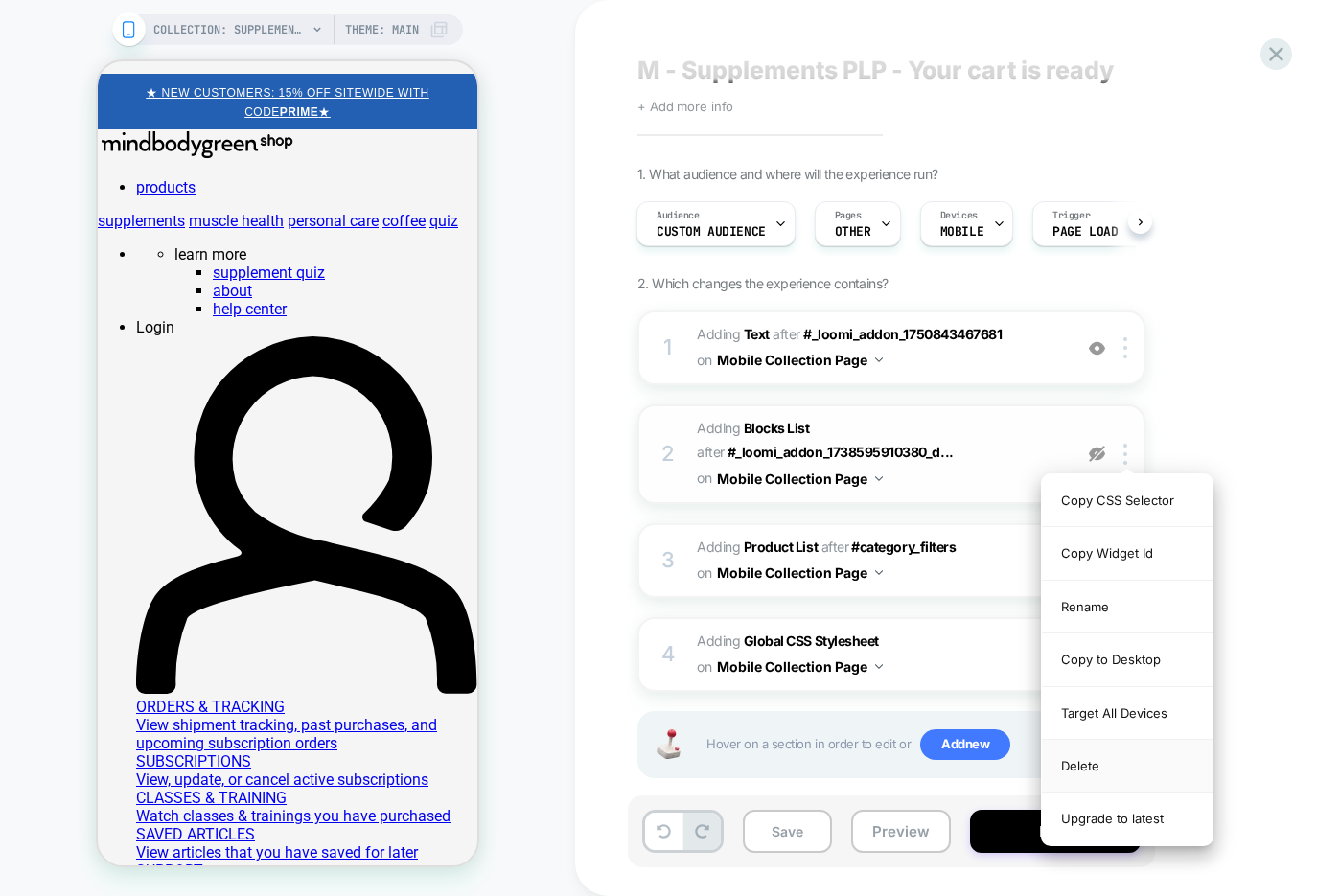 click on "Delete" at bounding box center [1127, 766] 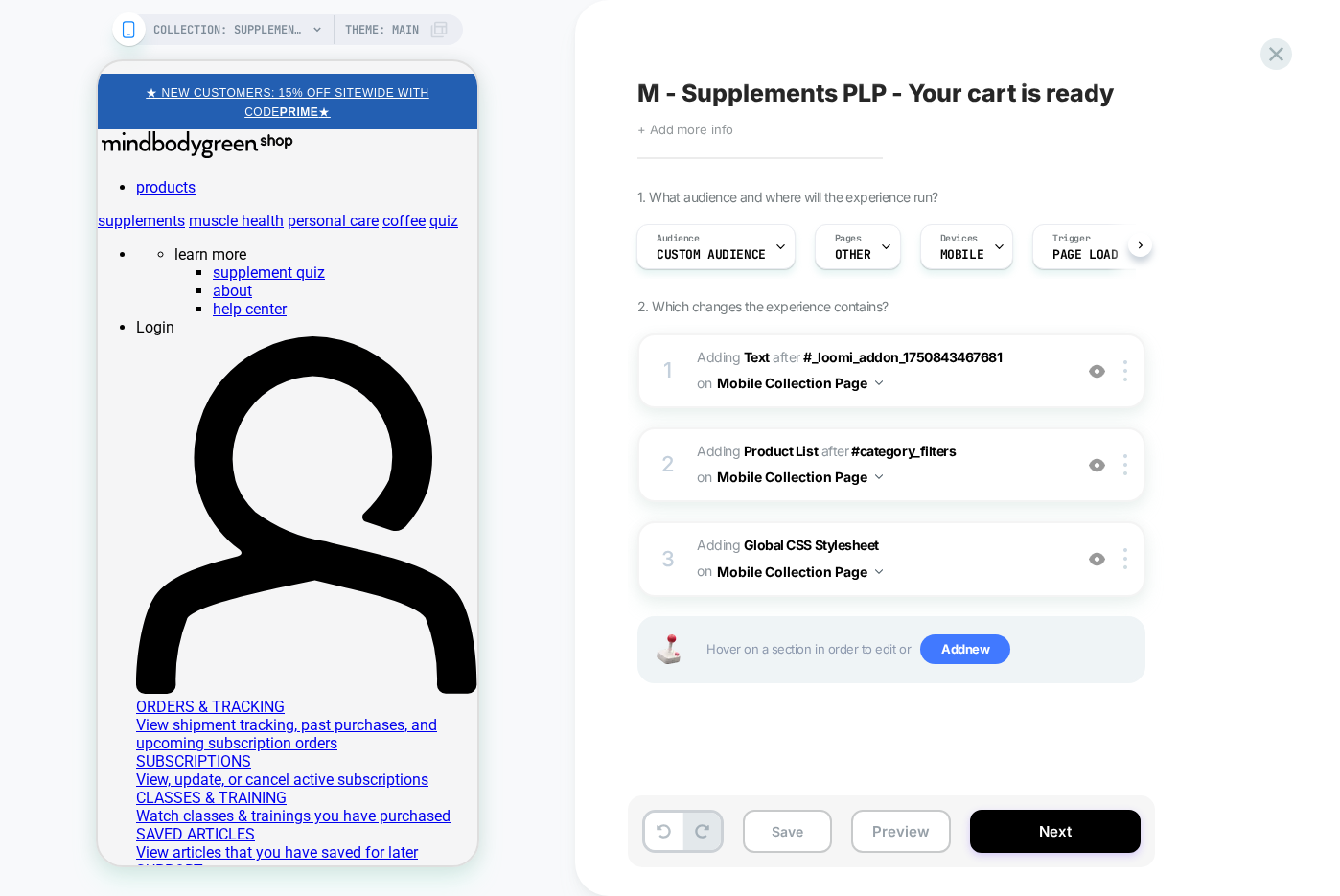 scroll, scrollTop: 0, scrollLeft: 0, axis: both 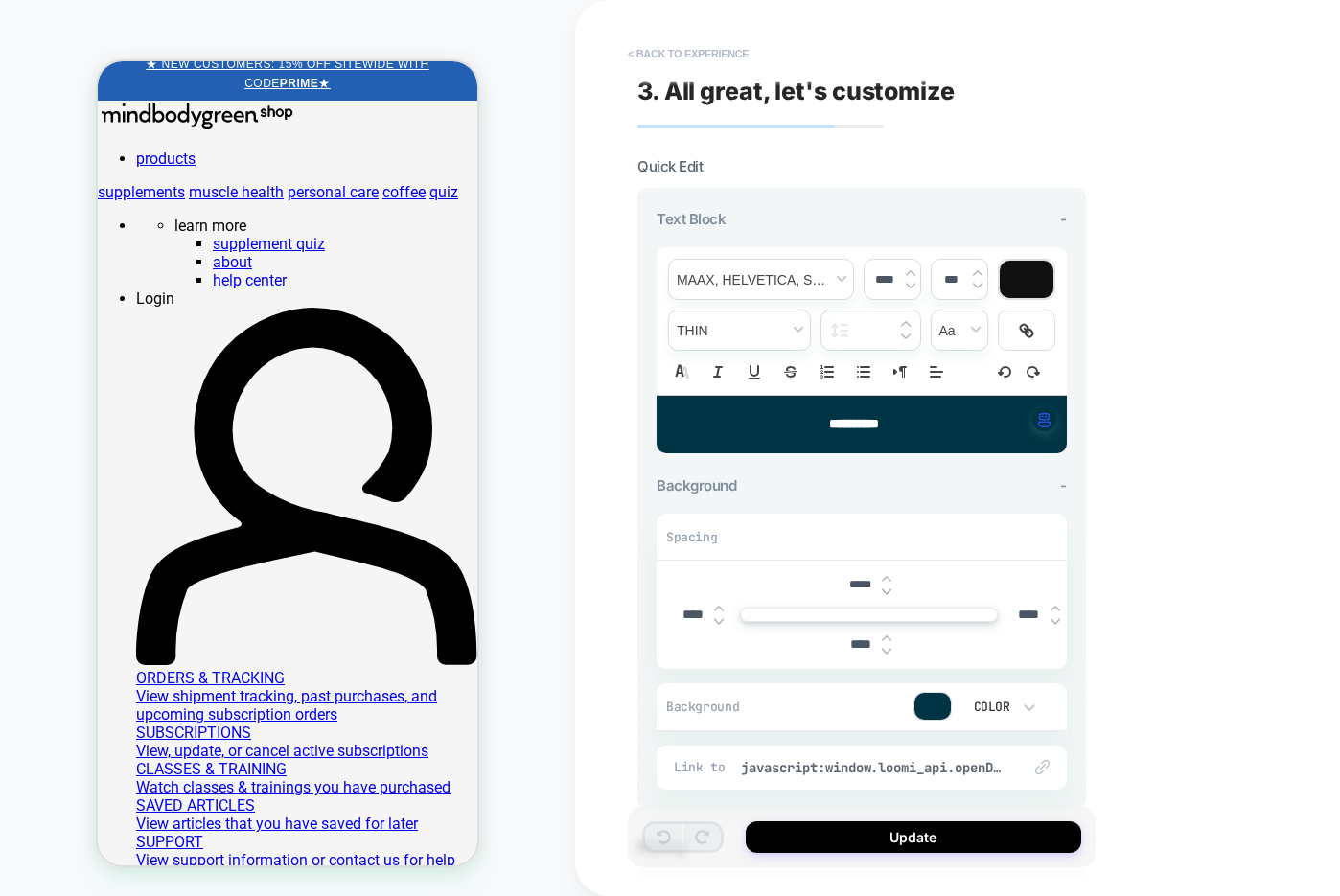 click on "< Back to experience" at bounding box center (688, 54) 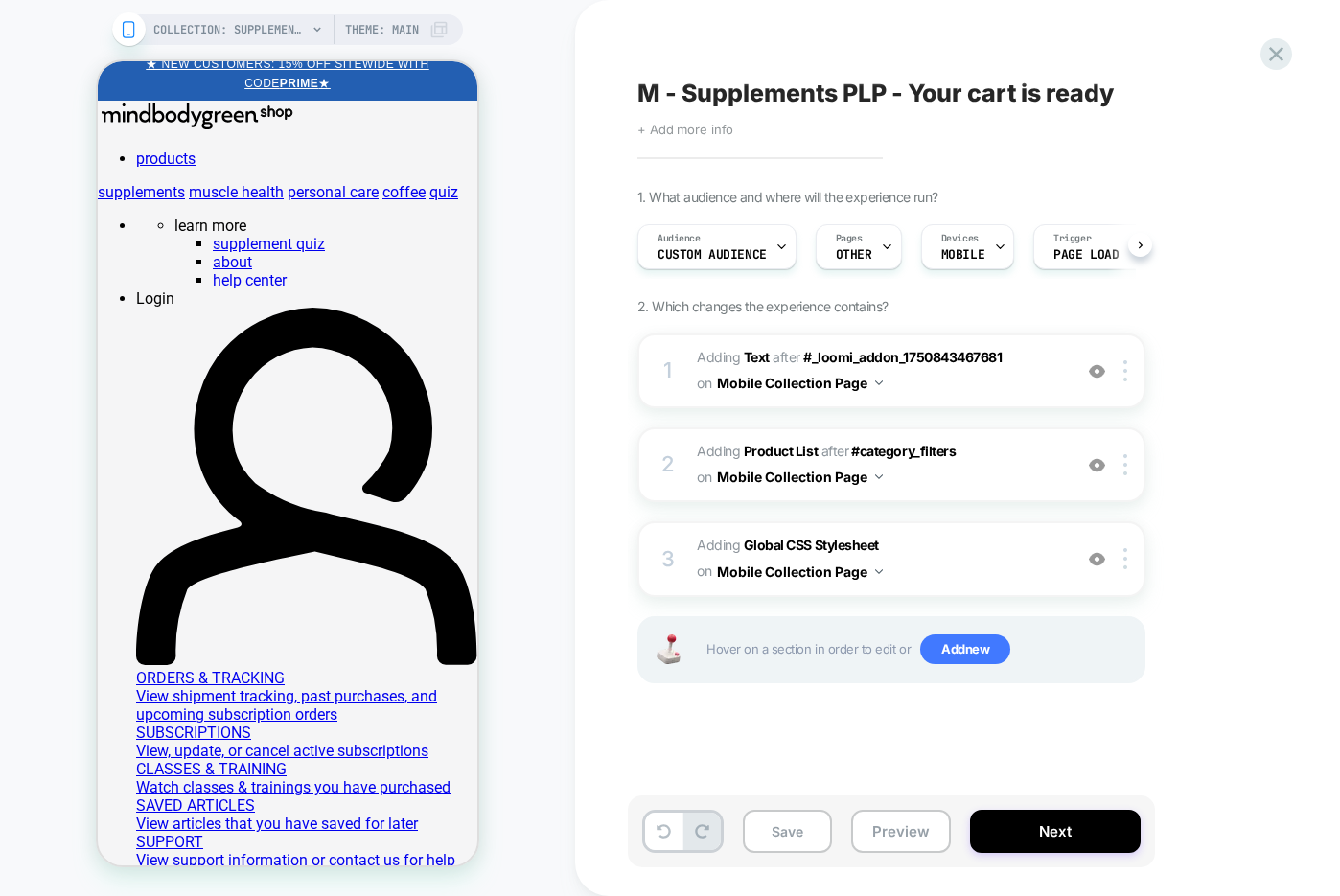 scroll, scrollTop: 0, scrollLeft: 1, axis: horizontal 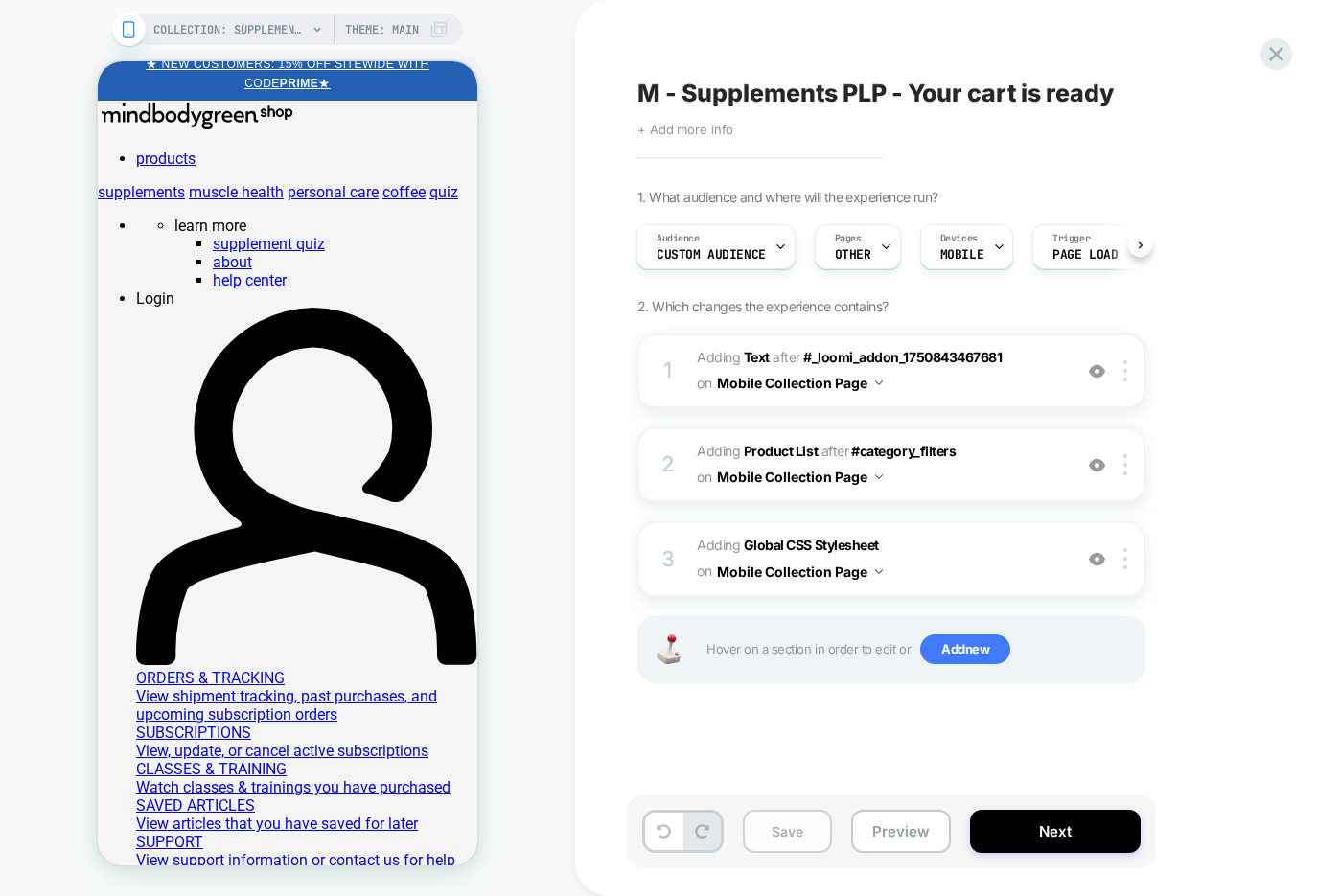 click on "Save" at bounding box center [787, 831] 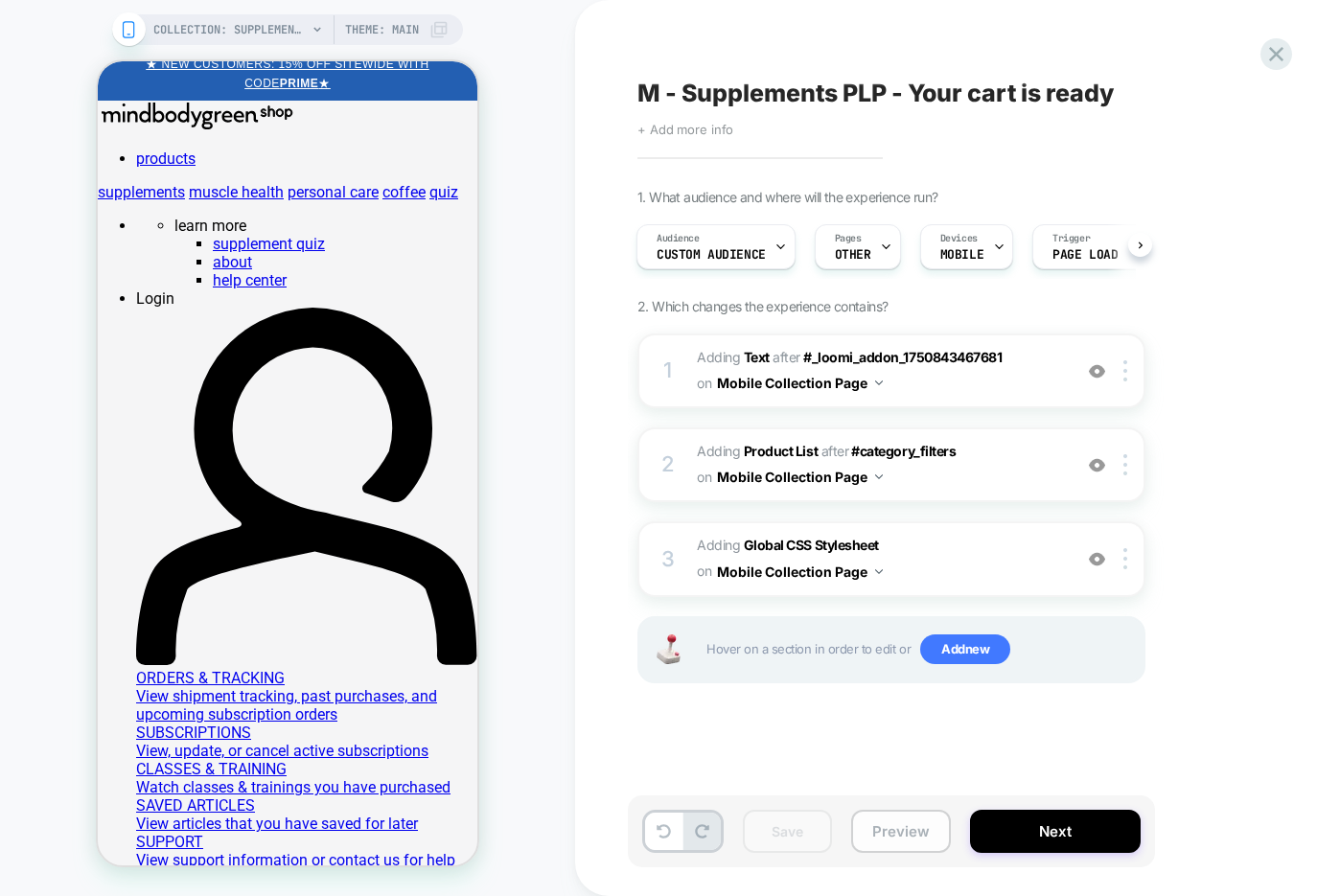 click on "Preview" at bounding box center [901, 831] 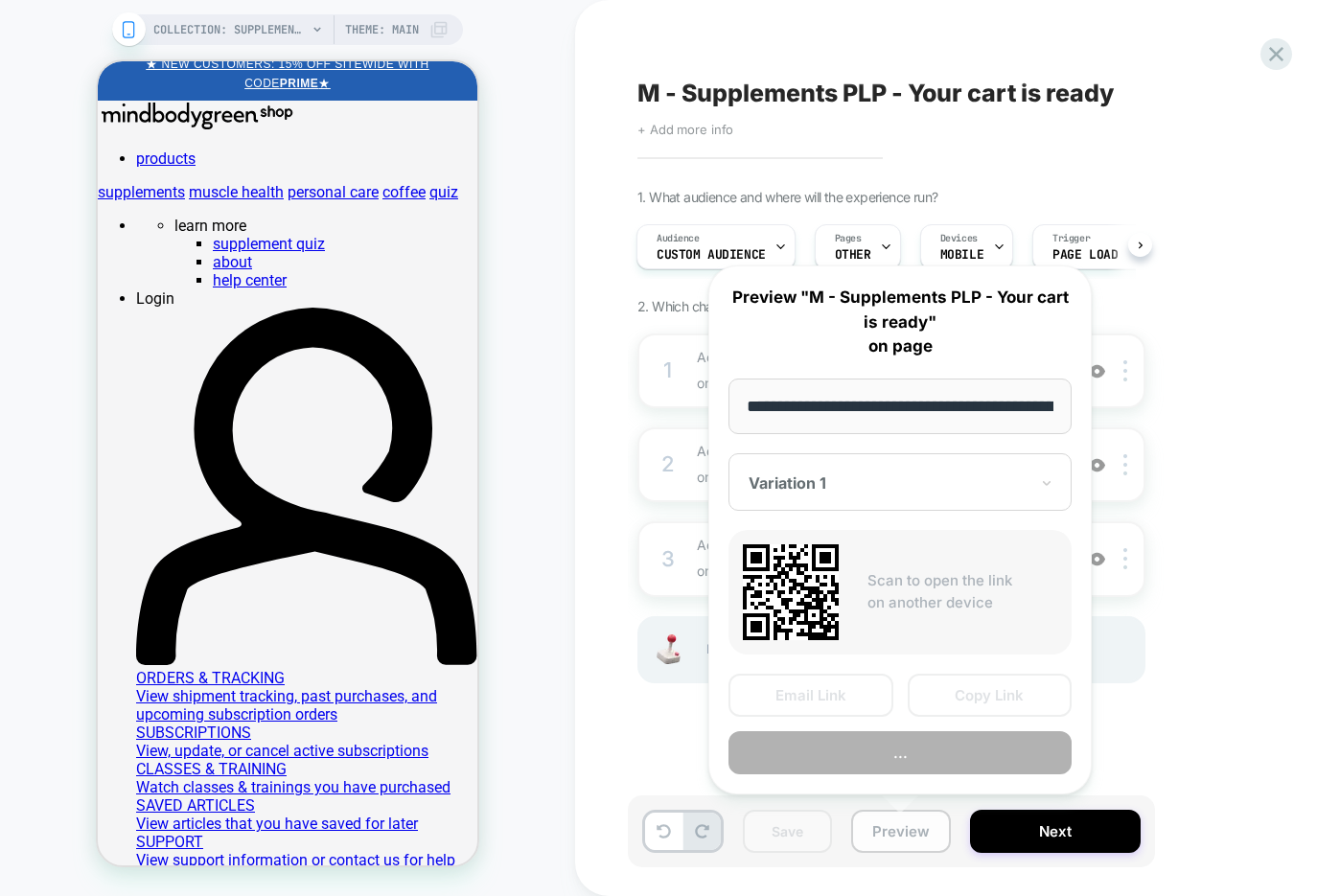 scroll, scrollTop: 0, scrollLeft: 290, axis: horizontal 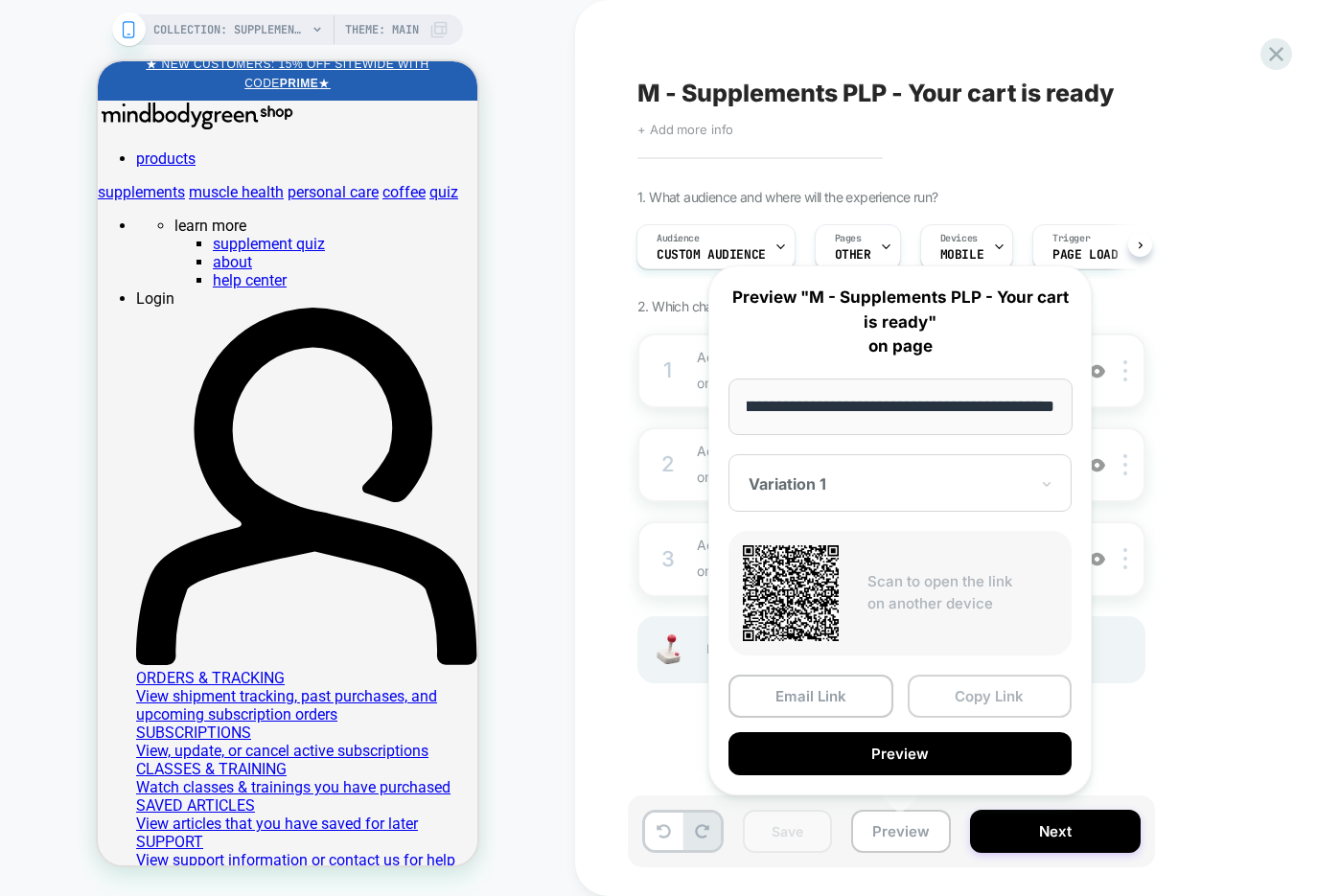 click on "Copy Link" at bounding box center (990, 696) 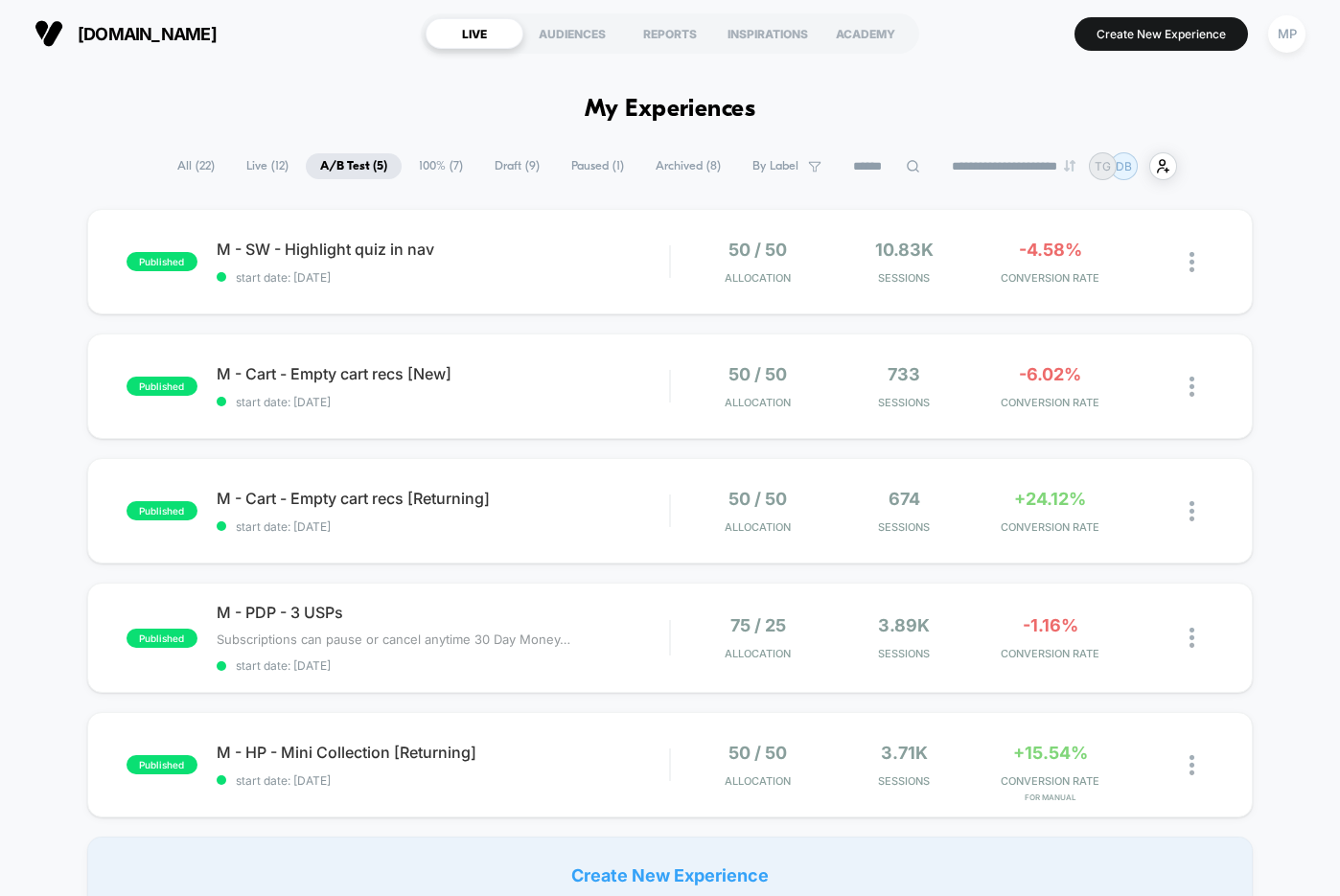 scroll, scrollTop: 0, scrollLeft: 0, axis: both 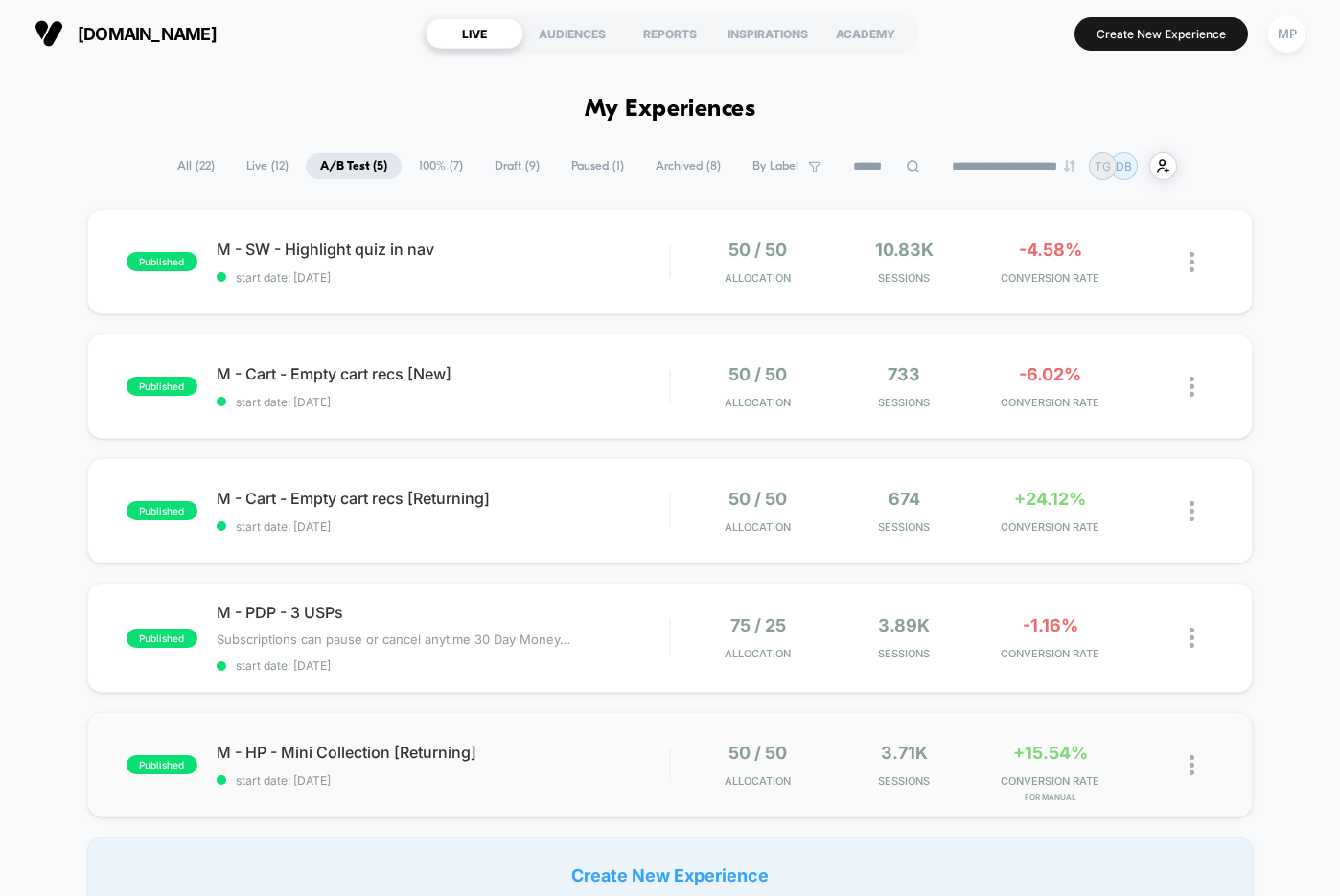 click on "published M - HP - Mini Collection [Returning] start date: [DATE] 50 / 50 Allocation 3.71k Sessions +15.54% CONVERSION RATE for Manual" at bounding box center [670, 765] 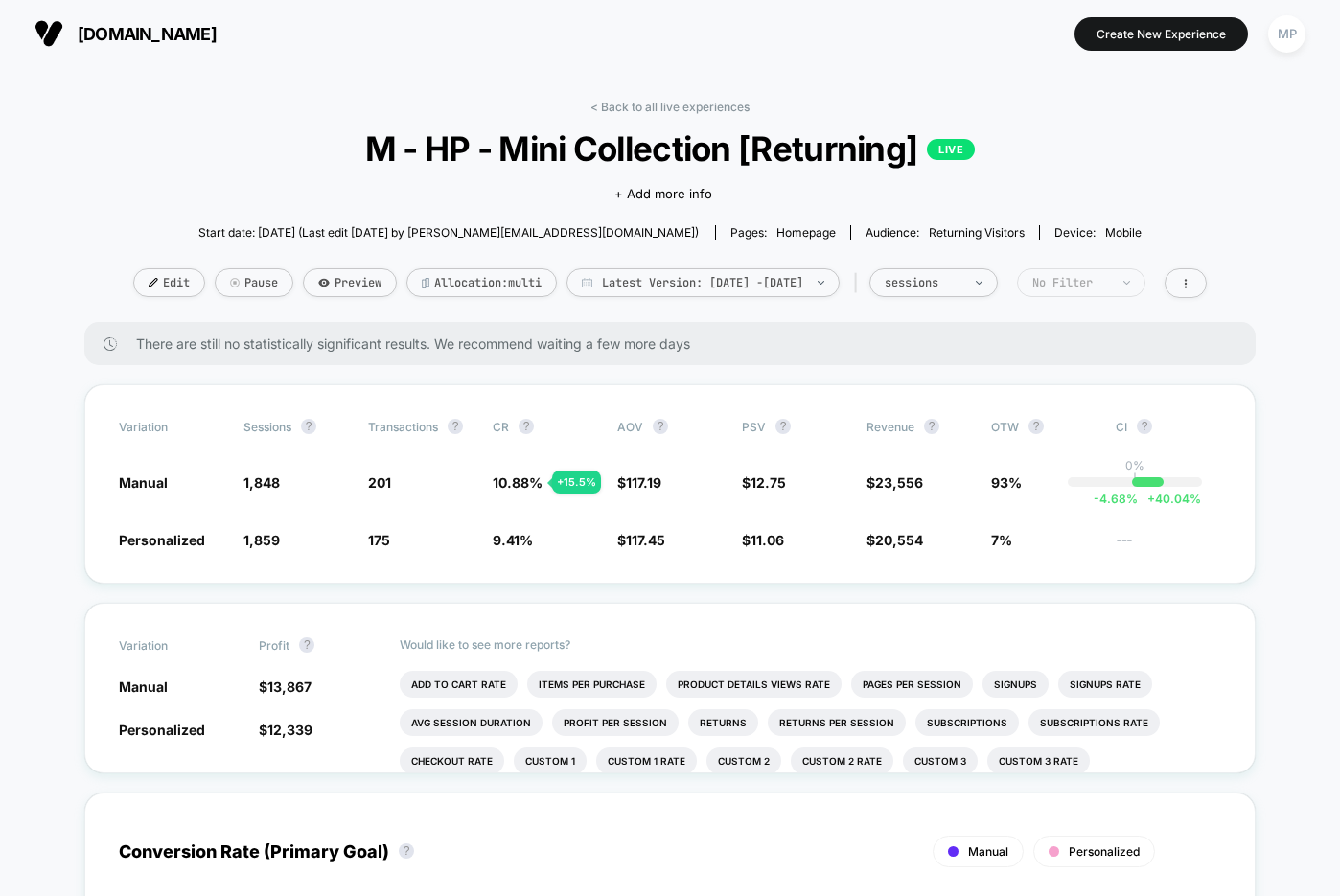 click on "No Filter" at bounding box center (1071, 283) 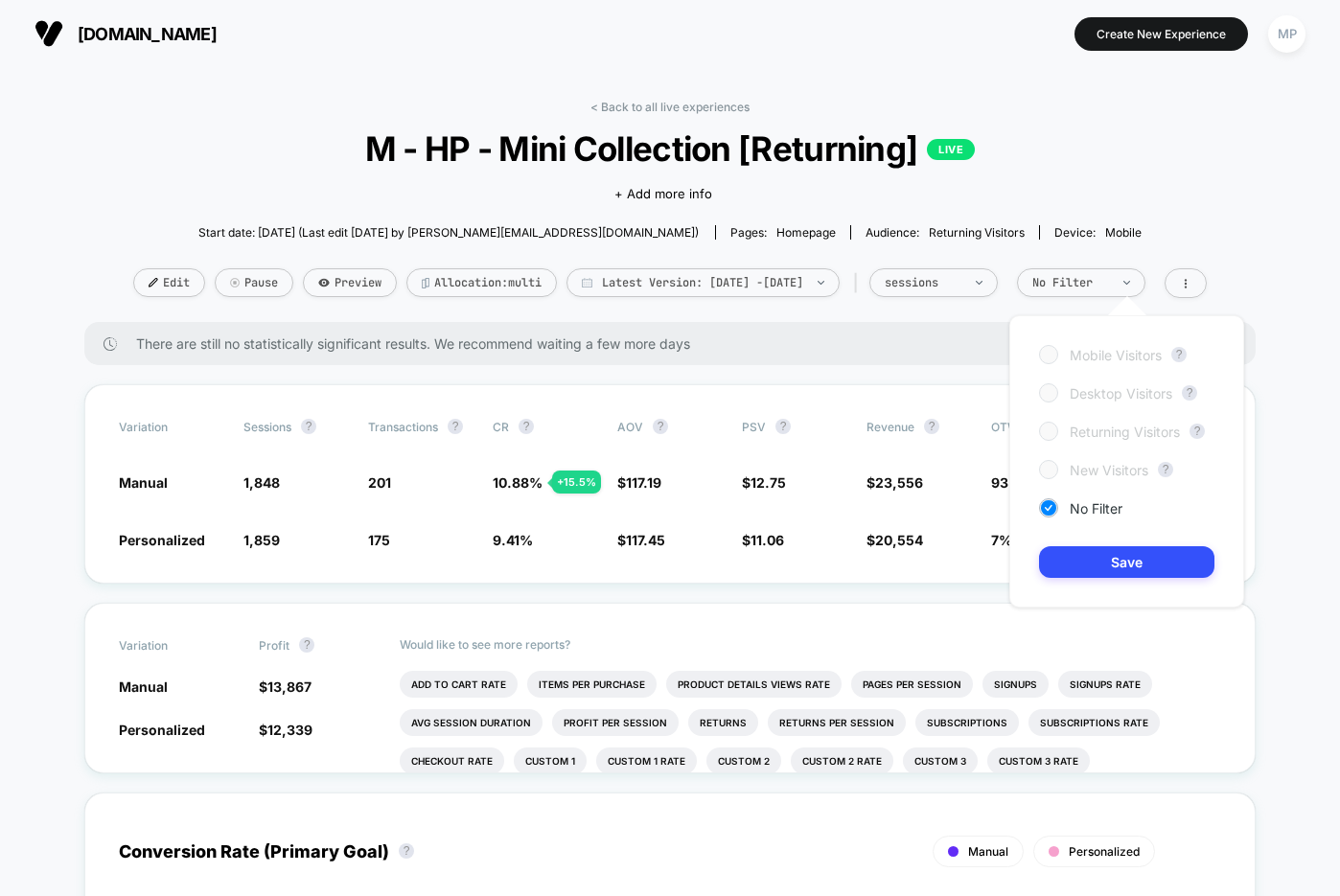 click on "M - HP - Mini Collection [Returning] LIVE" at bounding box center [670, 149] 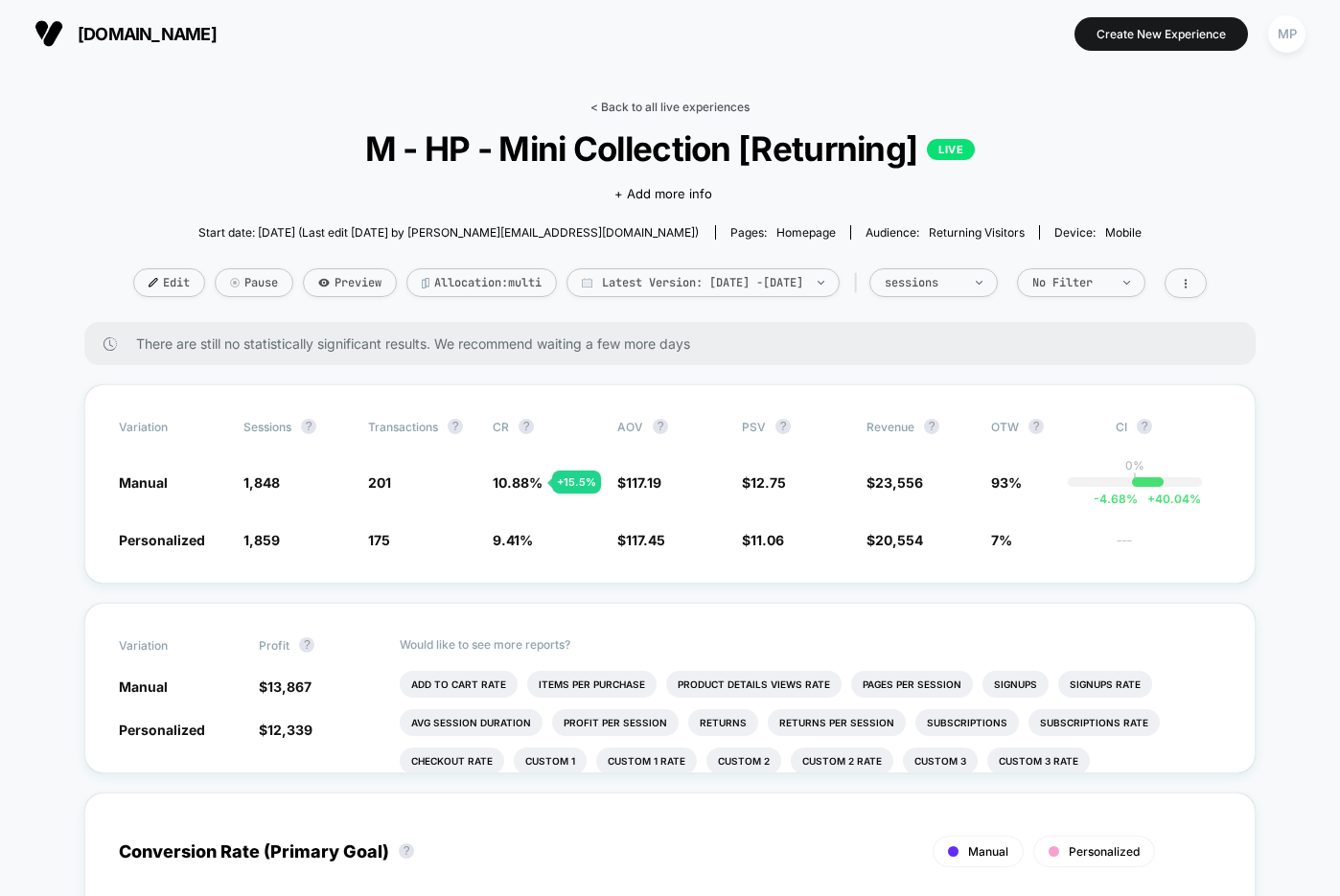 click on "< Back to all live experiences" at bounding box center [670, 106] 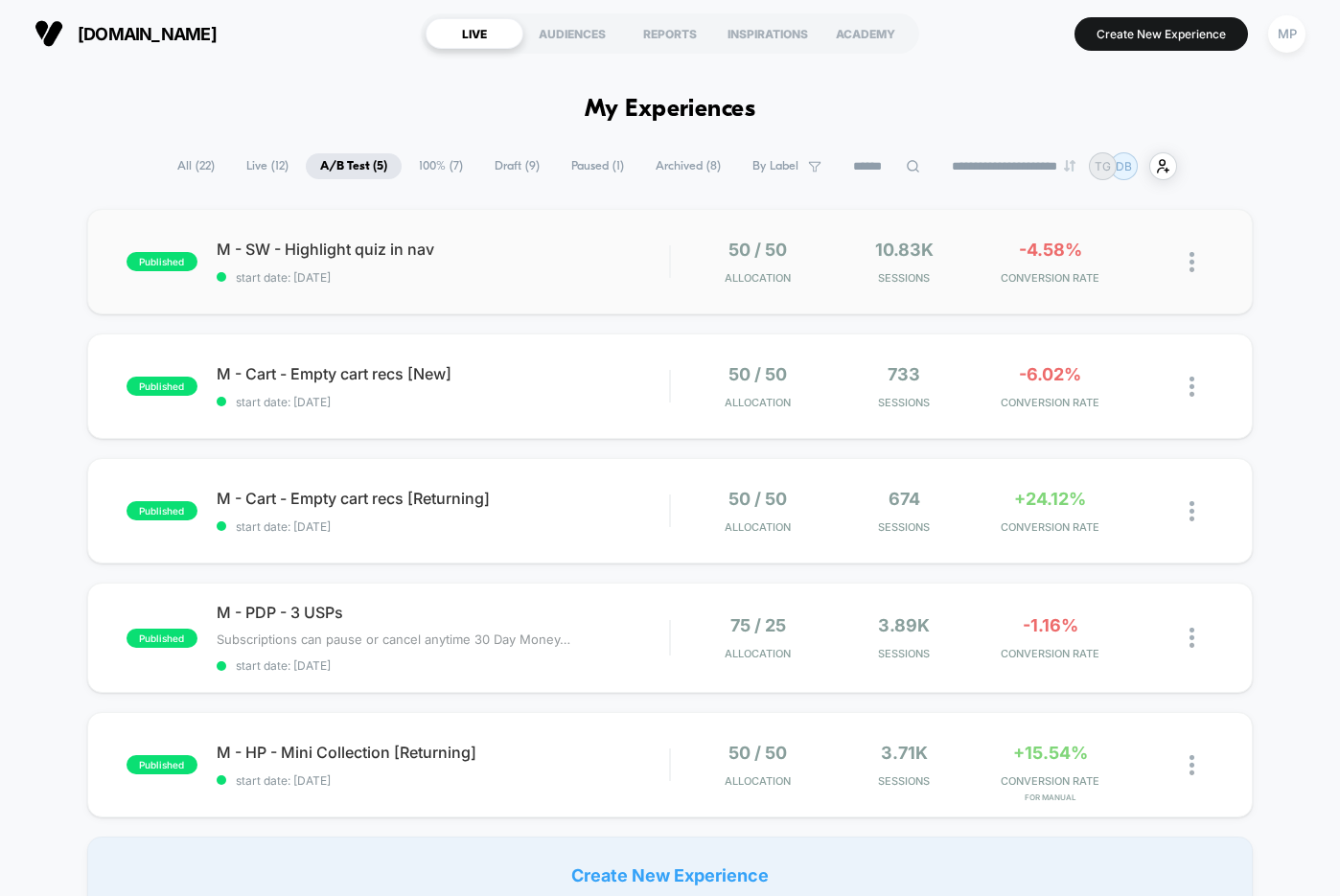 click on "published M - SW - Highlight quiz in nav start date: [DATE] 50 / 50 Allocation 10.83k Sessions -4.58% CONVERSION RATE" at bounding box center (670, 262) 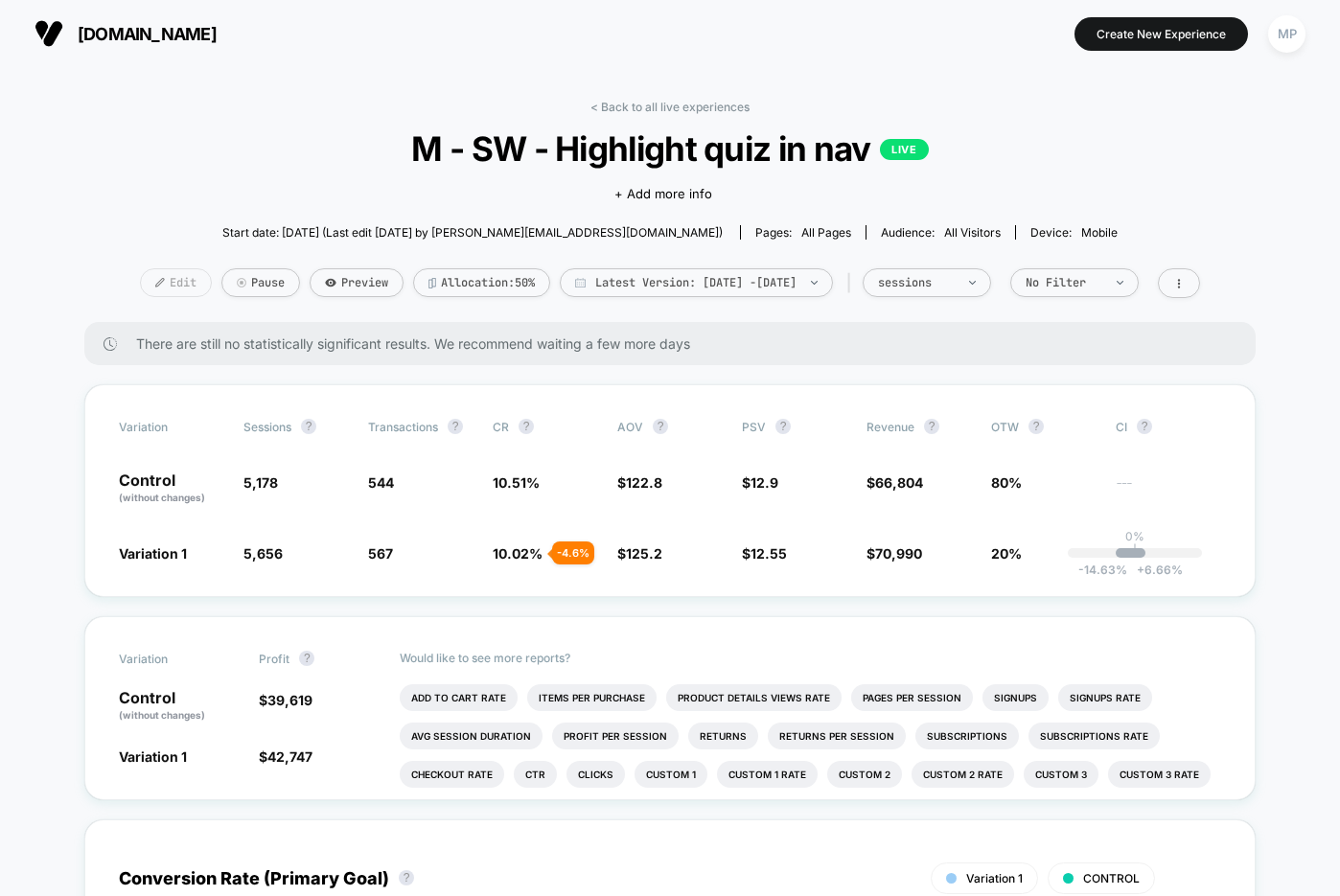 click on "Edit" at bounding box center (175, 283) 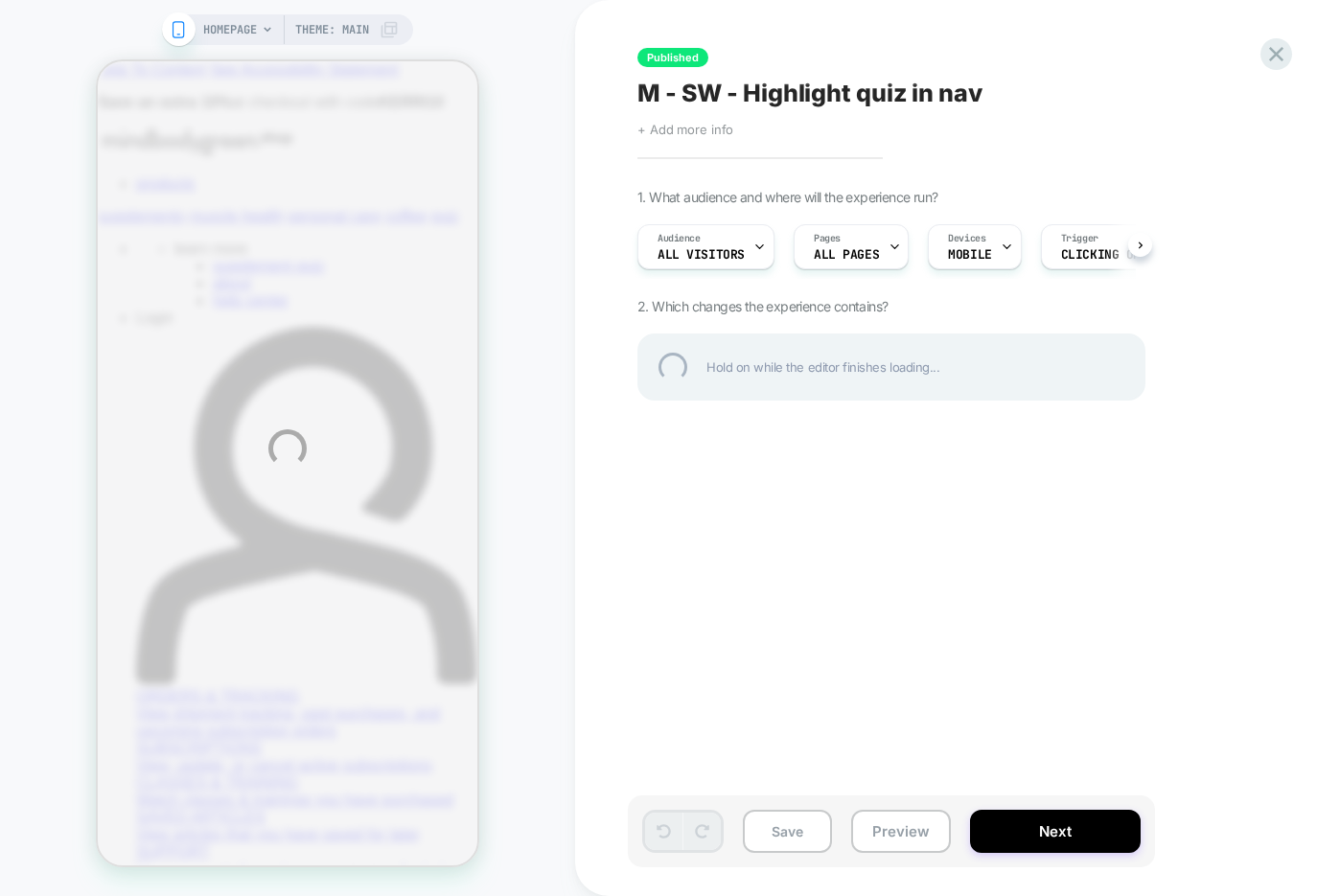 scroll, scrollTop: 0, scrollLeft: 0, axis: both 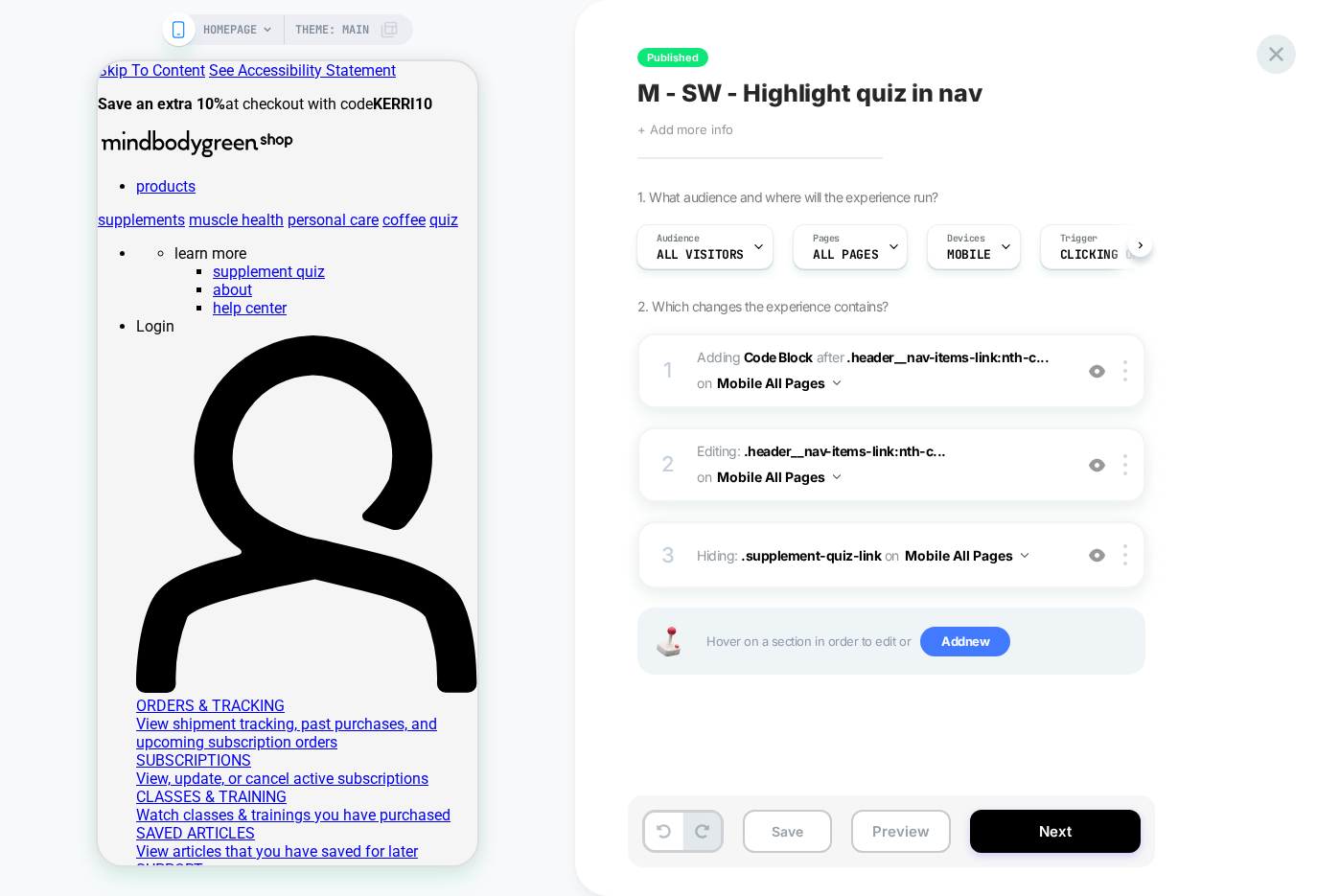 click 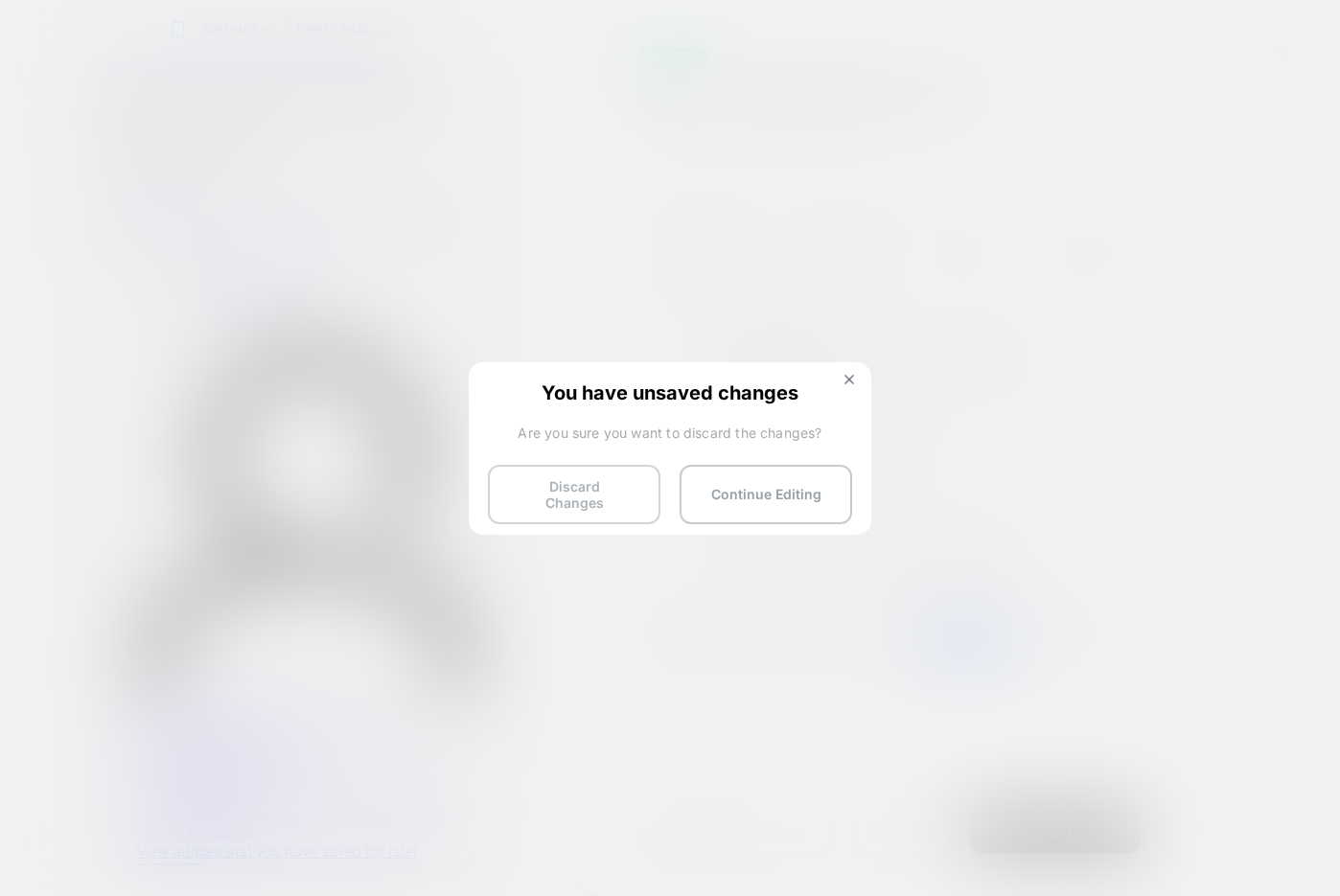 click on "Discard Changes" at bounding box center [574, 494] 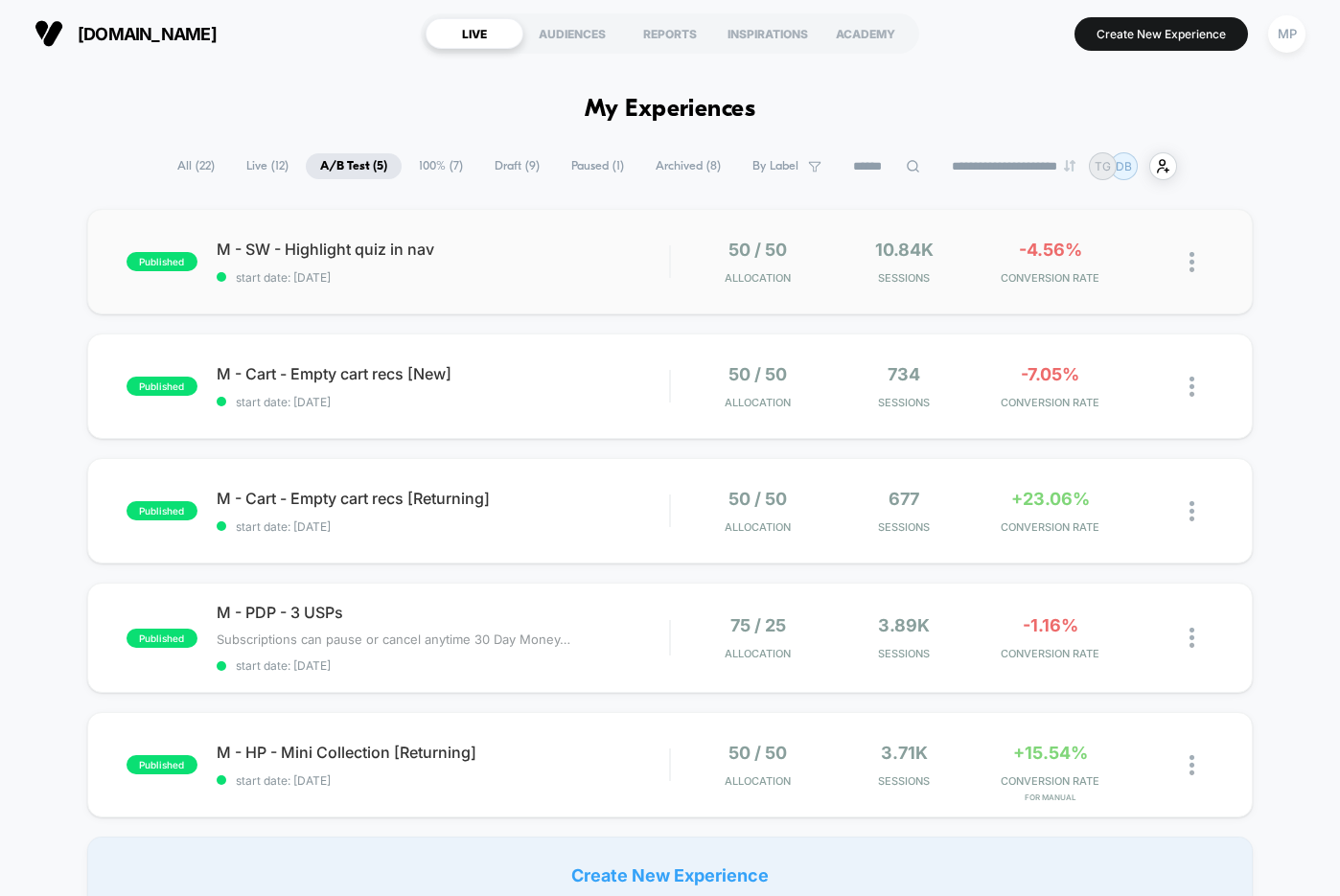 click on "published M - SW - Highlight quiz in nav start date: [DATE] 50 / 50 Allocation 10.84k Sessions -4.56% CONVERSION RATE" at bounding box center (670, 262) 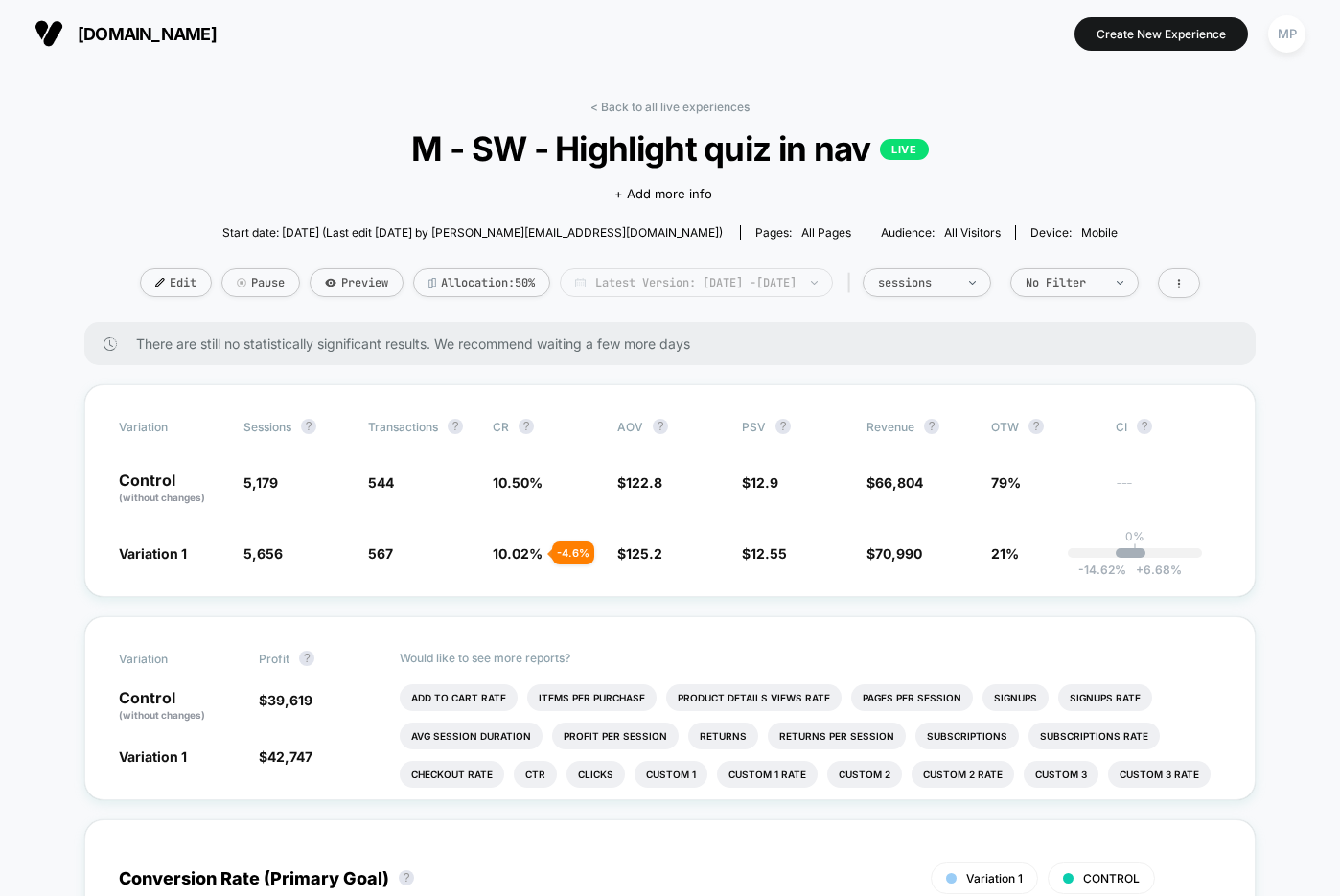 click on "Latest Version:     [DATE]    -    [DATE]" at bounding box center (696, 283) 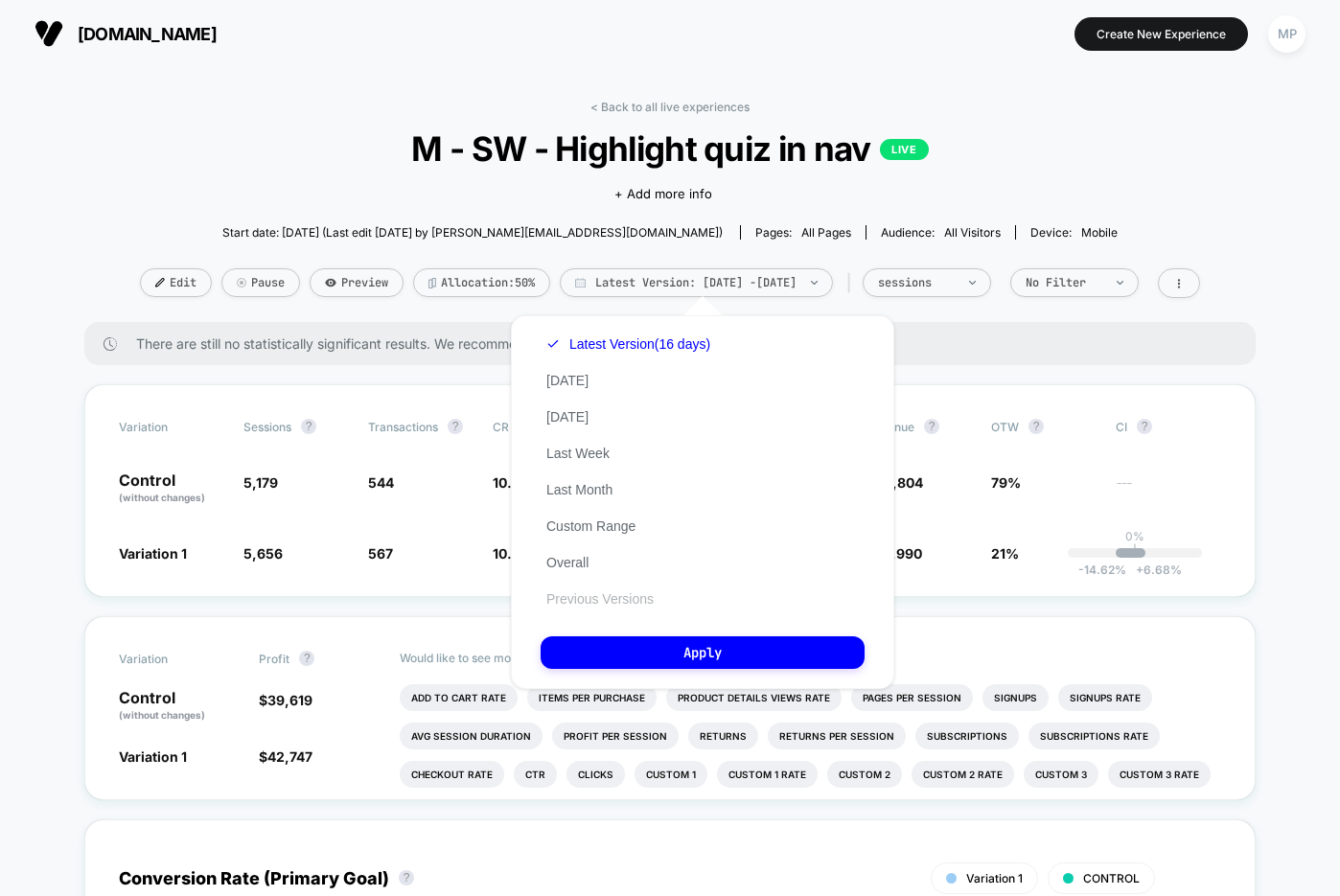 click on "Previous Versions" at bounding box center [600, 599] 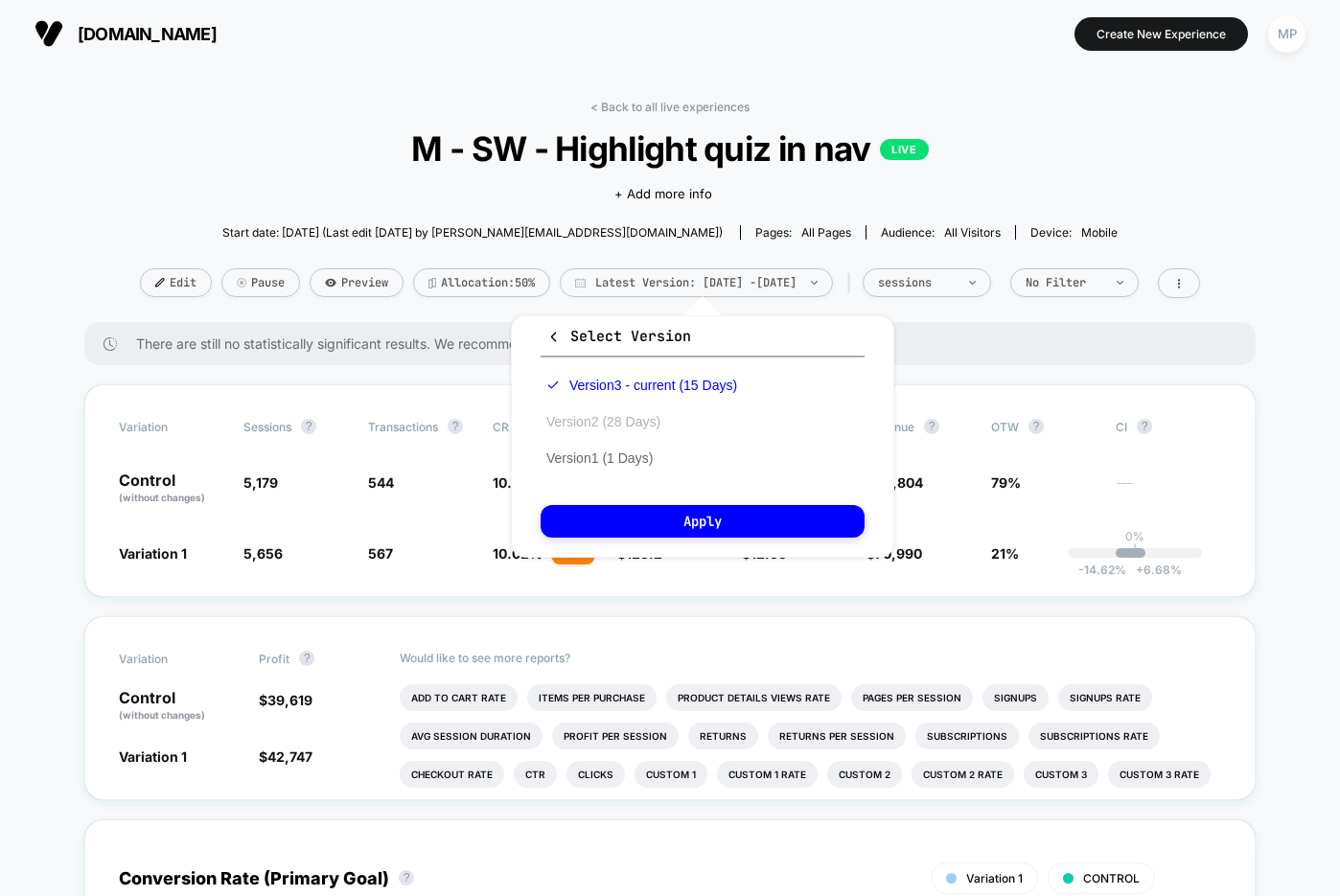 click on "Version  2   (28 Days)" at bounding box center (603, 422) 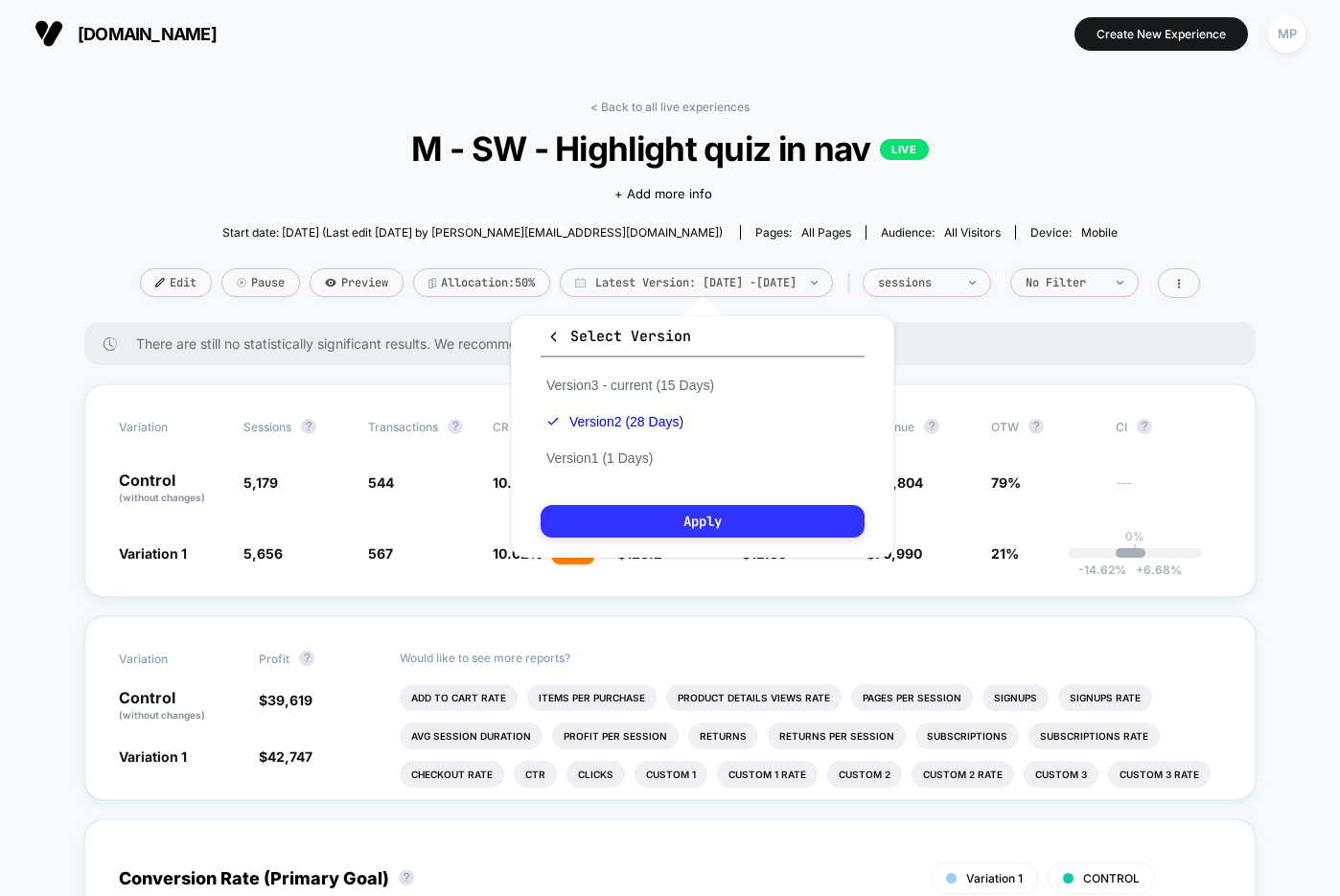click on "Apply" at bounding box center (703, 521) 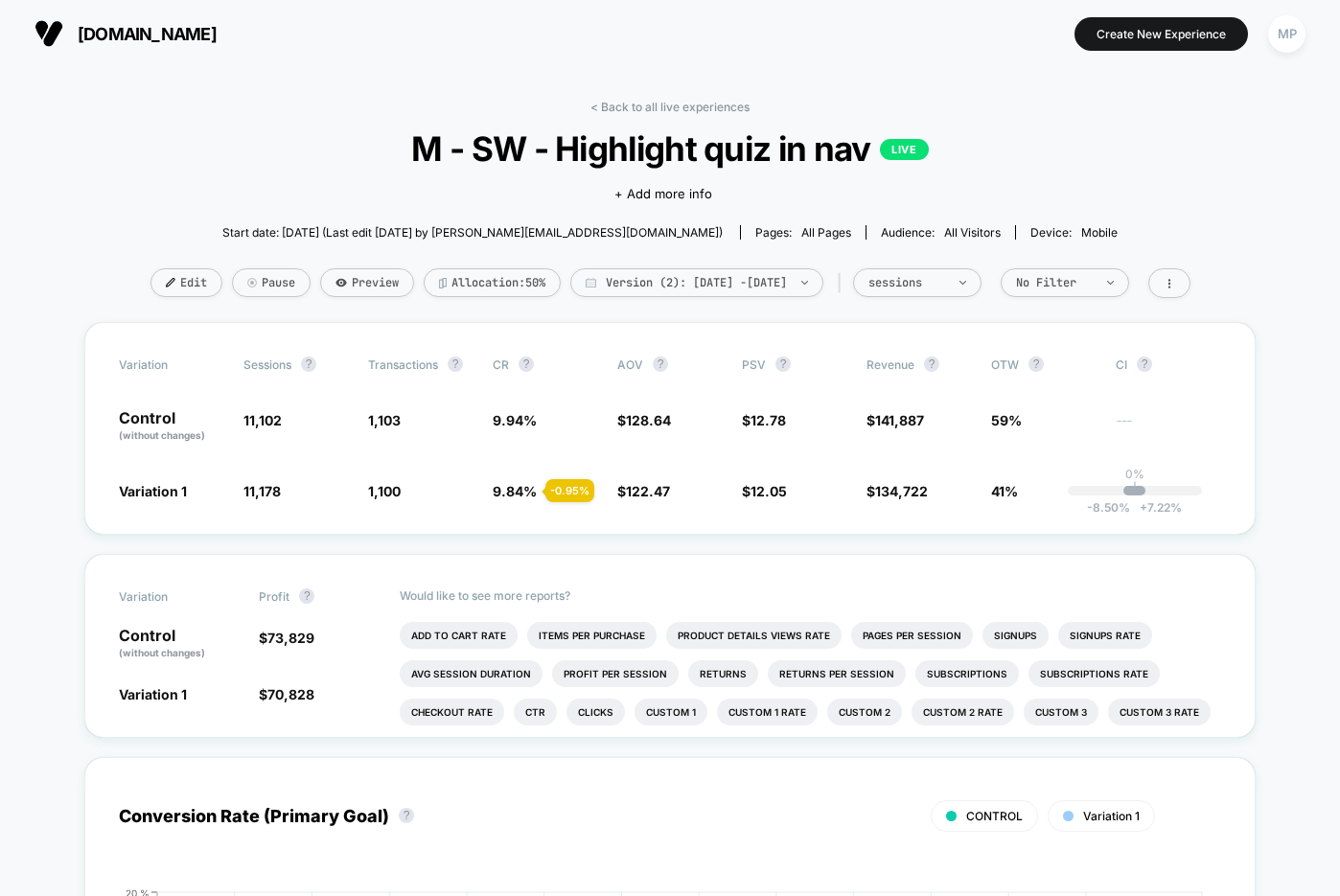 click on "Edit Pause  Preview Allocation:  50% Version (2):     [DATE]    -    [DATE] |   sessions   No Filter" at bounding box center [670, 283] 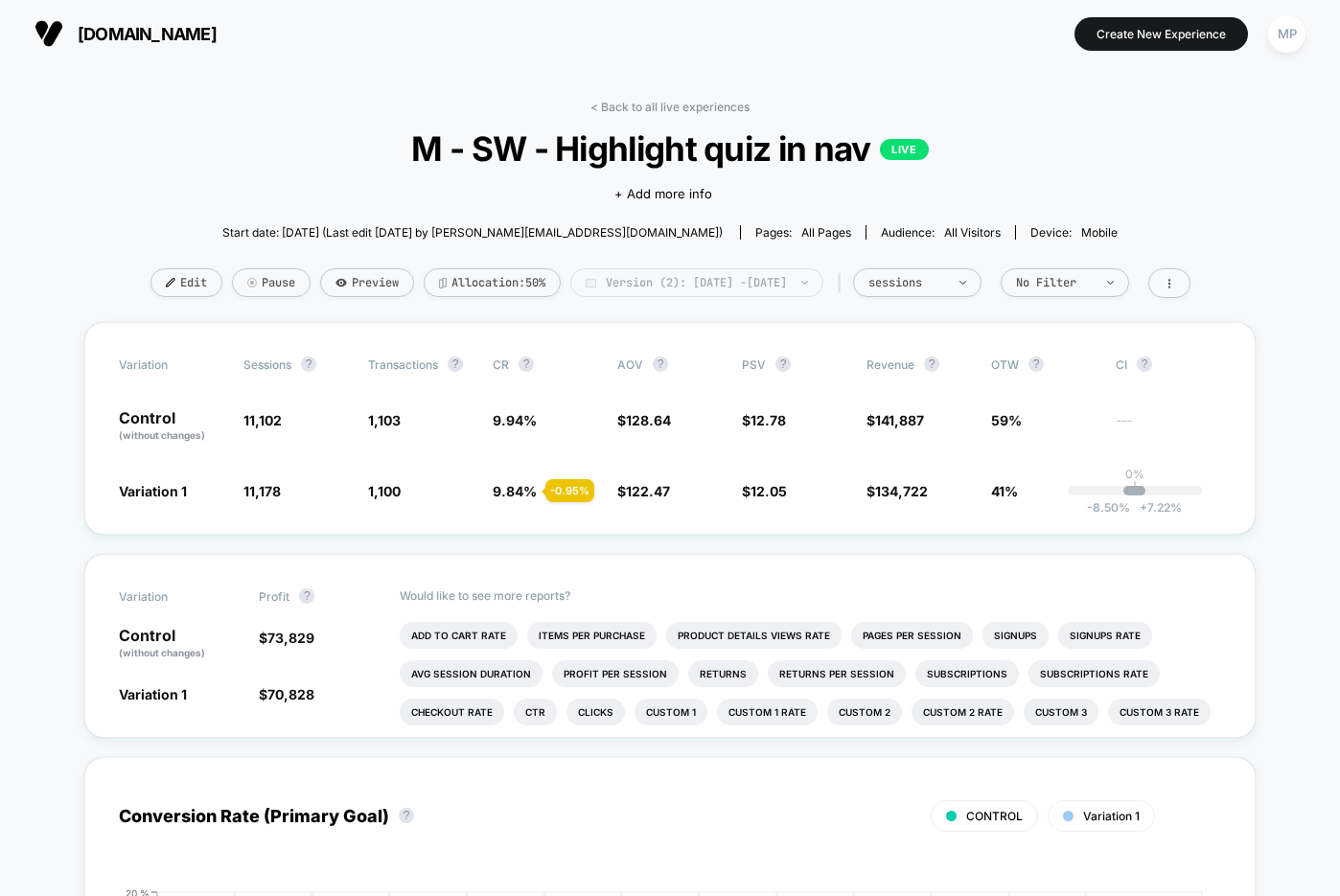 click on "Version (2):     [DATE]    -    [DATE]" at bounding box center [697, 283] 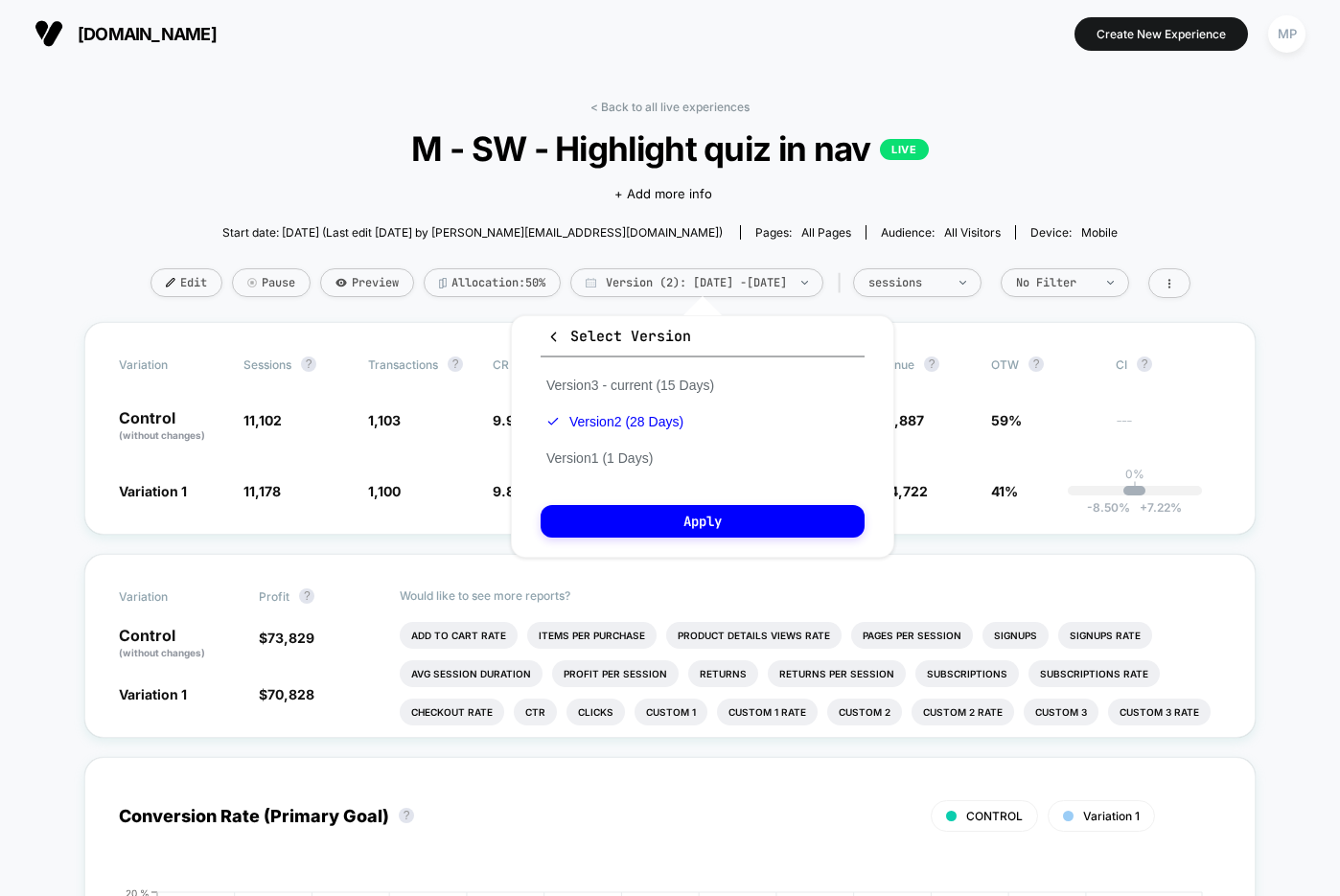 click on "Version  3   - current (15 Days) Version  2   (28 Days) Version  1   (1 Days)" at bounding box center (630, 422) 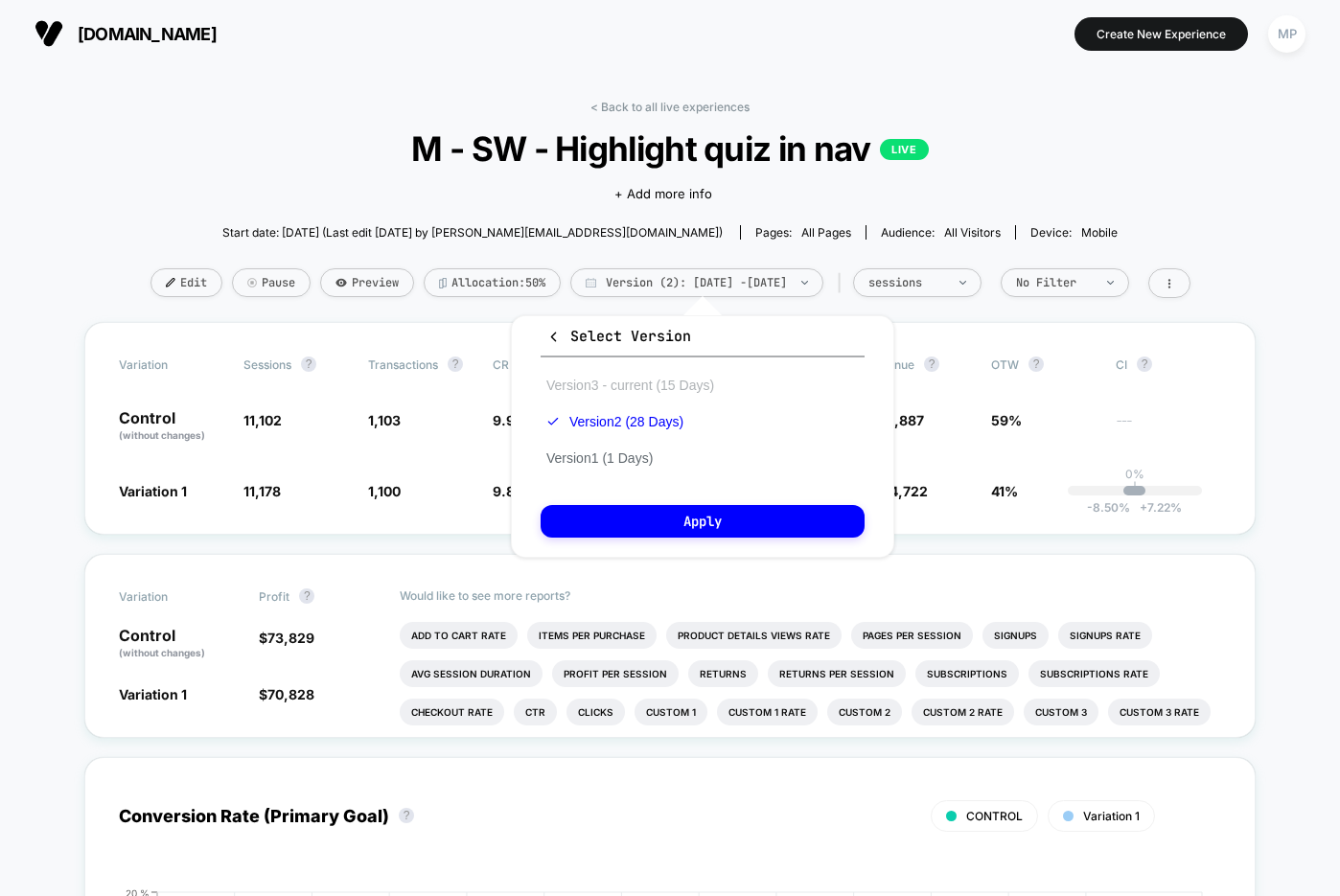 click on "Version  3   - current (15 Days)" at bounding box center (630, 385) 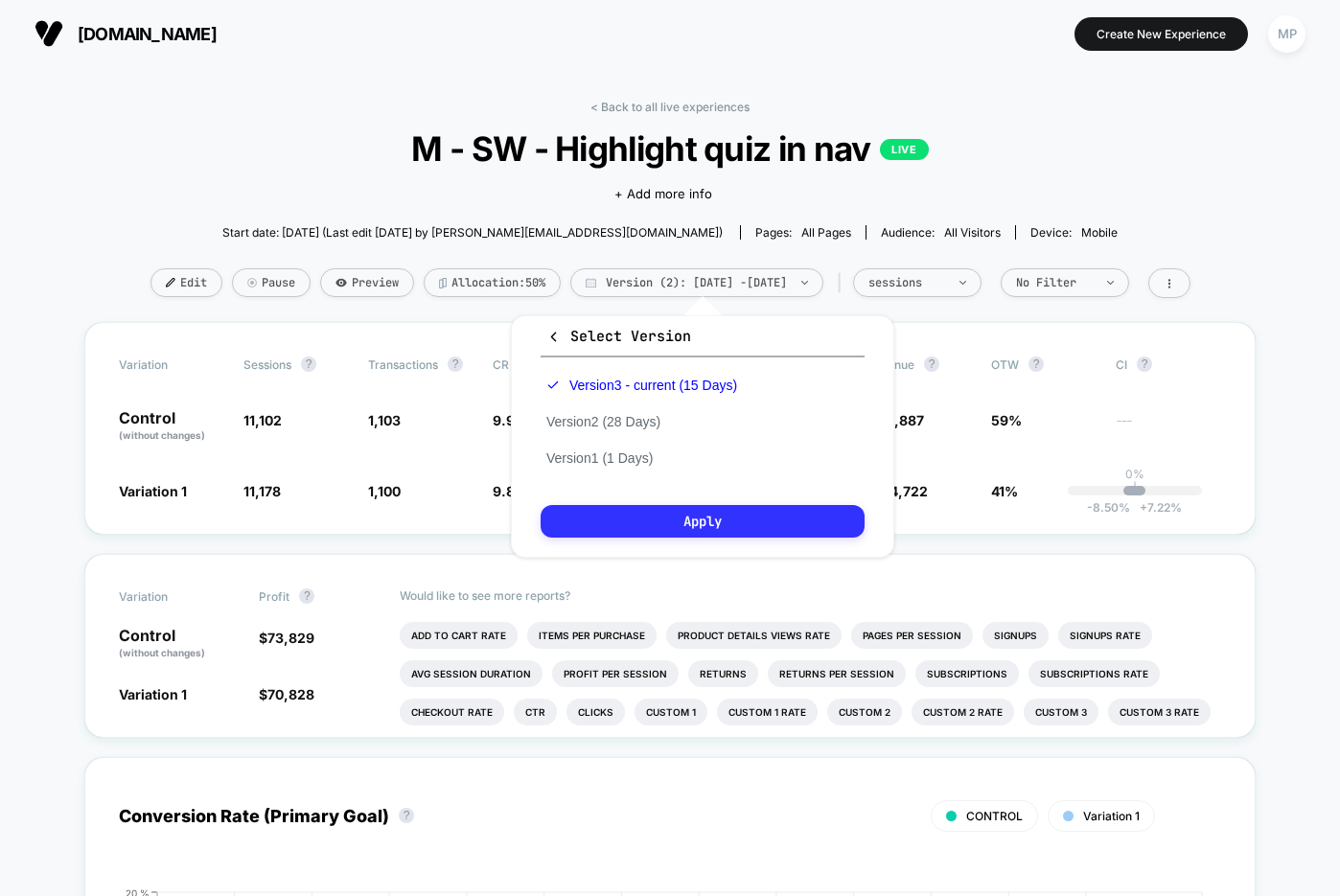 click on "Apply" at bounding box center [703, 521] 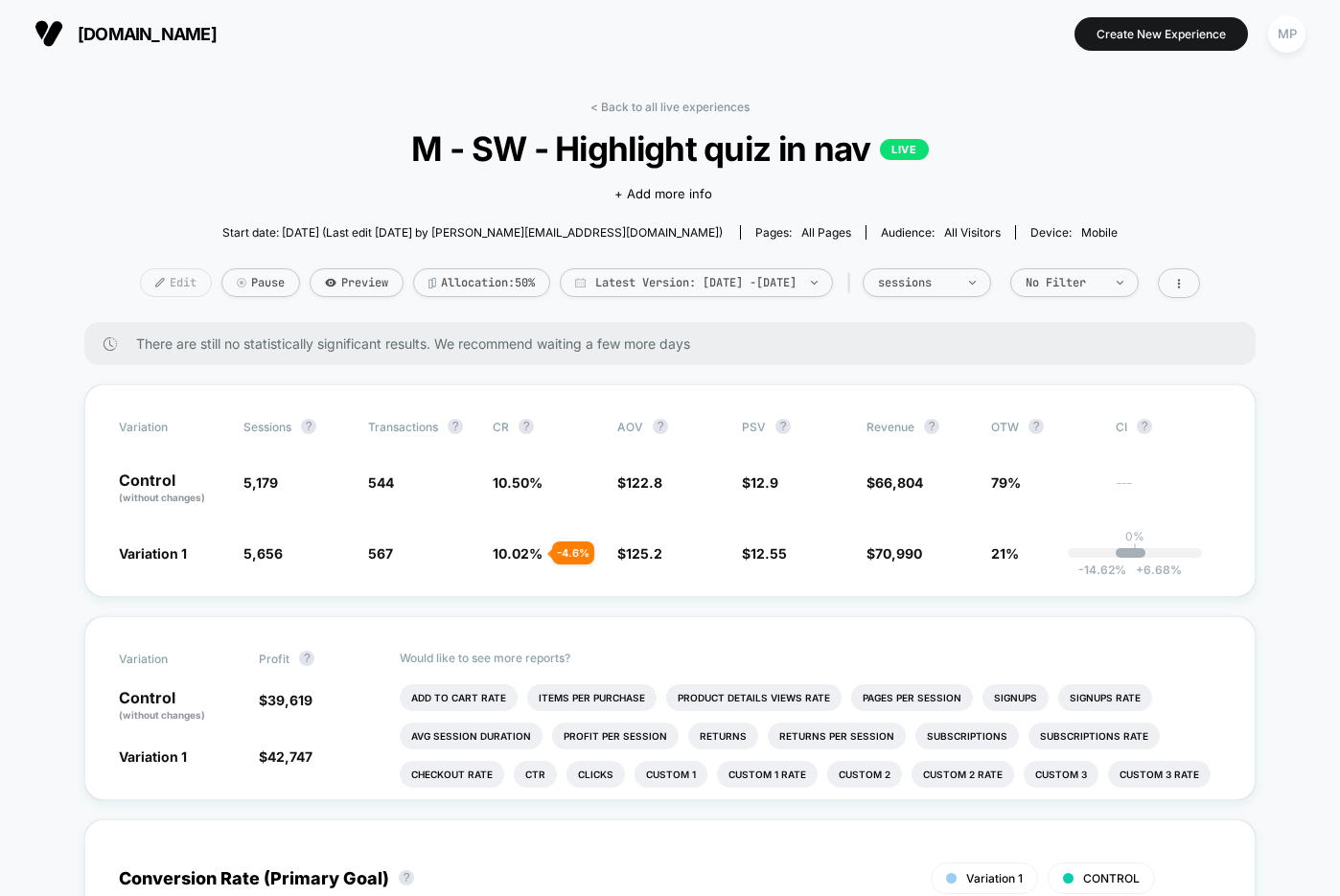 click on "Edit" at bounding box center [175, 283] 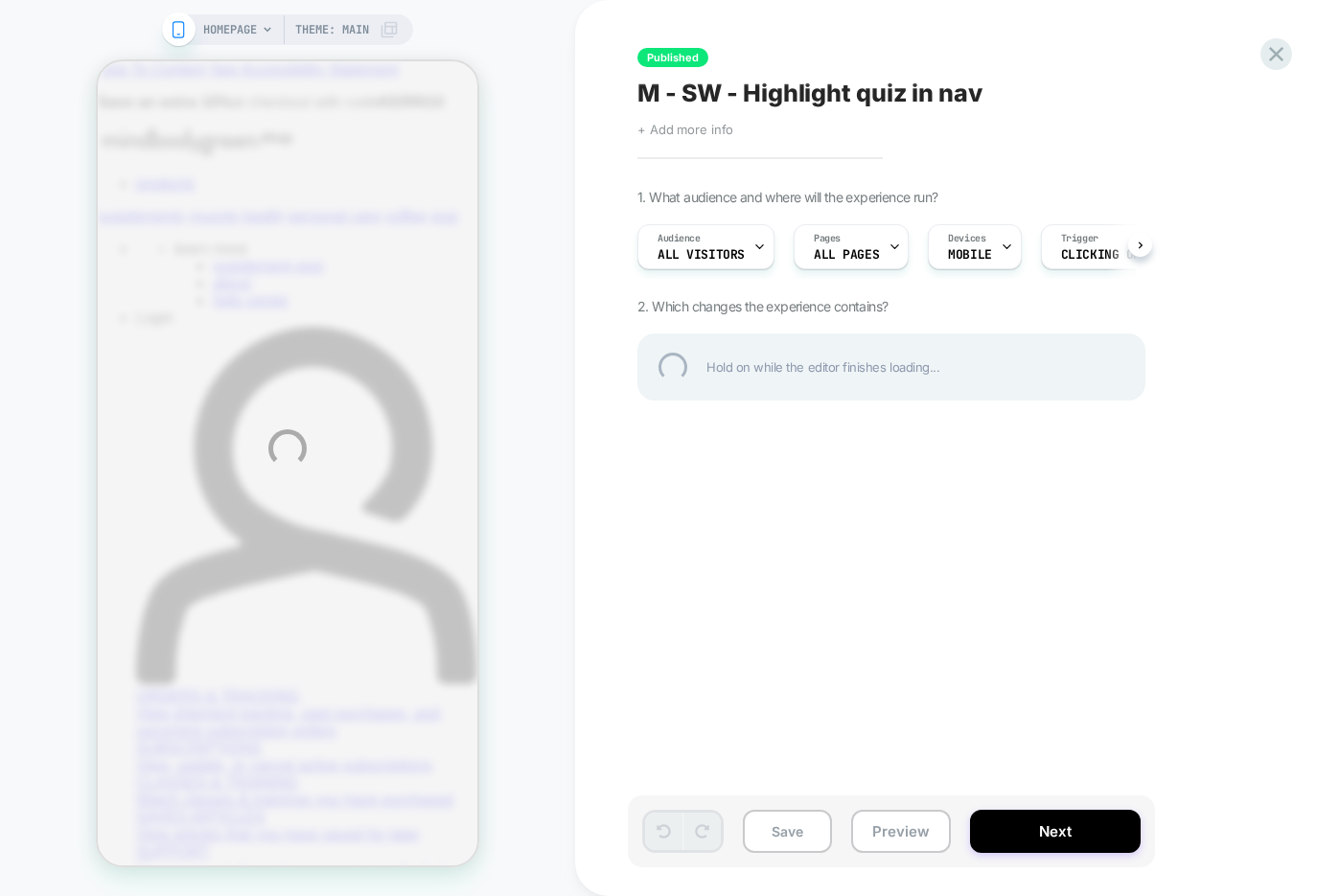 scroll, scrollTop: 0, scrollLeft: 0, axis: both 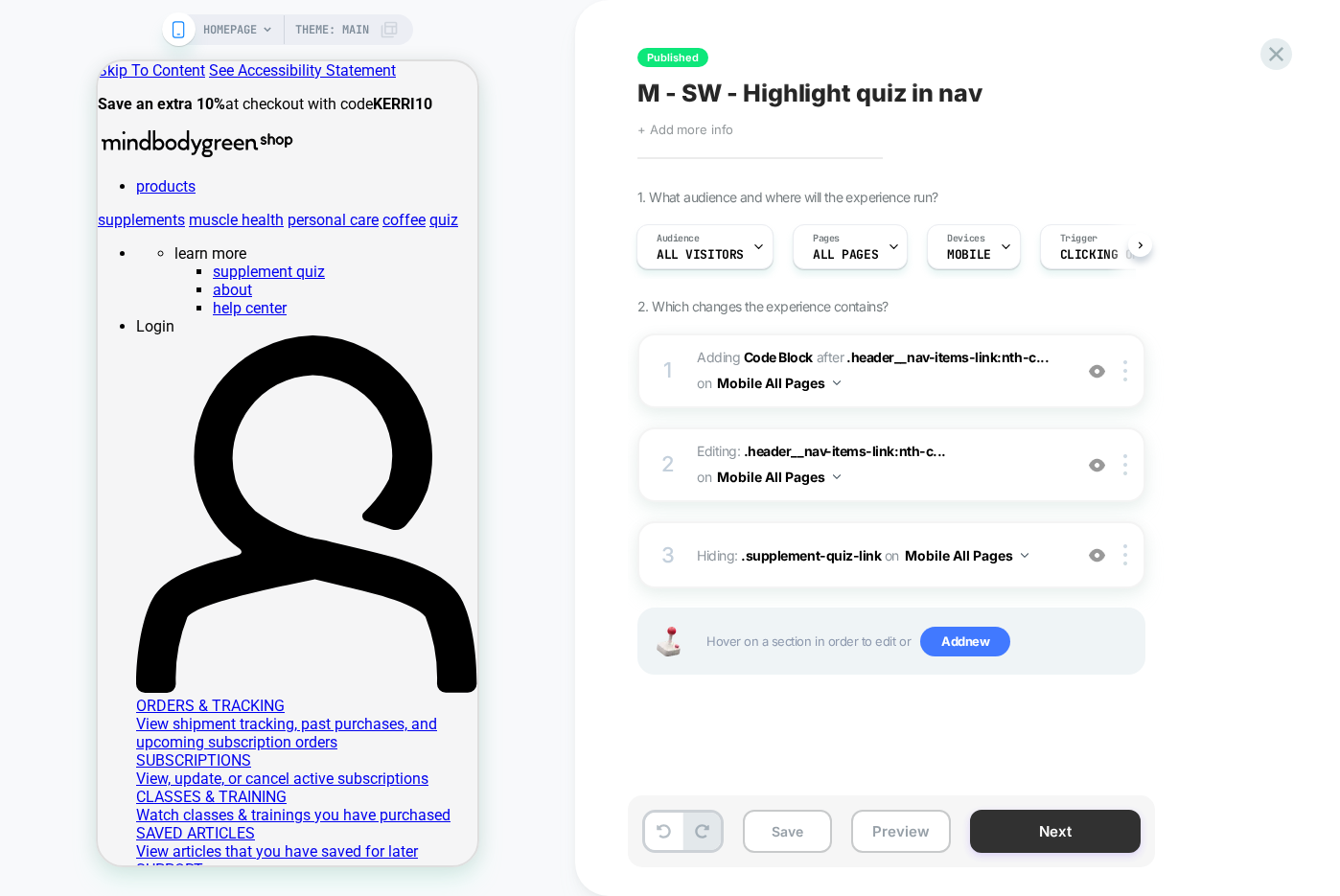 click on "Next" at bounding box center (1055, 831) 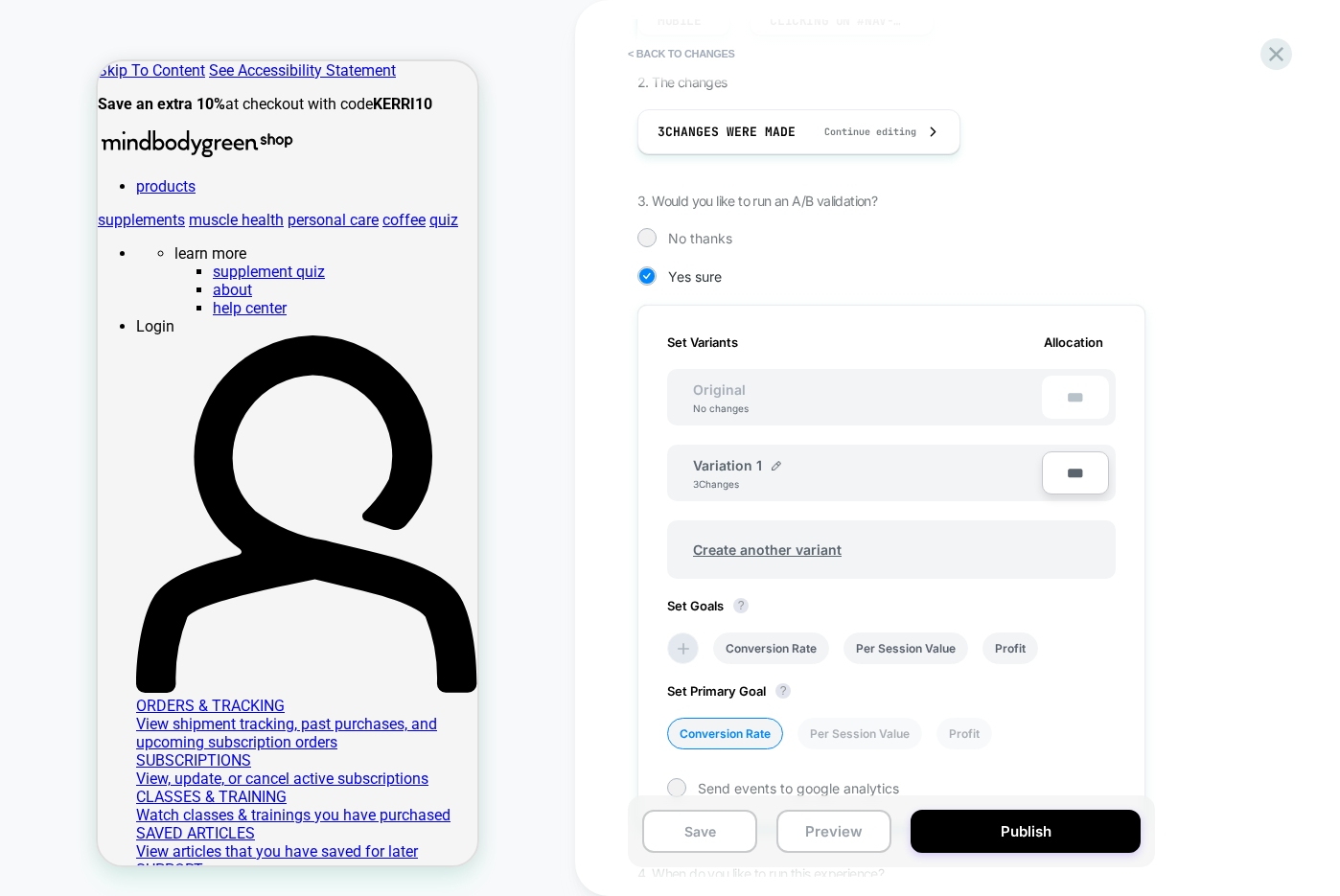 scroll, scrollTop: 302, scrollLeft: 0, axis: vertical 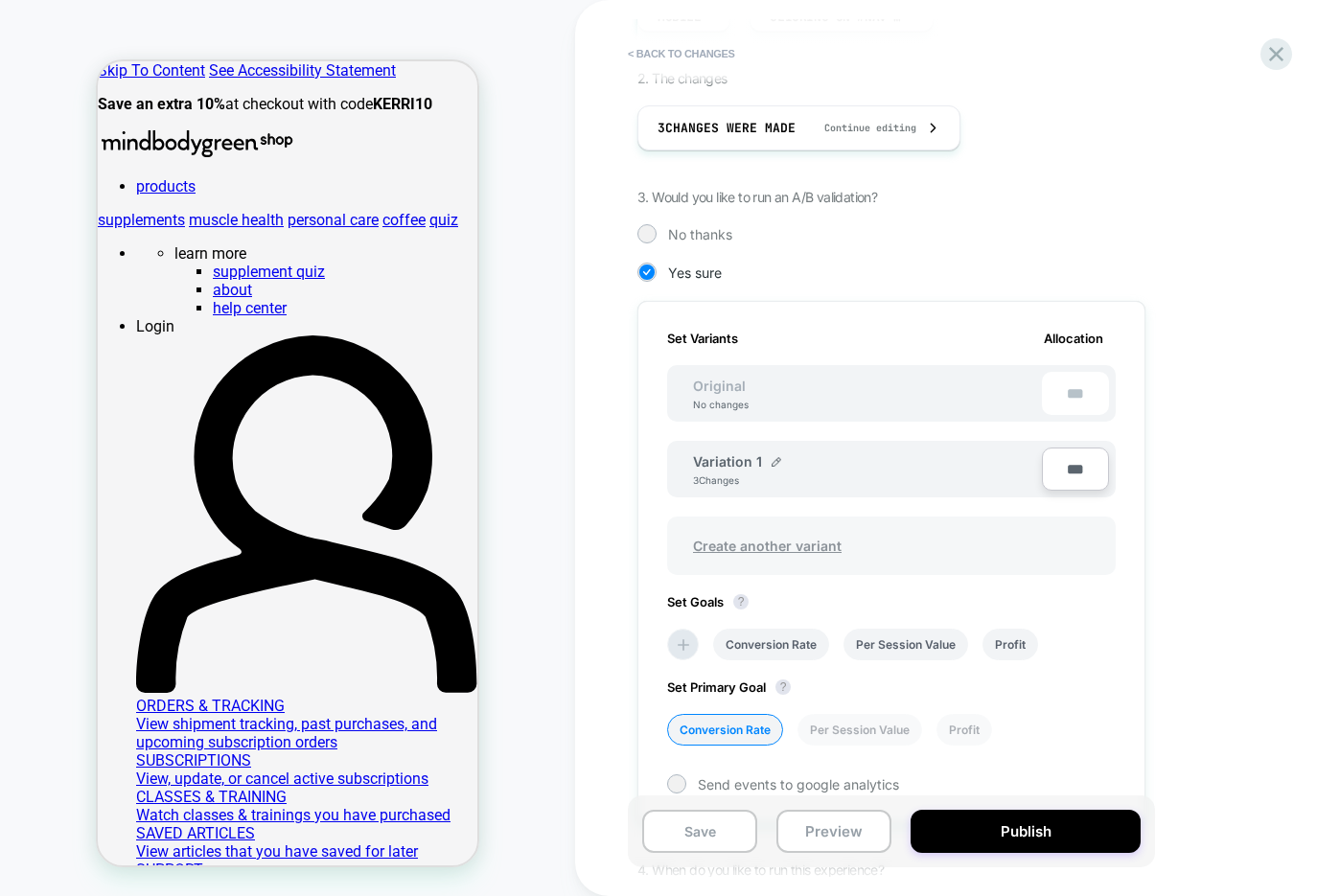 click on "Create another variant" at bounding box center (767, 545) 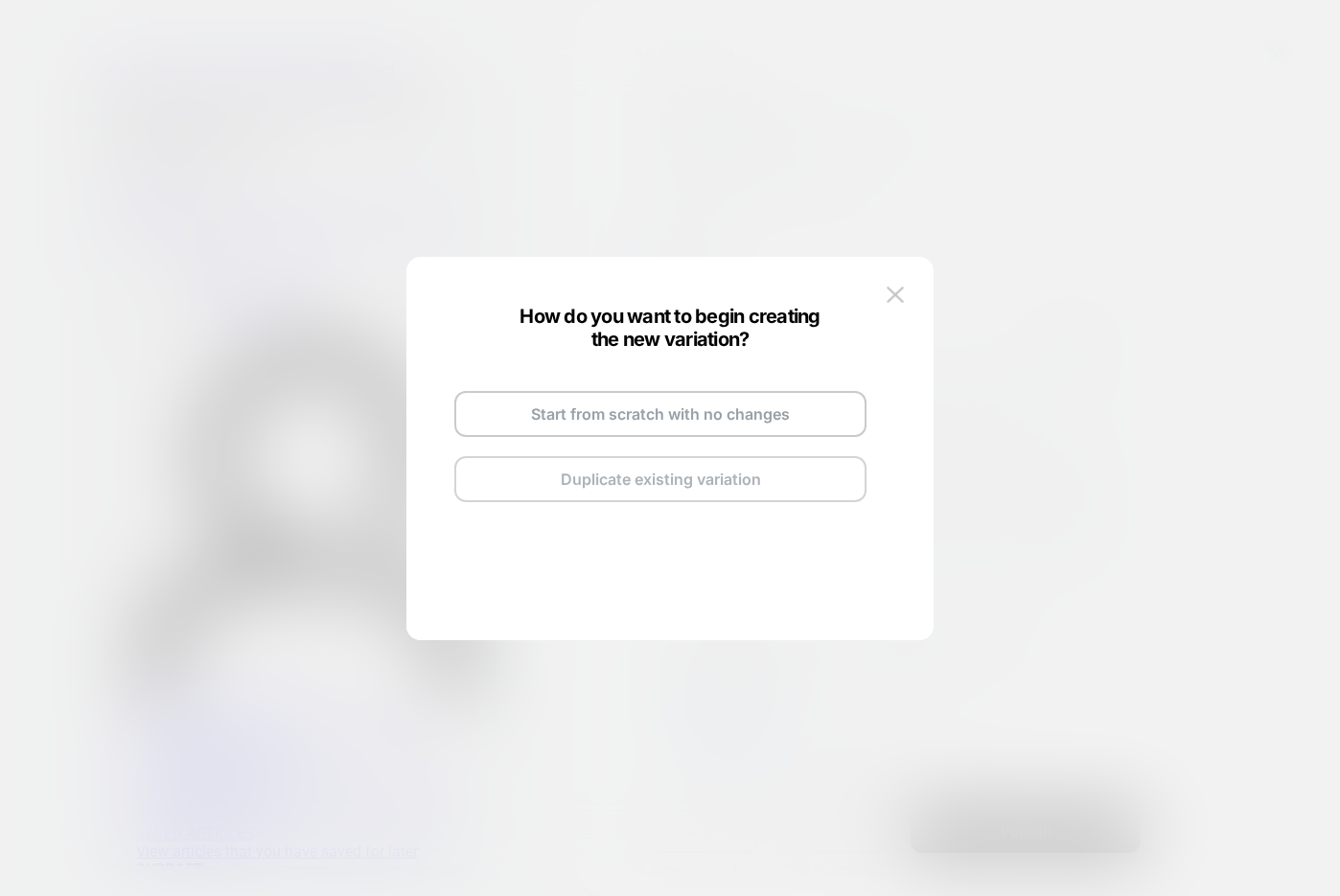 click on "Duplicate existing variation" at bounding box center (660, 479) 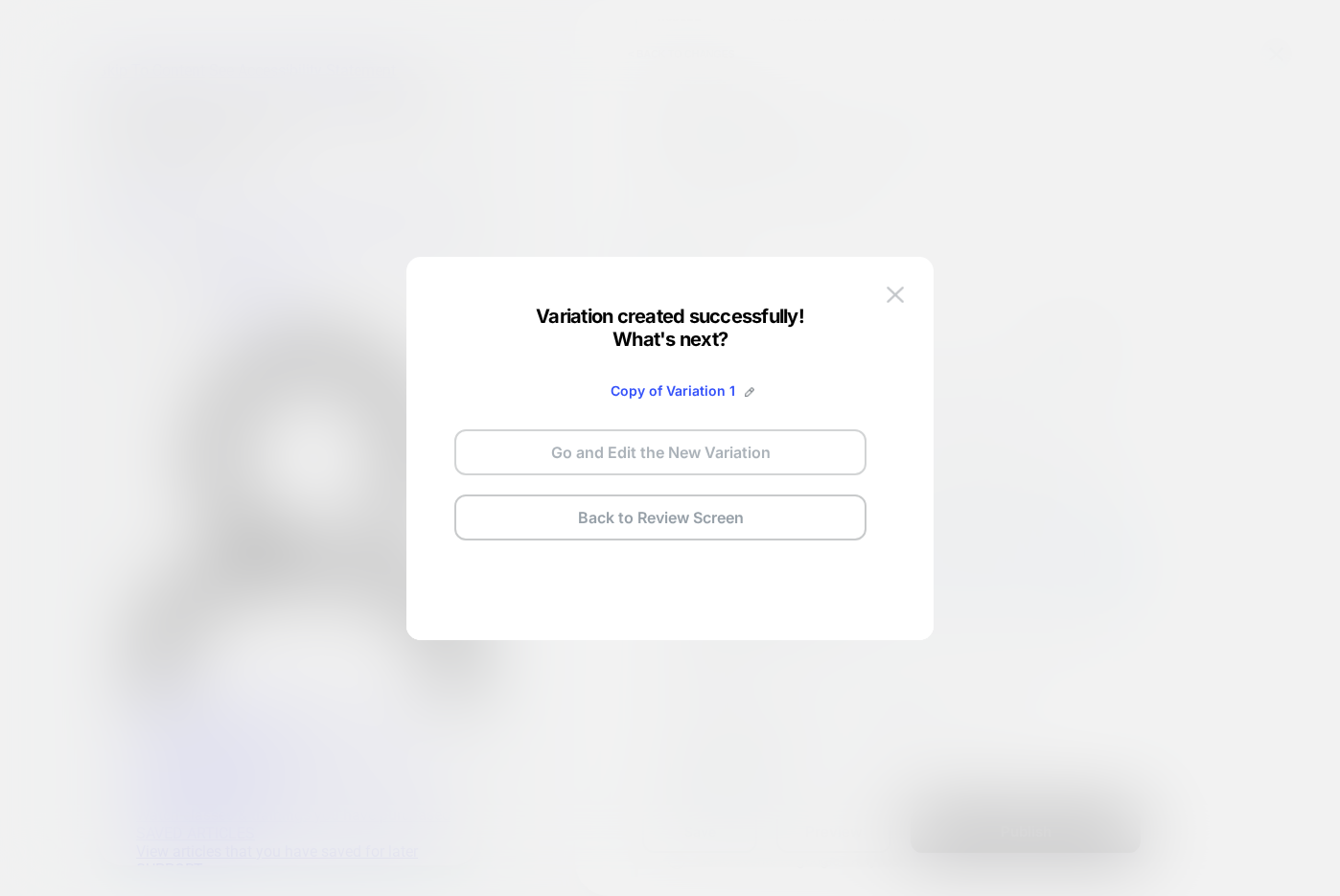click on "Go and Edit the New Variation" at bounding box center (660, 452) 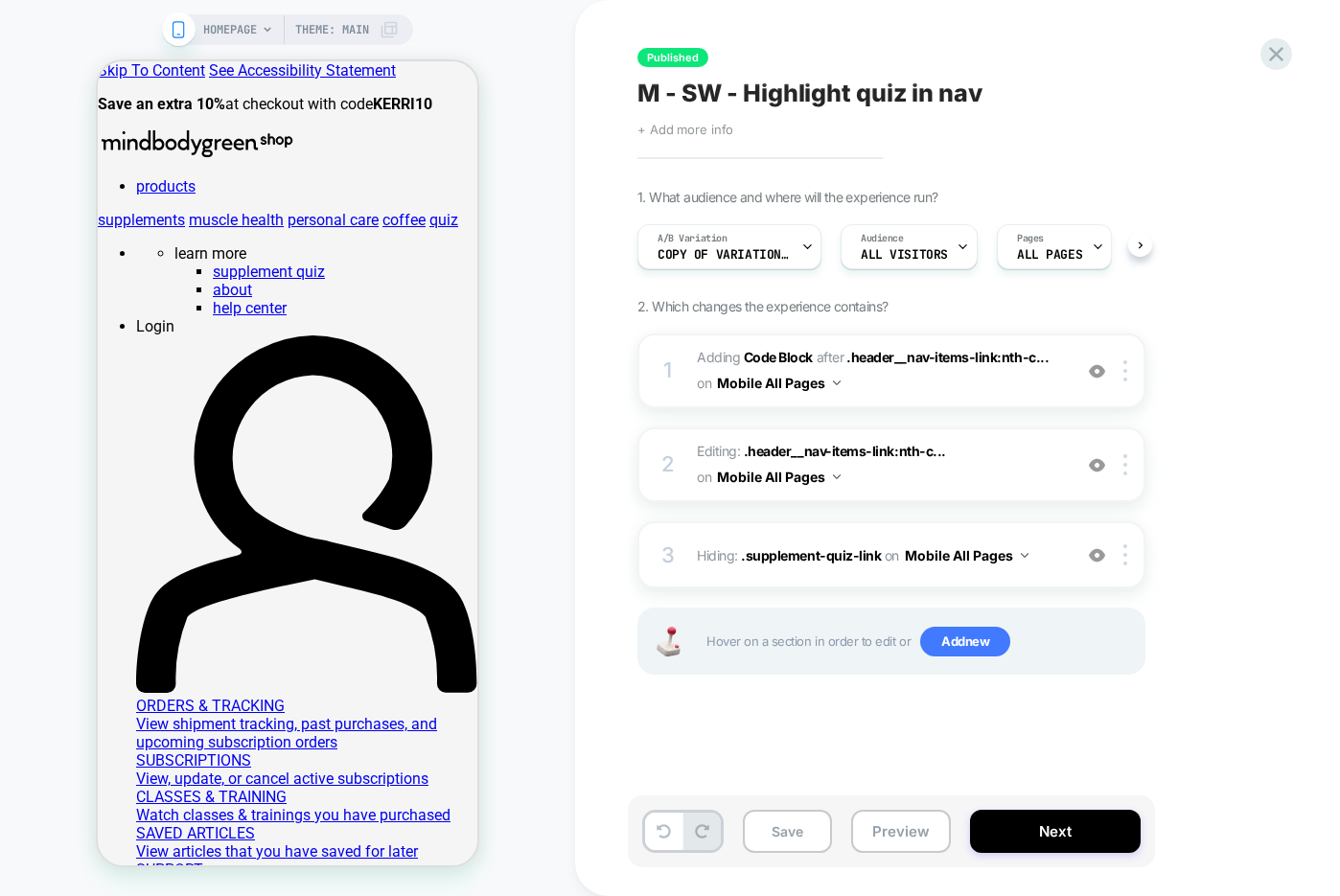 scroll, scrollTop: 0, scrollLeft: 1, axis: horizontal 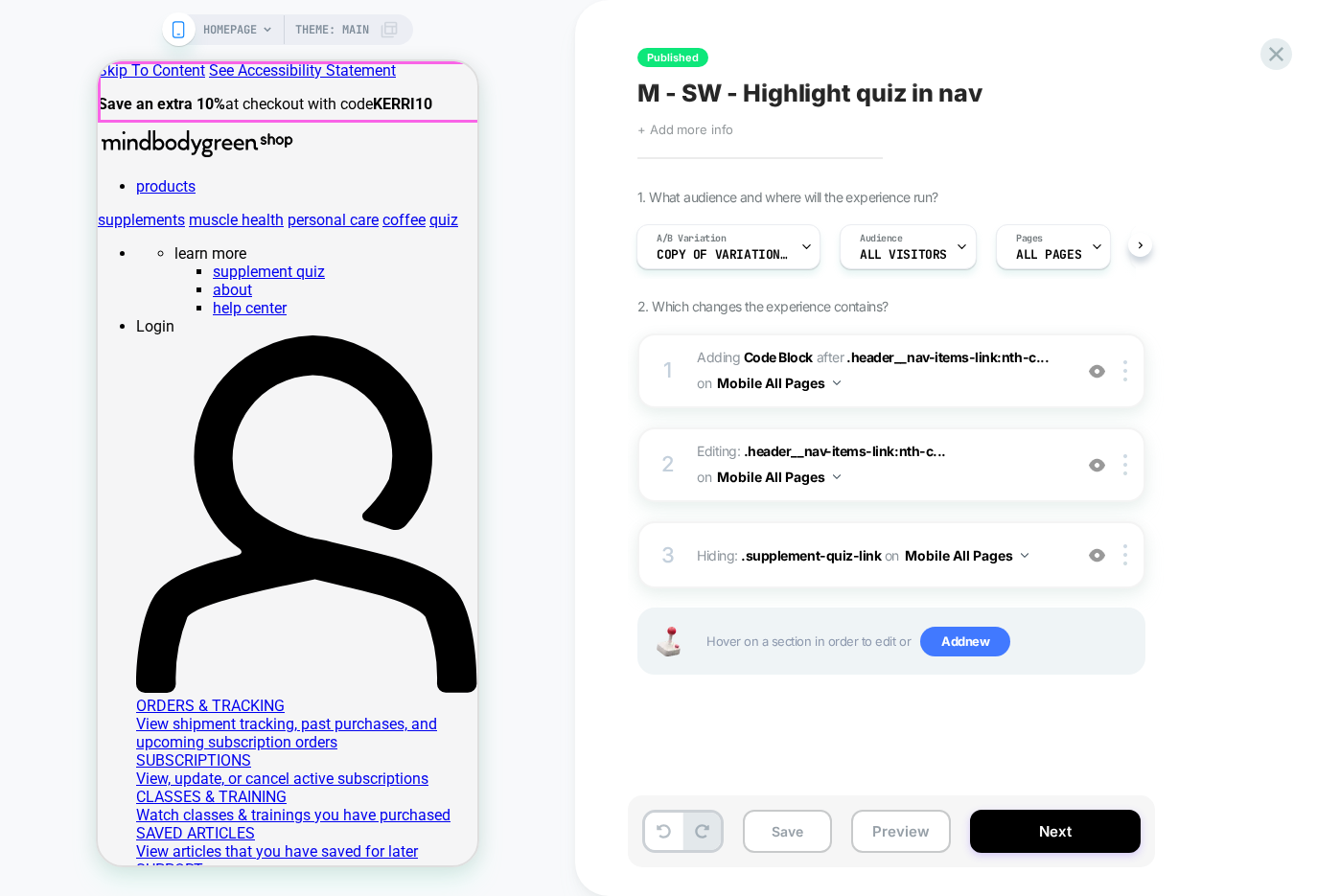 click at bounding box center (288, 128) 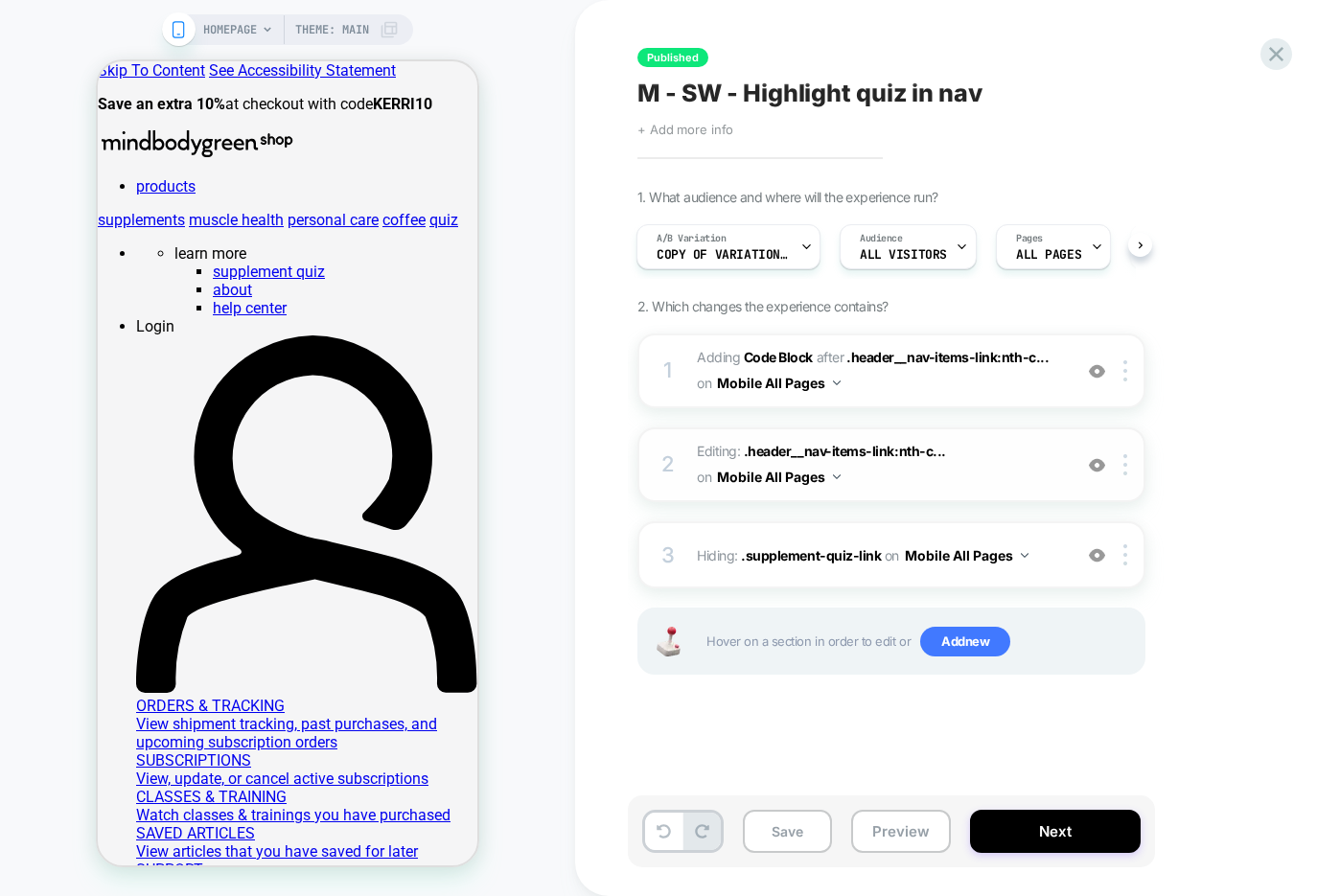 click at bounding box center (1097, 465) 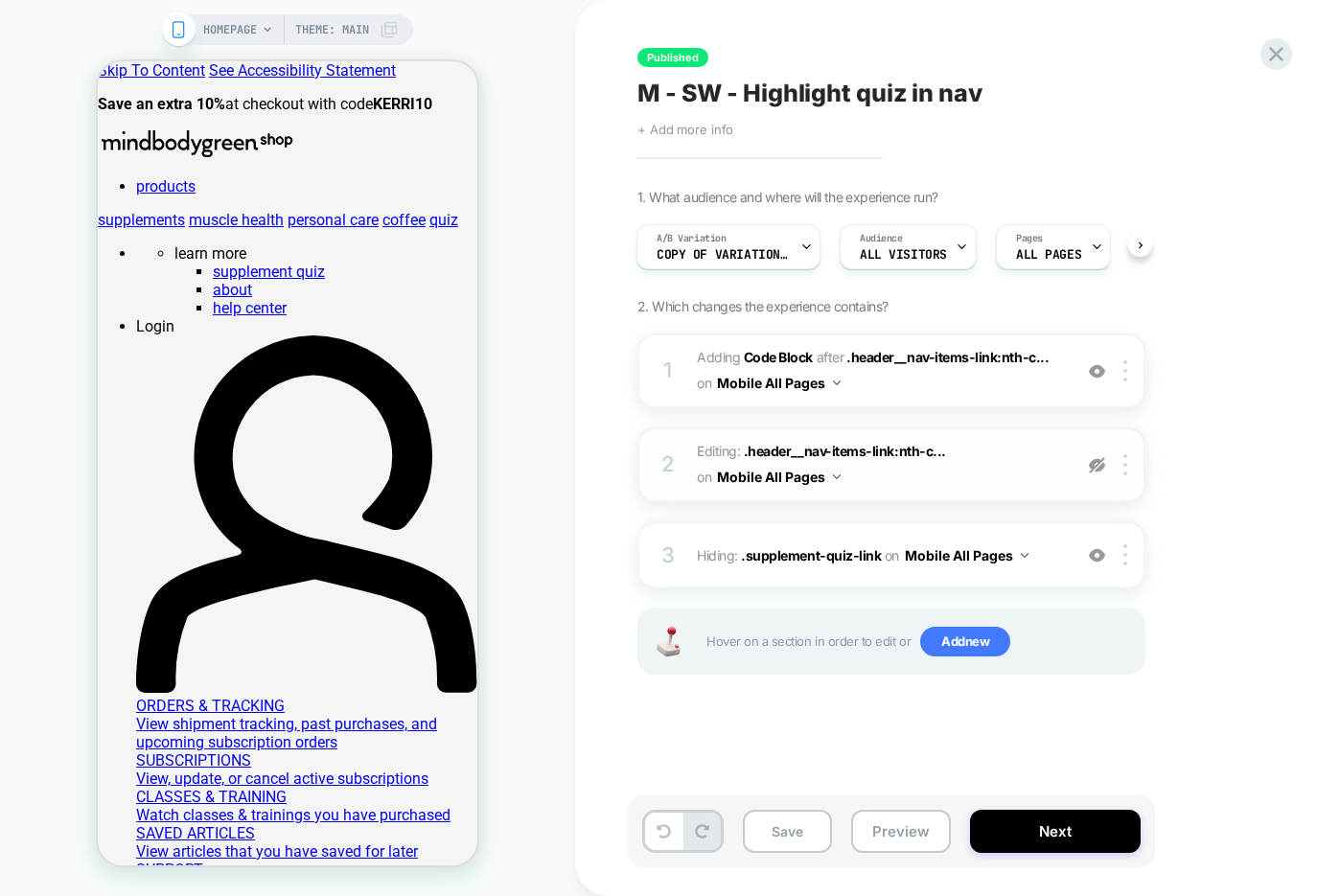 click at bounding box center (1097, 465) 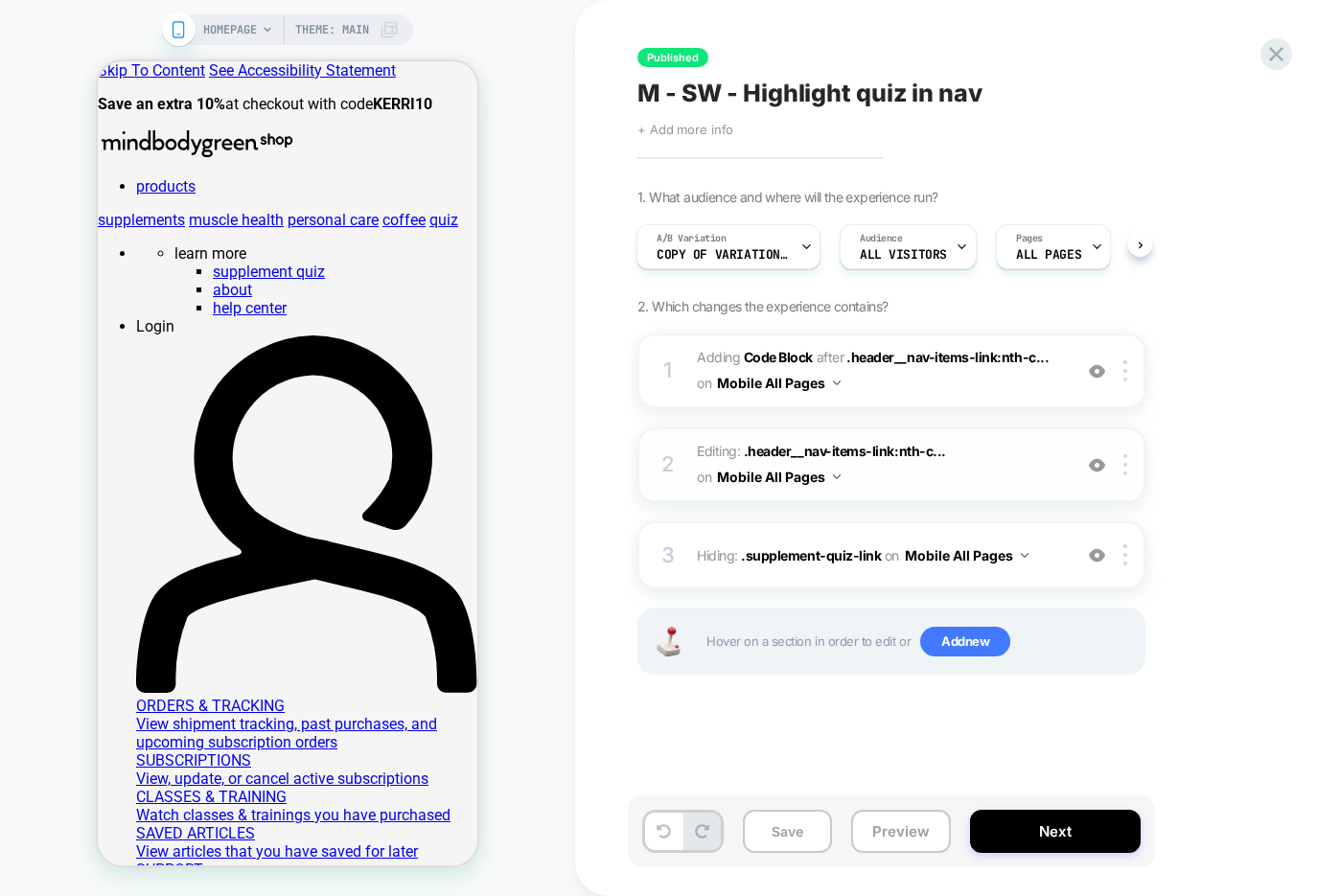 click on "Editing :   .header__nav-items-link:nth-c... .header__nav-items-link:nth-child(5) > .header__nav-items-link-title   on Mobile All Pages" at bounding box center [879, 465] 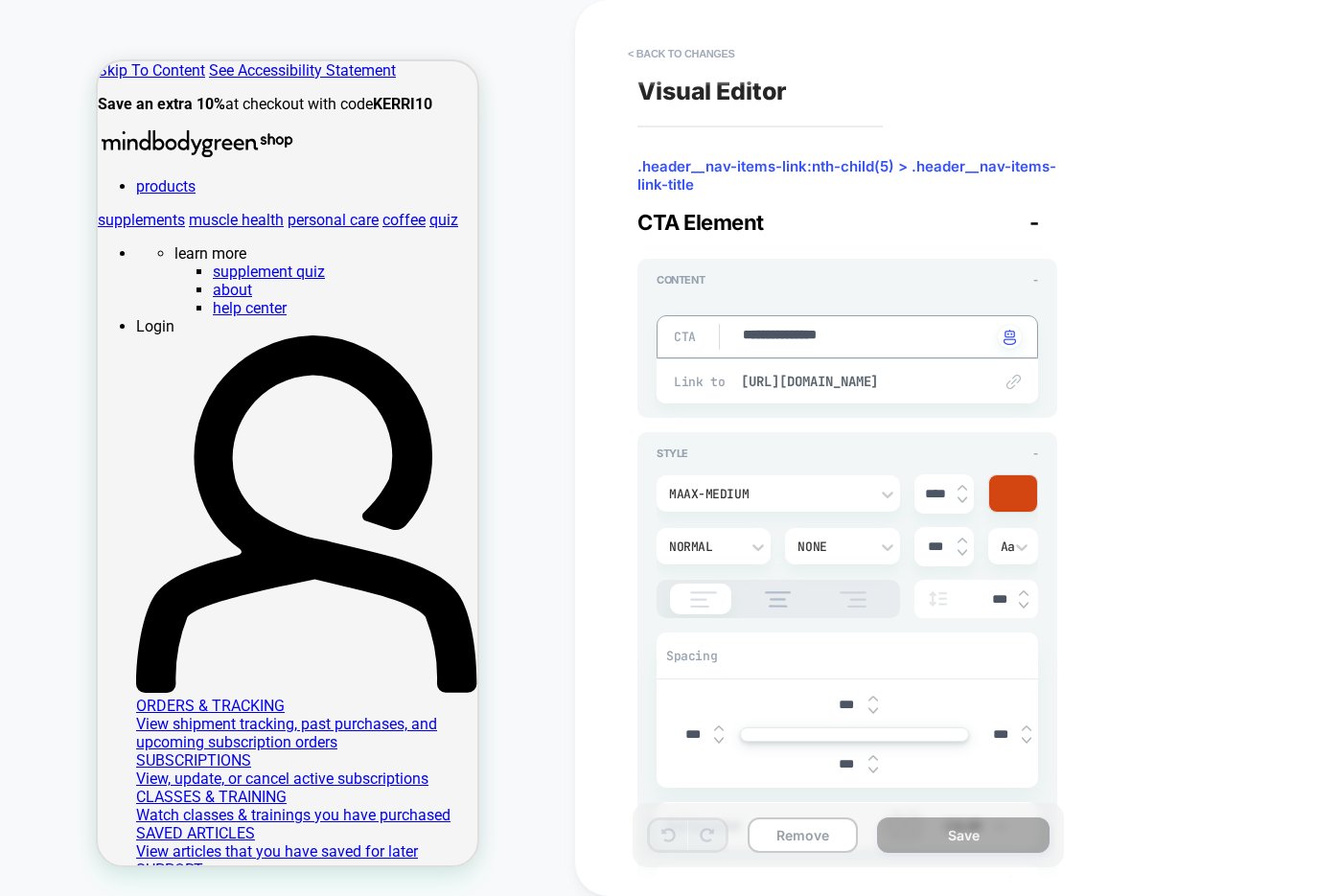 click on "**********" at bounding box center [866, 336] 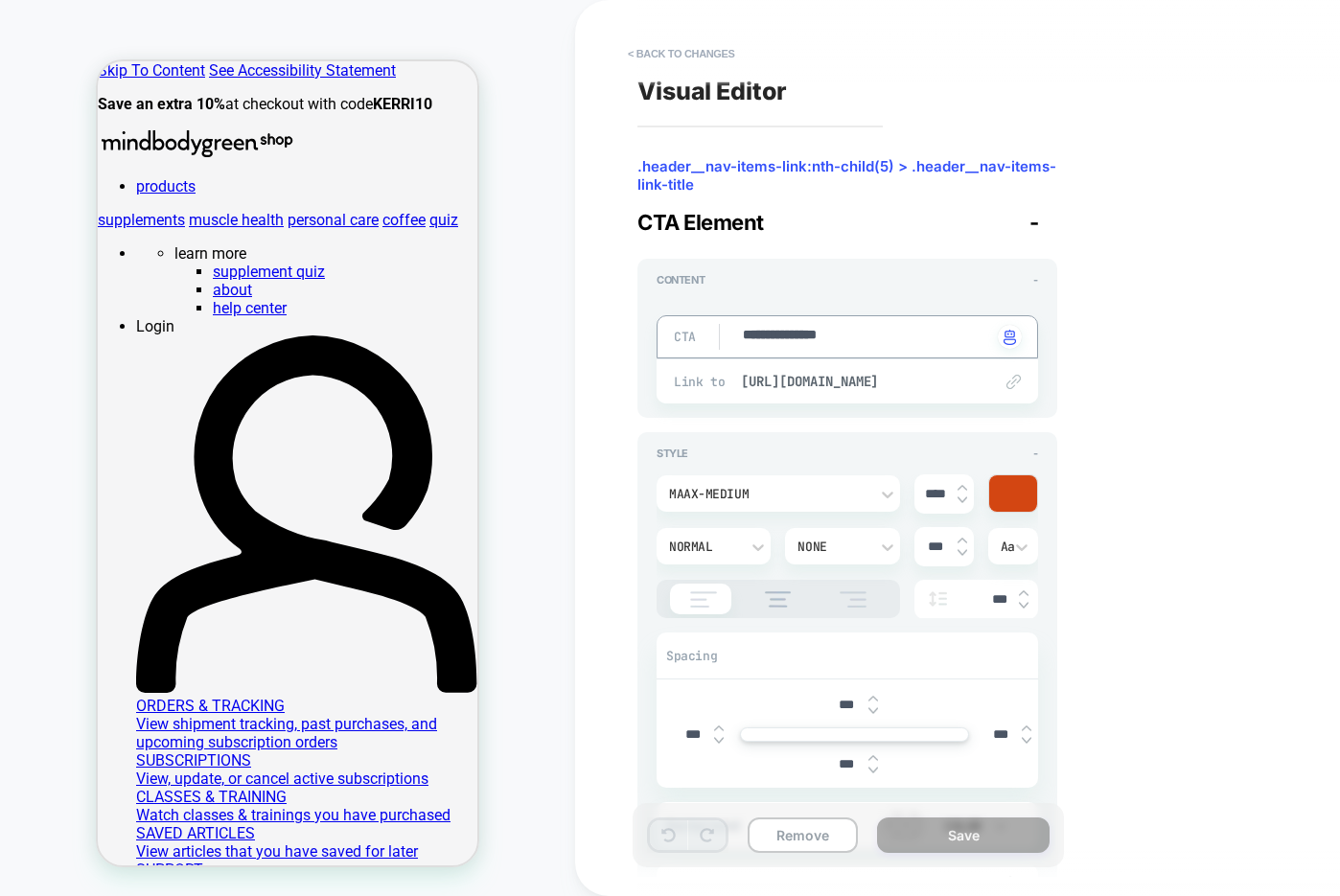 type on "*" 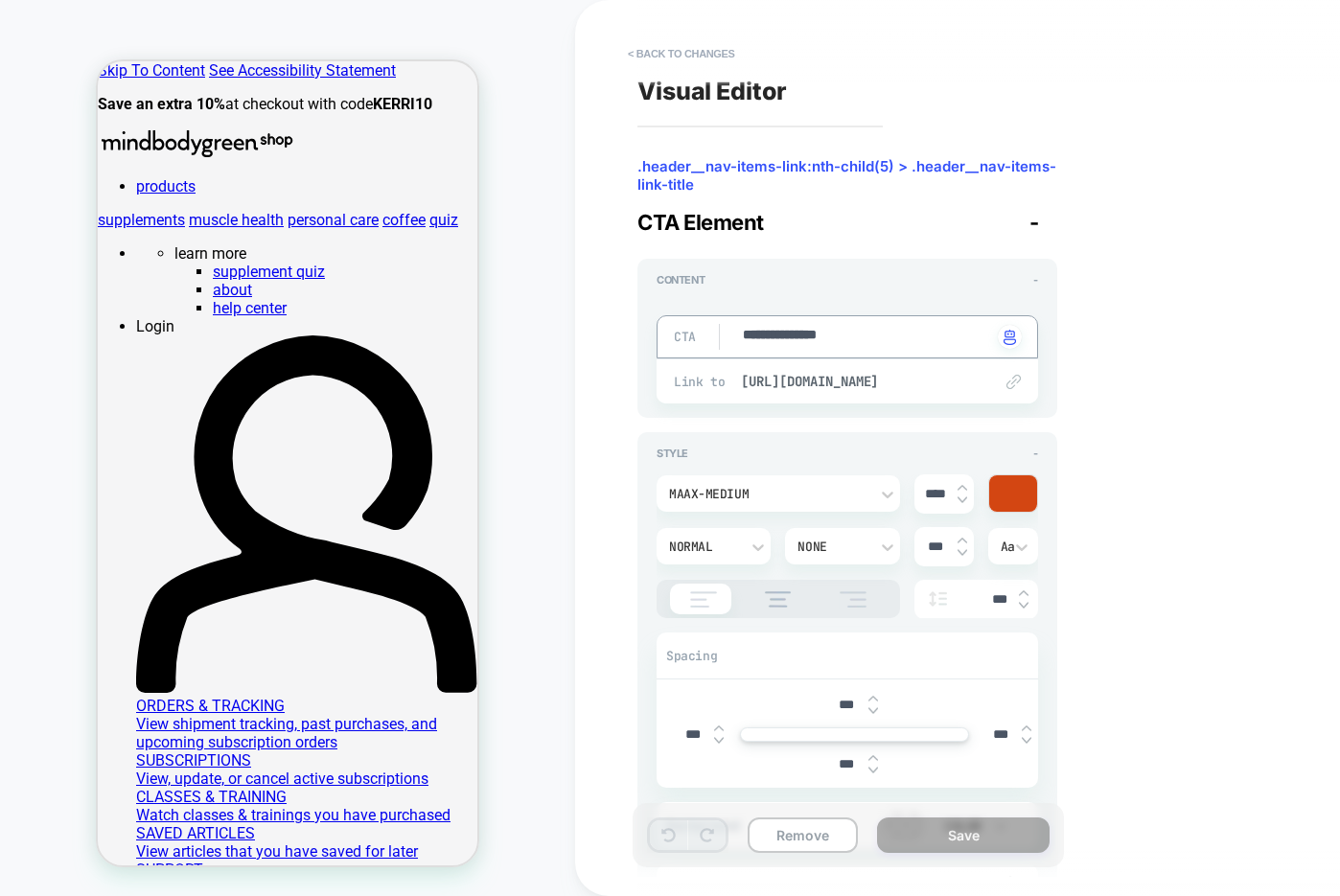 type on "**********" 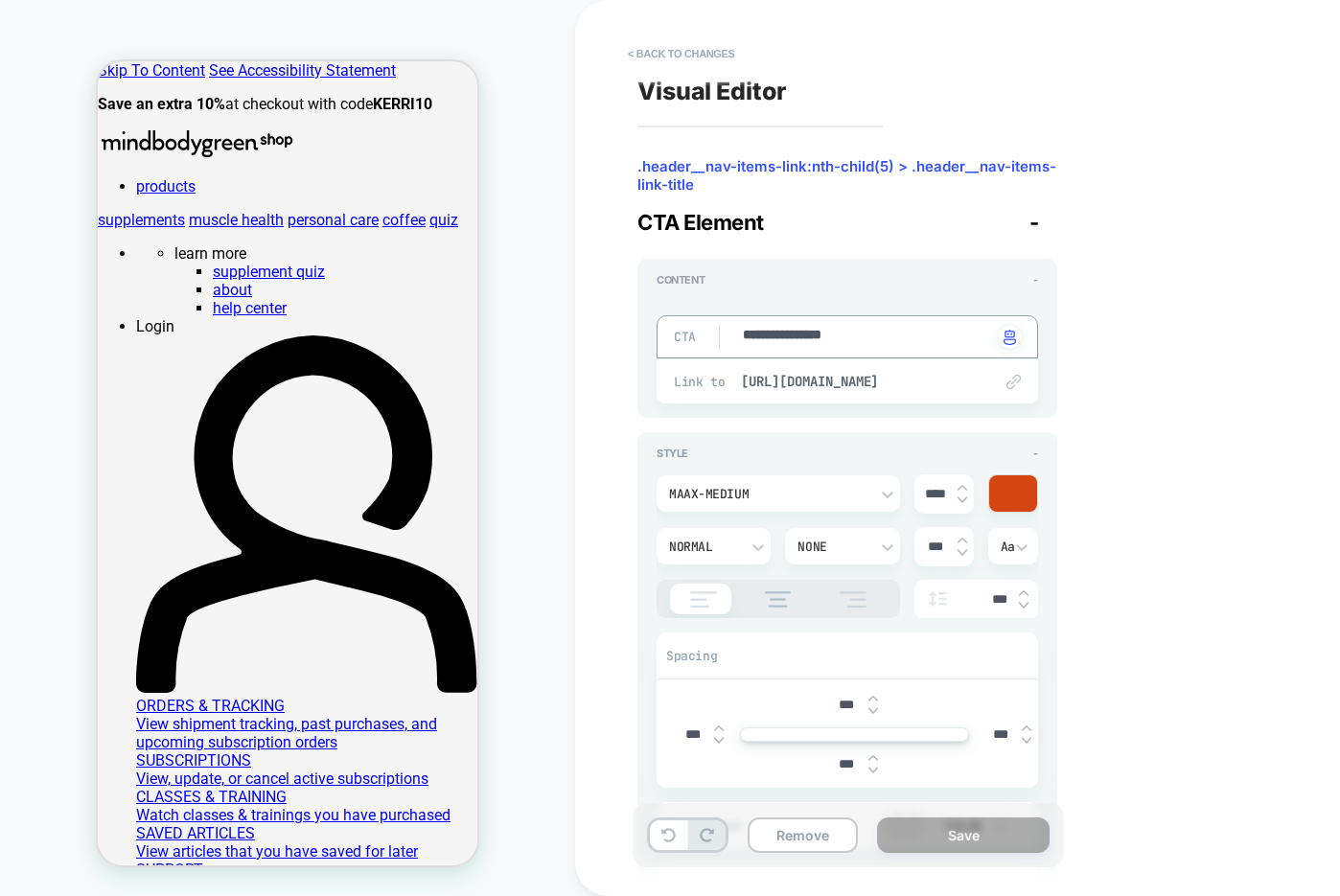 type on "*" 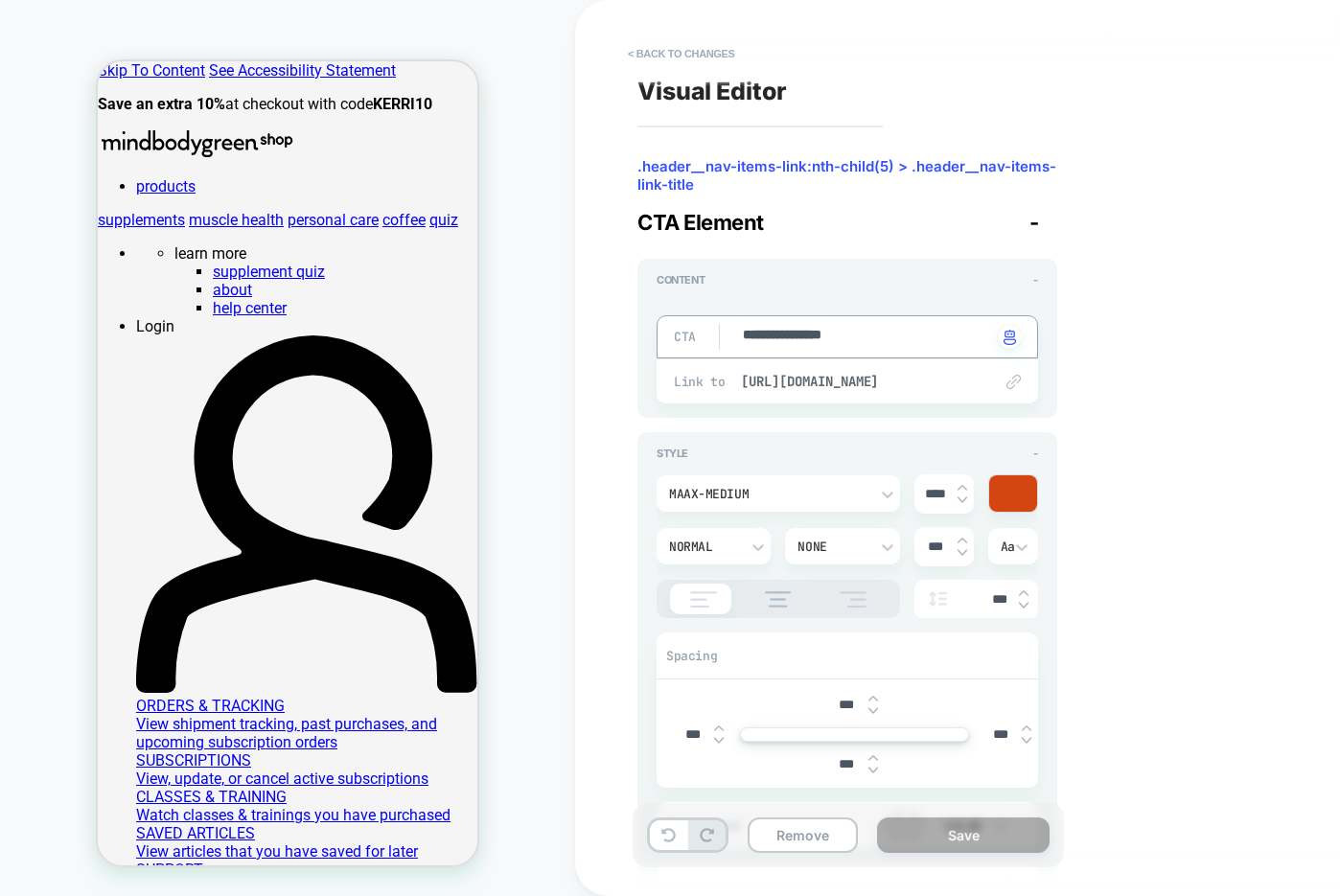 type on "**********" 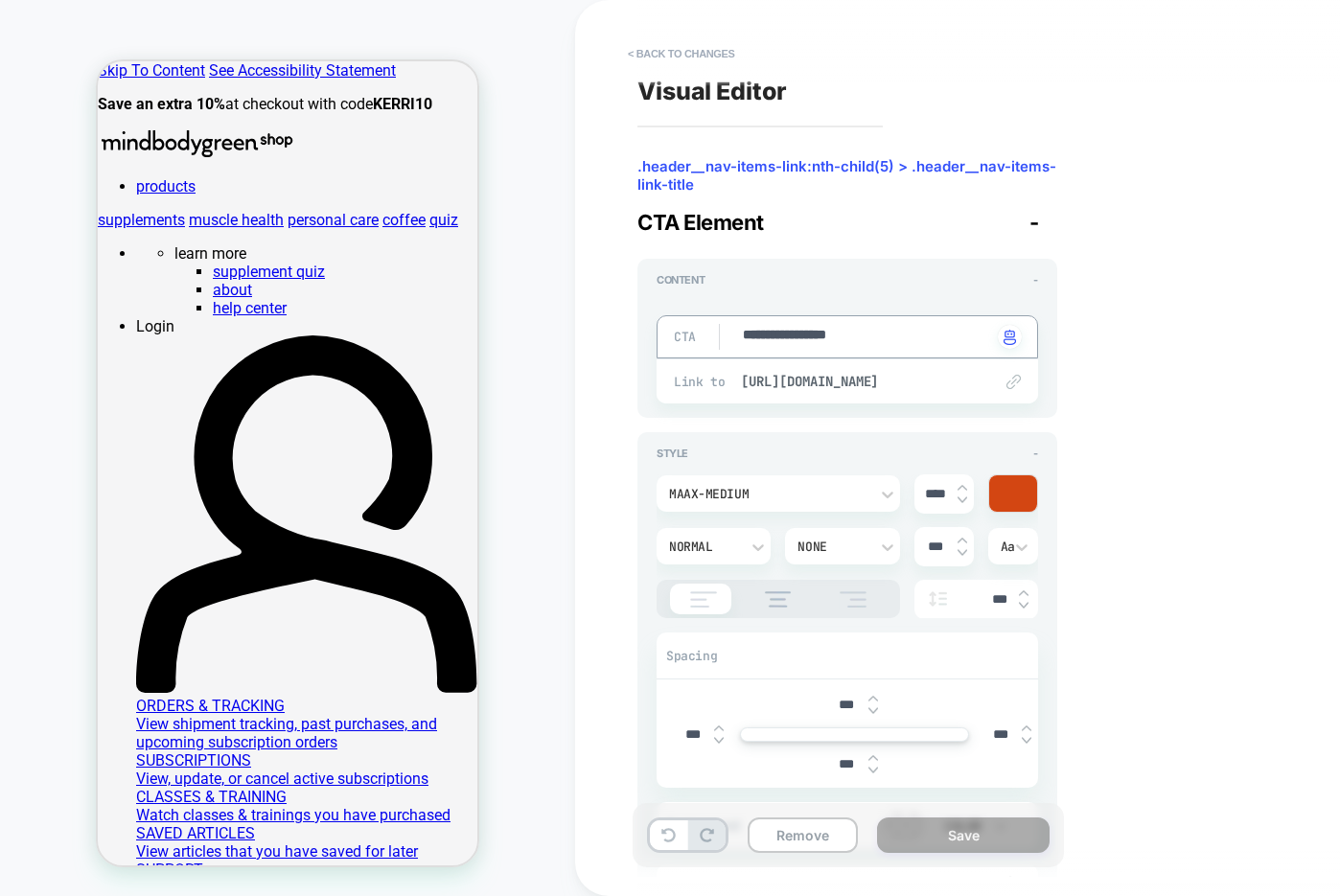 type on "*" 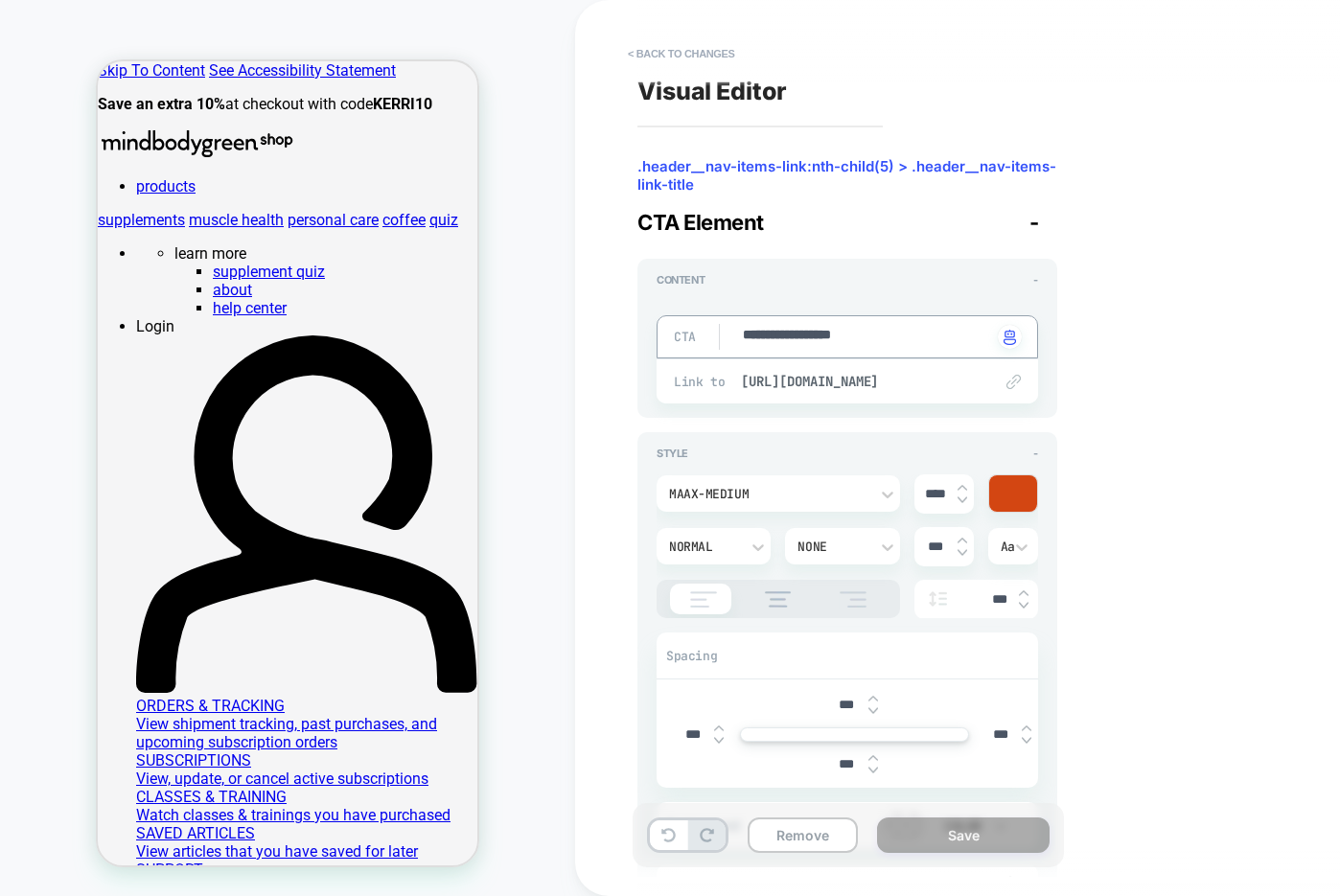 type on "*" 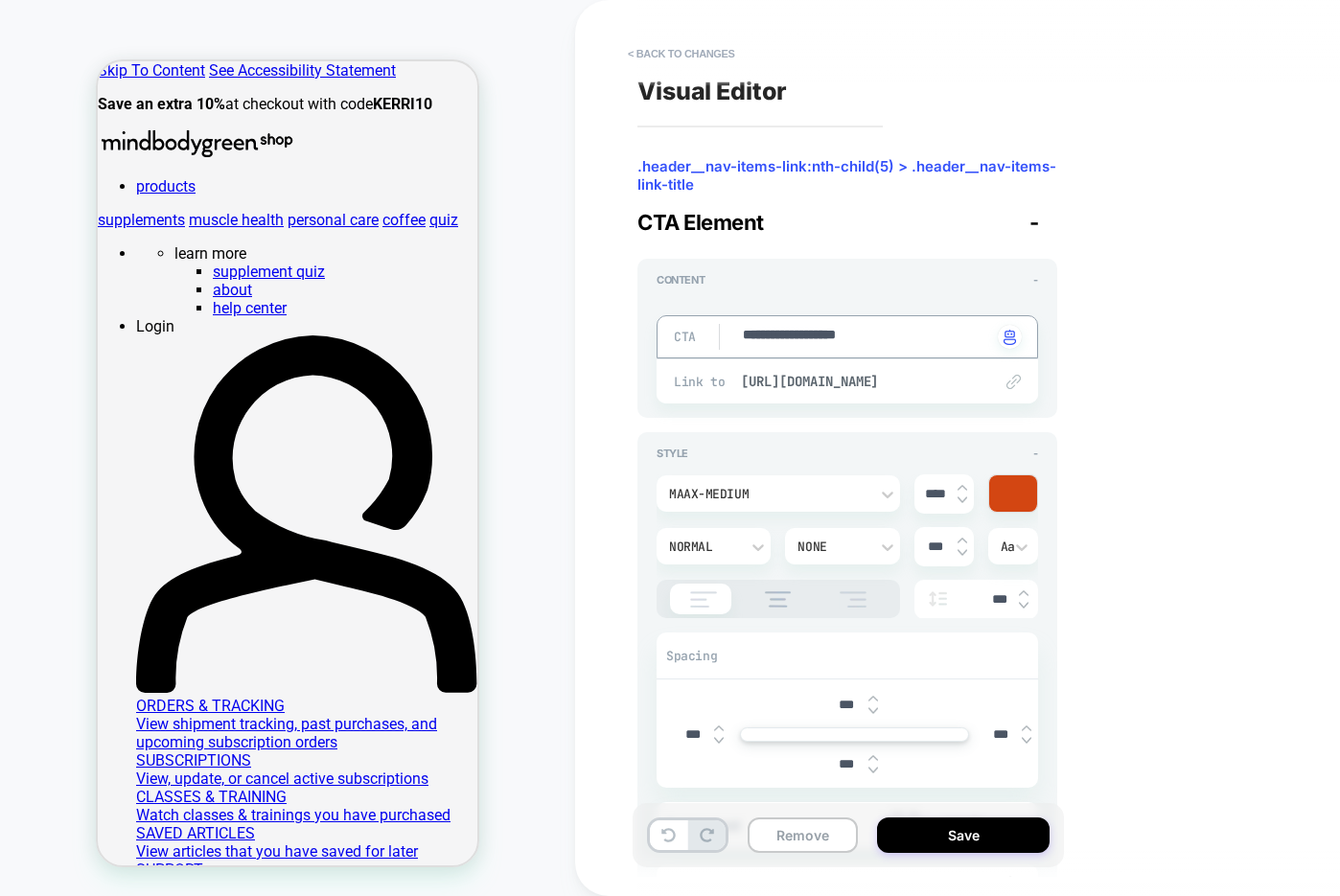 type on "*" 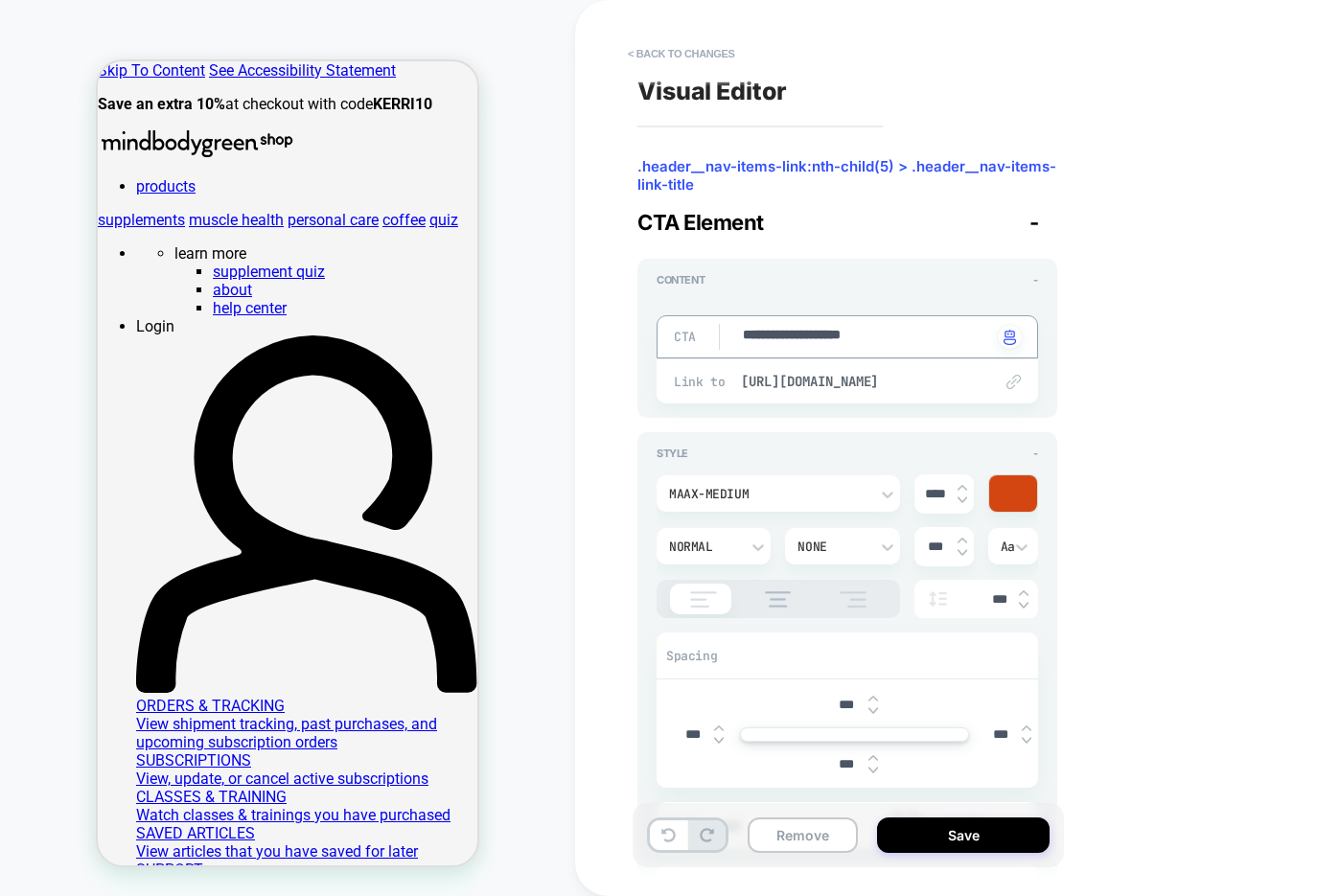 type on "*" 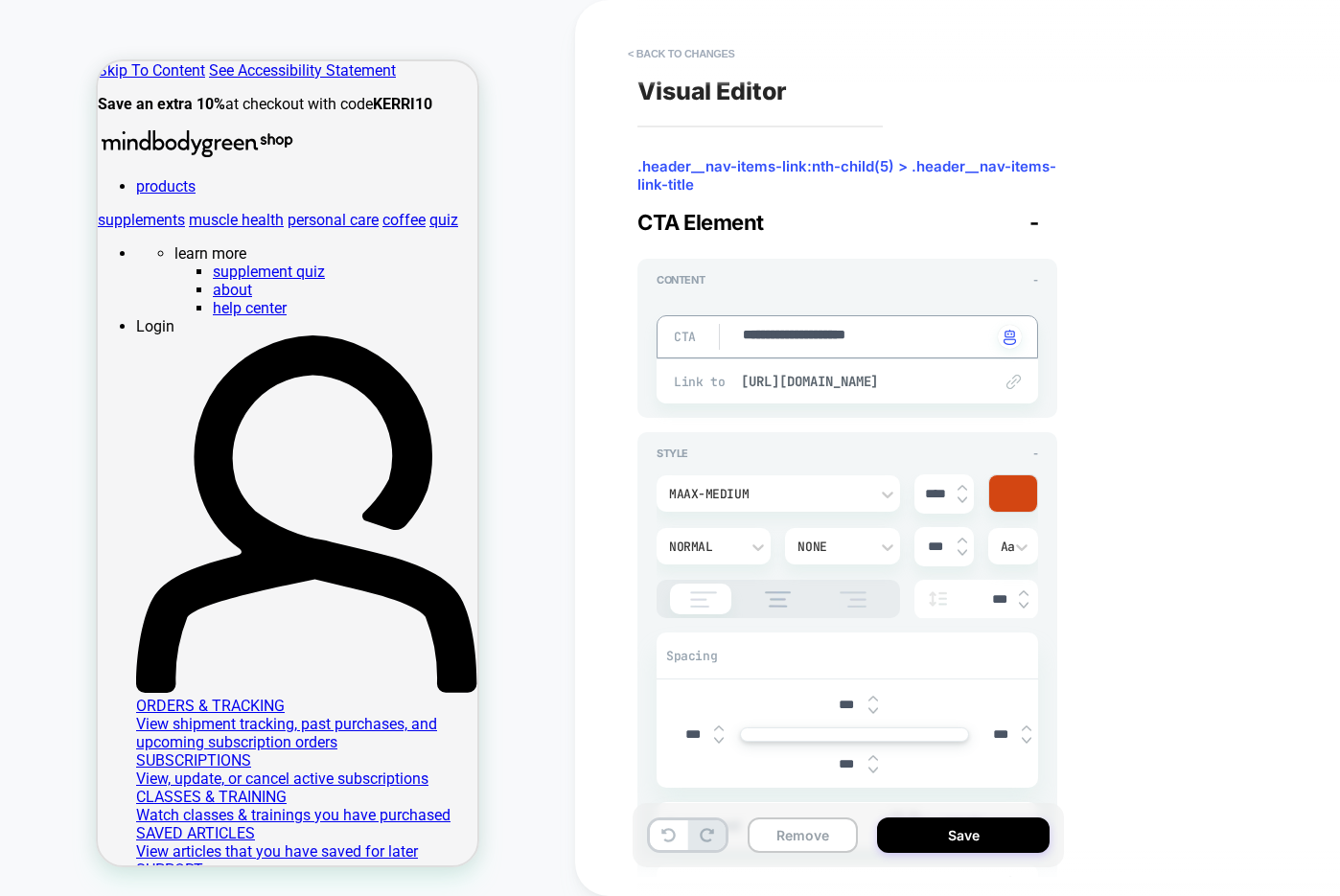 type on "*" 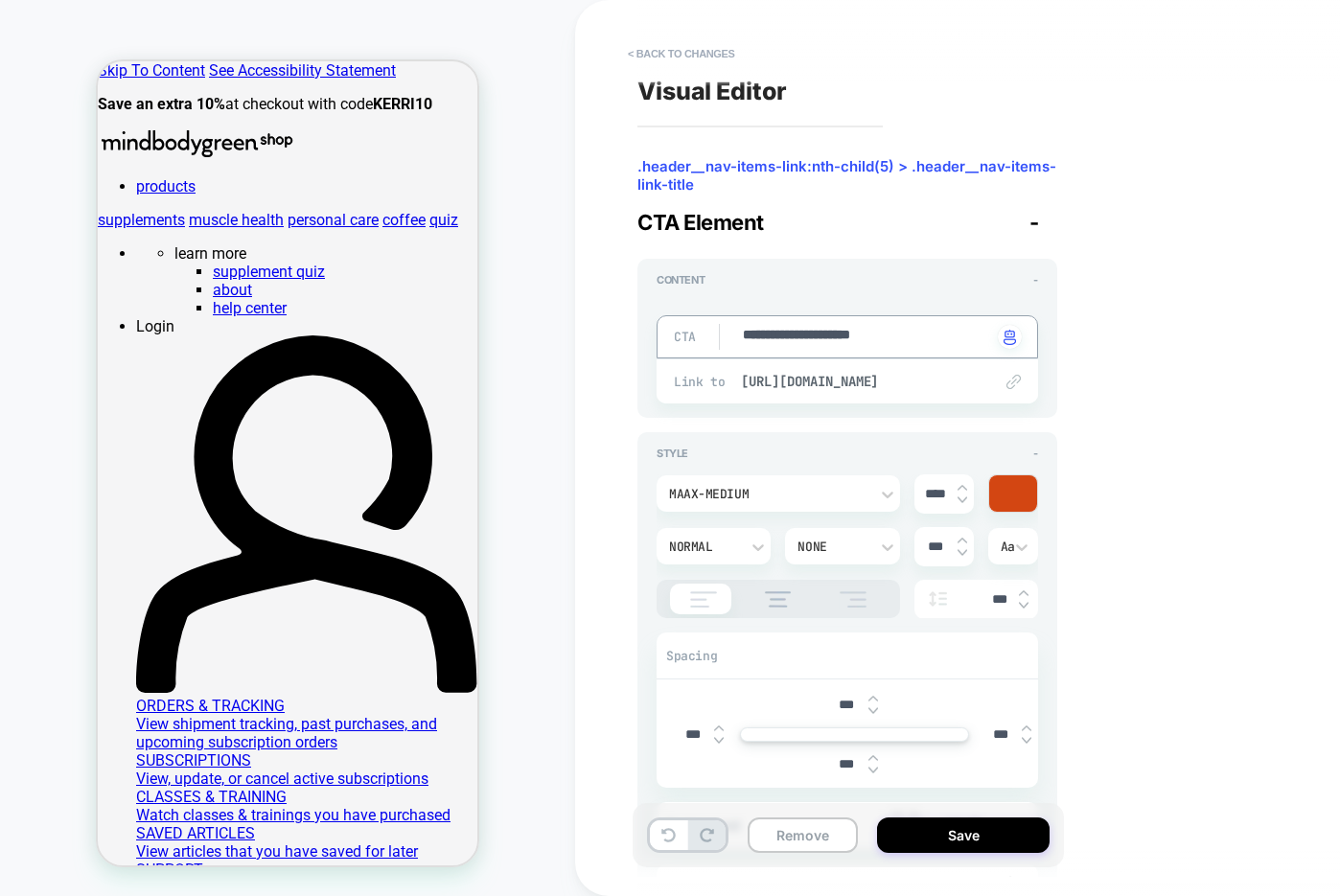 type on "*" 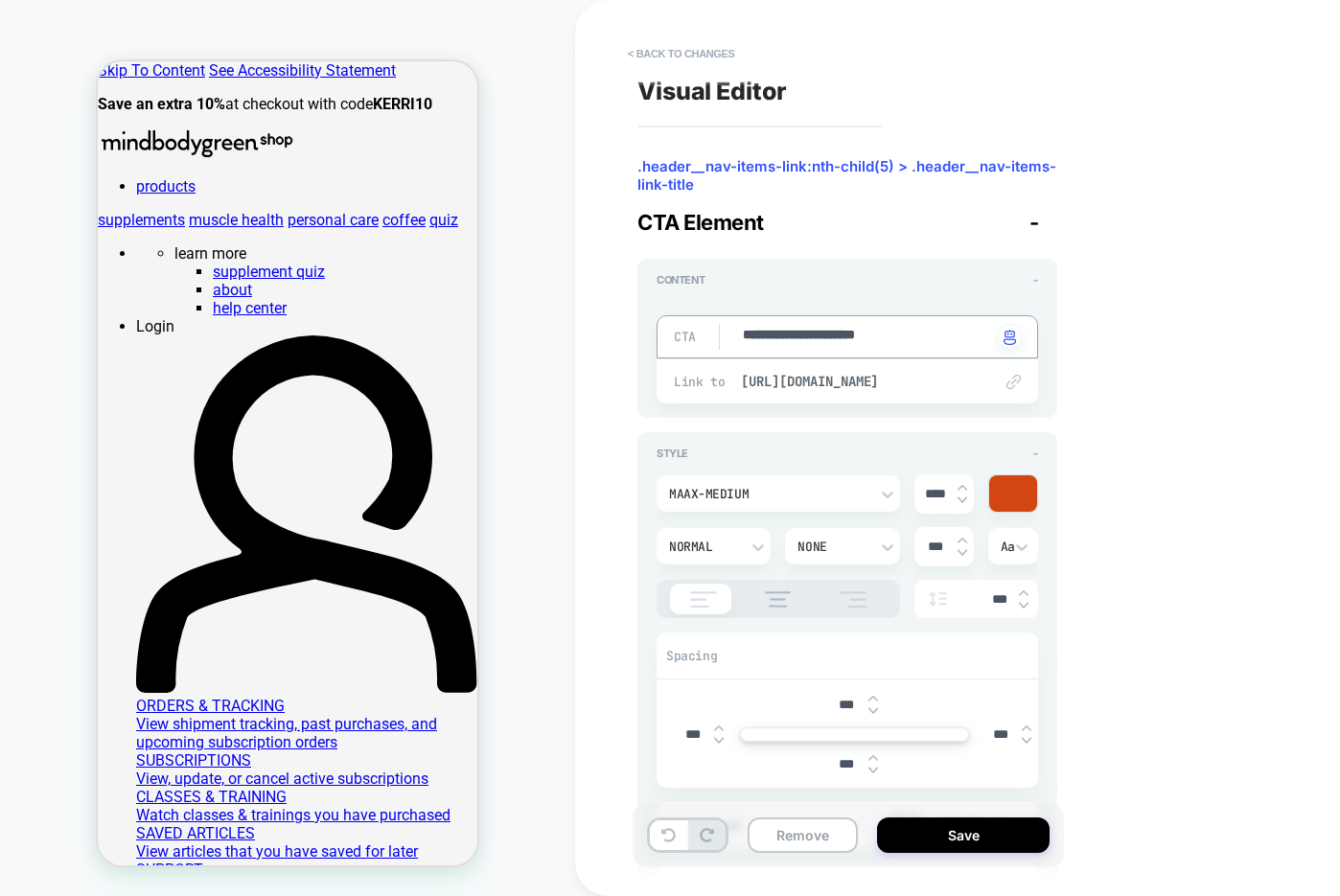 type on "*" 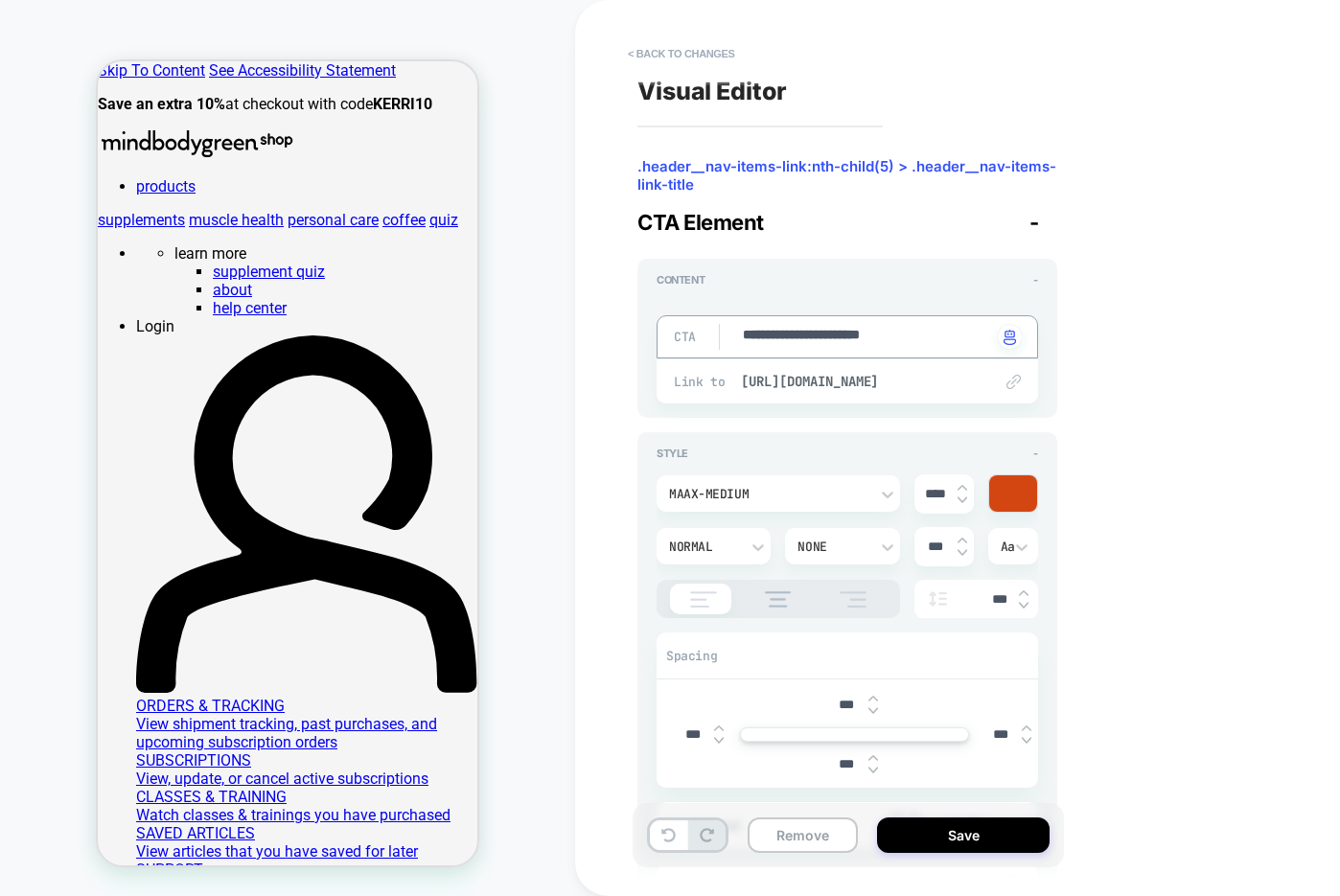 type on "*" 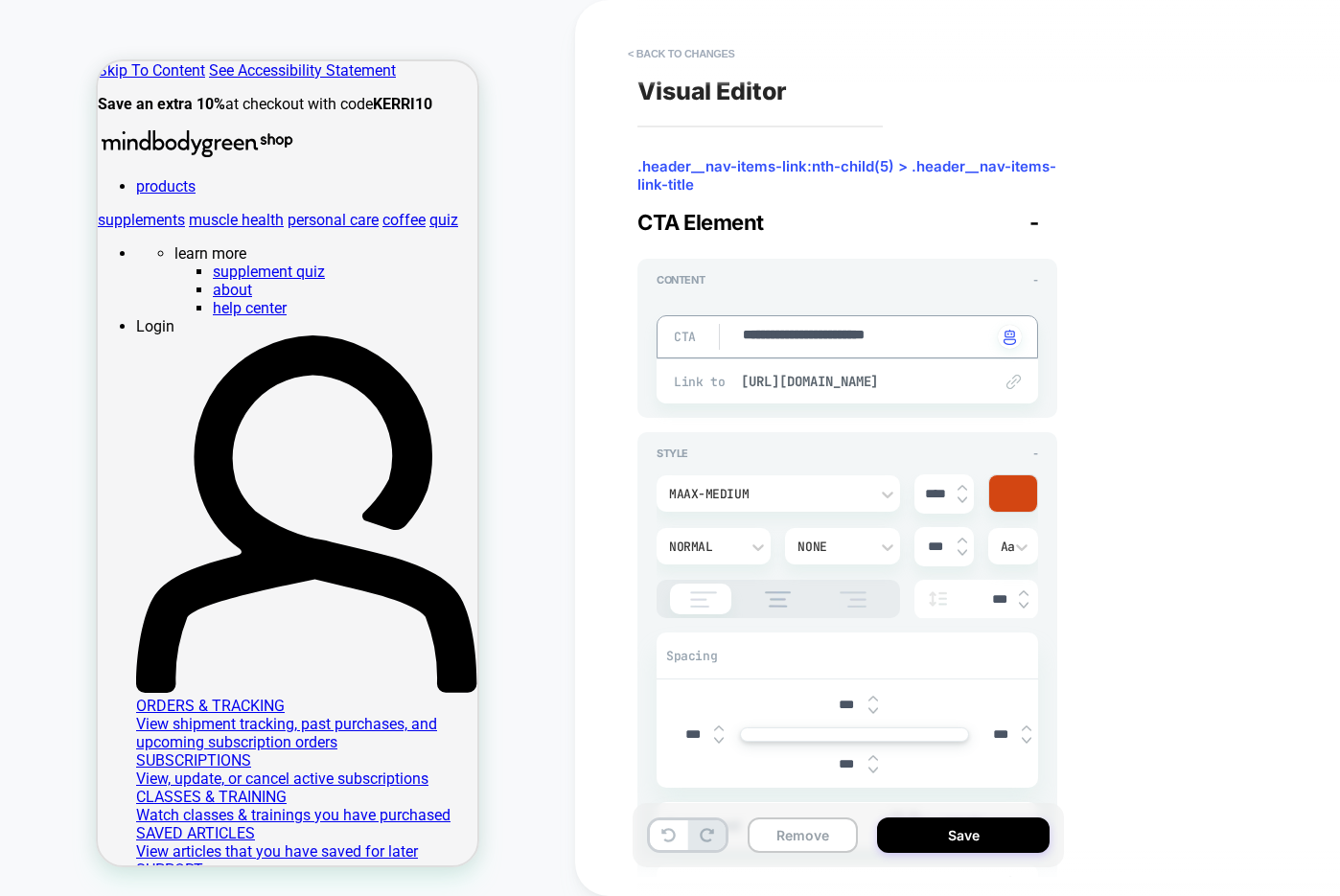 click on "**********" at bounding box center (866, 336) 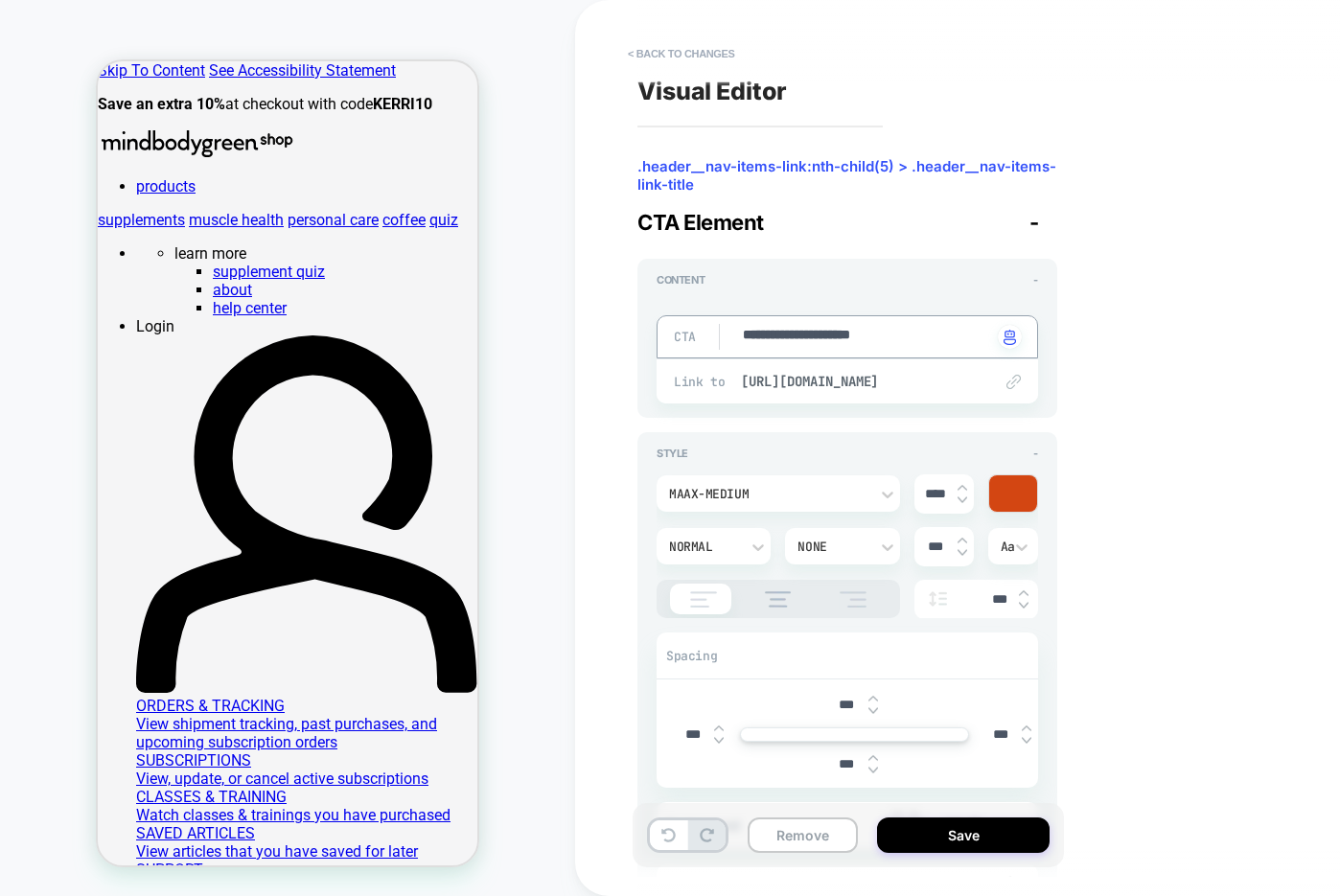 type on "*" 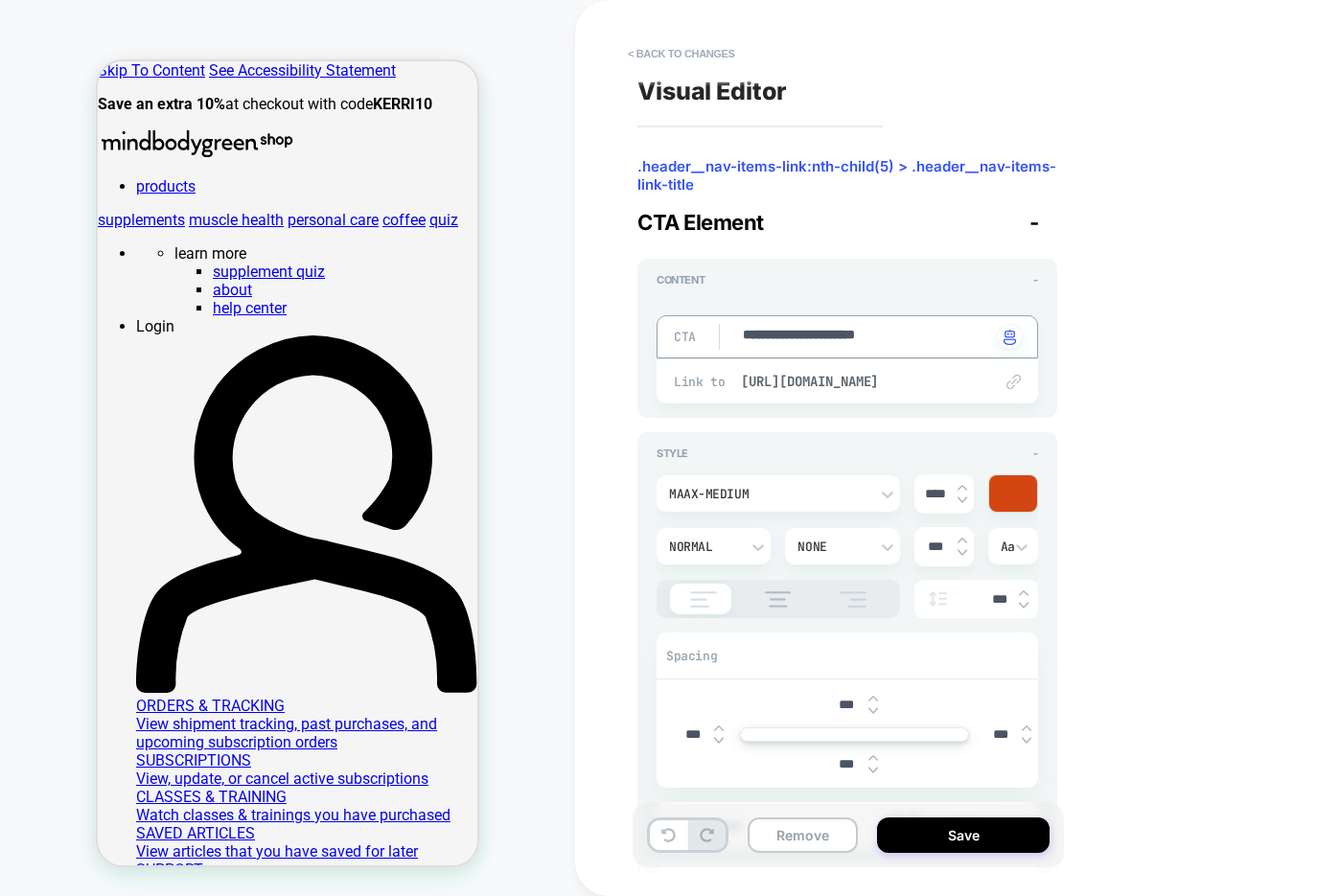 type on "*" 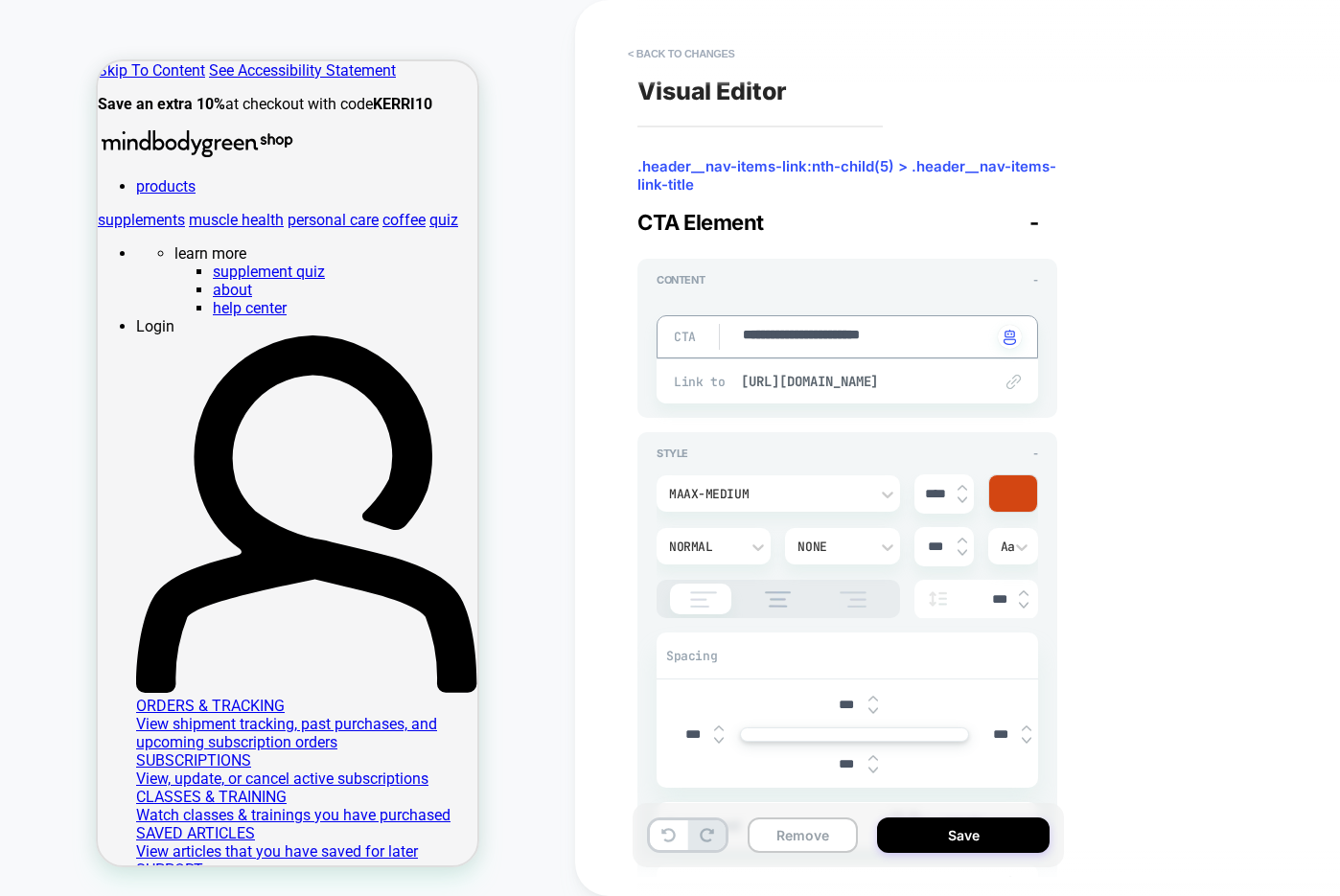 type on "*" 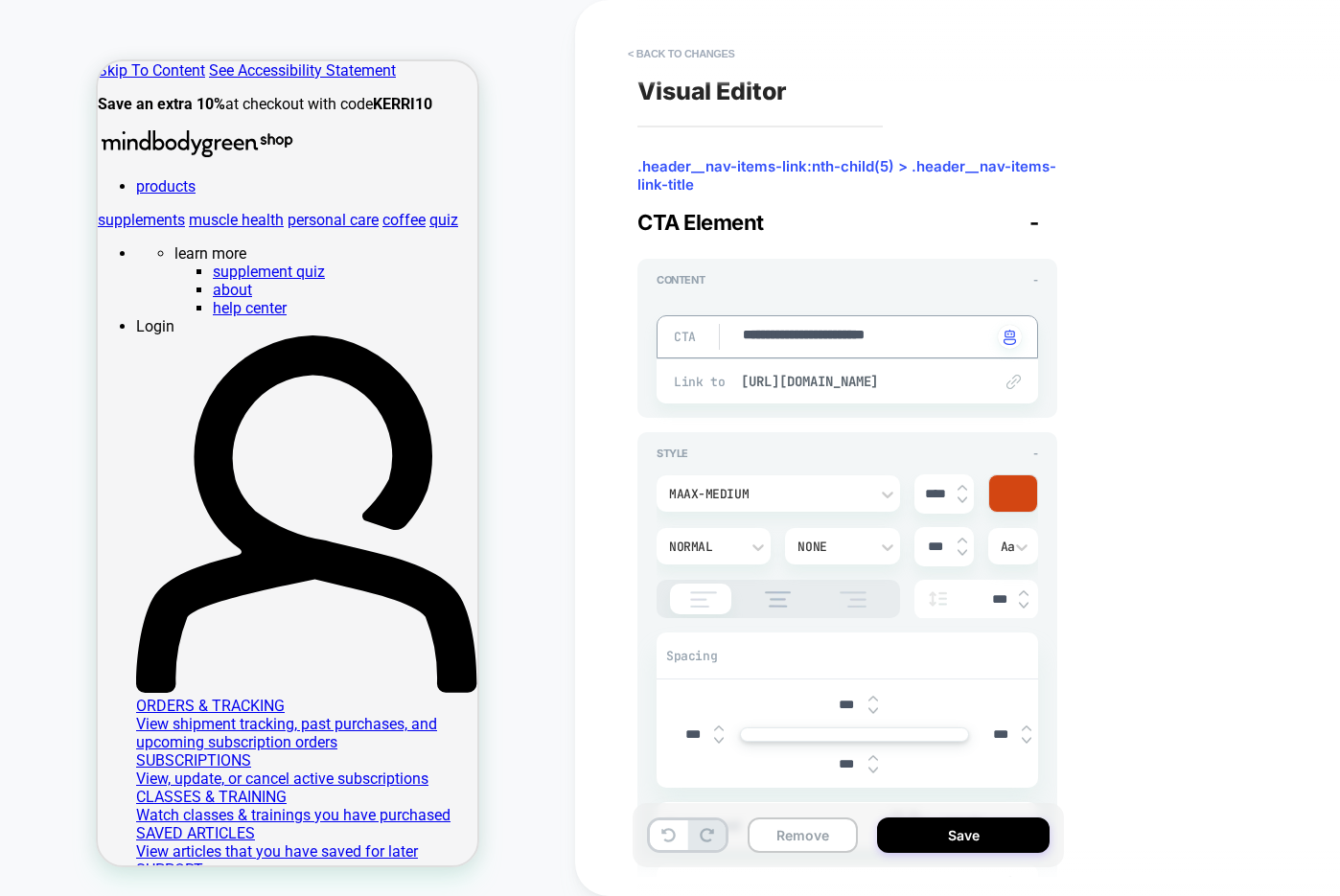 type on "*" 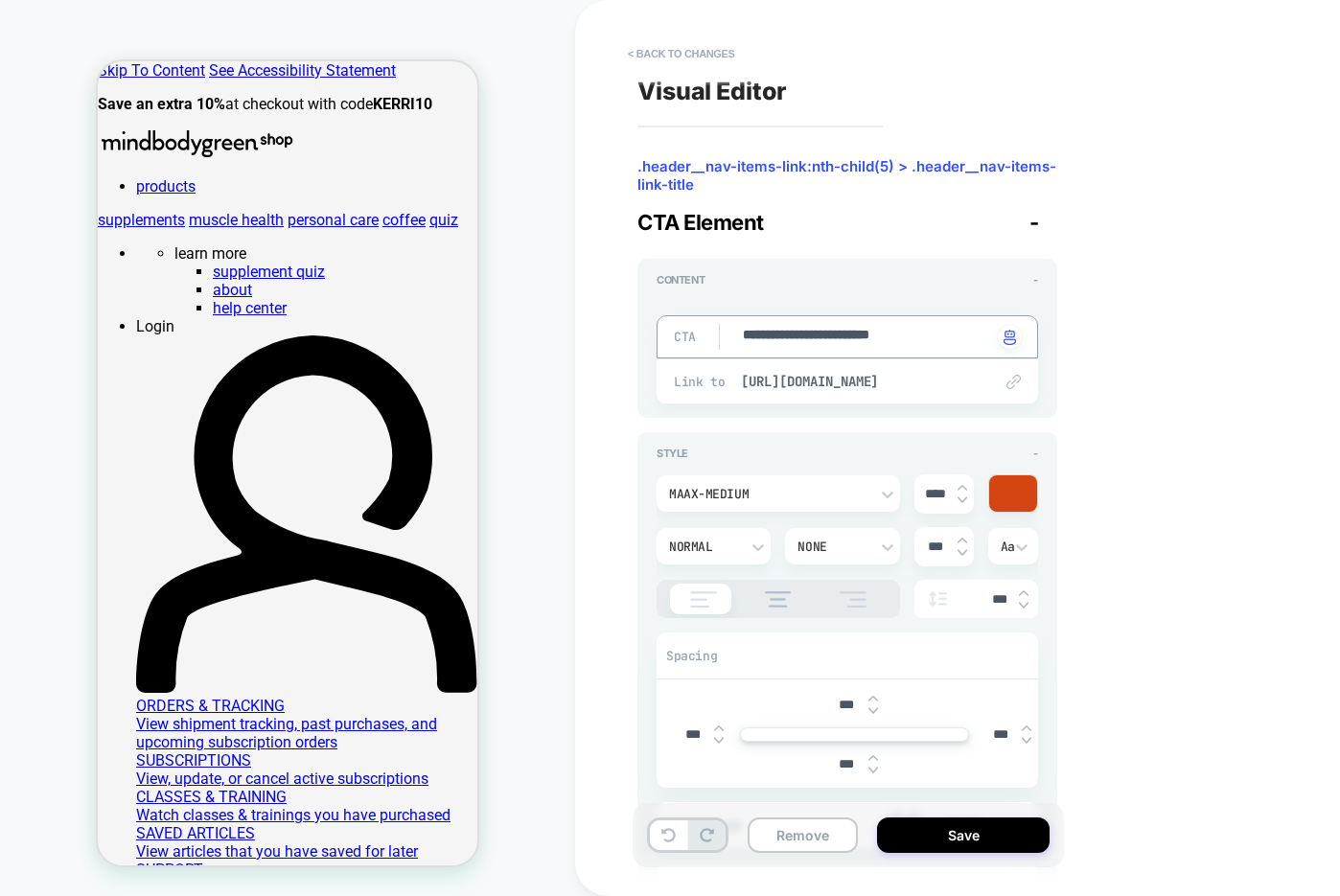 type on "*" 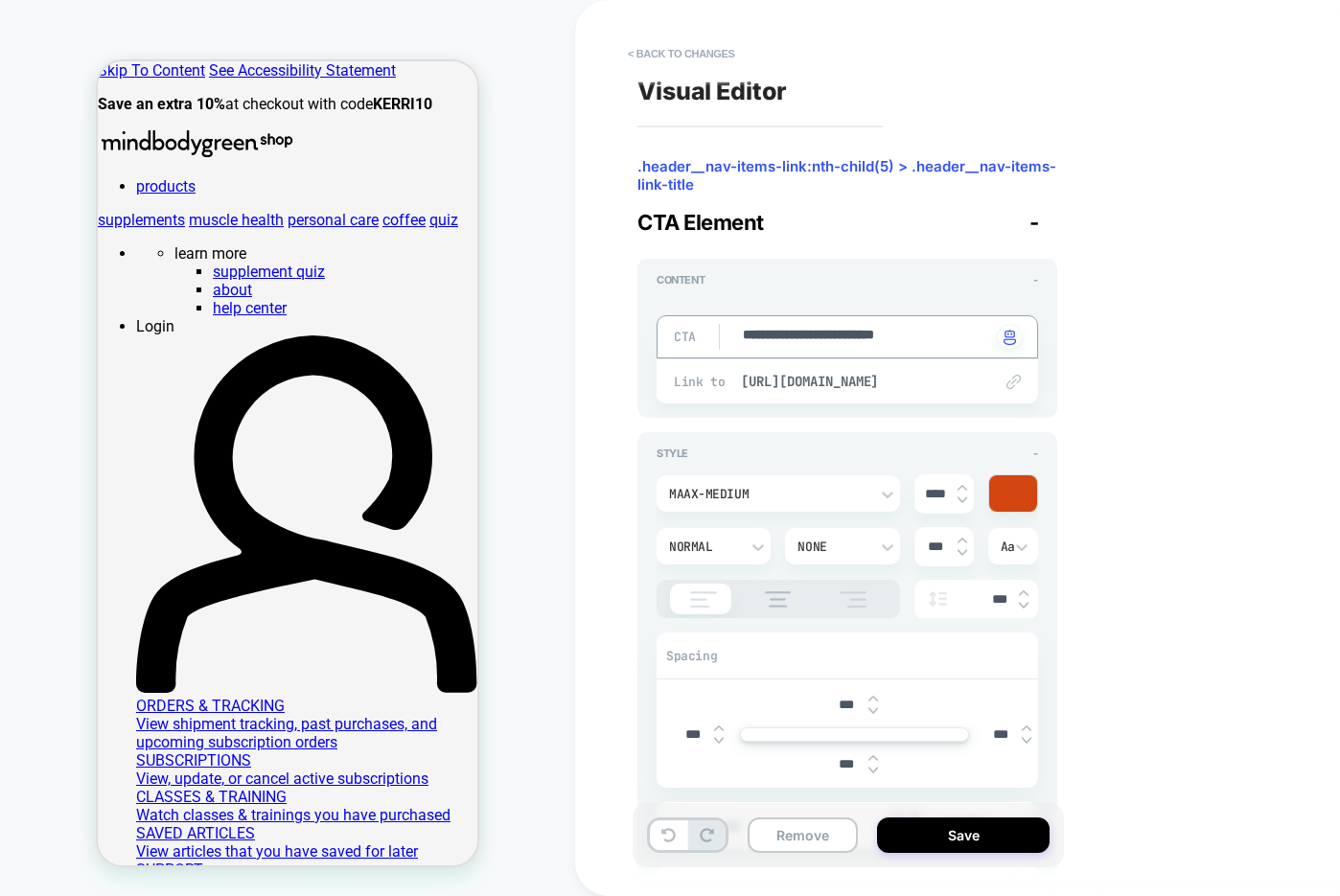 type on "*" 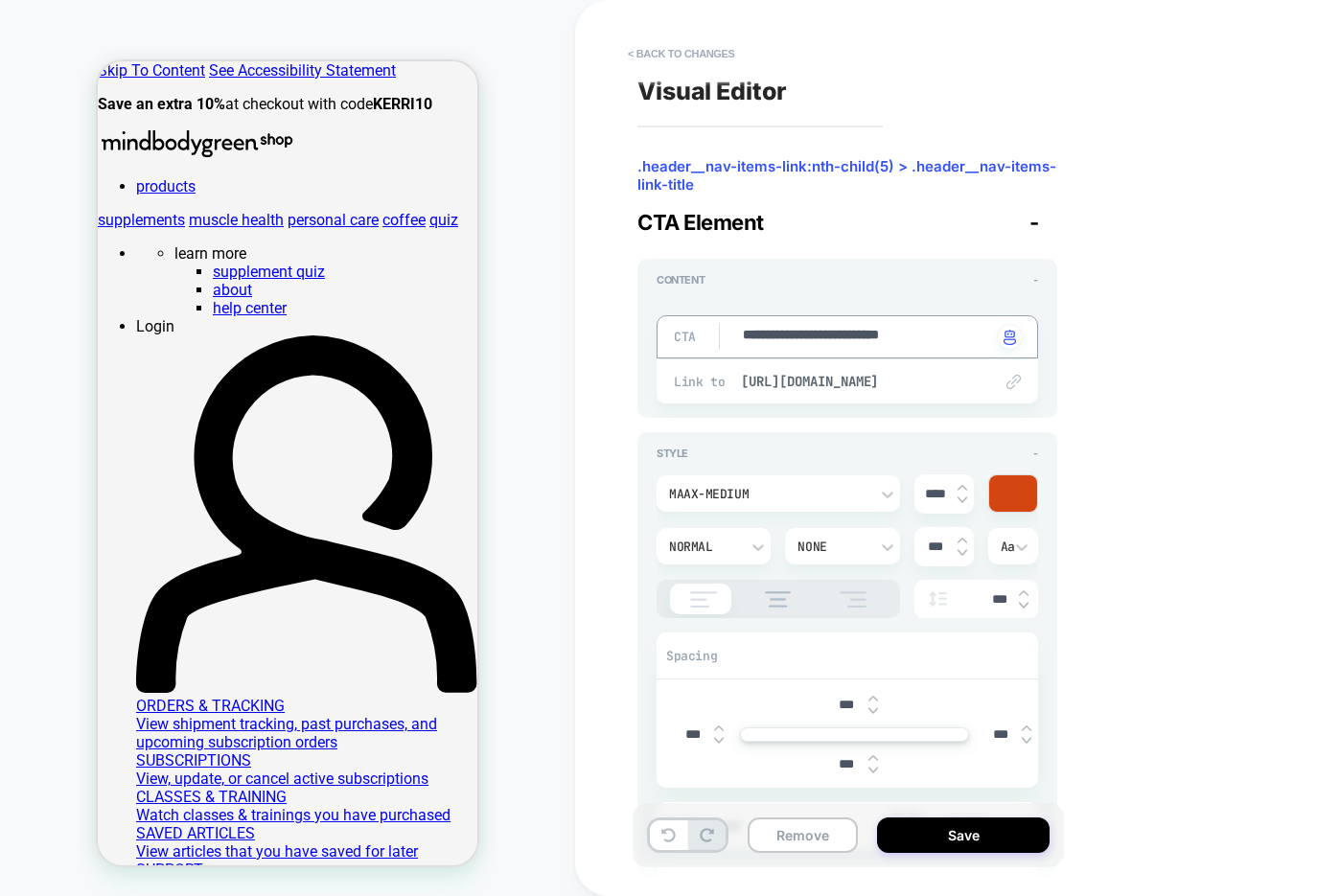 type on "*" 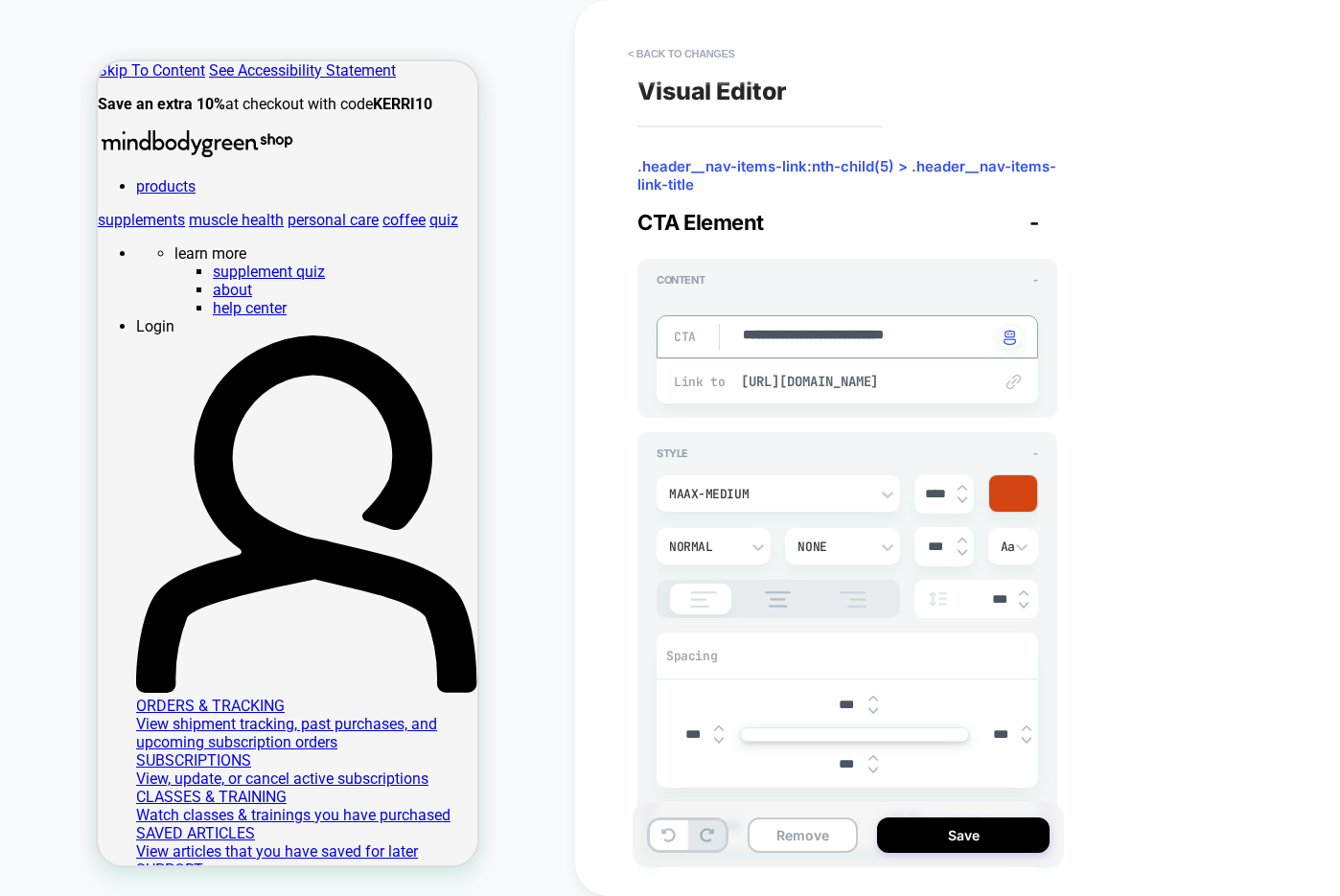 type on "*" 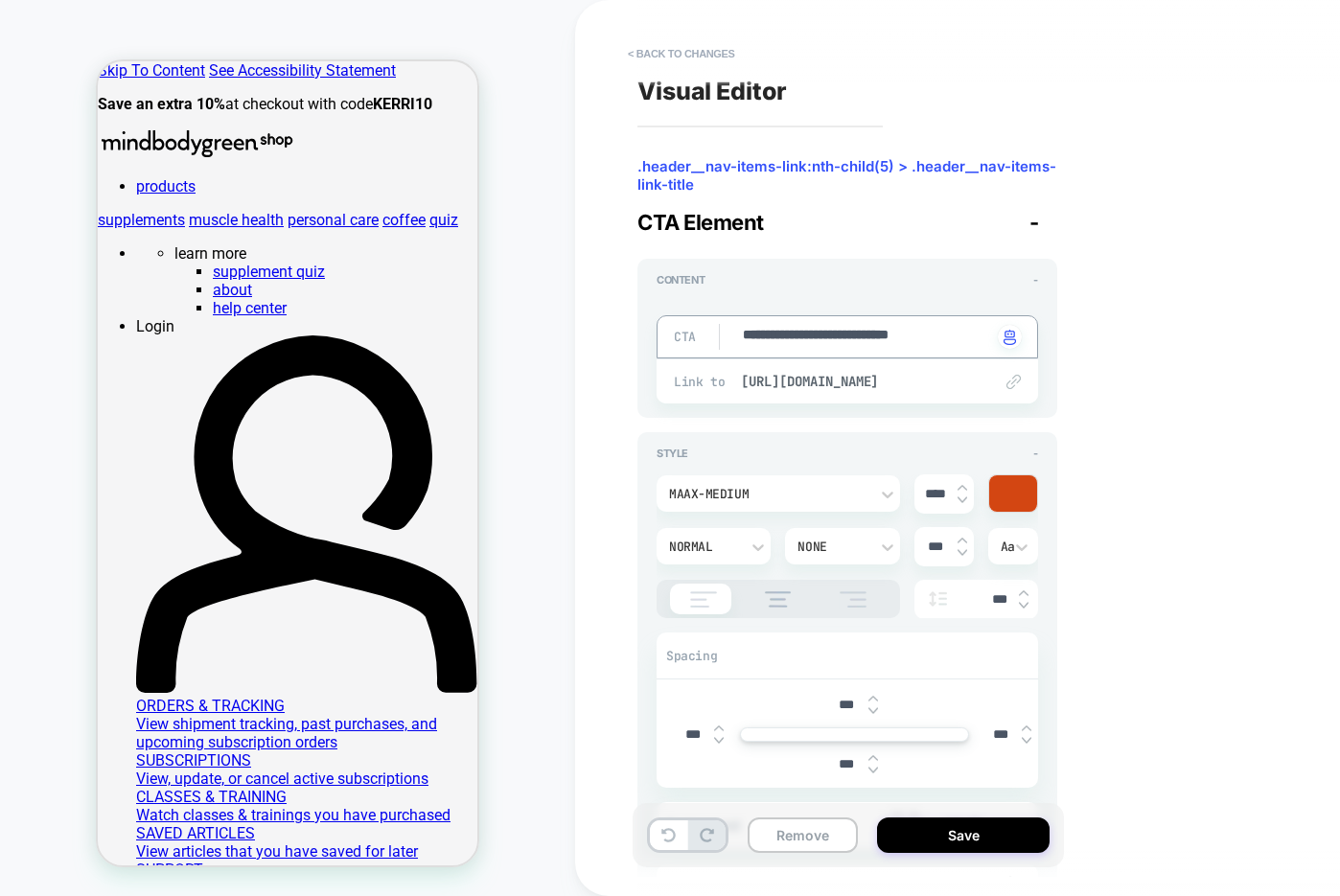 type on "*" 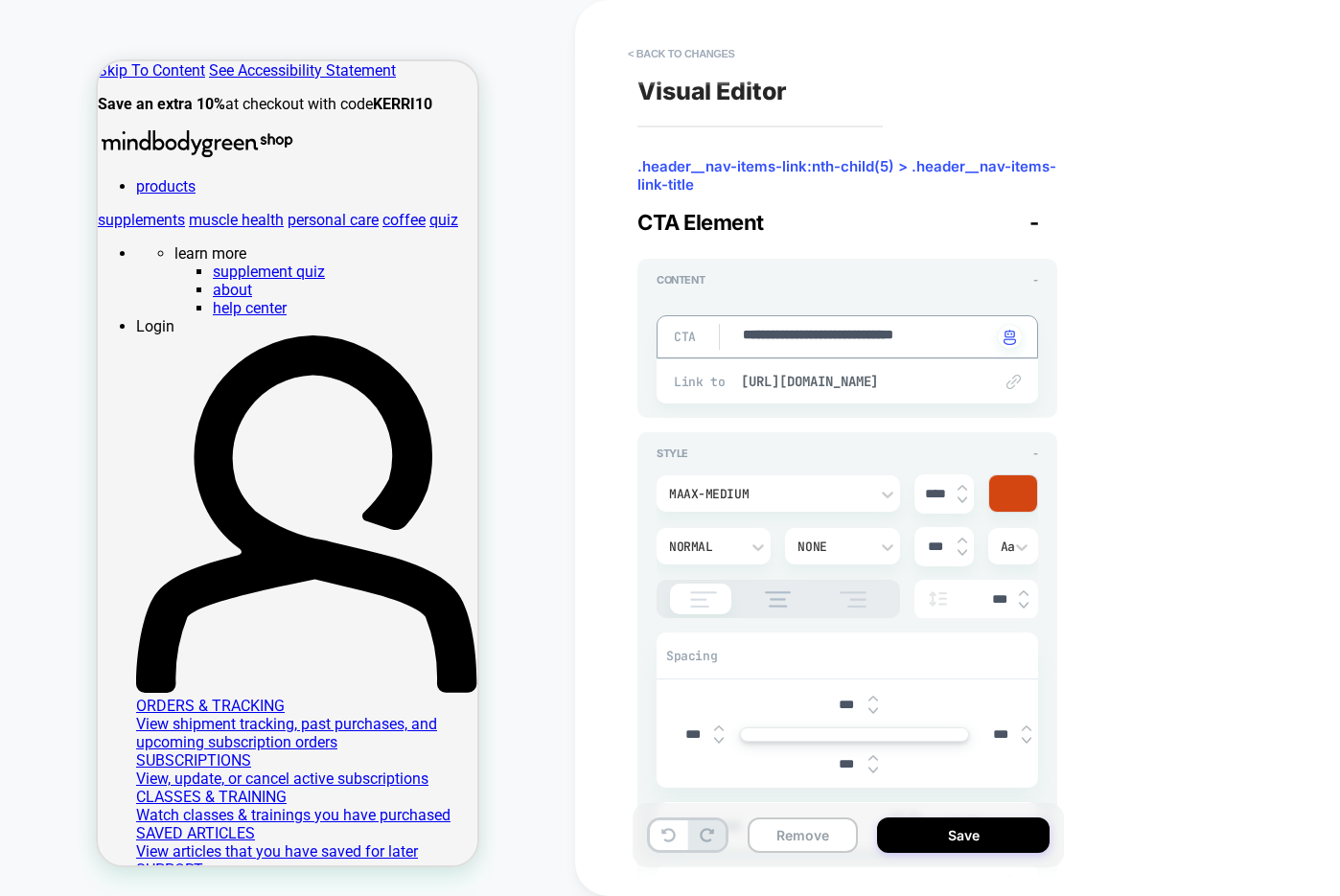 type on "*" 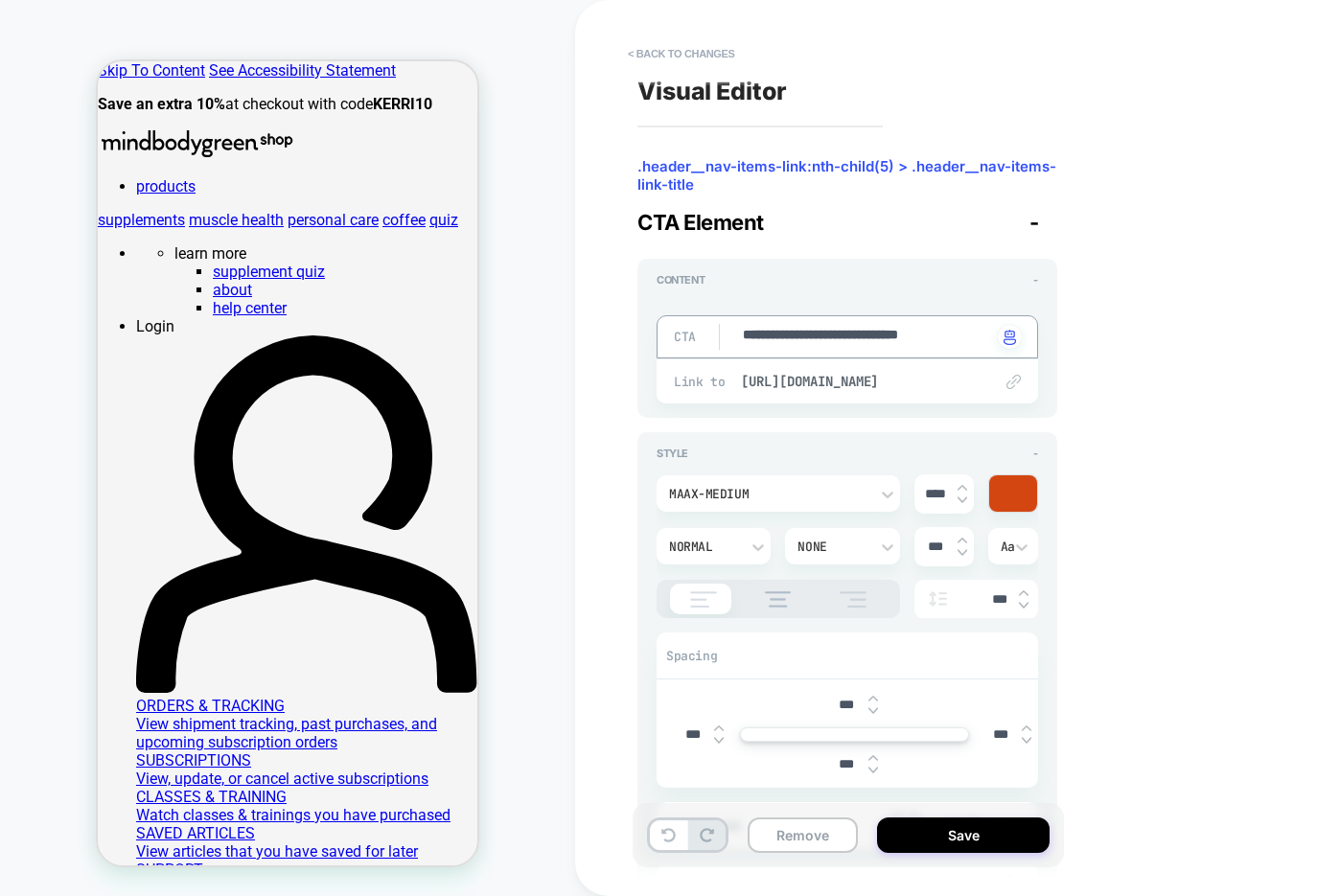 click on "**********" at bounding box center [866, 336] 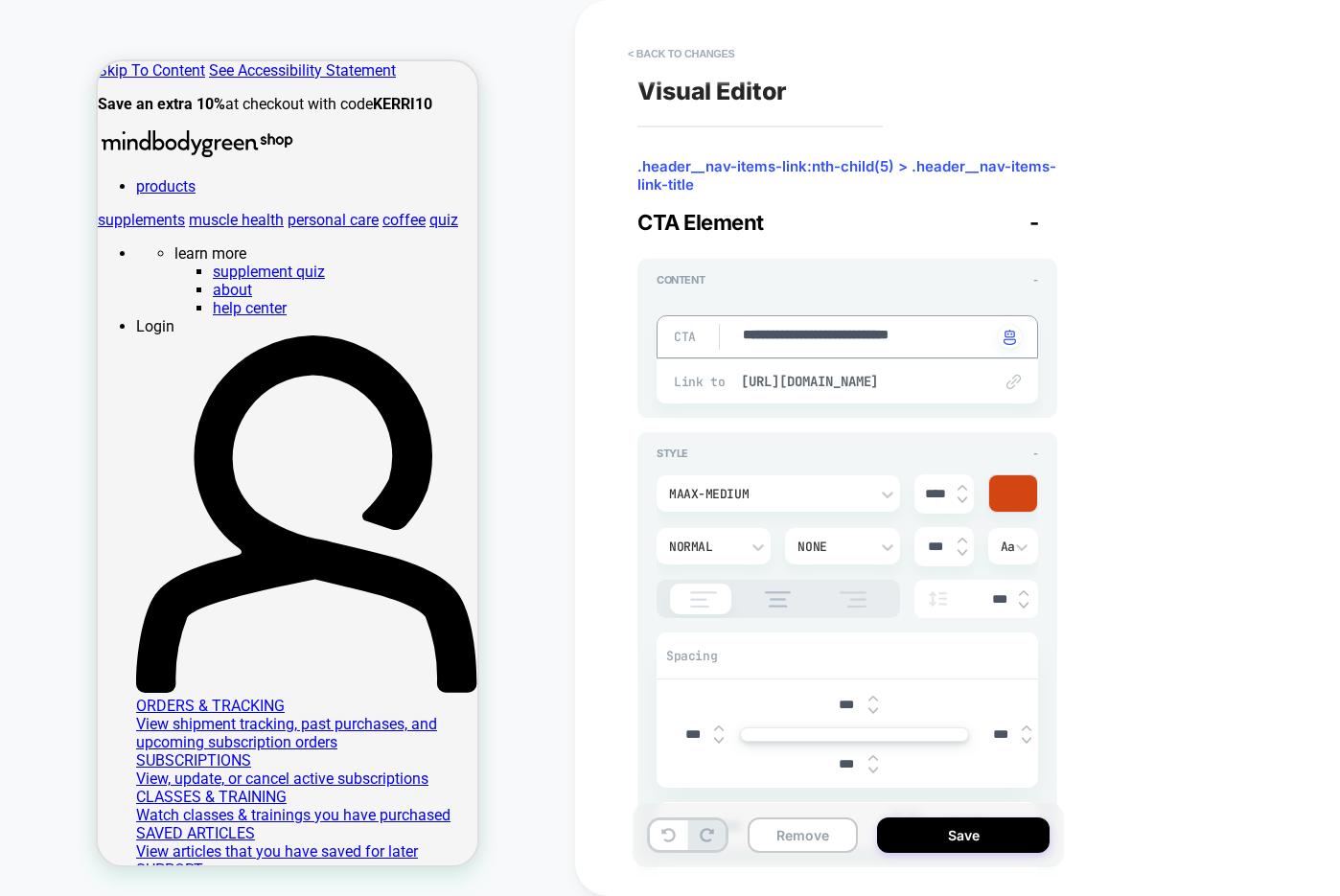 type on "*" 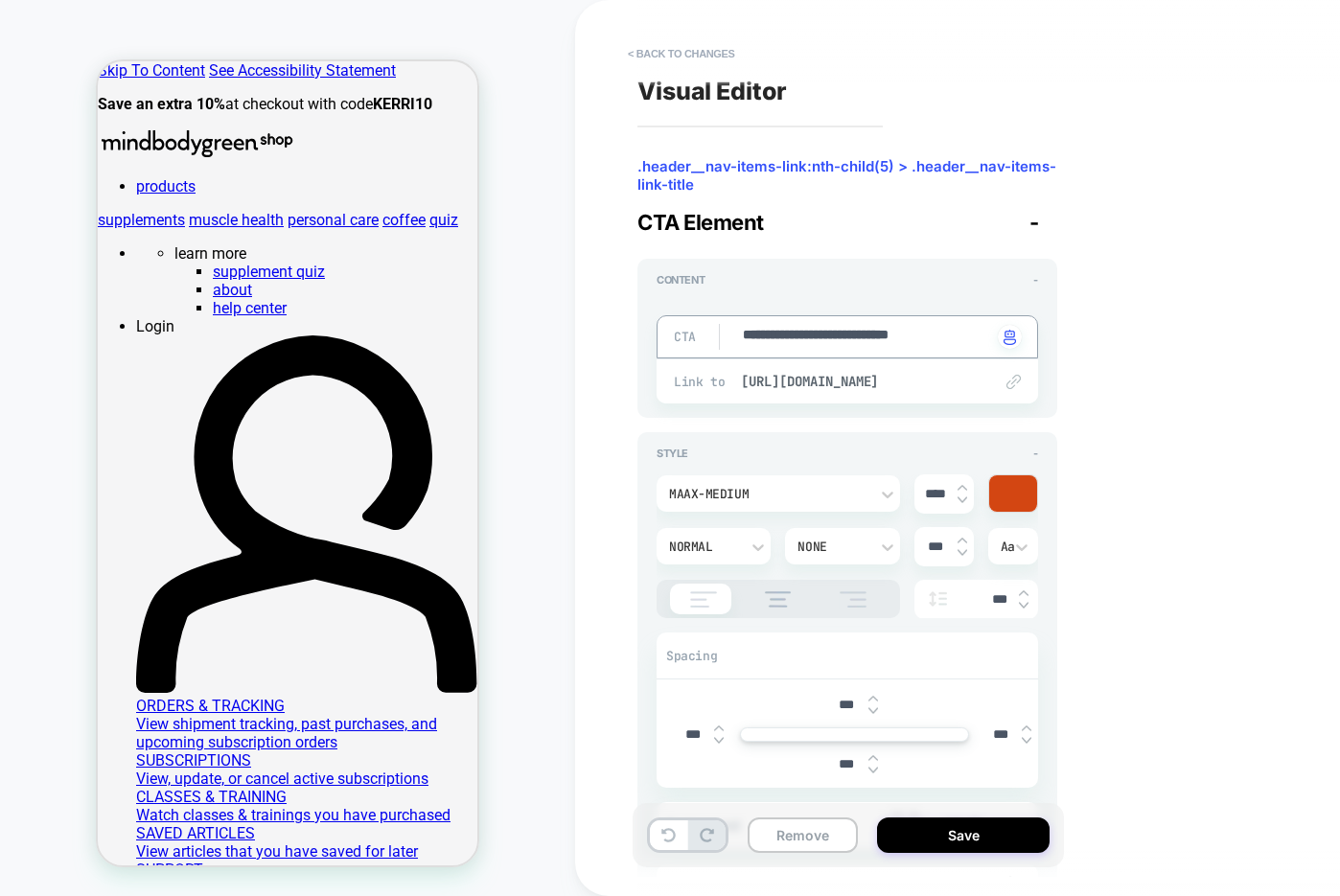 type on "**********" 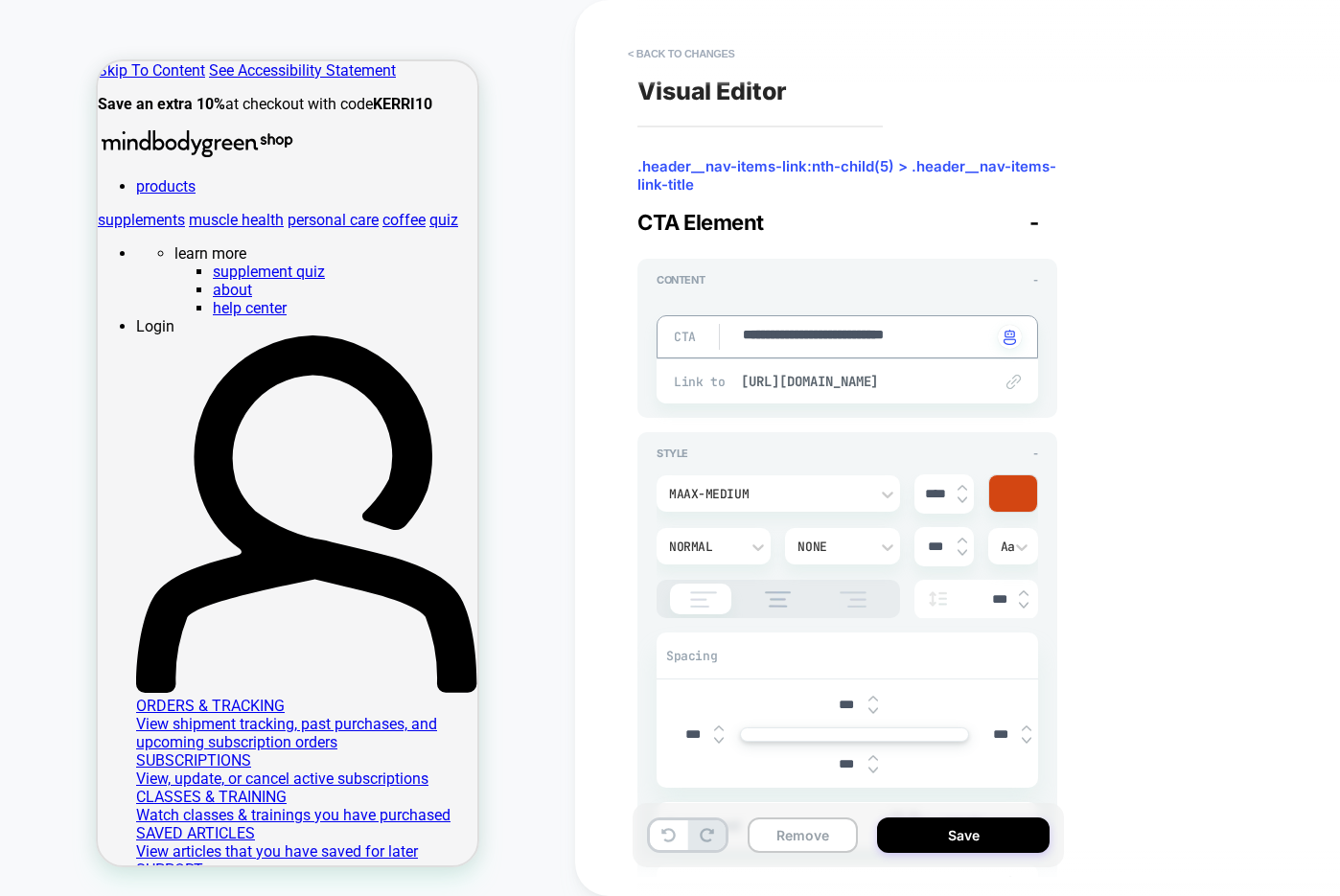 type on "*" 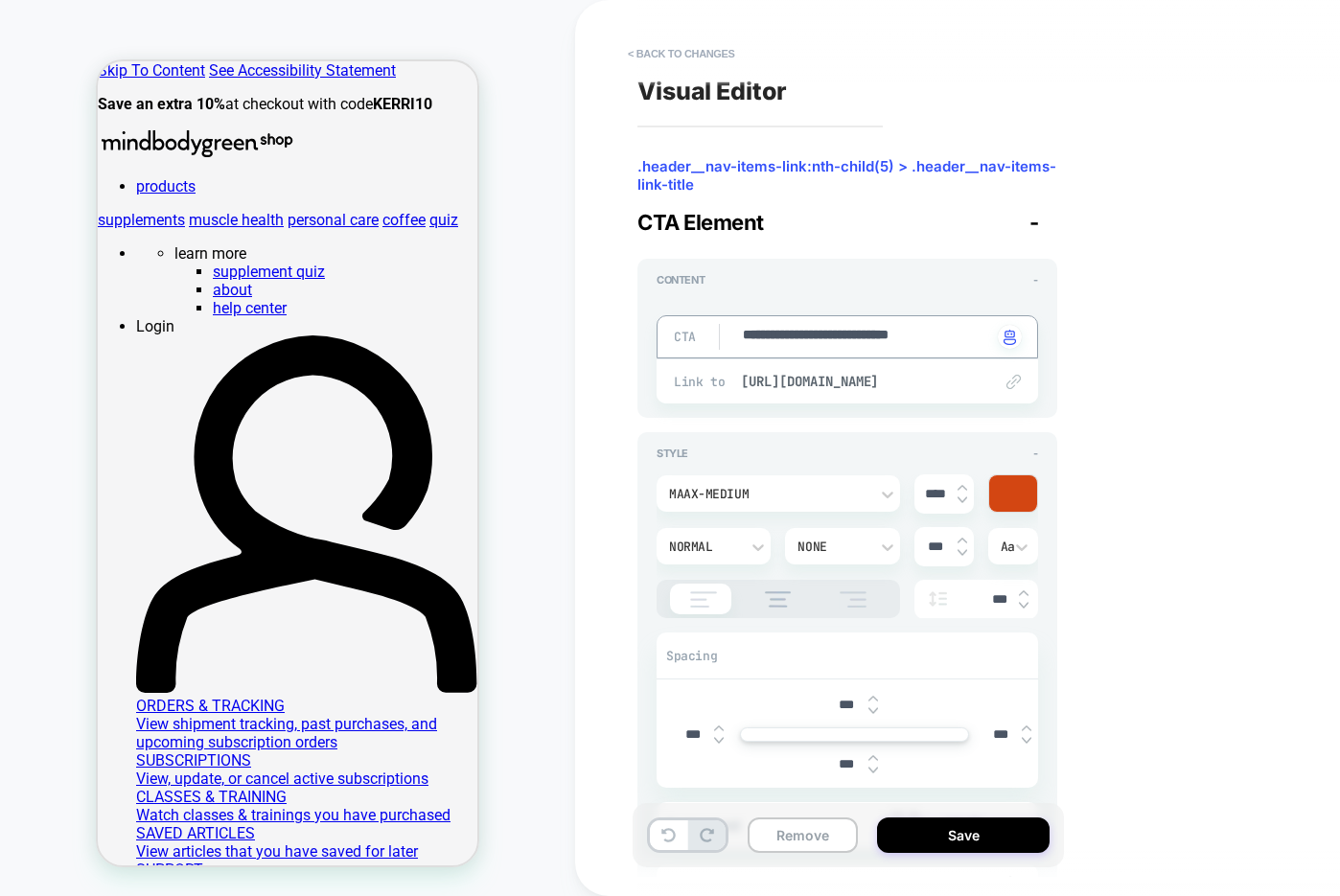 type on "*" 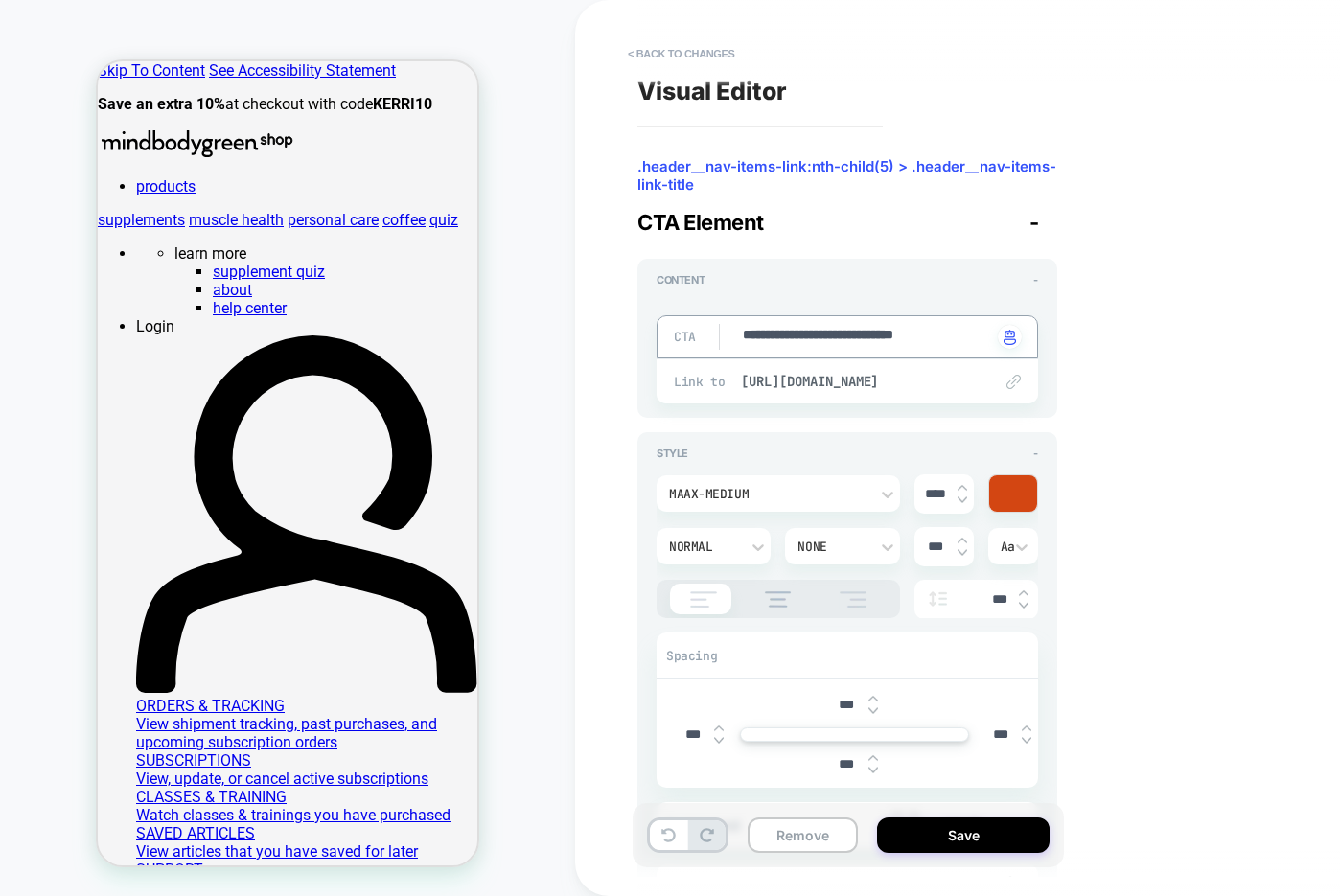 type on "*" 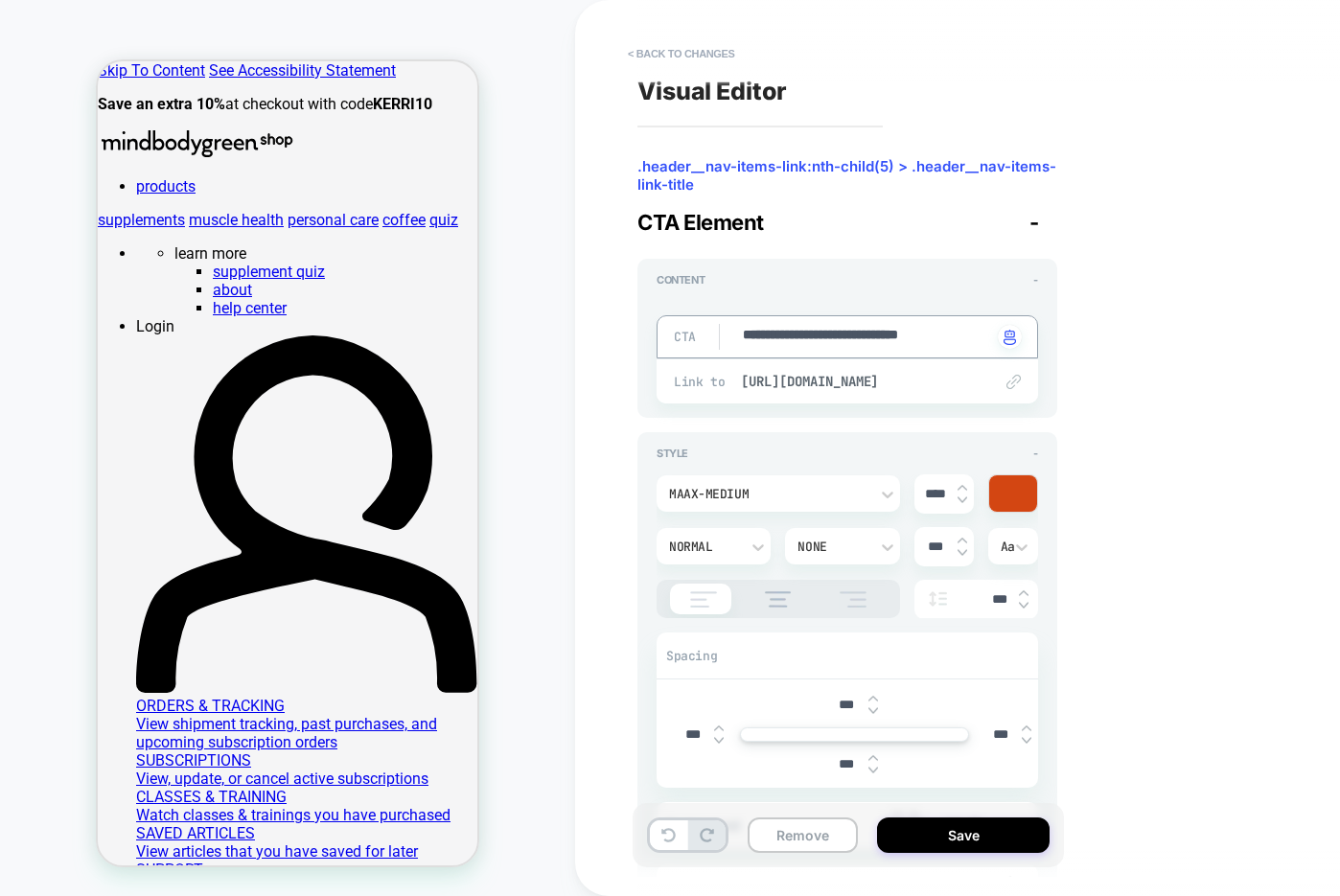 type on "*" 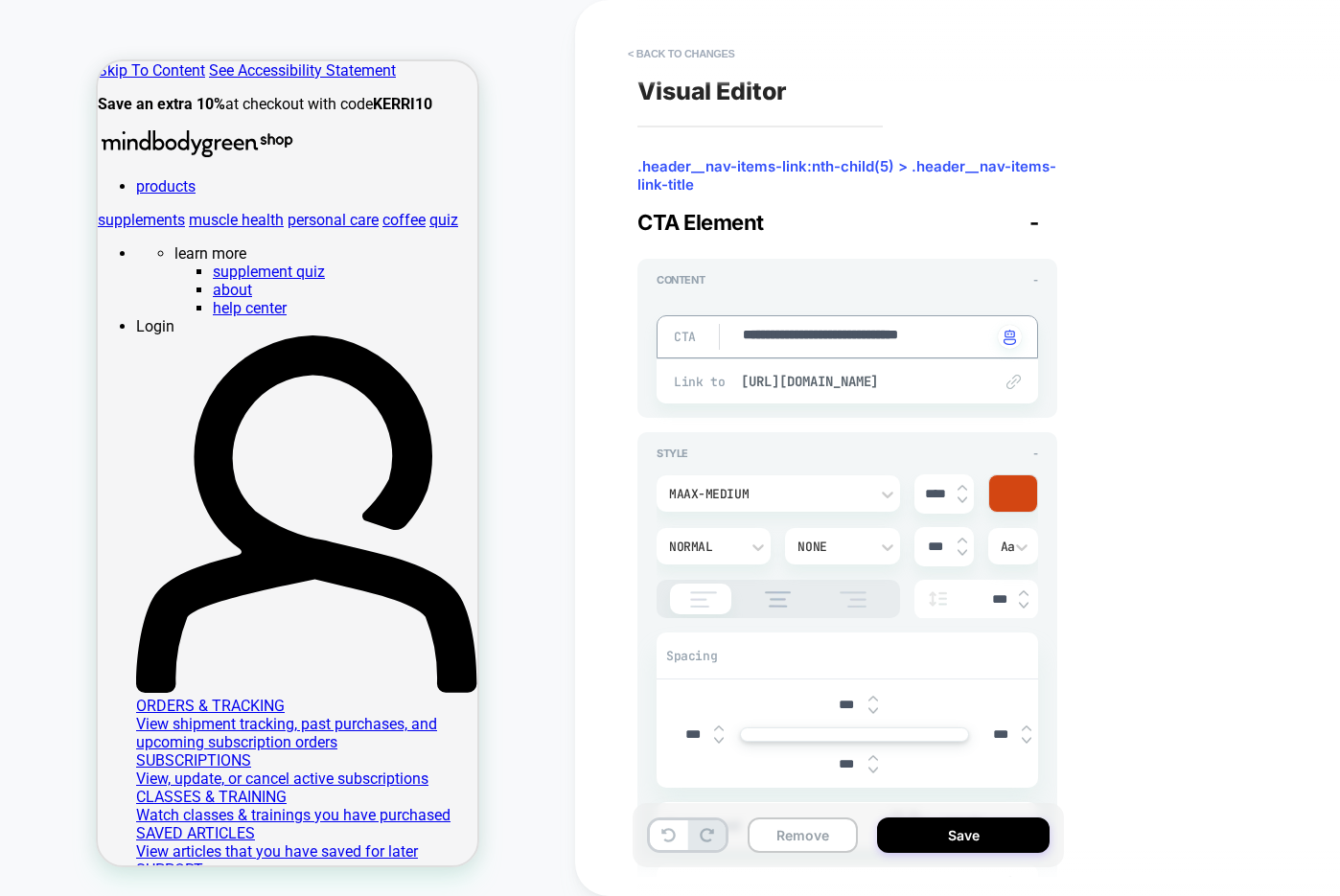 type on "**********" 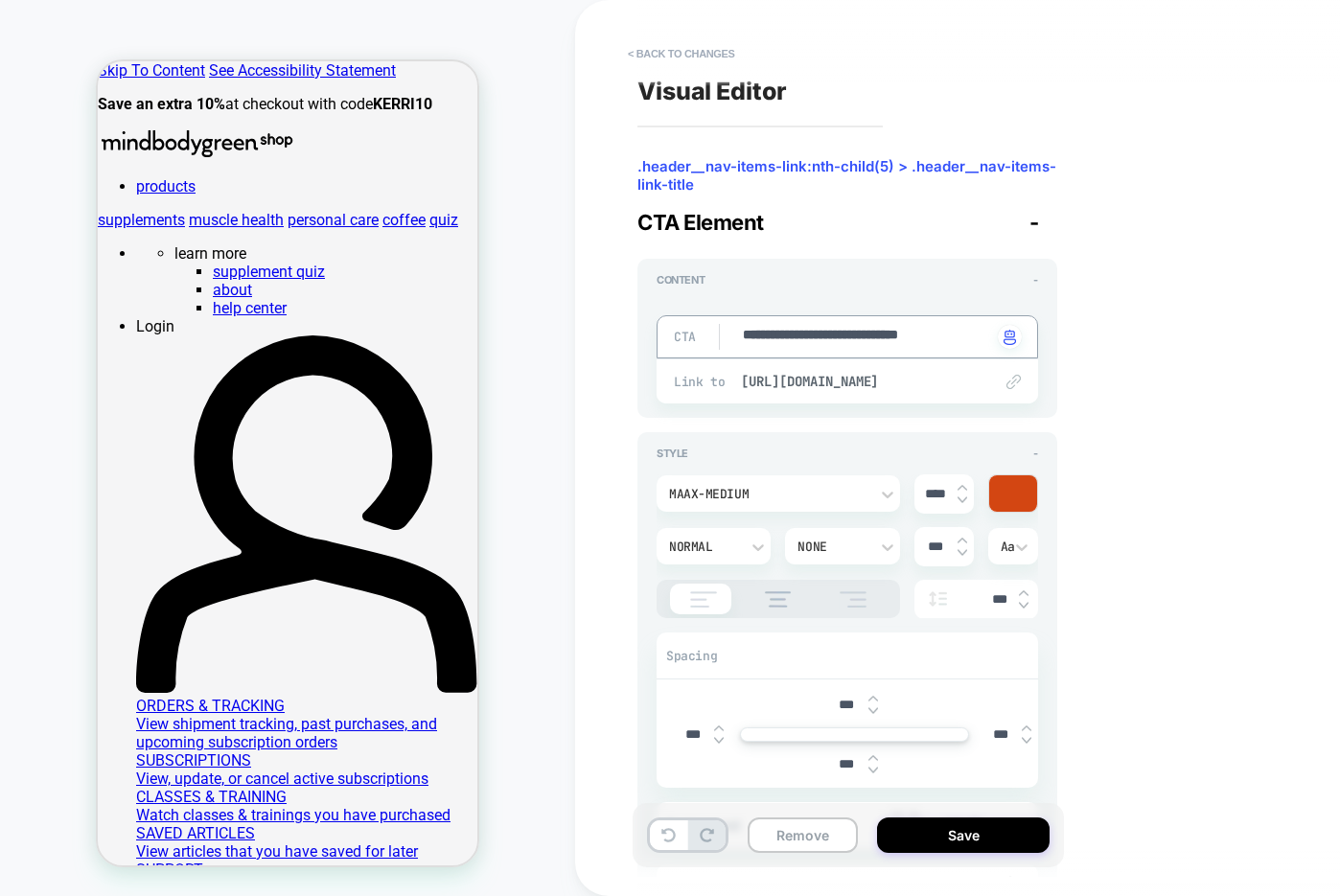 click on "**********" at bounding box center (866, 336) 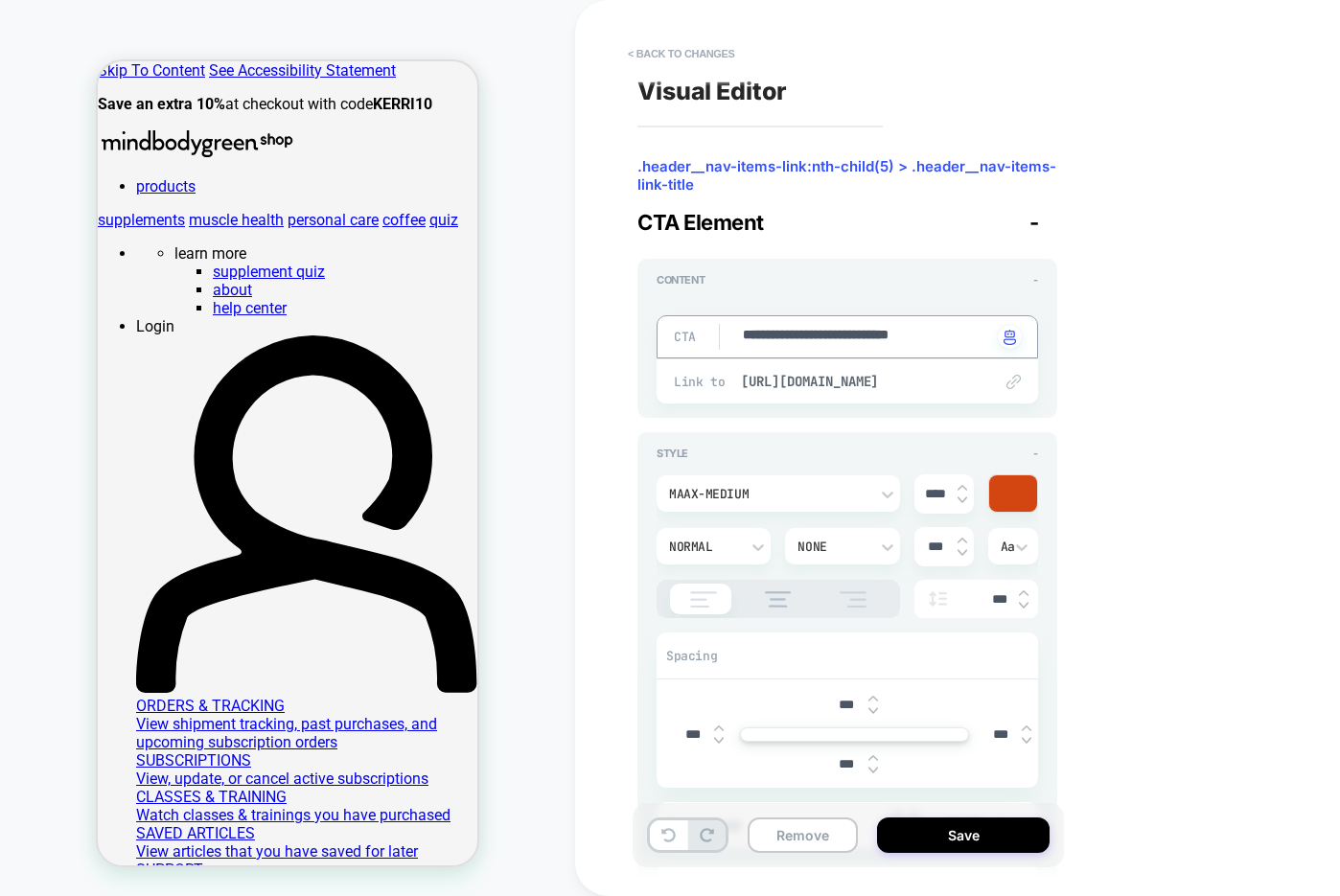 type on "*" 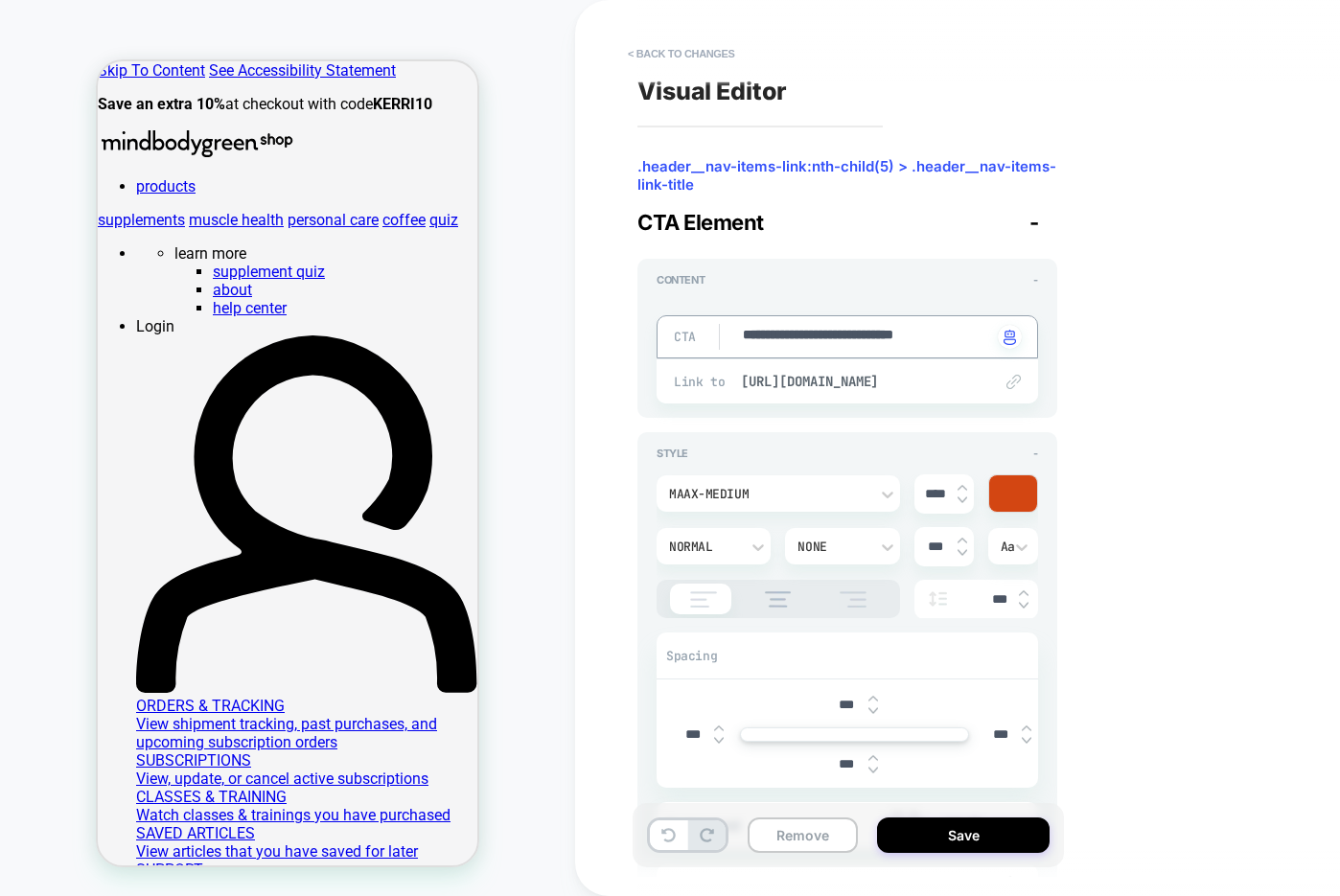 type on "*" 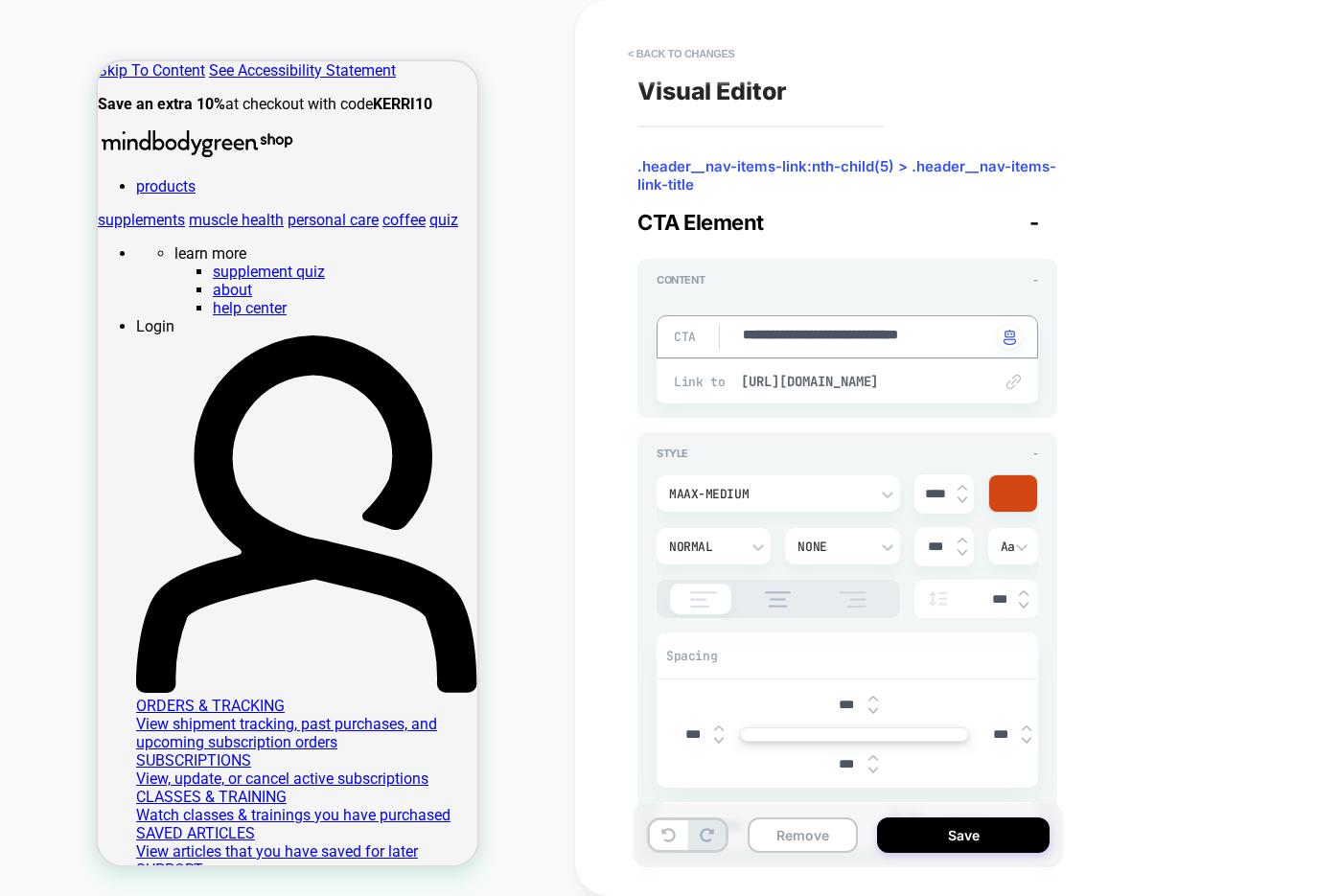 type on "*" 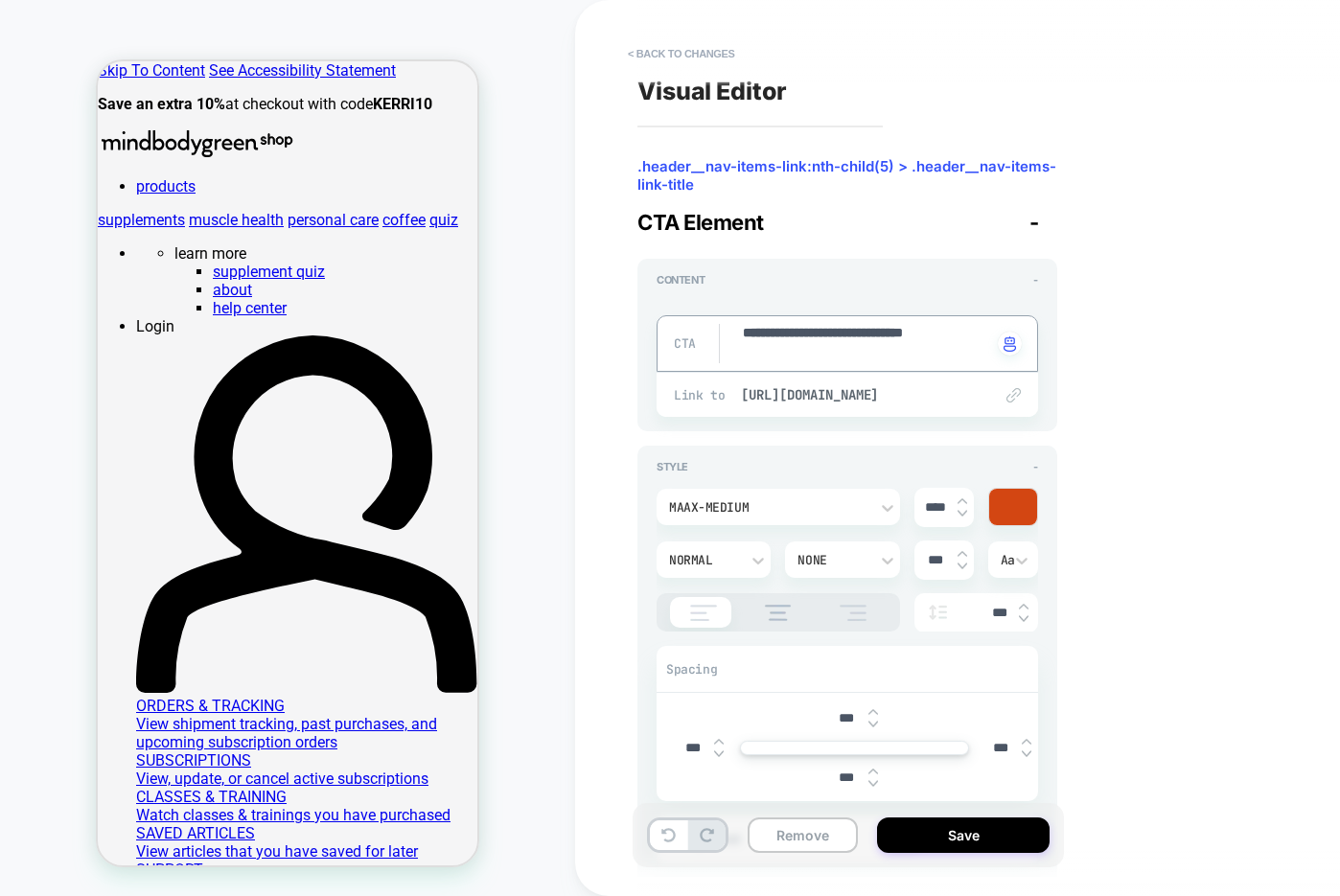 type on "*" 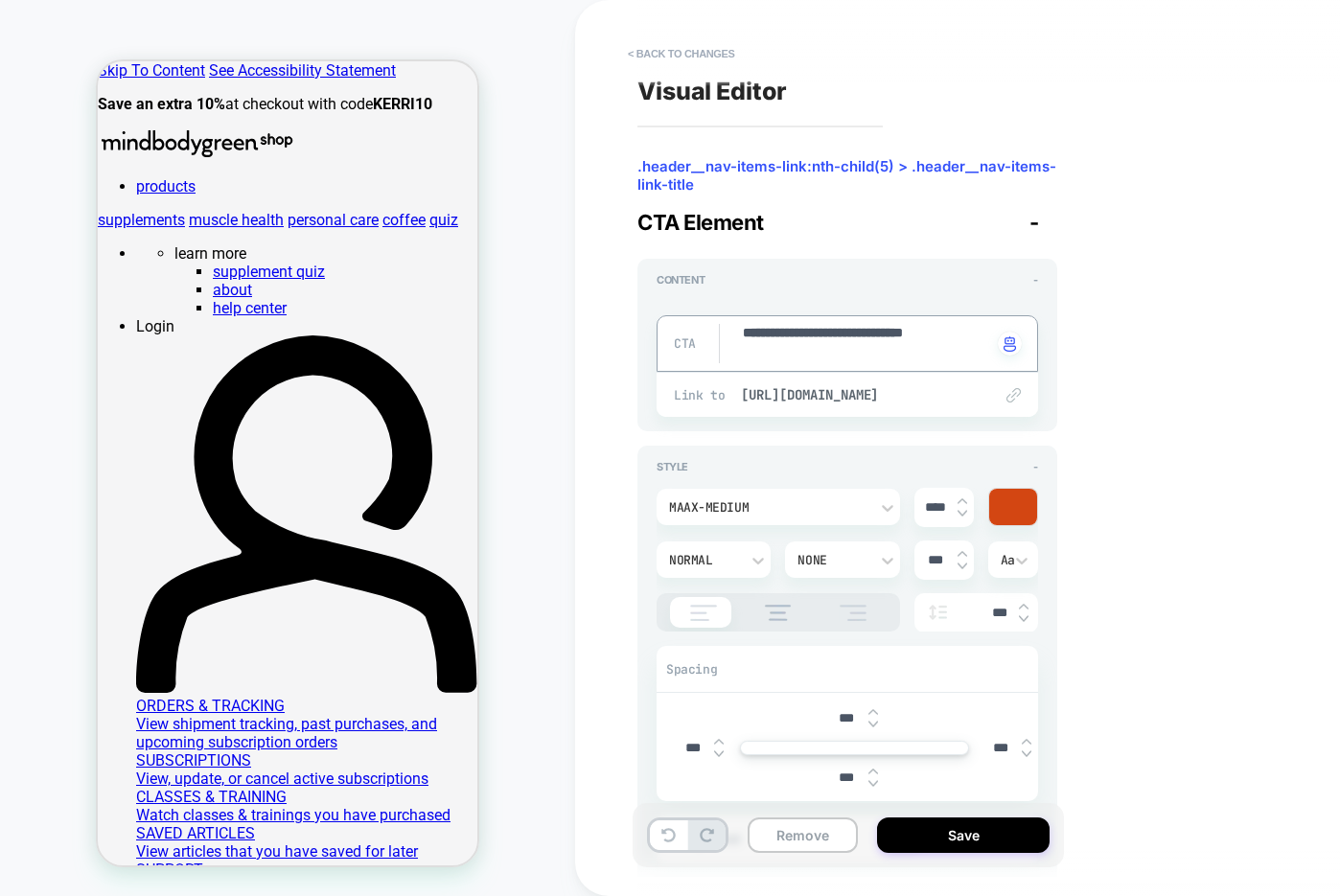 type on "**********" 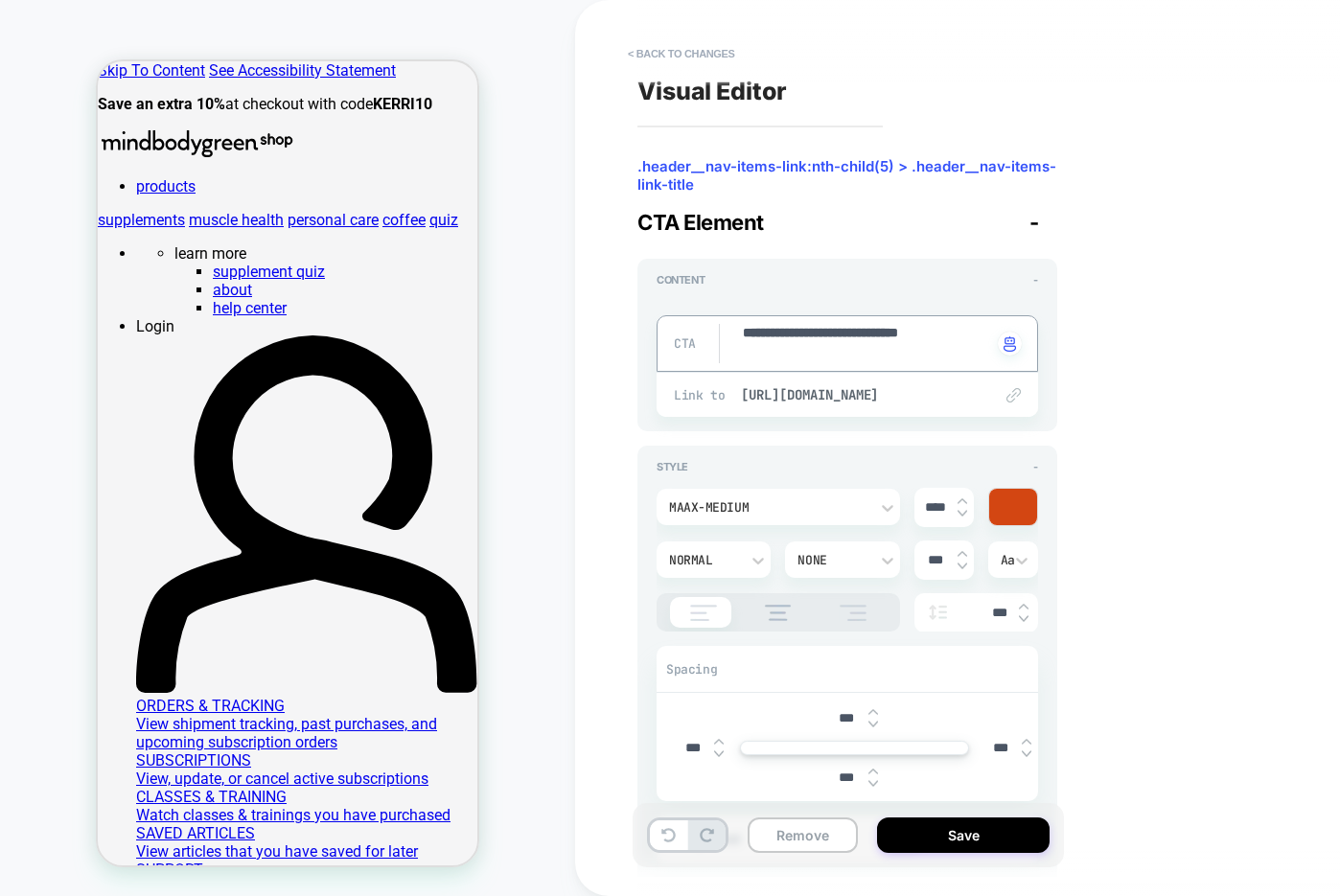 type on "*" 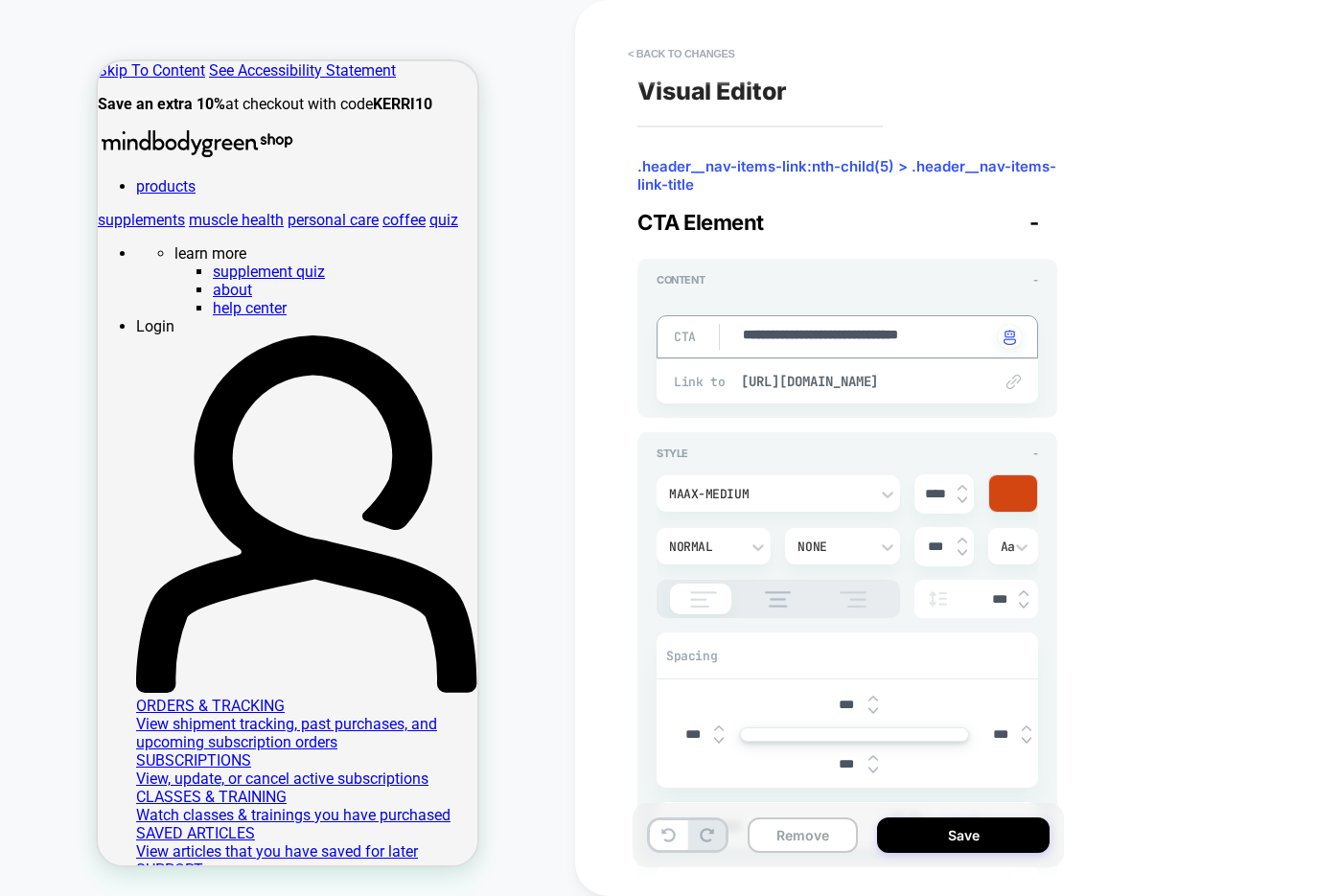 type on "**********" 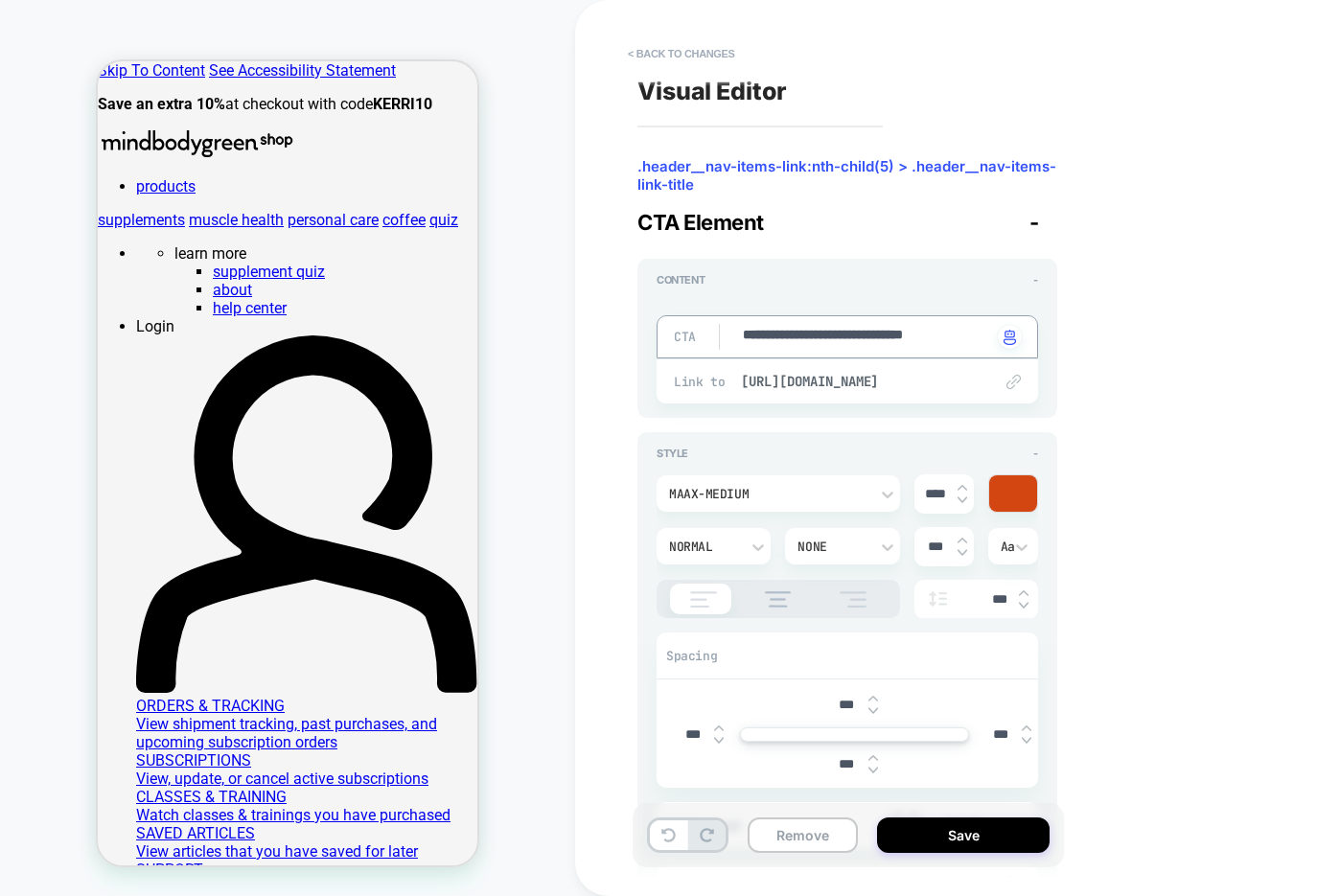 type on "*" 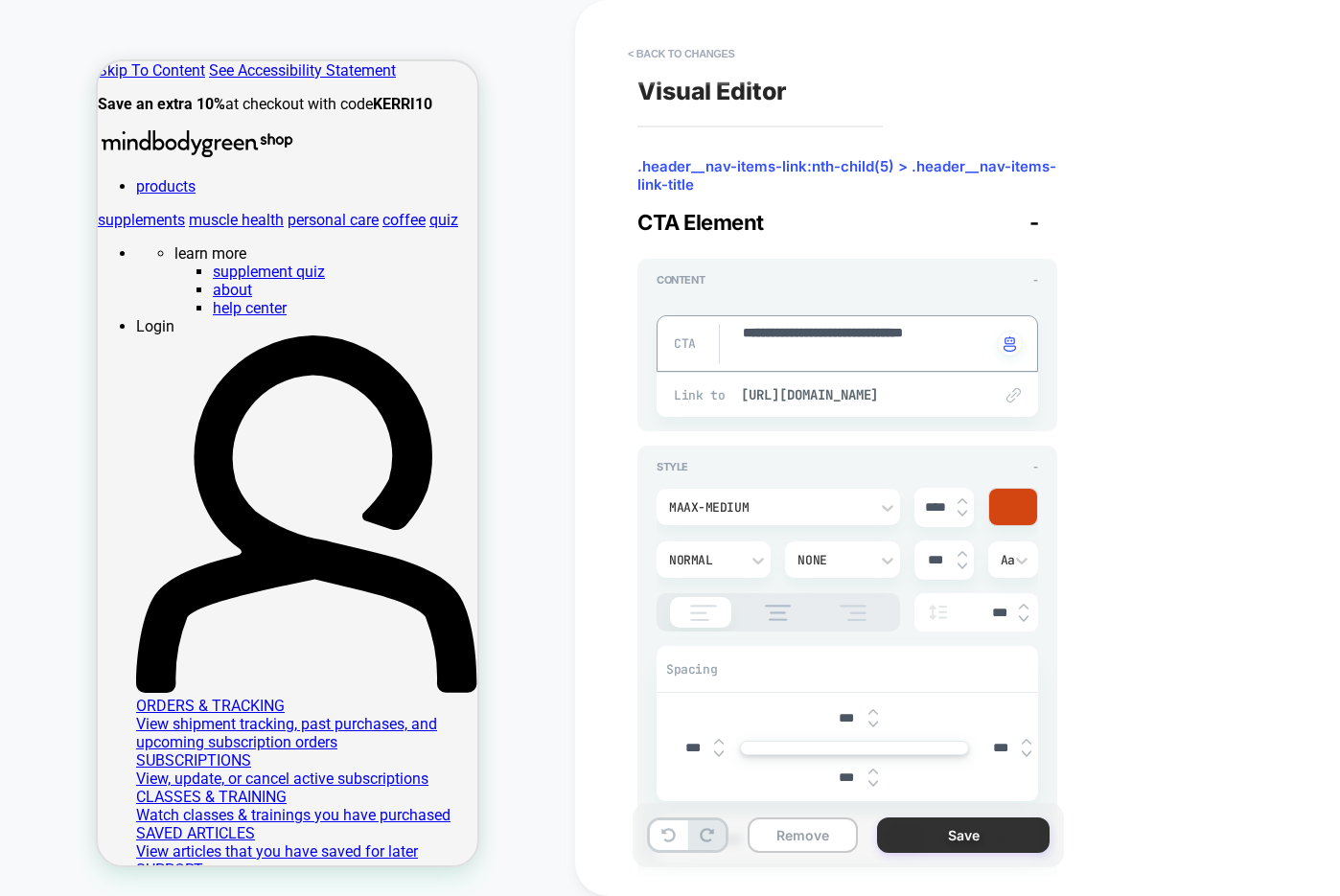 type on "**********" 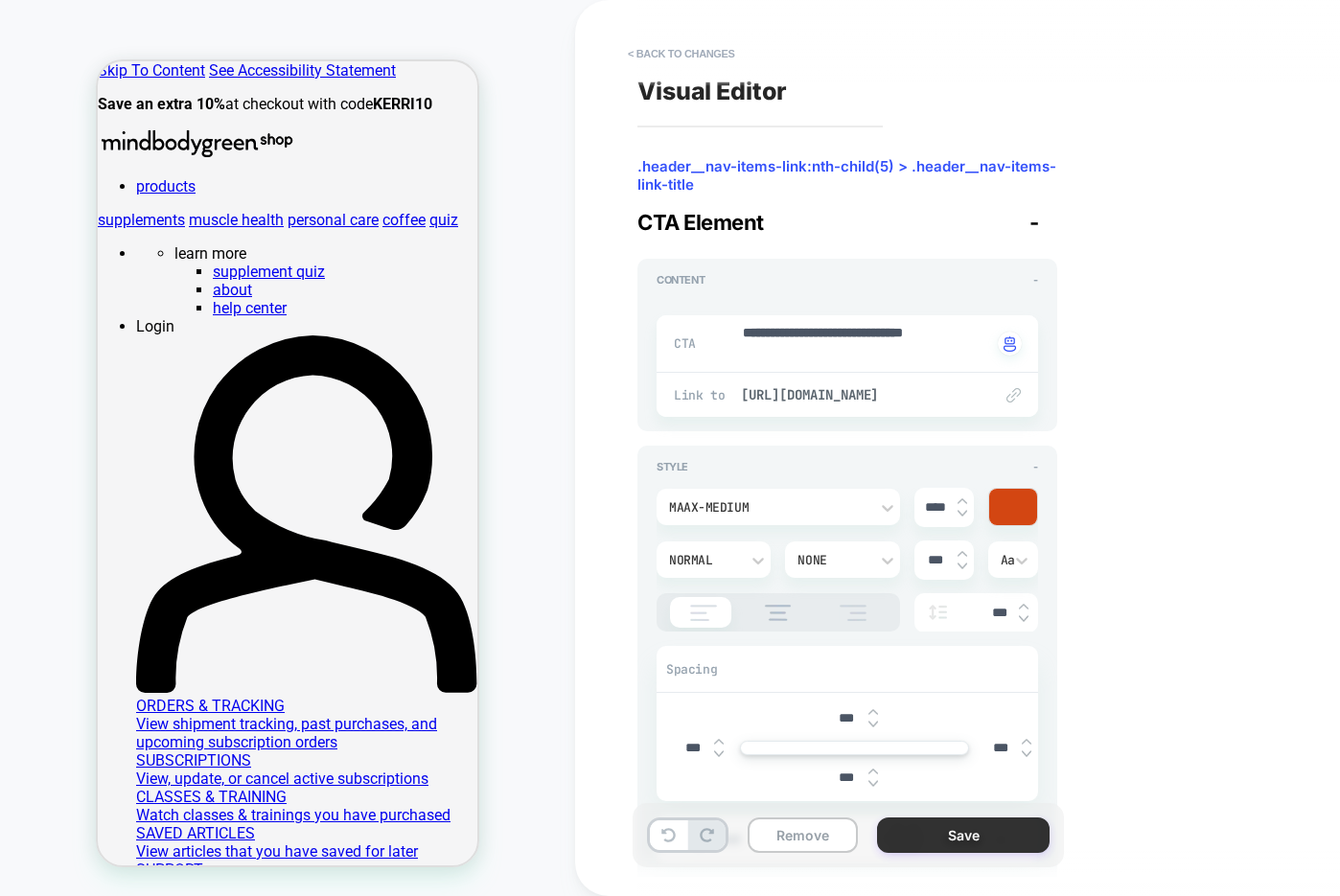 click on "Save" at bounding box center [963, 835] 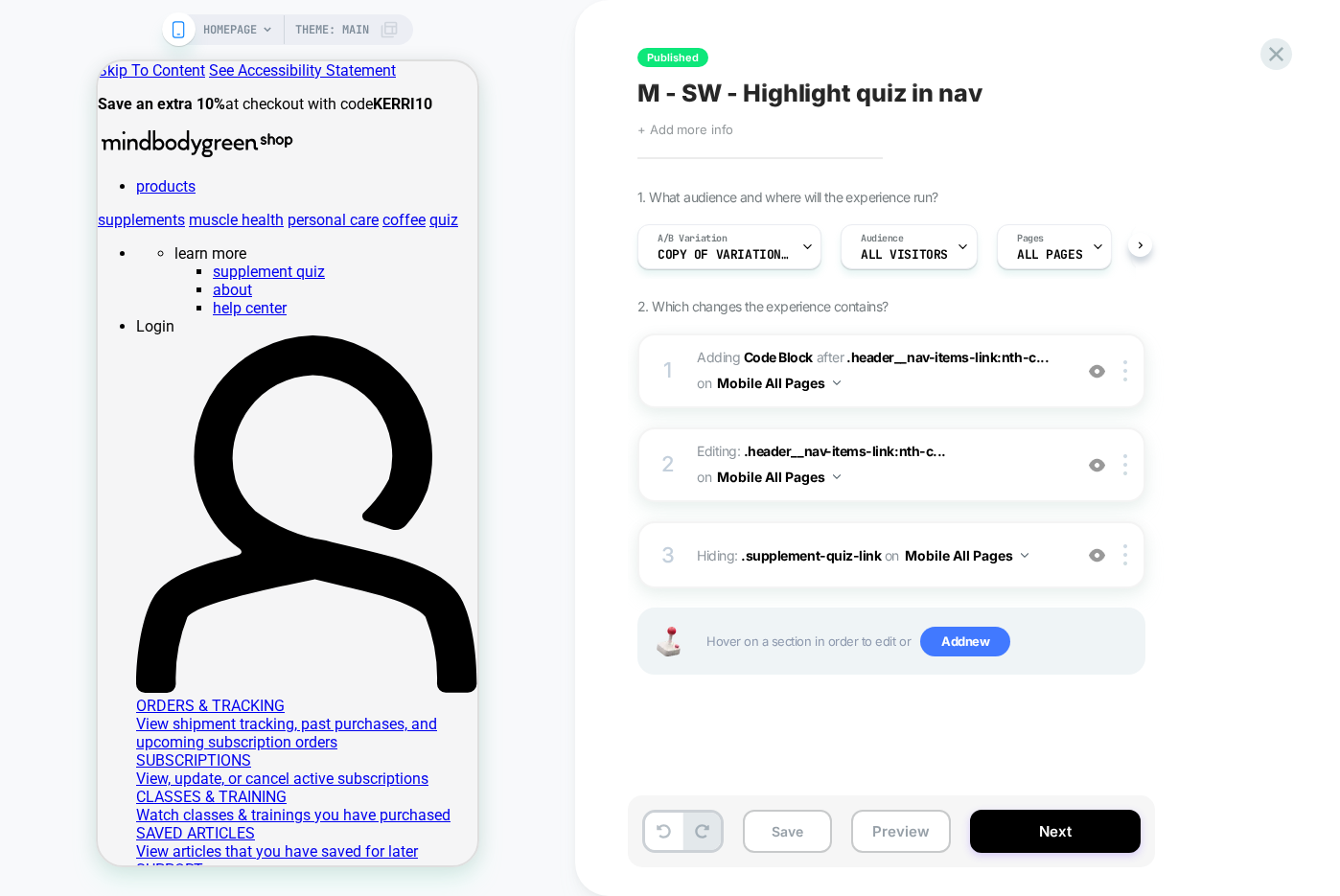 scroll, scrollTop: 0, scrollLeft: 1, axis: horizontal 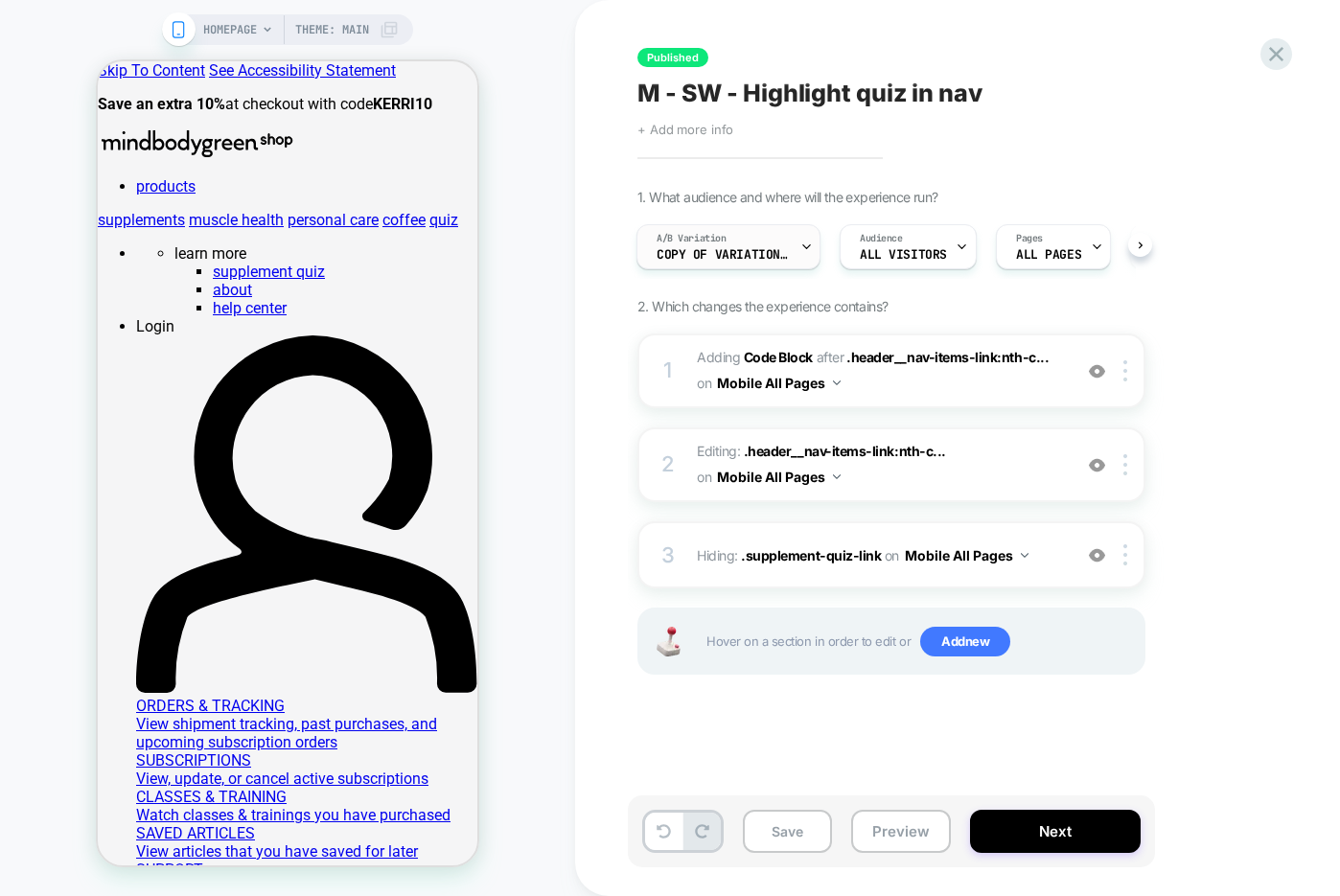click 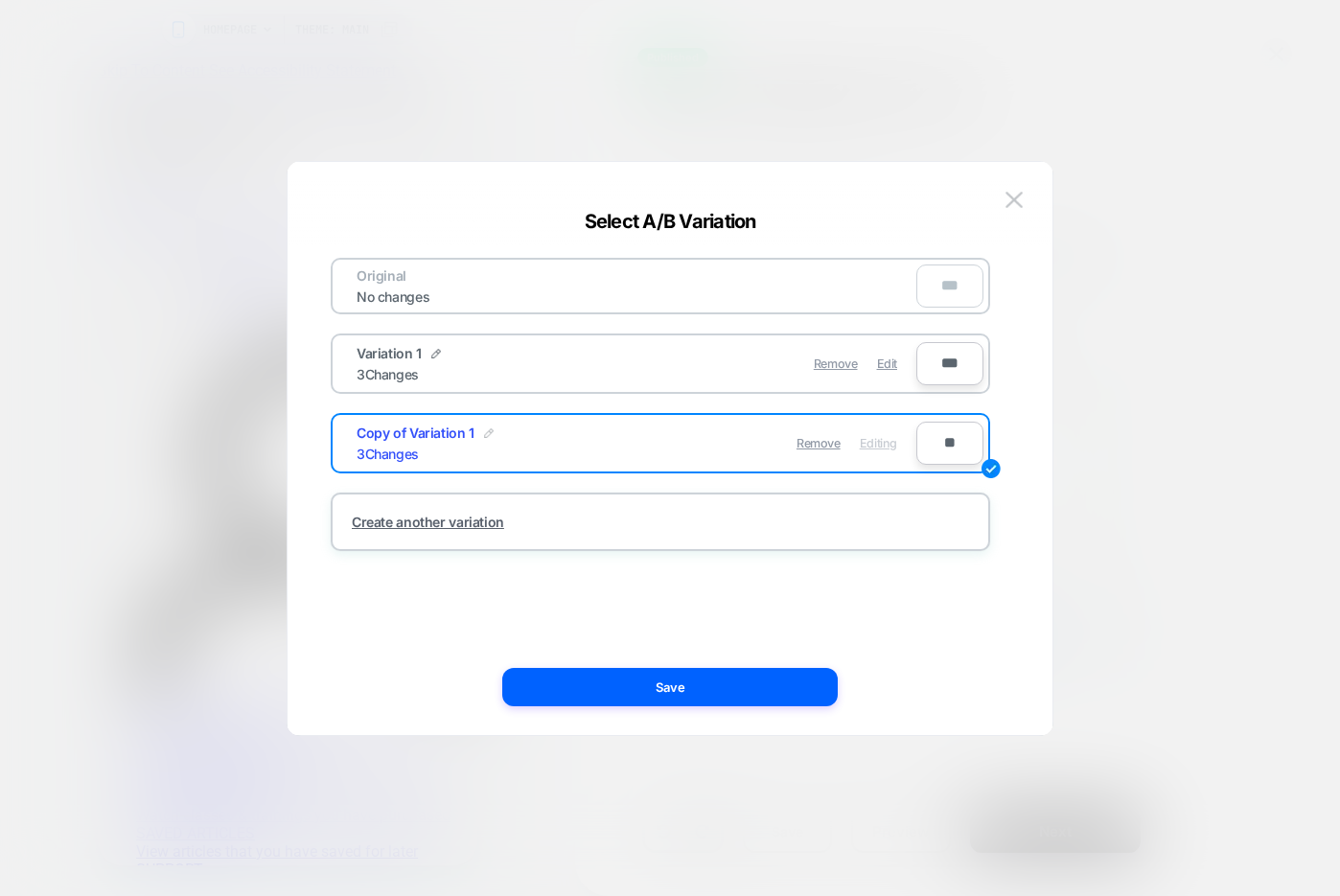 click at bounding box center (489, 433) 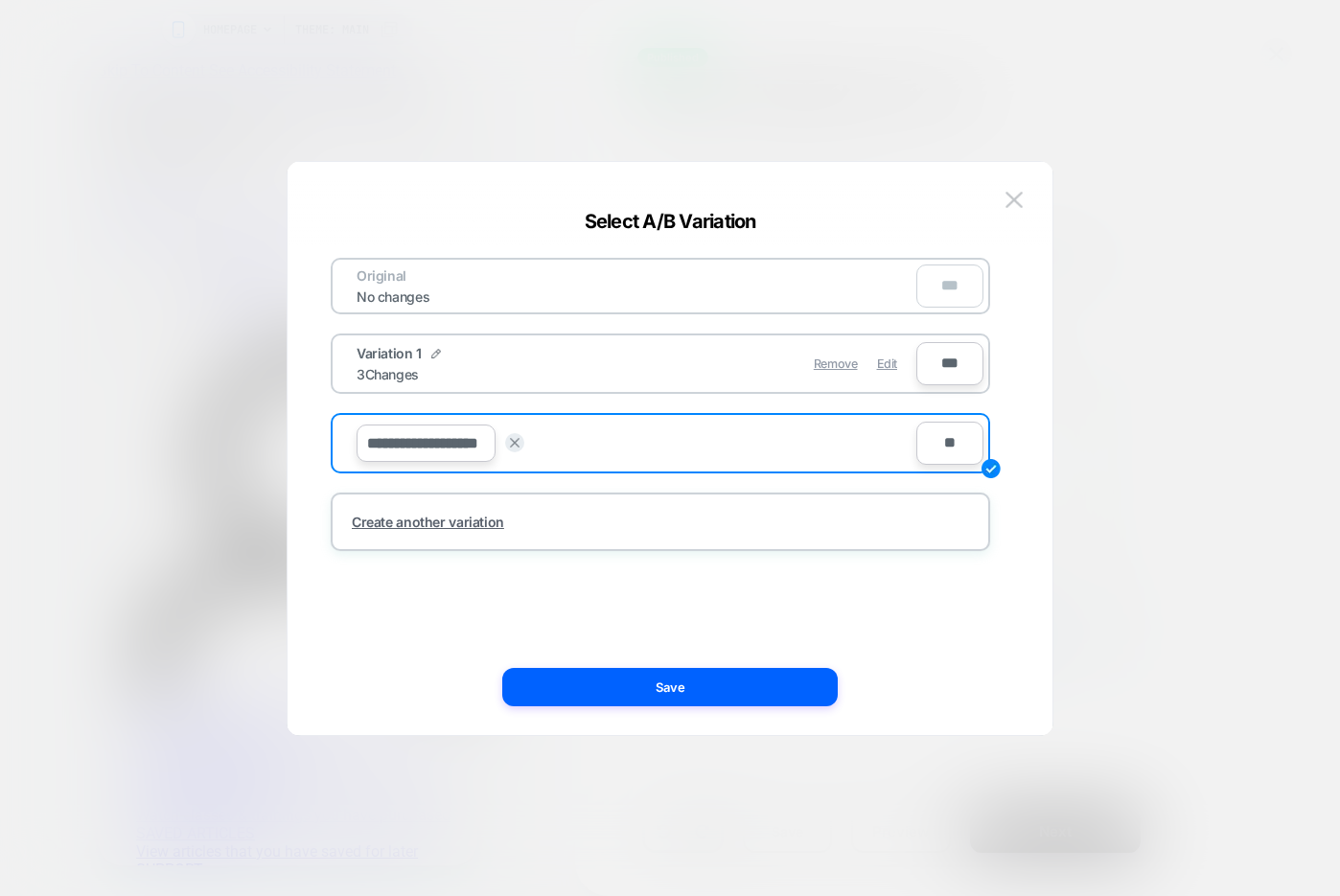 click on "**********" at bounding box center (426, 443) 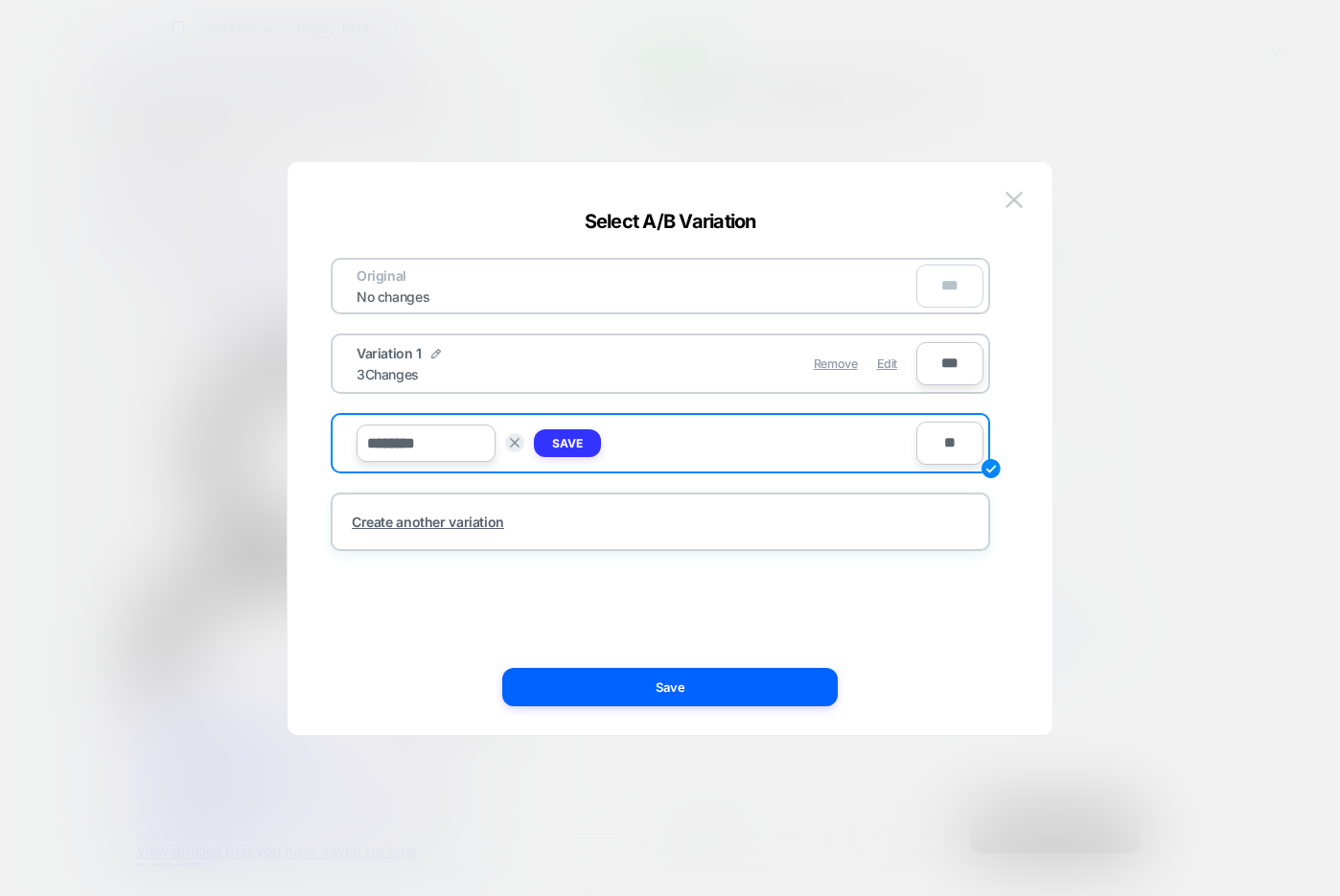 type on "********" 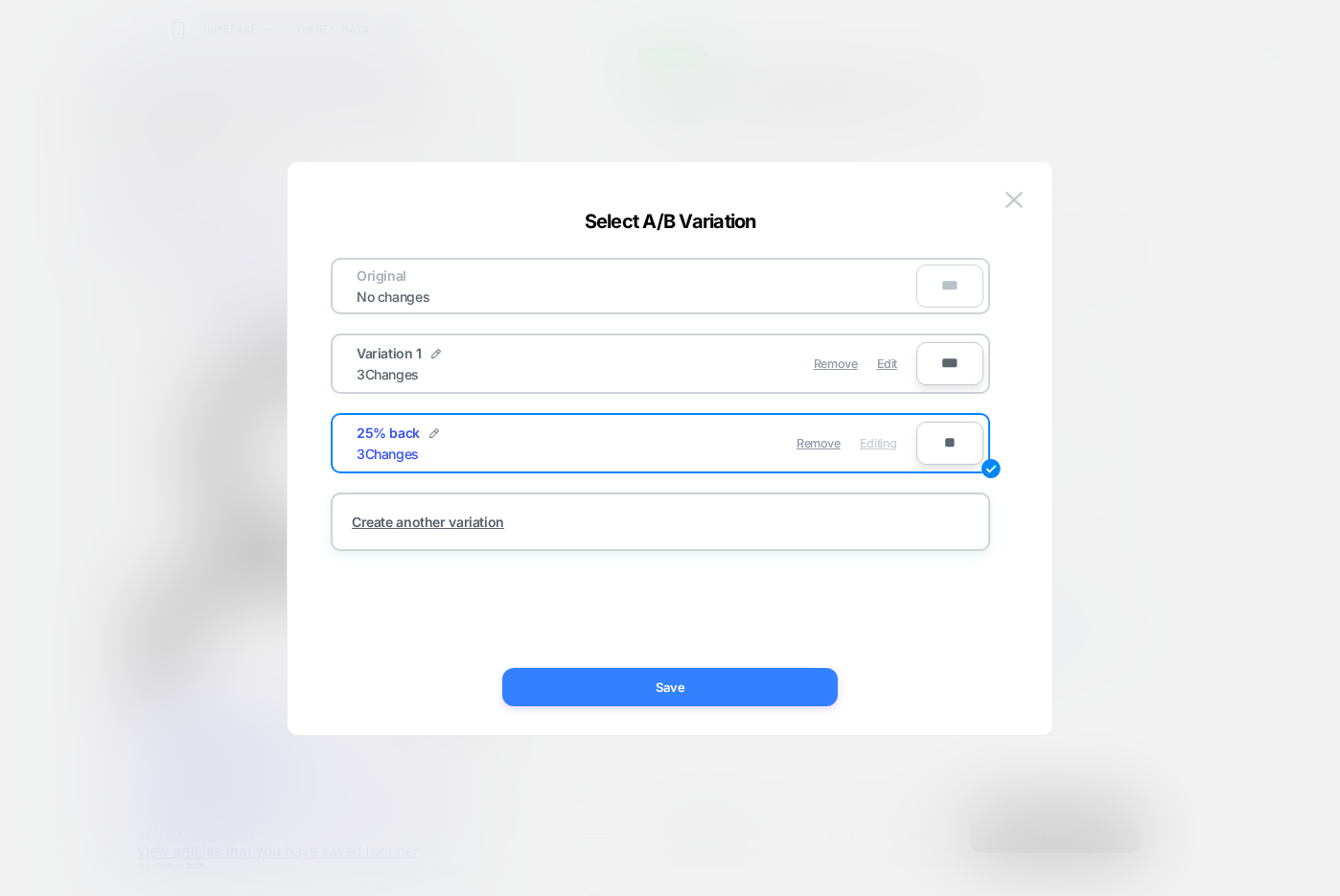 click on "Save" at bounding box center [670, 687] 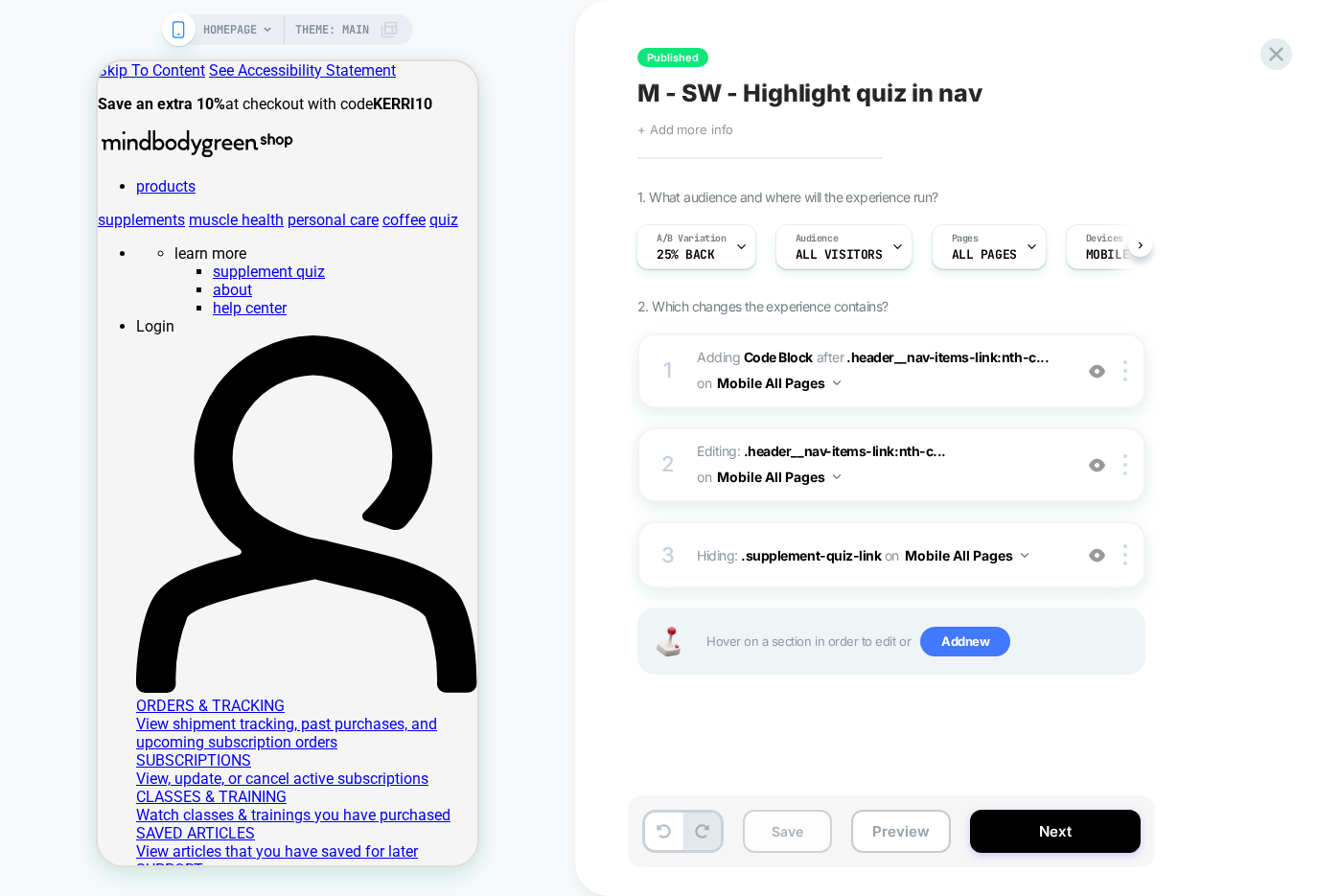 click on "Save" at bounding box center (787, 831) 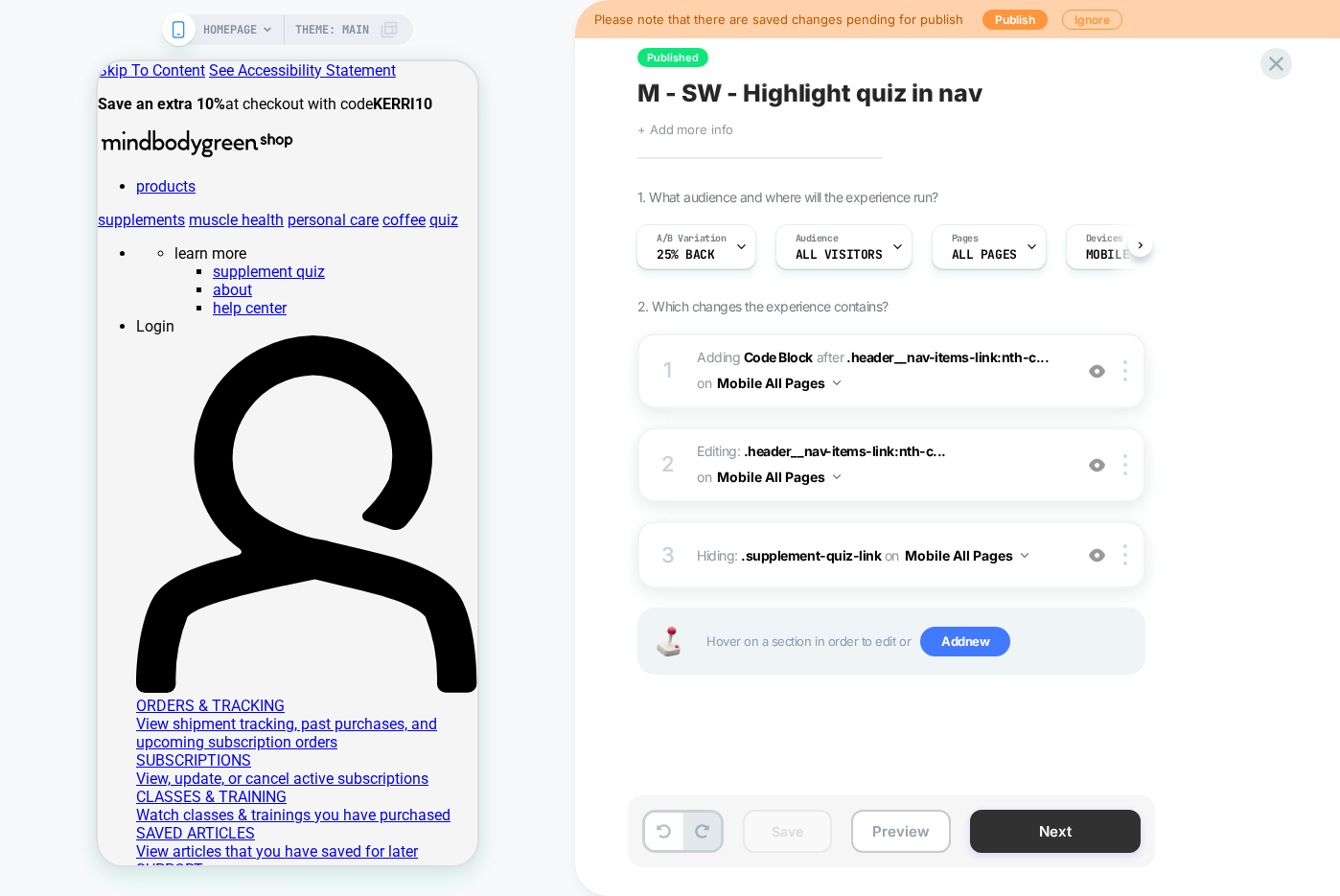 click on "Next" at bounding box center [1055, 831] 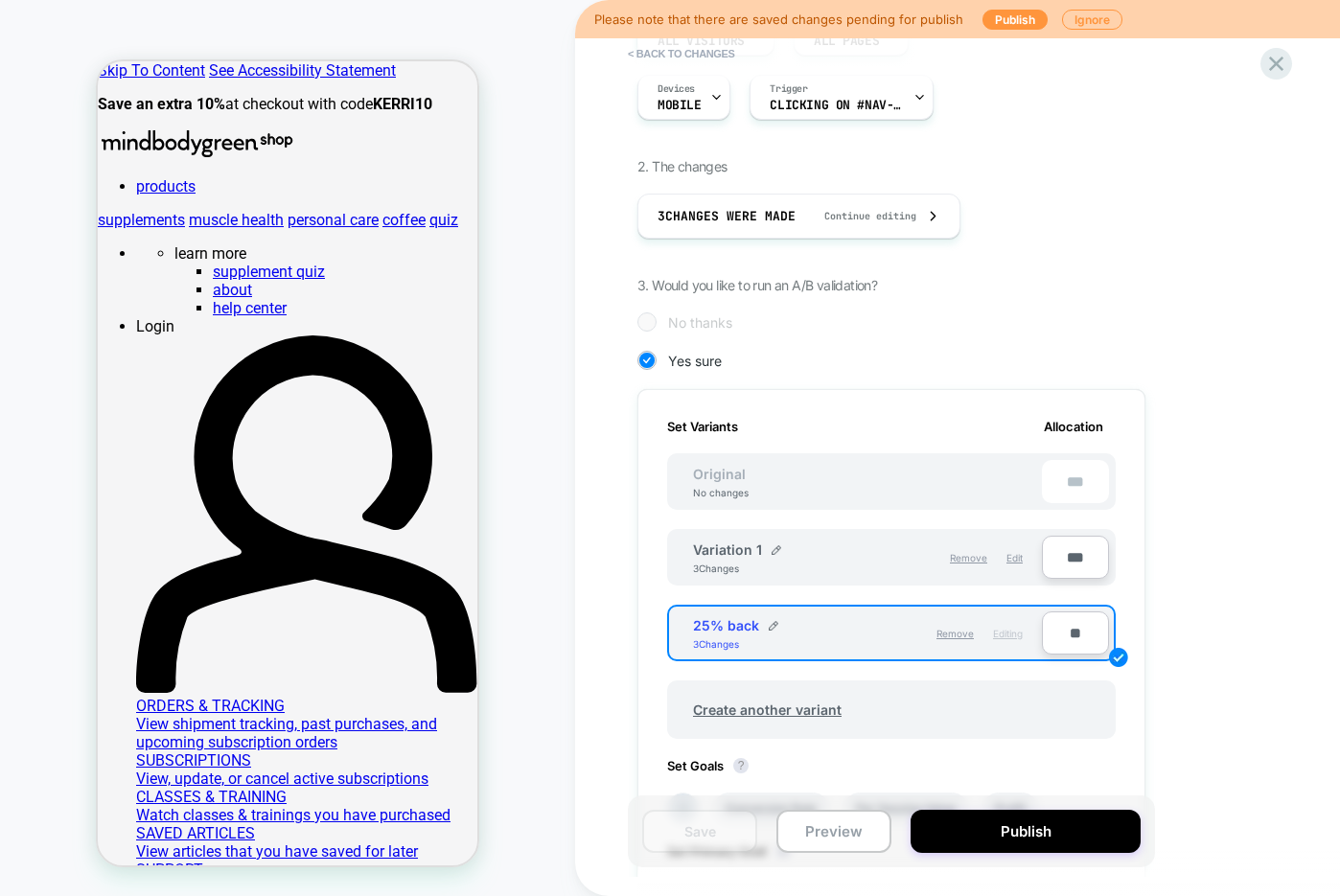 scroll, scrollTop: 270, scrollLeft: 0, axis: vertical 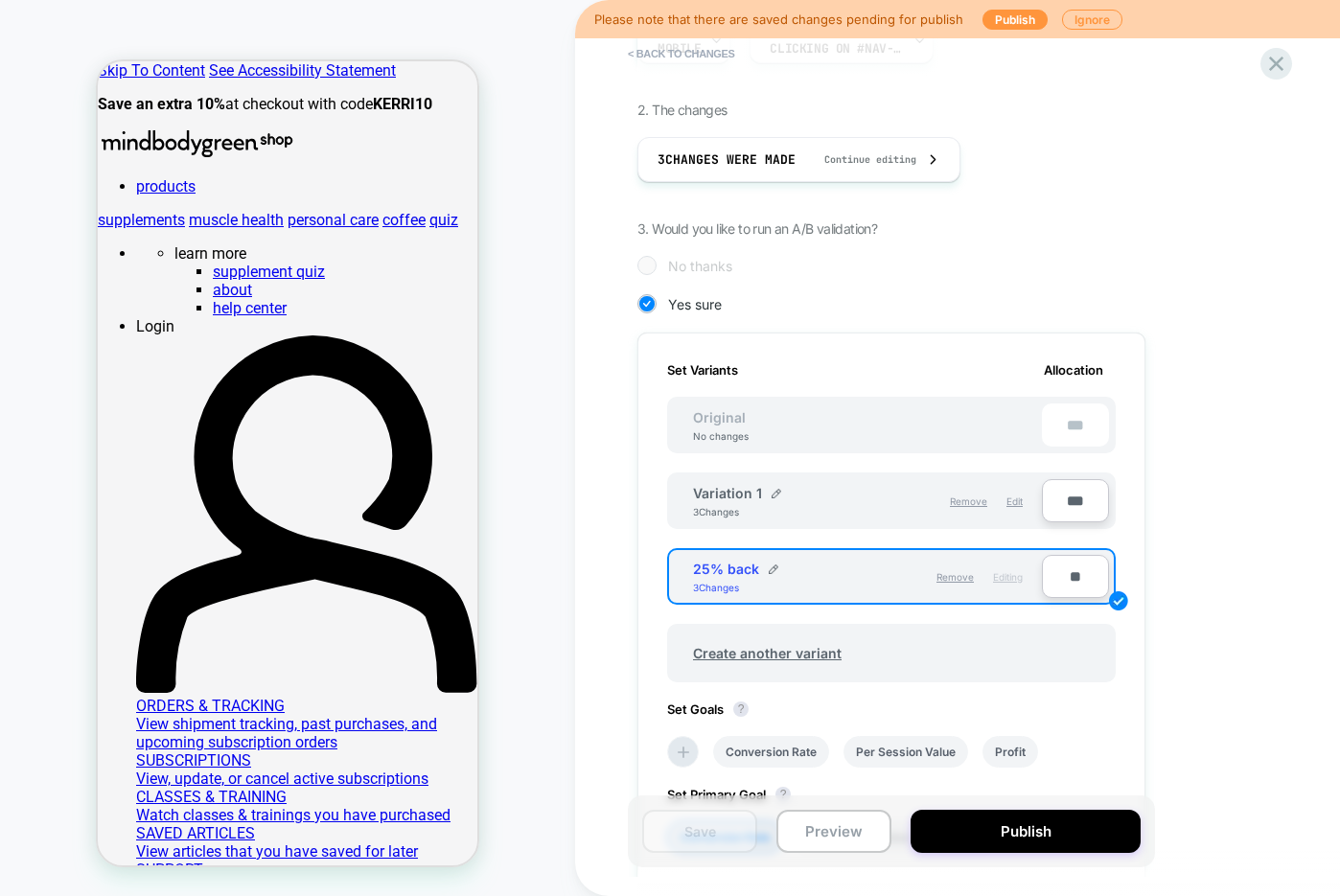 click on "***" at bounding box center (1075, 500) 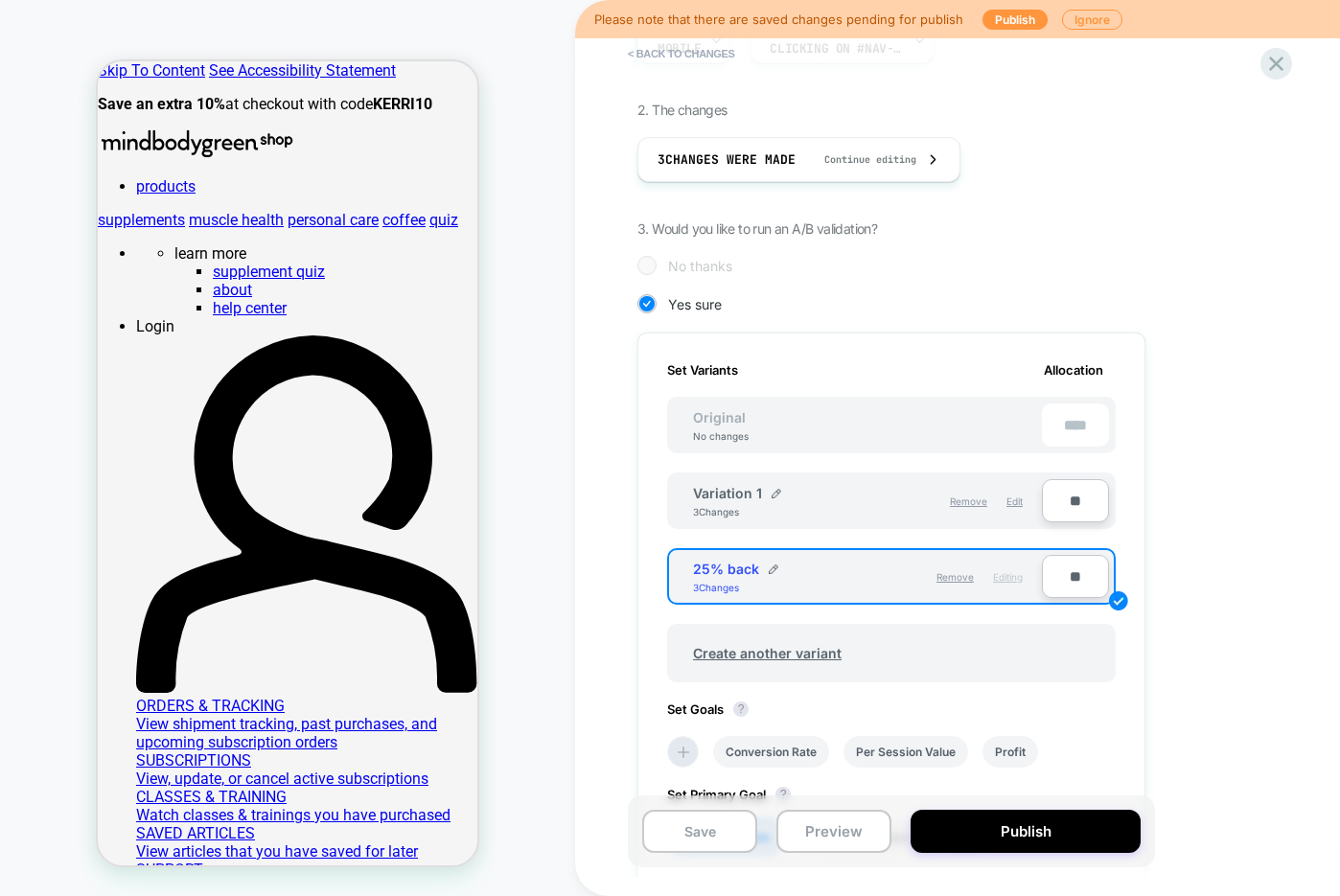 type on "**" 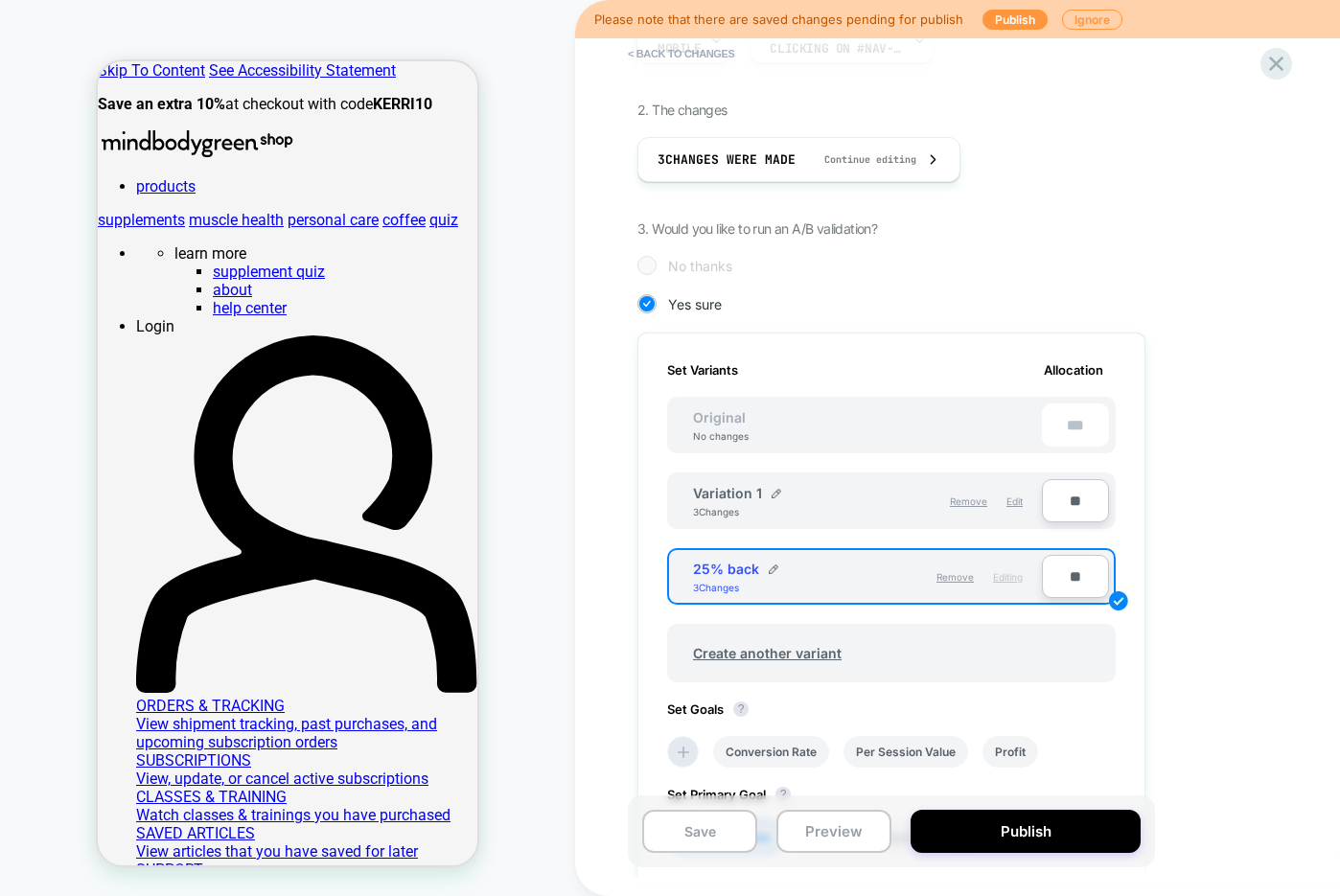 type on "***" 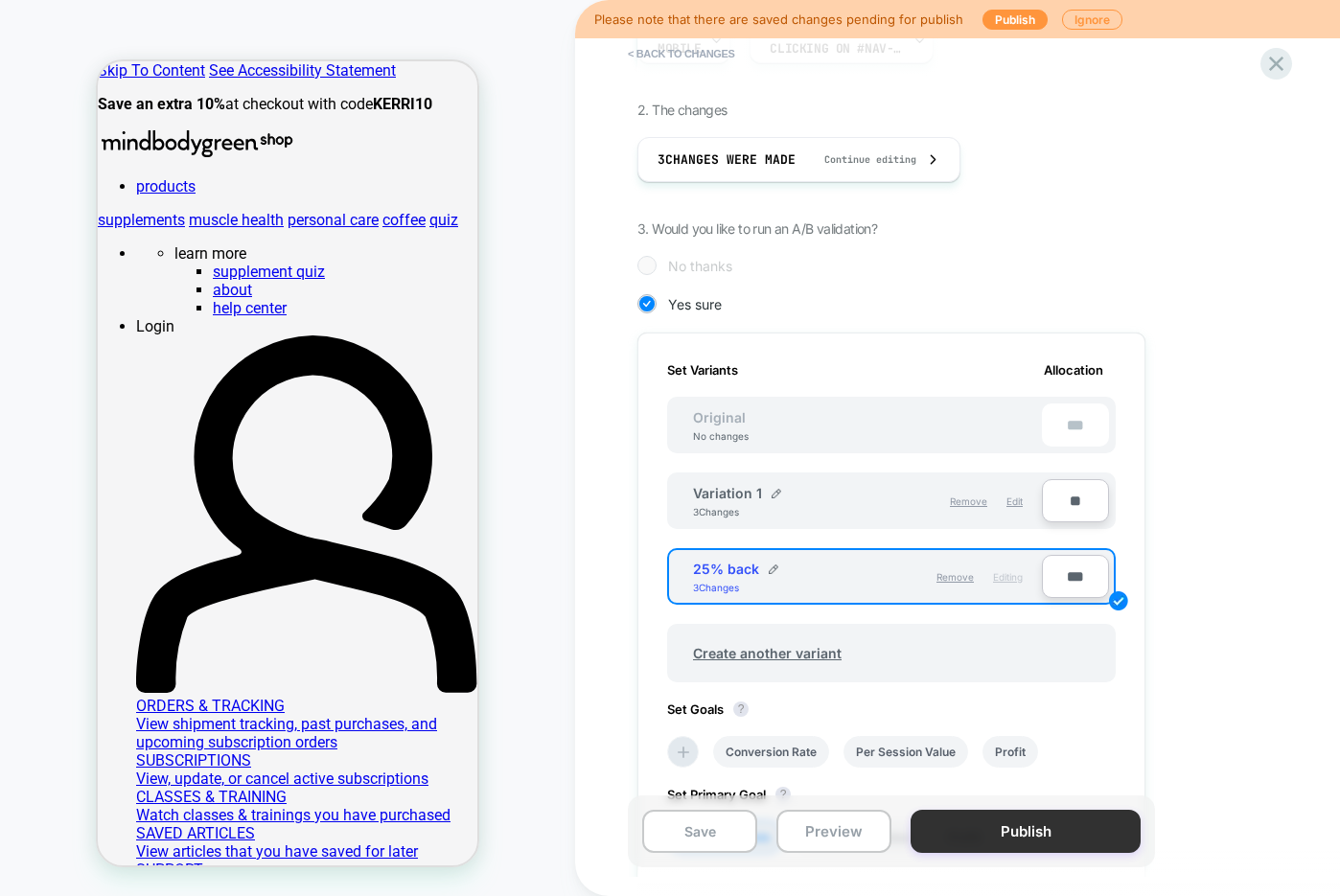 type on "***" 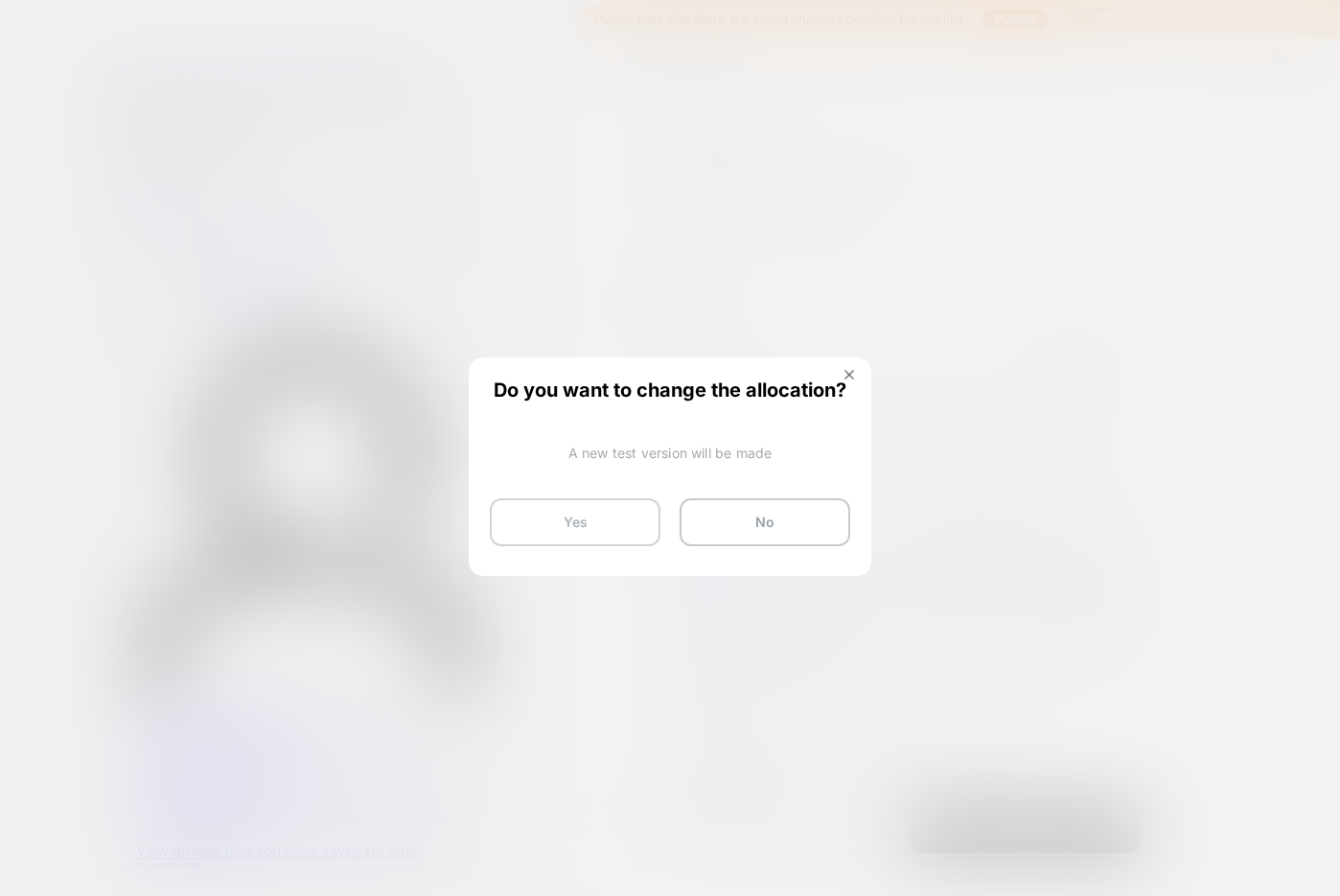click on "Yes" at bounding box center (575, 522) 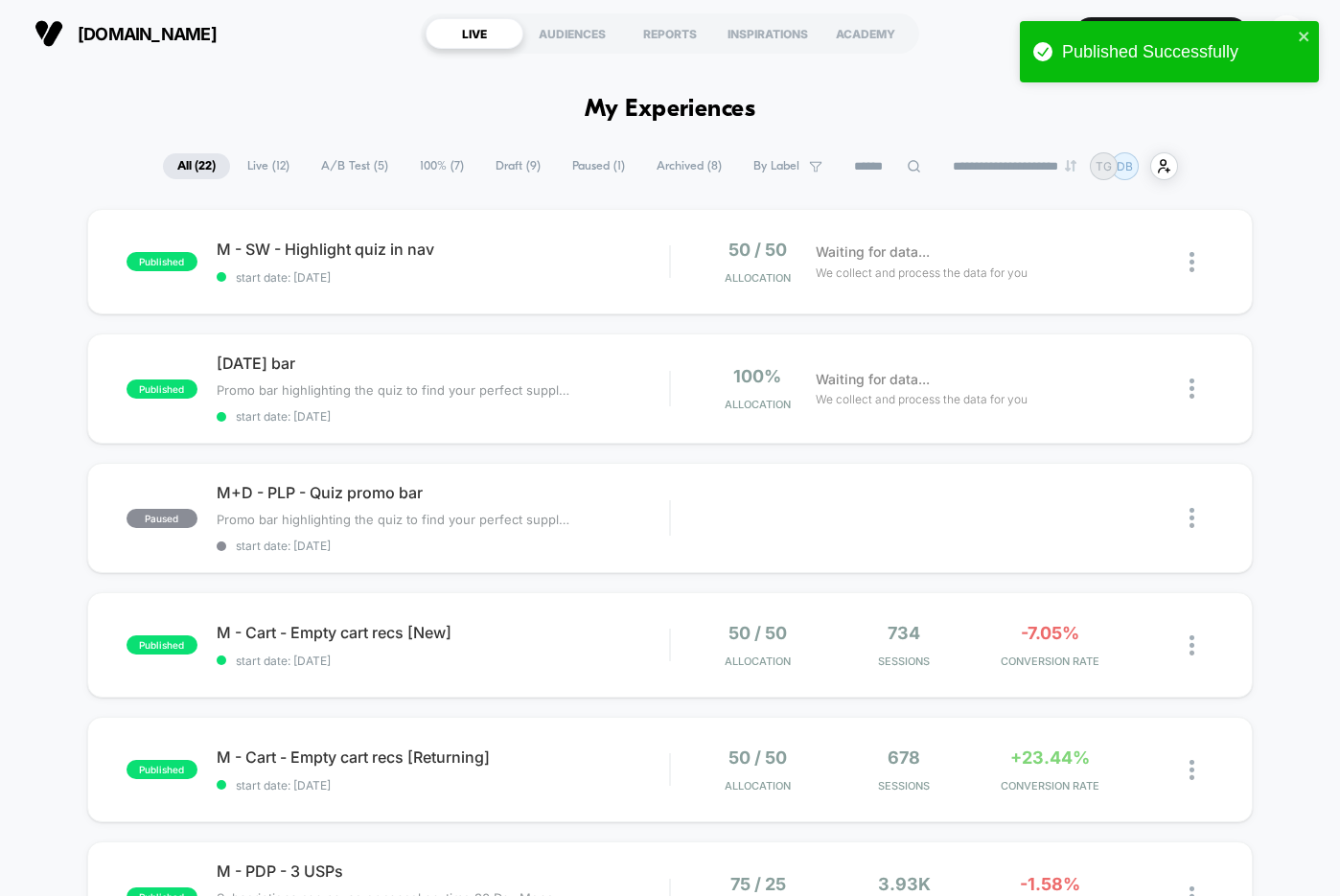 click on "A/B Test ( 5 )" at bounding box center [355, 166] 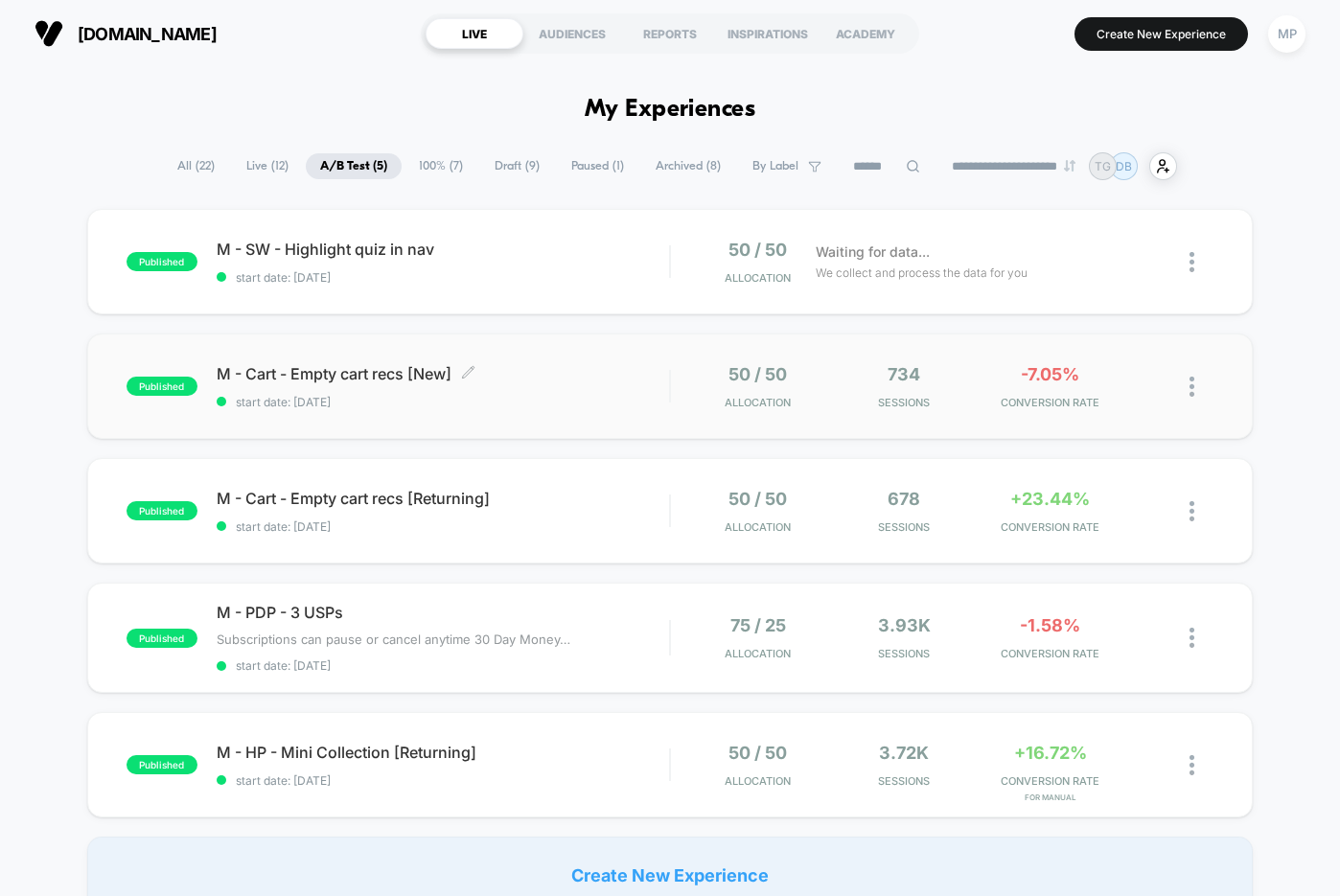 click on "start date: [DATE]" at bounding box center (443, 402) 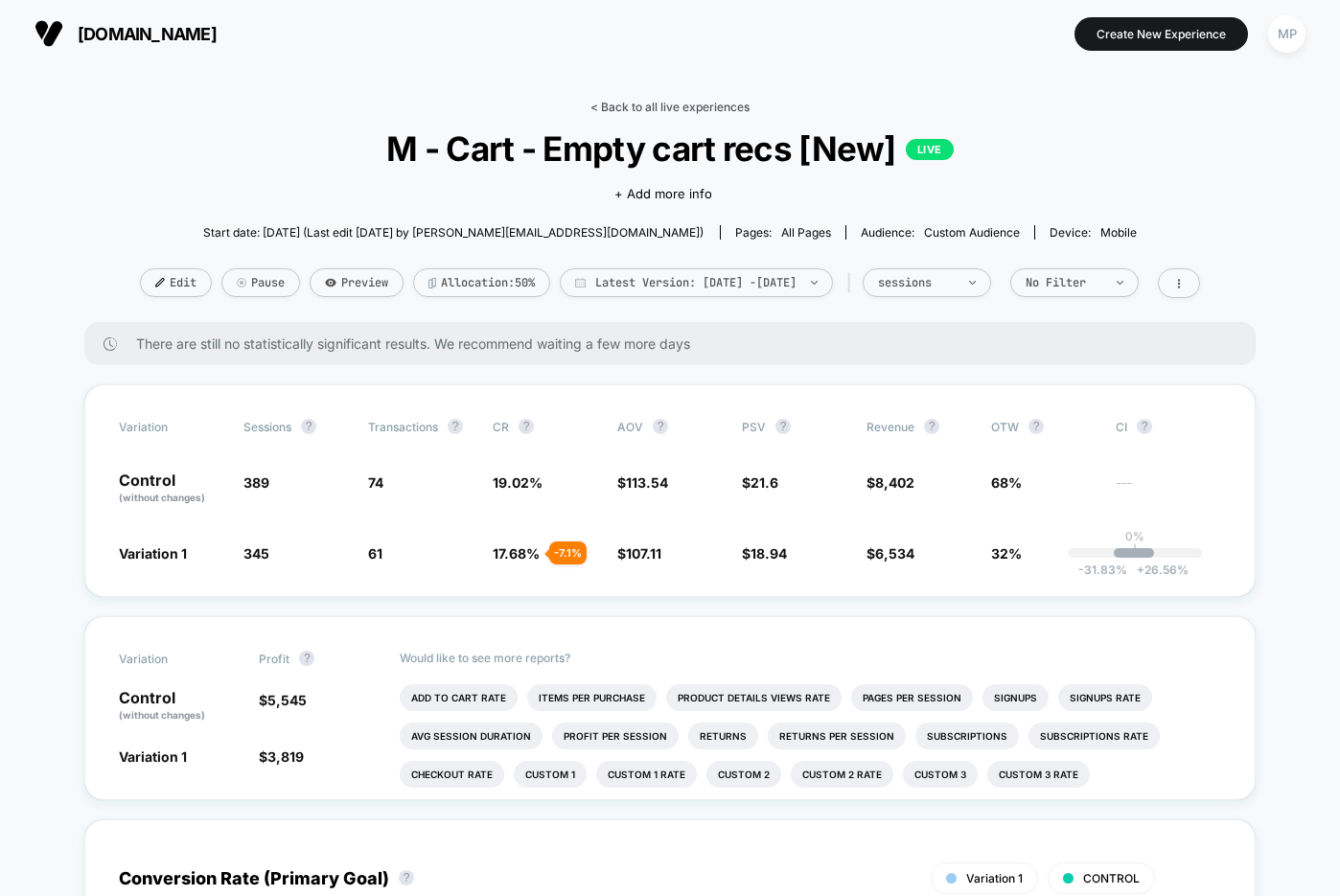 click on "< Back to all live experiences" at bounding box center (670, 106) 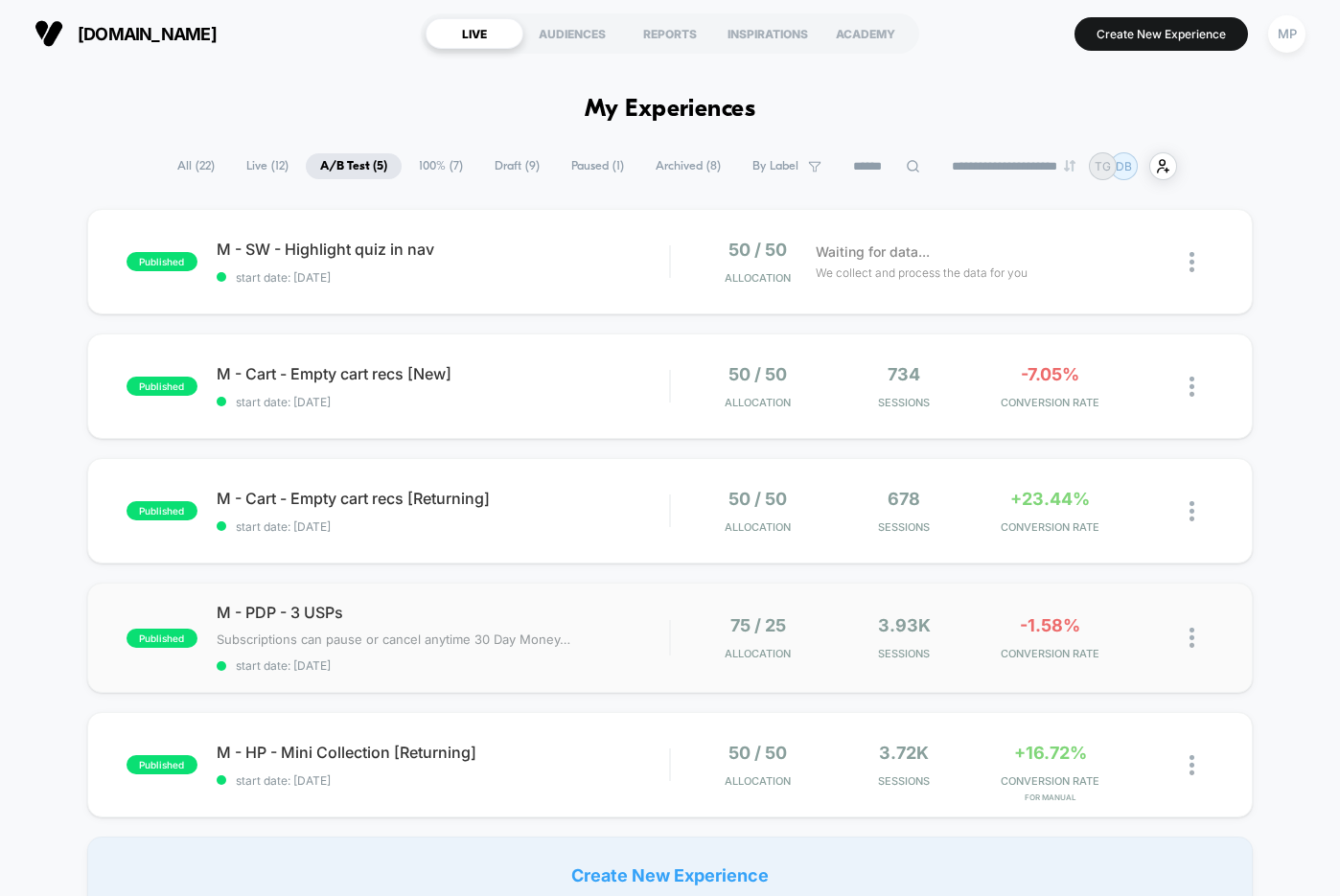 click on "published M - PDP - 3 USPs Subscriptions can pause or cancel anytime  30 Day Money-Back Guarantee  200,000+ Happy Customers Click to edit experience details Subscriptions can pause or cancel anytime 30 Day Money-Back Guarantee 200,000+ Happy Customers start date: 6/23/2025 75 / 25 Allocation 3.93k Sessions -1.58% CONVERSION RATE" at bounding box center [670, 637] 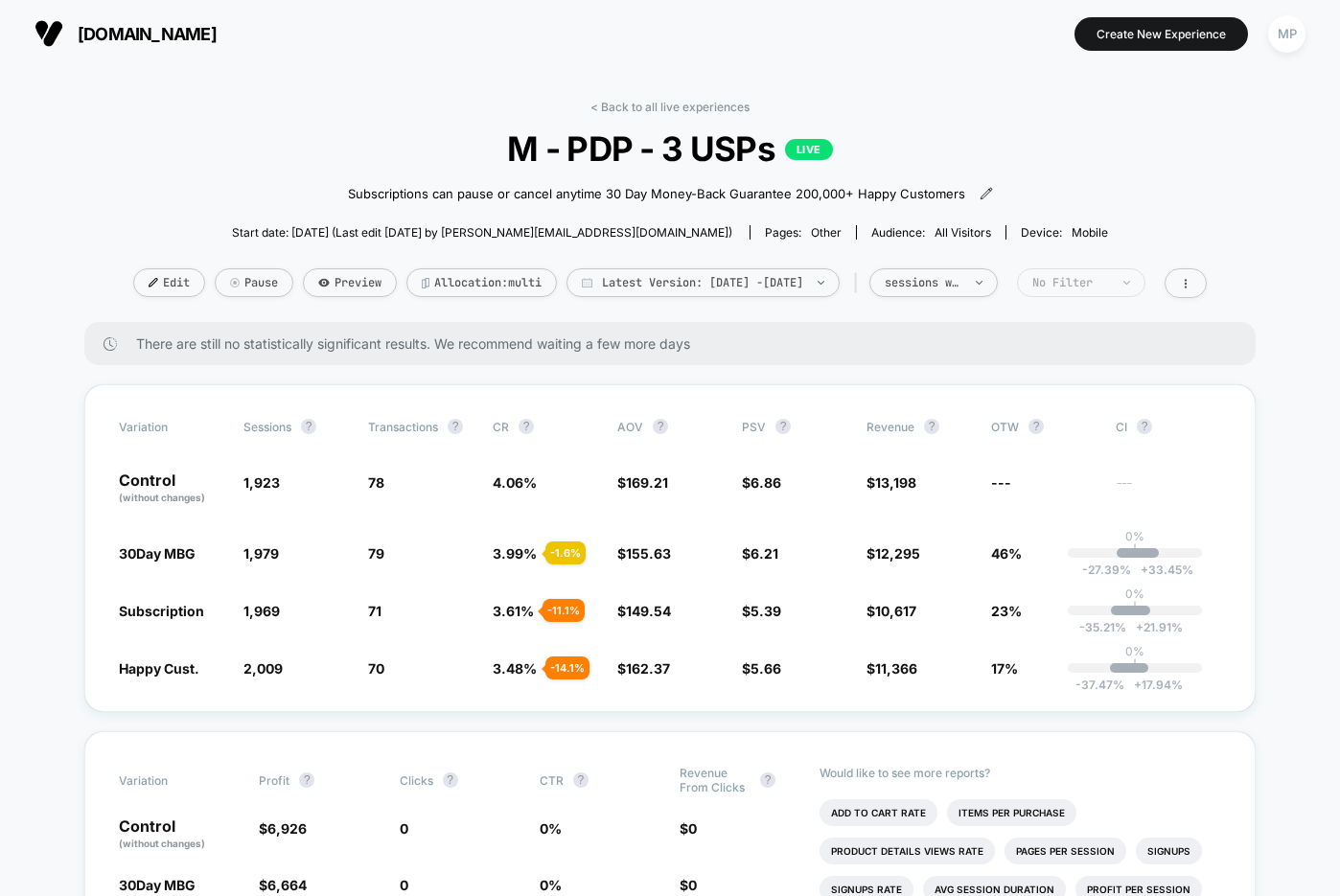 click on "No Filter" at bounding box center [1071, 283] 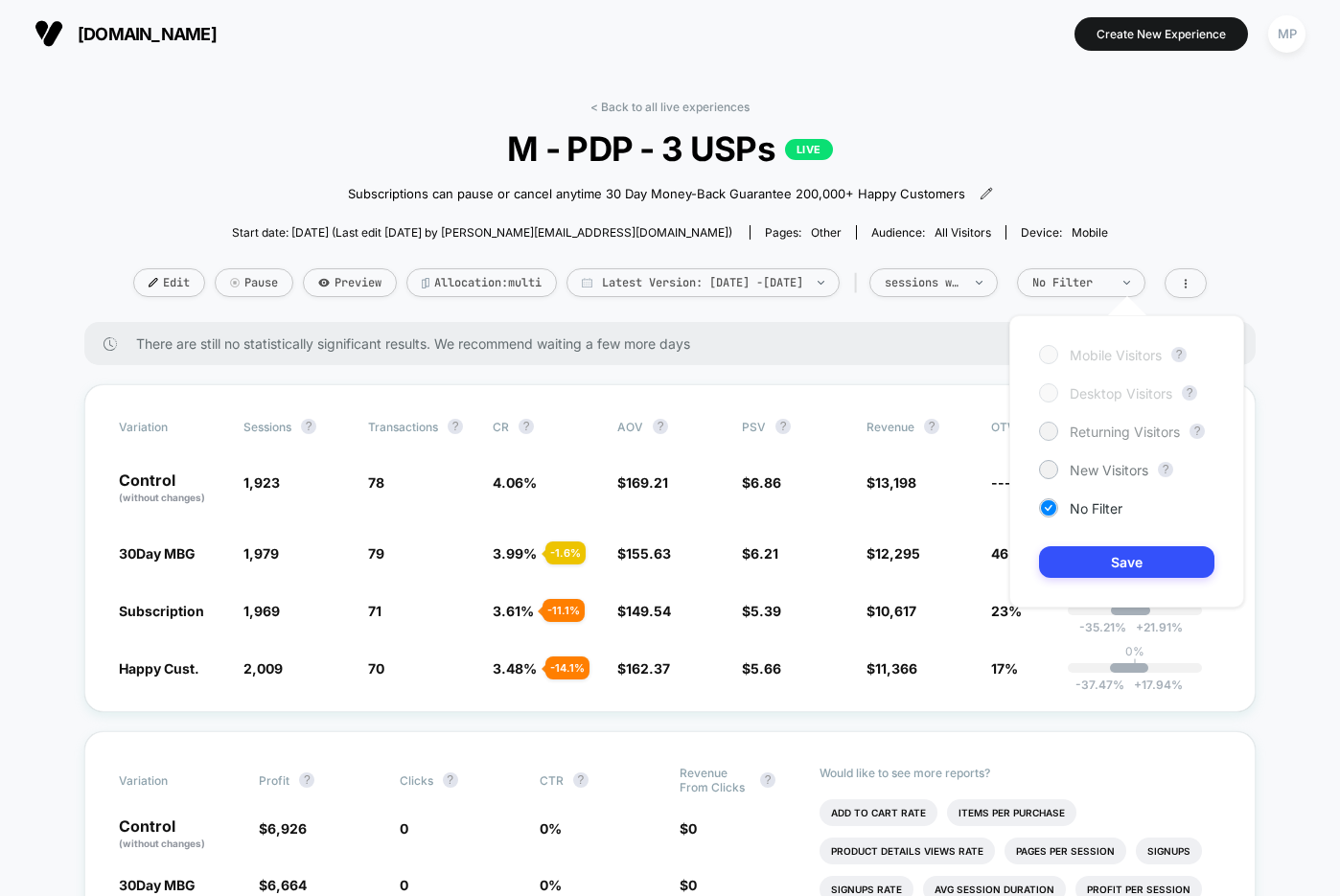 click on "Returning Visitors" at bounding box center (1124, 431) 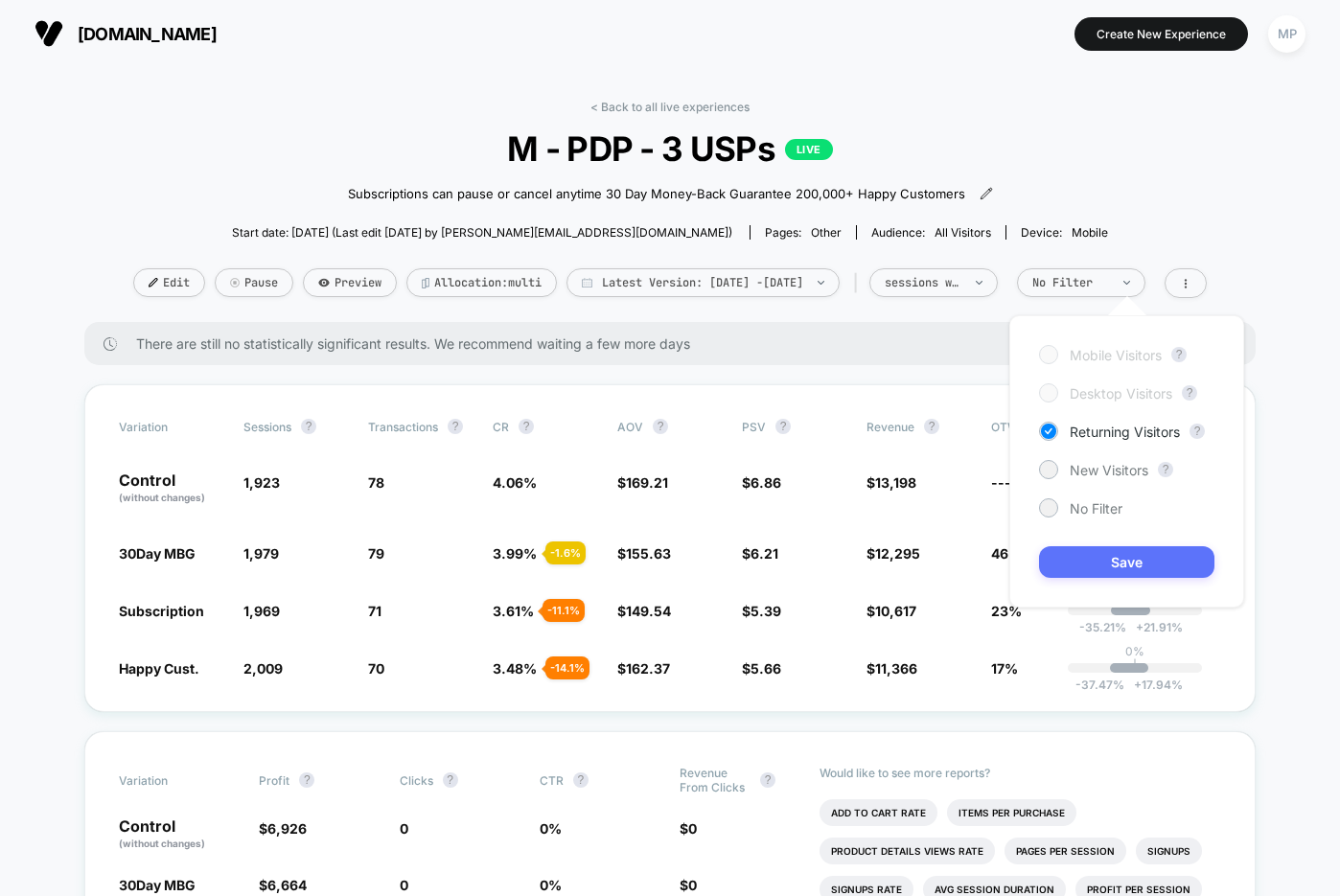 click on "Save" at bounding box center (1126, 562) 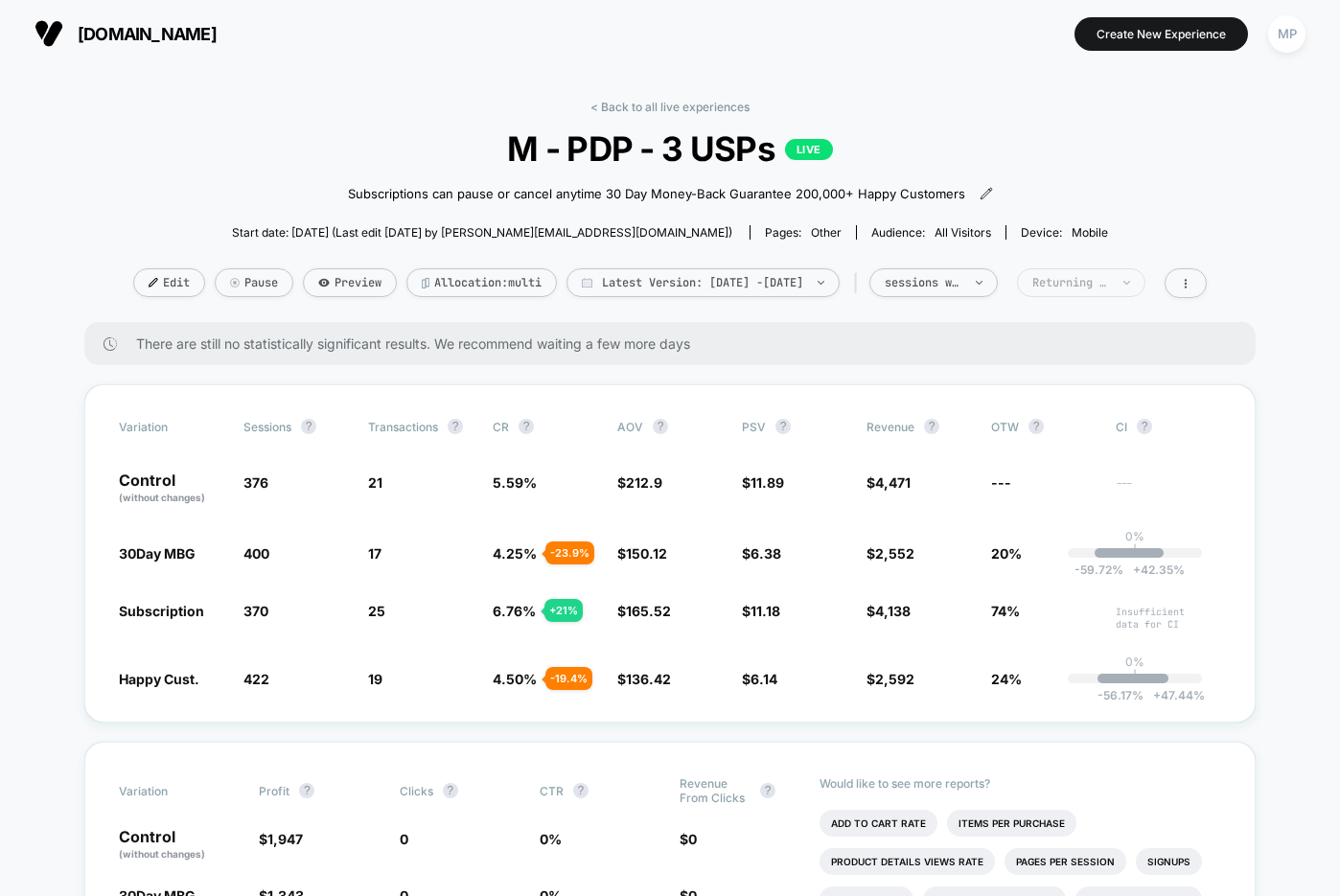 click on "Returning Visitors" at bounding box center (1071, 283) 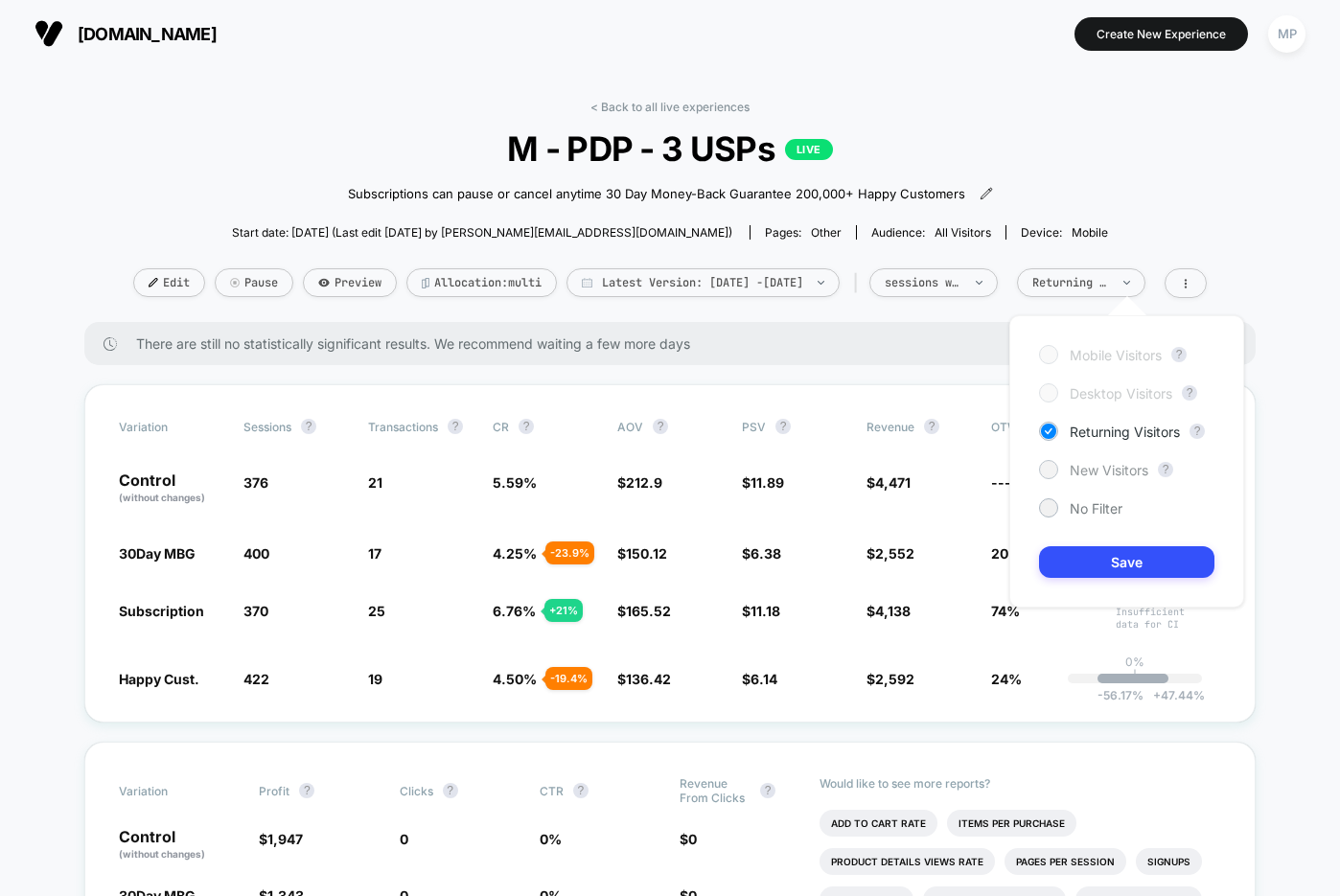 click on "New Visitors" at bounding box center (1109, 470) 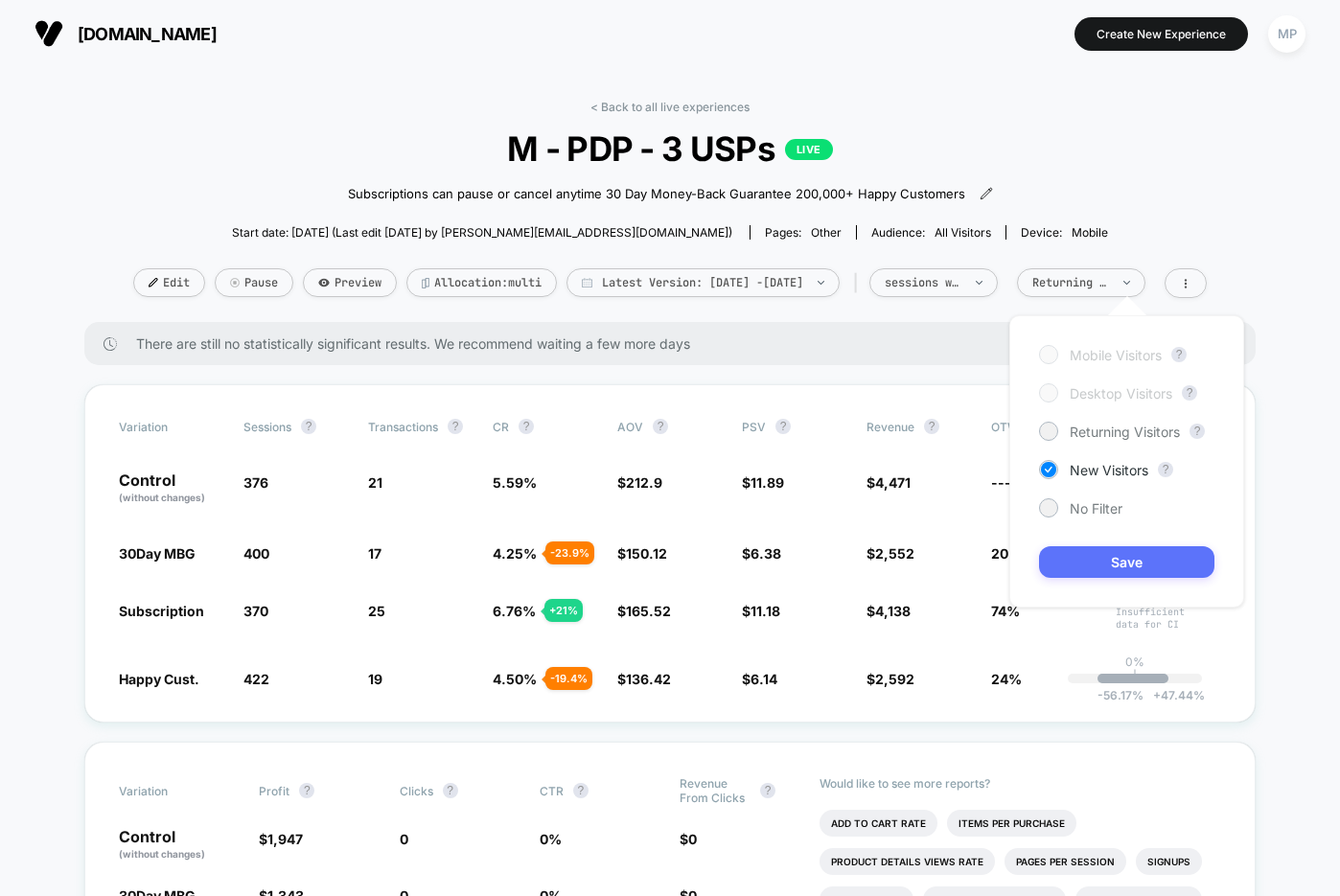 click on "Save" at bounding box center (1126, 562) 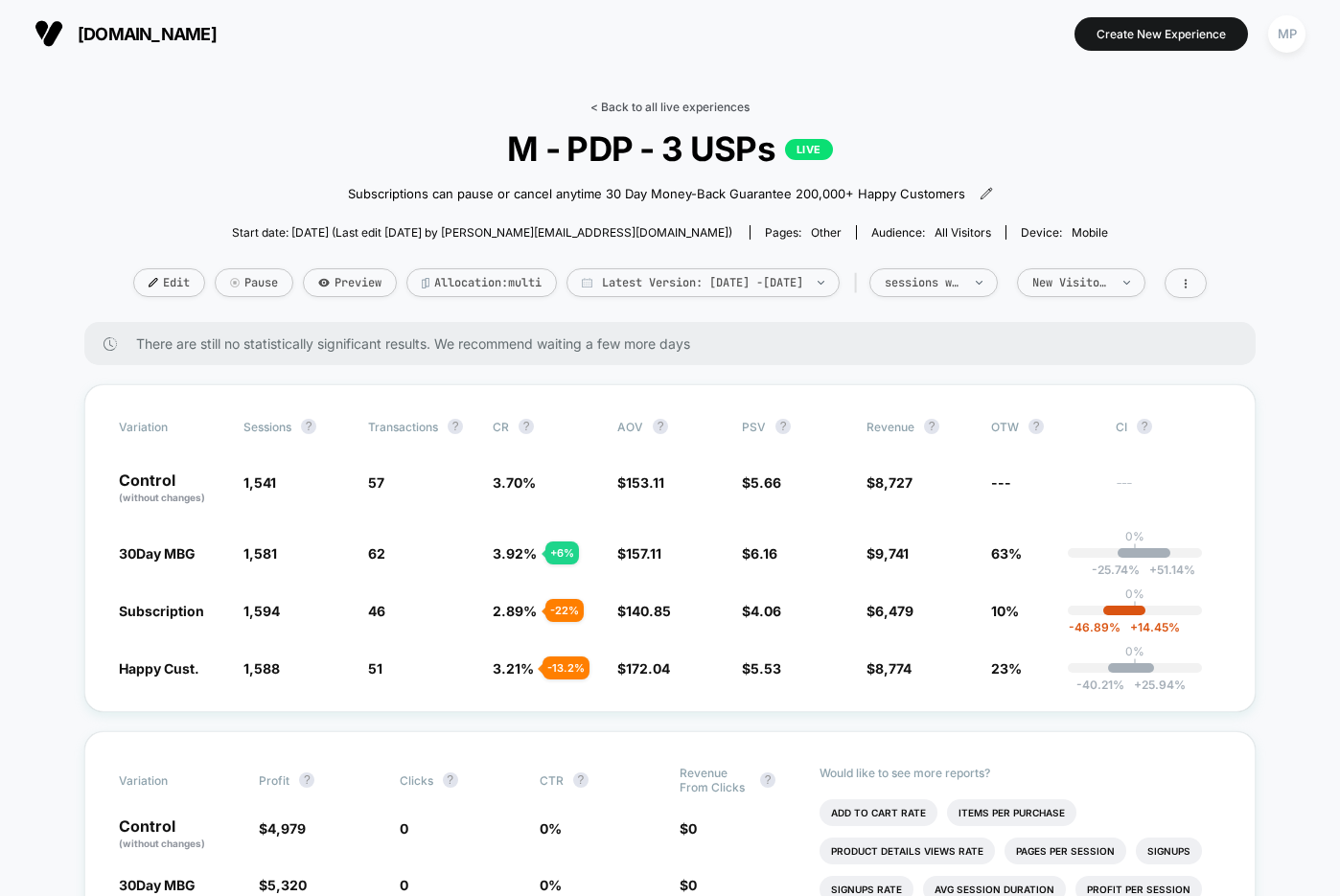 click on "< Back to all live experiences" at bounding box center [670, 106] 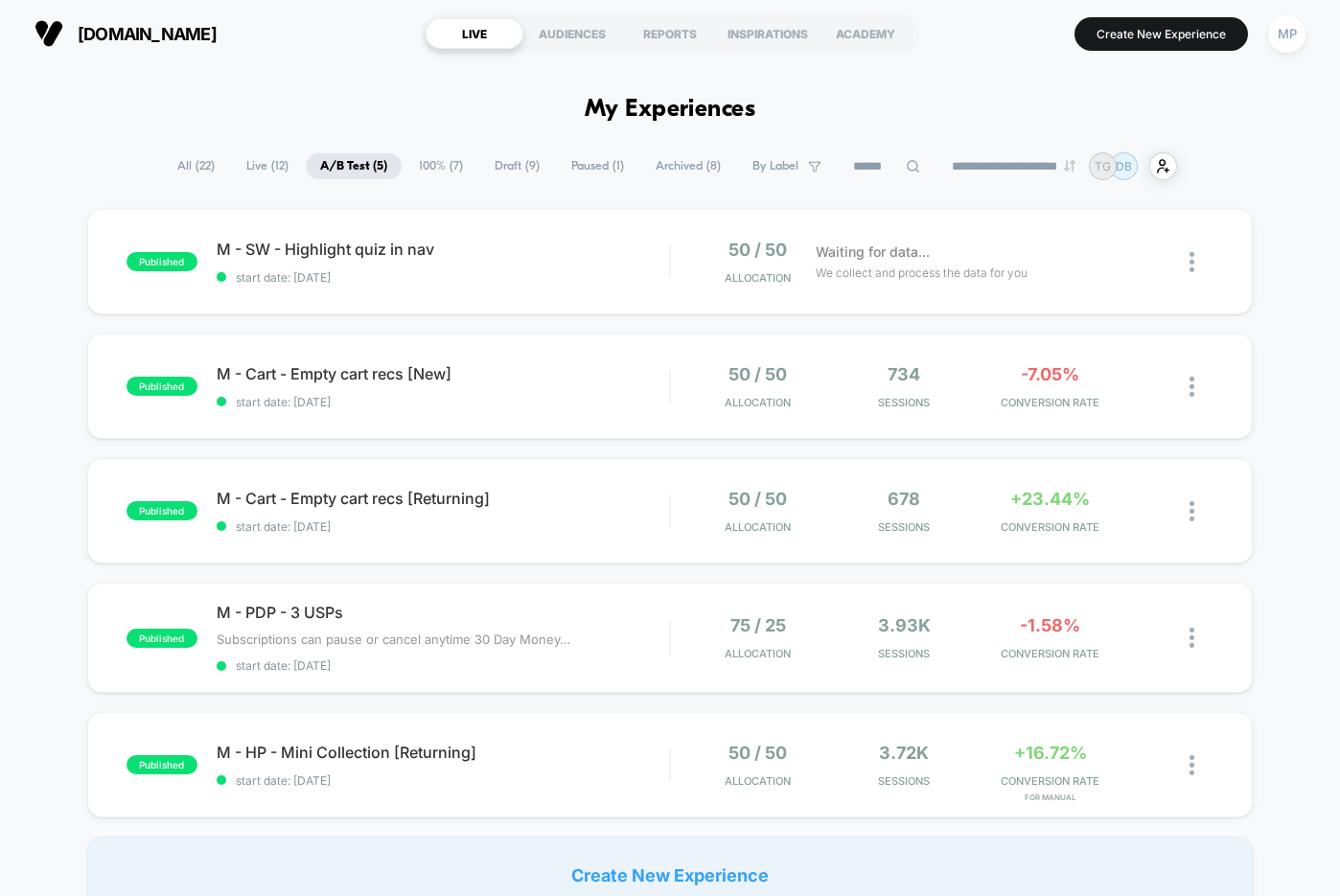 click on "A/B Test ( 5 )" at bounding box center [354, 166] 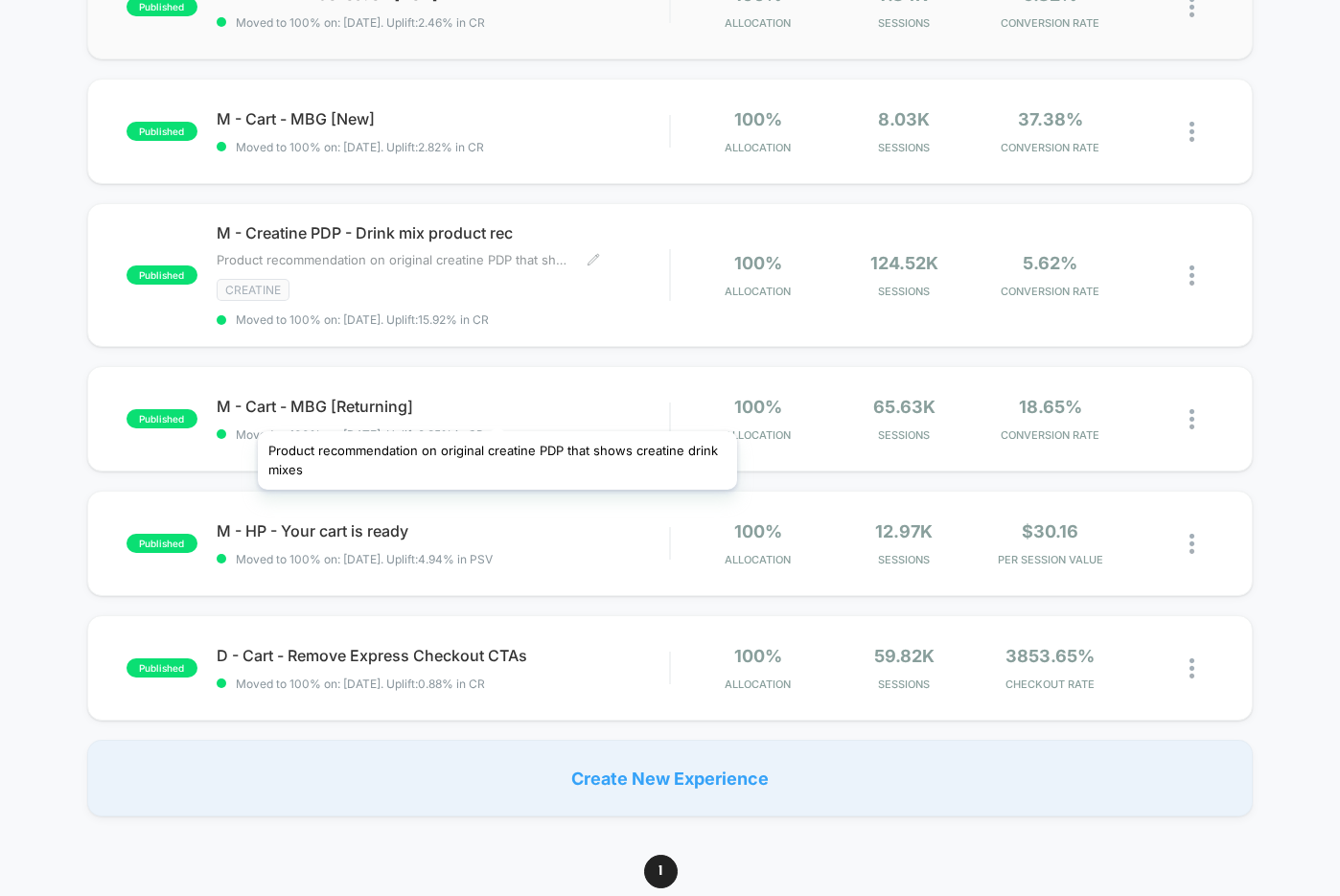 scroll, scrollTop: 400, scrollLeft: 0, axis: vertical 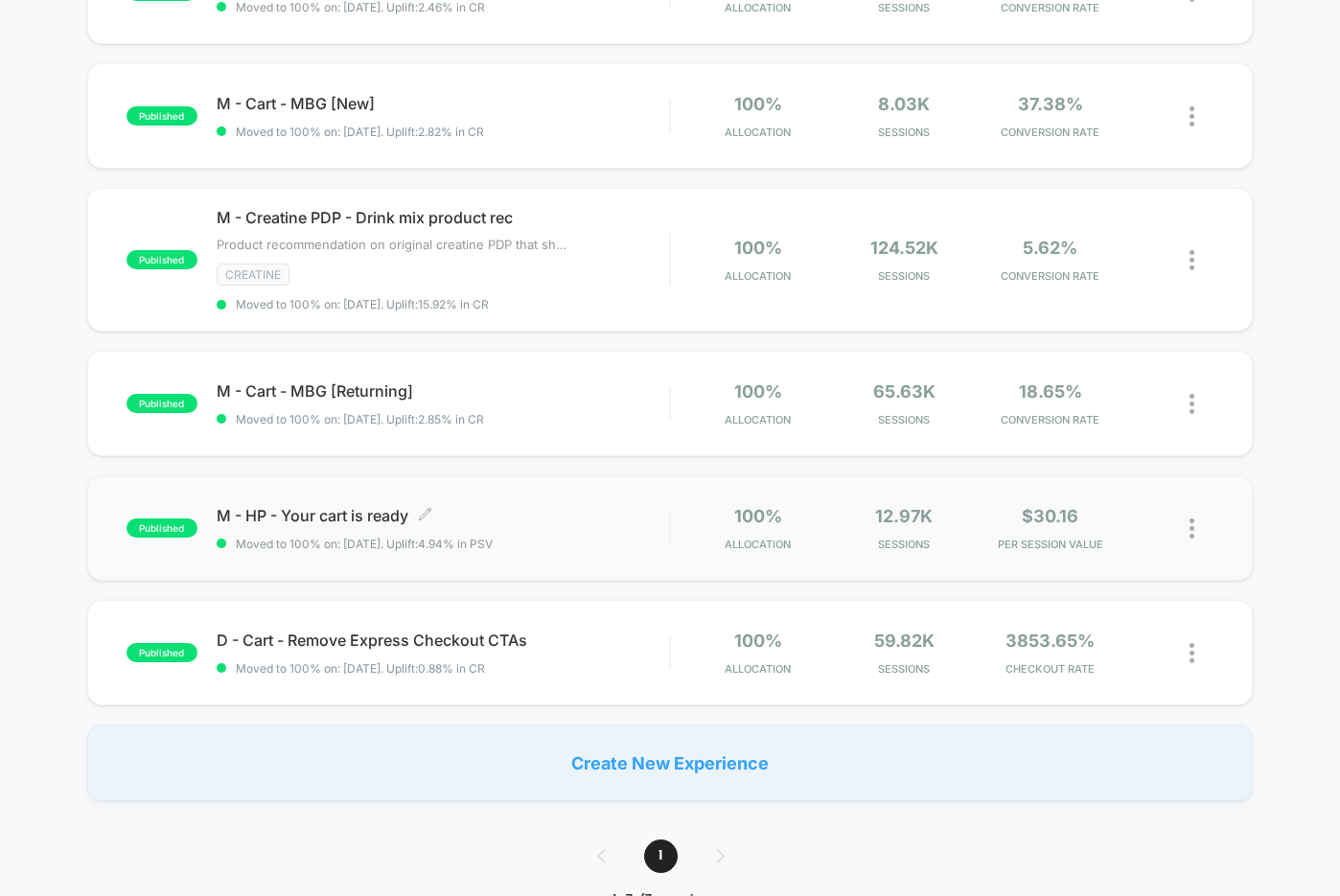 click on "M - HP - Your cart is ready Click to edit experience details" at bounding box center (443, 516) 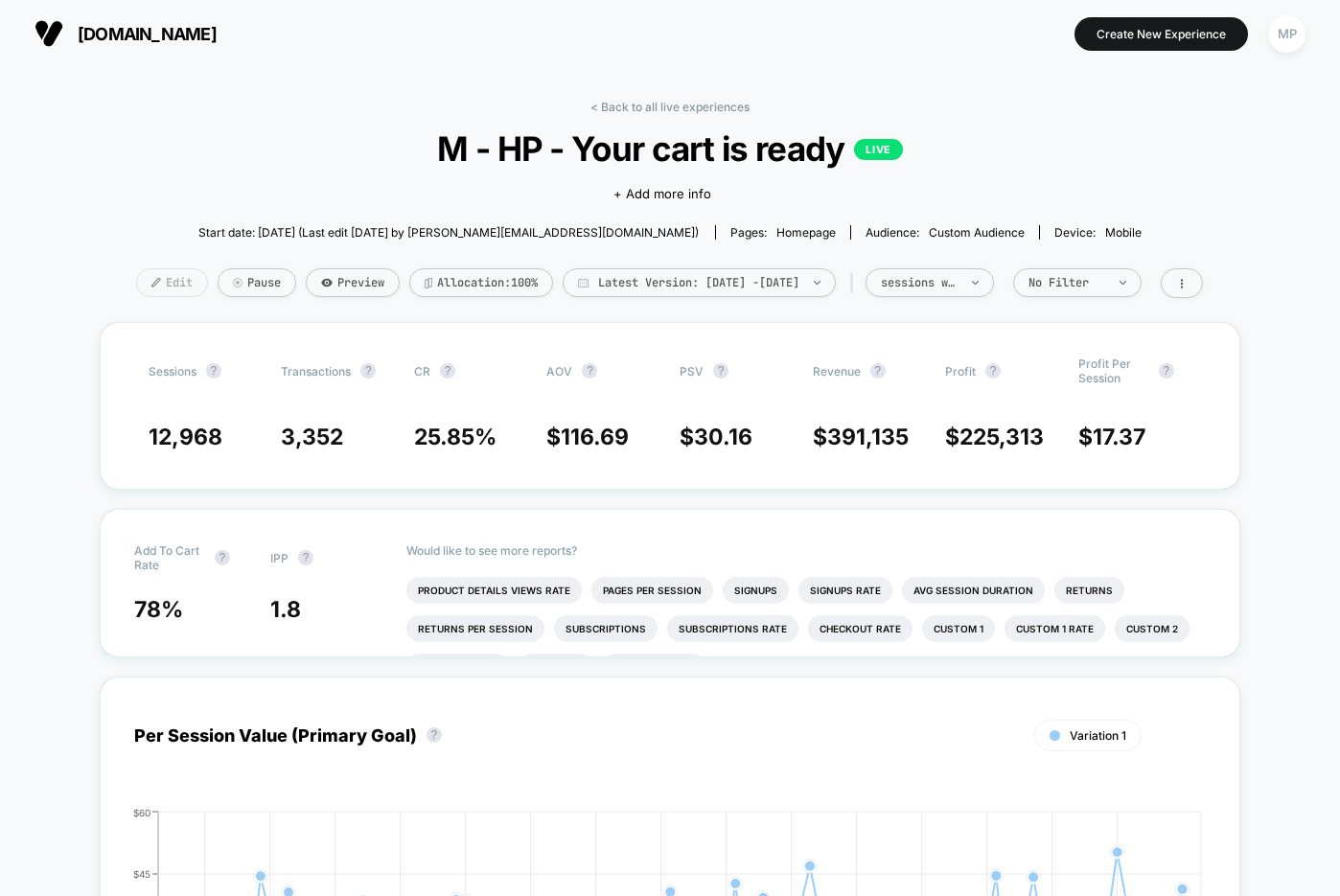 click on "Edit" at bounding box center (172, 283) 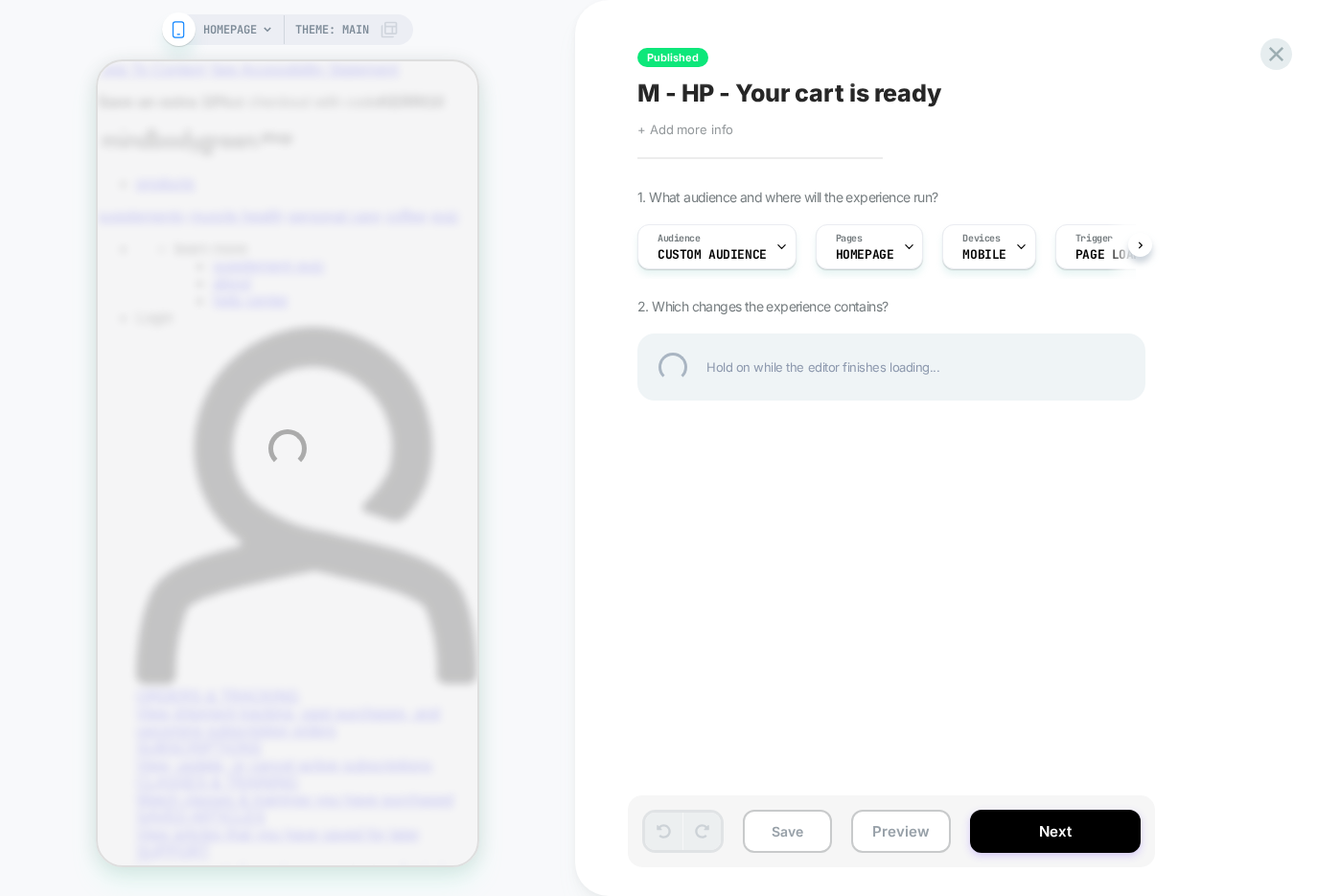 scroll, scrollTop: 0, scrollLeft: 0, axis: both 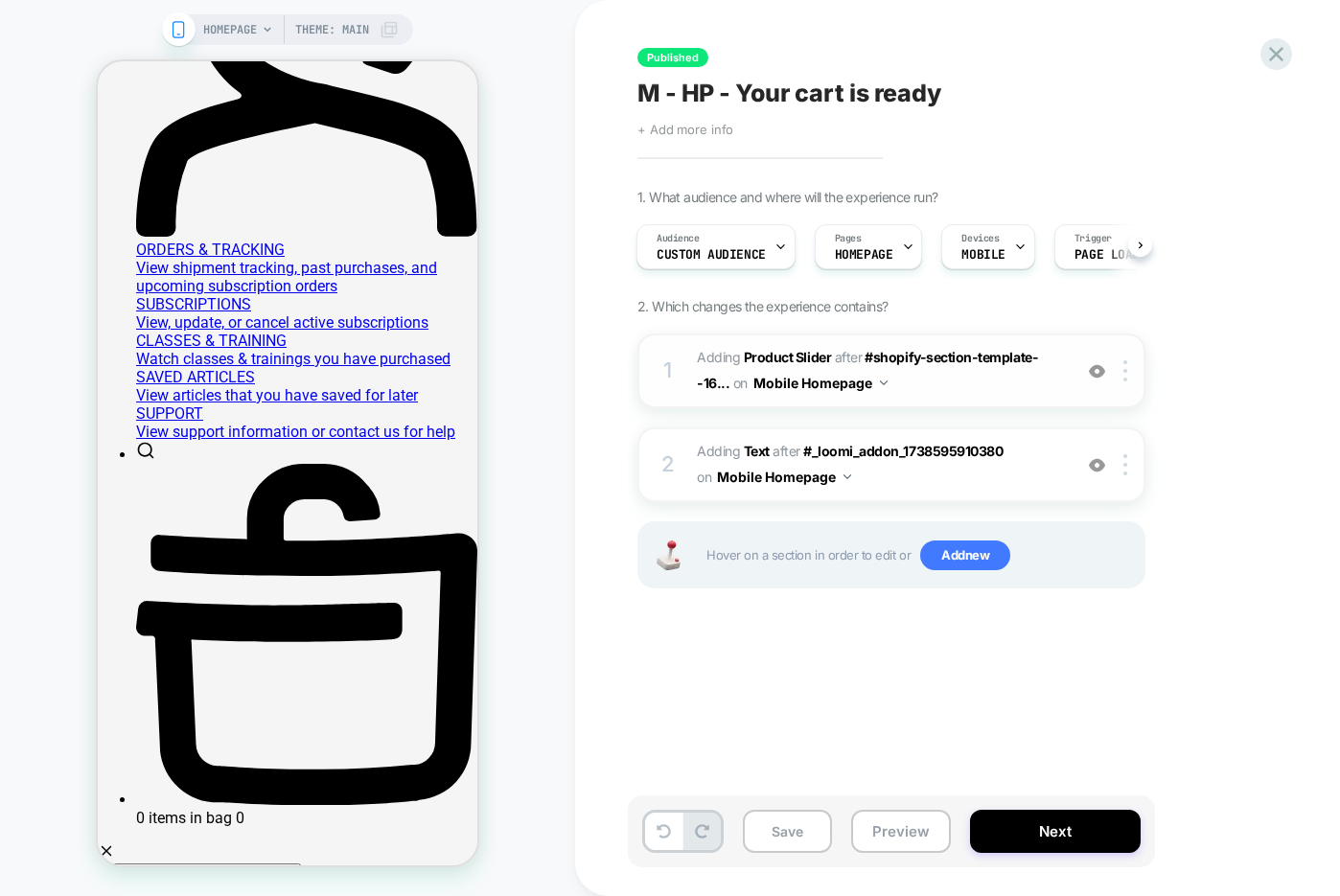 click at bounding box center [1097, 371] 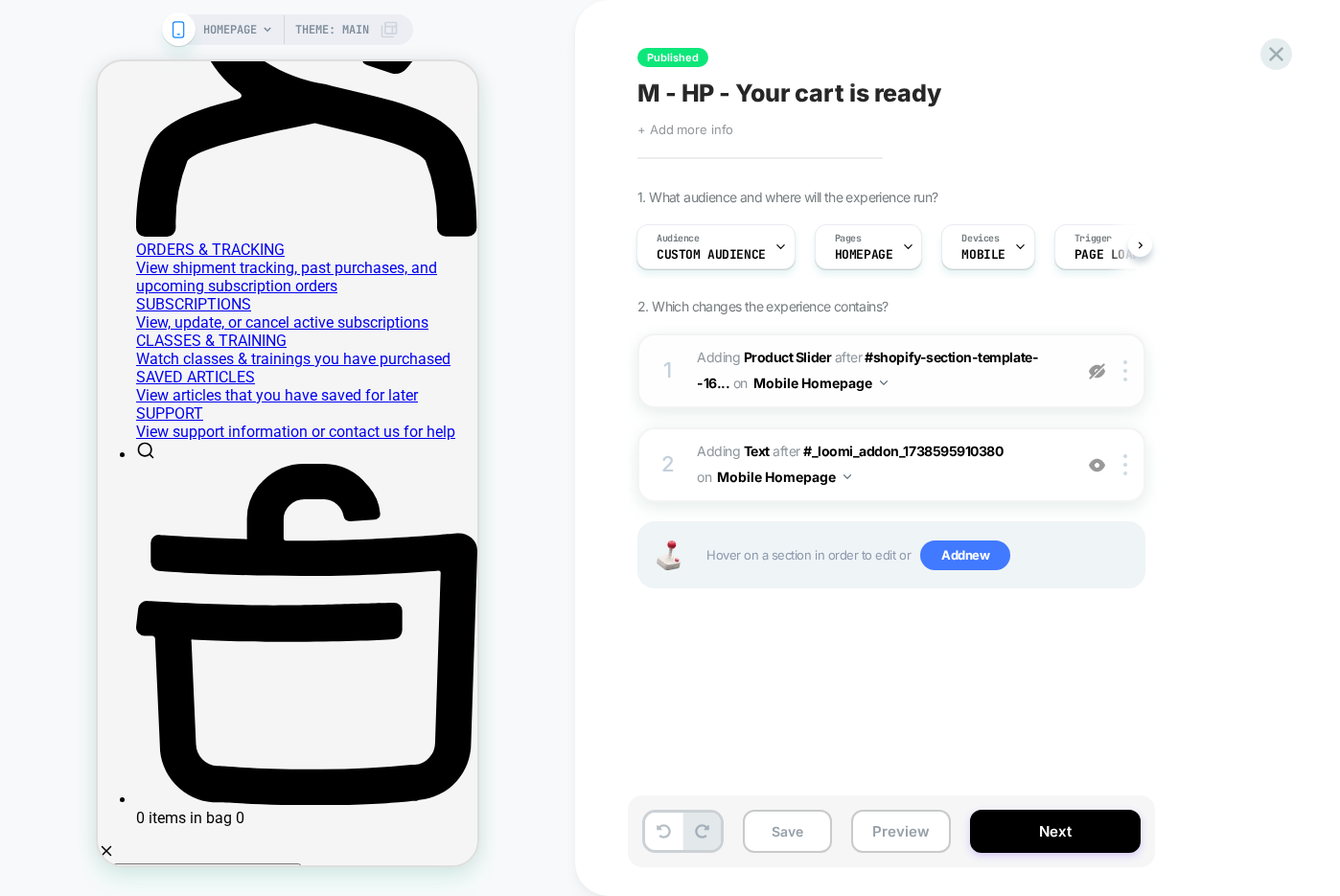 click at bounding box center [1097, 371] 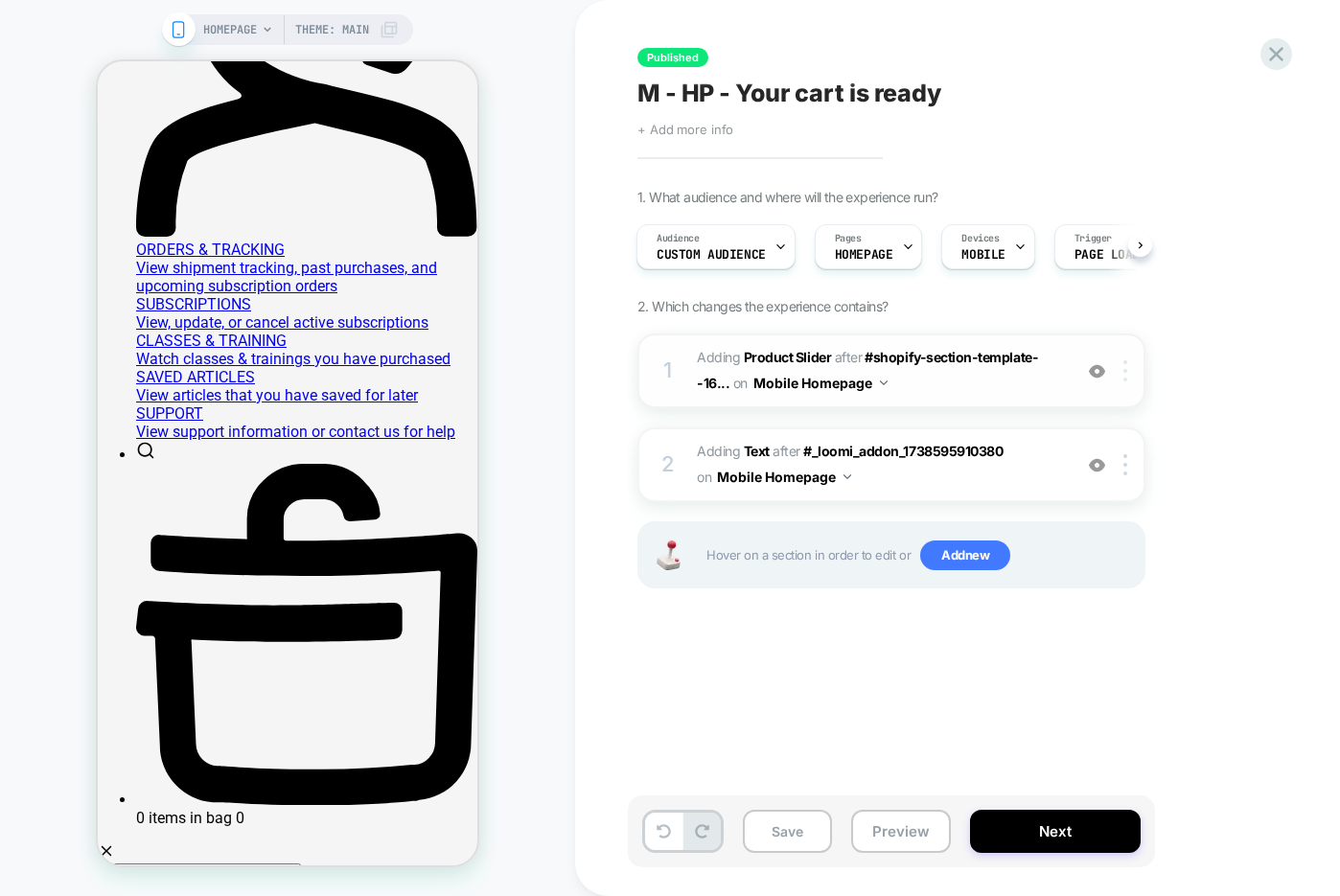click at bounding box center [1125, 371] 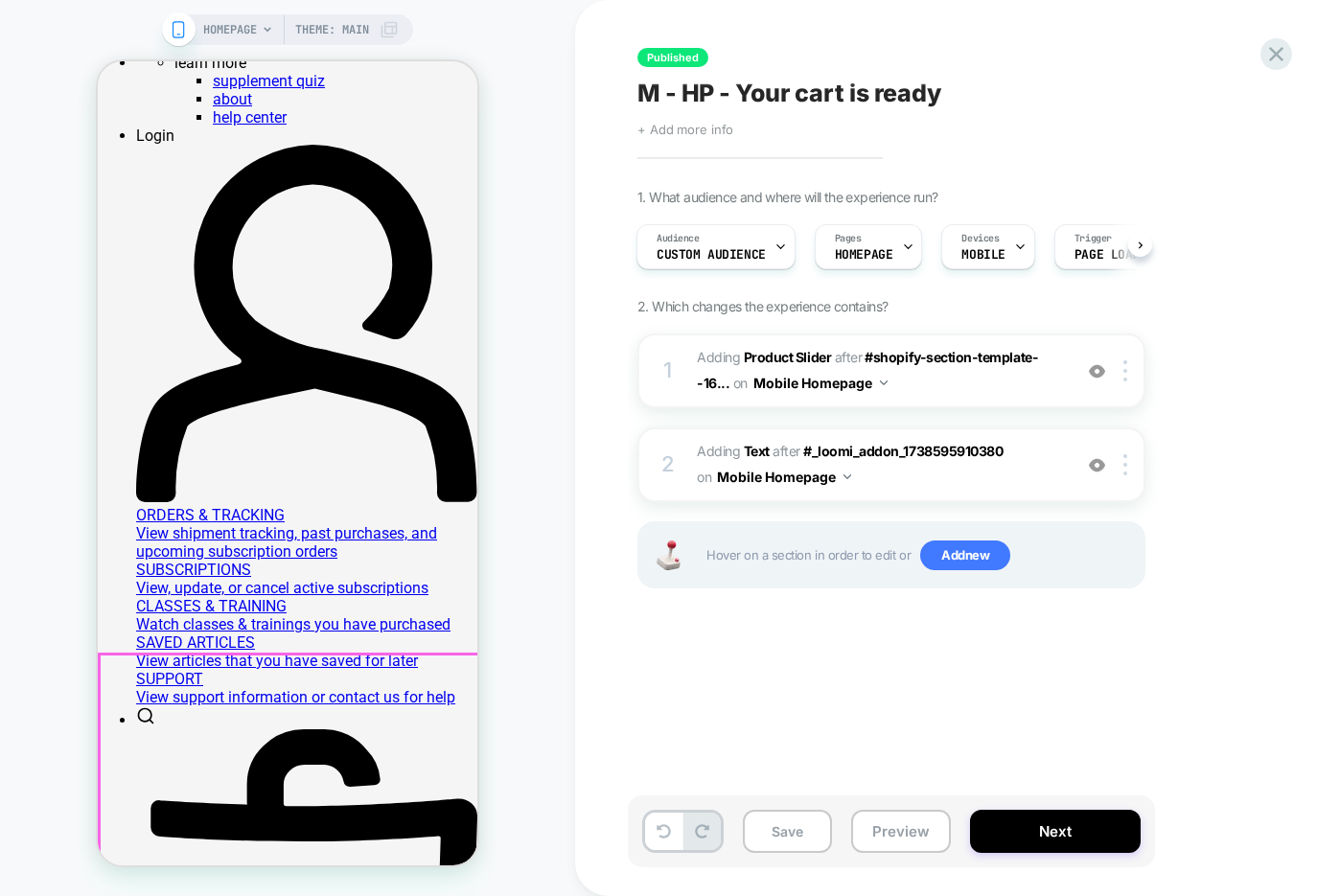 scroll, scrollTop: 203, scrollLeft: 0, axis: vertical 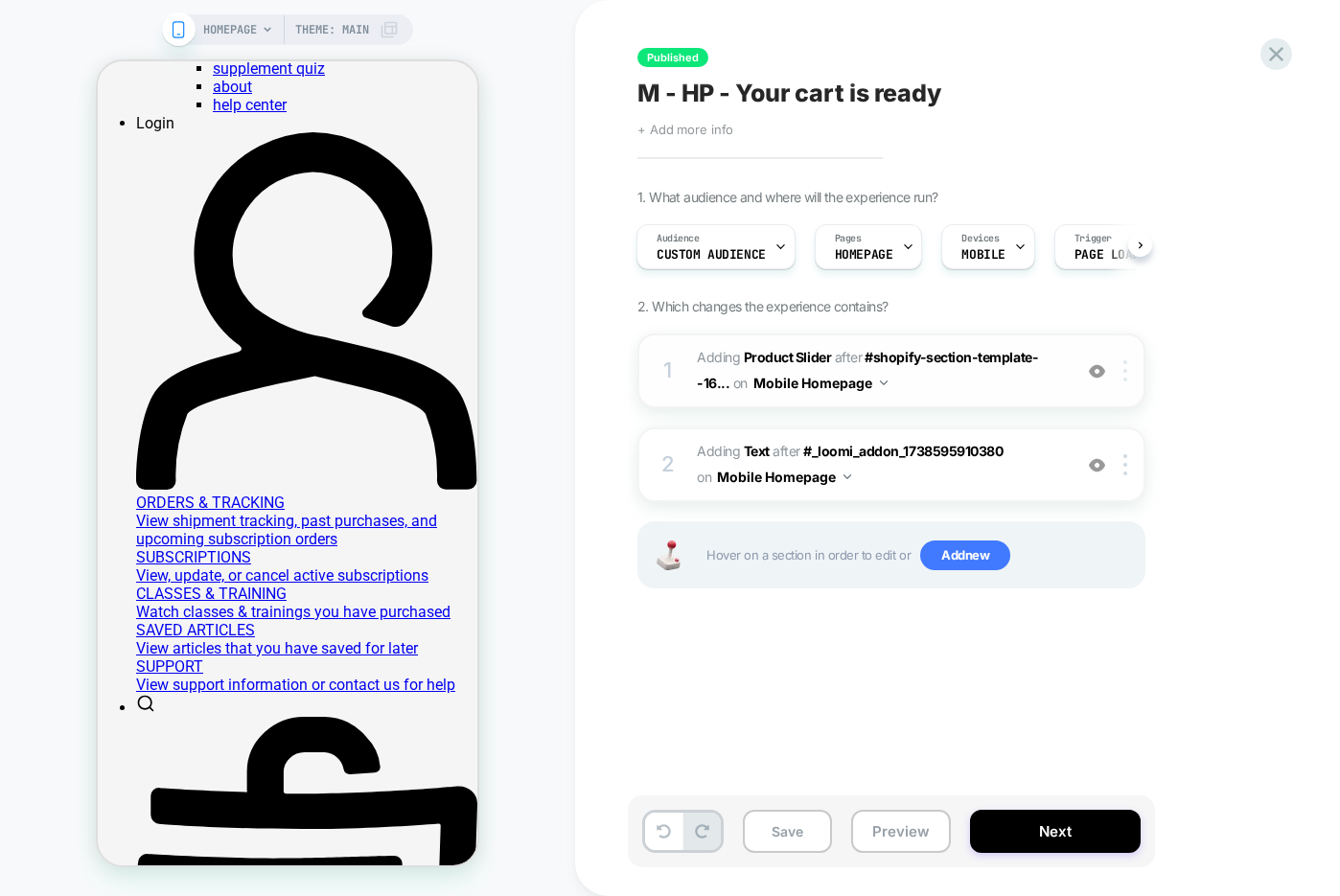 click at bounding box center [1128, 371] 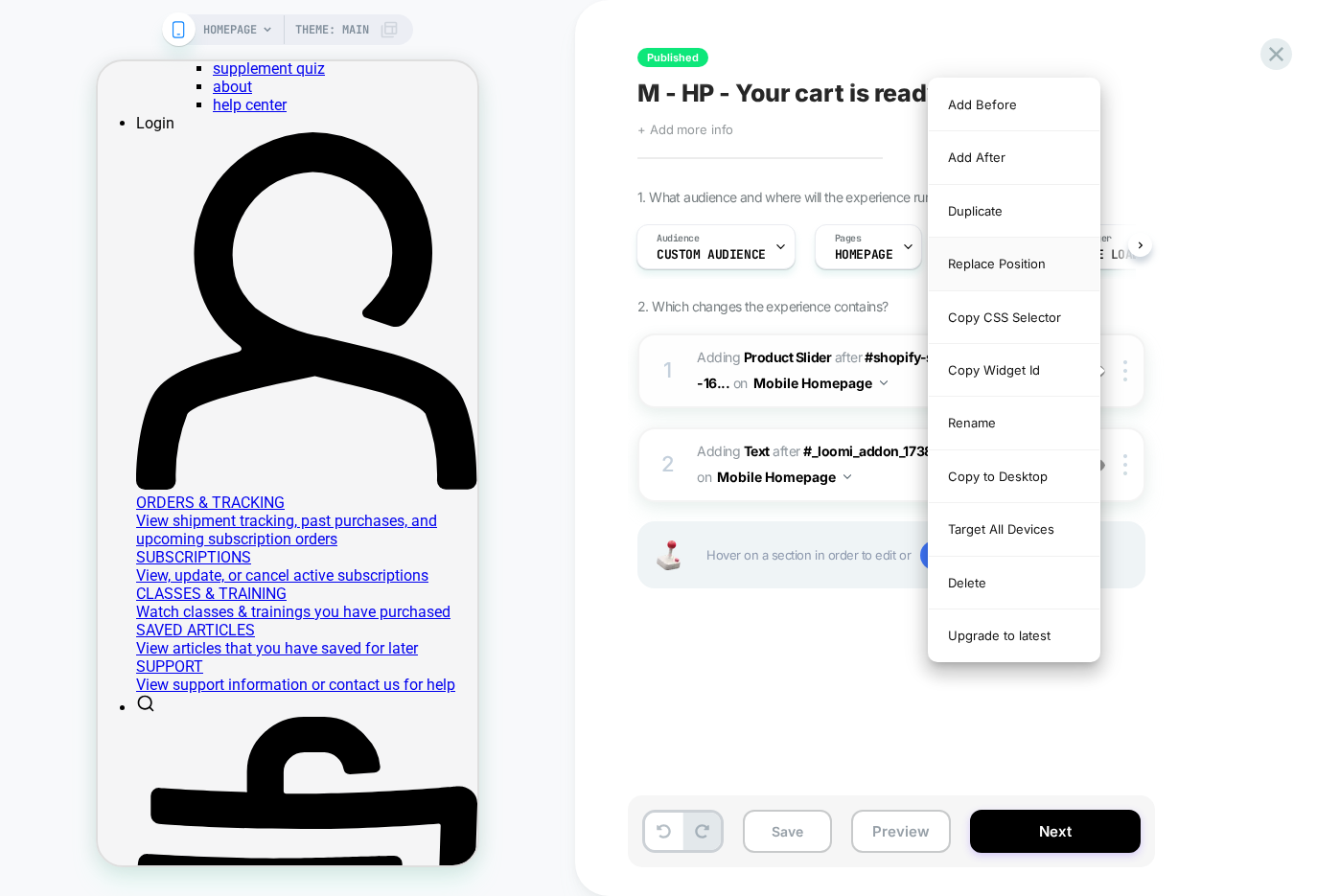 click on "Replace Position" at bounding box center [1014, 264] 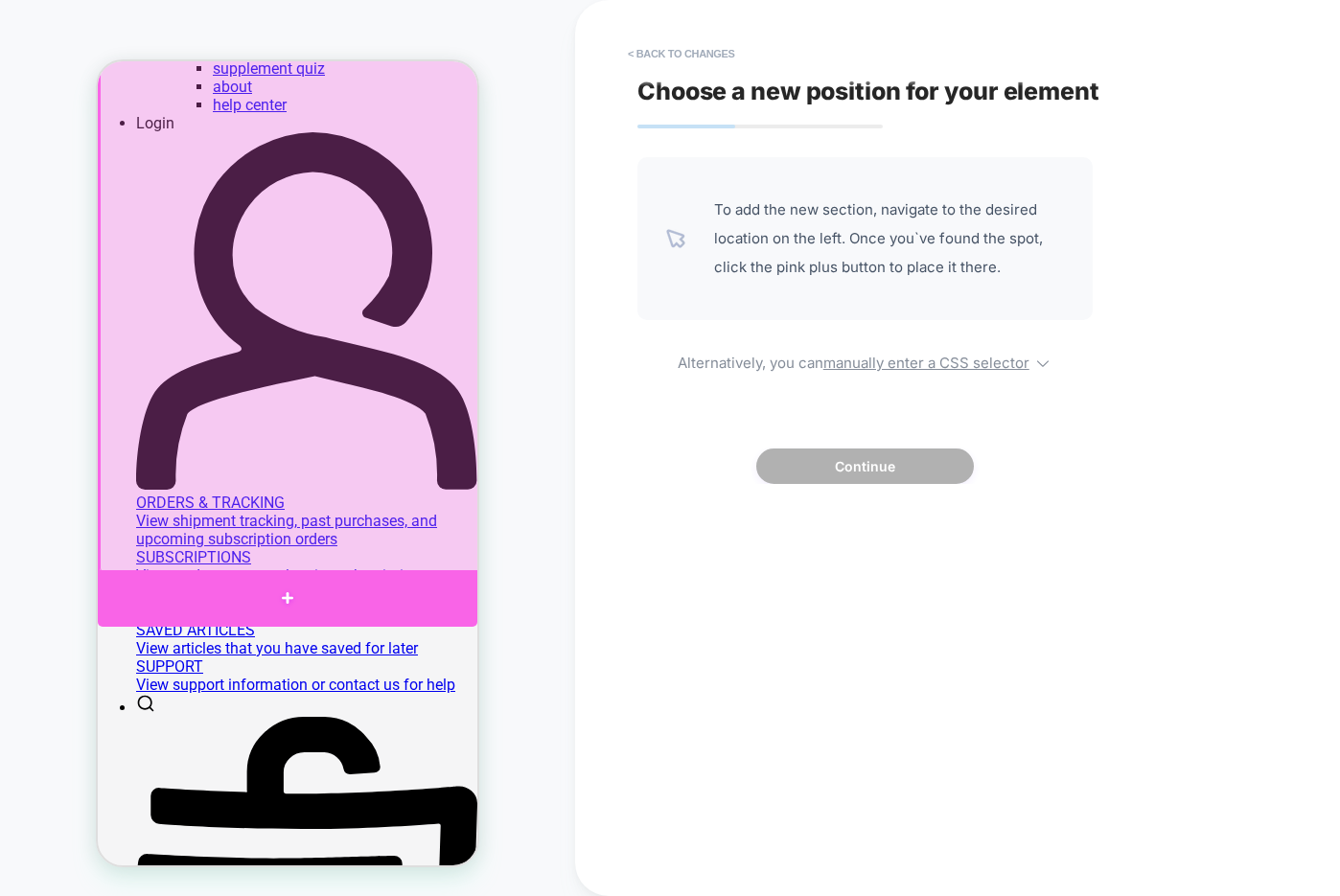 click at bounding box center (288, 598) 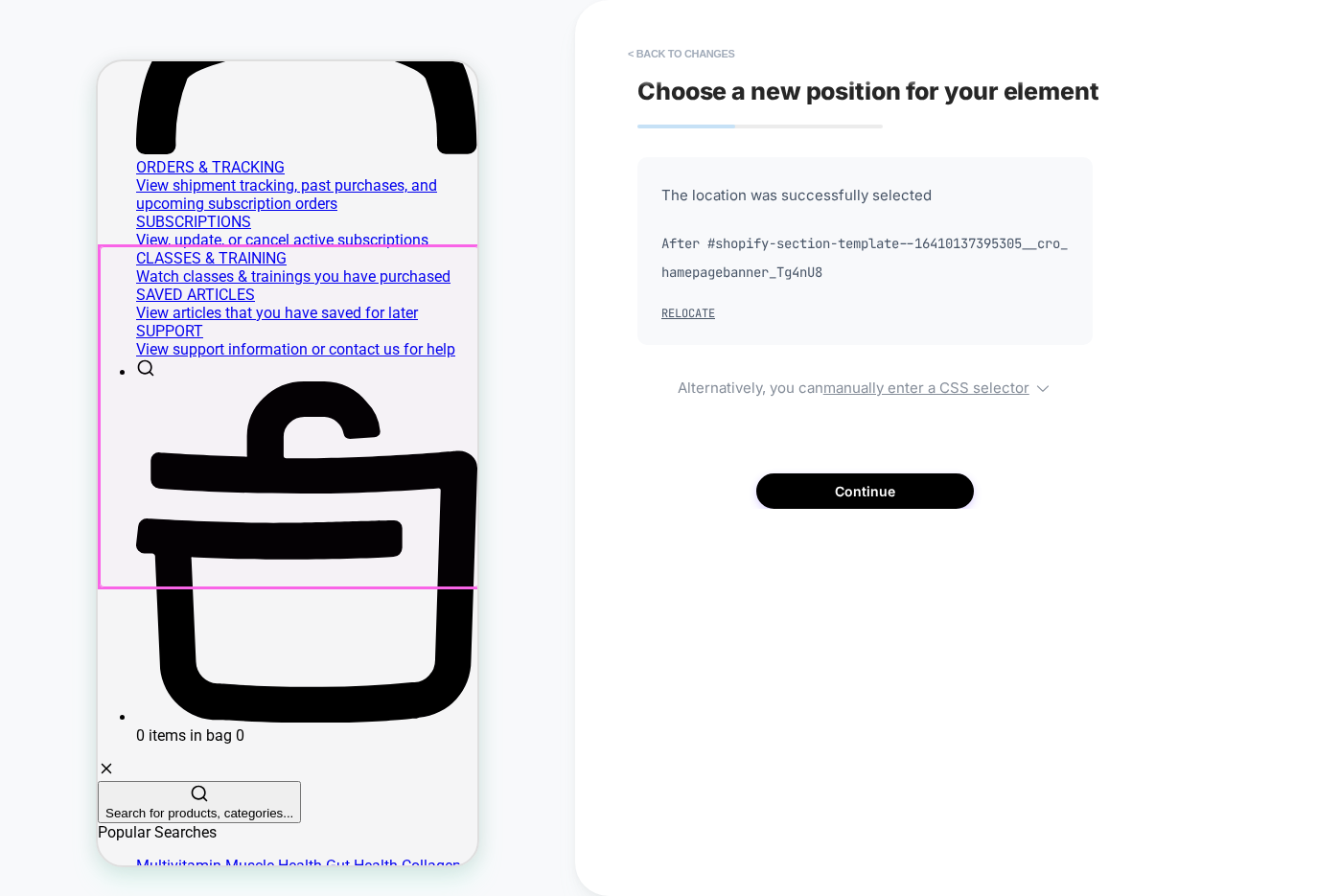 scroll, scrollTop: 540, scrollLeft: 0, axis: vertical 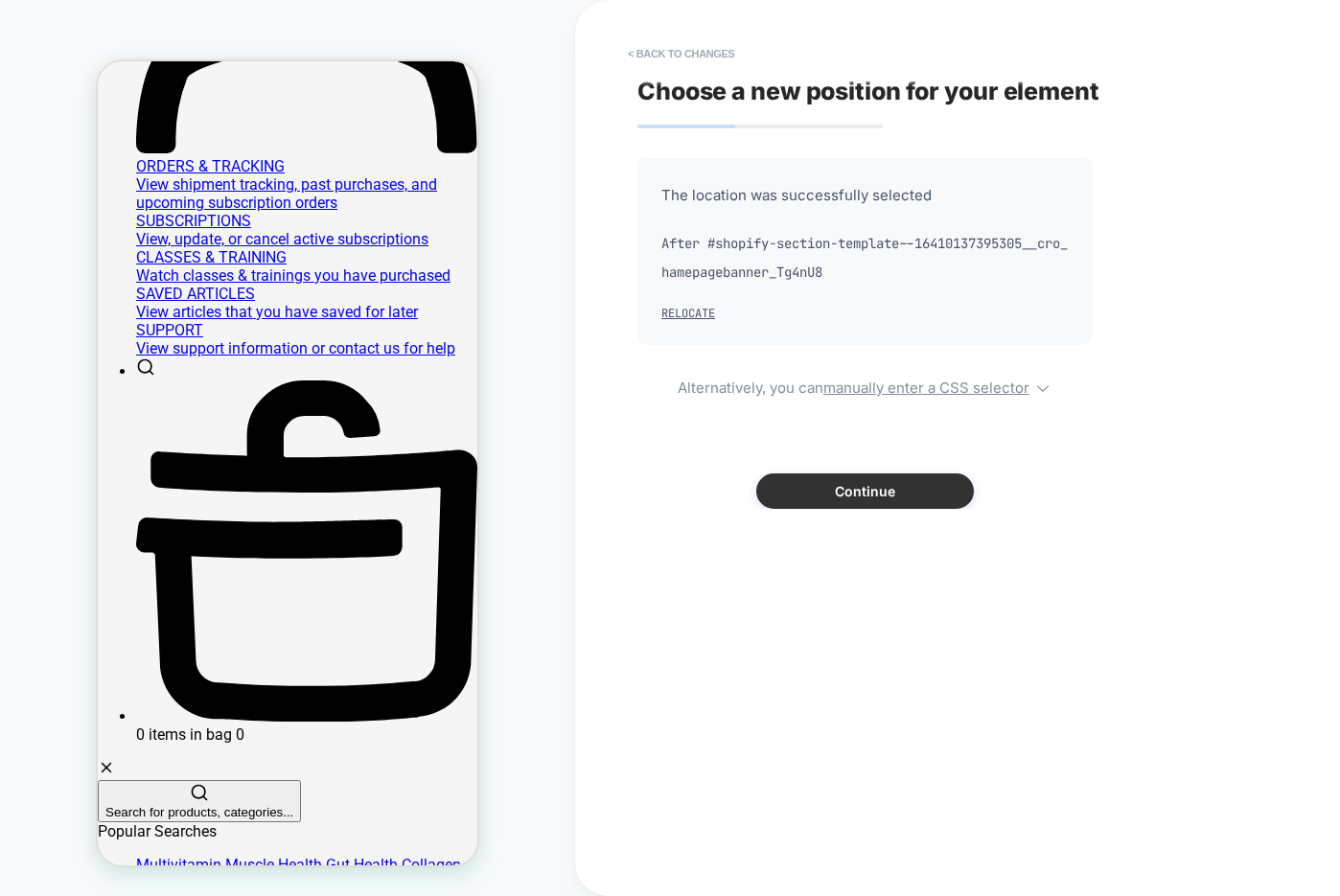 click on "Continue" at bounding box center (865, 491) 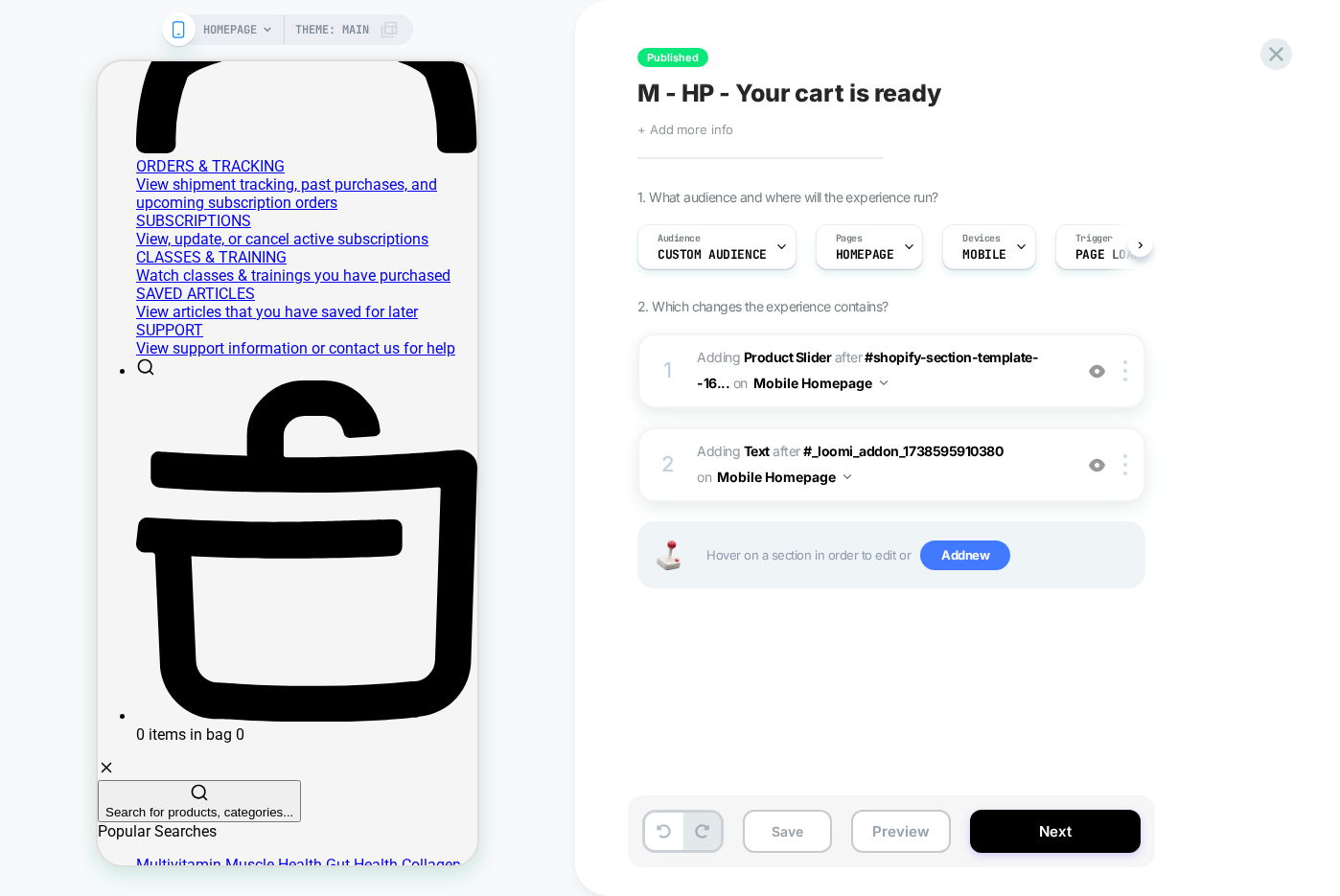 scroll, scrollTop: 0, scrollLeft: 1, axis: horizontal 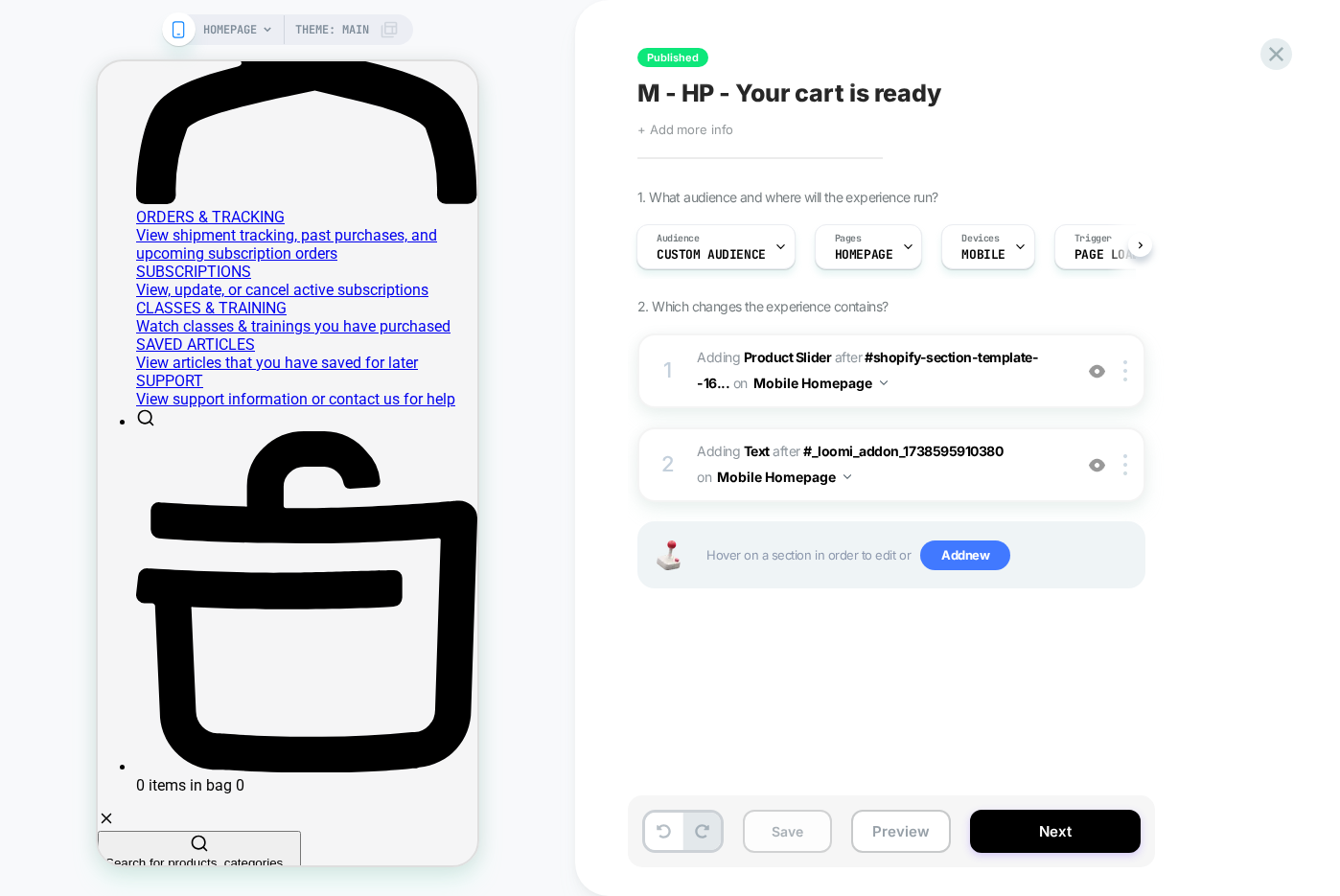 click on "Save" at bounding box center (787, 831) 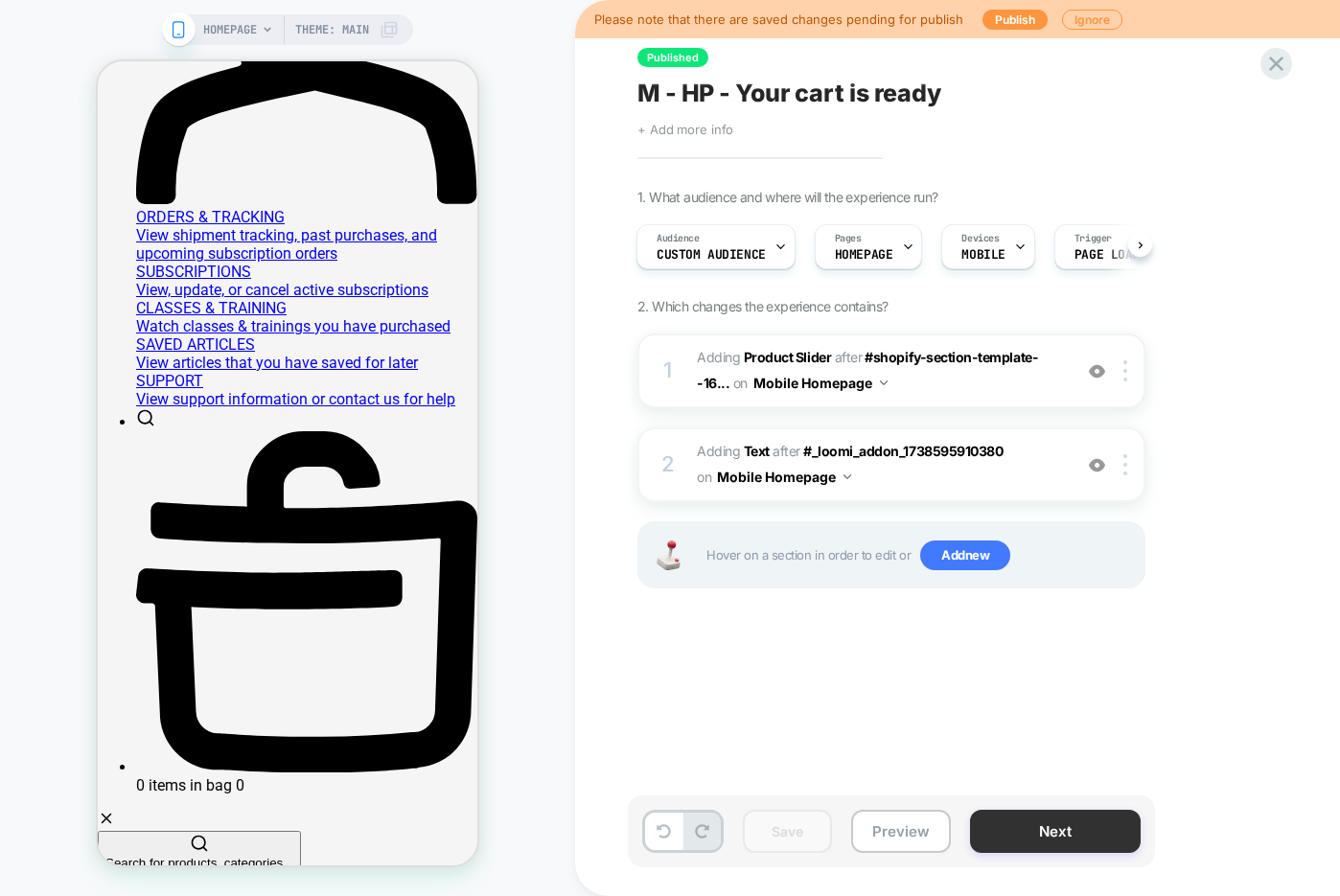 click on "Next" at bounding box center (1055, 831) 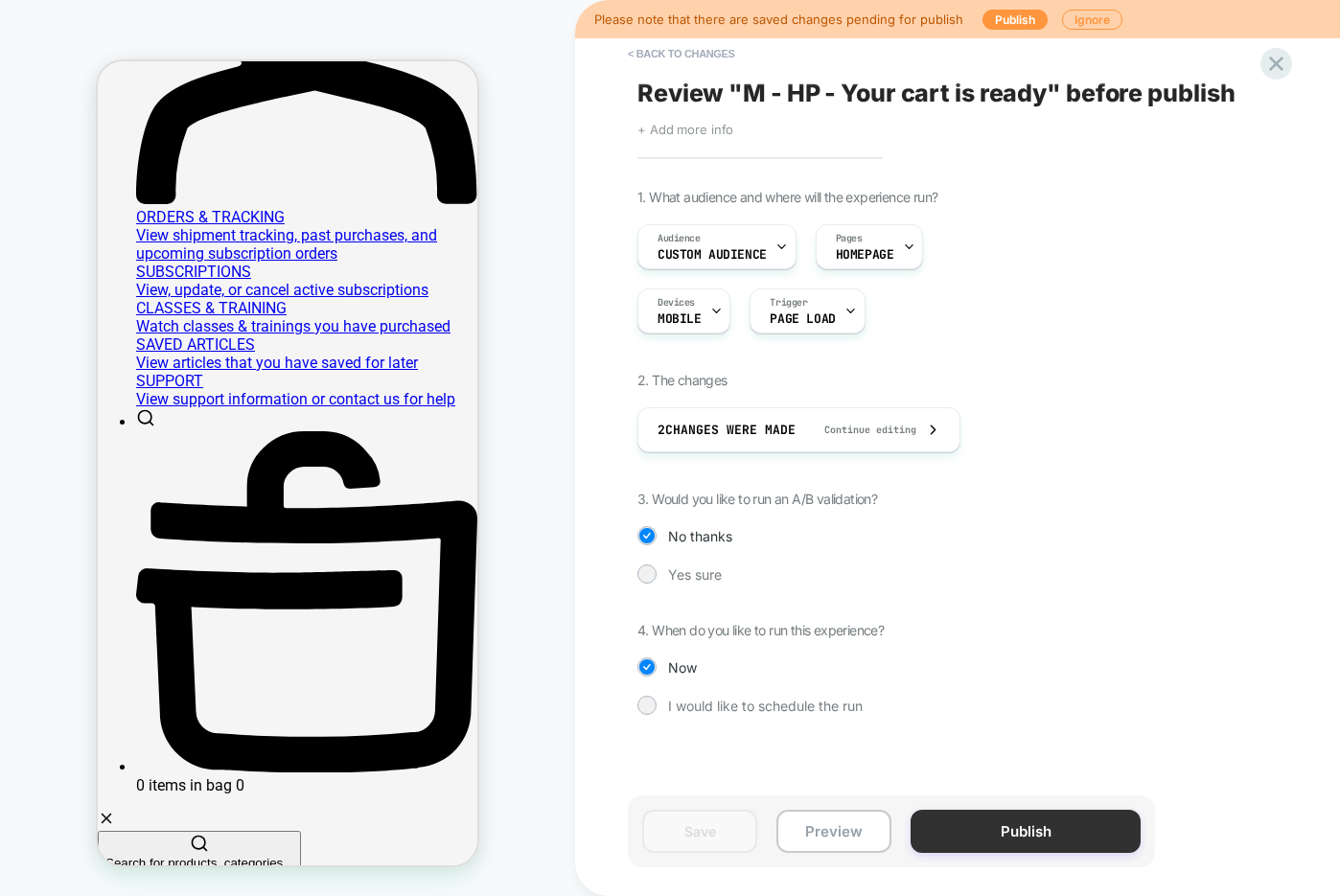 click on "Publish" at bounding box center (1026, 831) 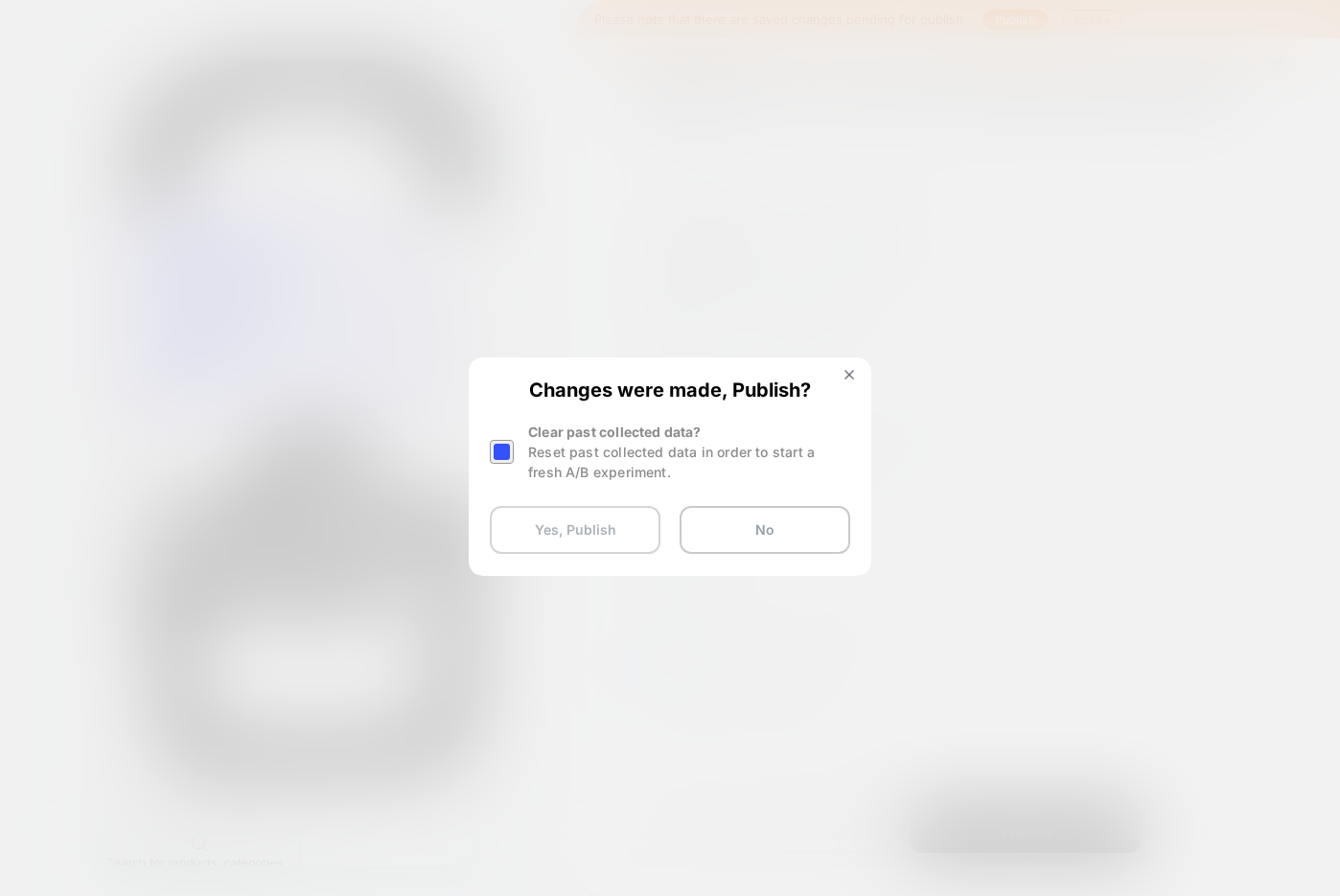 click on "Yes, Publish" at bounding box center [575, 530] 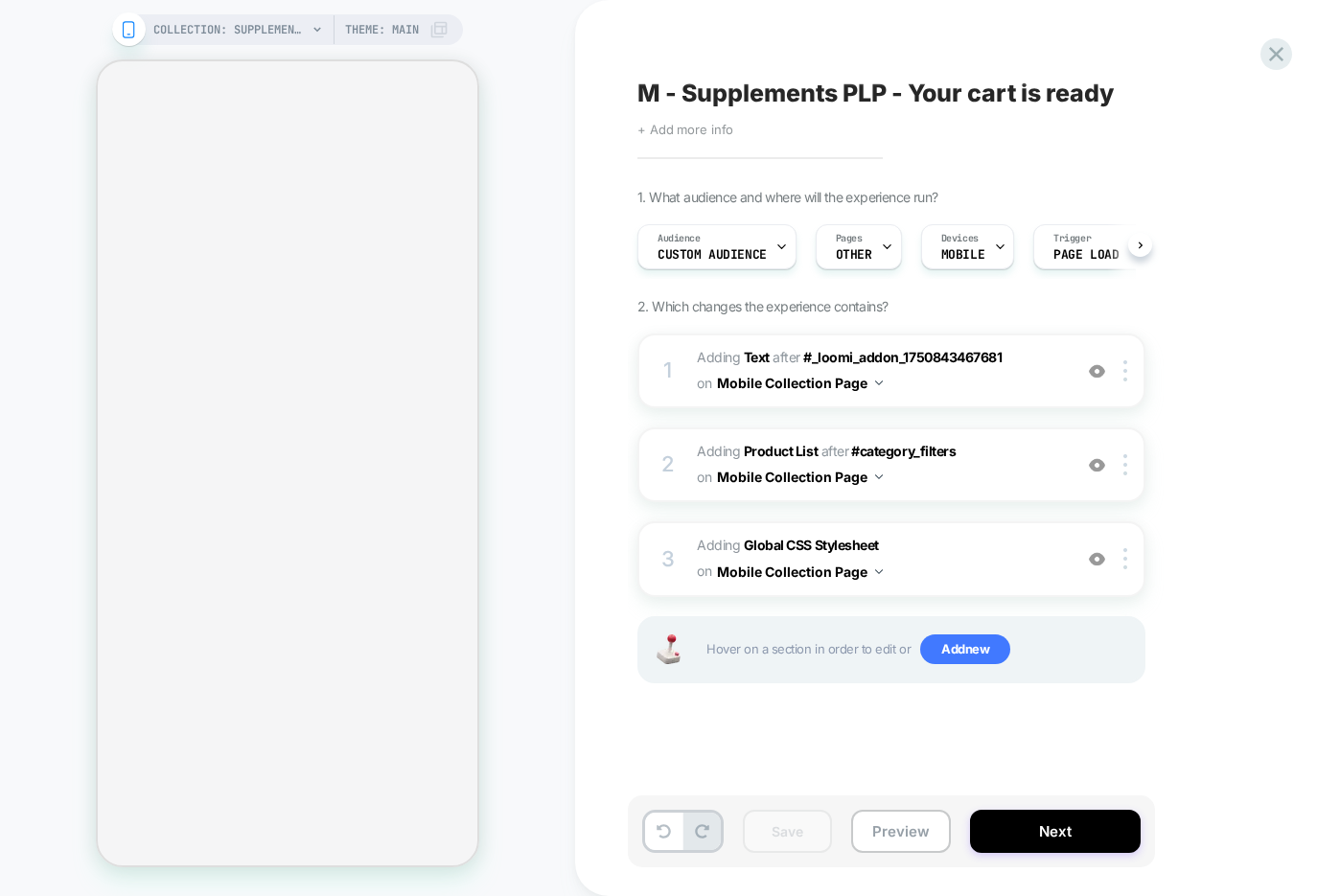 scroll, scrollTop: 0, scrollLeft: 0, axis: both 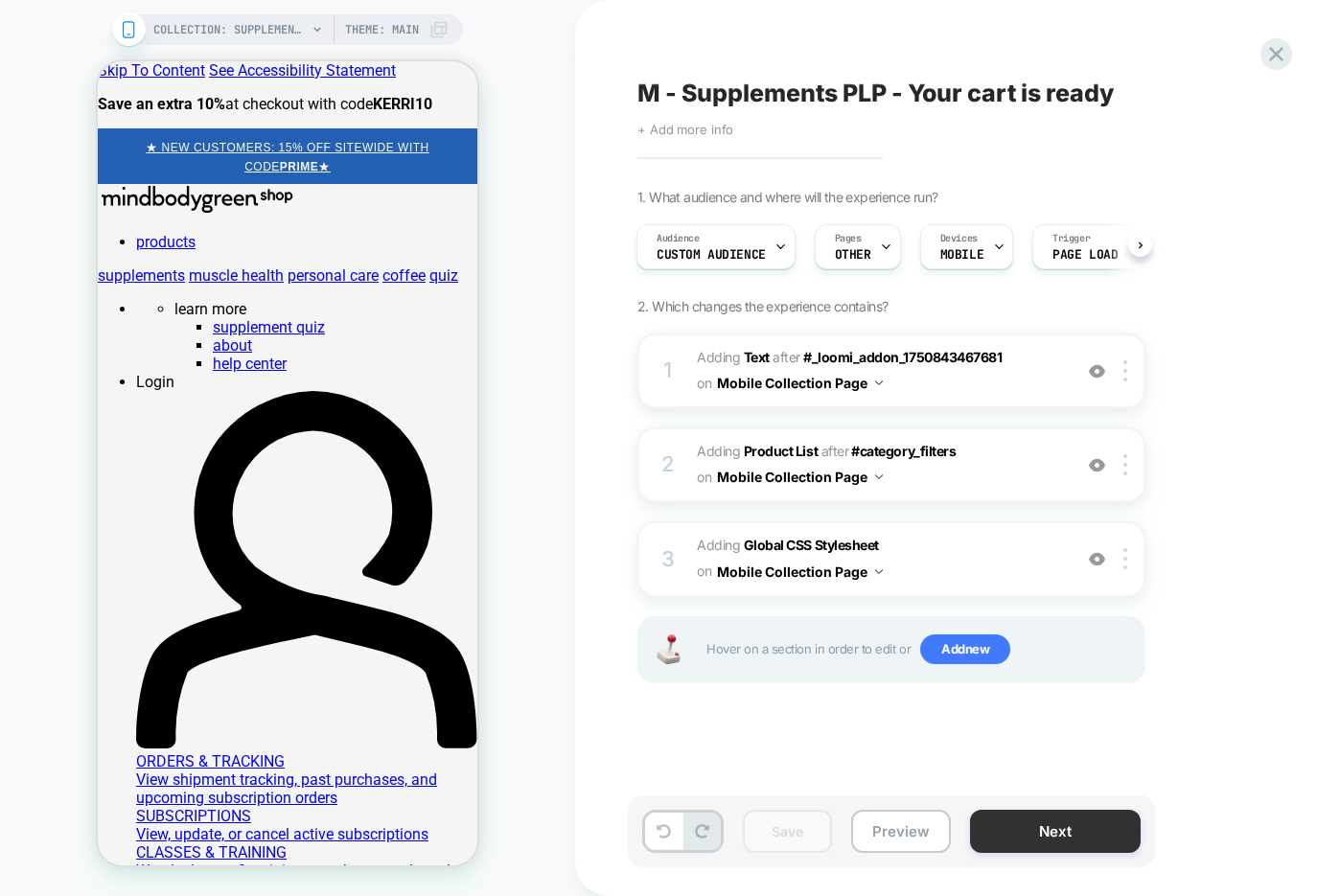 click on "Next" at bounding box center (1055, 831) 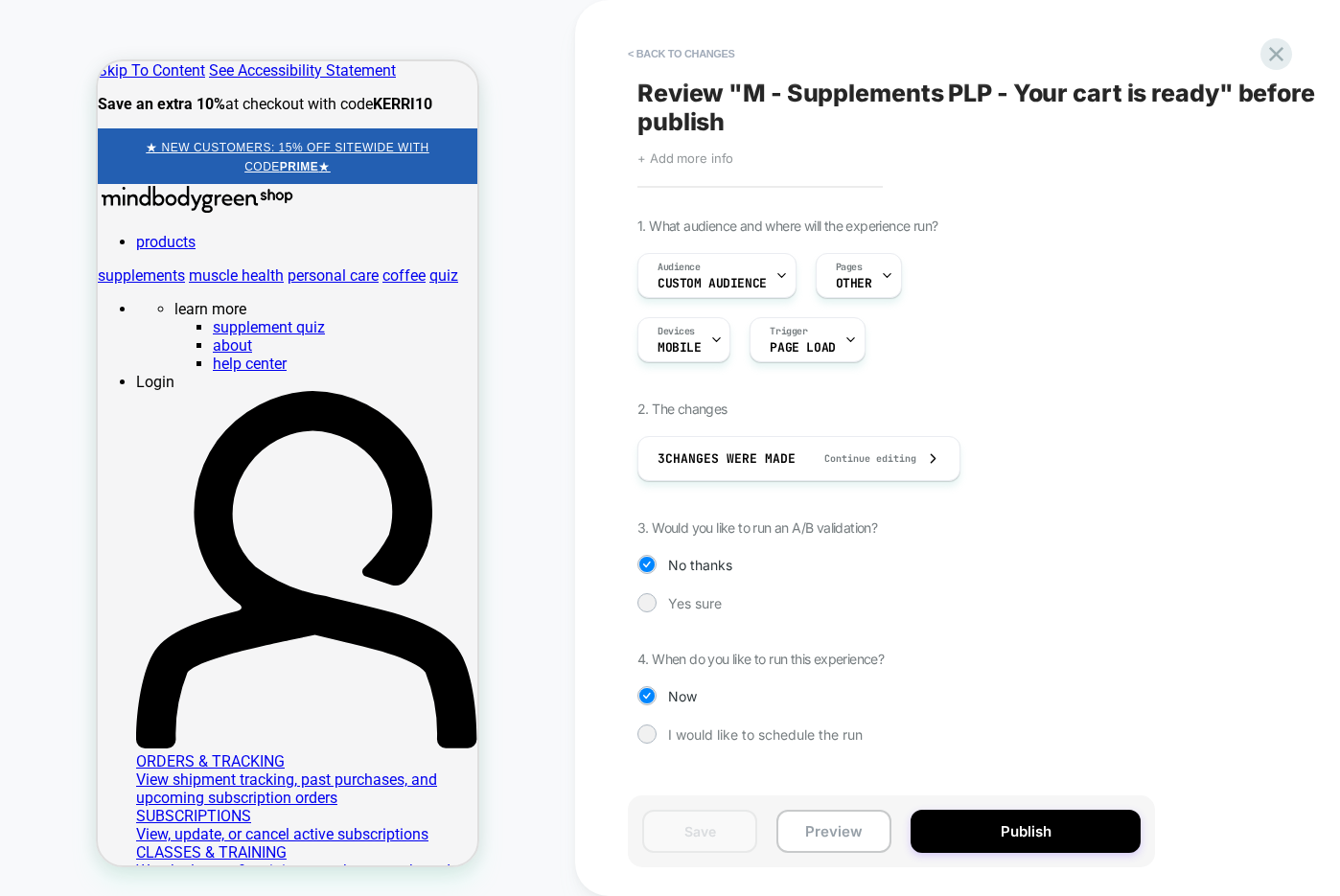 click on "1. What audience and where will the experience run? Audience Custom Audience Pages OTHER Devices MOBILE Trigger Page Load 2. The changes 3  Changes were made Continue editing 3. Would you like to run an A/B validation? No thanks Yes sure 4. When do you like to run this experience? Now I would like to schedule the run" at bounding box center (987, 494) 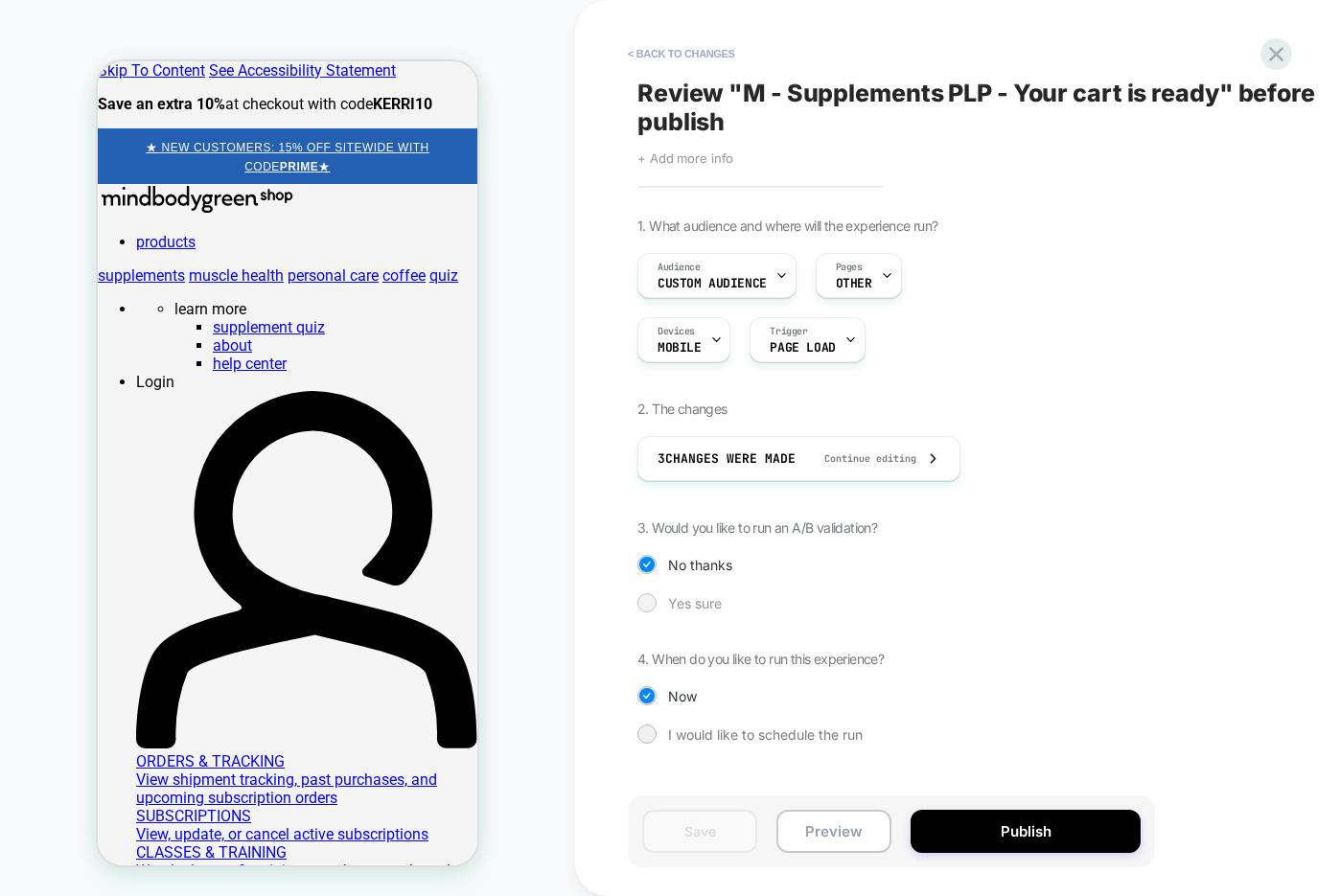 click on "Yes sure" at bounding box center [695, 603] 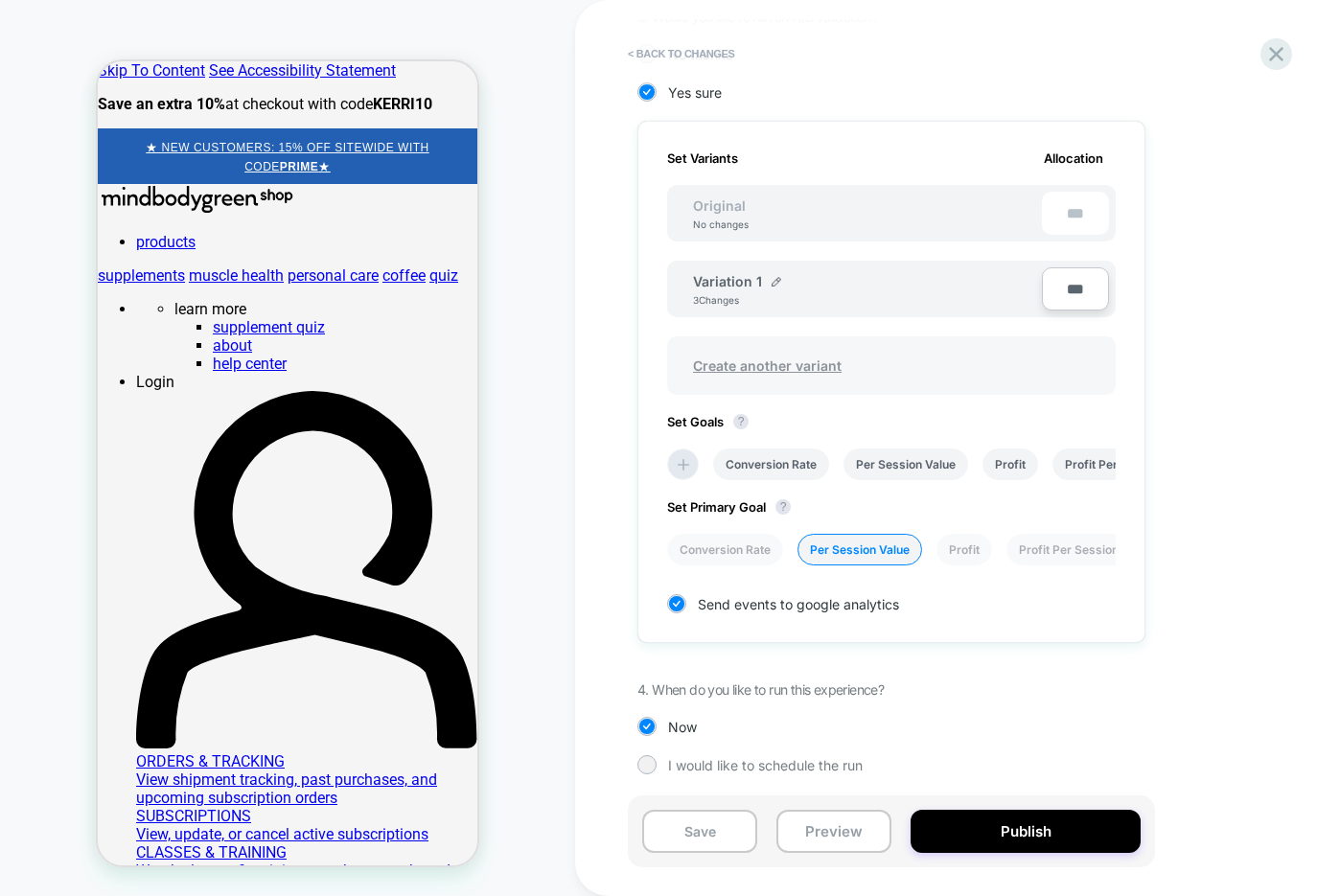 scroll, scrollTop: 514, scrollLeft: 0, axis: vertical 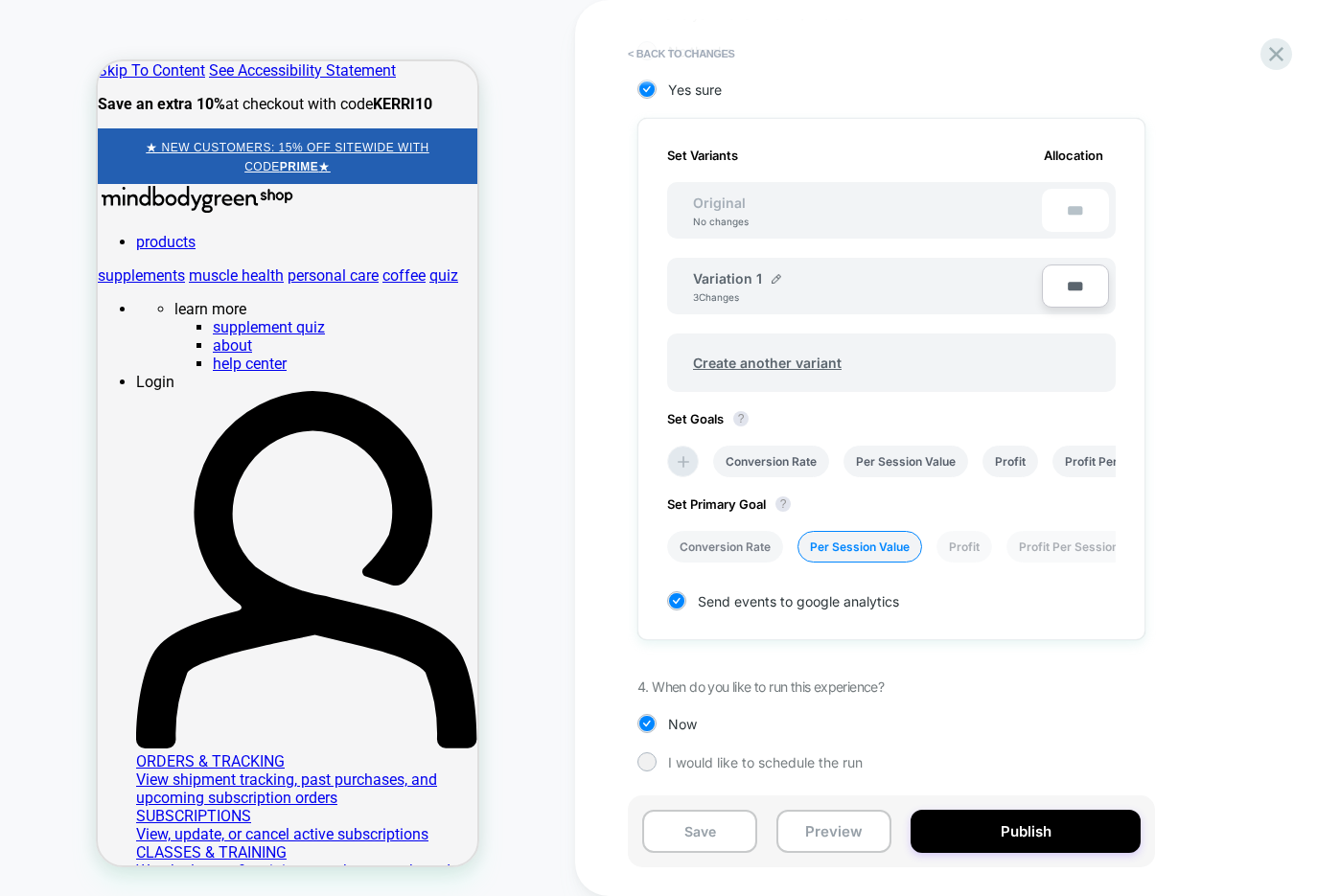 click on "Conversion Rate" at bounding box center (725, 546) 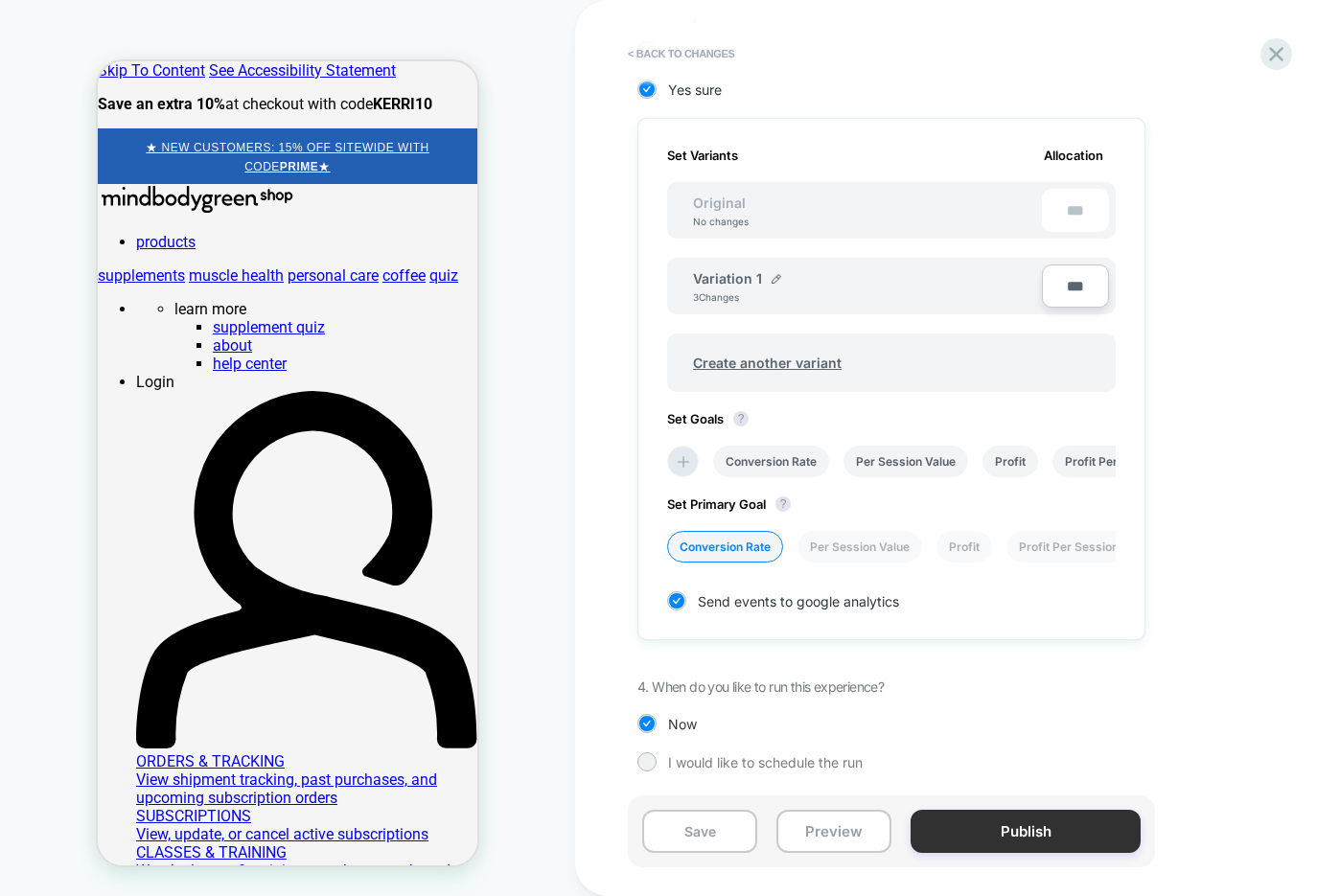 click on "Publish" at bounding box center (1026, 831) 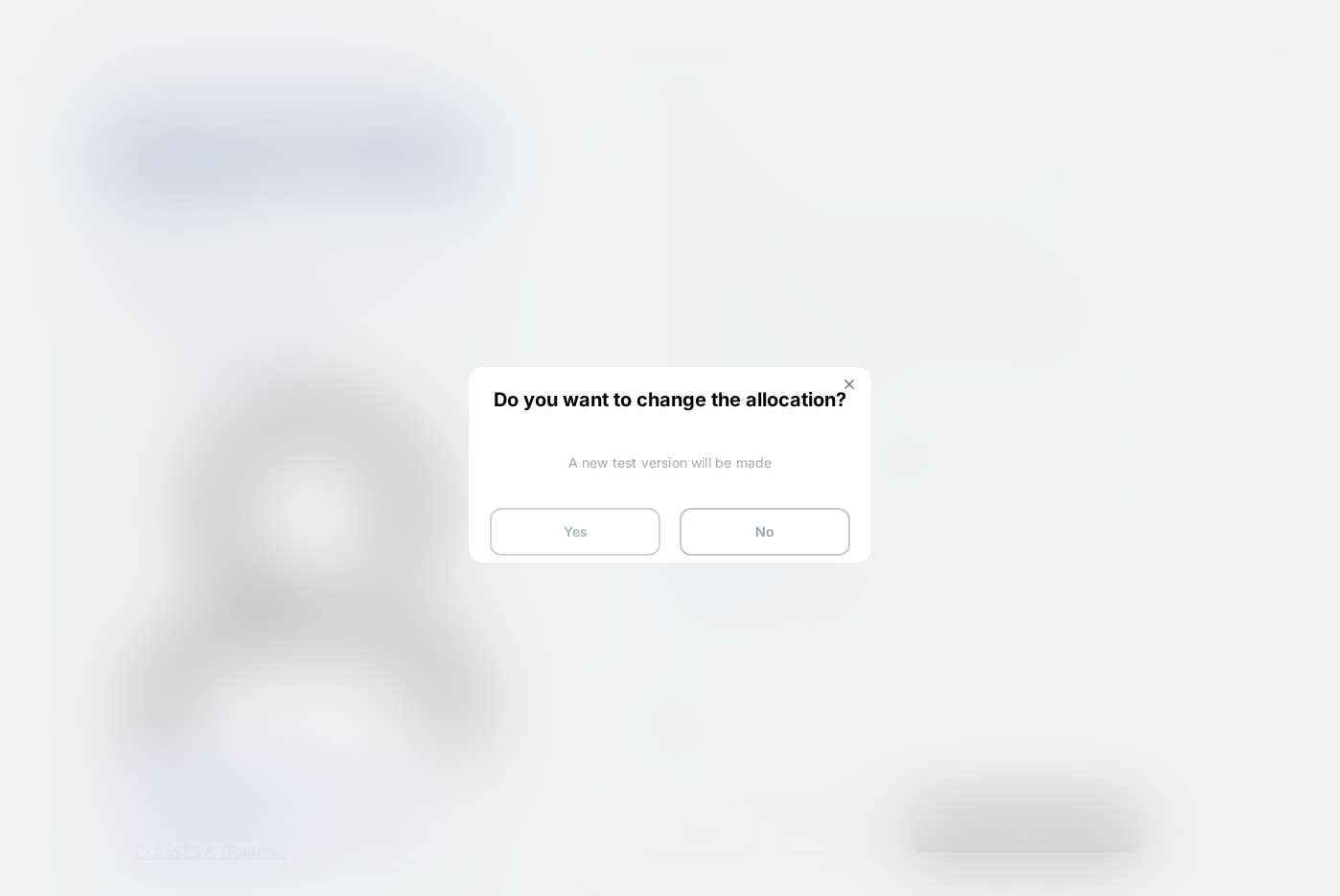 click on "Yes" at bounding box center [575, 532] 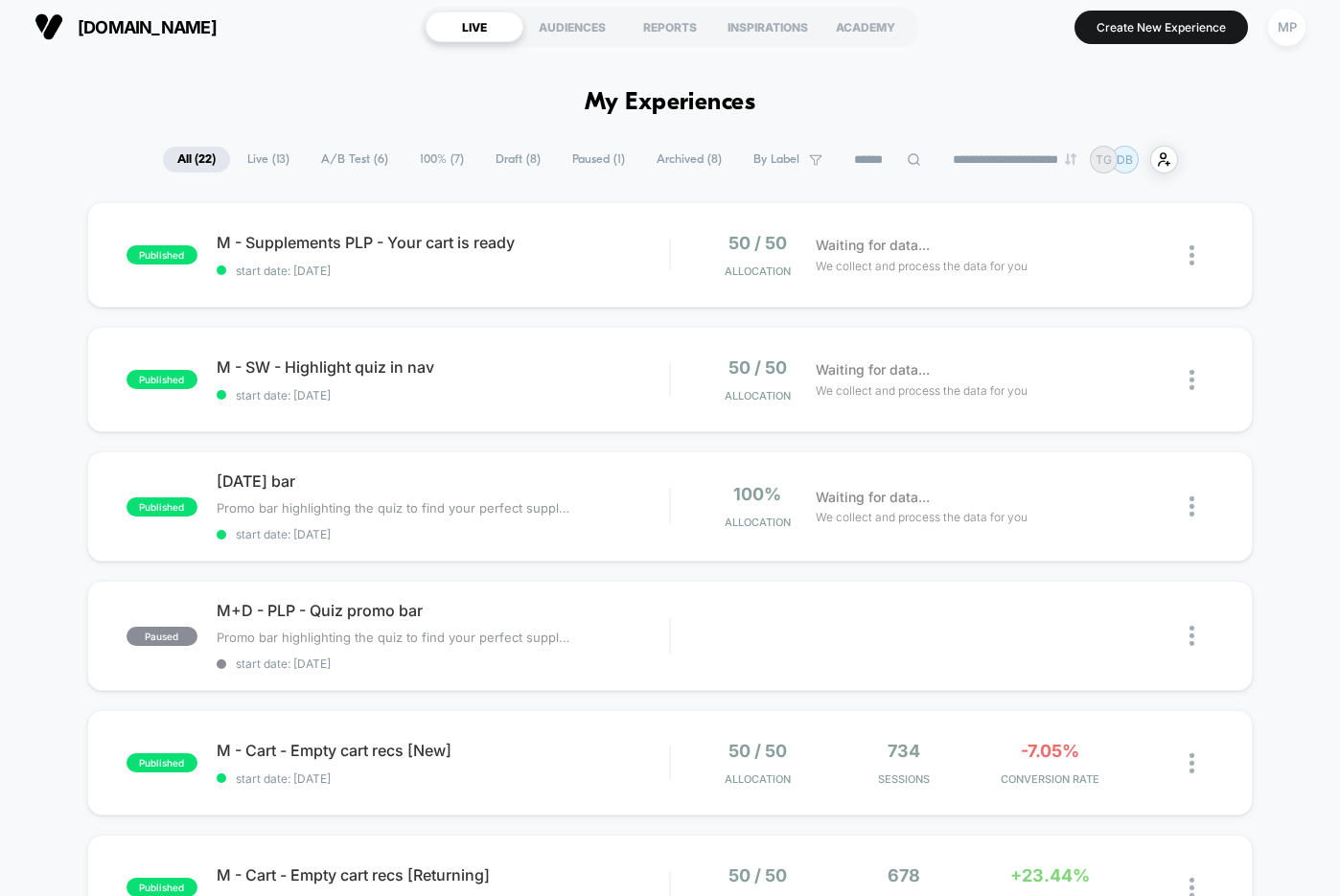 scroll, scrollTop: 0, scrollLeft: 0, axis: both 